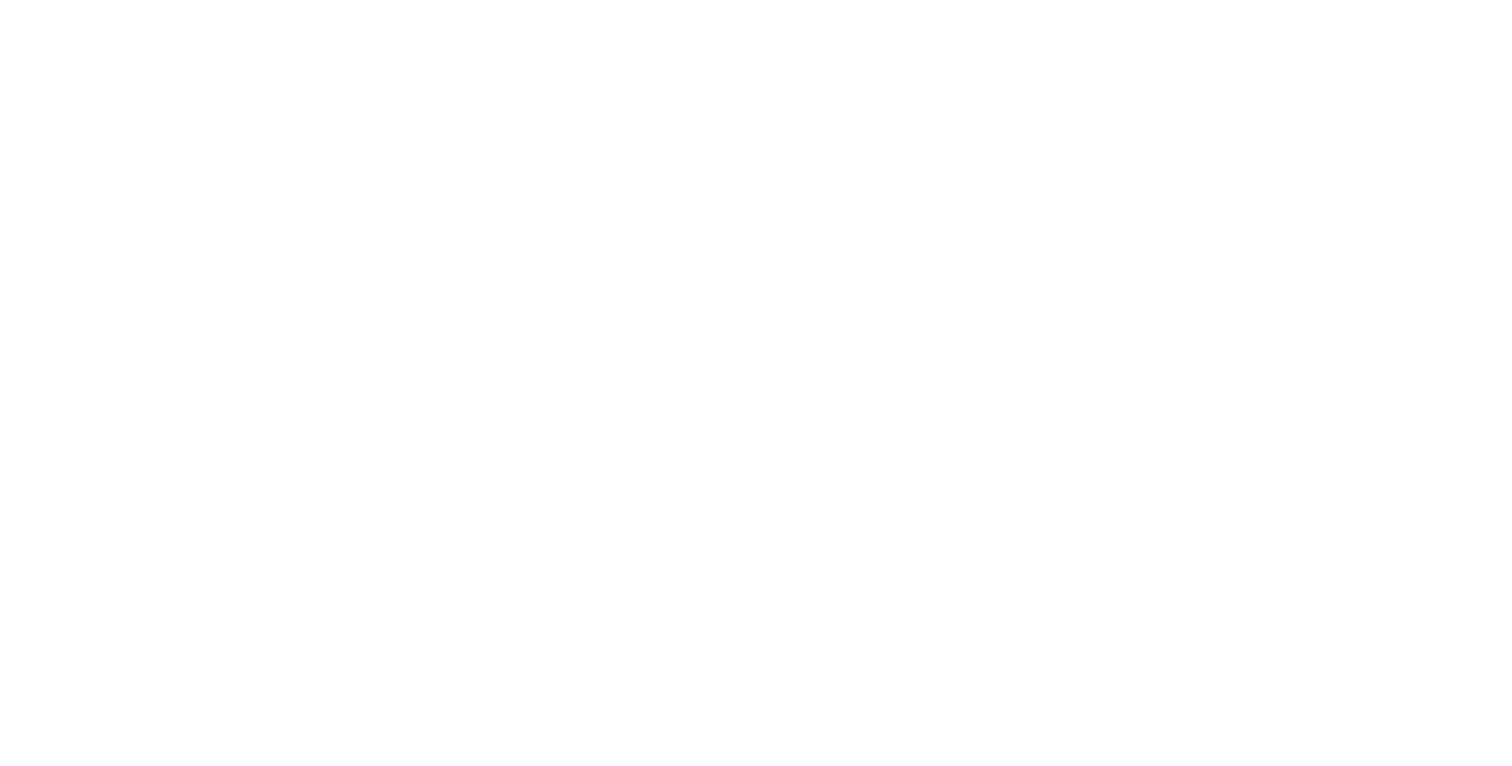 scroll, scrollTop: 0, scrollLeft: 0, axis: both 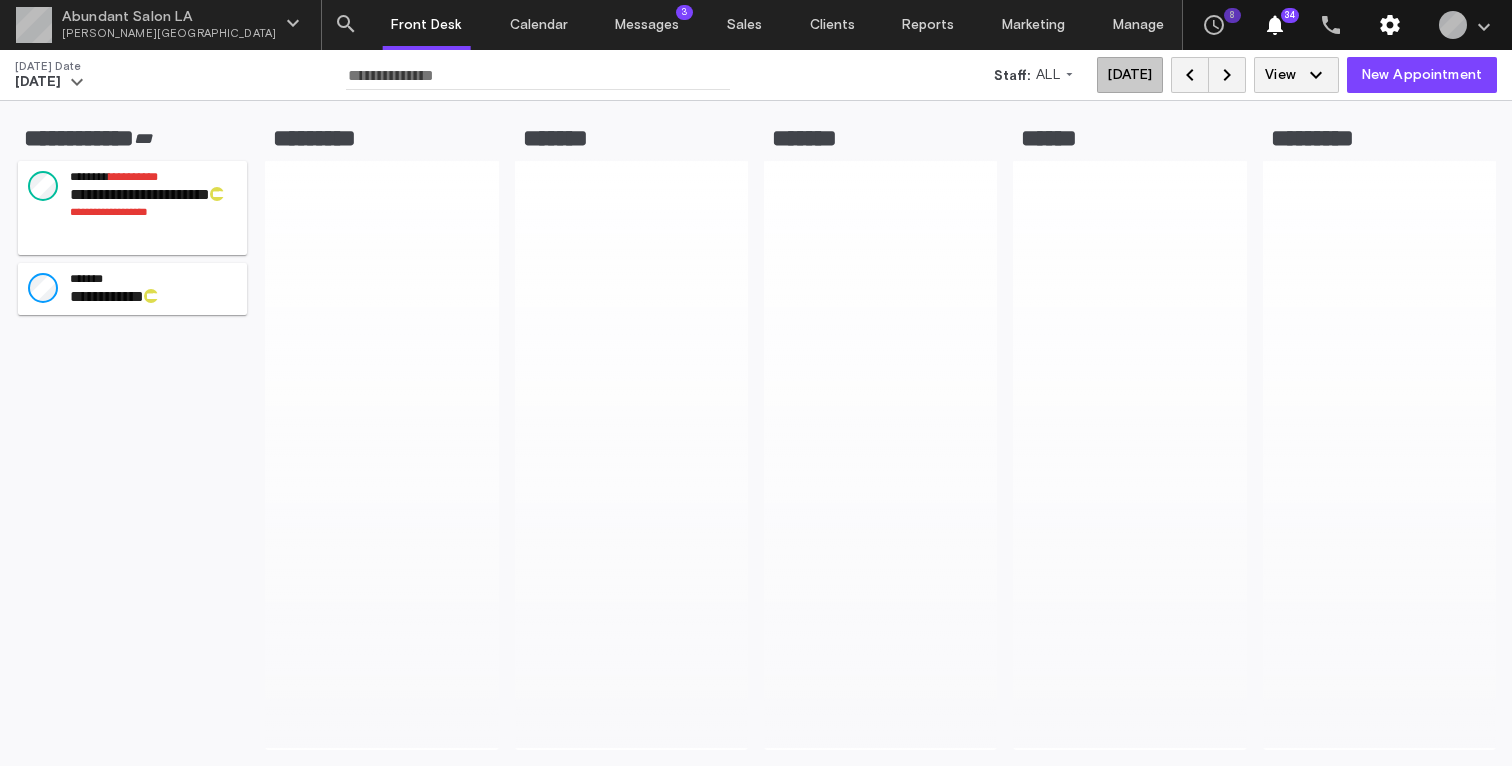 click on "settings" at bounding box center (1390, 25) 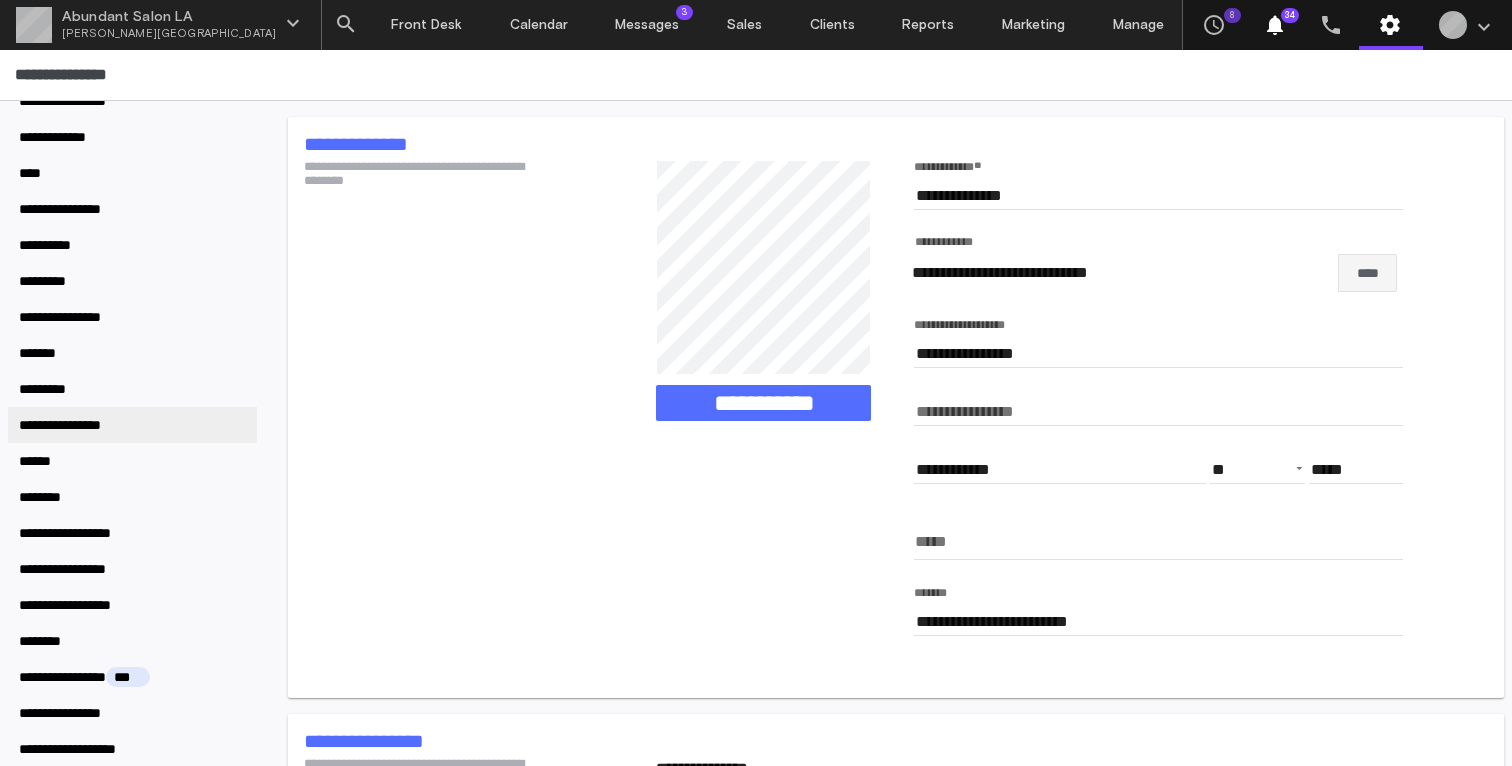 scroll, scrollTop: 156, scrollLeft: 0, axis: vertical 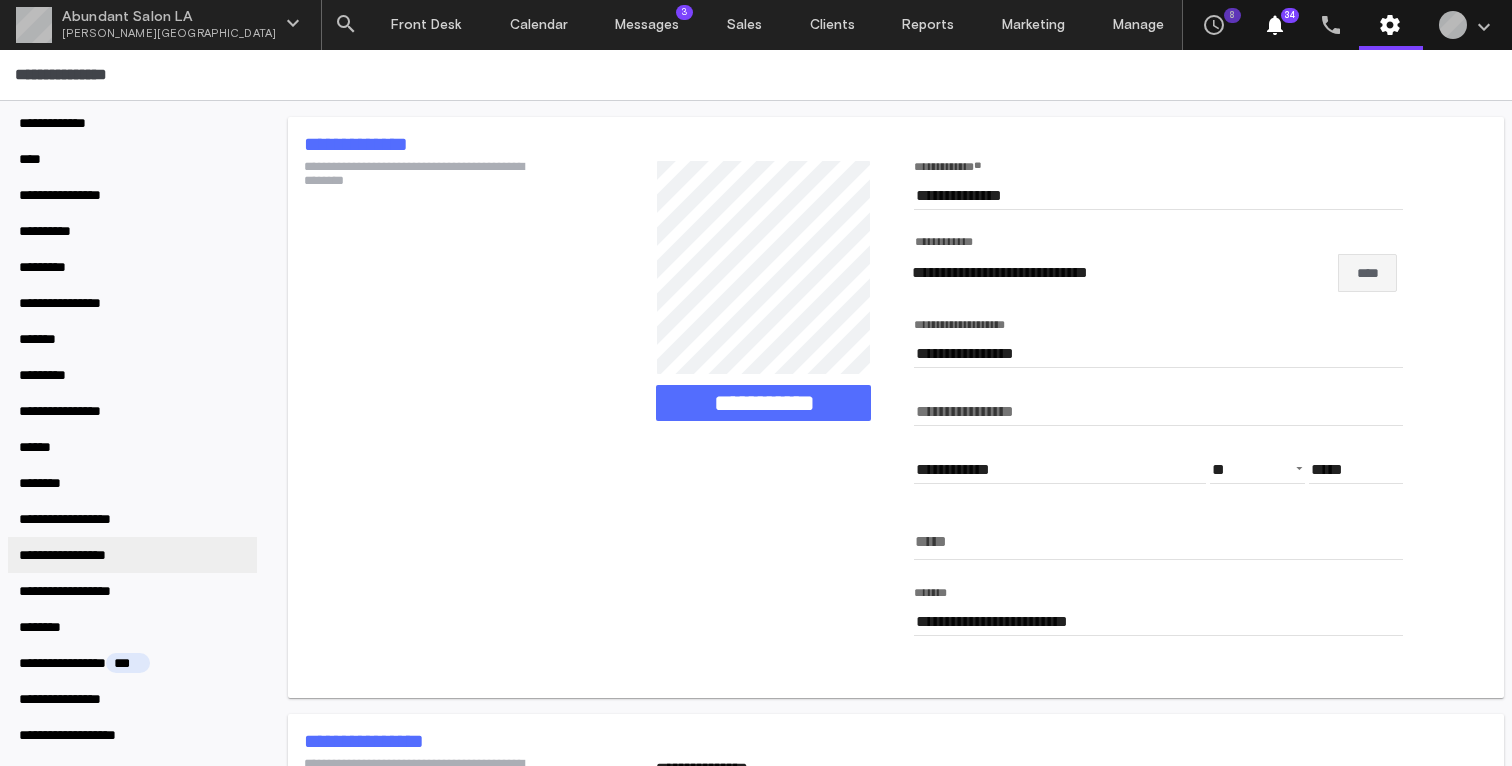 click on "**********" at bounding box center (79, 555) 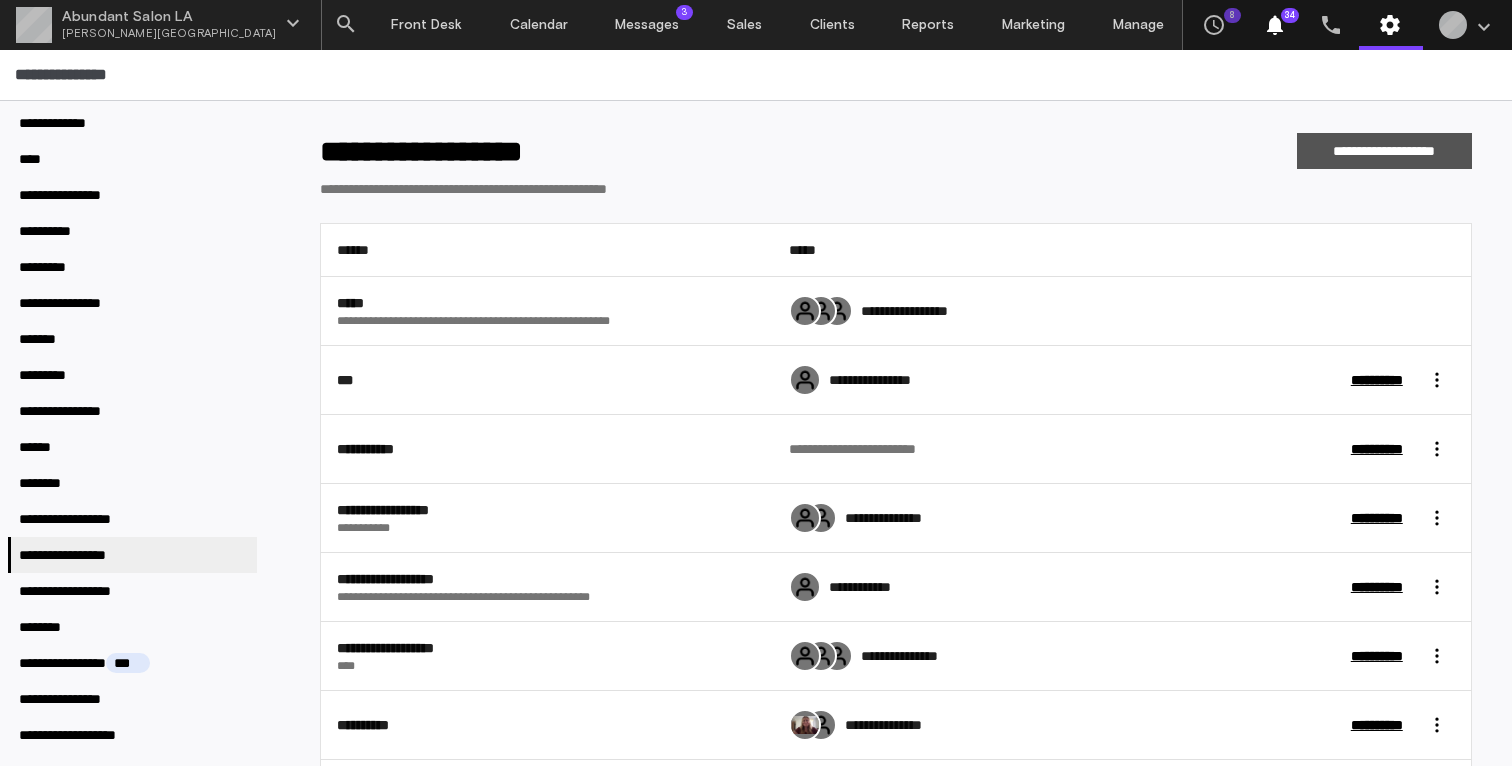click on "**********" at bounding box center [1384, 151] 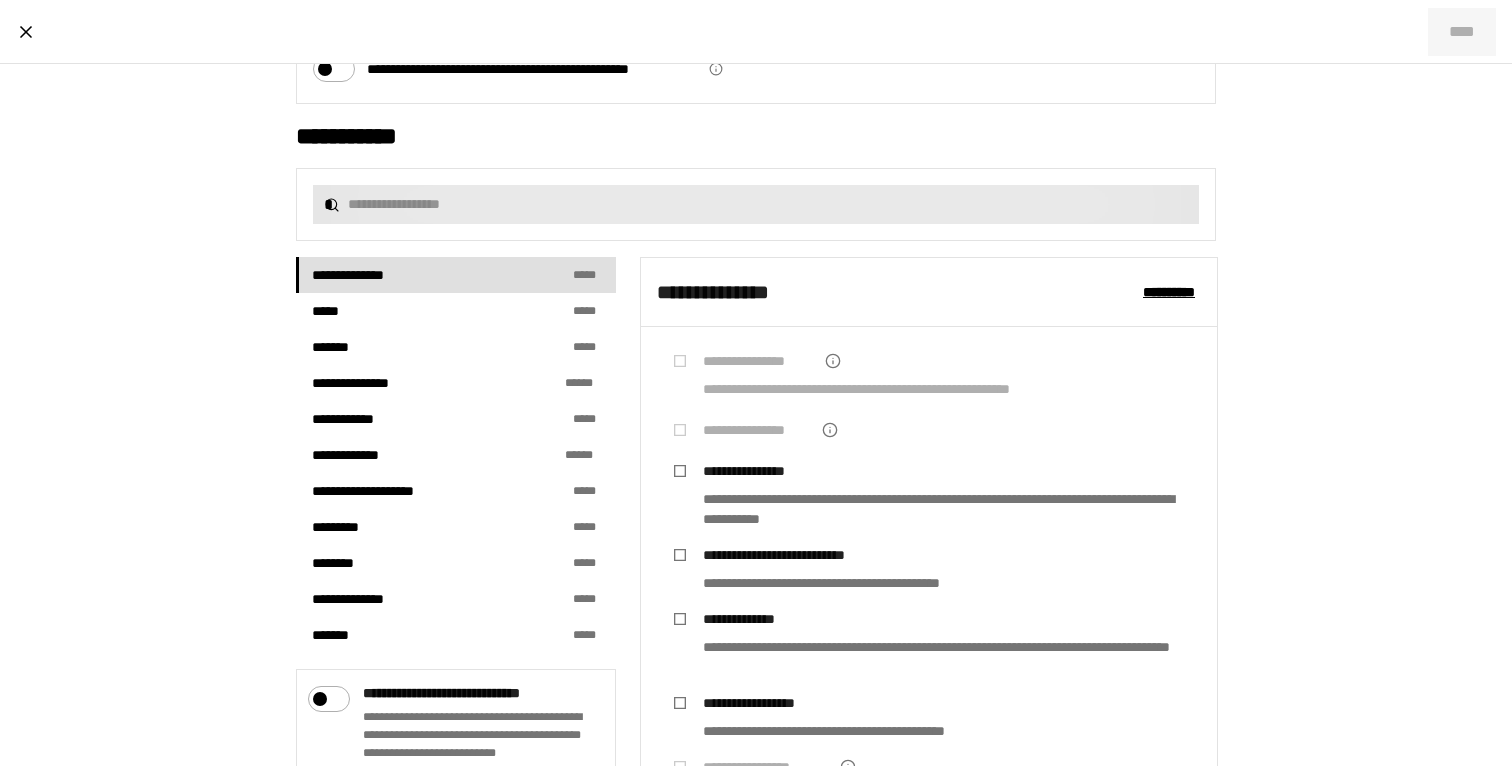scroll, scrollTop: 329, scrollLeft: 0, axis: vertical 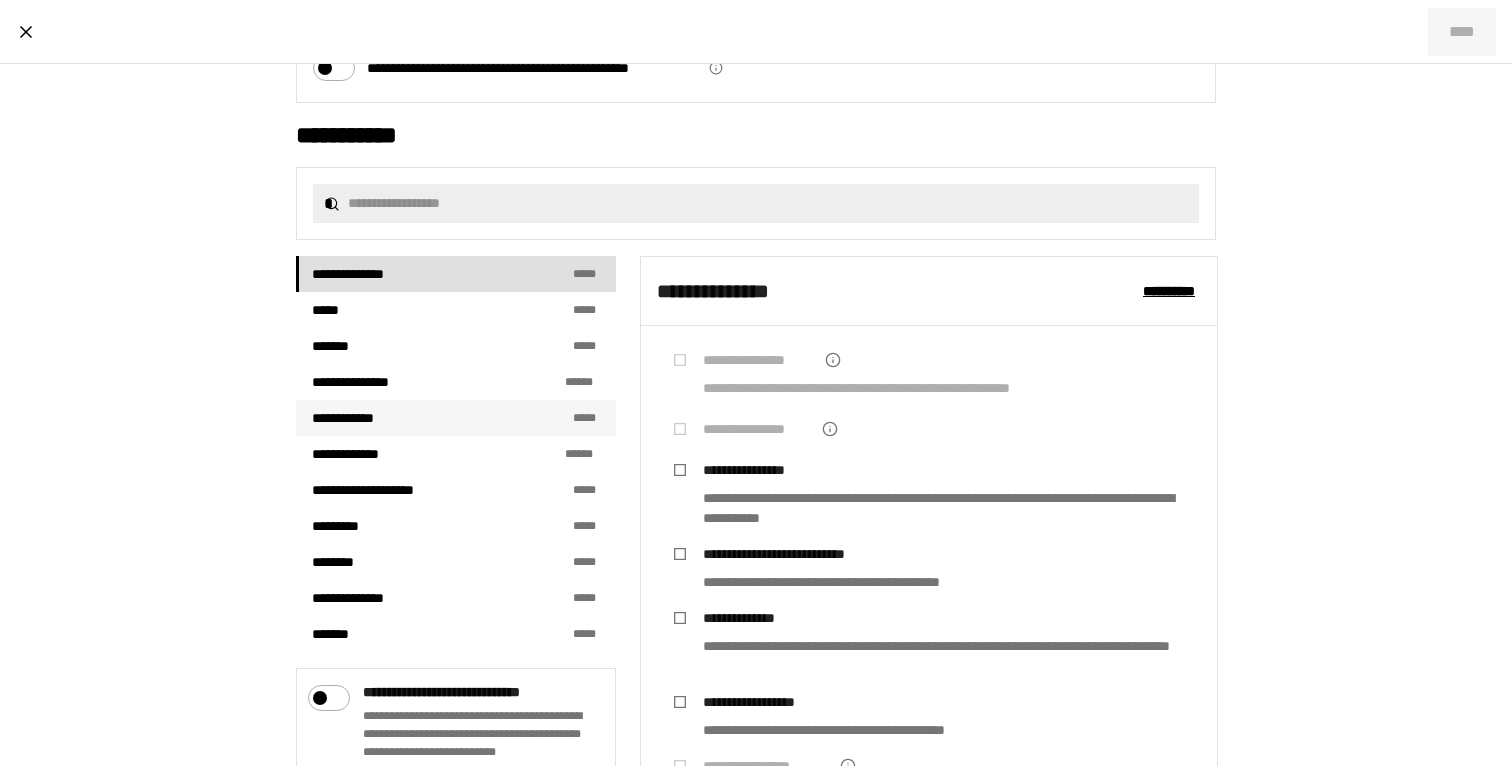 click on "**********" at bounding box center (357, 418) 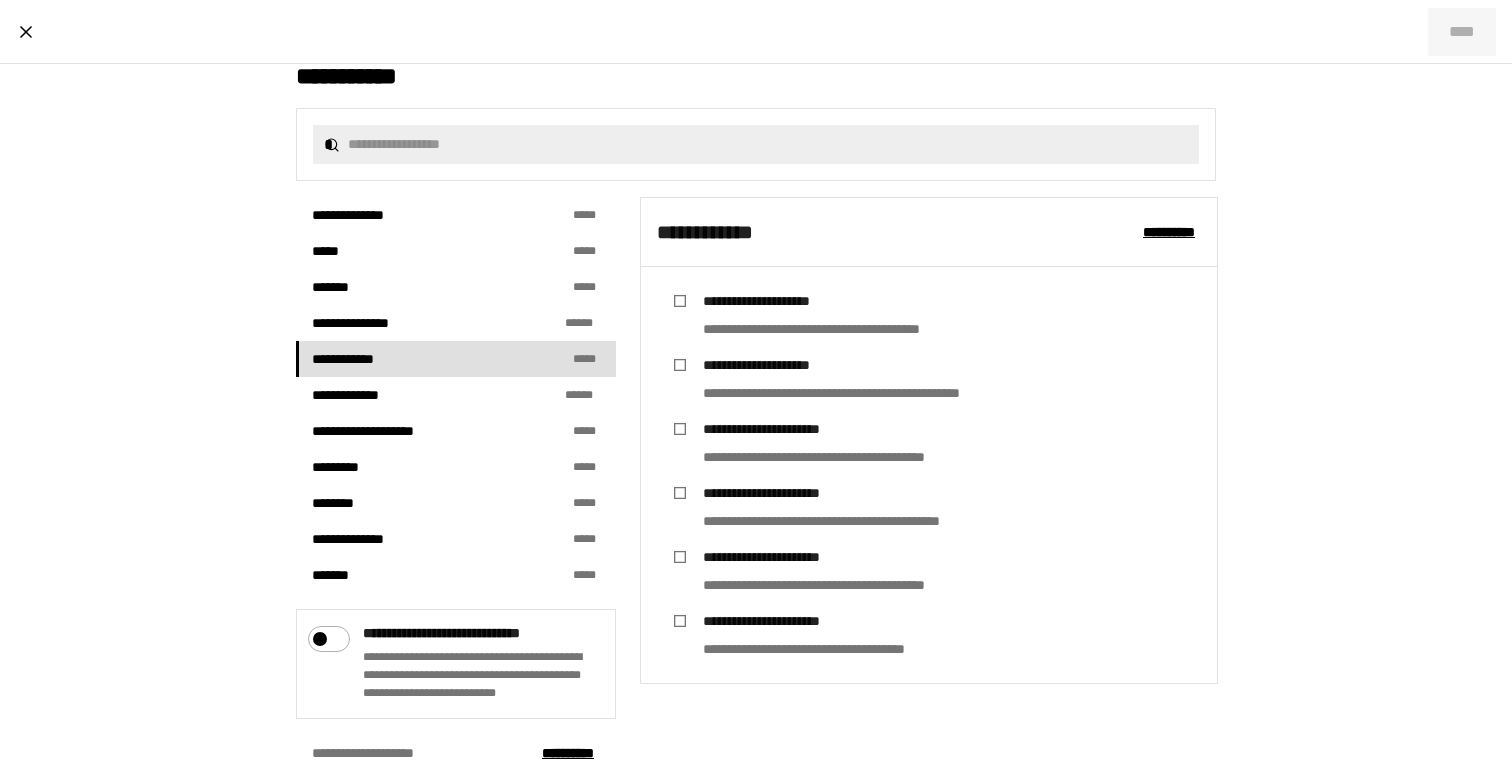 scroll, scrollTop: 408, scrollLeft: 0, axis: vertical 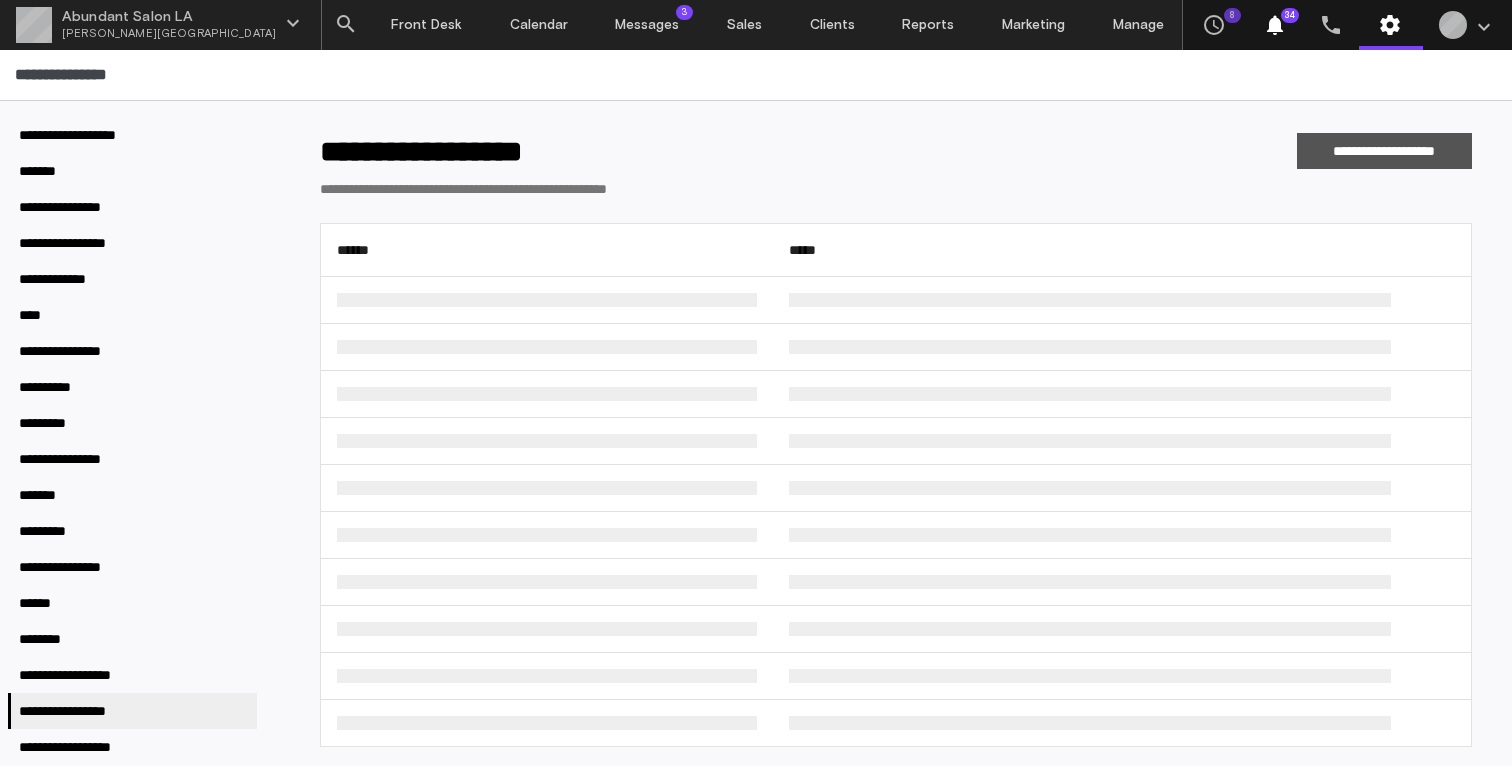 click on "**********" at bounding box center (1384, 151) 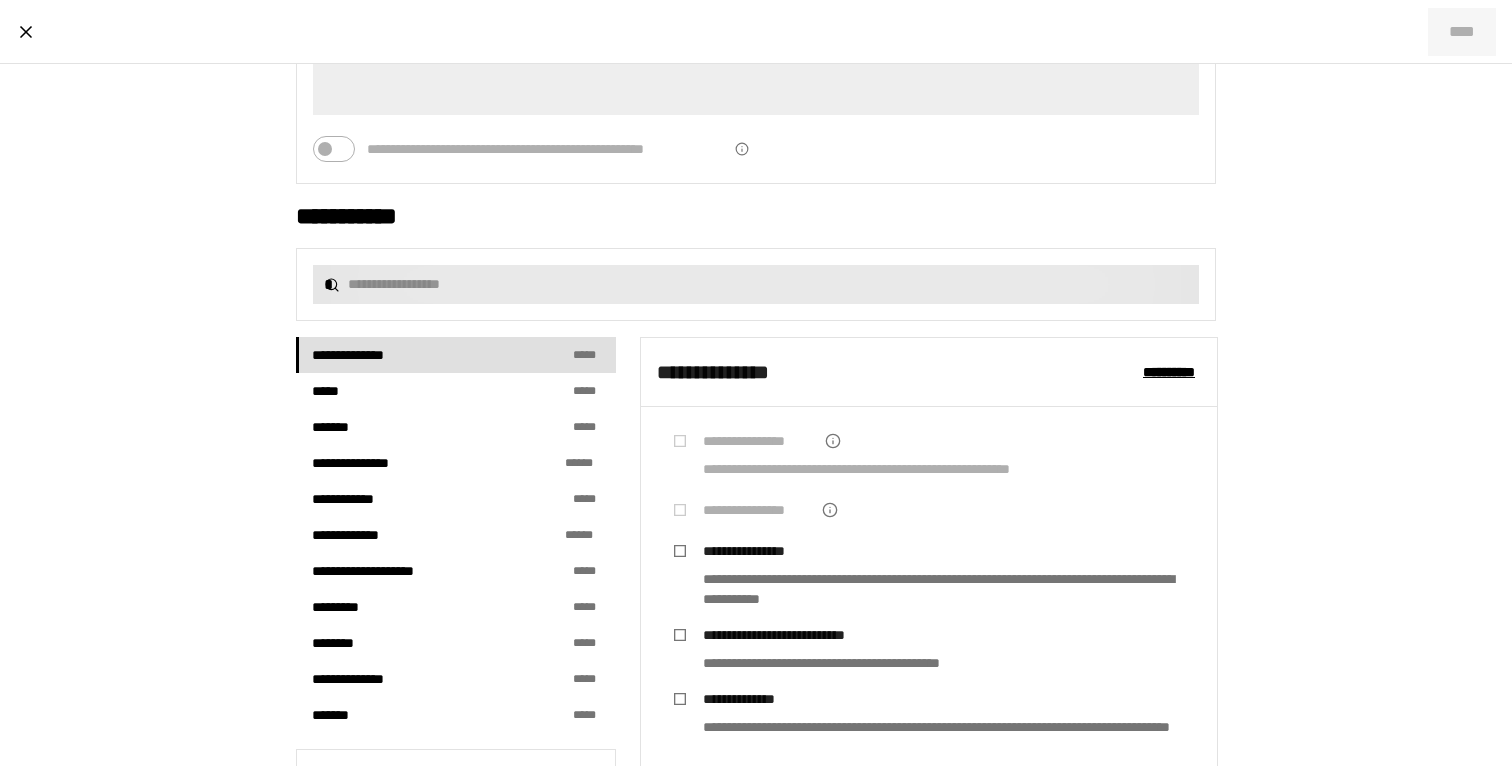 scroll, scrollTop: 323, scrollLeft: 0, axis: vertical 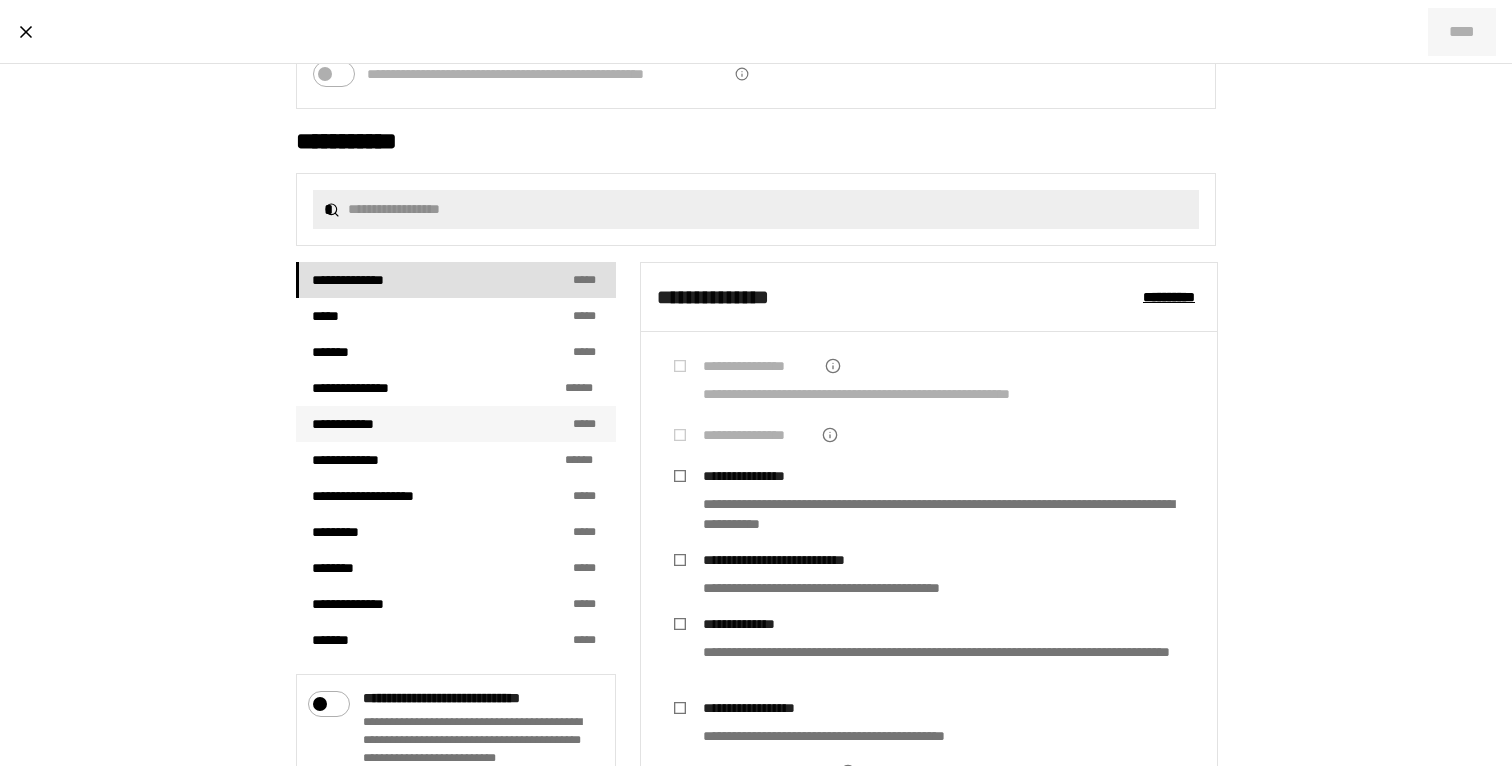 click on "**********" at bounding box center [456, 424] 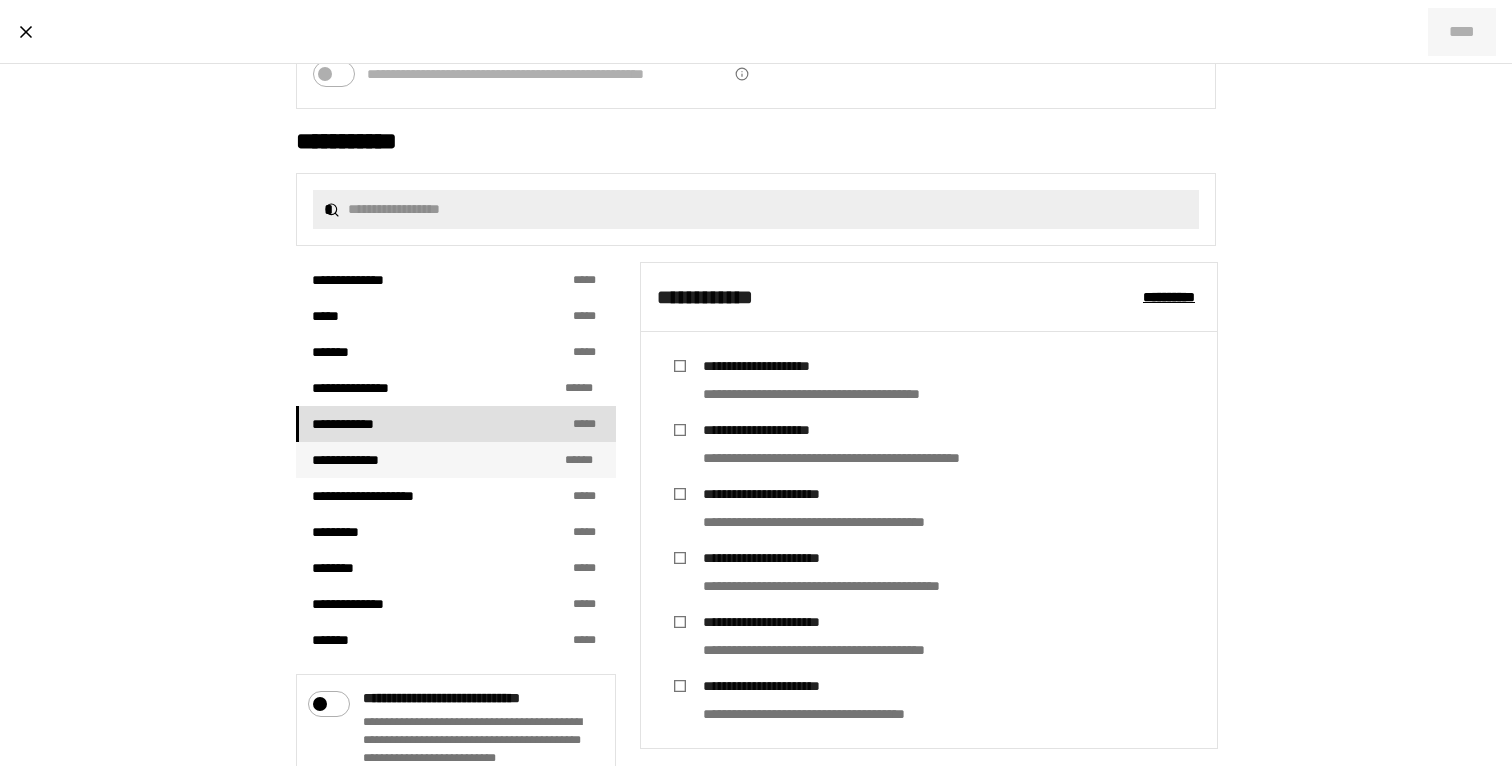 click on "**********" at bounding box center (456, 460) 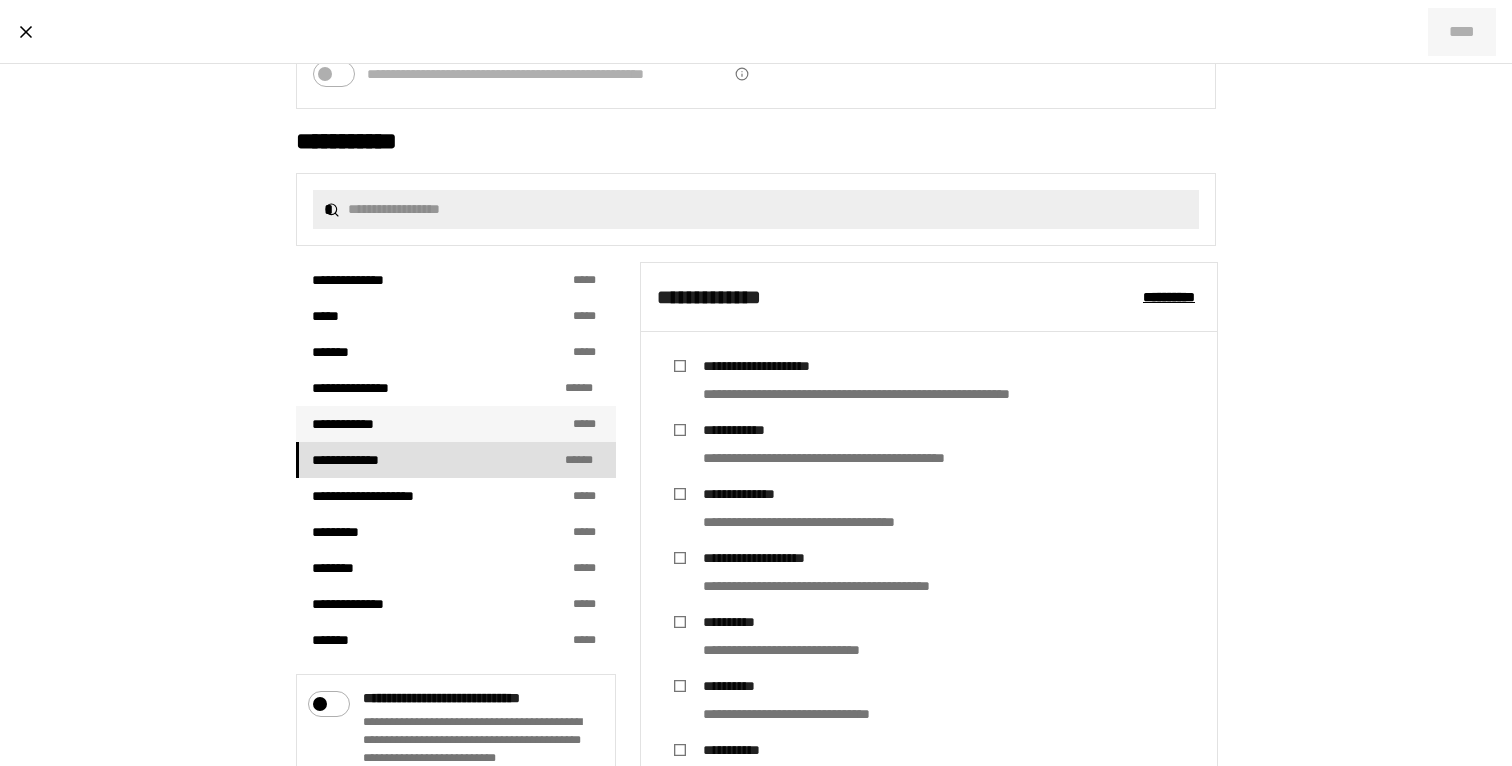 click on "**********" at bounding box center (456, 424) 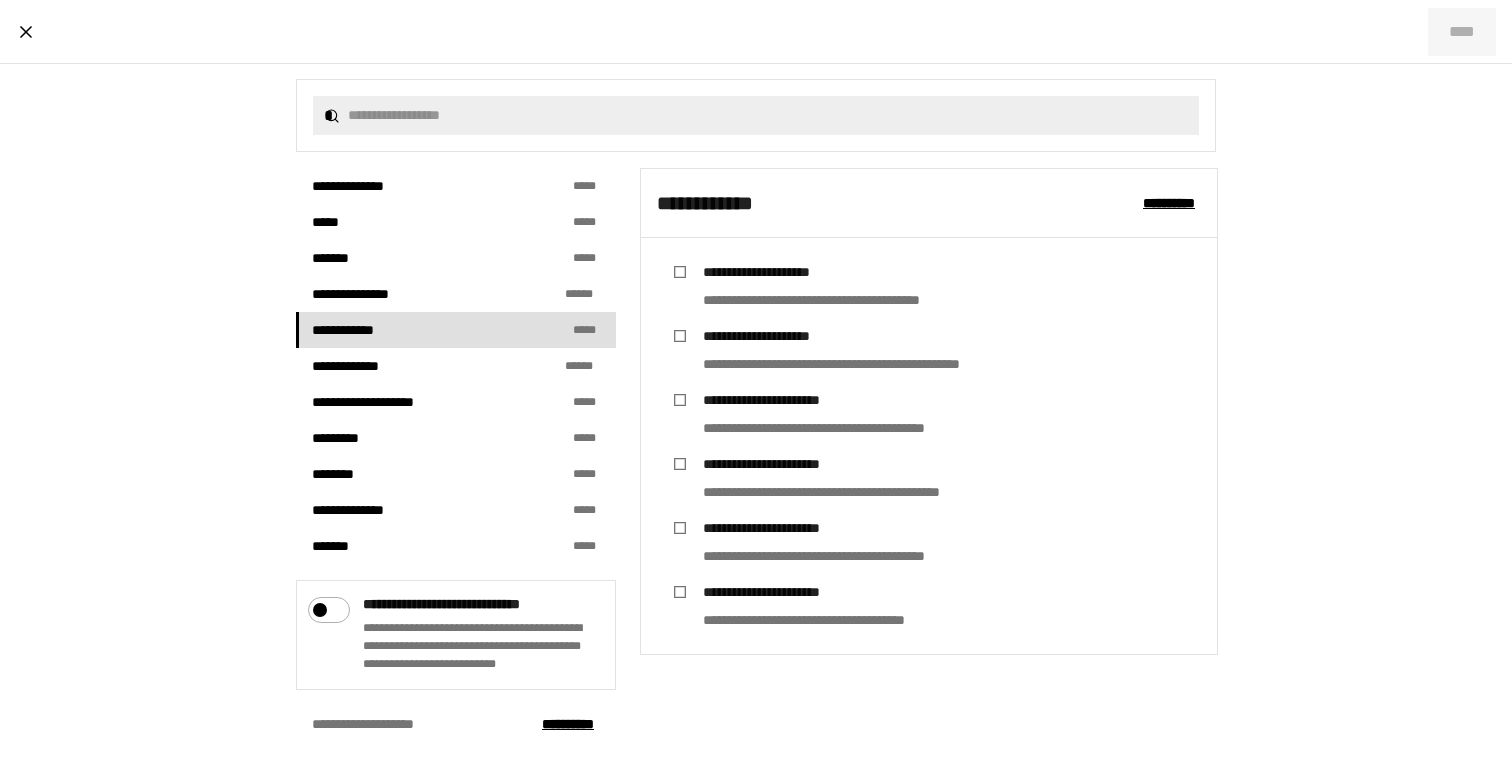 scroll, scrollTop: 437, scrollLeft: 0, axis: vertical 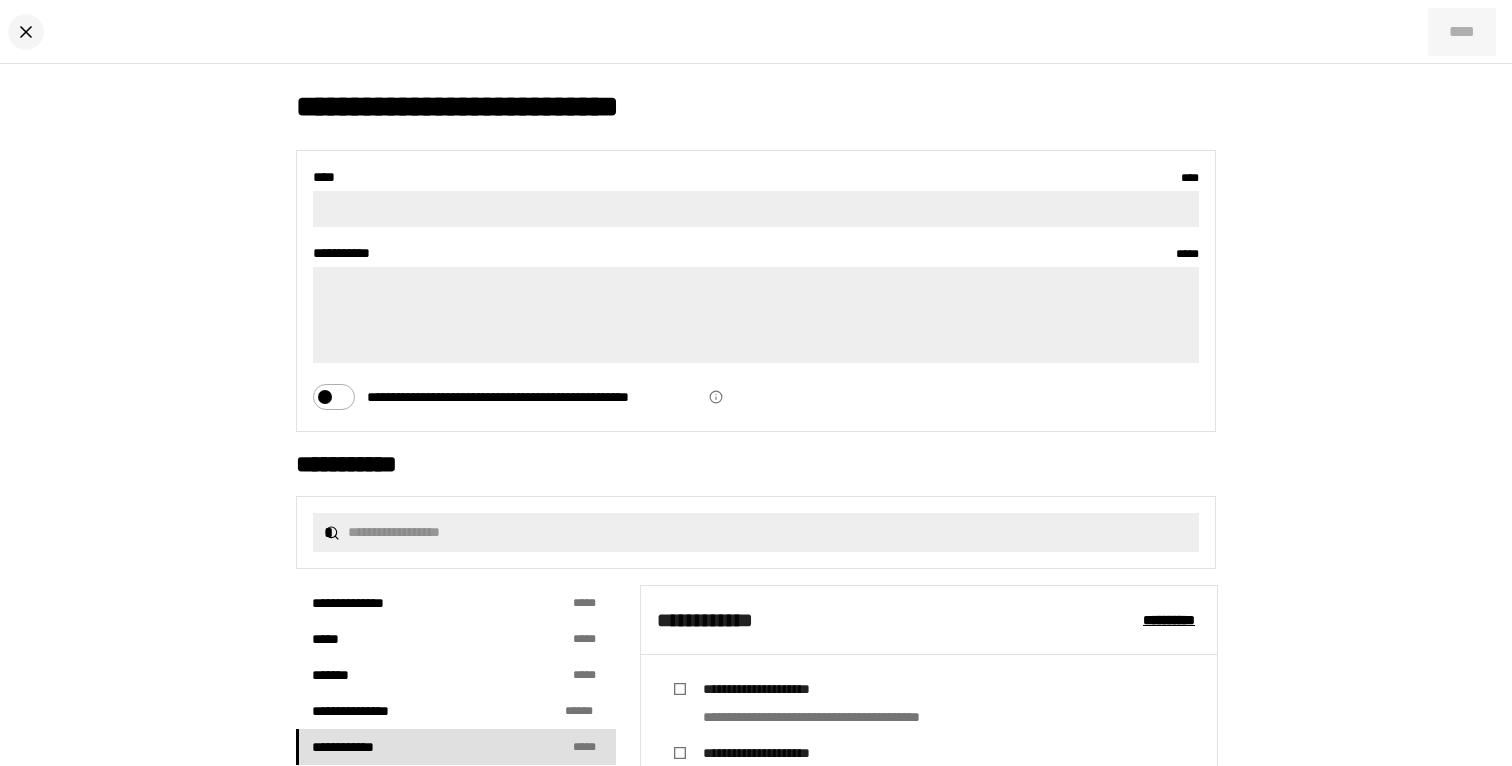 click 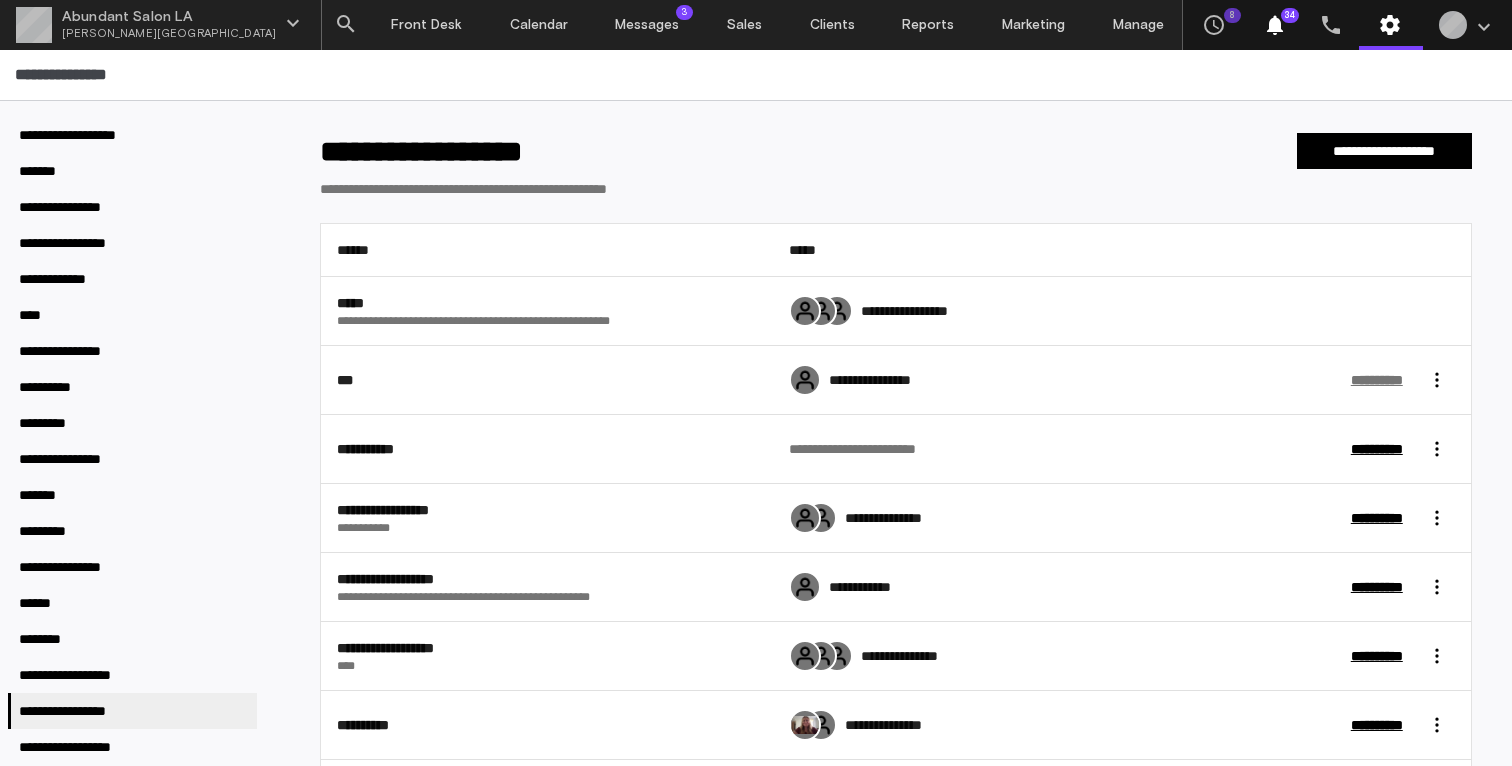 click on "**********" at bounding box center [1377, 380] 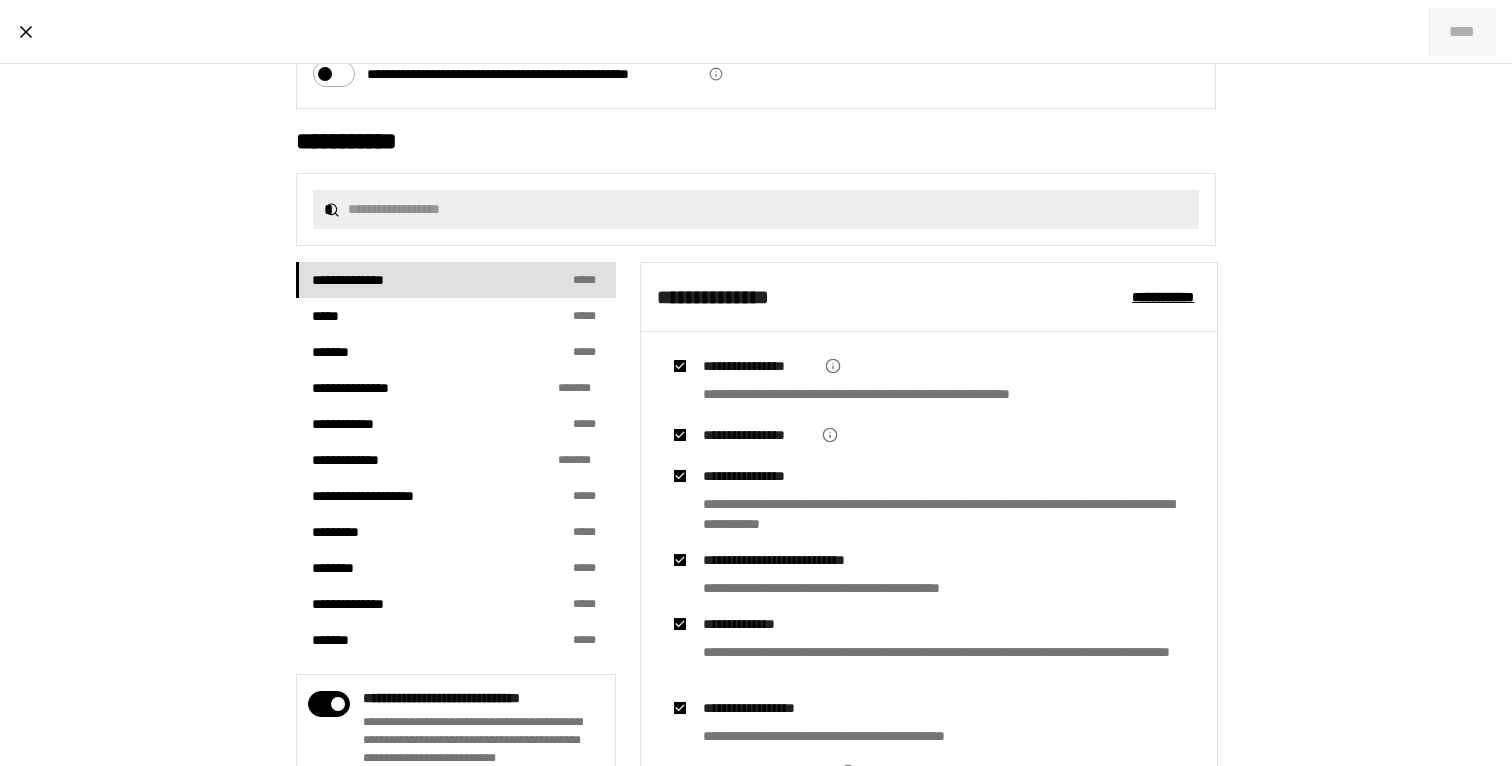 scroll, scrollTop: 352, scrollLeft: 0, axis: vertical 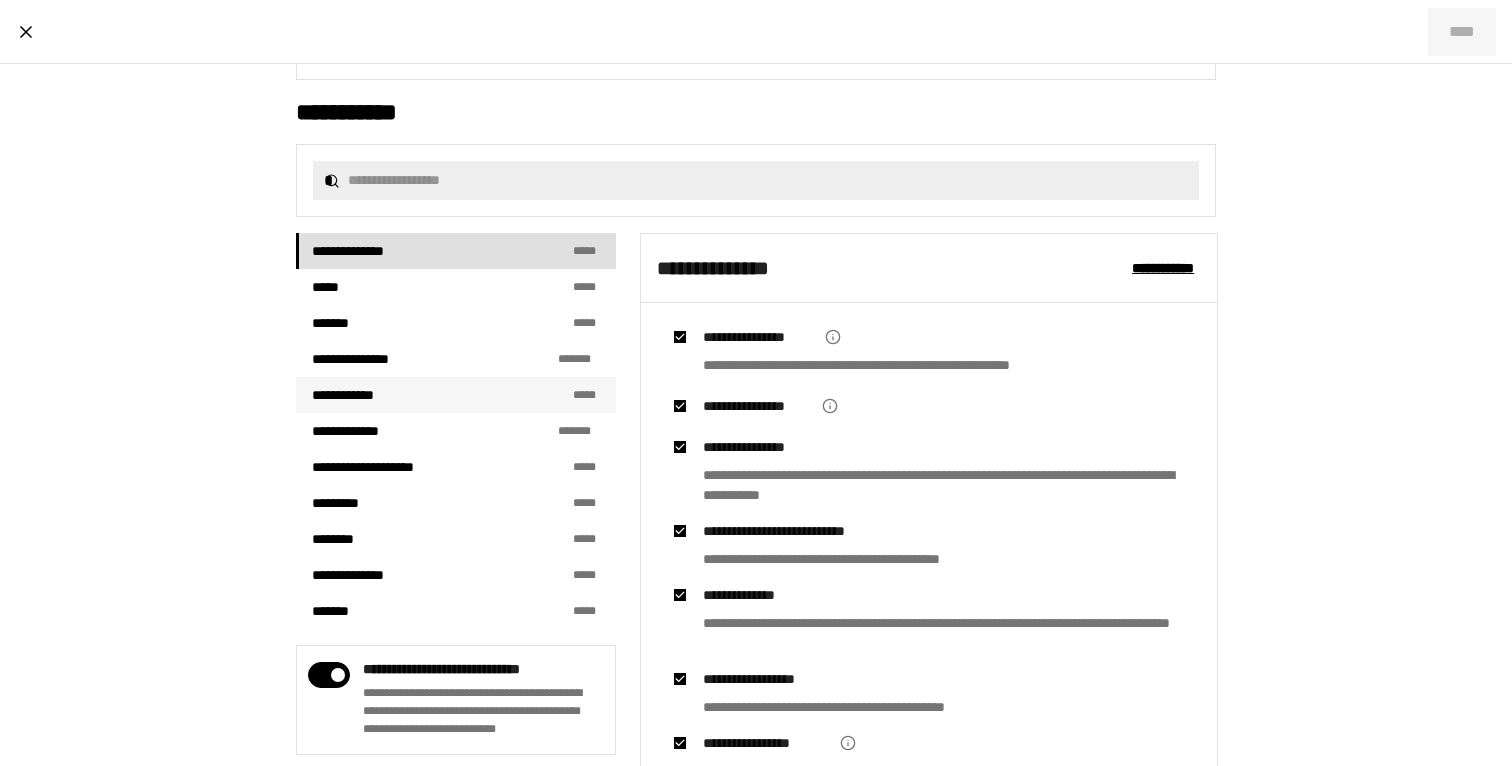 click on "**********" at bounding box center [357, 395] 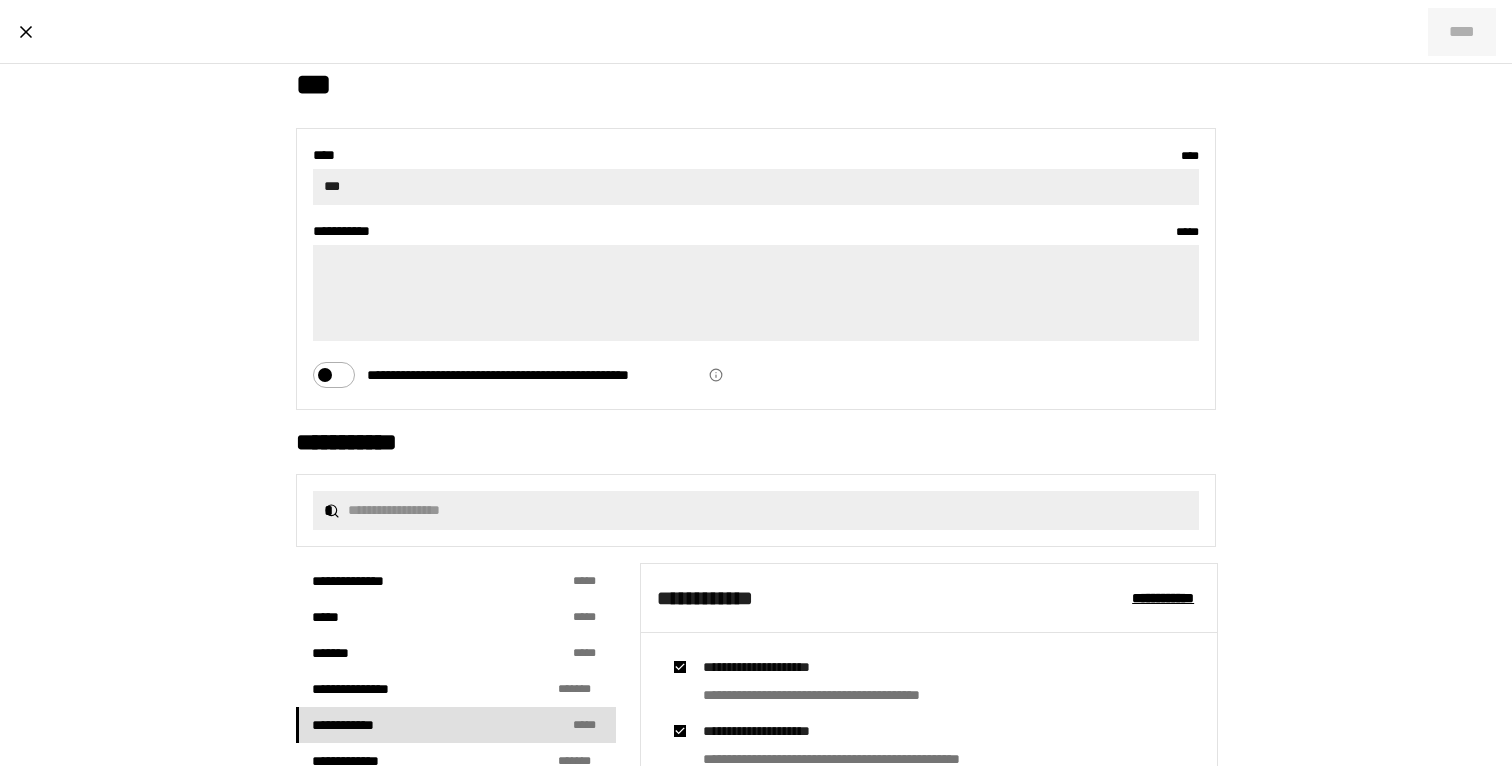 scroll, scrollTop: 0, scrollLeft: 0, axis: both 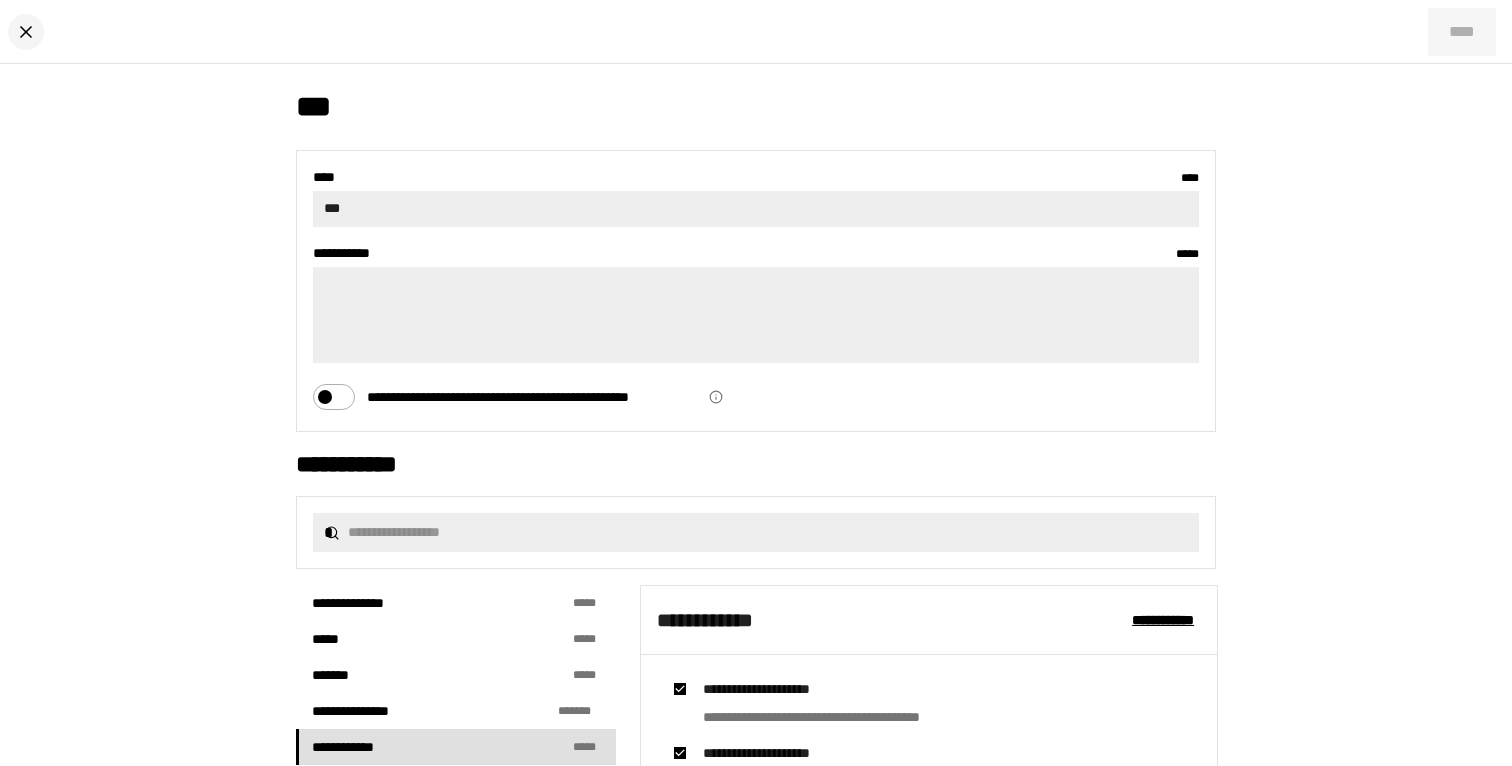 click 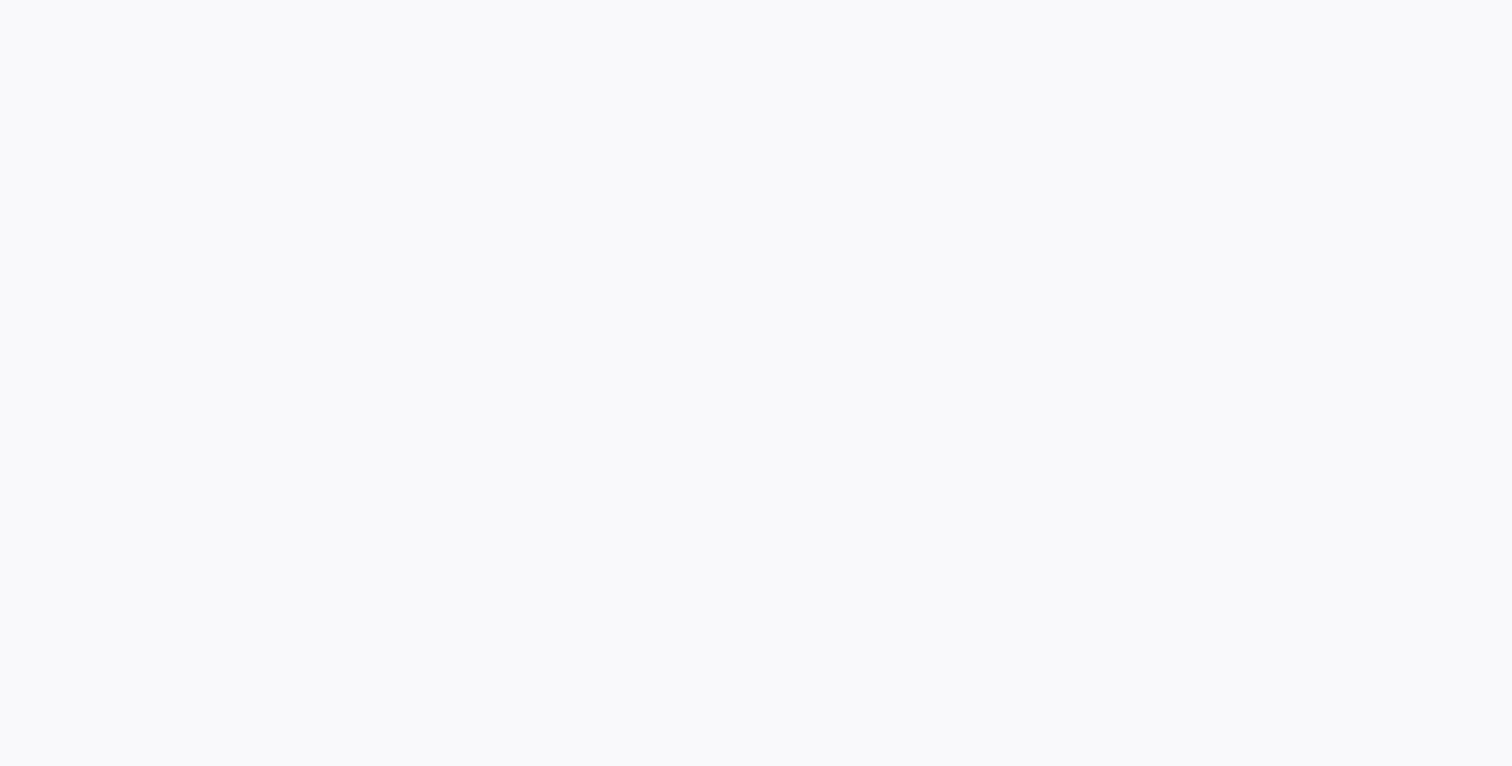 scroll, scrollTop: 0, scrollLeft: 0, axis: both 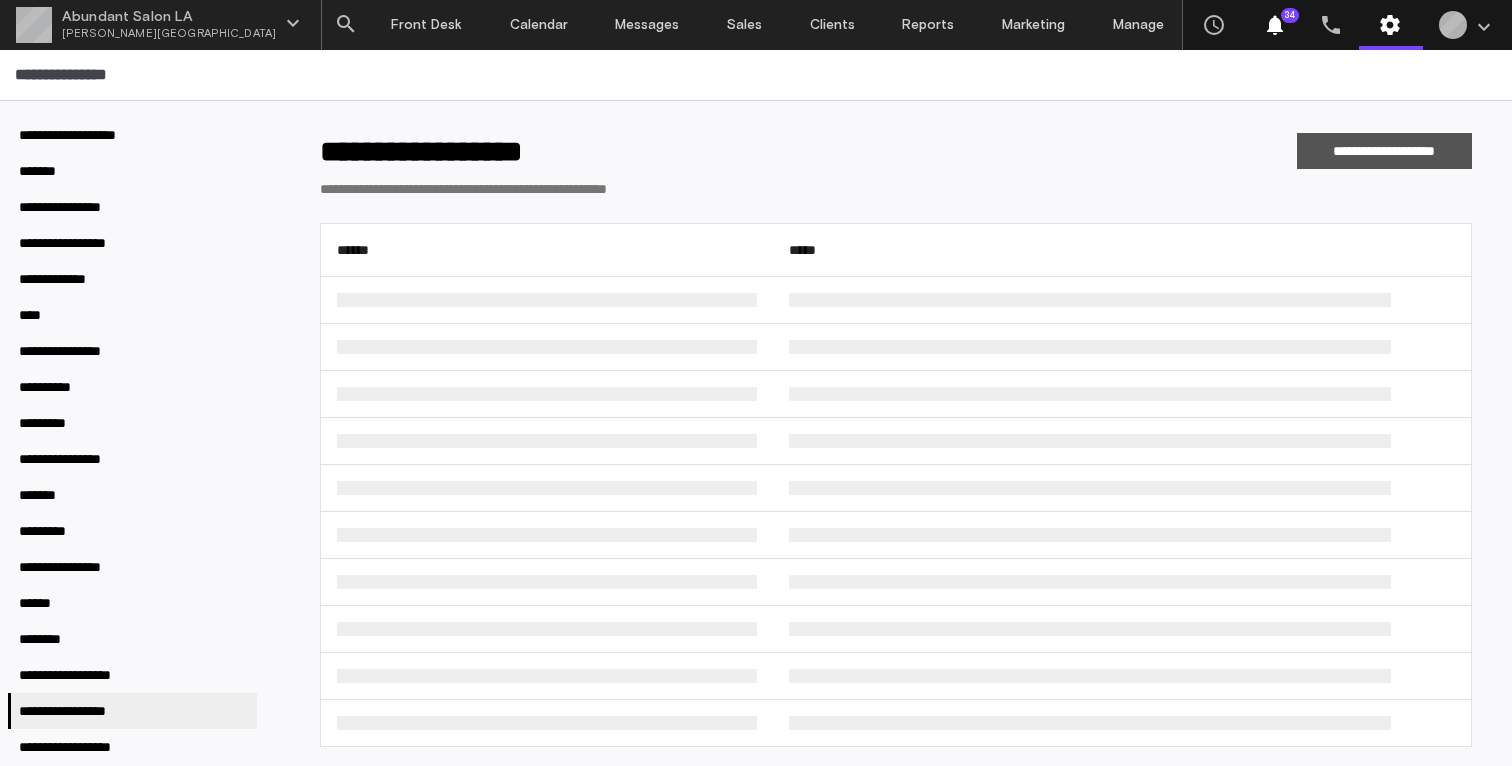 click on "**********" at bounding box center [1384, 151] 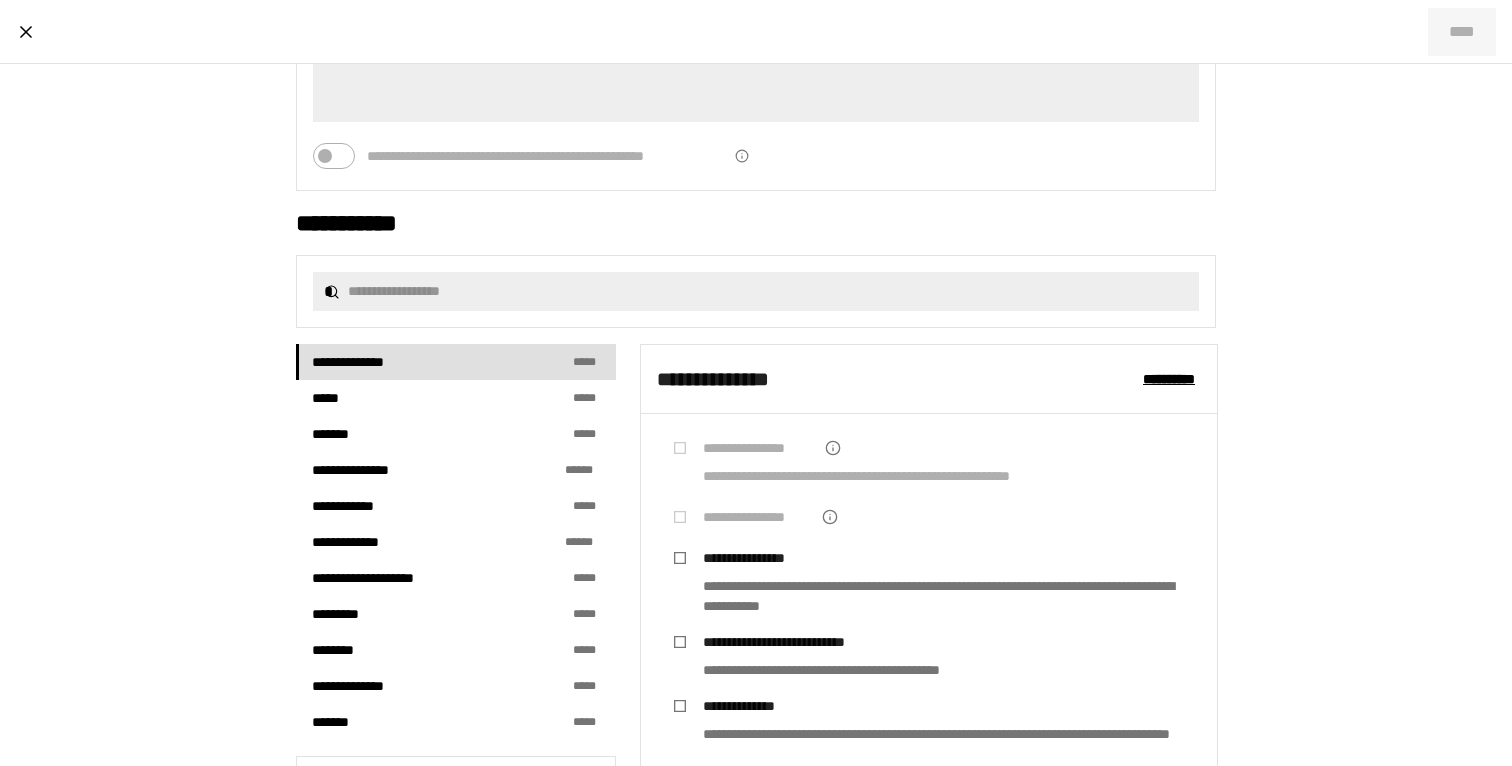 scroll, scrollTop: 276, scrollLeft: 0, axis: vertical 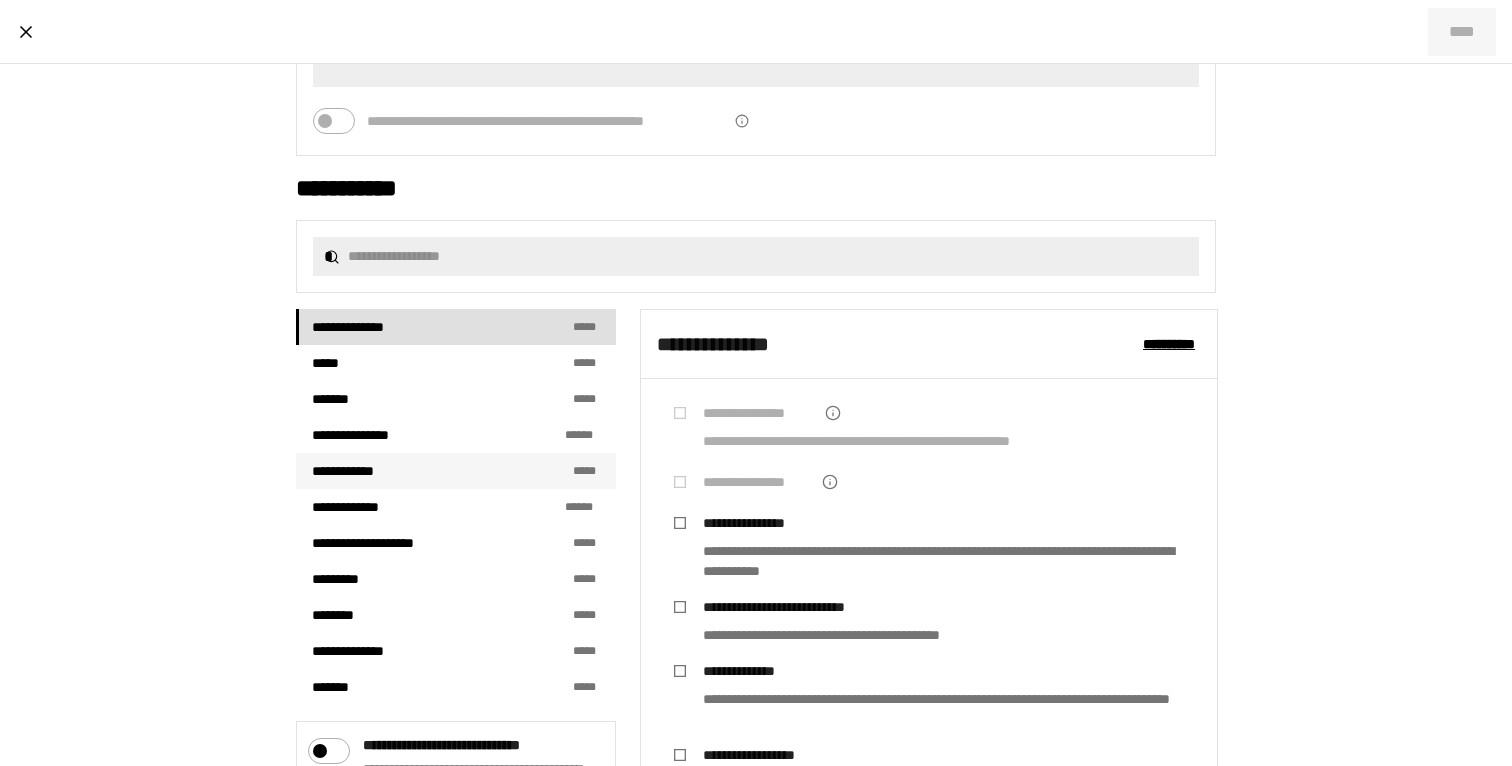 click on "**********" at bounding box center (456, 471) 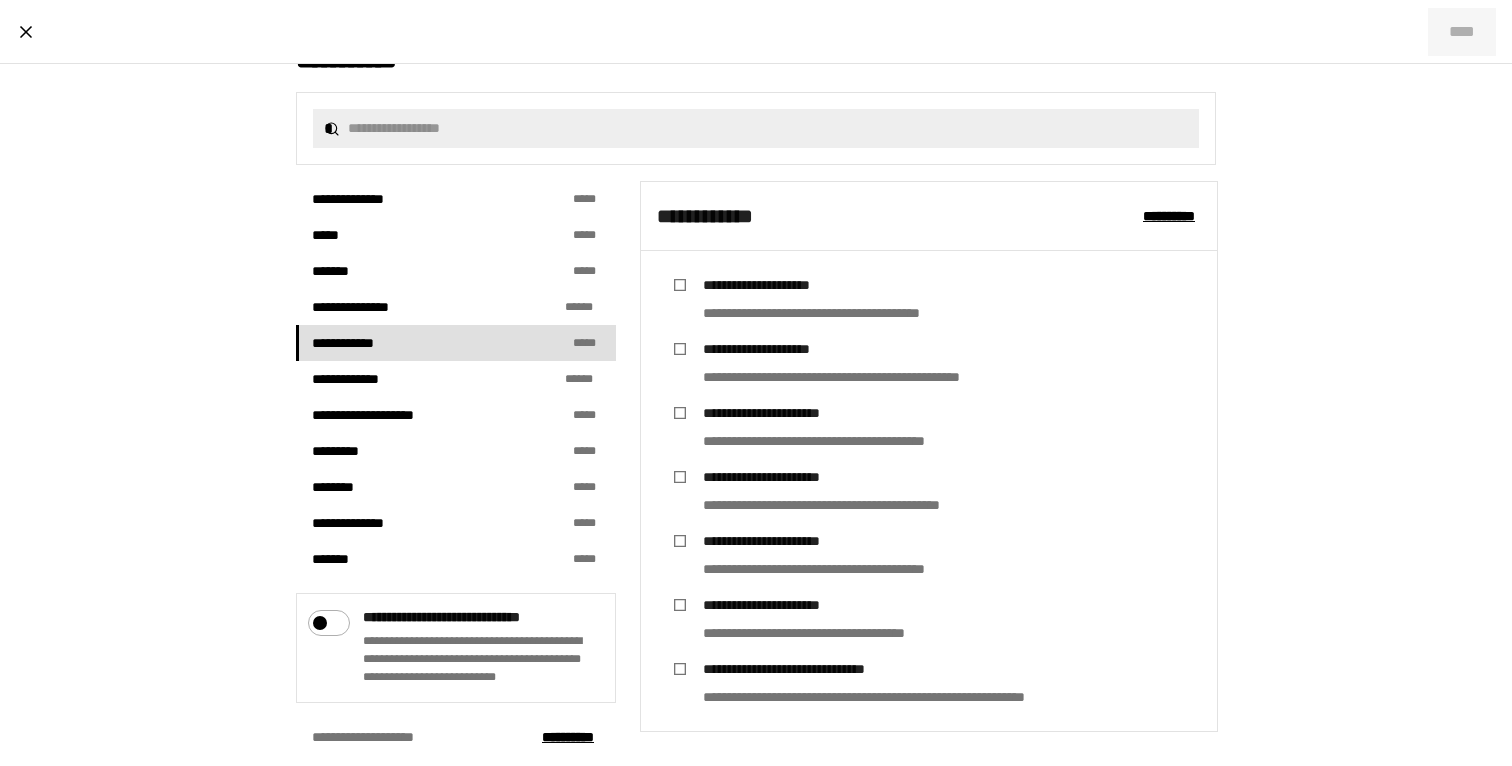 scroll, scrollTop: 441, scrollLeft: 0, axis: vertical 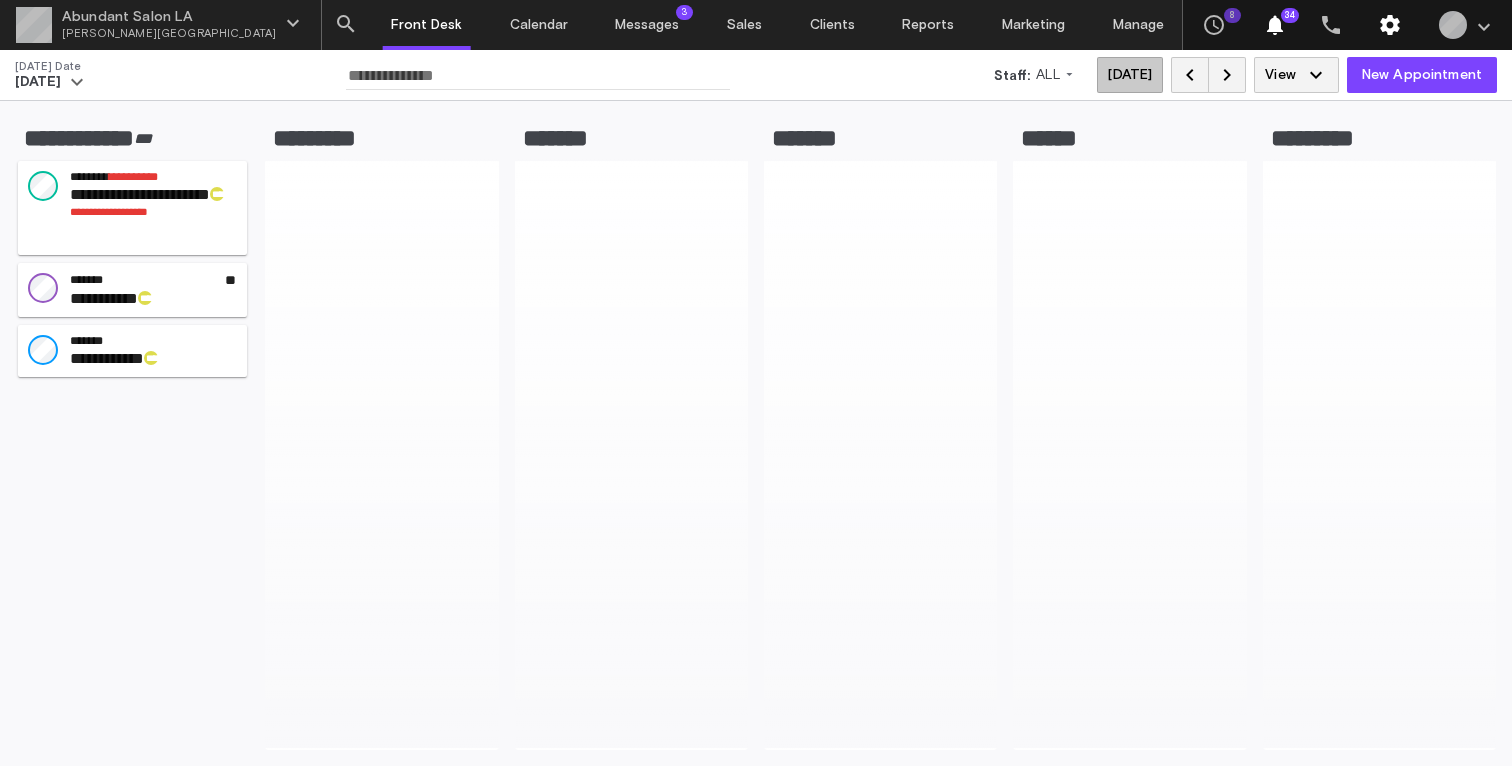 click on "settings" at bounding box center (1390, 25) 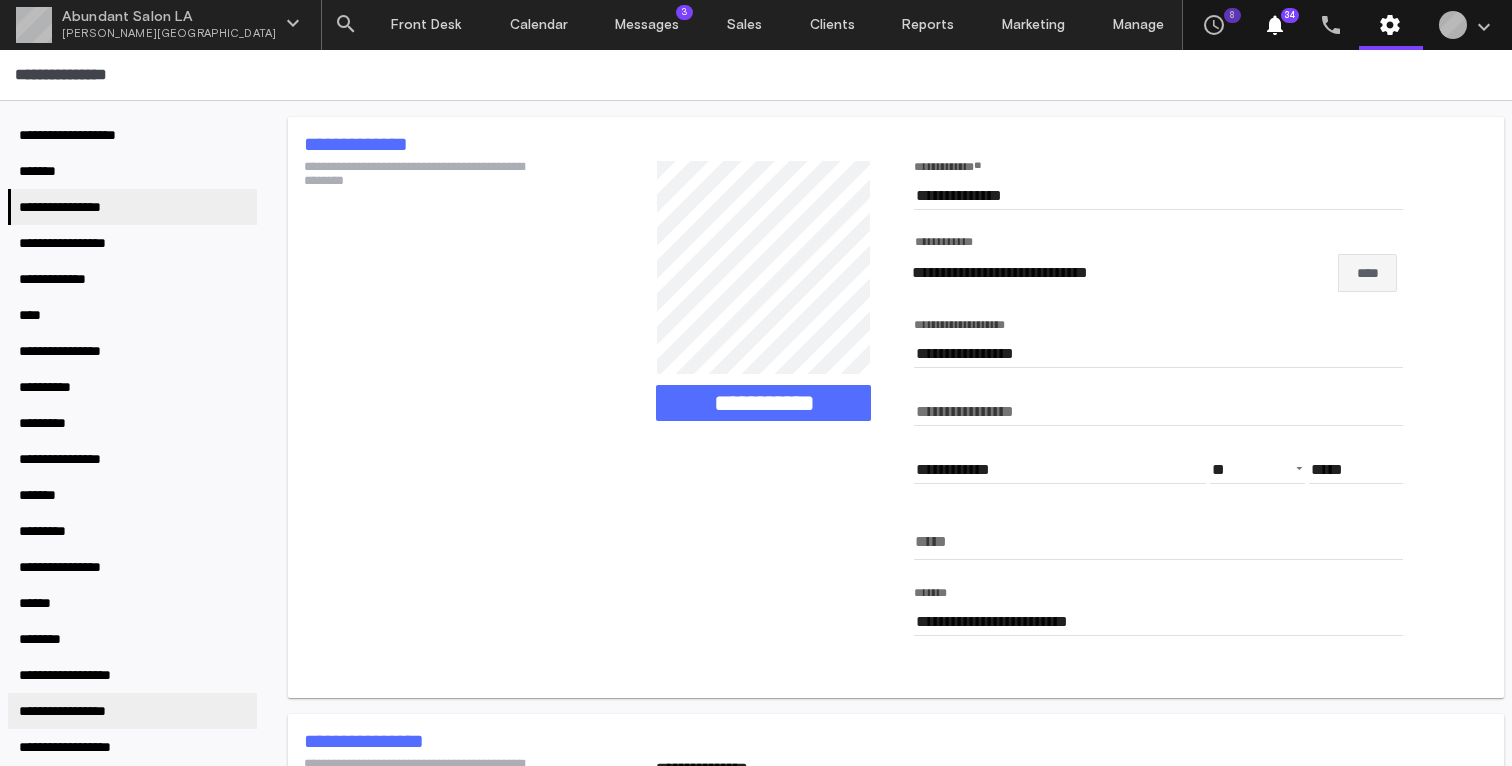 click on "**********" at bounding box center (79, 711) 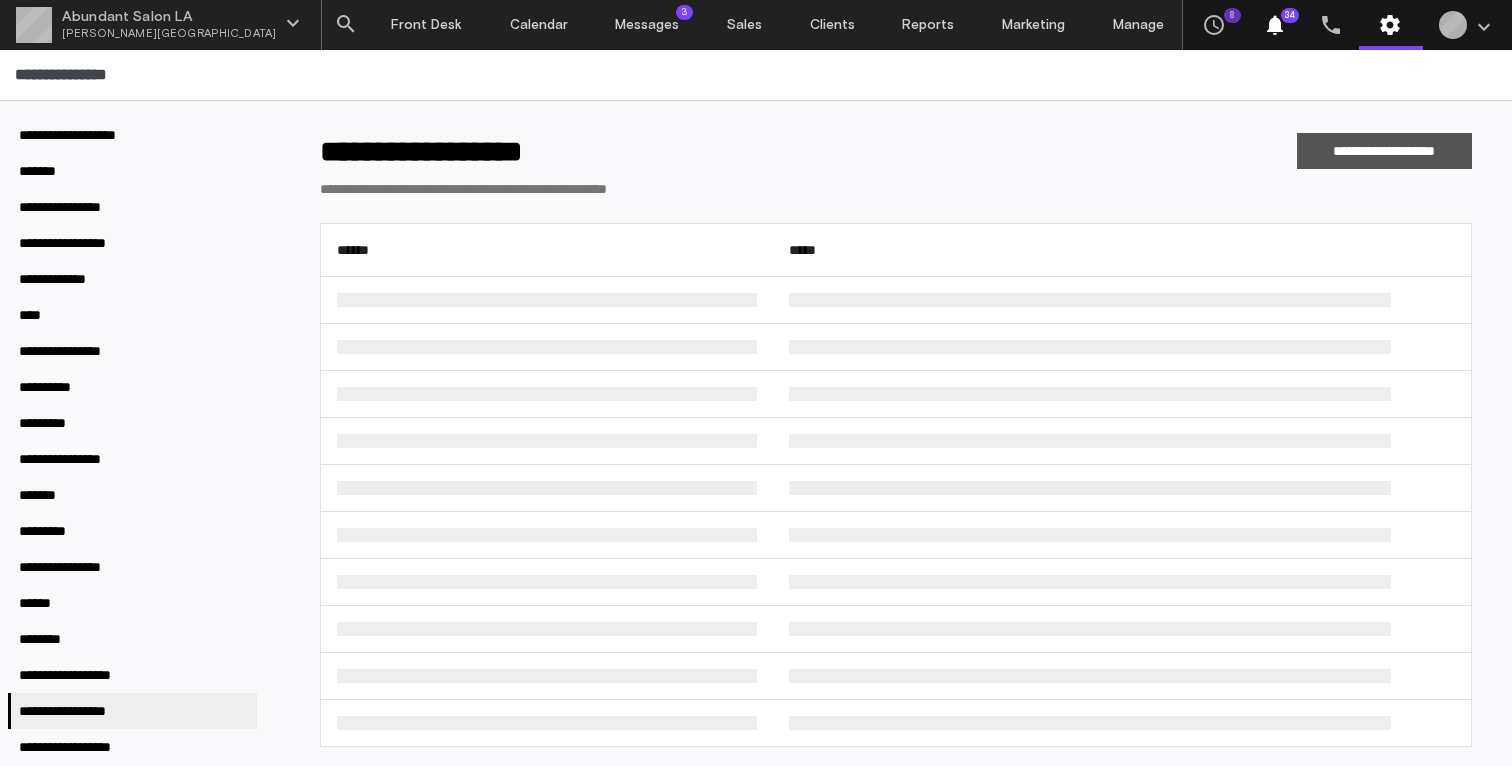 click on "**********" at bounding box center [1384, 151] 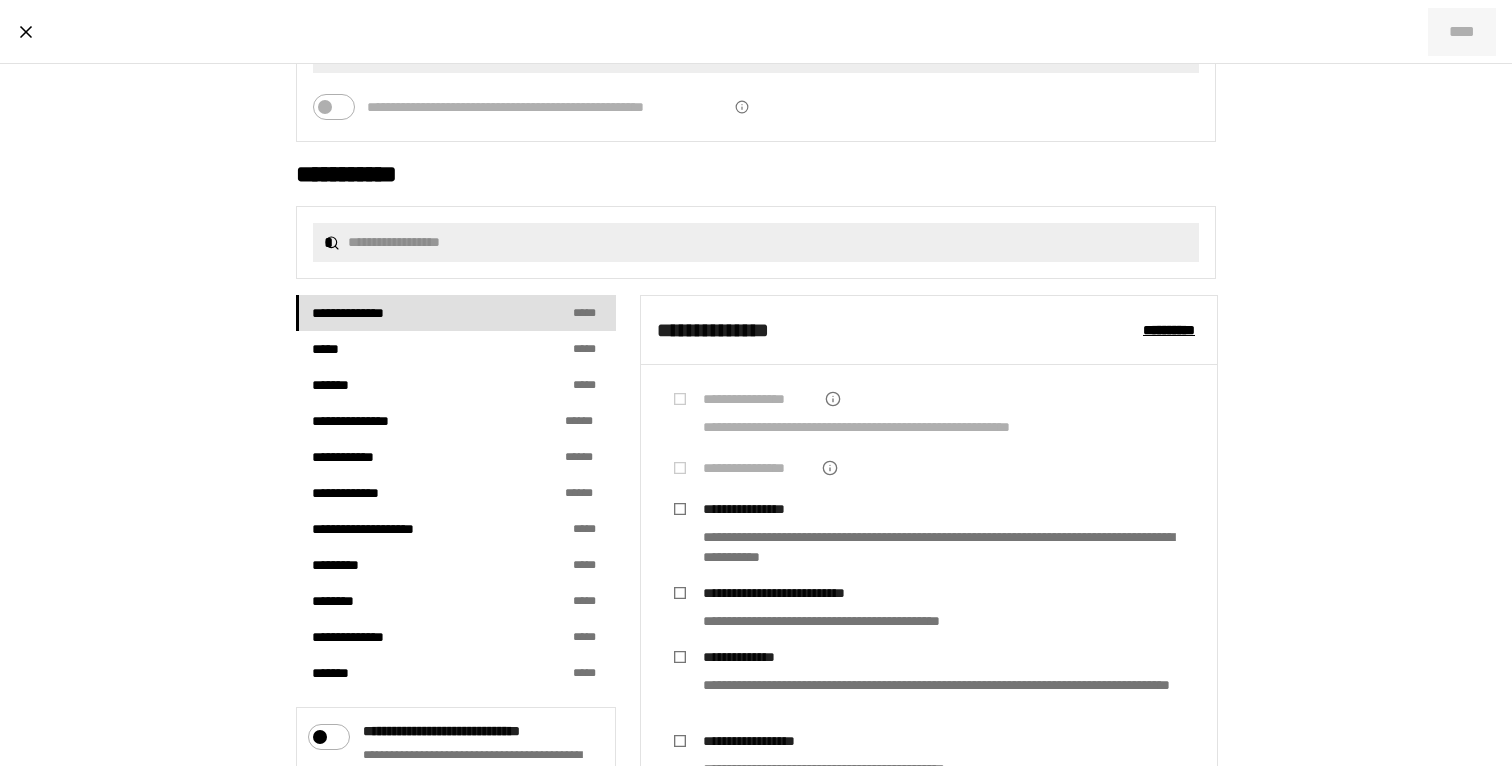 scroll, scrollTop: 305, scrollLeft: 0, axis: vertical 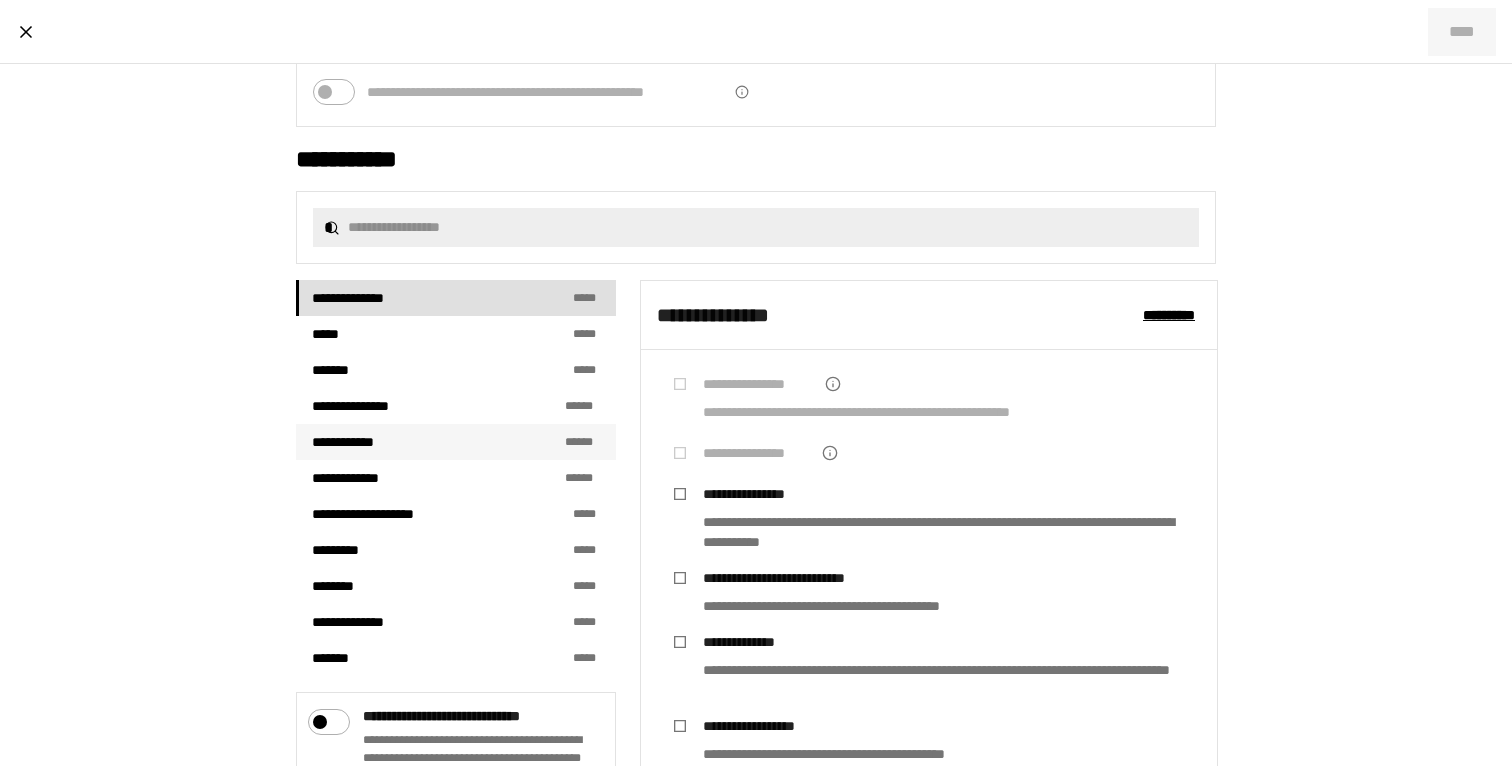 click on "**********" at bounding box center (456, 442) 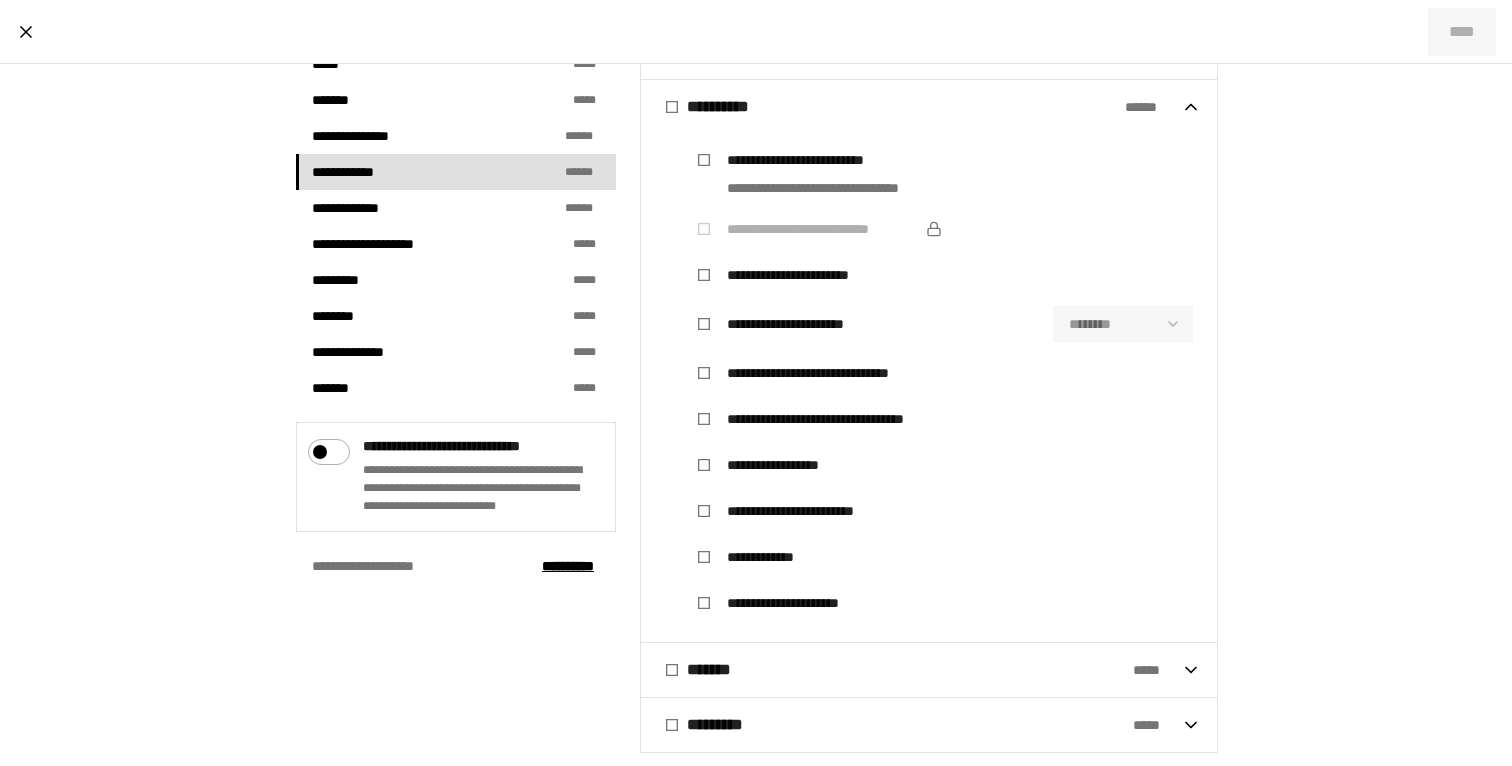 scroll, scrollTop: 567, scrollLeft: 0, axis: vertical 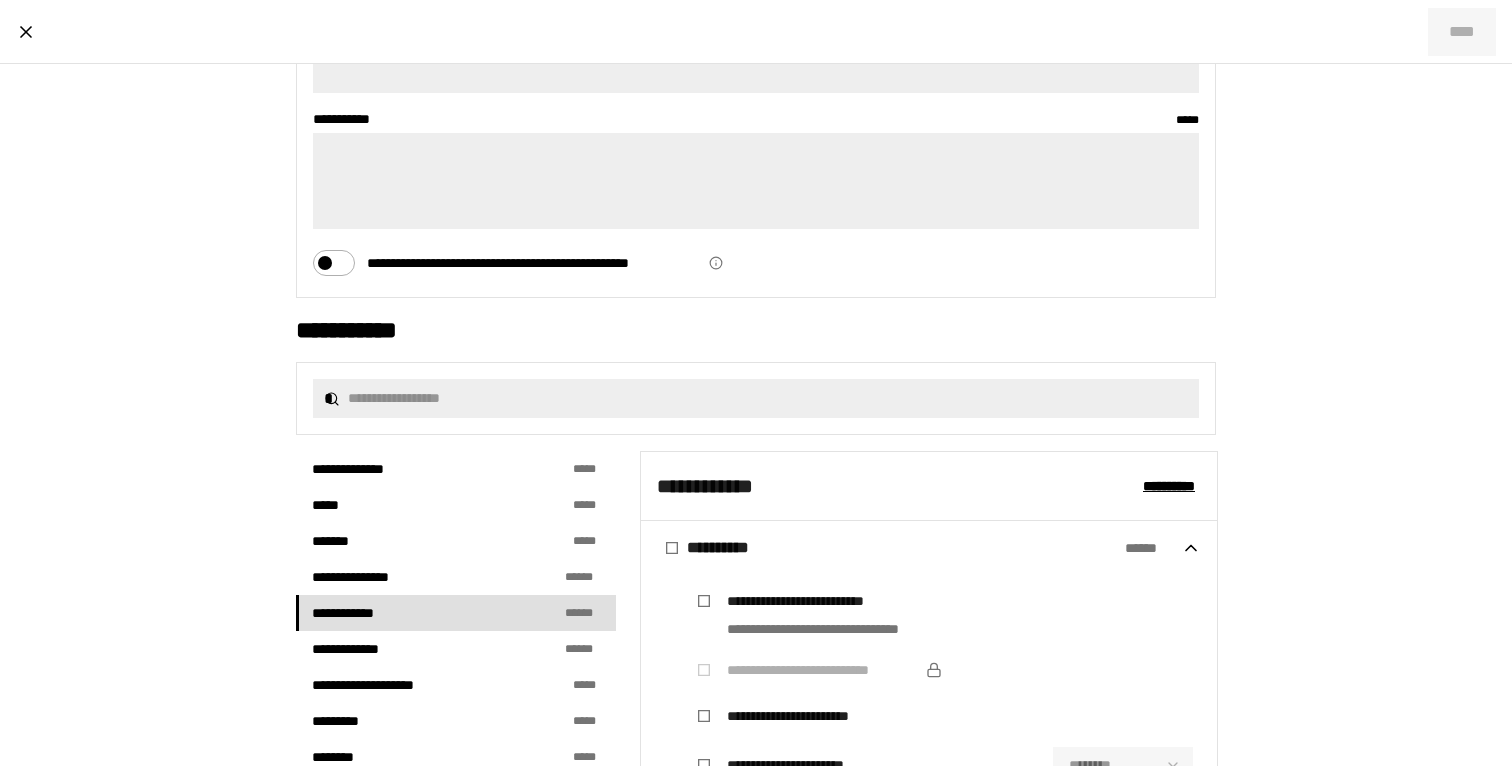 click 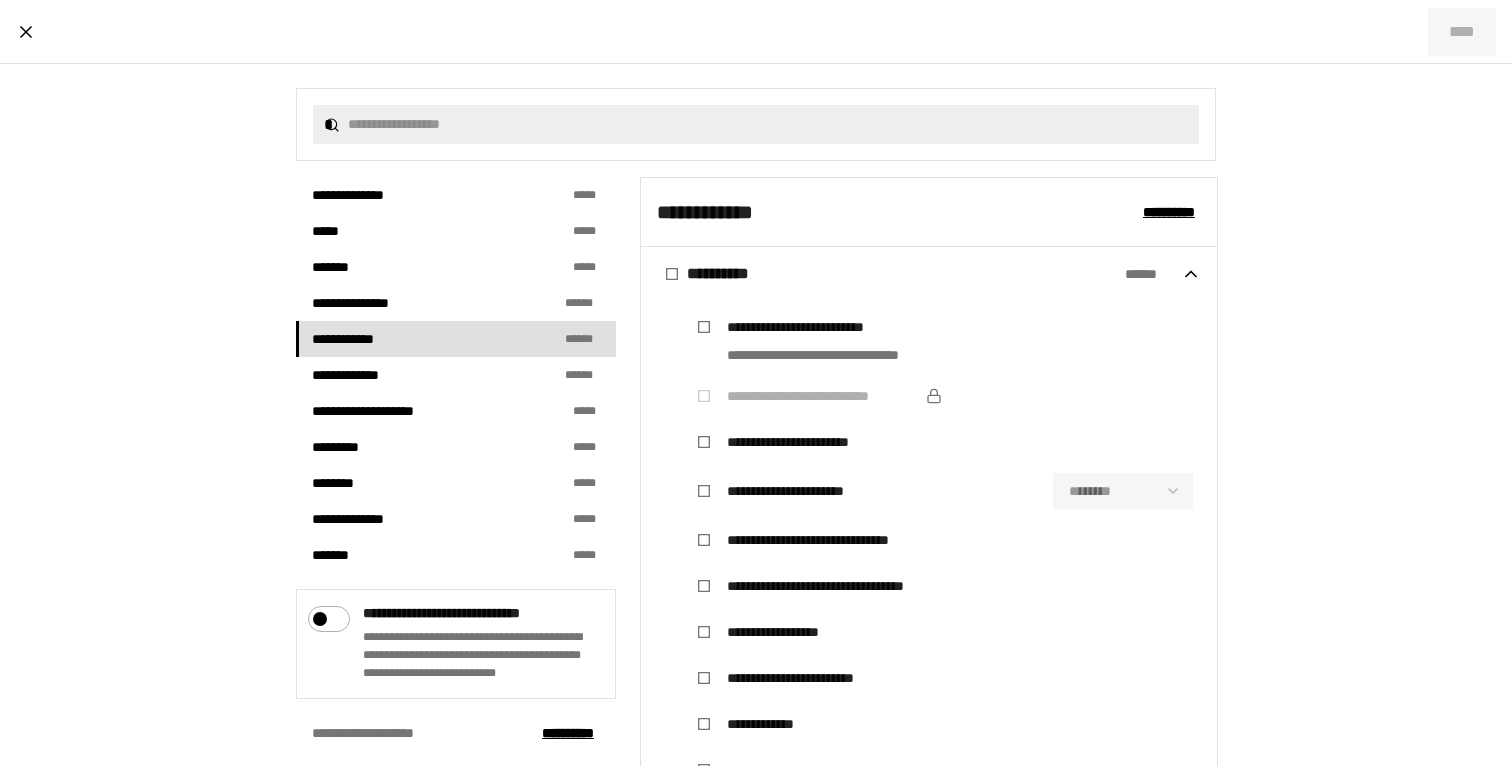 scroll, scrollTop: 510, scrollLeft: 0, axis: vertical 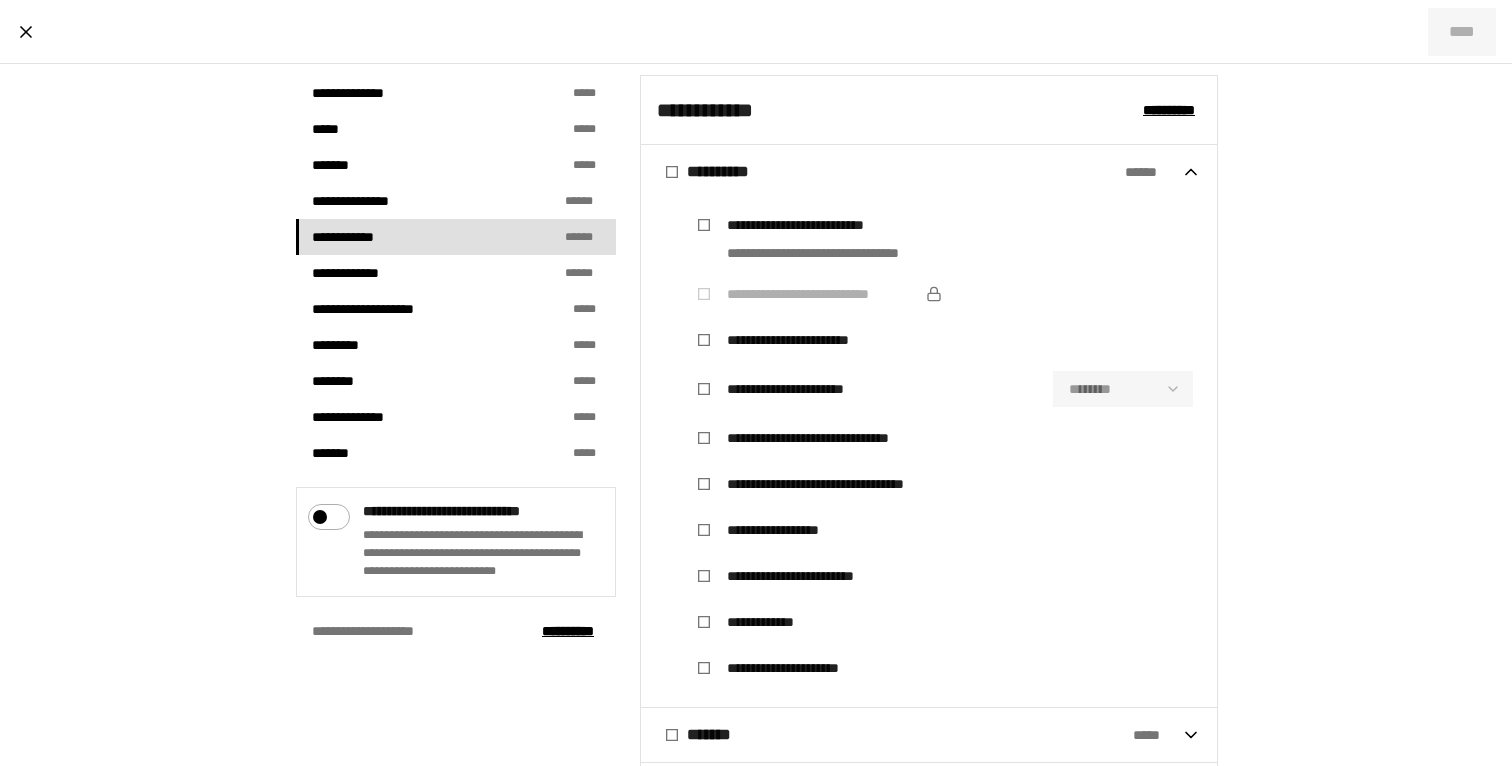 click on "**********" at bounding box center [929, 172] 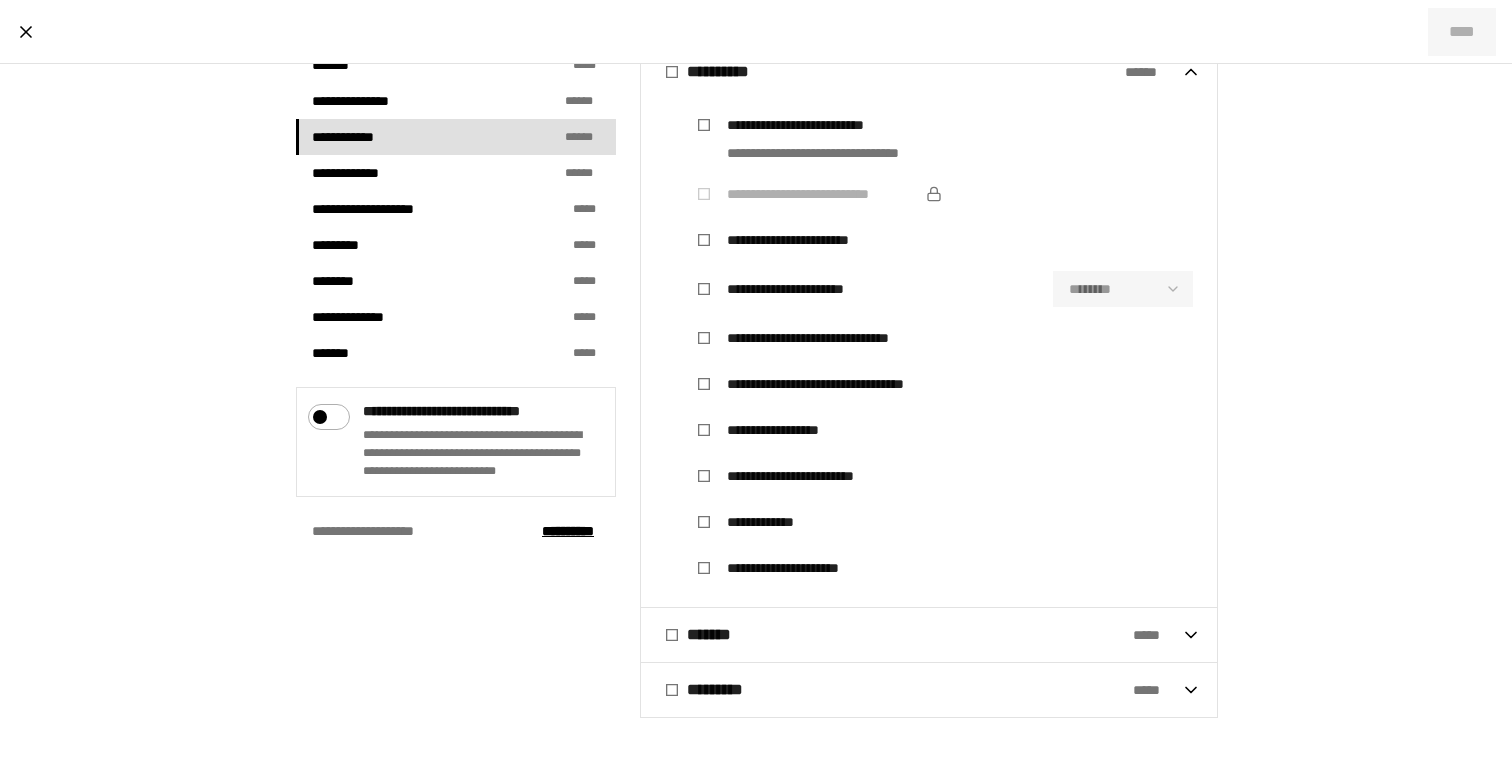 click on "******* * * *" at bounding box center (929, 635) 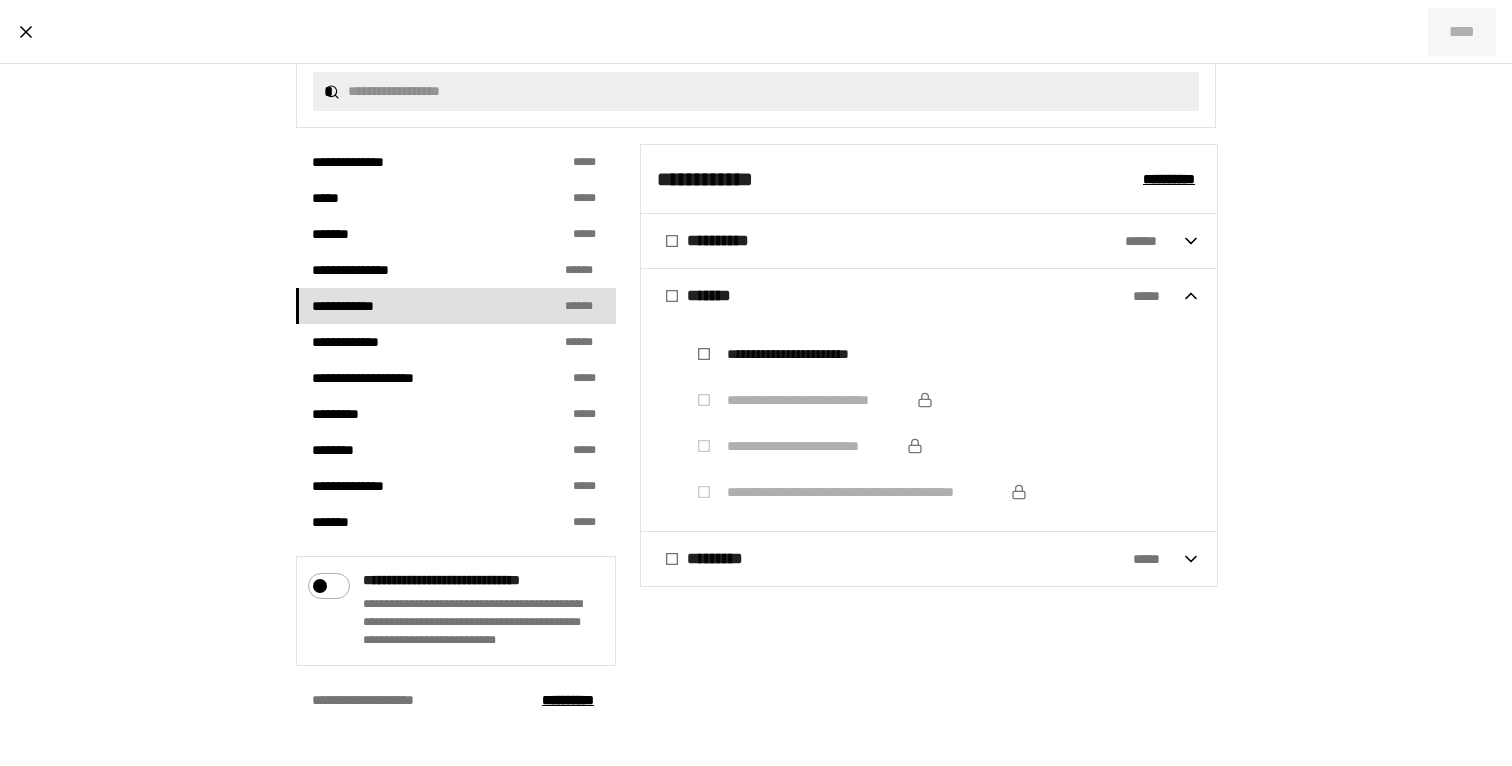 scroll, scrollTop: 441, scrollLeft: 0, axis: vertical 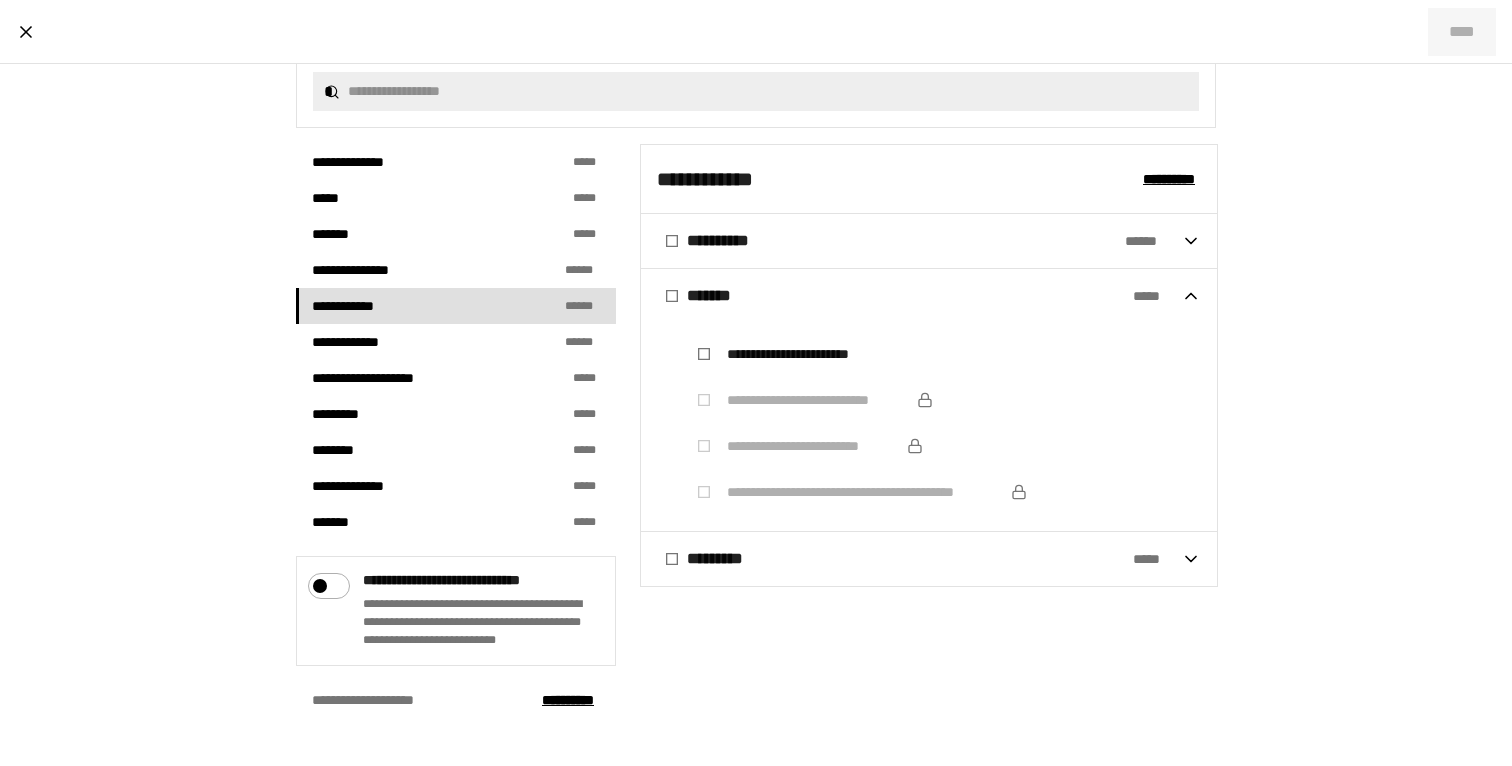 click on "********* * * *" at bounding box center [929, 559] 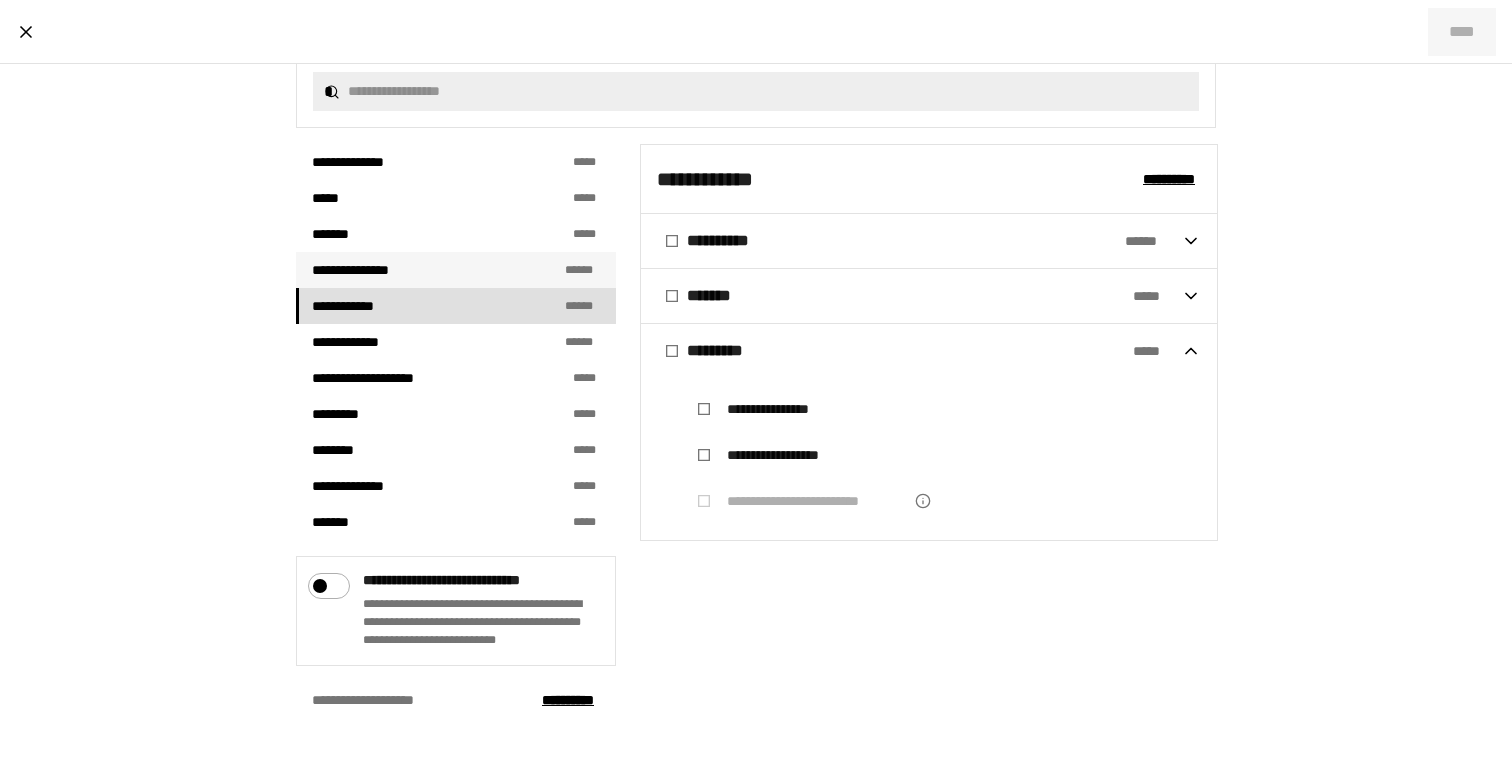 scroll, scrollTop: 416, scrollLeft: 0, axis: vertical 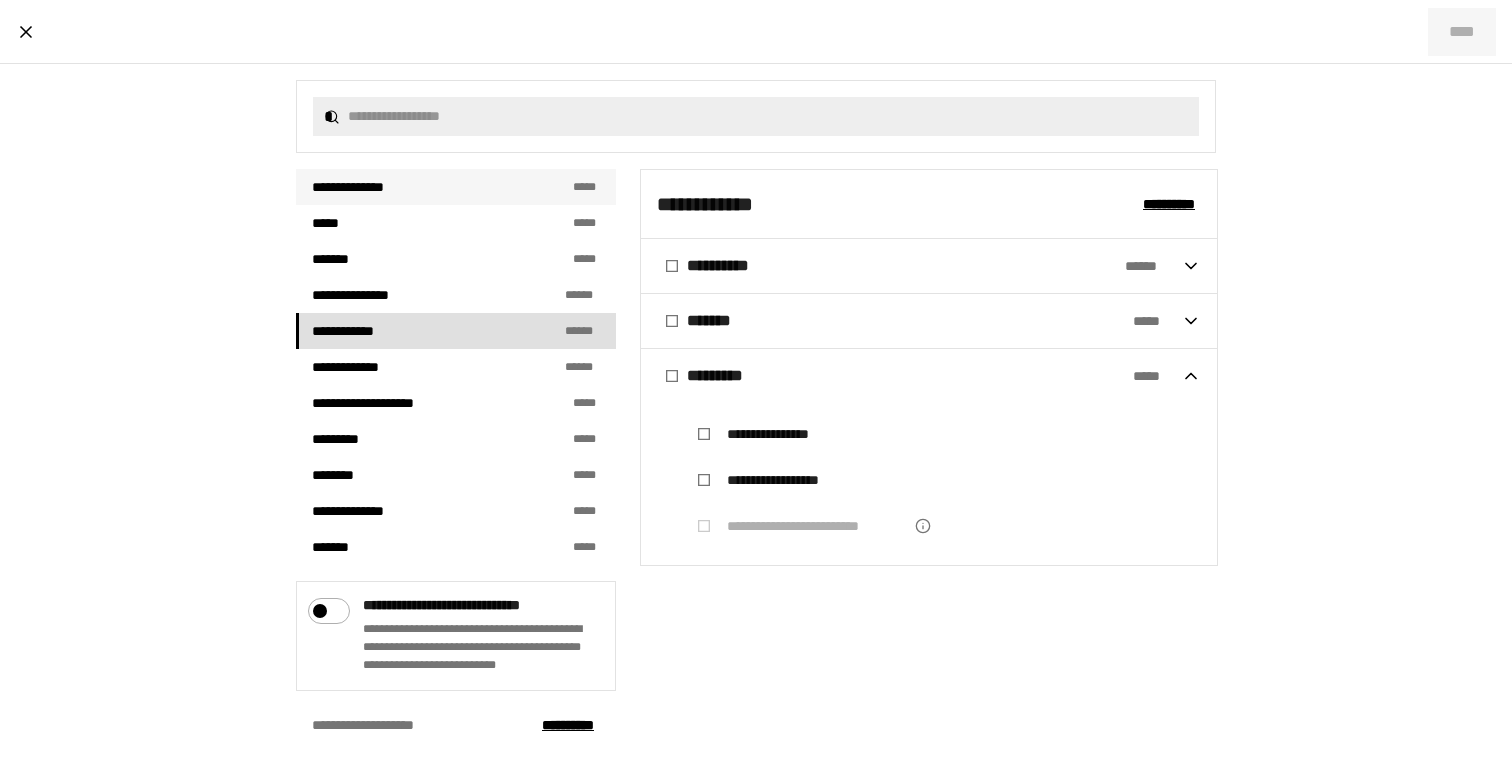 click on "**********" at bounding box center [360, 187] 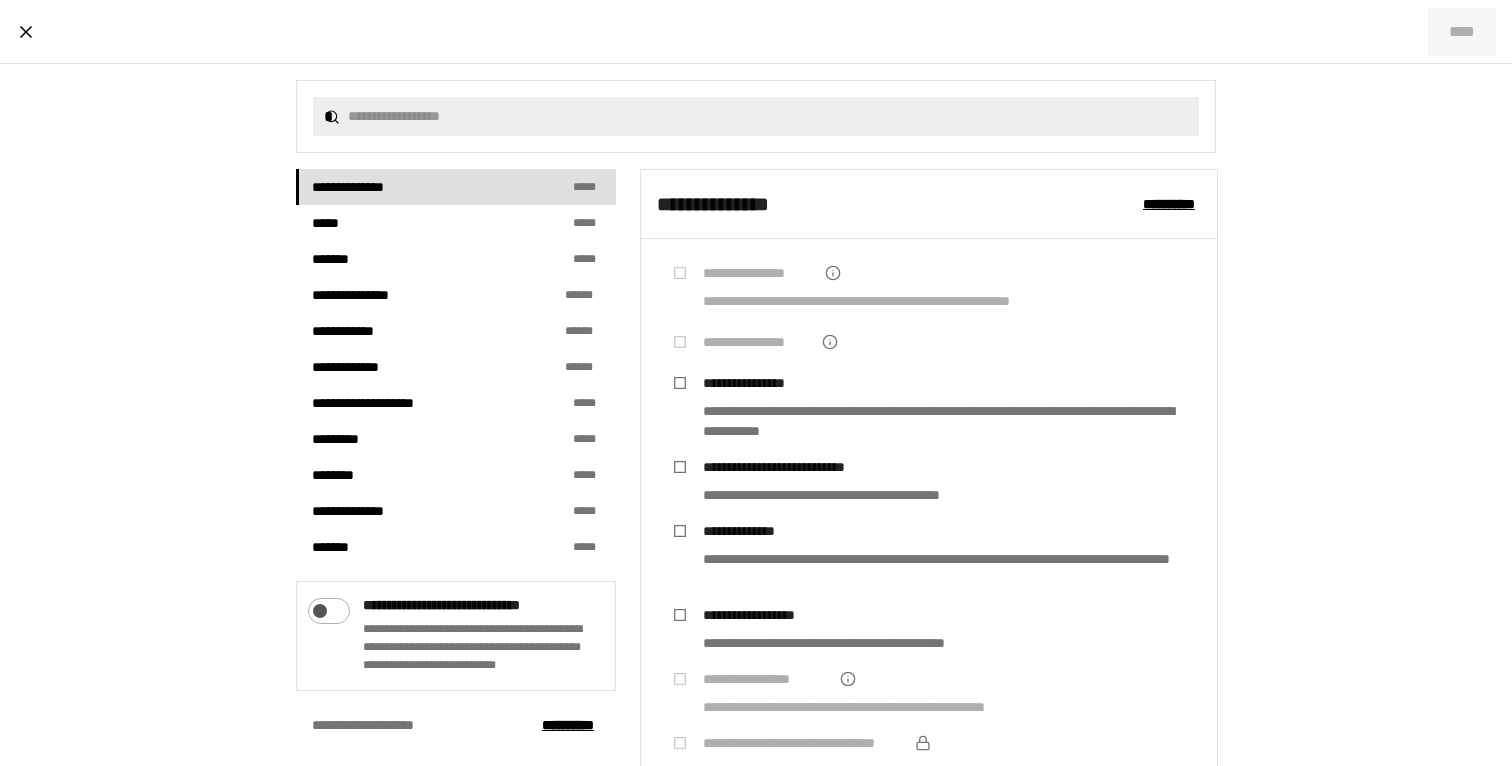 click at bounding box center [317, 606] 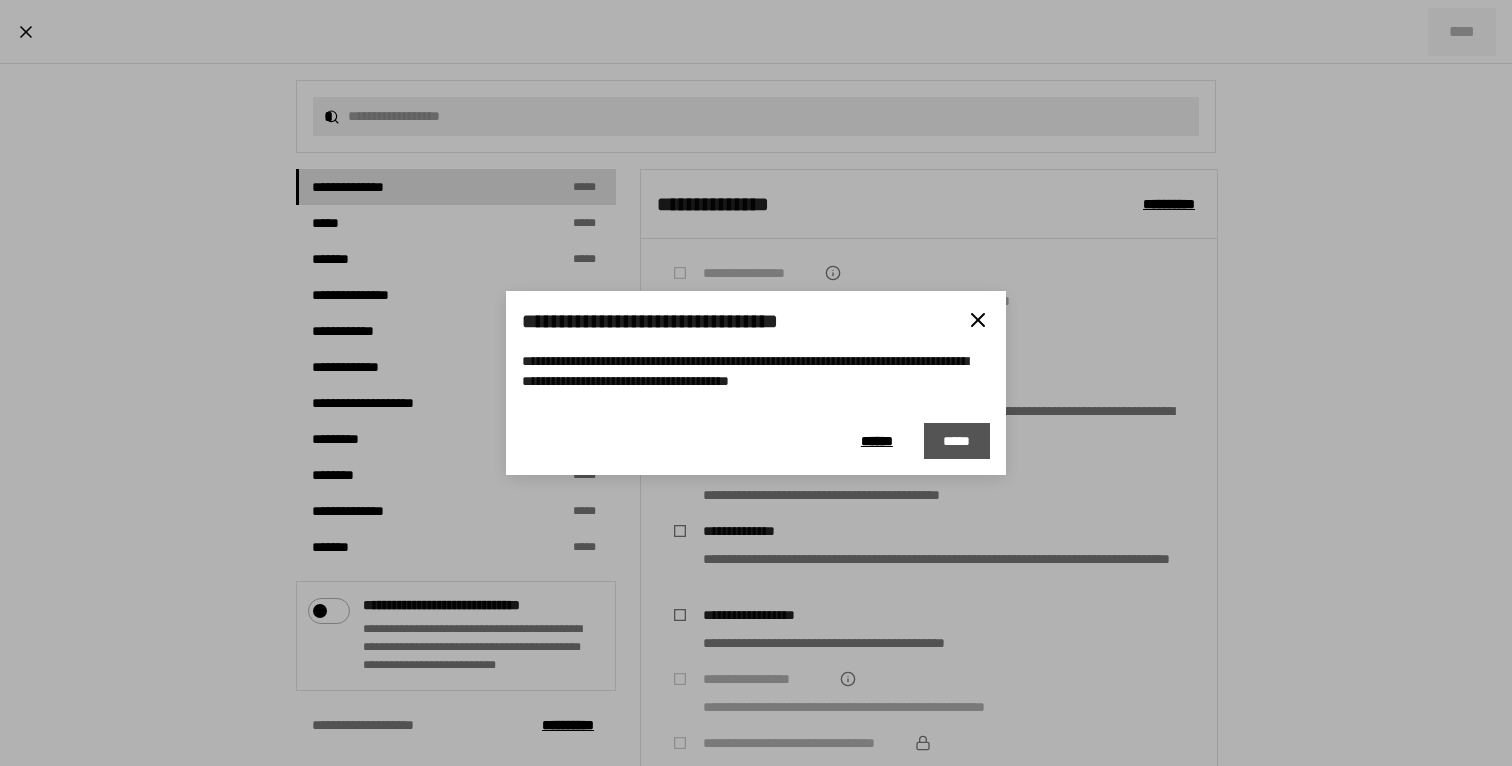 click on "*****" at bounding box center [957, 441] 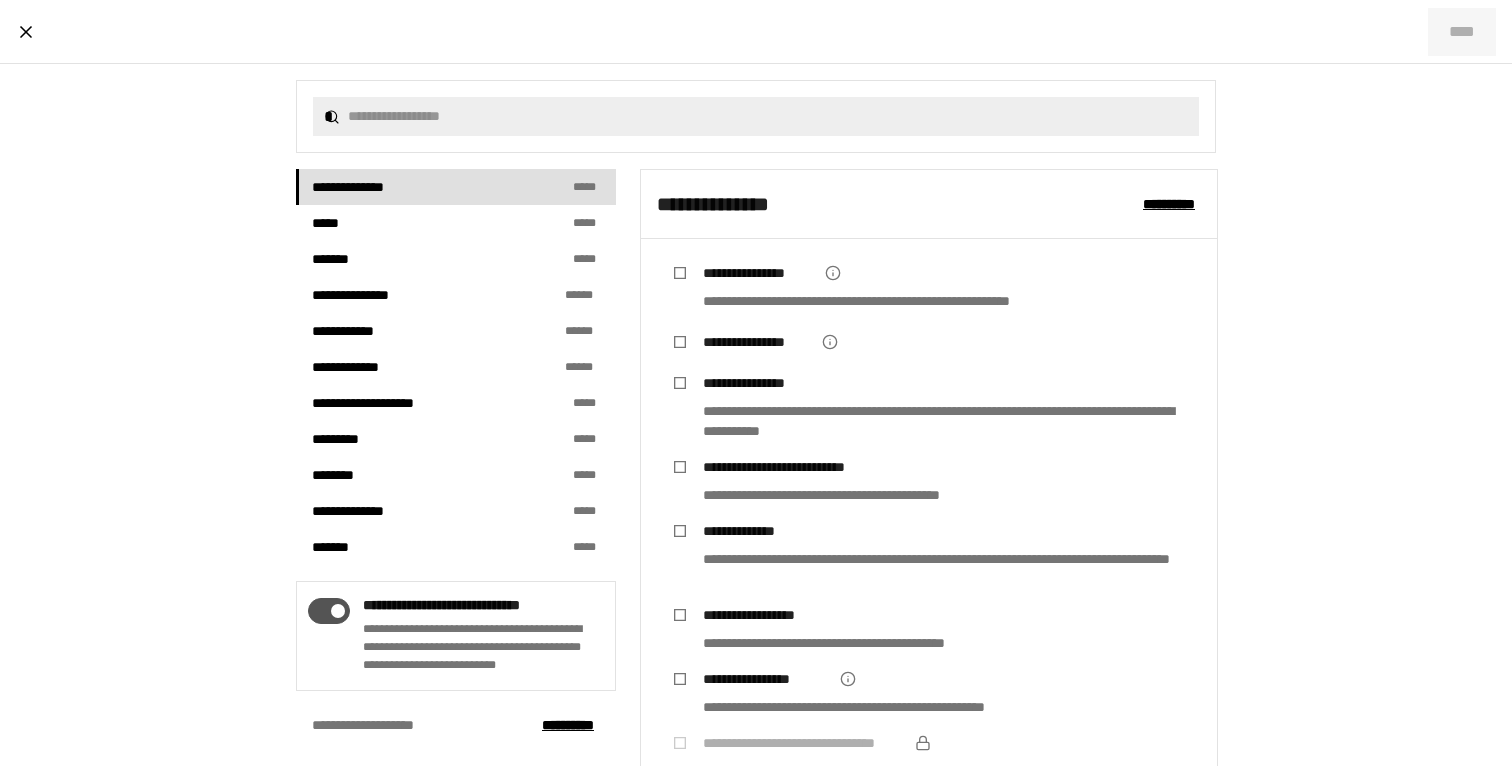 click at bounding box center [335, 606] 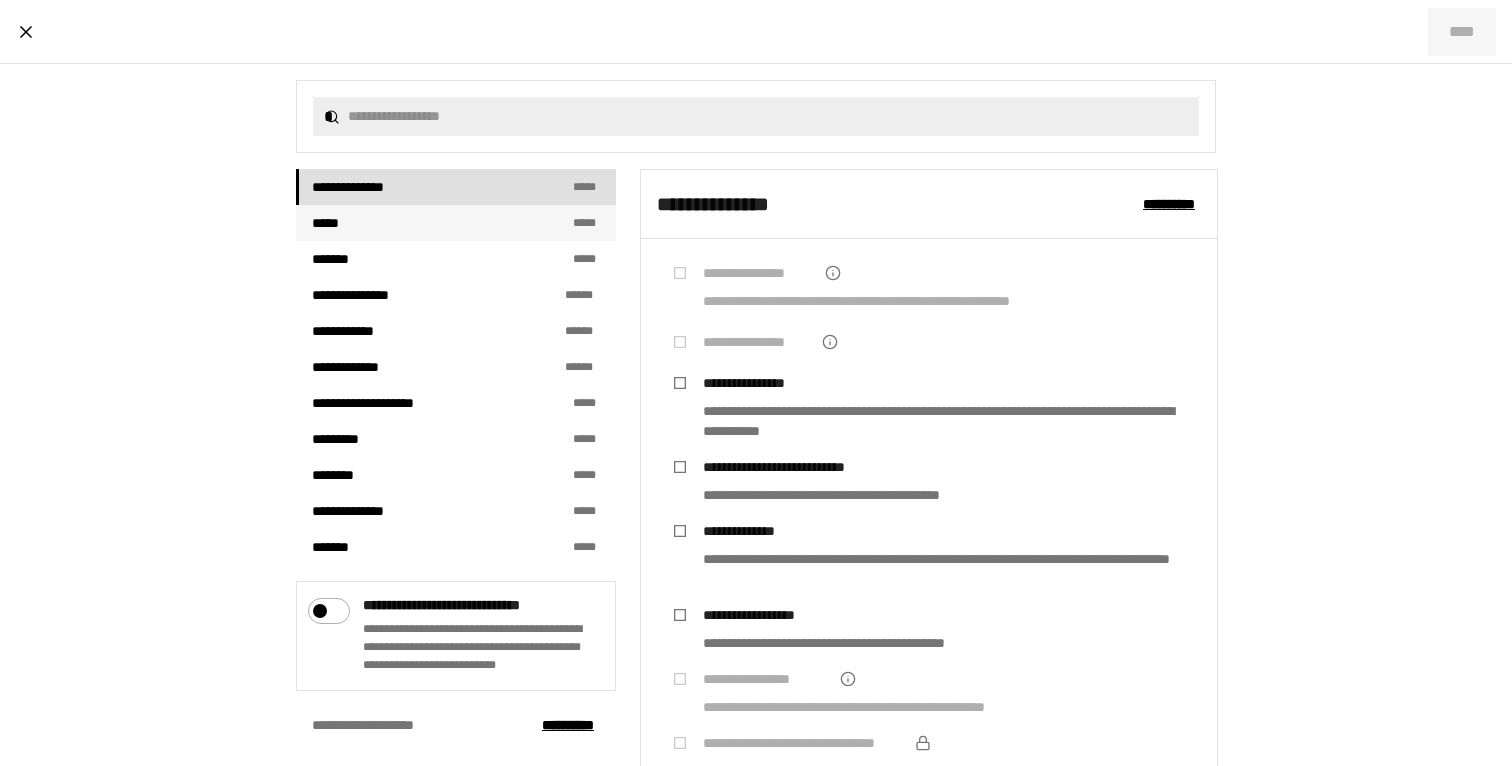 click on "***** * * *" at bounding box center [456, 223] 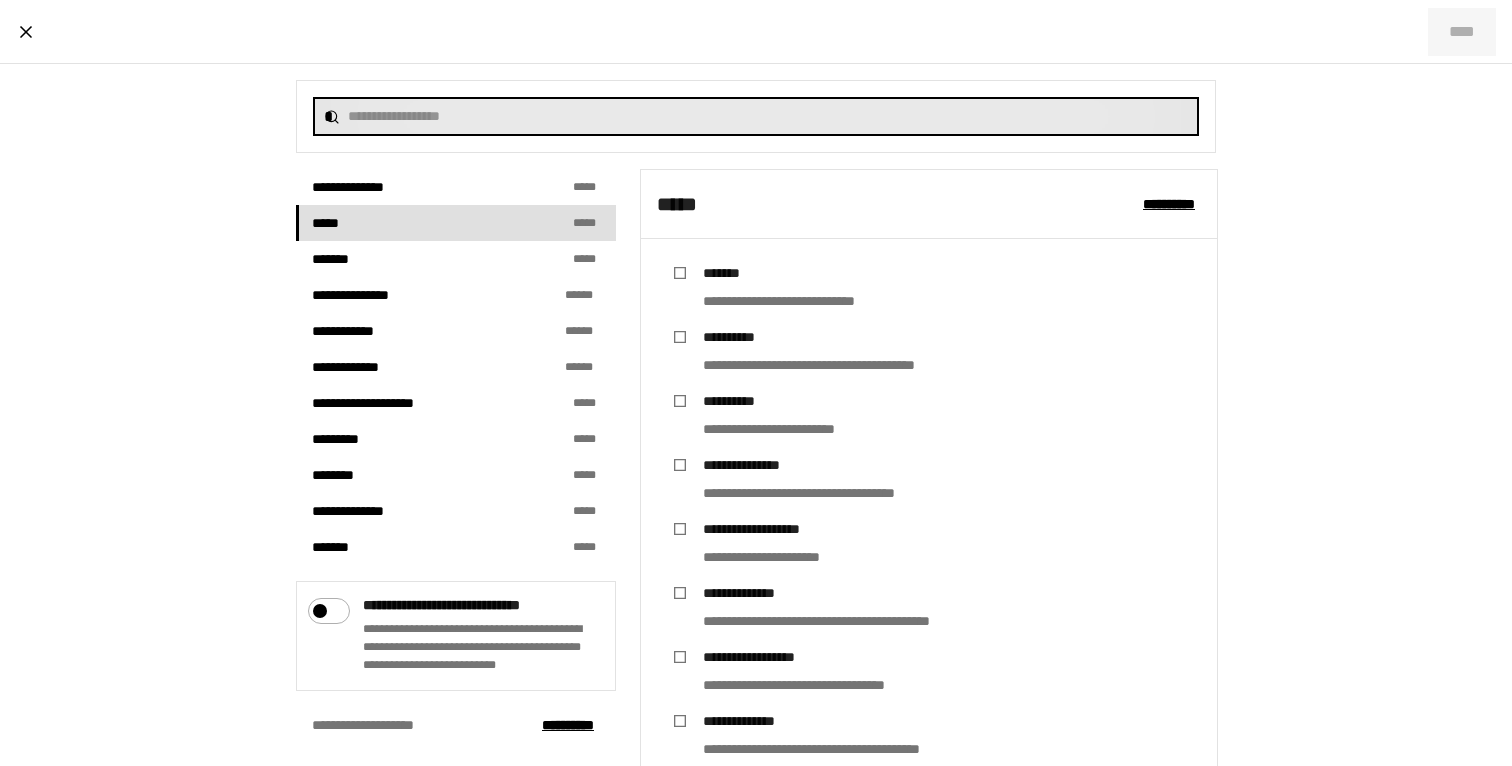 click at bounding box center (768, 117) 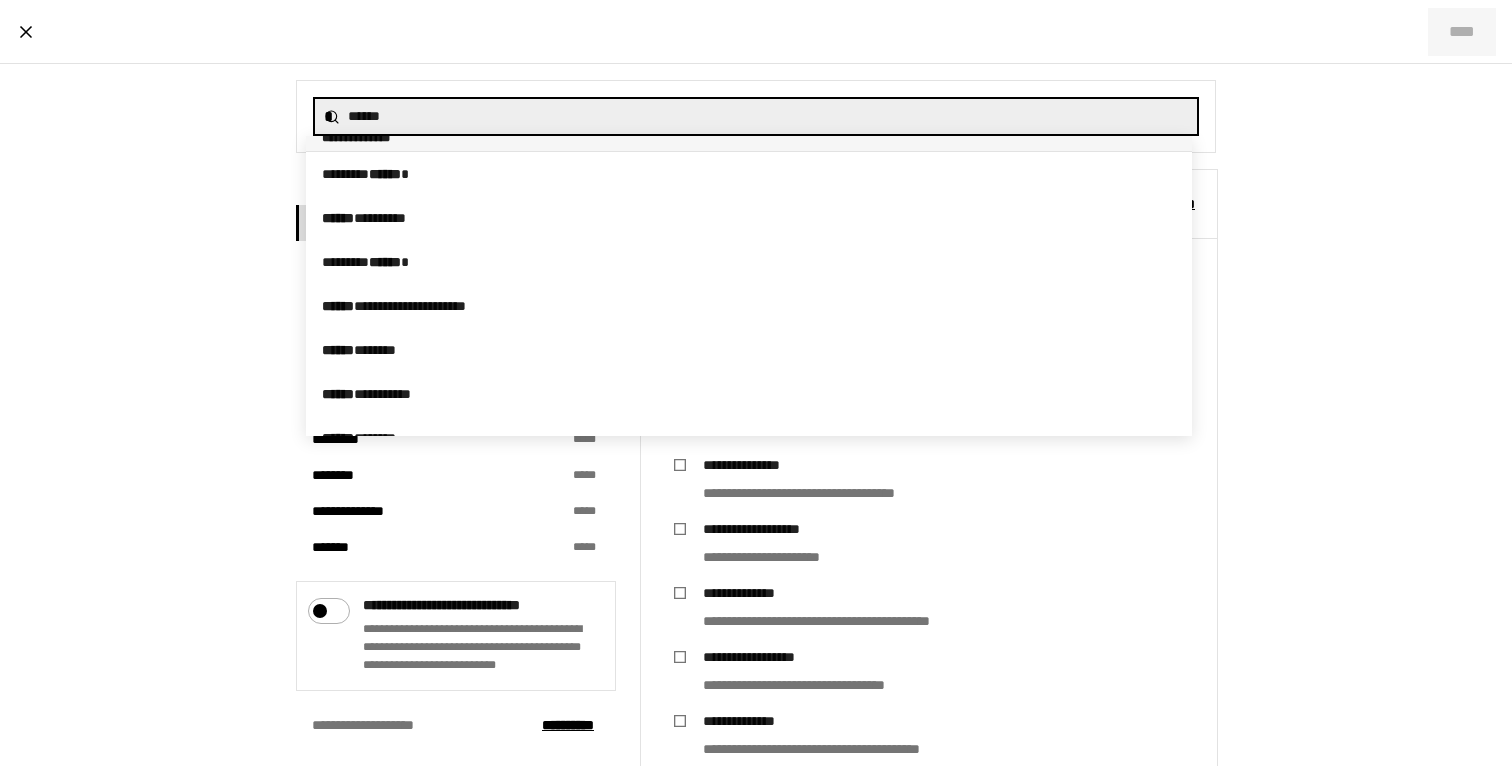 scroll, scrollTop: 265, scrollLeft: 0, axis: vertical 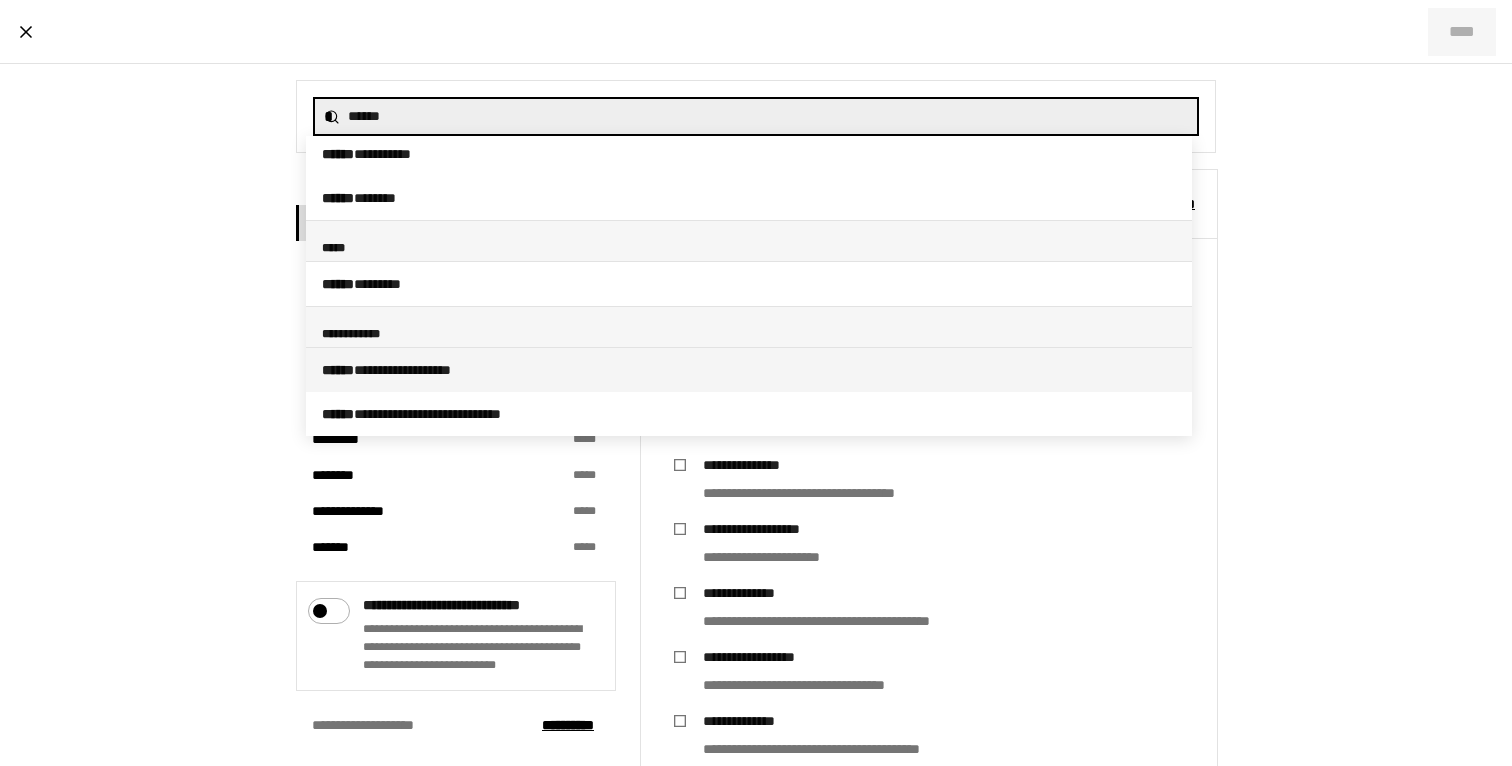 type on "******" 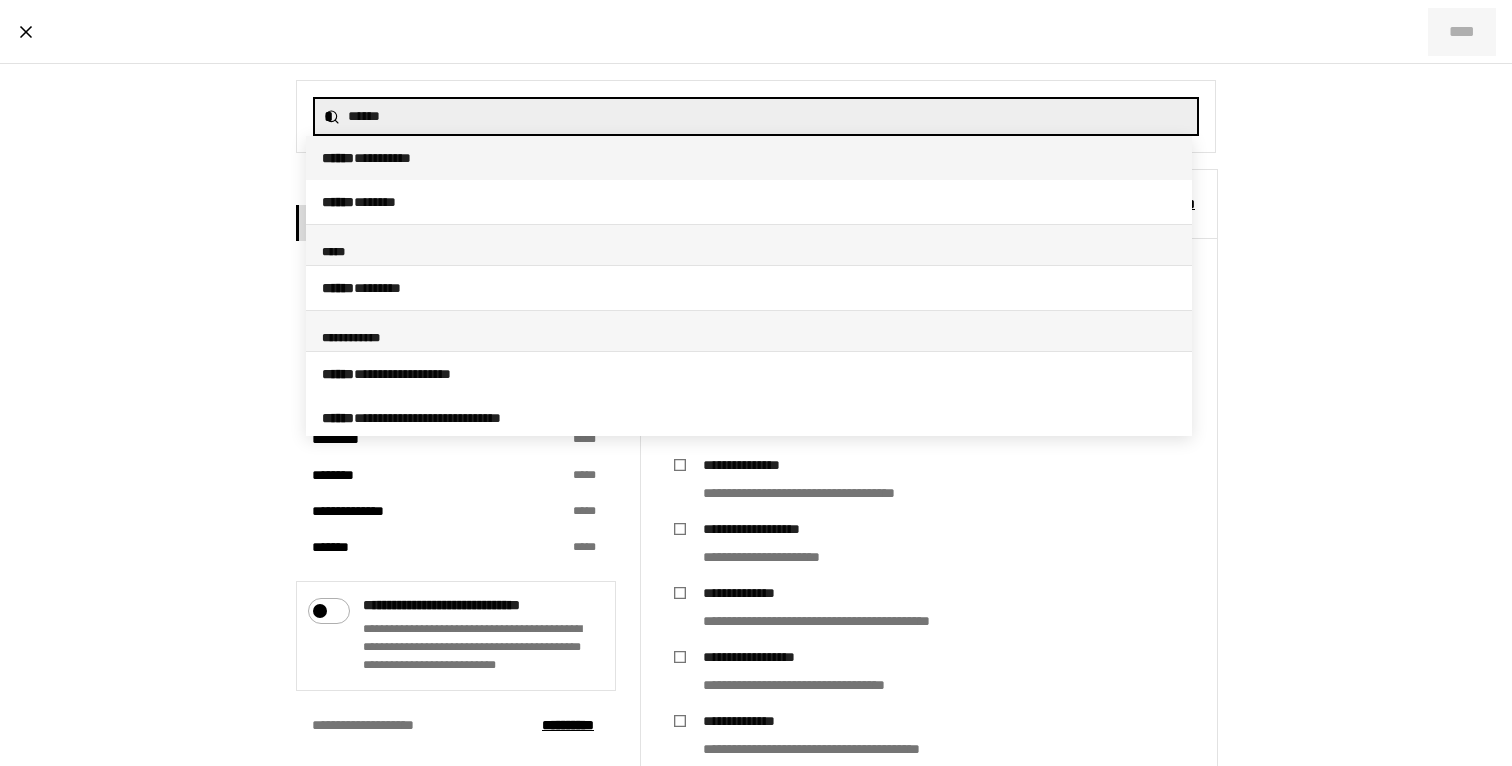 scroll, scrollTop: 265, scrollLeft: 0, axis: vertical 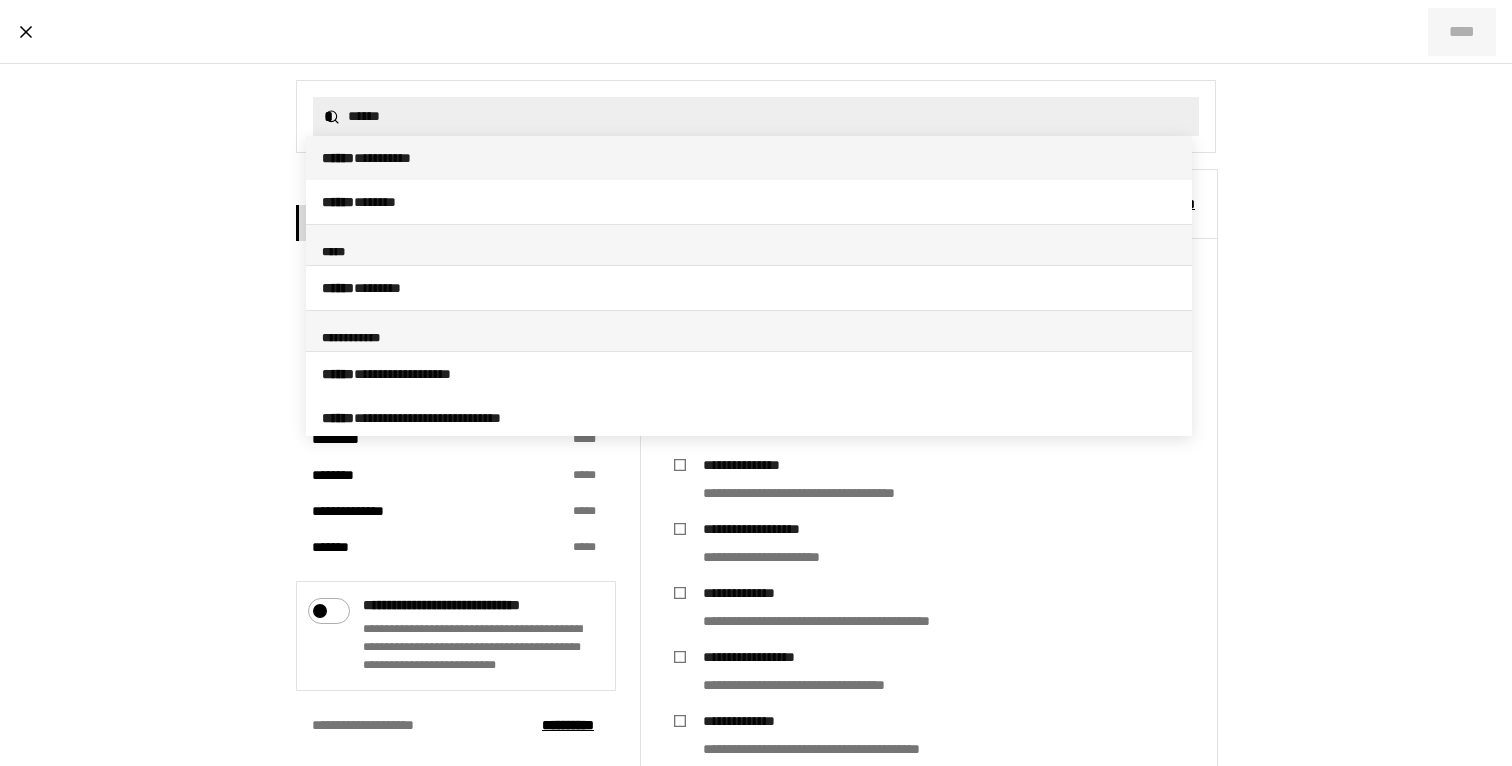 click at bounding box center (756, 383) 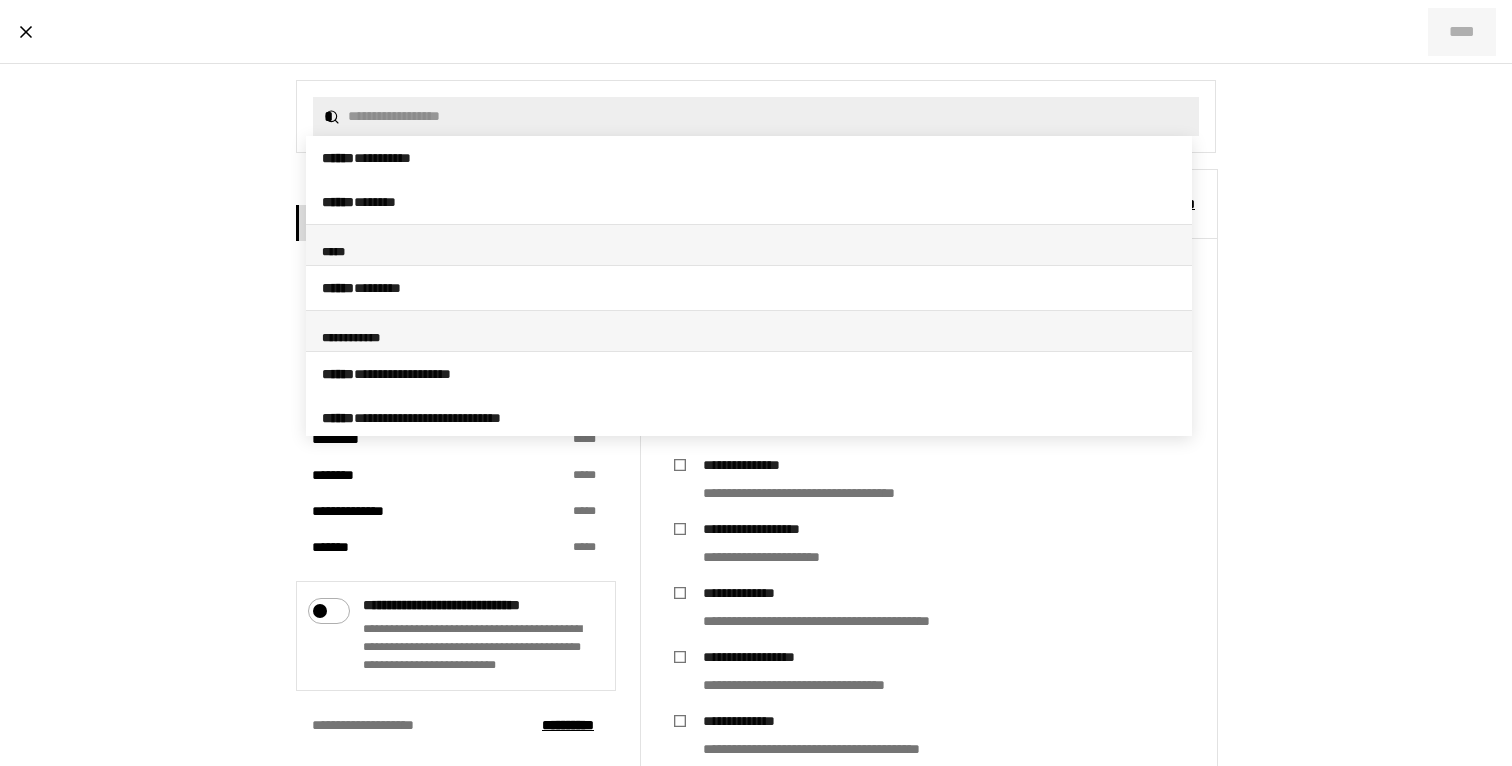 scroll, scrollTop: 0, scrollLeft: 0, axis: both 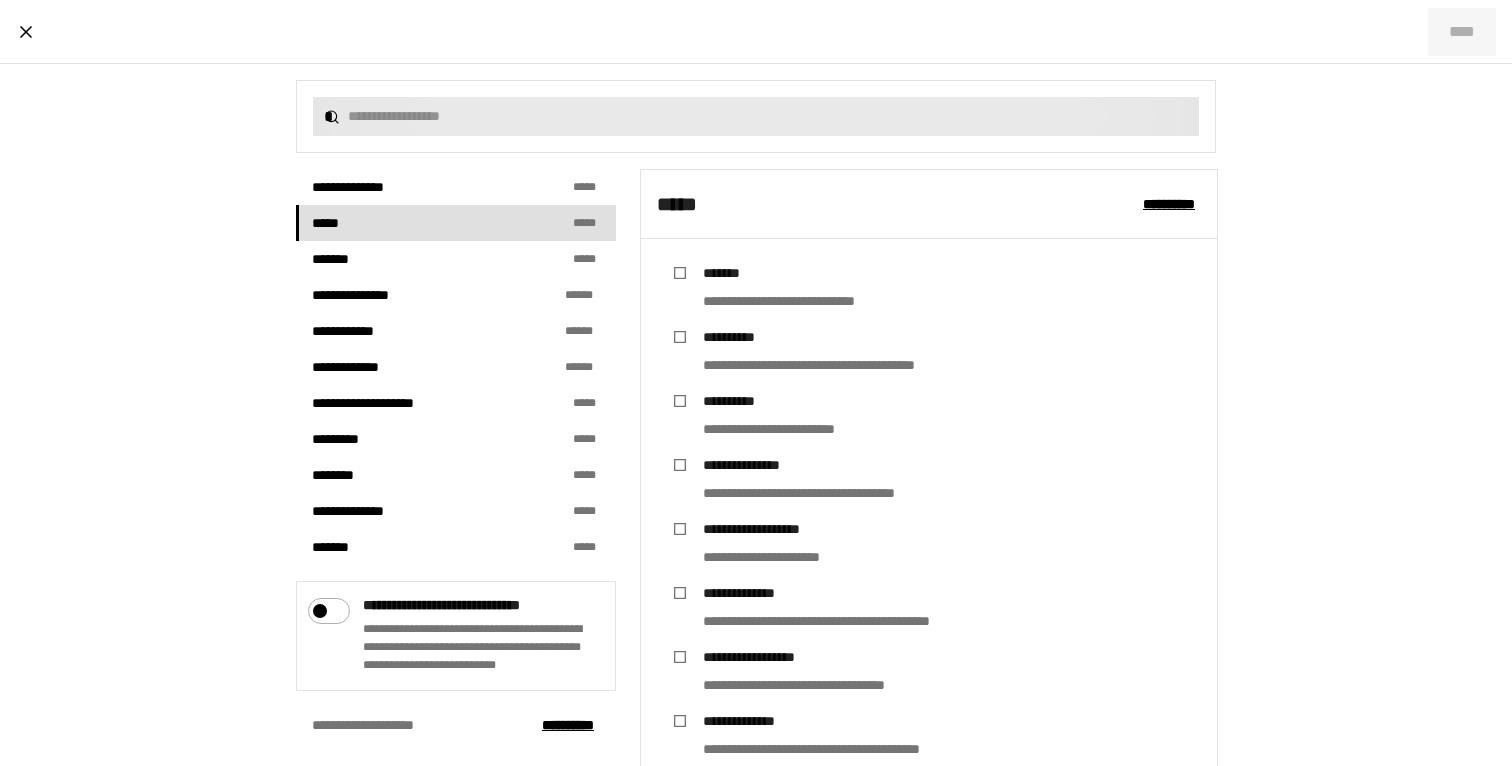 click on "*" at bounding box center [756, 116] 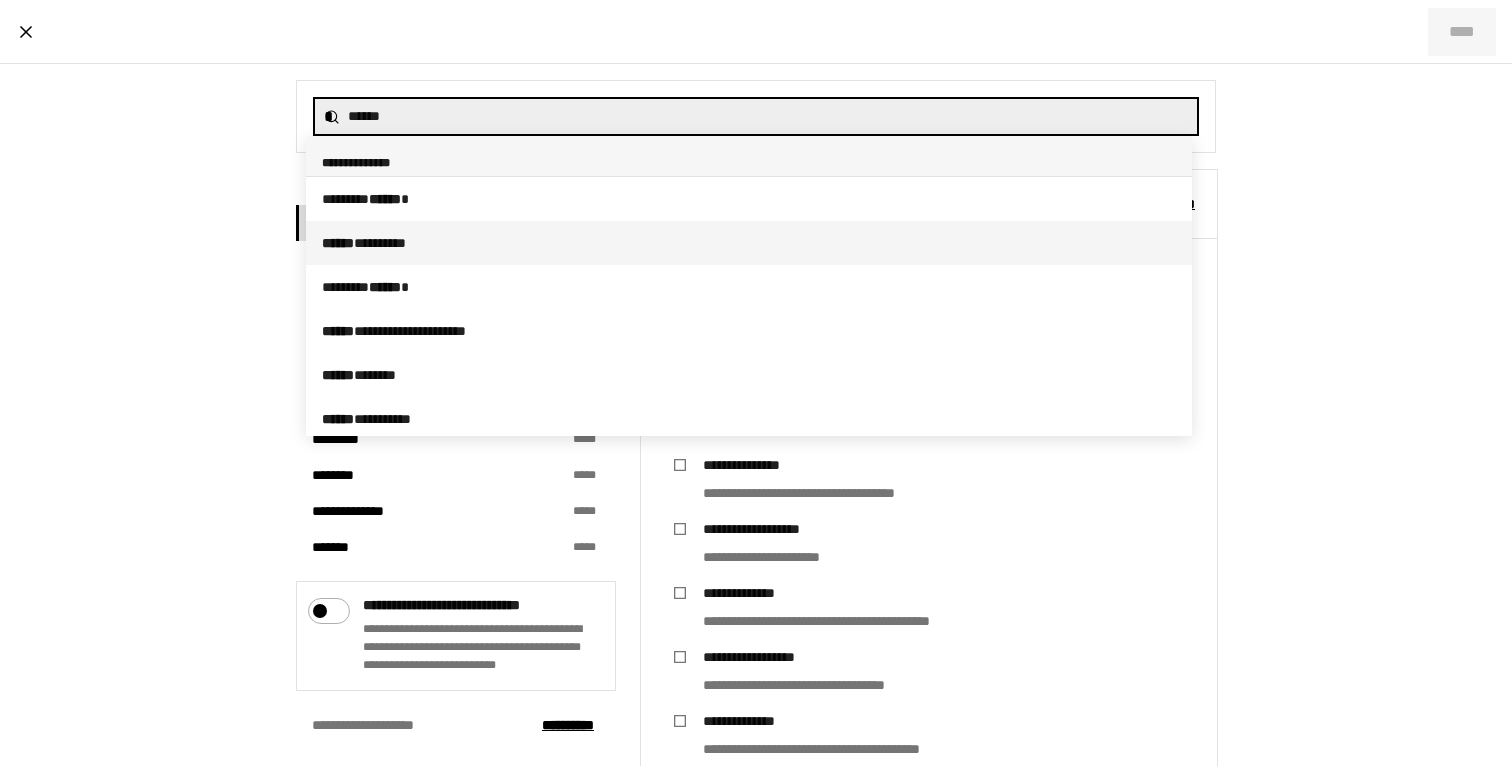 scroll, scrollTop: 265, scrollLeft: 0, axis: vertical 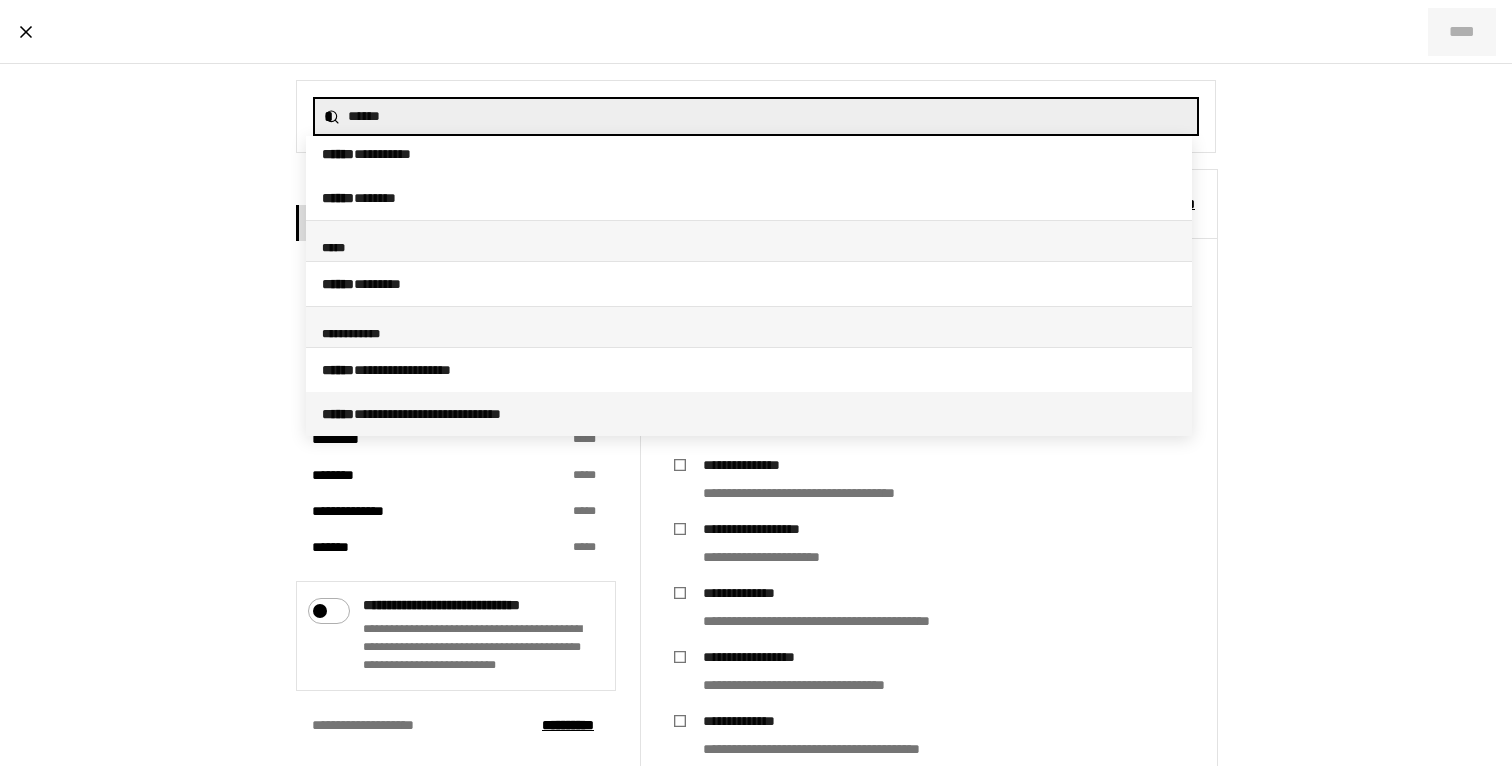 type on "******" 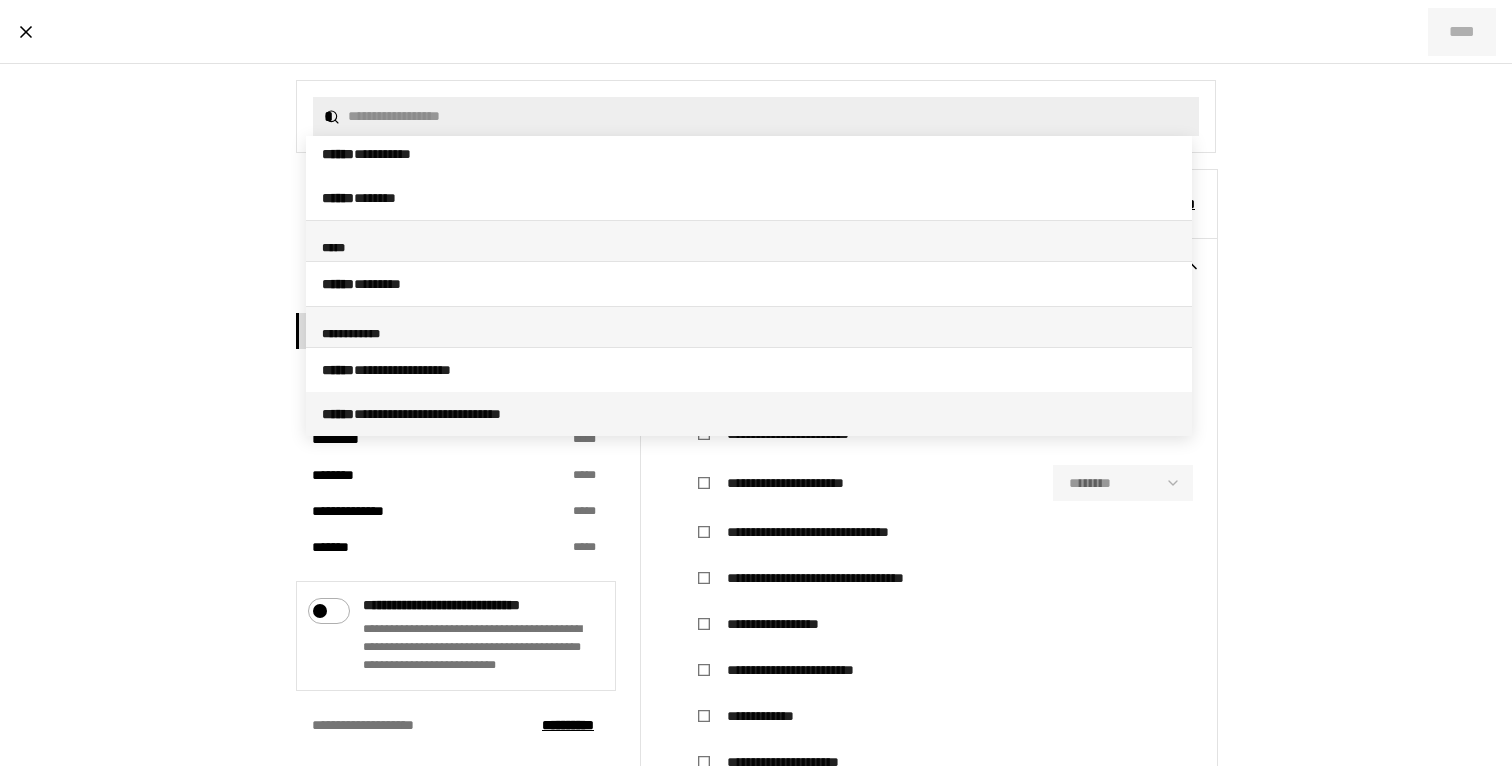 scroll, scrollTop: 0, scrollLeft: 0, axis: both 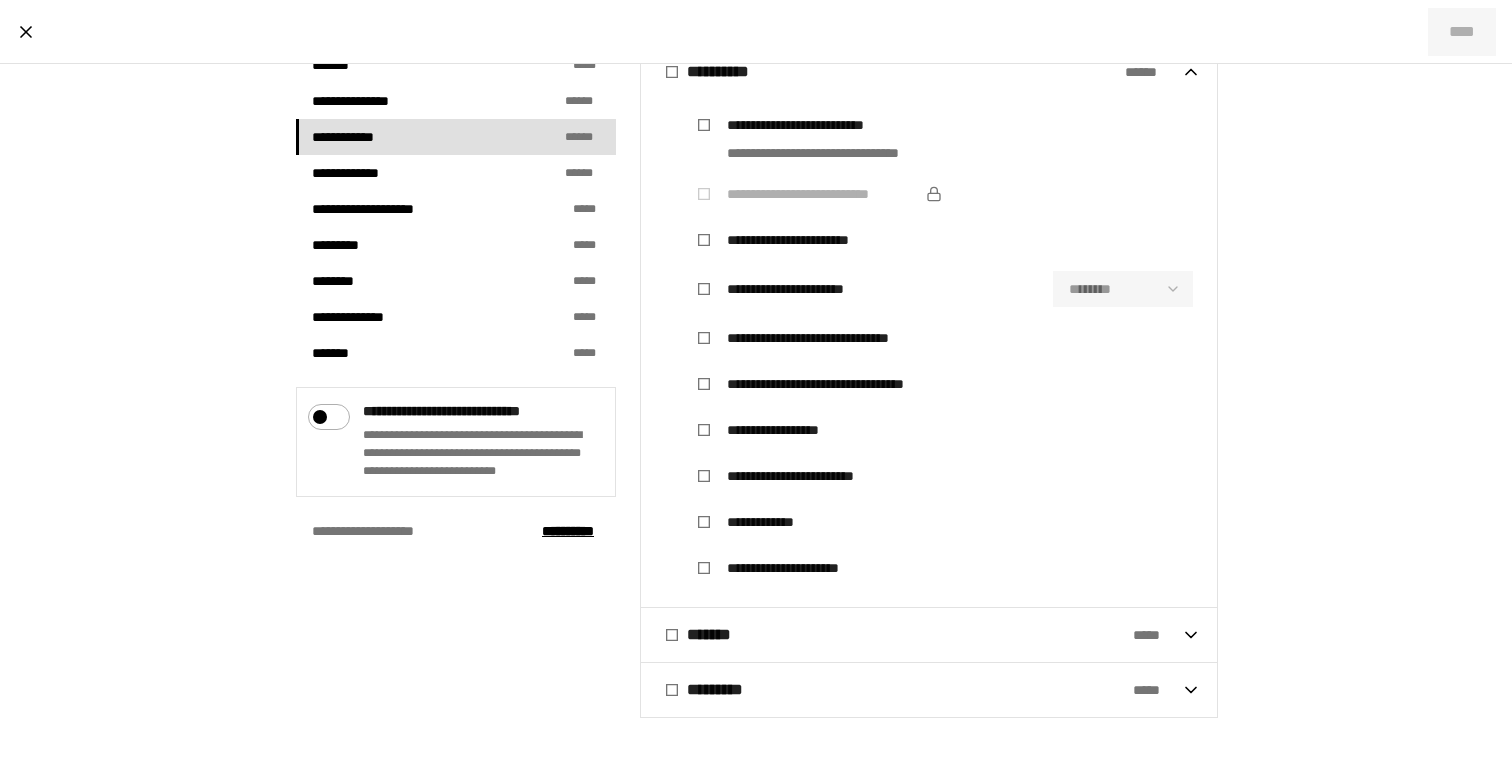 click on "********* * * *" at bounding box center (919, 690) 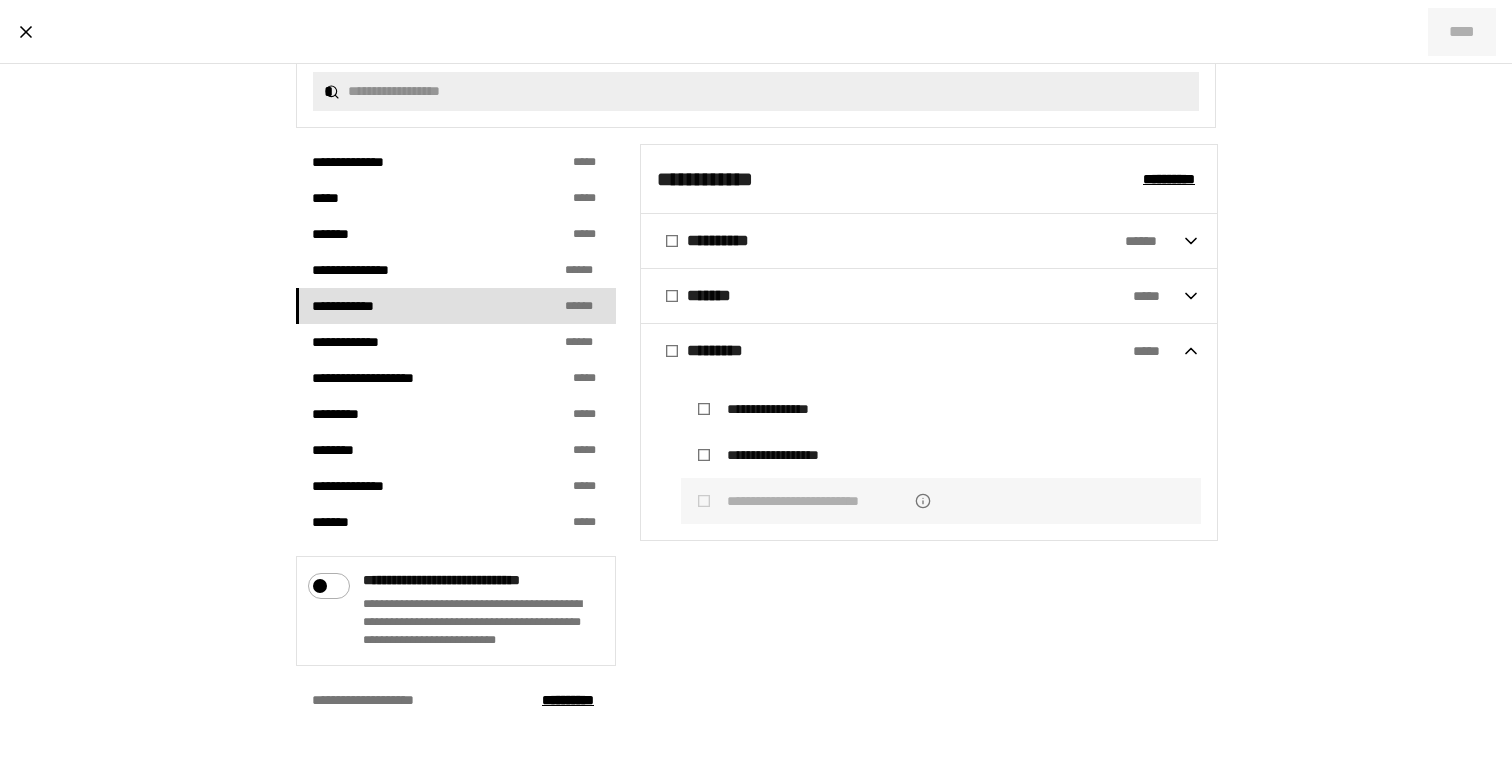 scroll, scrollTop: 441, scrollLeft: 0, axis: vertical 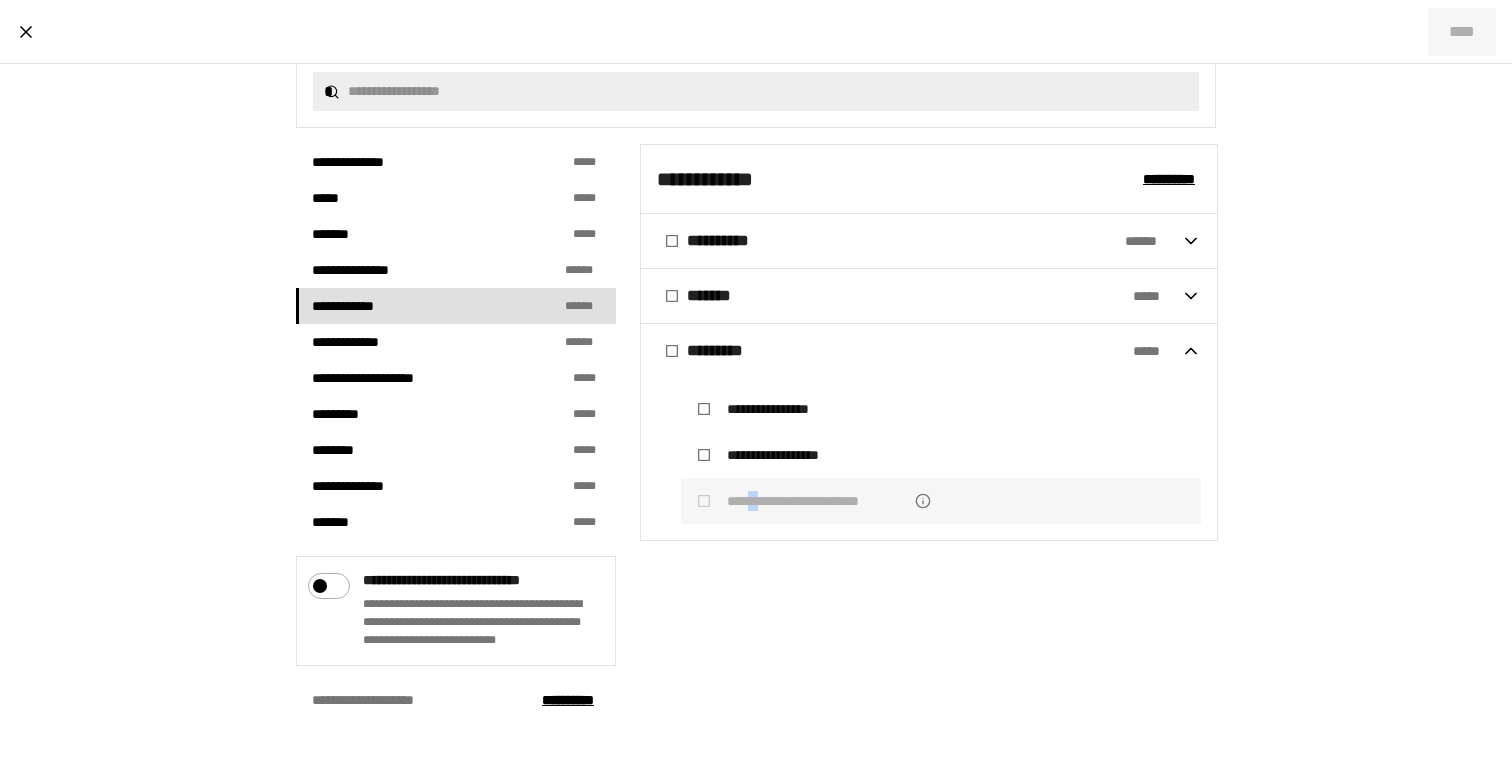 click on "**********" at bounding box center [817, 501] 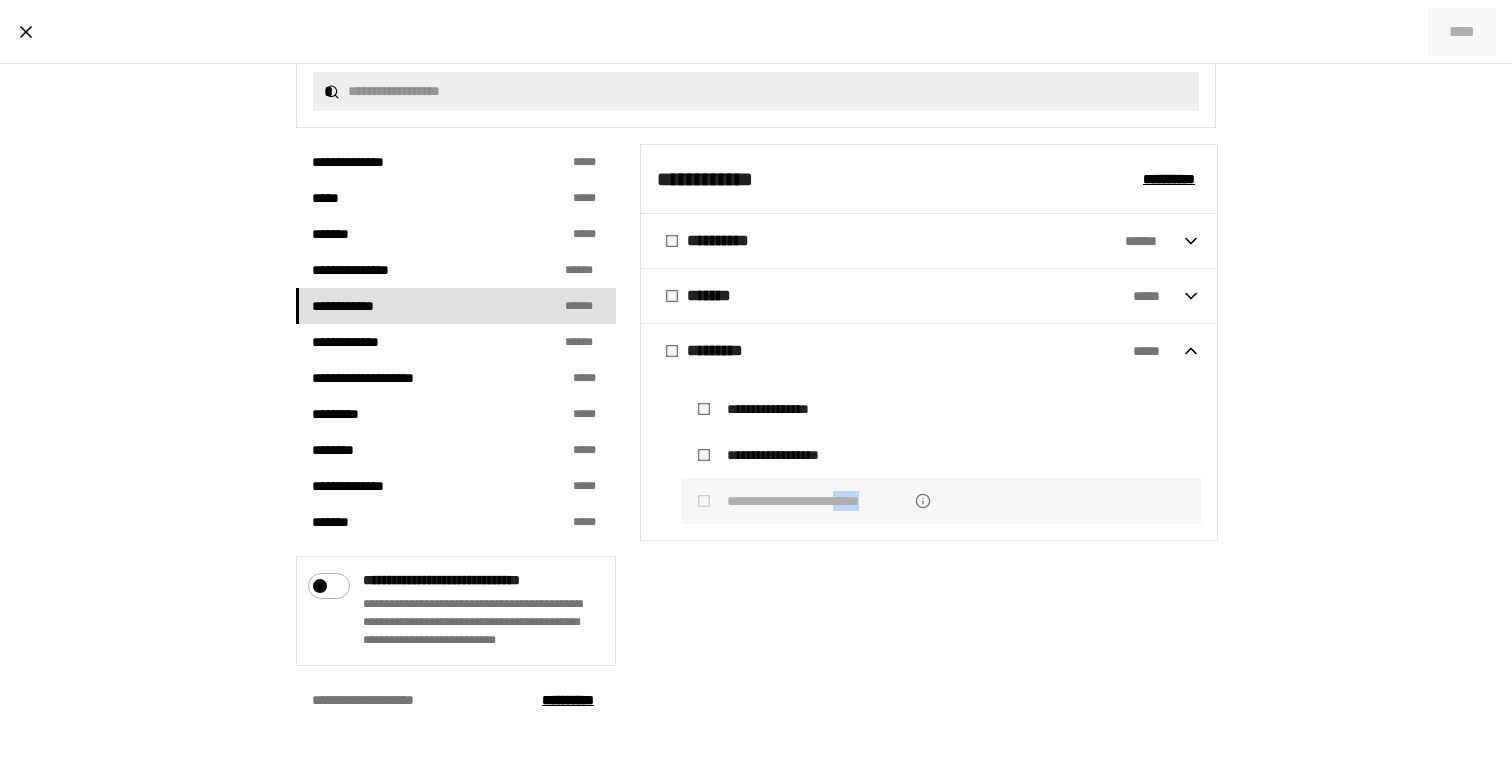 drag, startPoint x: 891, startPoint y: 504, endPoint x: 917, endPoint y: 506, distance: 26.076809 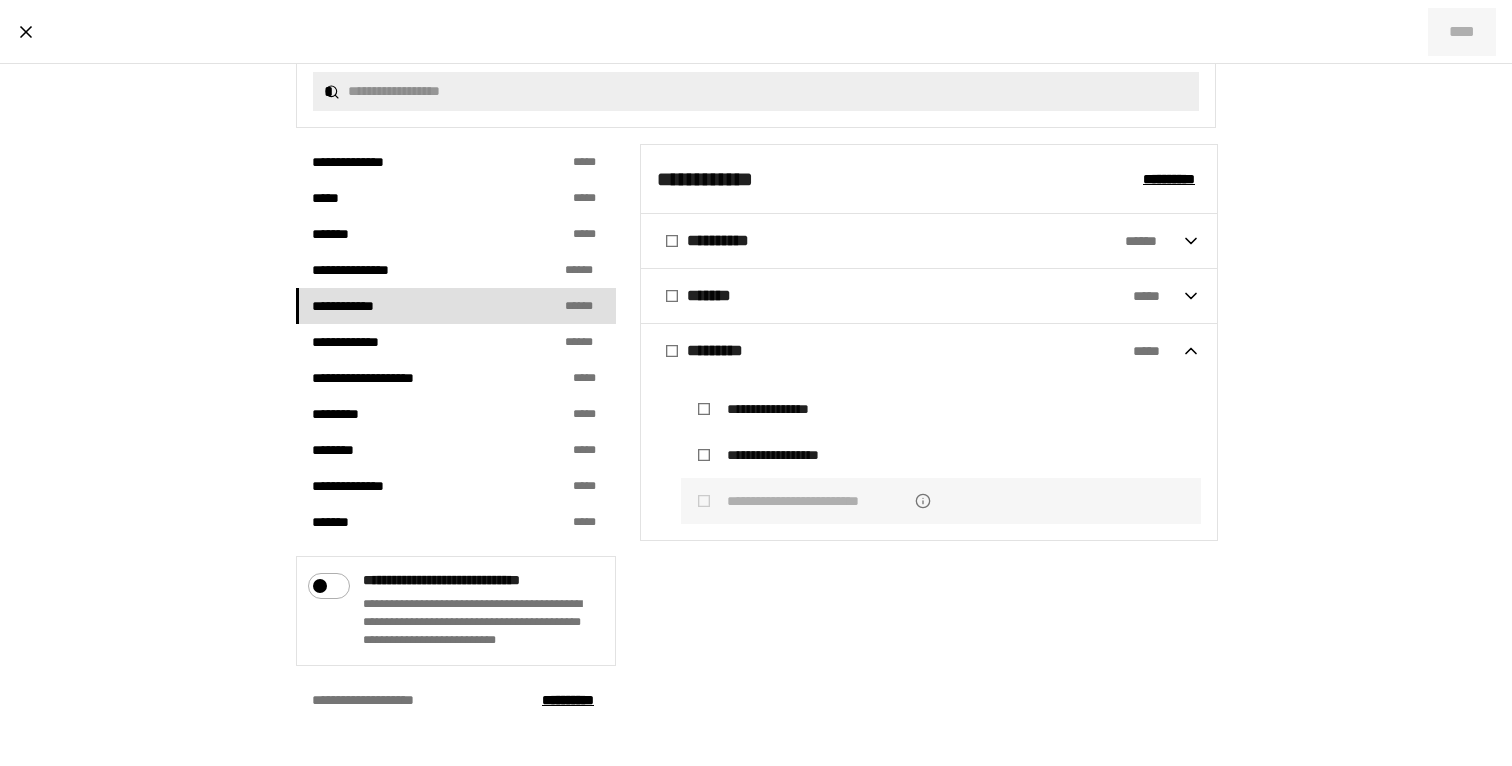 drag, startPoint x: 968, startPoint y: 507, endPoint x: 1008, endPoint y: 508, distance: 40.012497 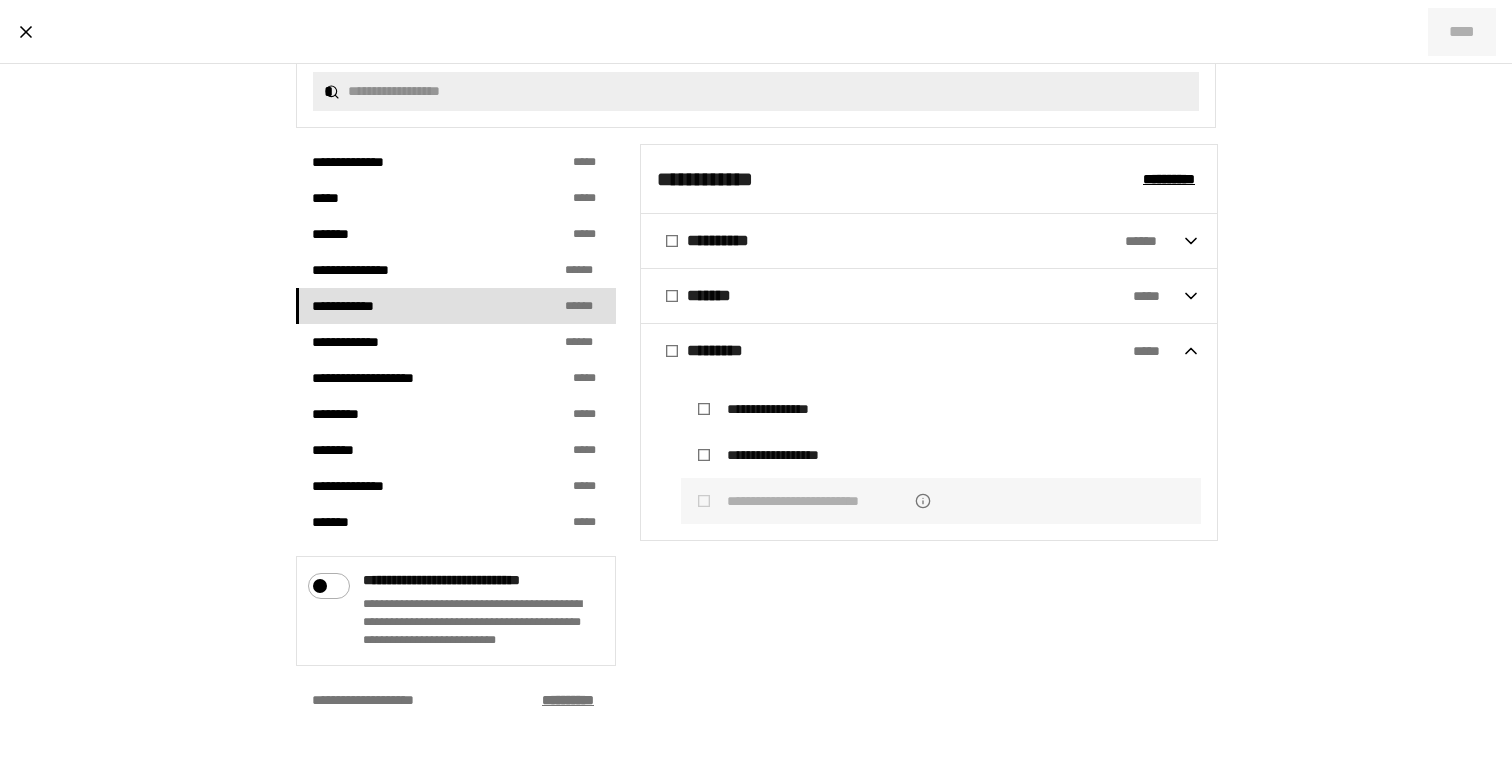 click on "****** ***" at bounding box center (568, 700) 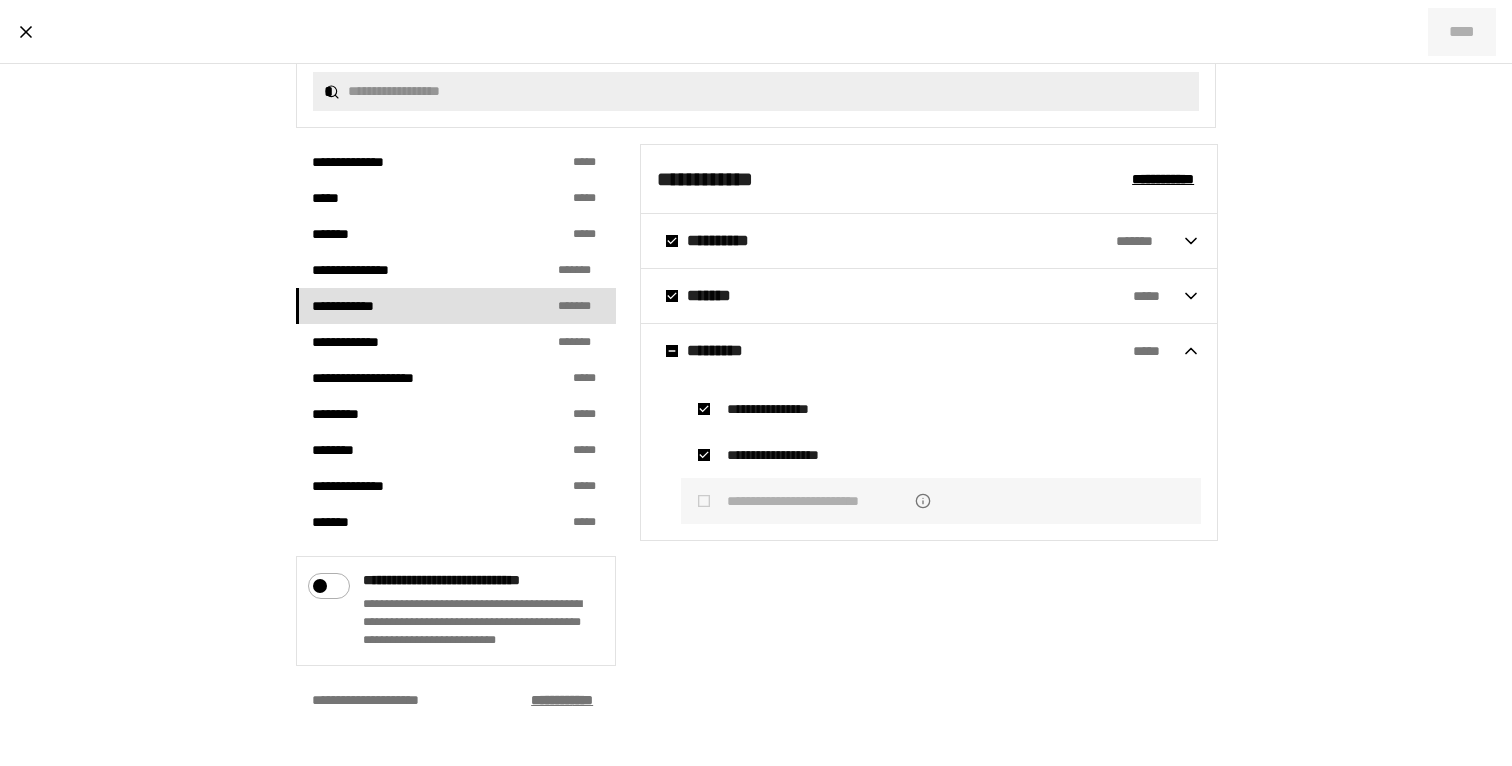 click on "******** ***" at bounding box center (562, 700) 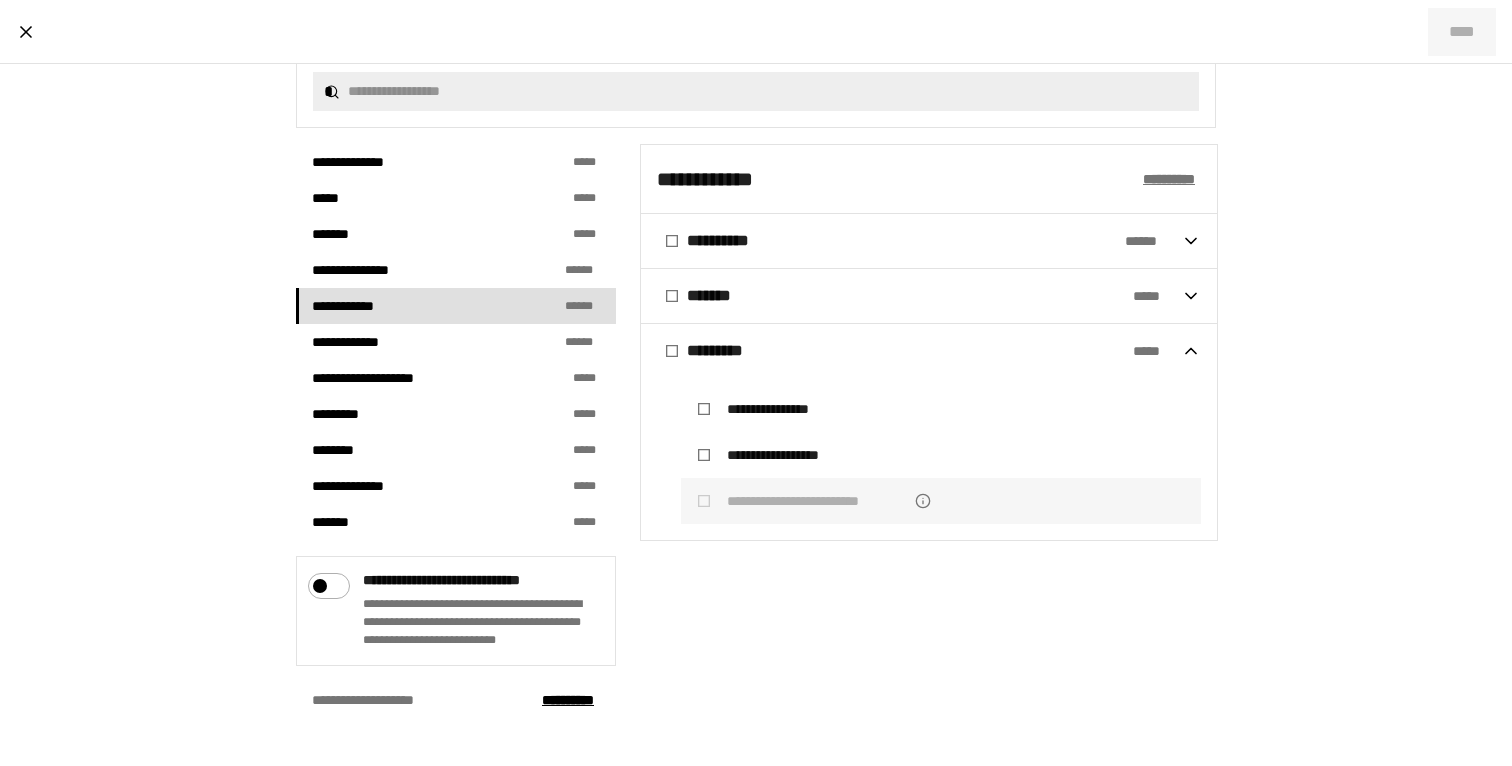 click on "**********" at bounding box center [1169, 179] 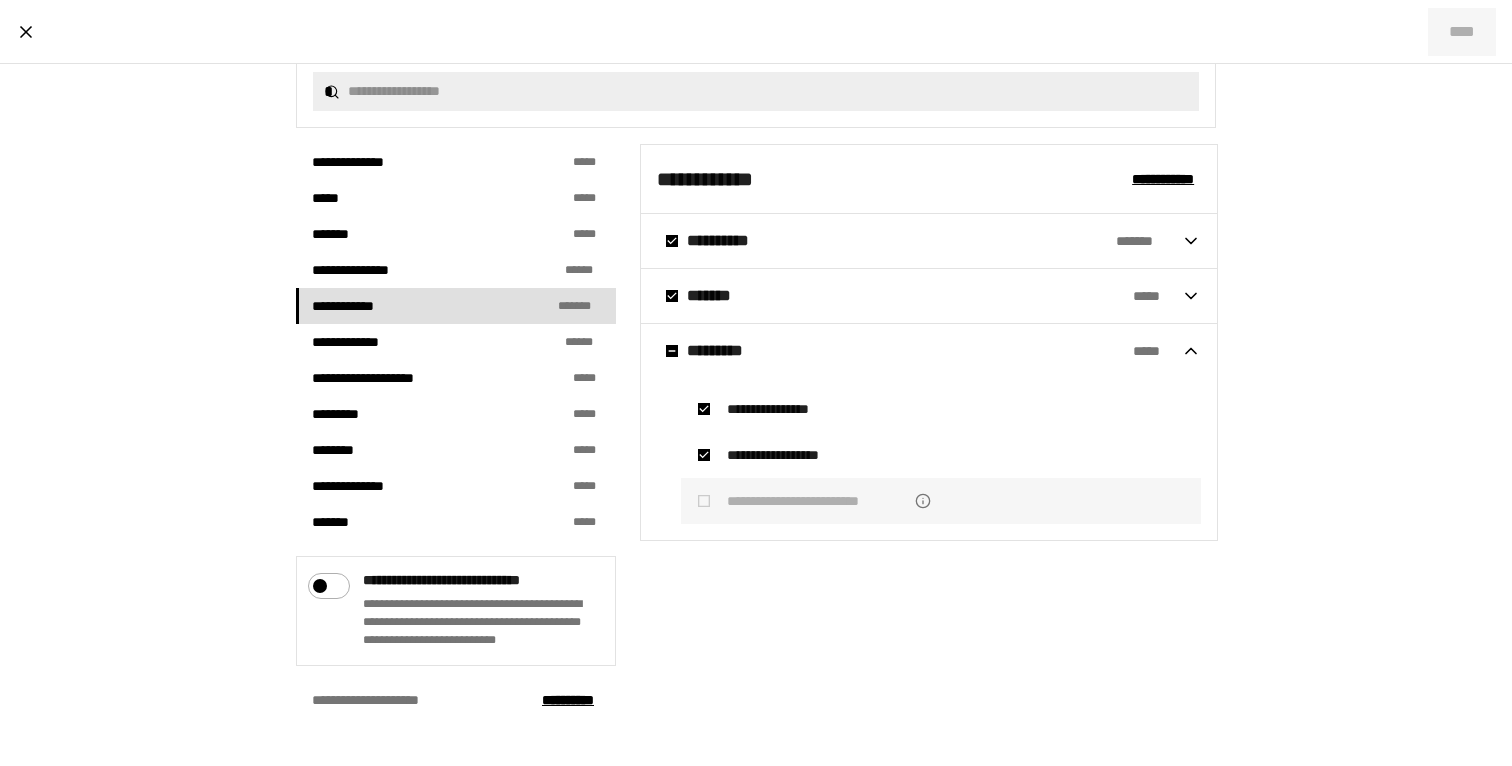 click on "********* * * *" at bounding box center (919, 351) 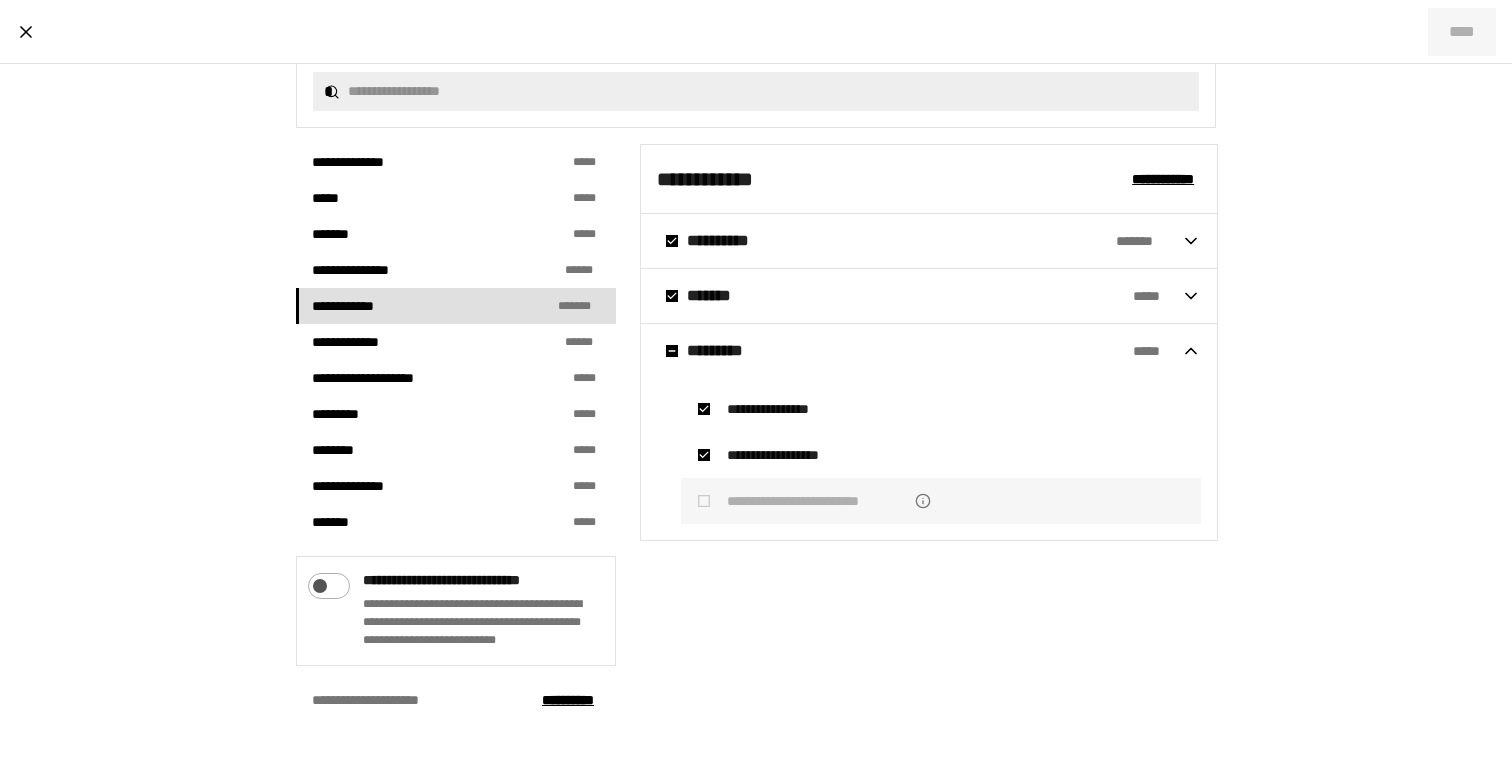 click at bounding box center [317, 581] 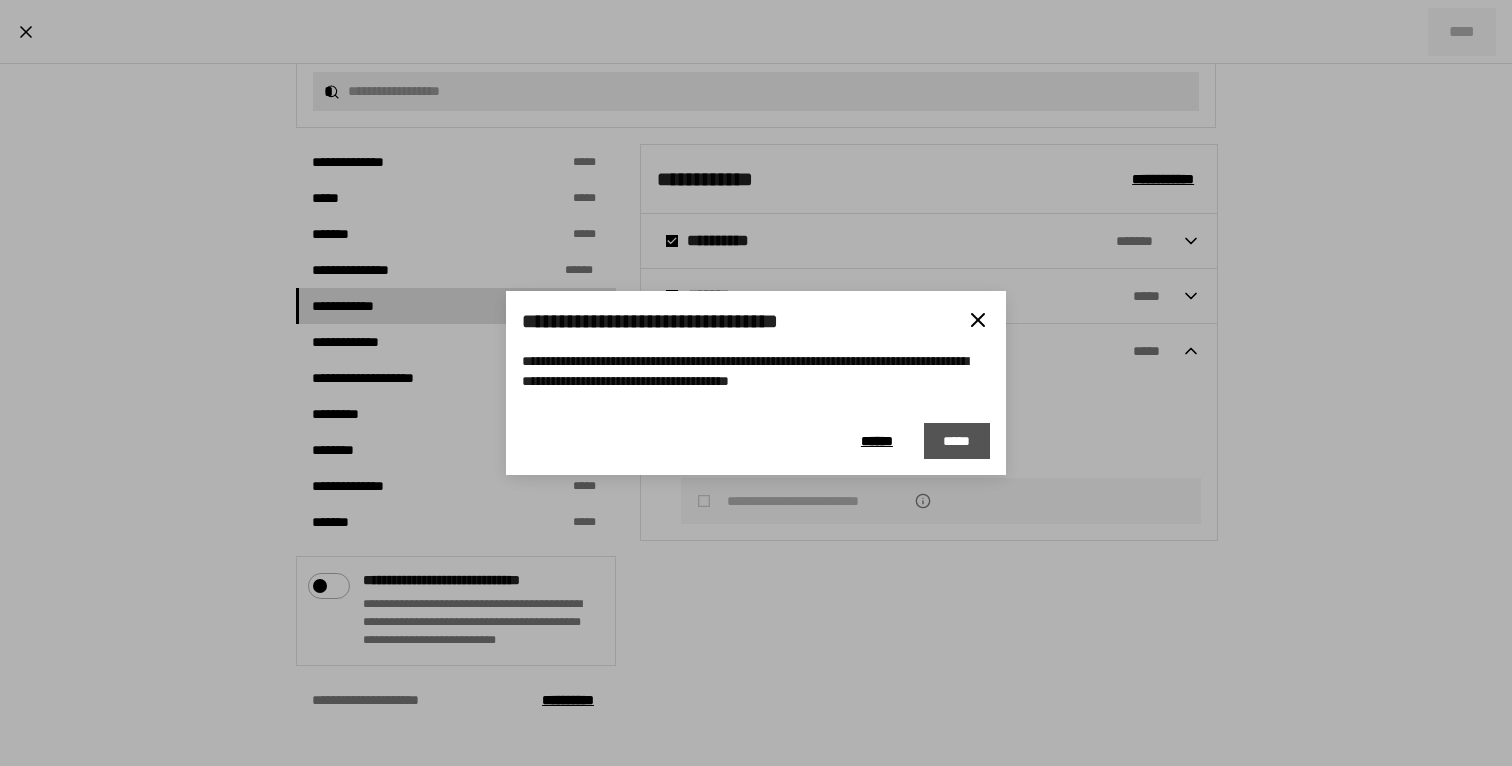 click on "*****" at bounding box center (957, 441) 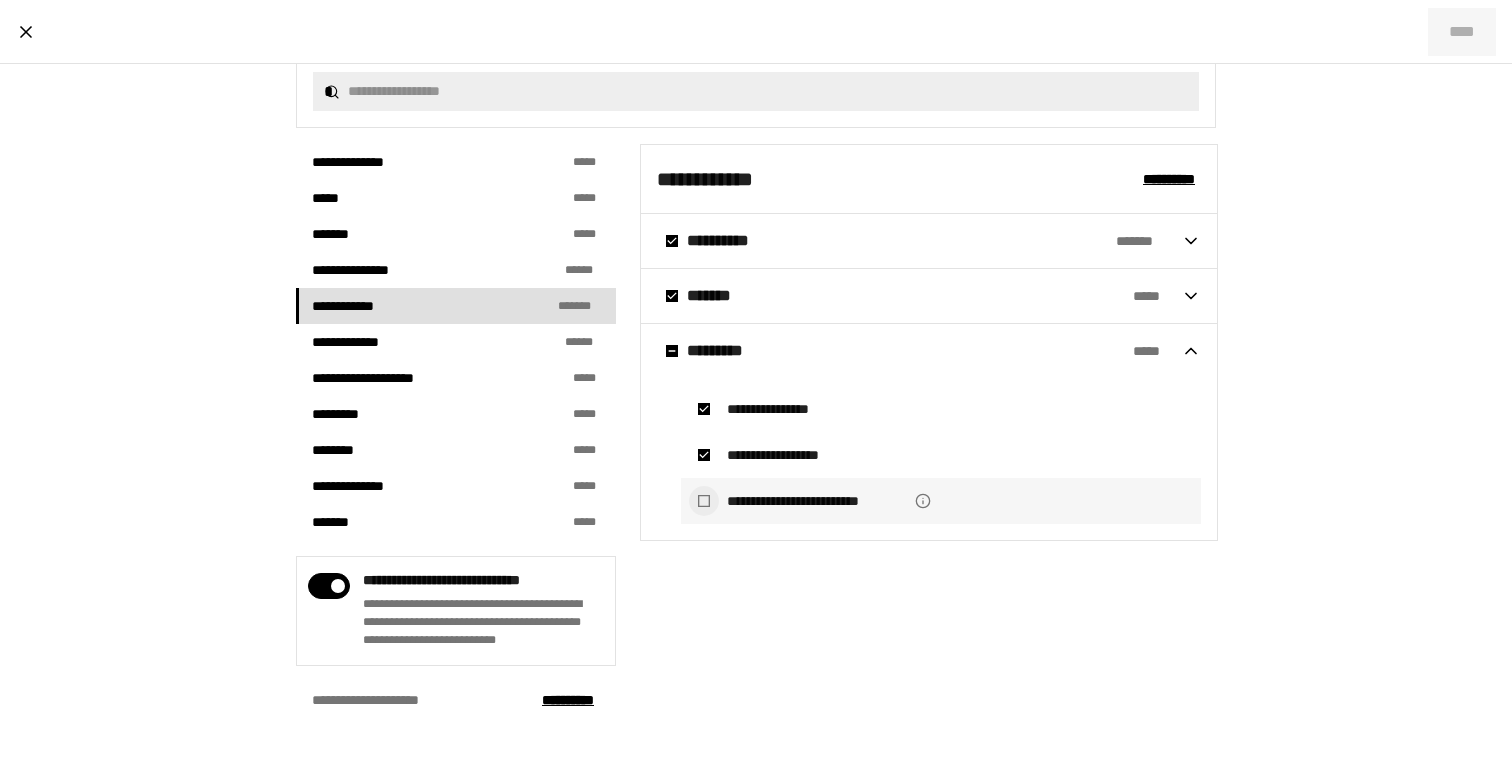 click at bounding box center (704, 501) 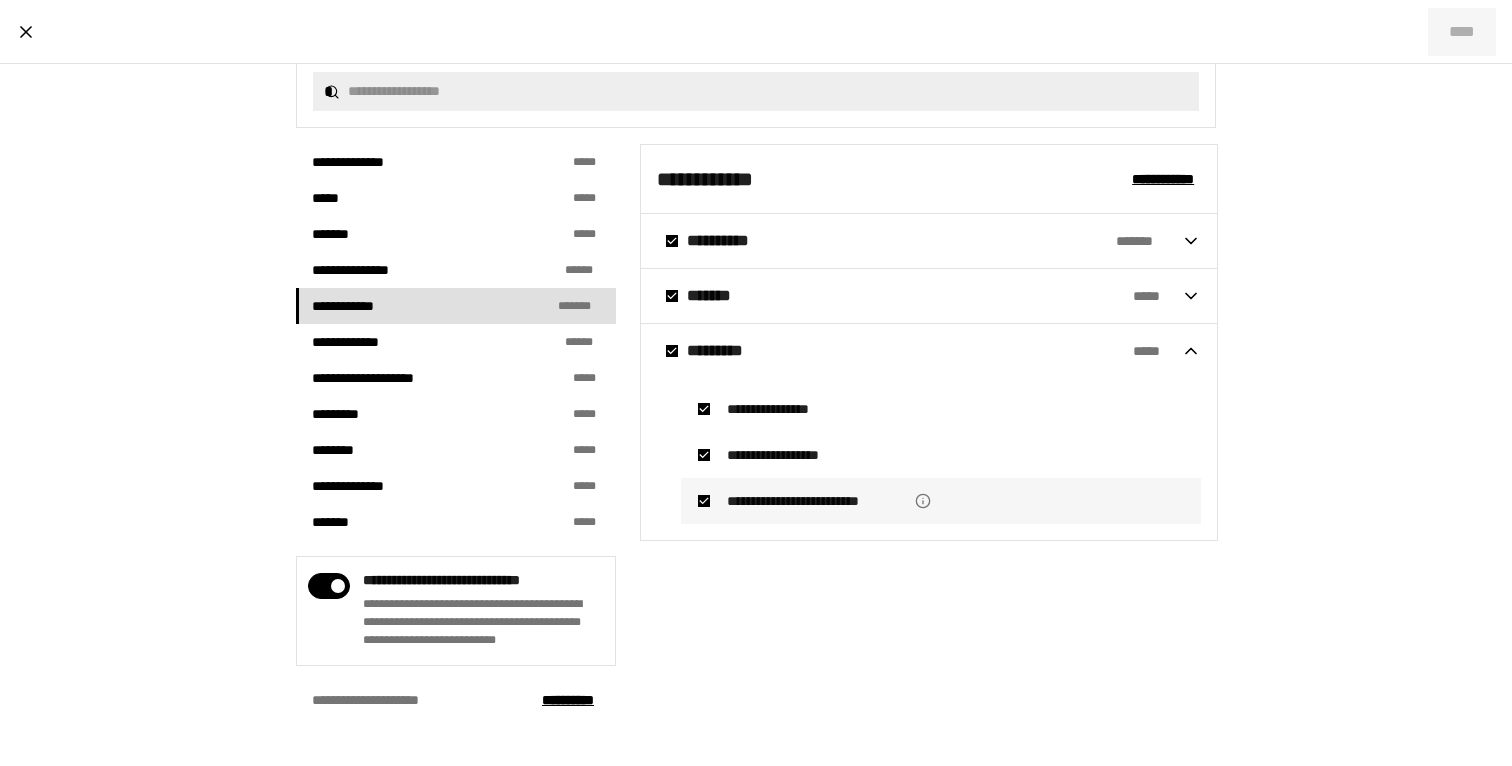 click on "**********" at bounding box center (756, 431) 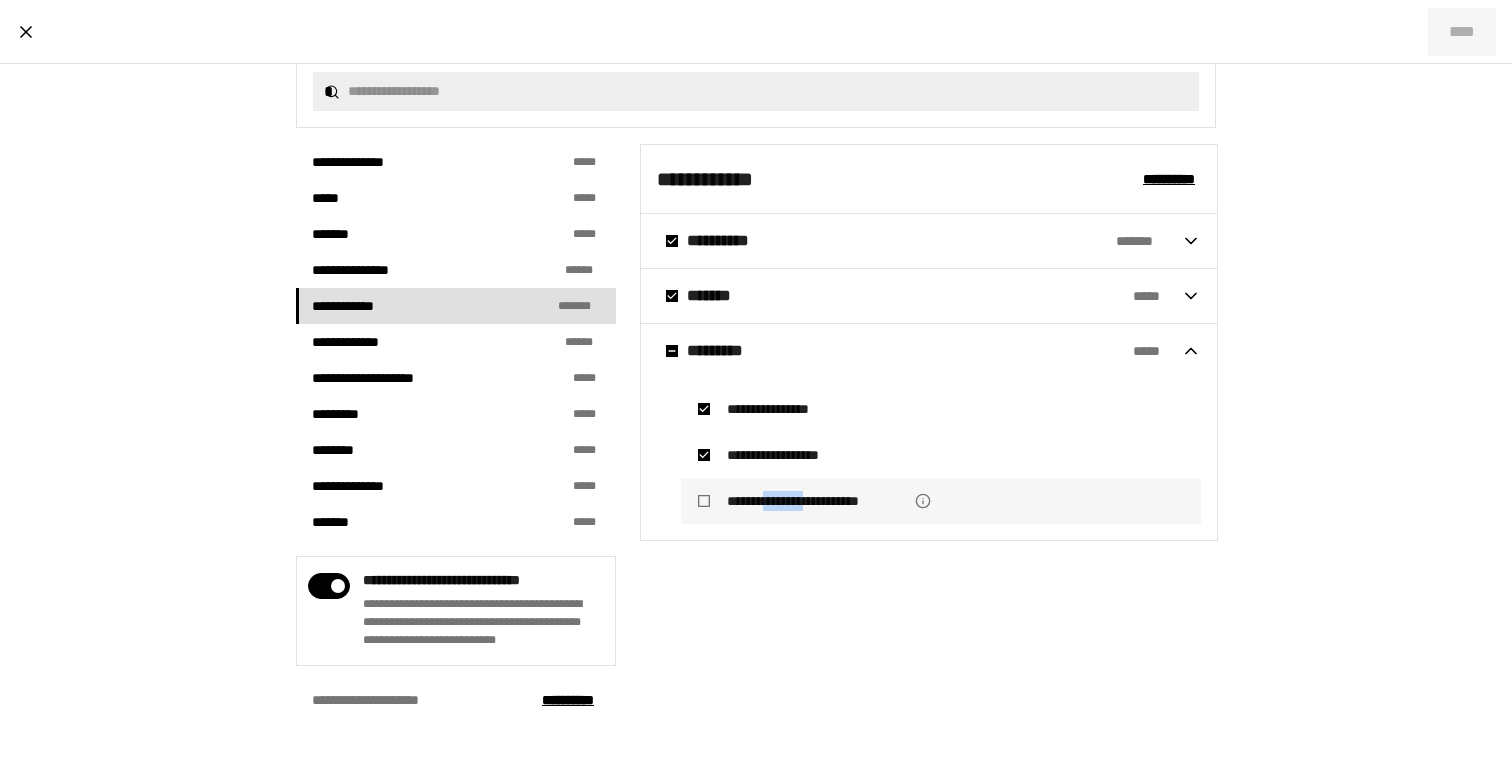 click on "**********" at bounding box center (817, 501) 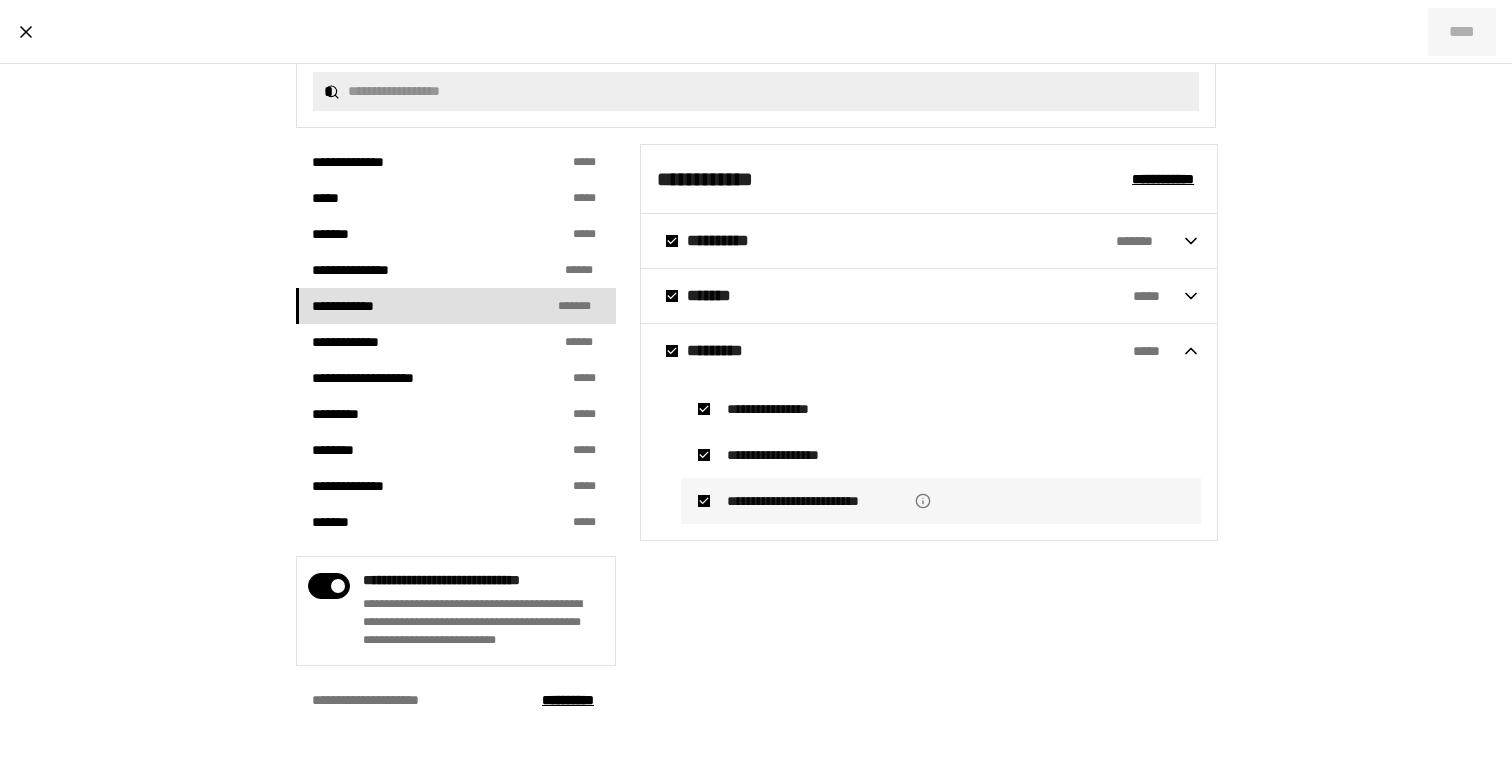 click on "**********" at bounding box center (756, 431) 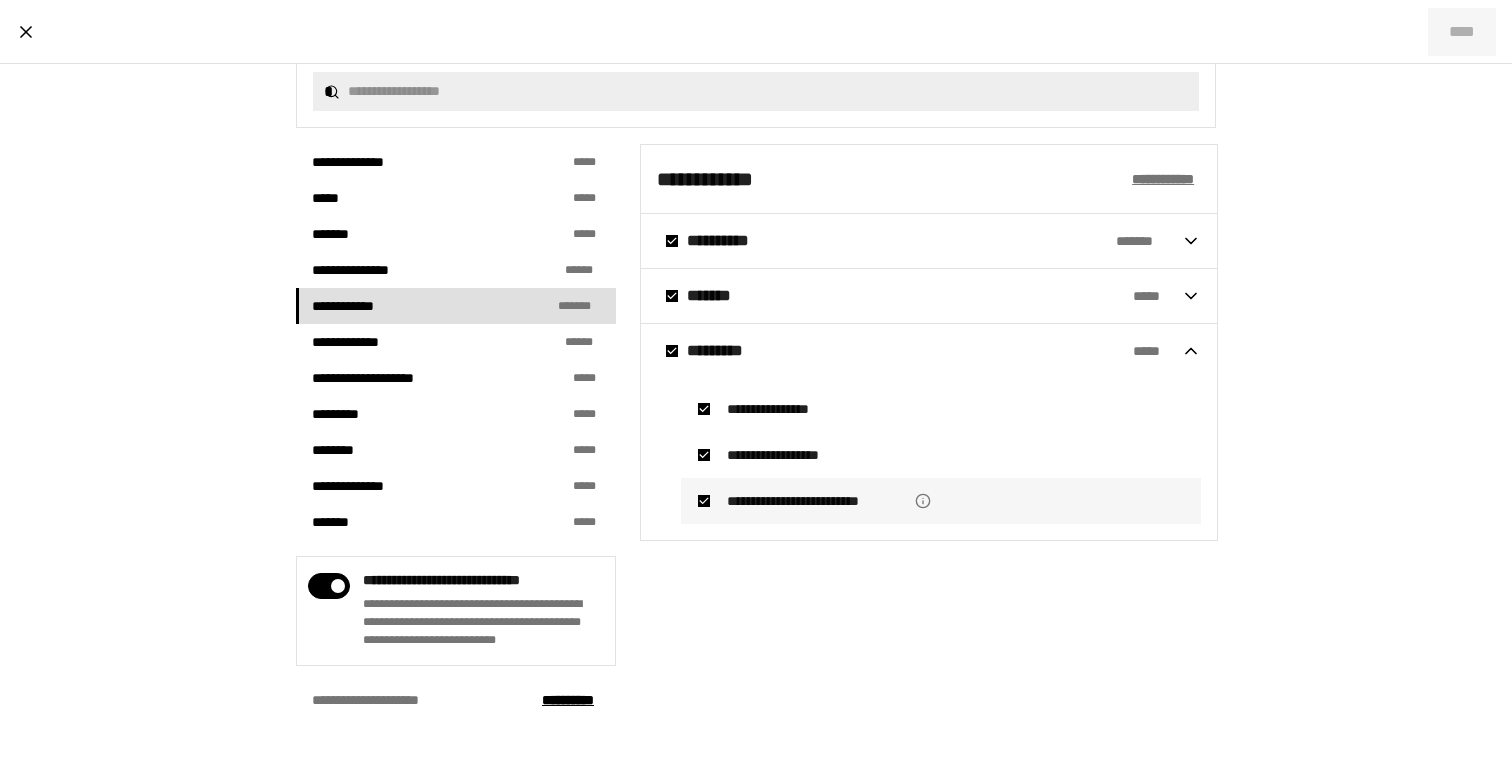 click on "**********" at bounding box center [1163, 179] 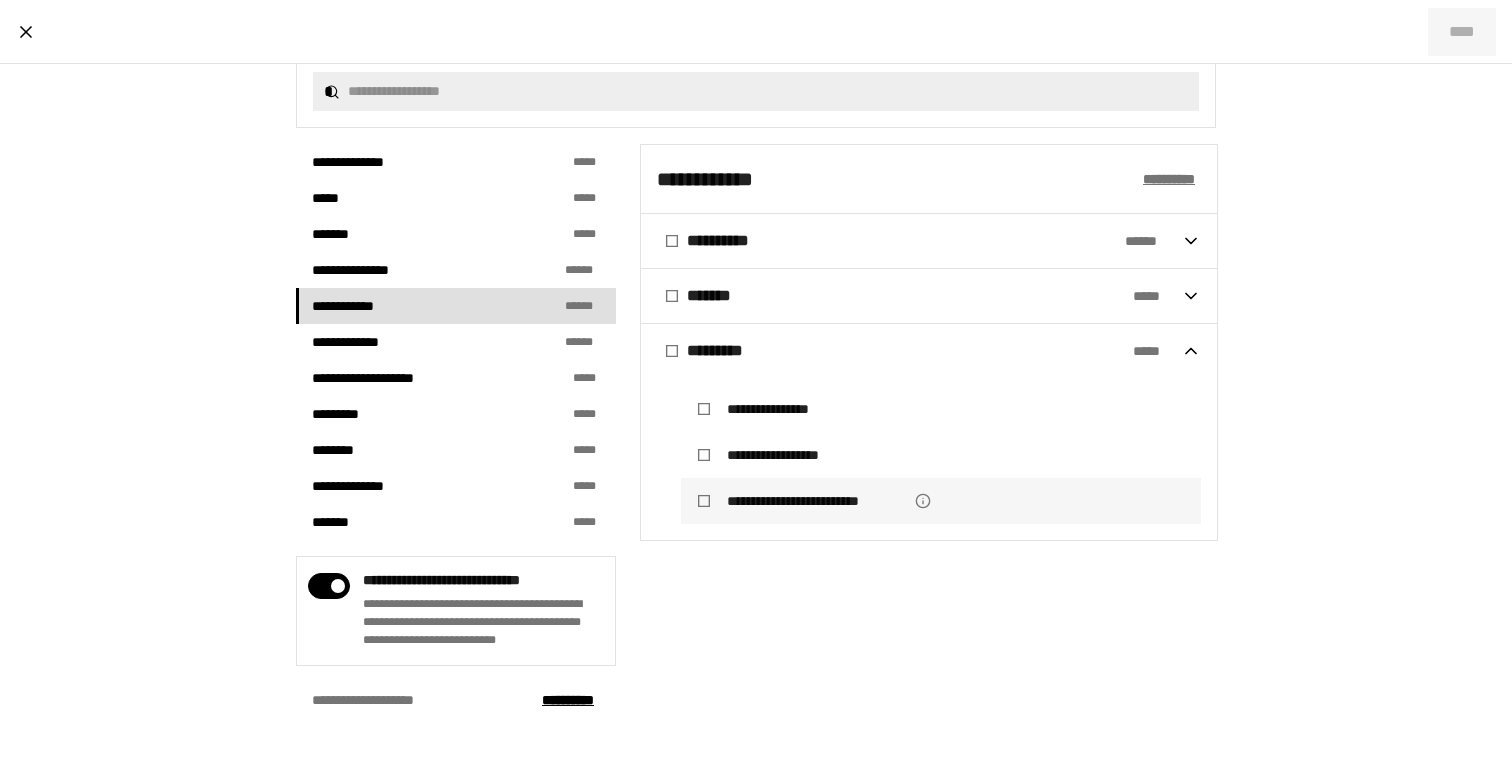 click on "**********" at bounding box center [1169, 179] 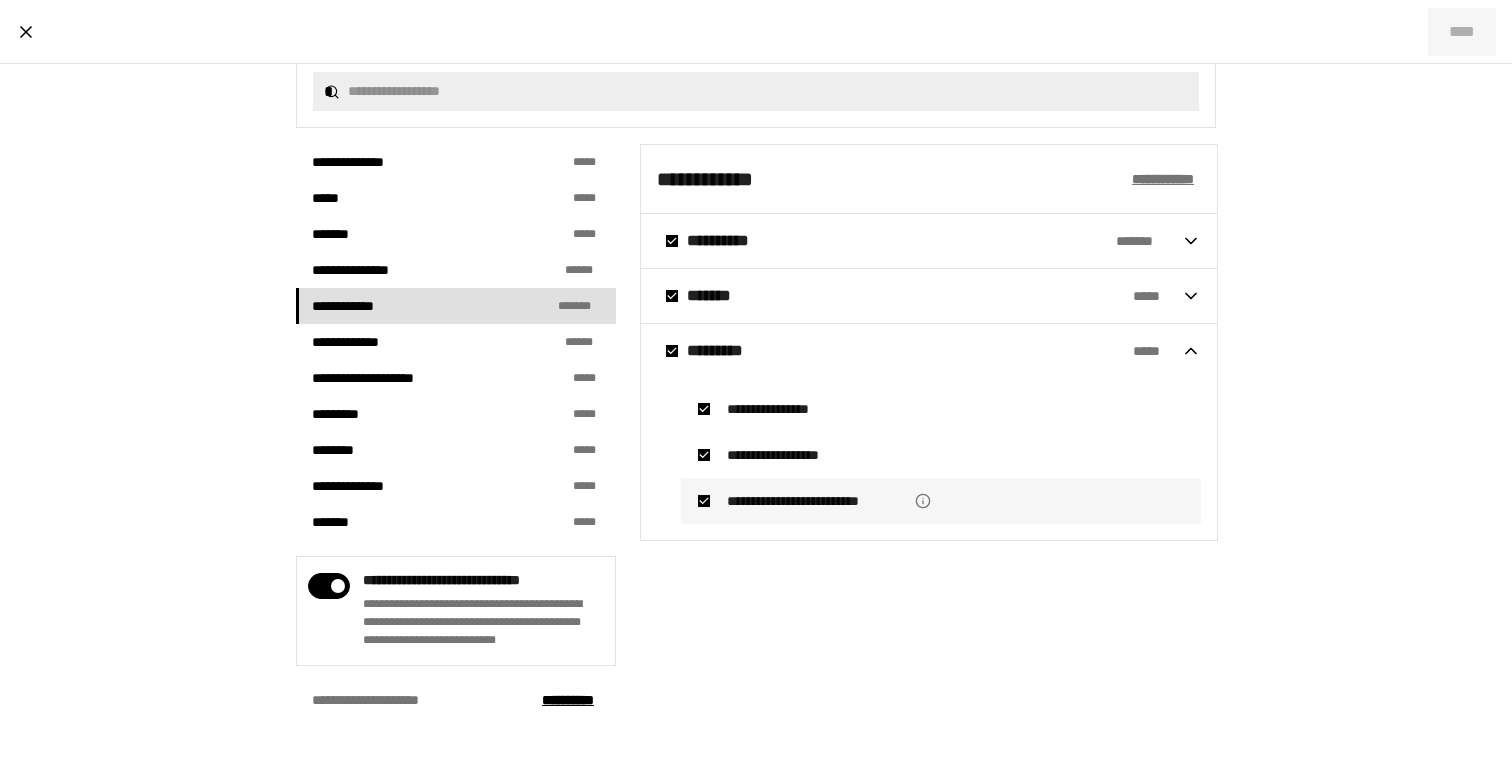 click on "**********" at bounding box center (1163, 179) 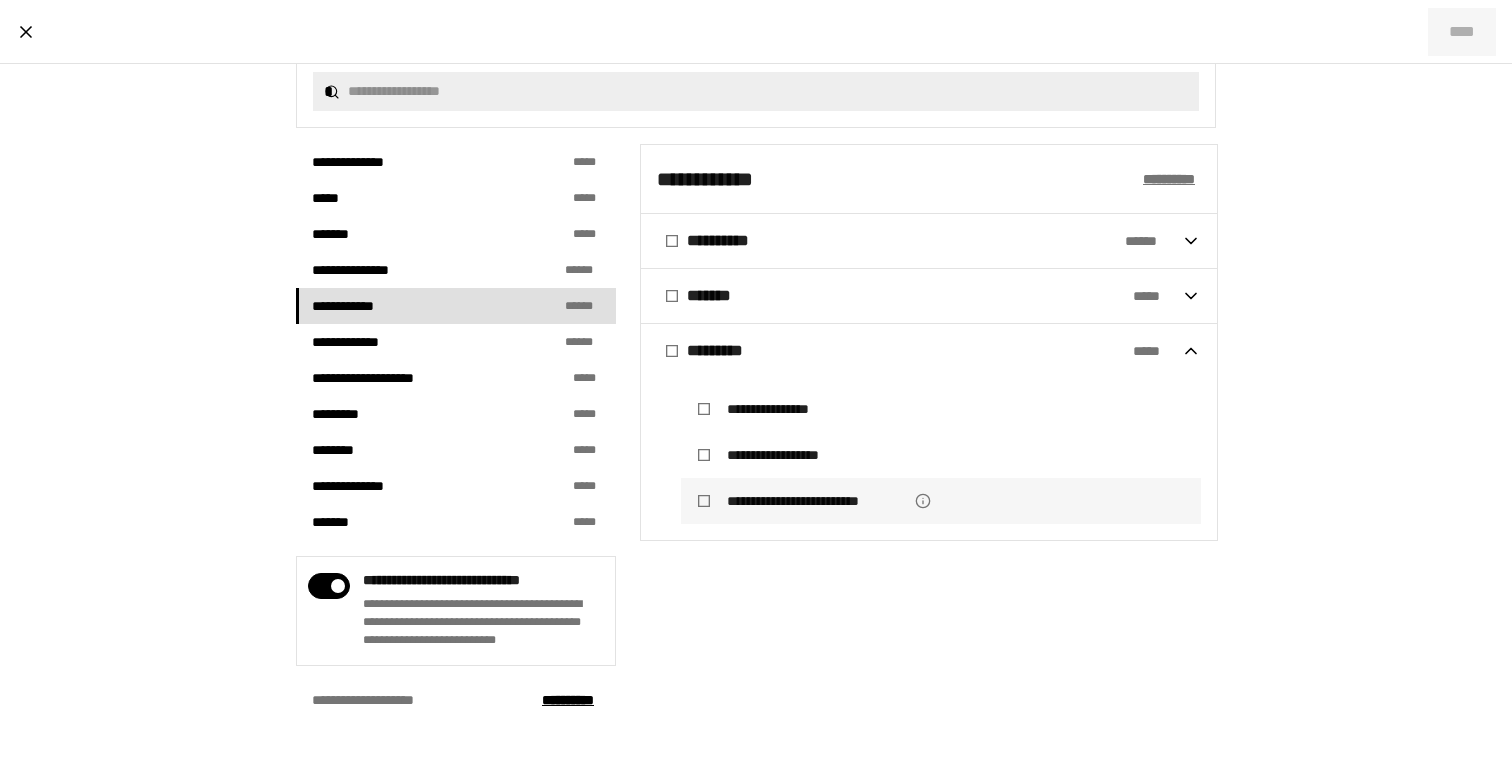 click on "**********" at bounding box center (1169, 179) 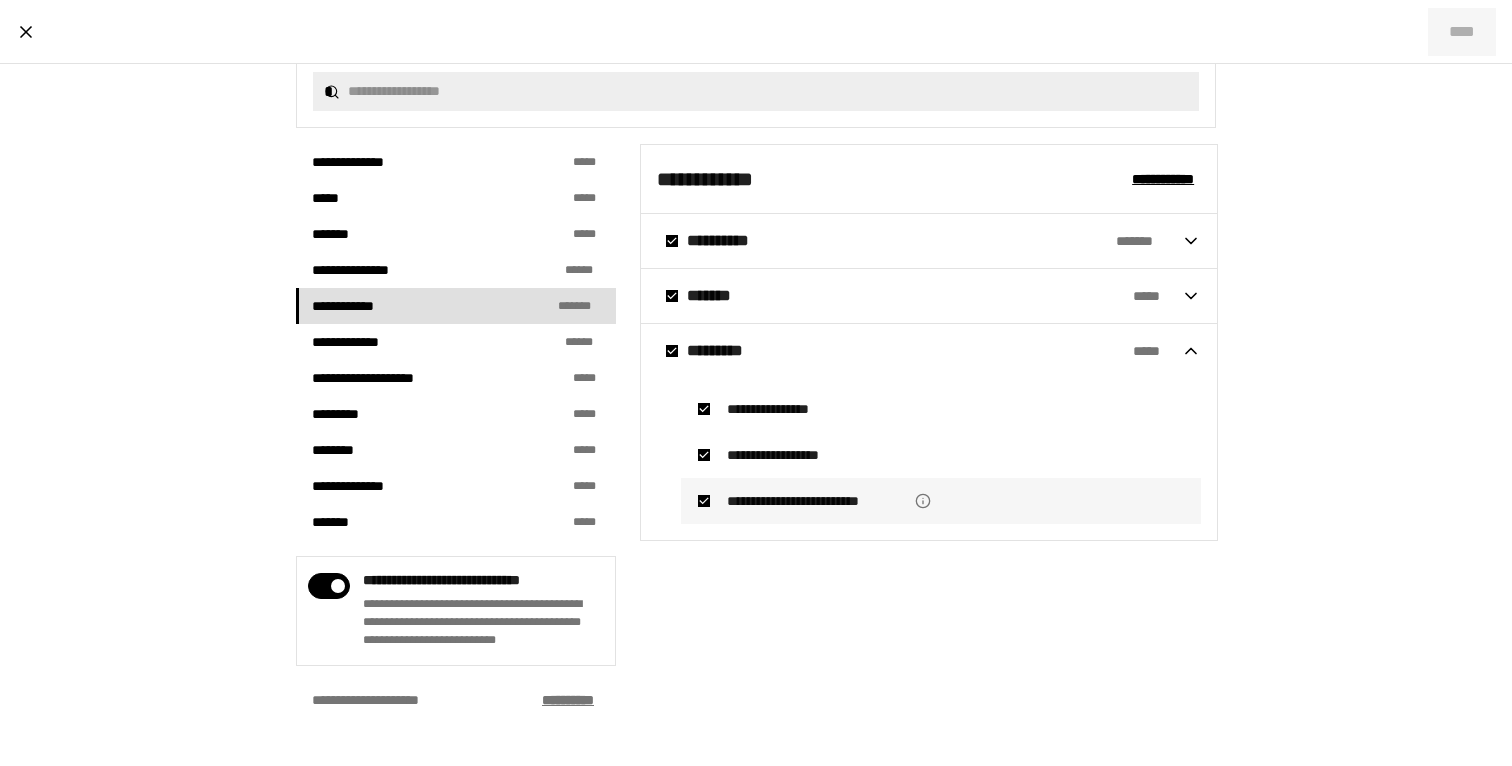 click on "****** ***" at bounding box center (568, 700) 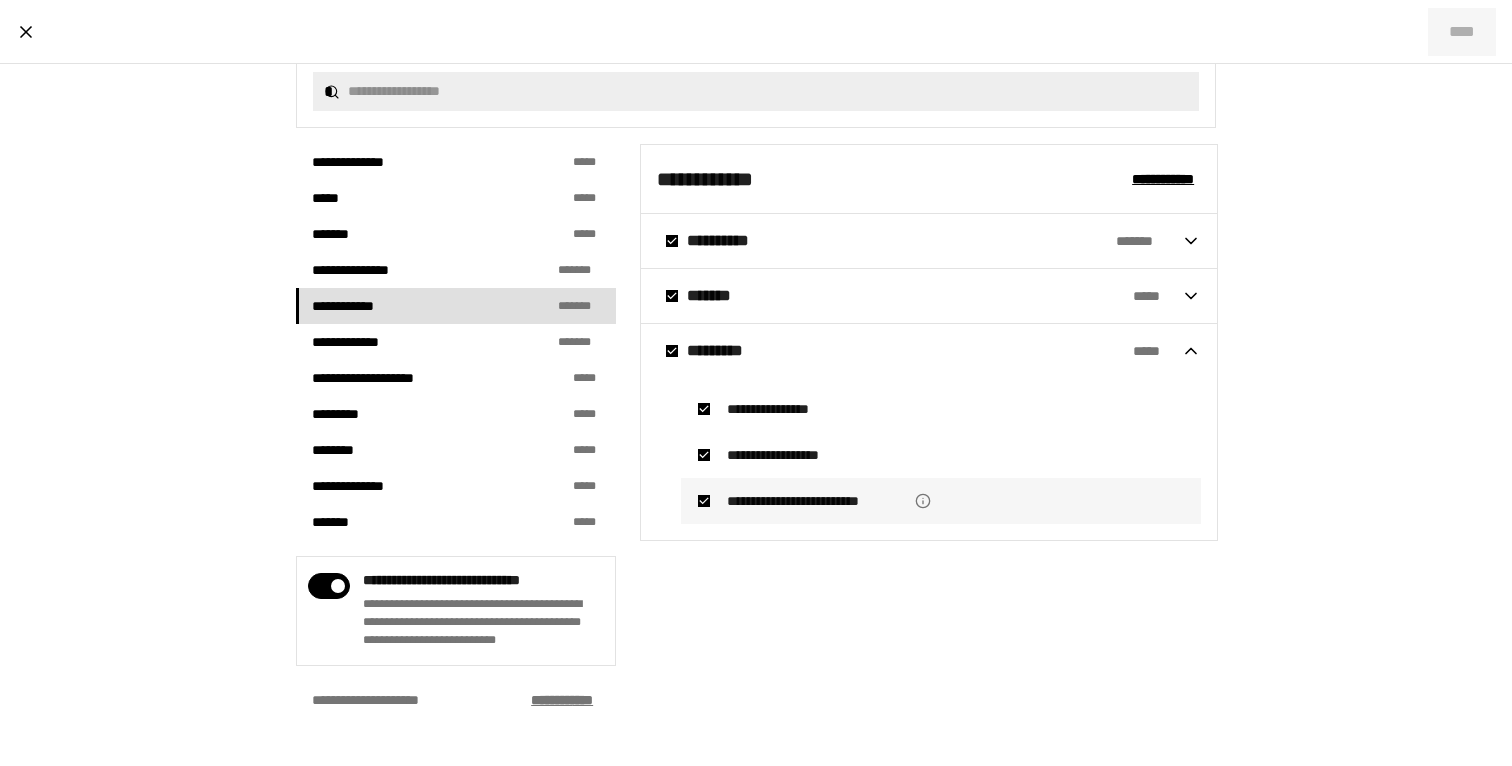 click on "******** ***" at bounding box center [562, 700] 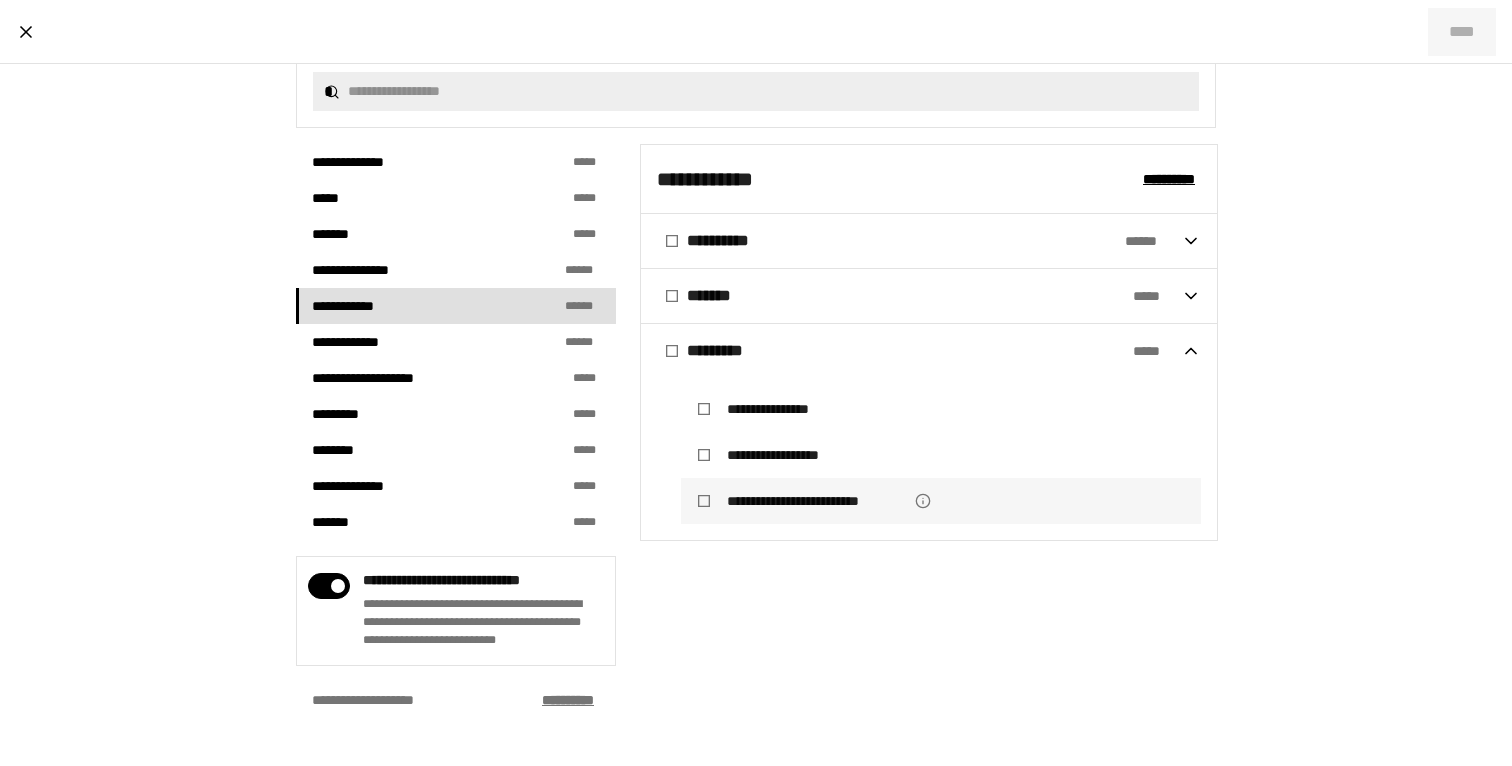 click on "****** ***" at bounding box center [568, 700] 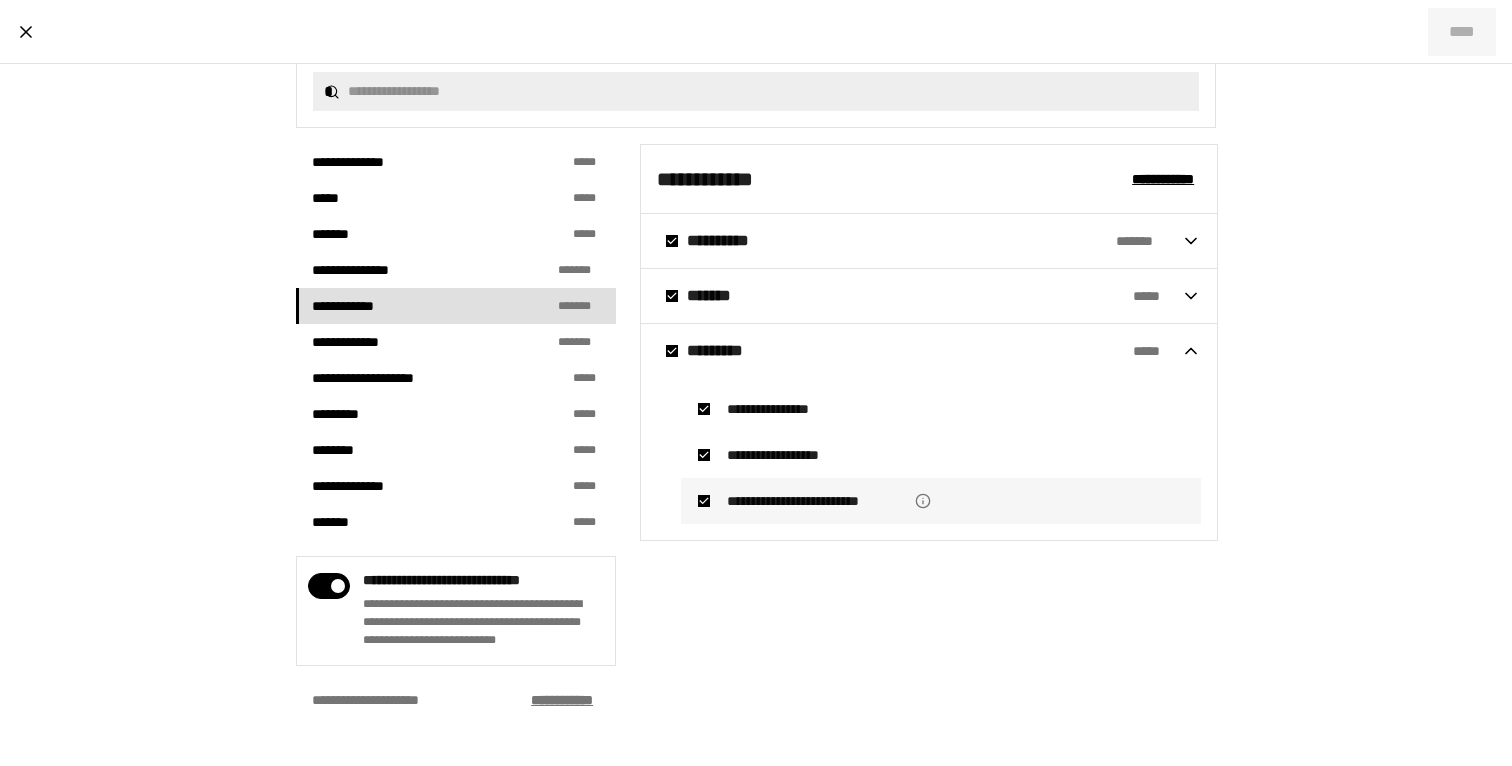 click on "******** ***" at bounding box center [562, 700] 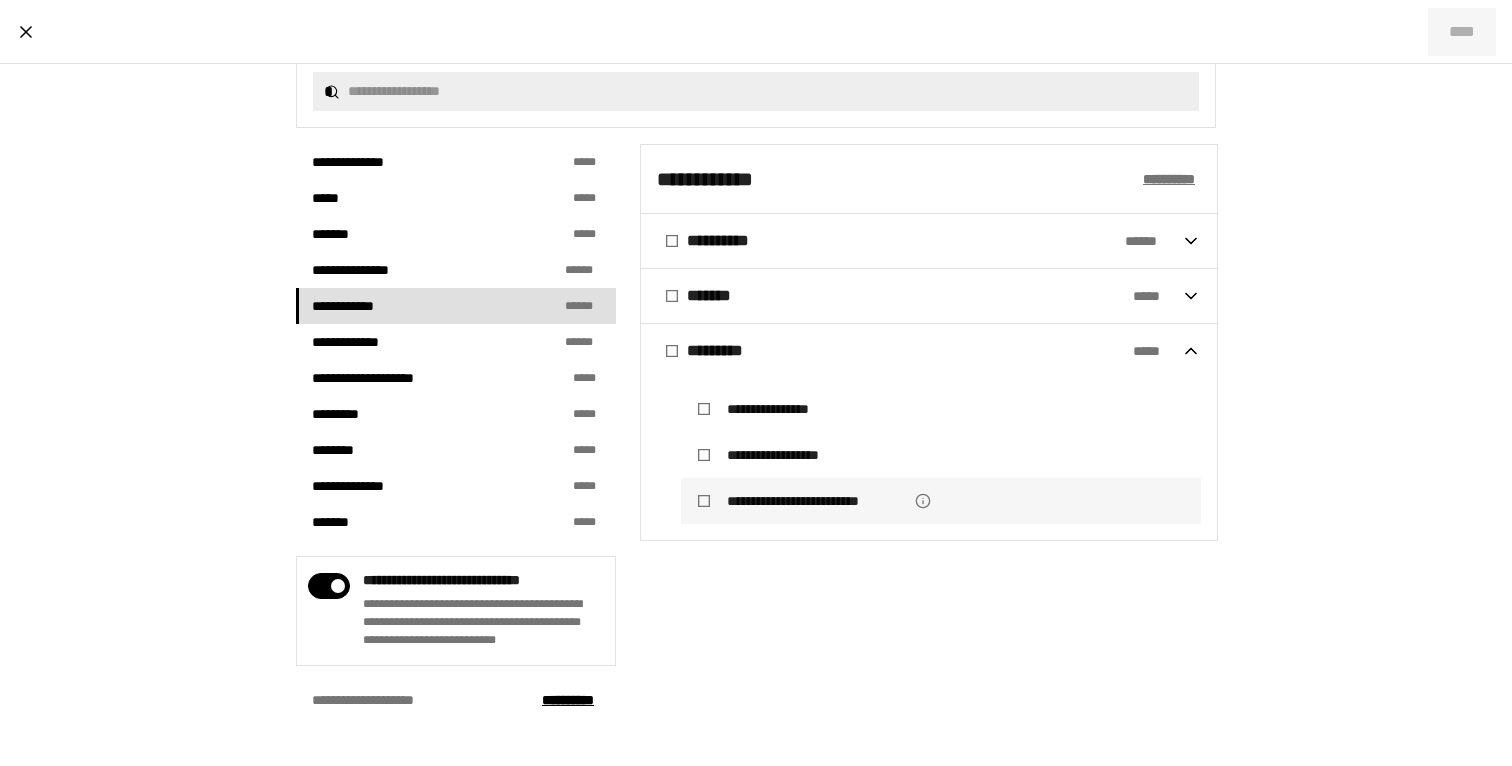 click on "**********" at bounding box center [1169, 179] 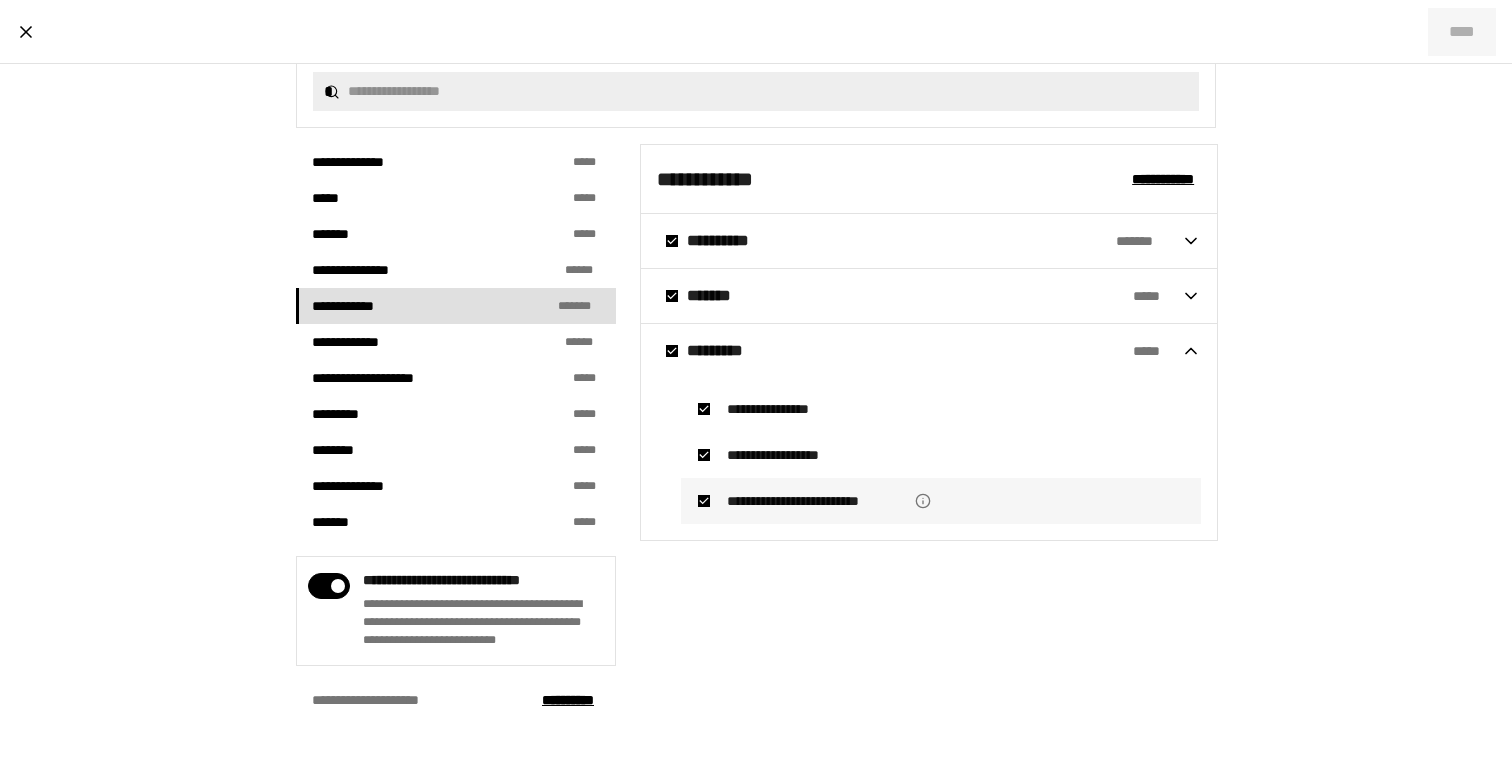 click 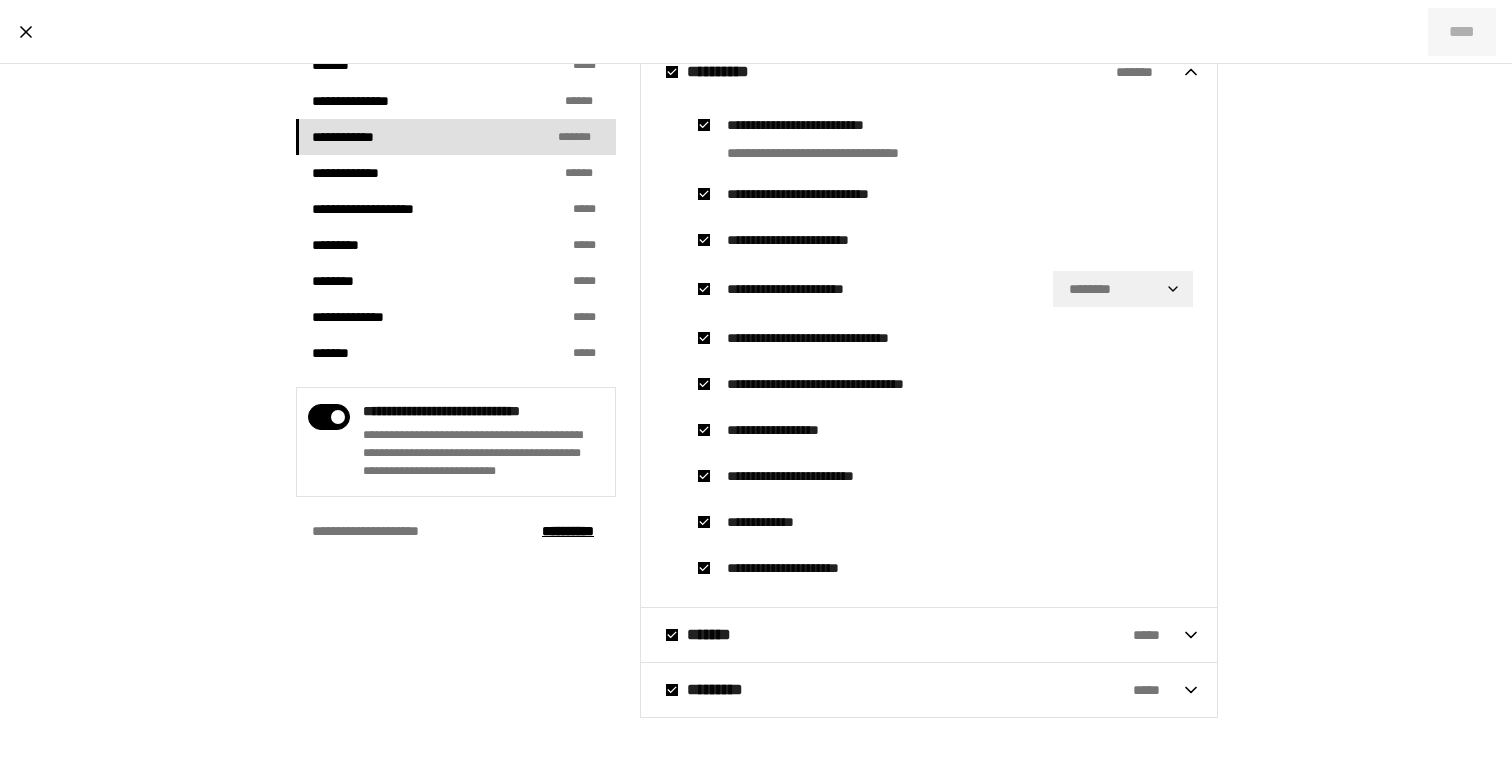 click 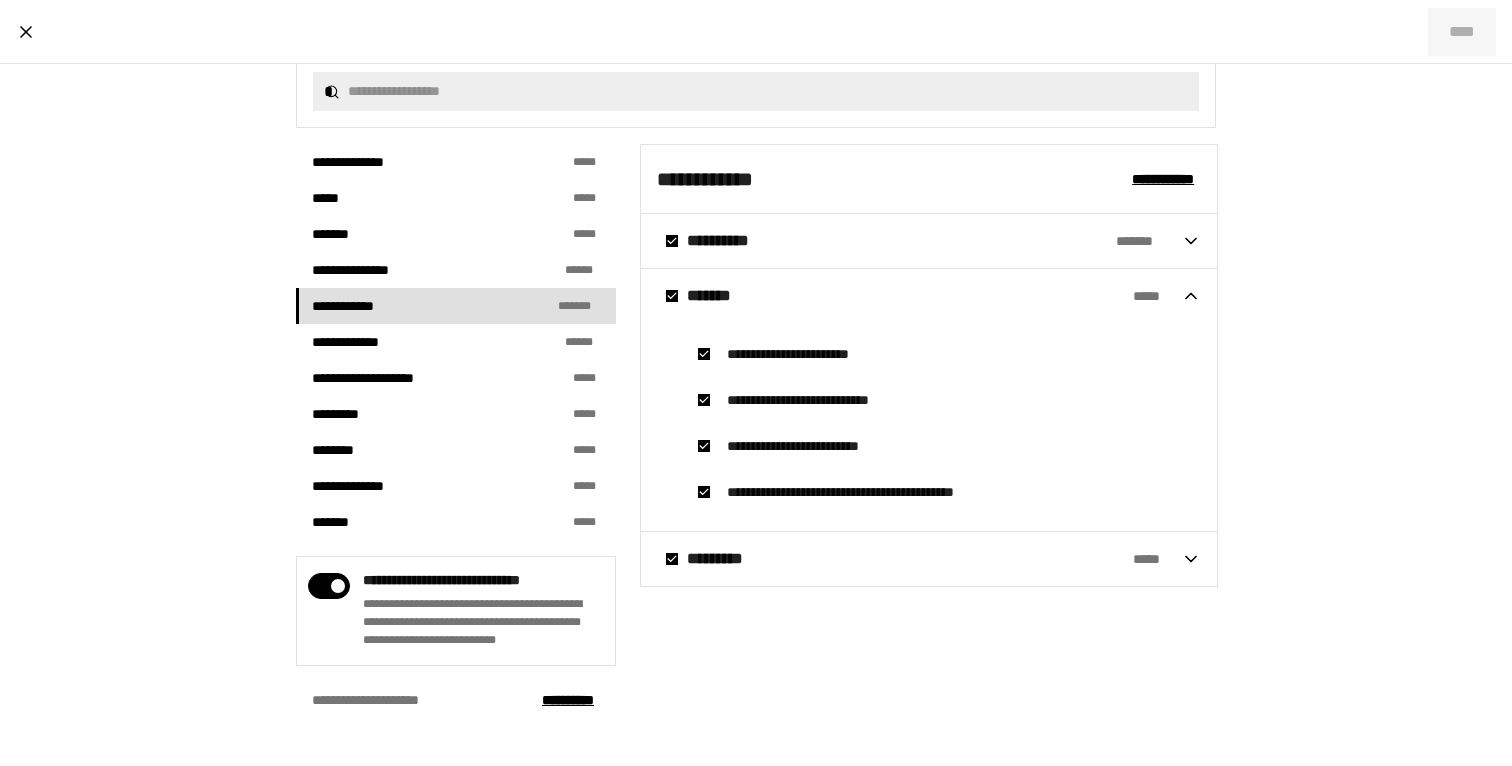 scroll, scrollTop: 441, scrollLeft: 0, axis: vertical 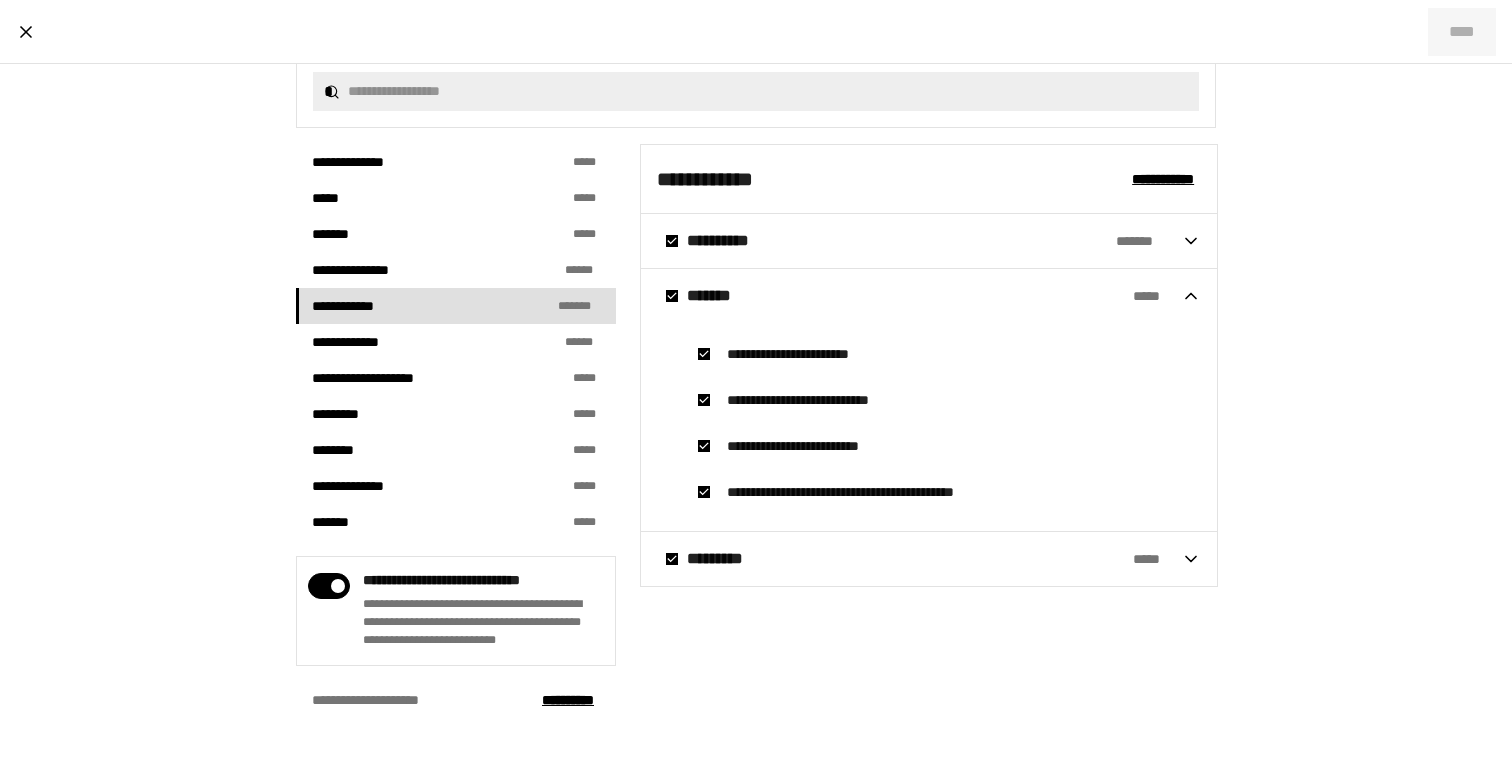 click 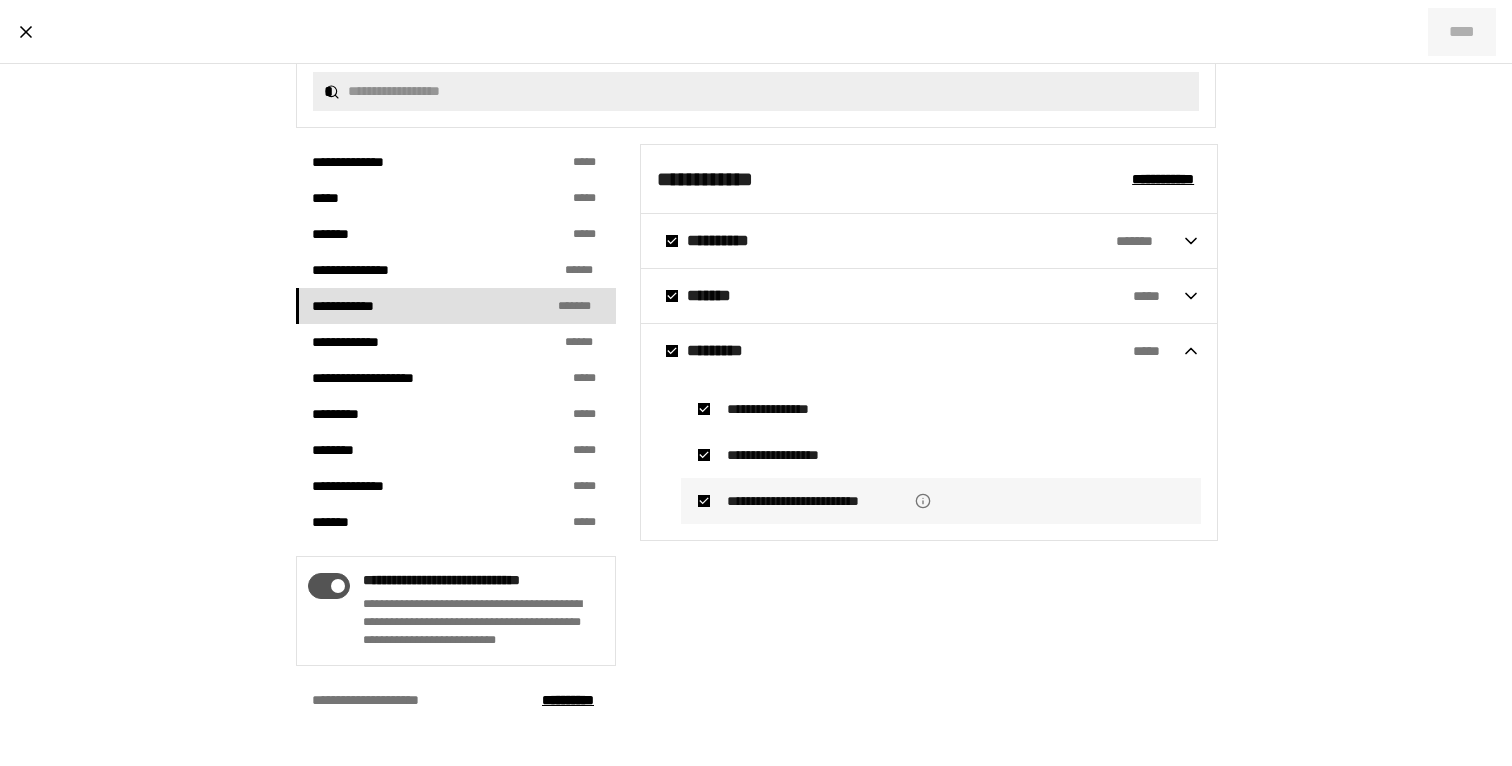 click at bounding box center (335, 581) 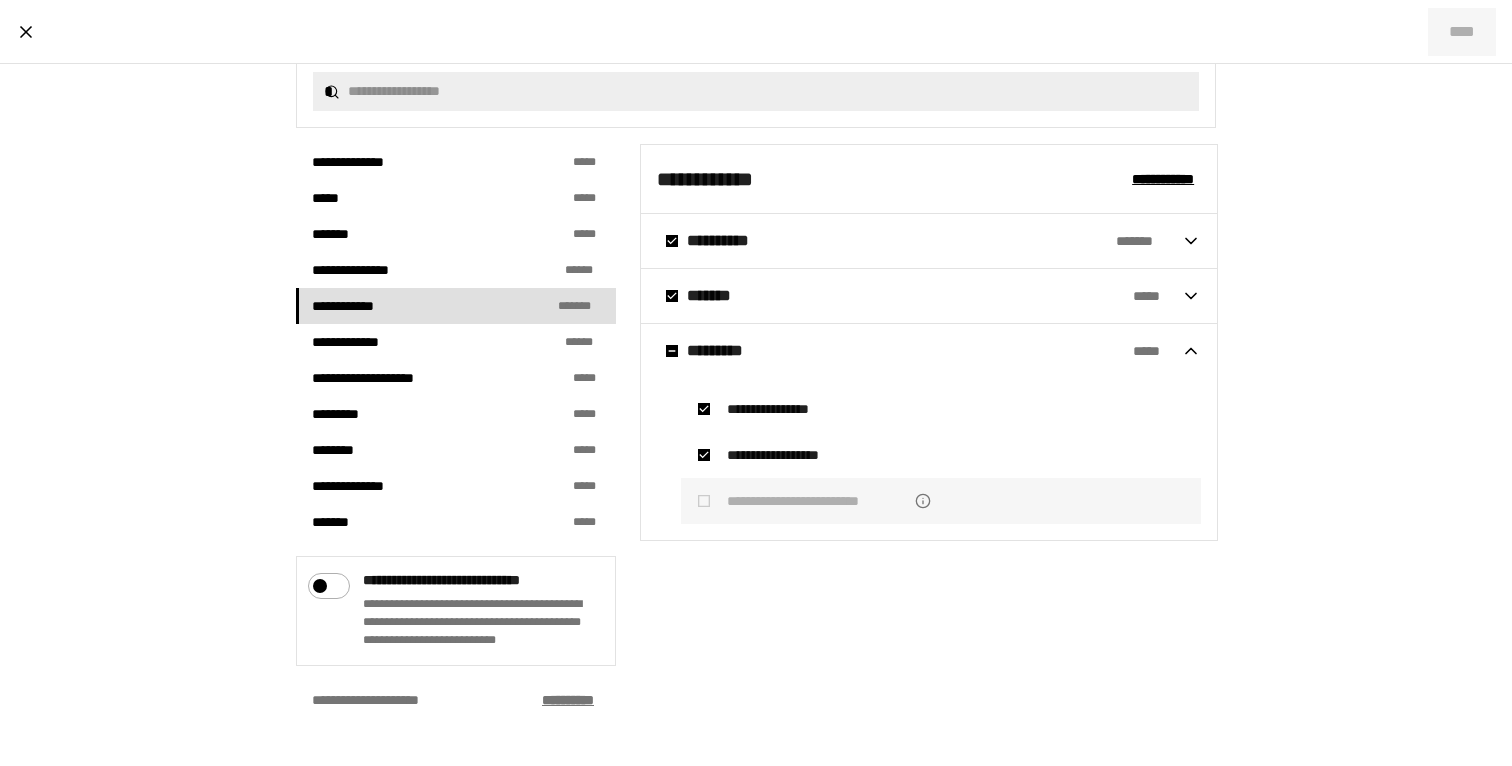 click on "****** ***" at bounding box center (568, 700) 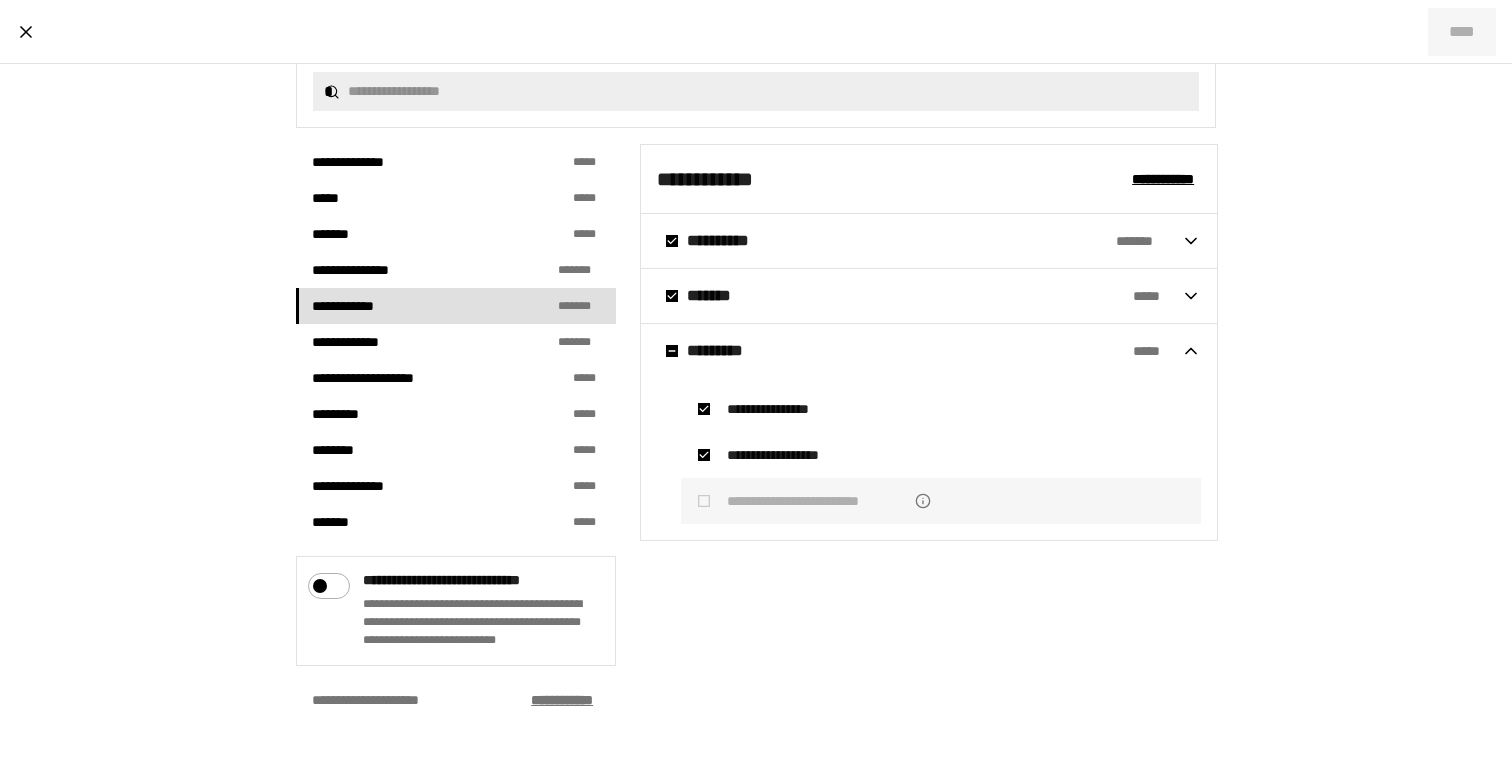 click on "******** ***" at bounding box center [562, 700] 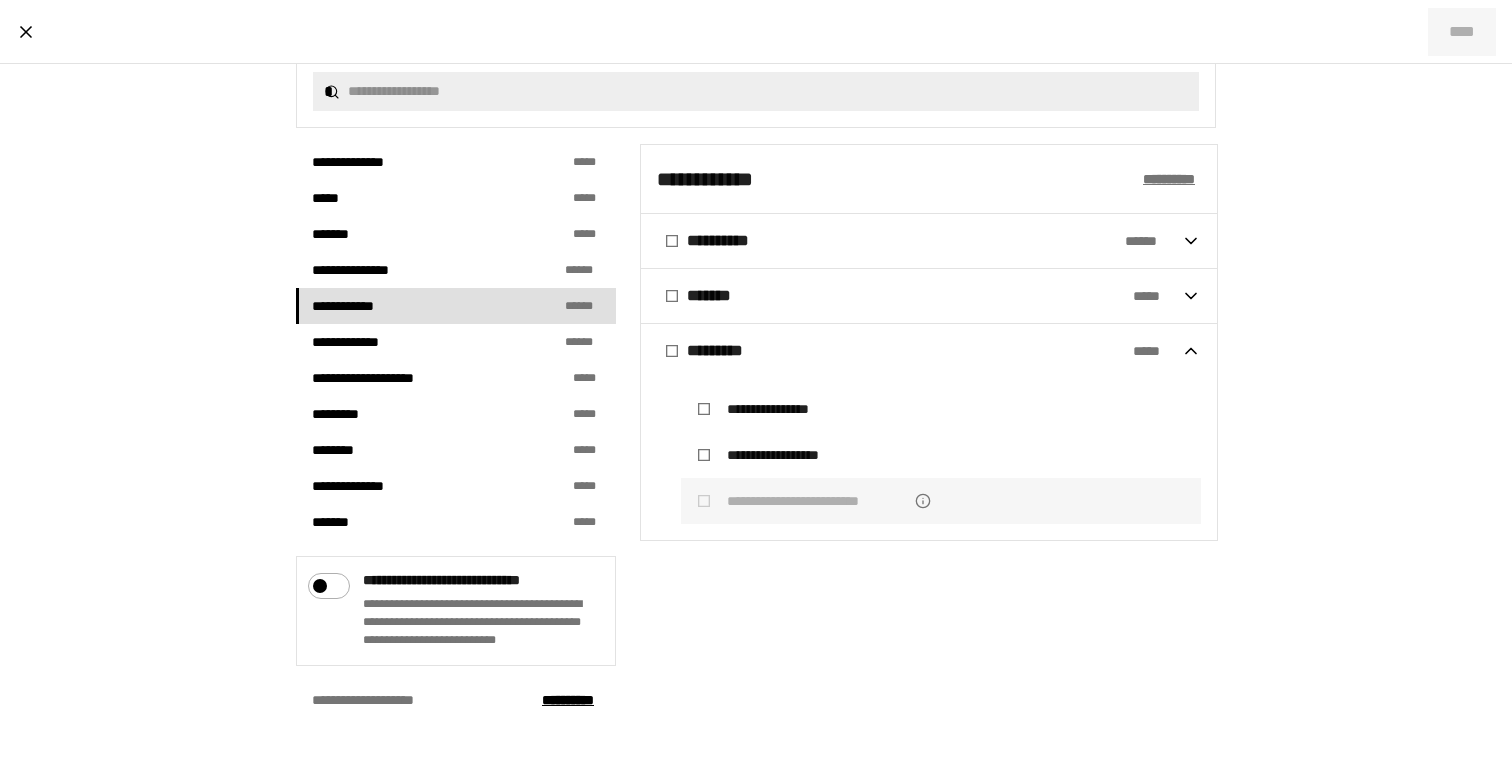 click on "**********" at bounding box center (1169, 179) 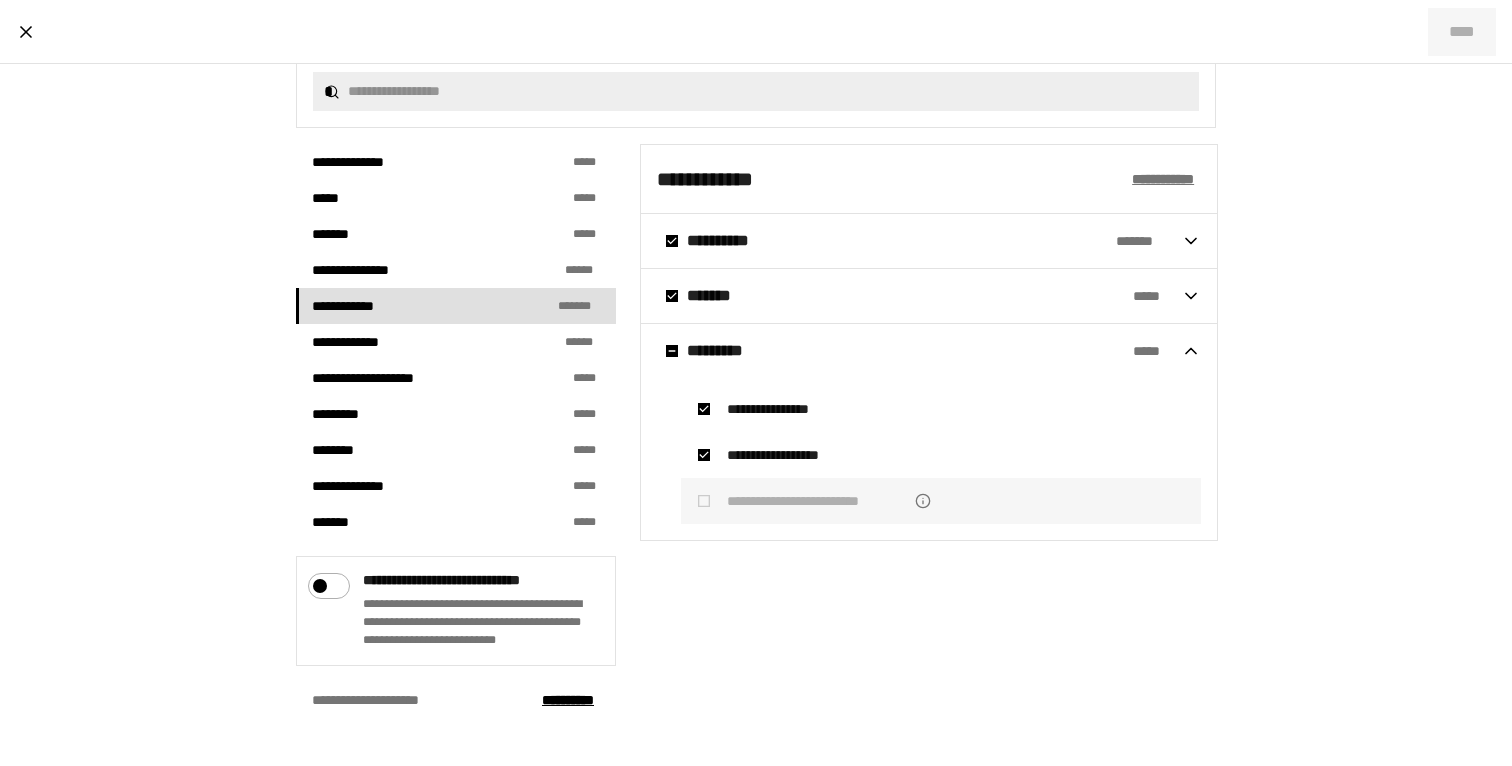 click on "**********" at bounding box center (1163, 179) 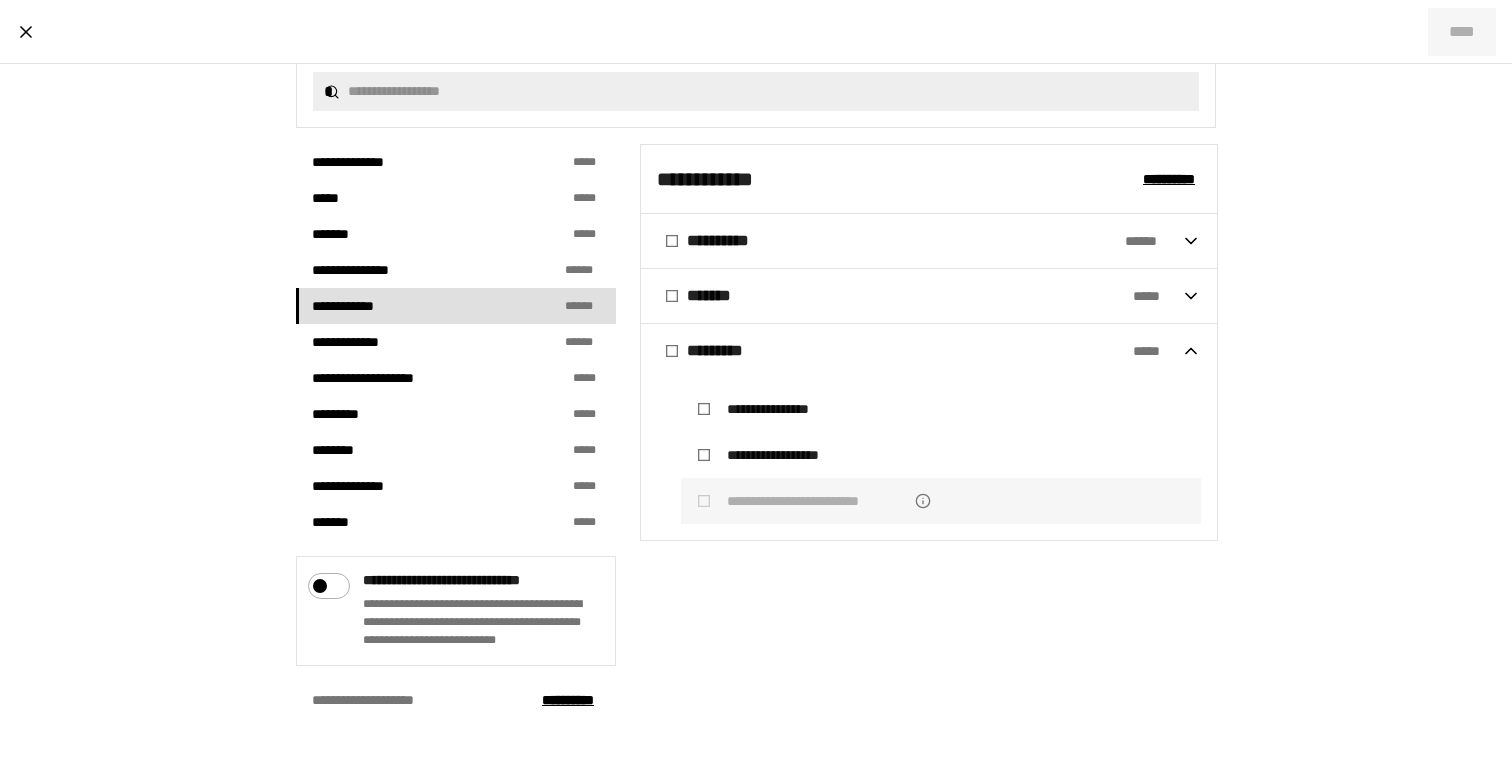 click on "**********" at bounding box center (817, 501) 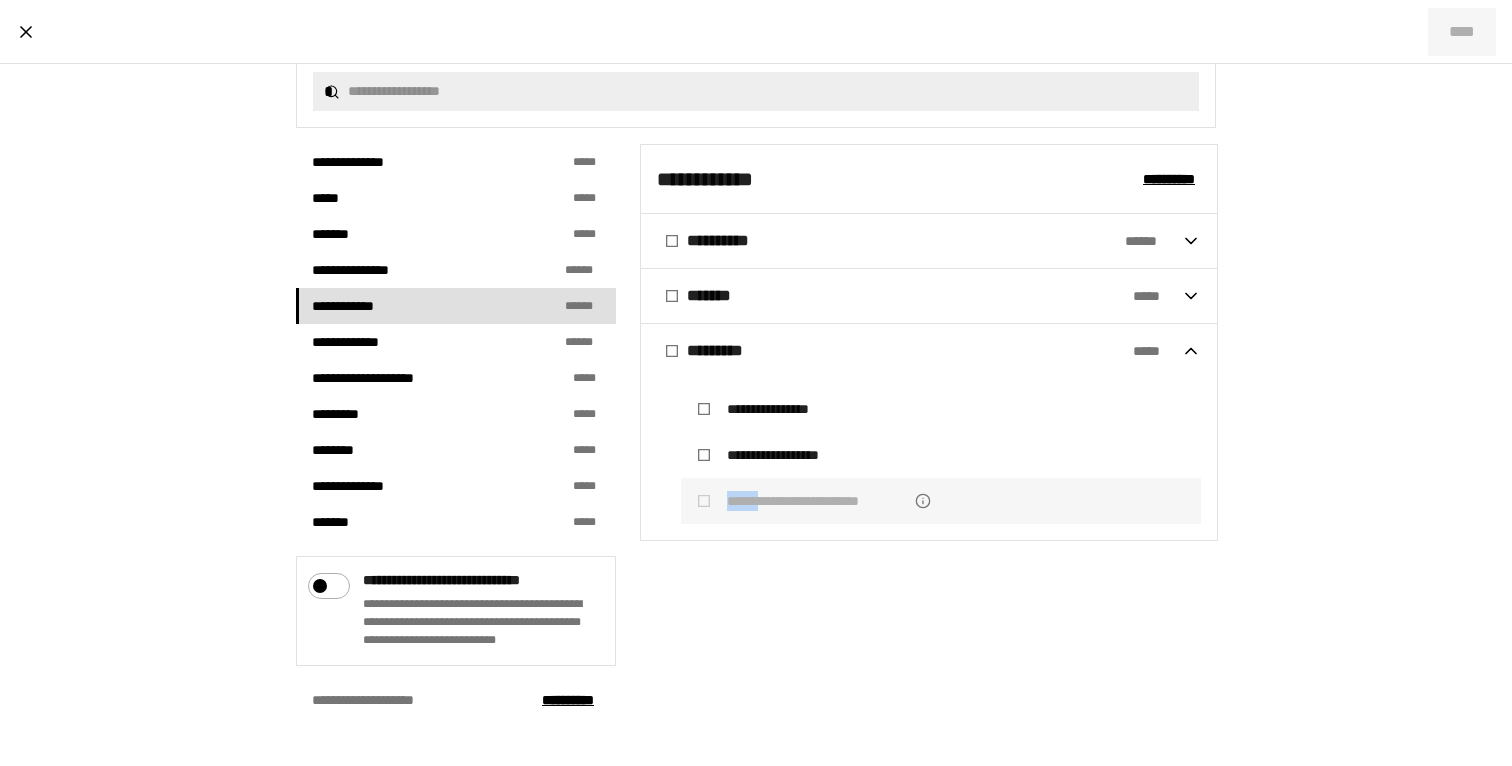 click on "**********" at bounding box center [817, 501] 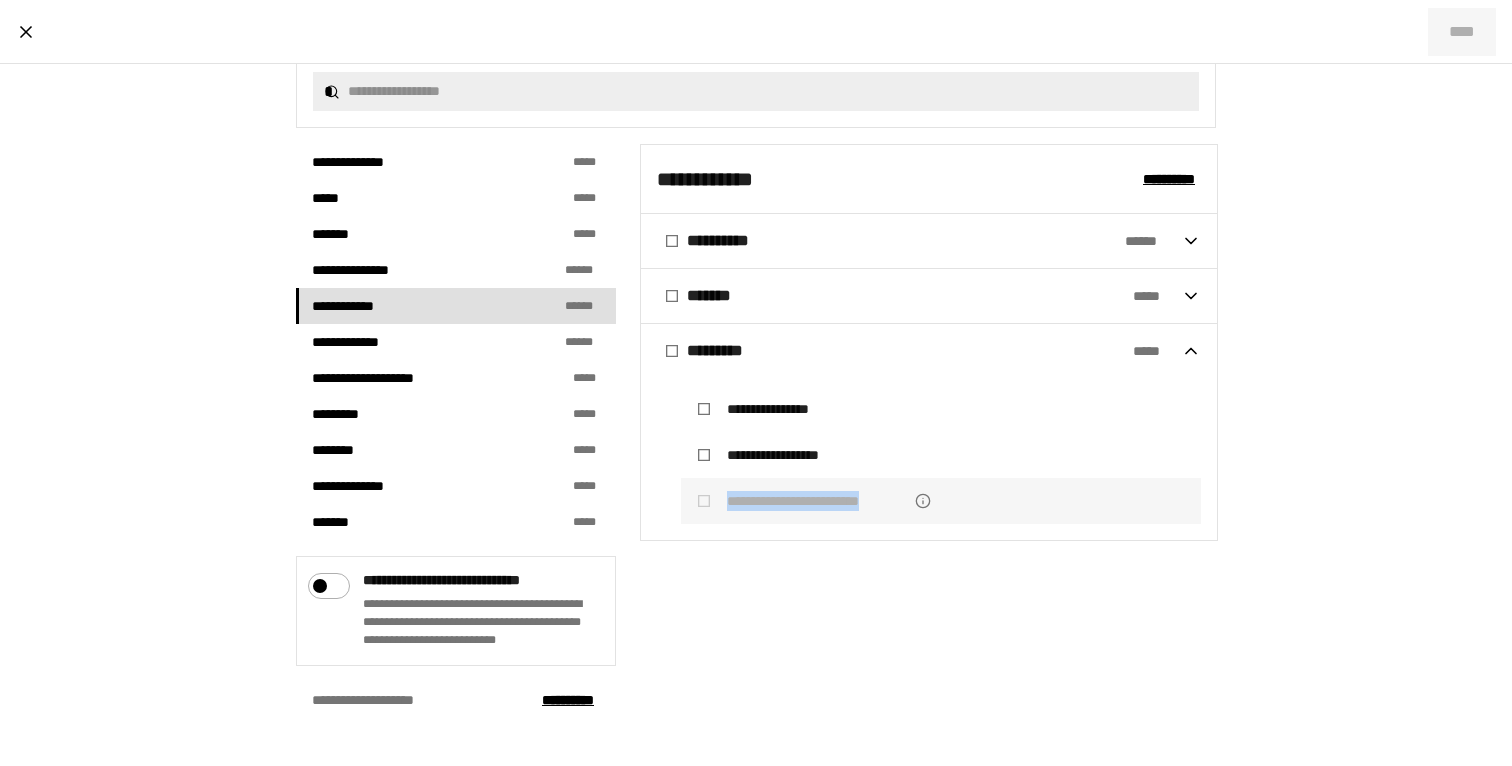 click on "**********" at bounding box center [817, 501] 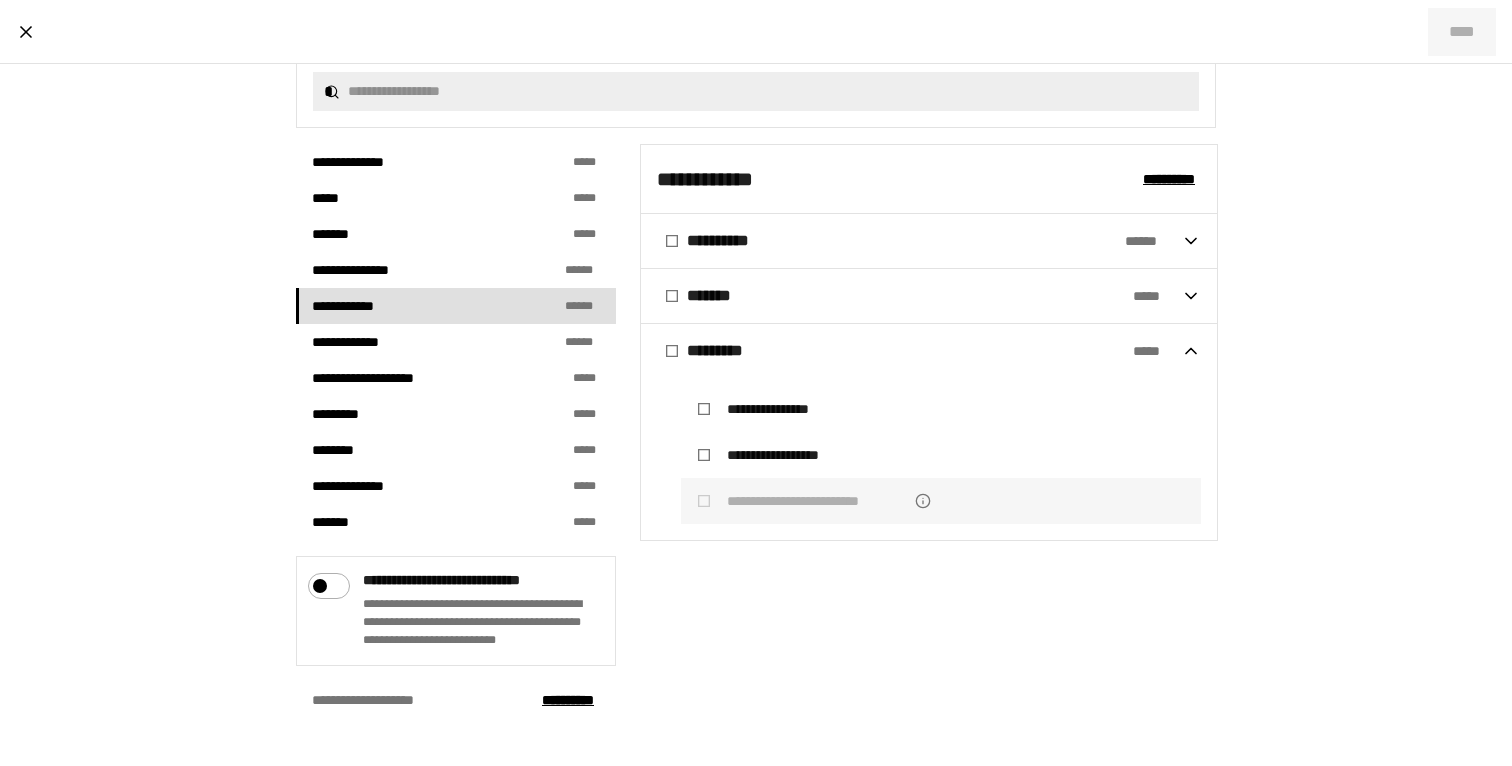 click on "**********" at bounding box center [941, 501] 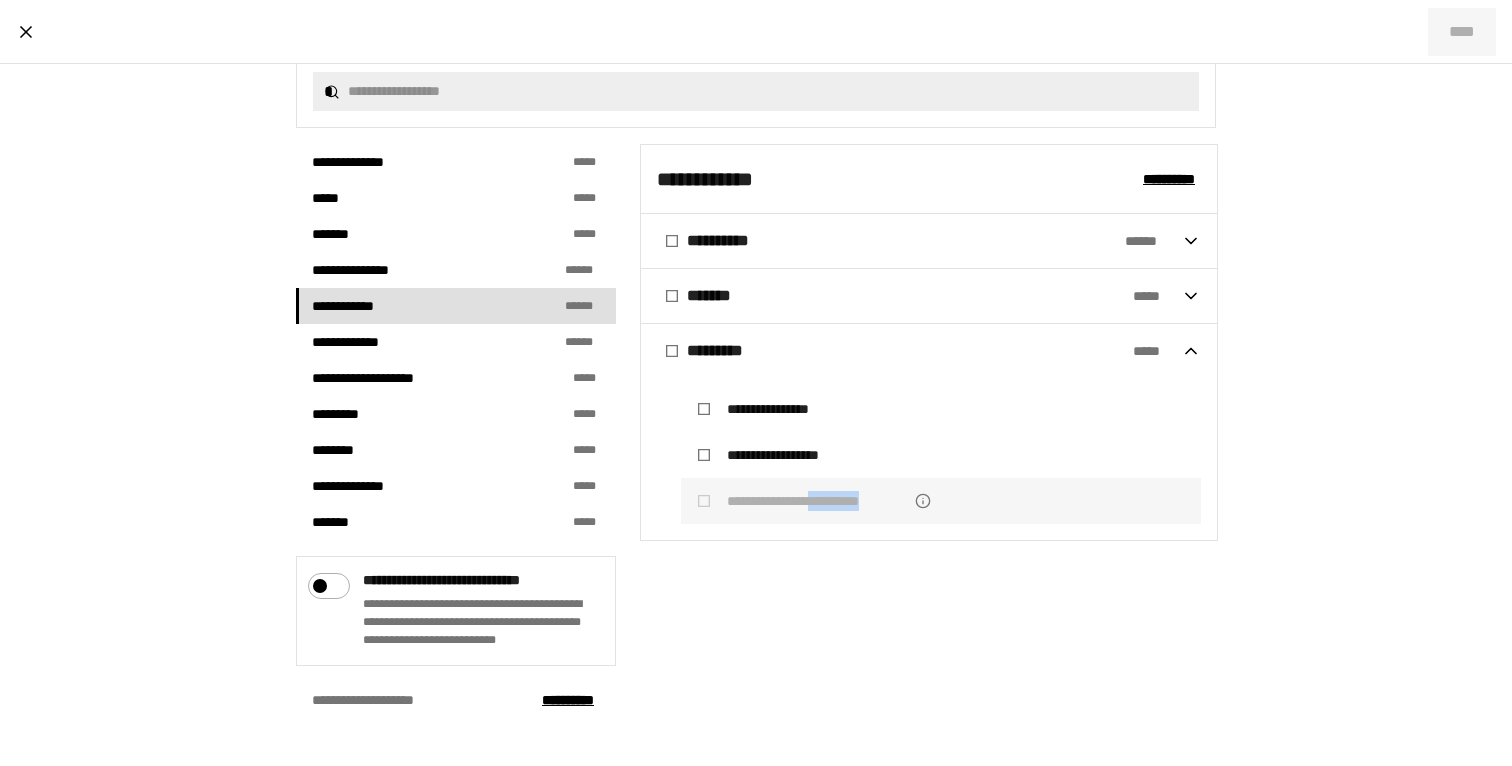 click on "**********" at bounding box center (941, 501) 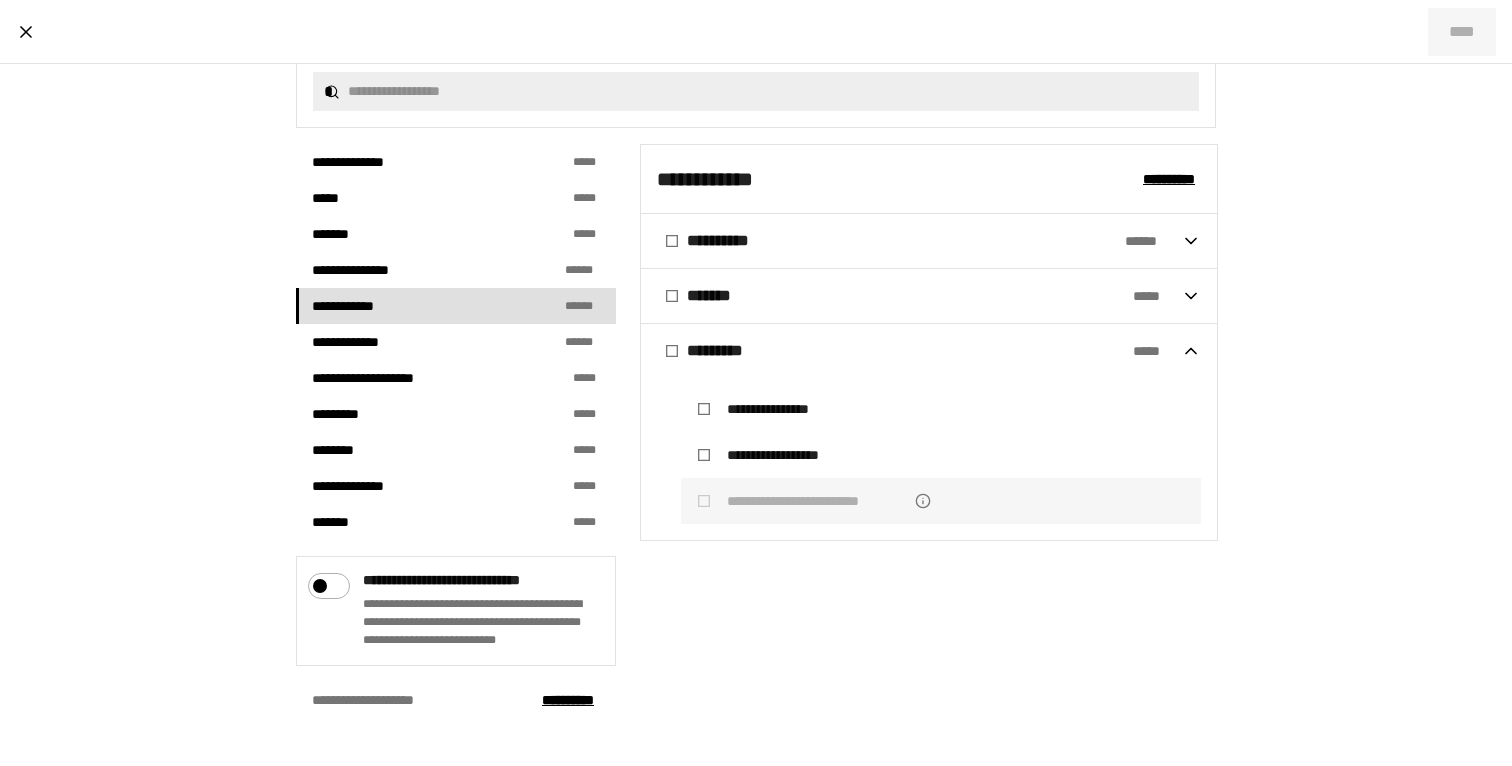 click on "**********" at bounding box center (941, 501) 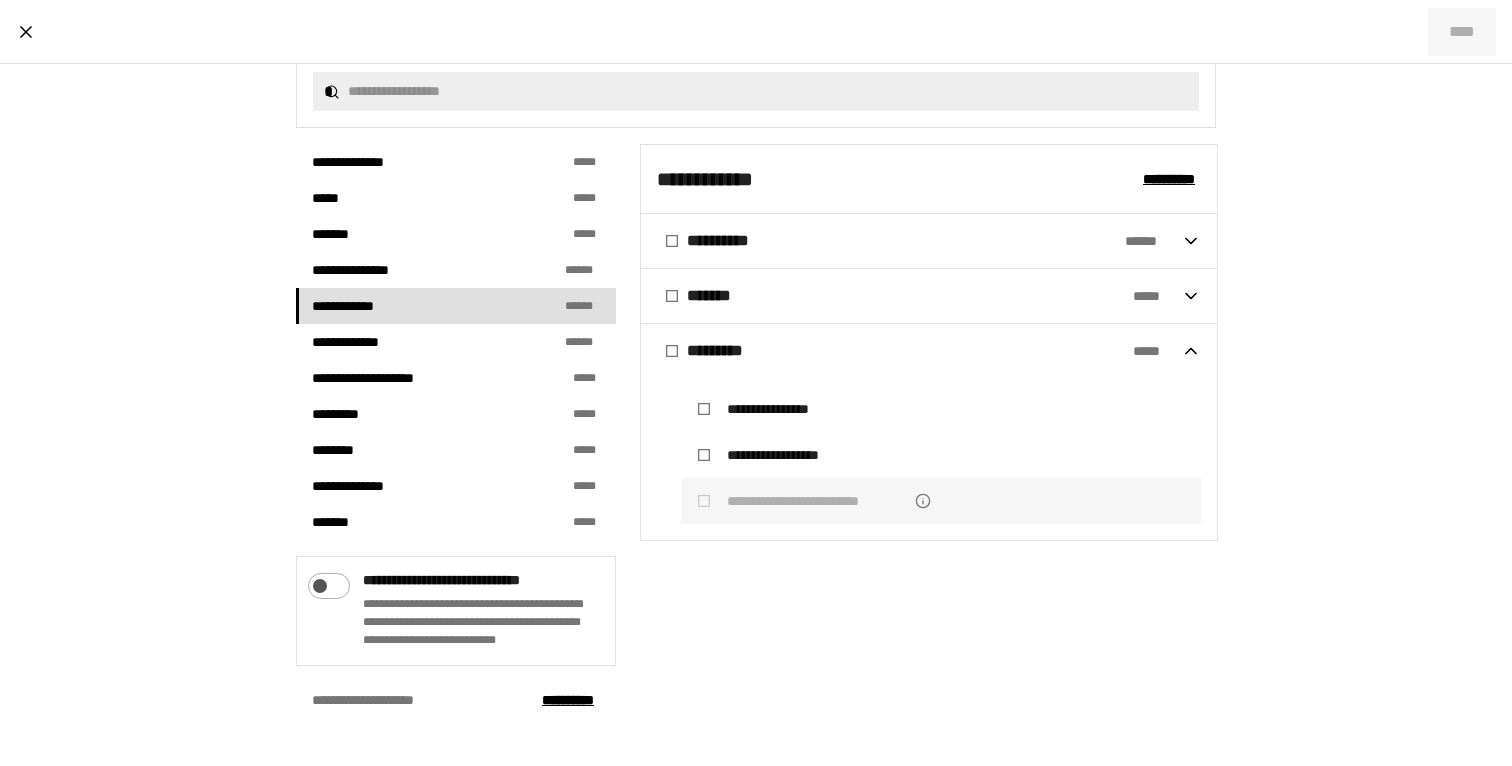 click at bounding box center (317, 581) 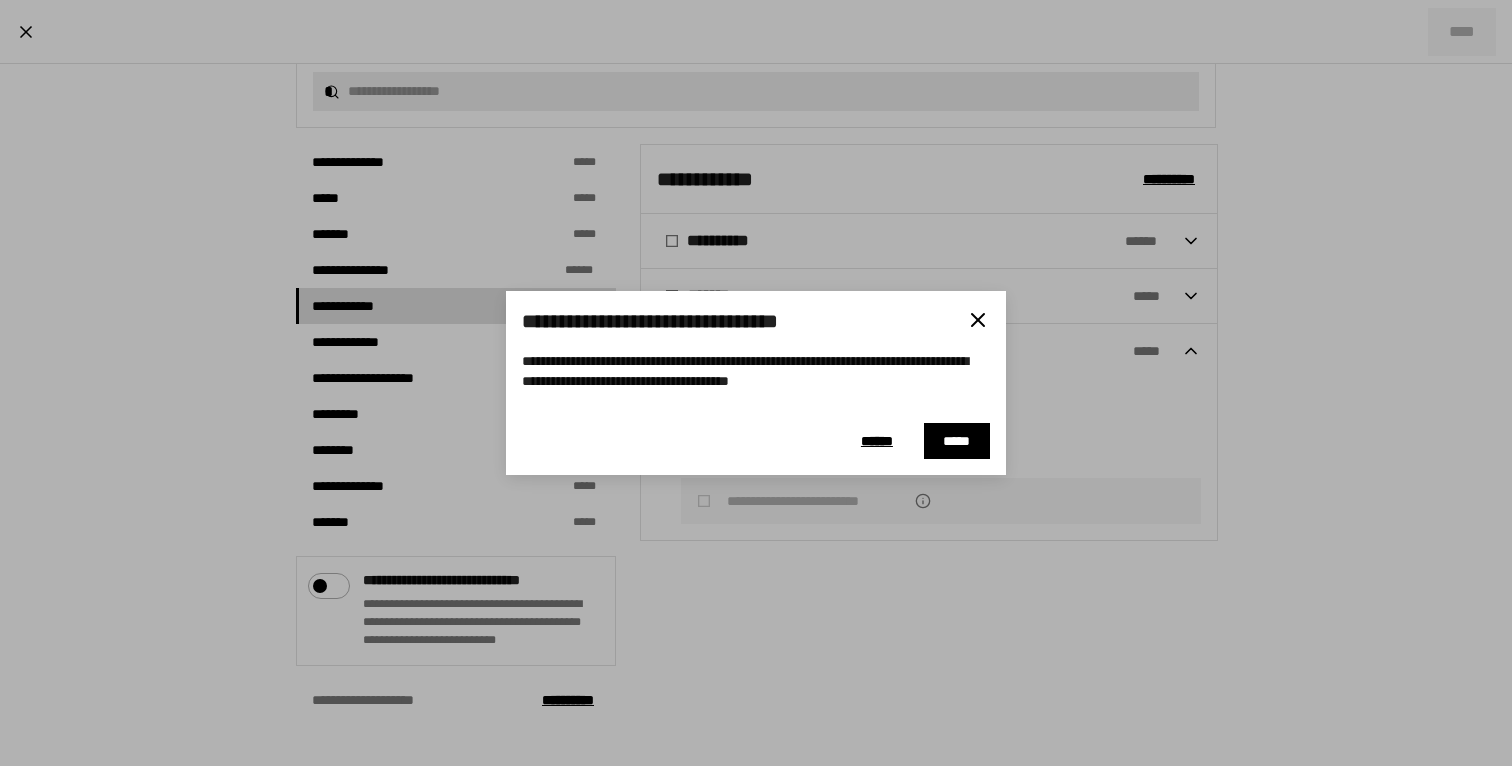click on "****** *****" at bounding box center [914, 441] 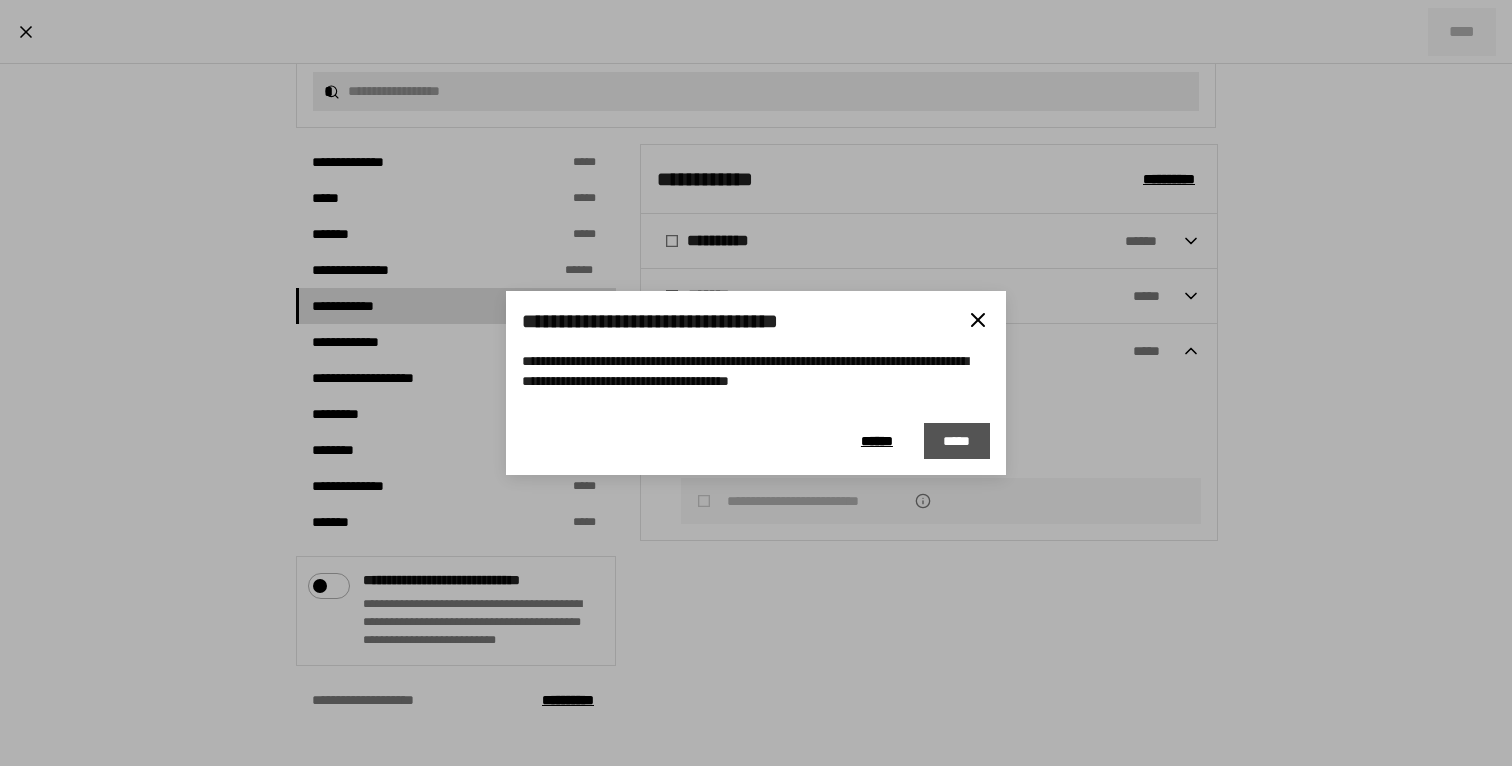 click on "*****" at bounding box center (957, 441) 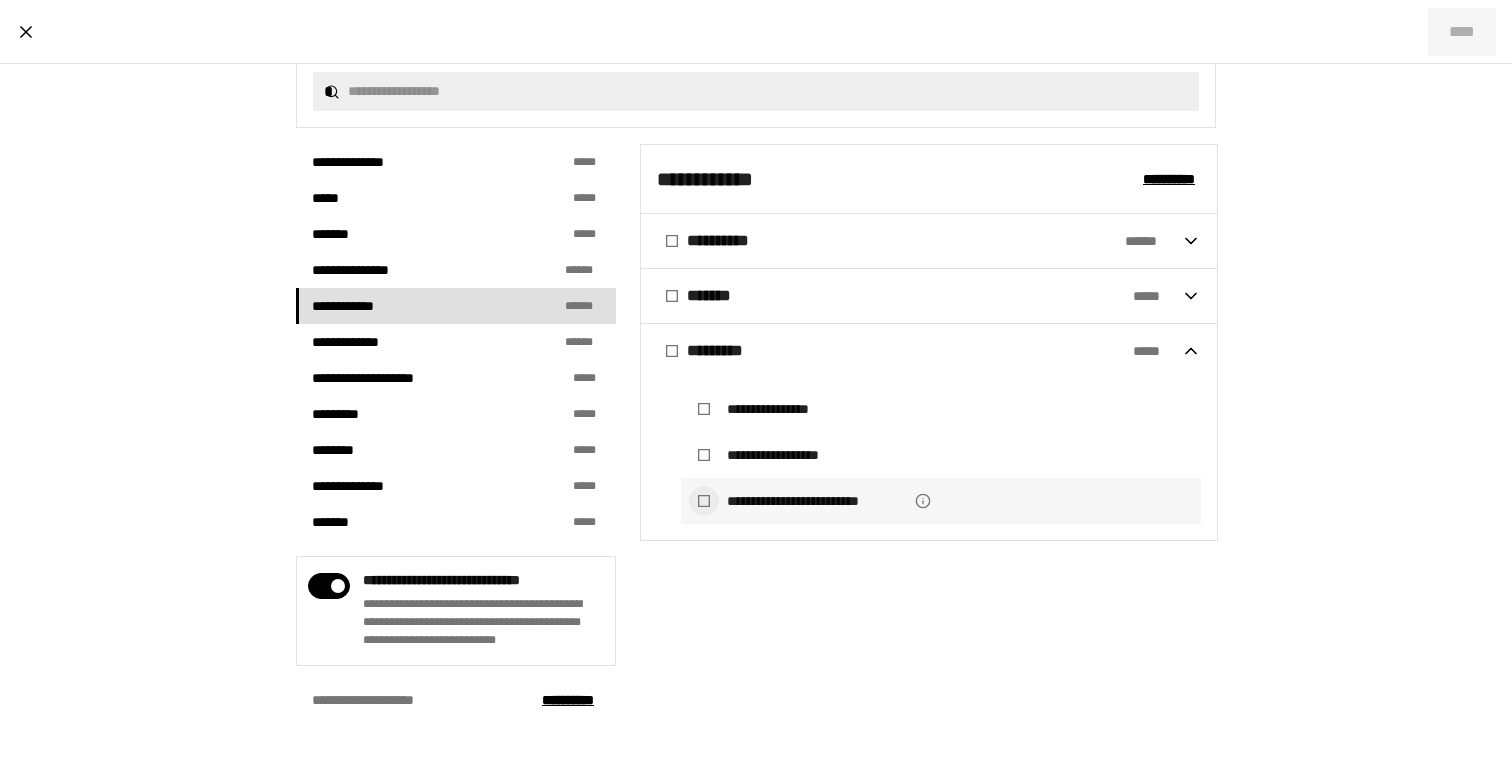 click at bounding box center [704, 501] 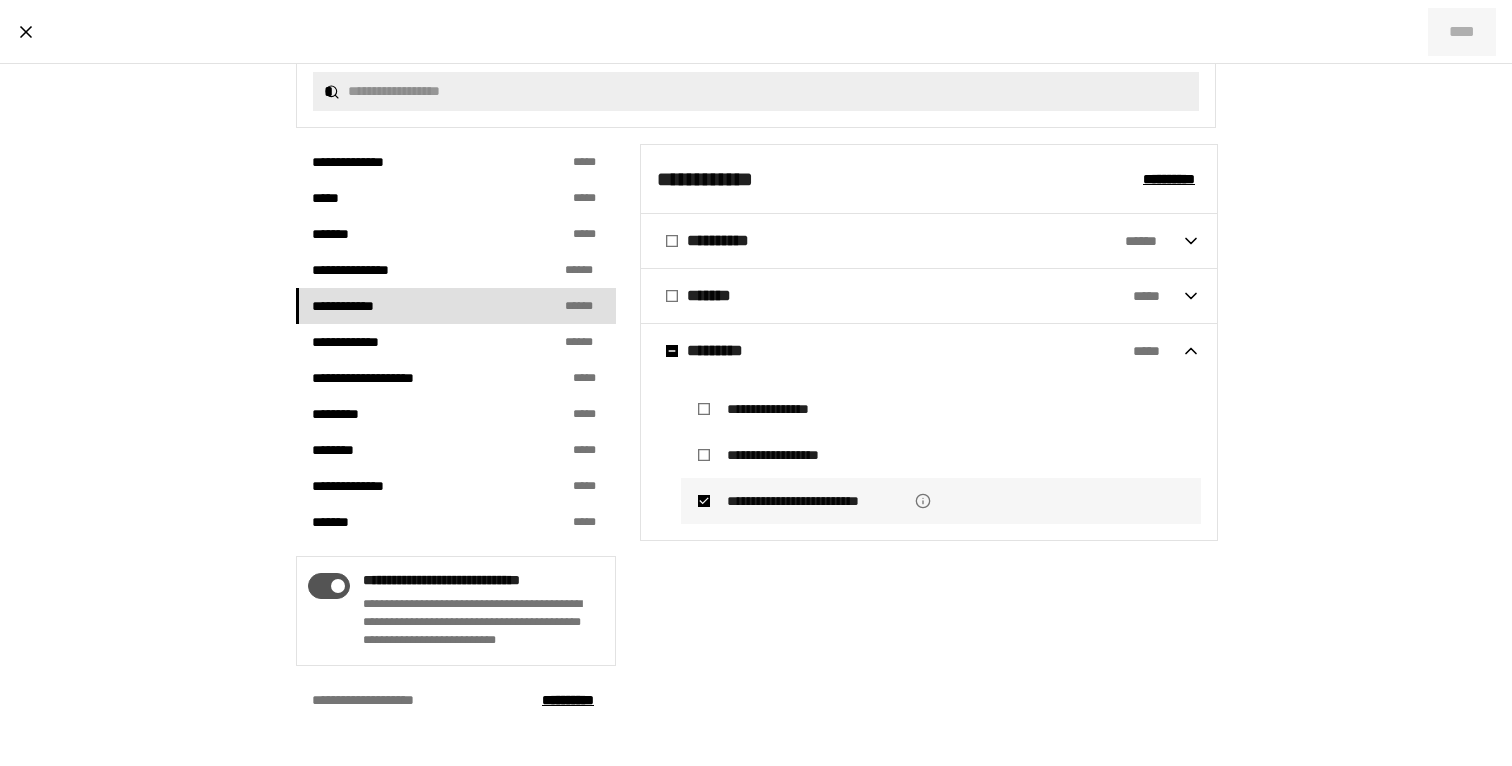 click at bounding box center [335, 581] 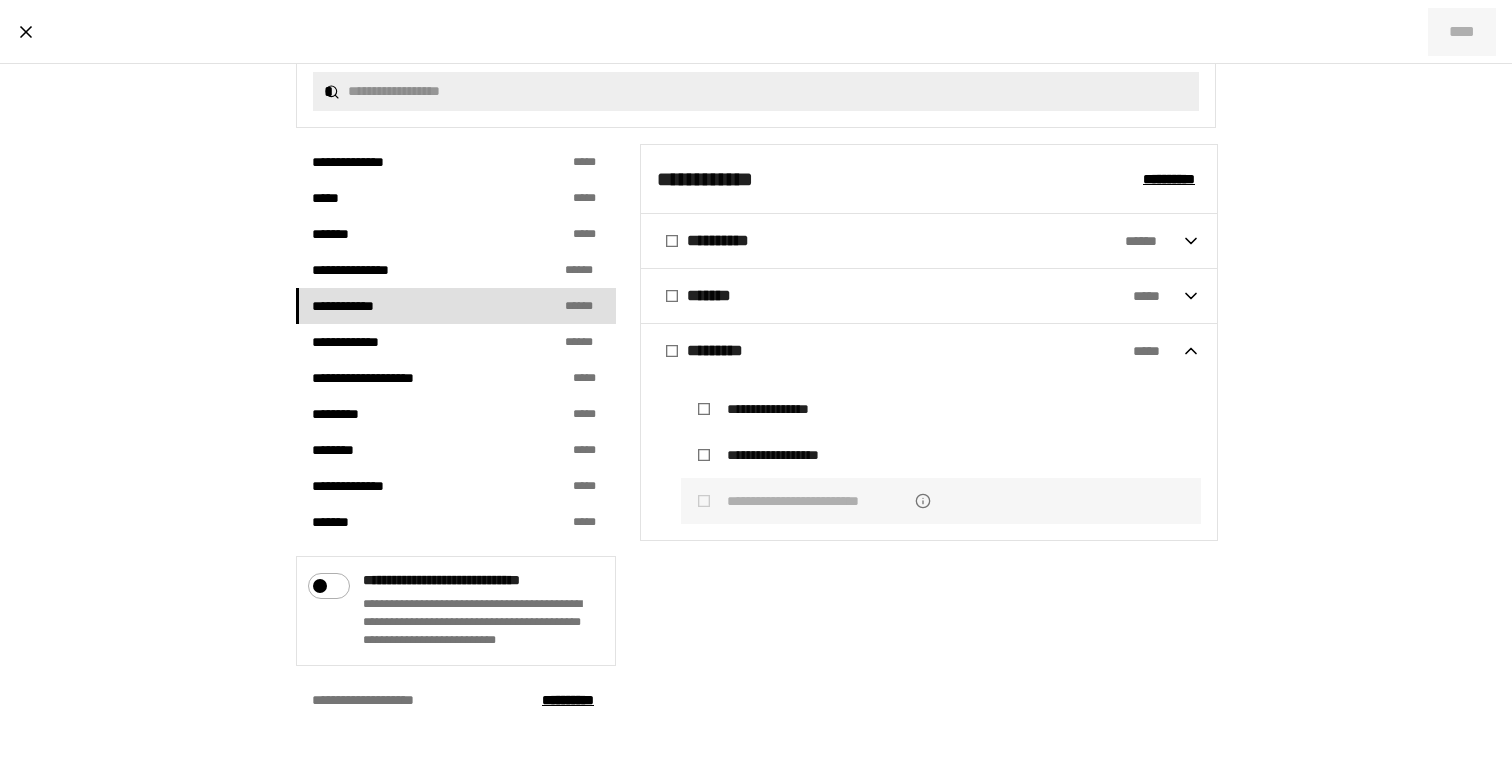 click on "**********" at bounding box center [456, 306] 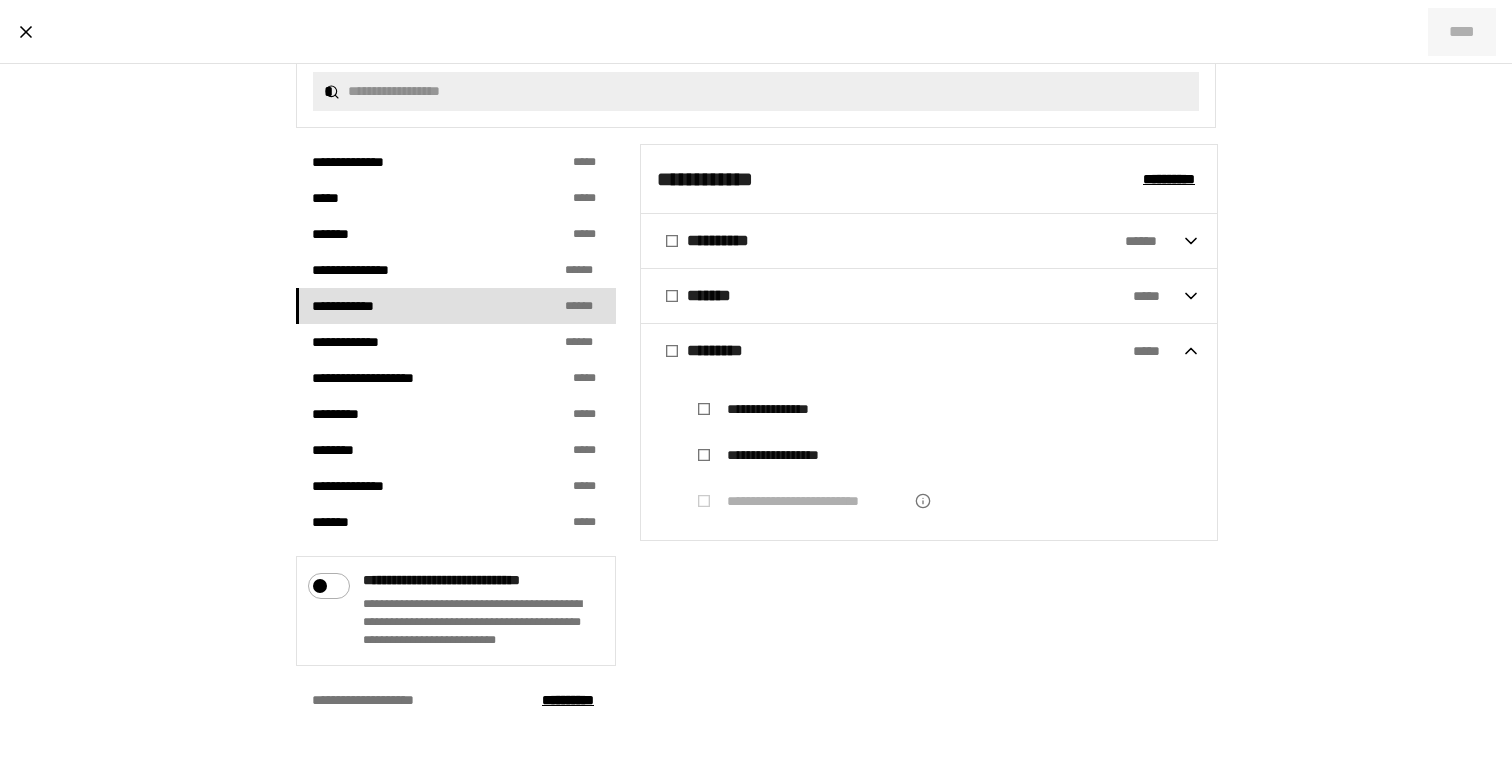 click on "**********" at bounding box center (929, 241) 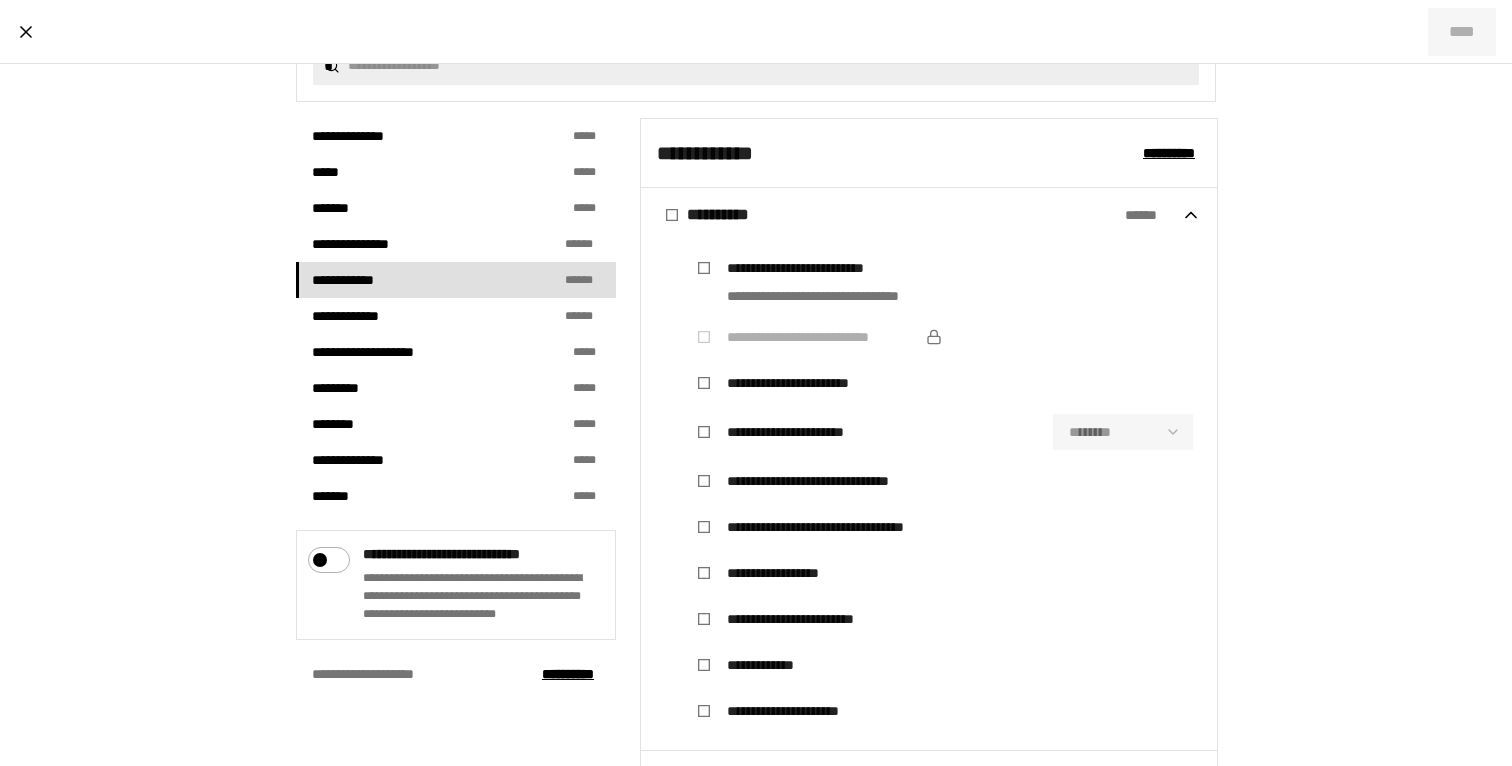 scroll, scrollTop: 523, scrollLeft: 0, axis: vertical 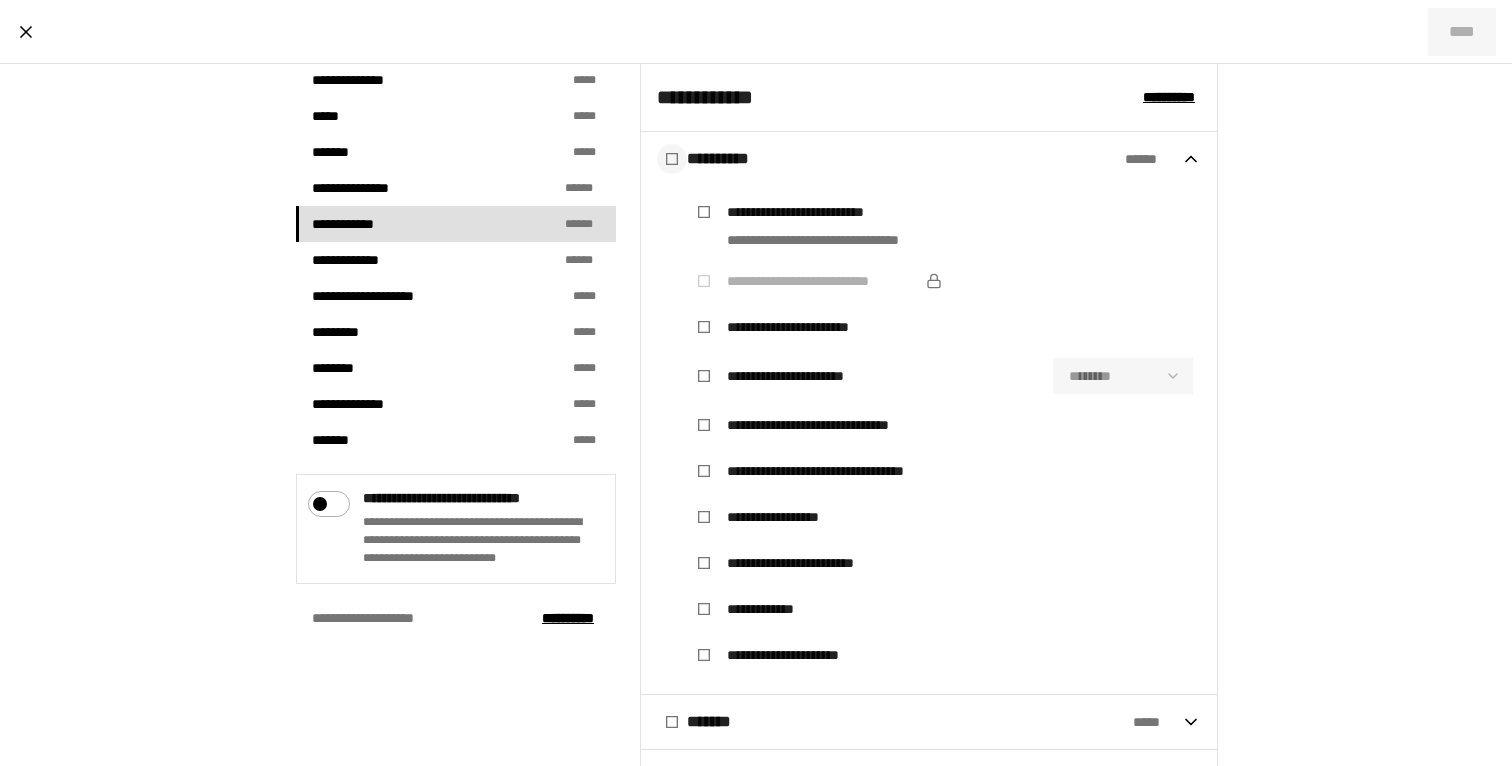 click at bounding box center (672, 159) 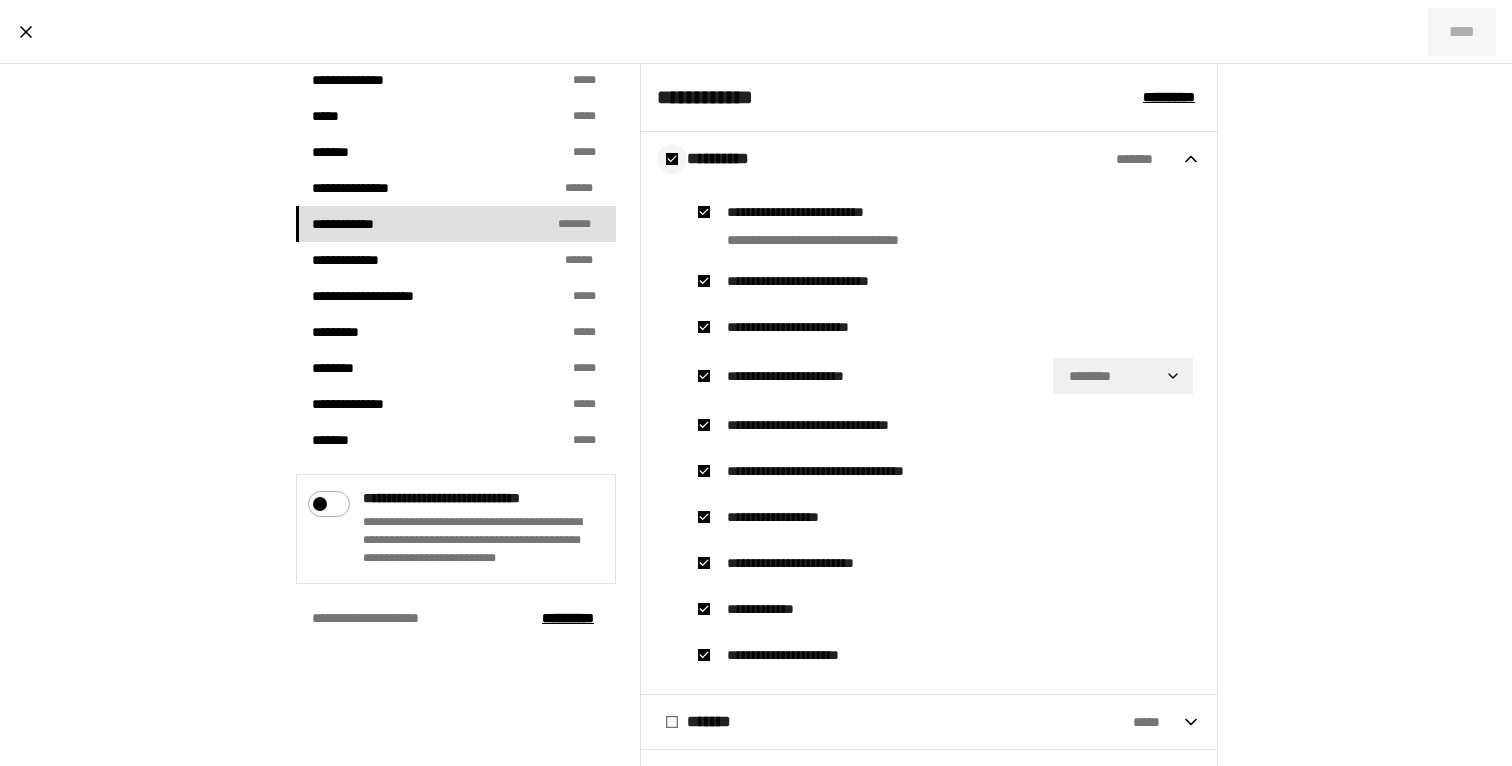 click at bounding box center [672, 159] 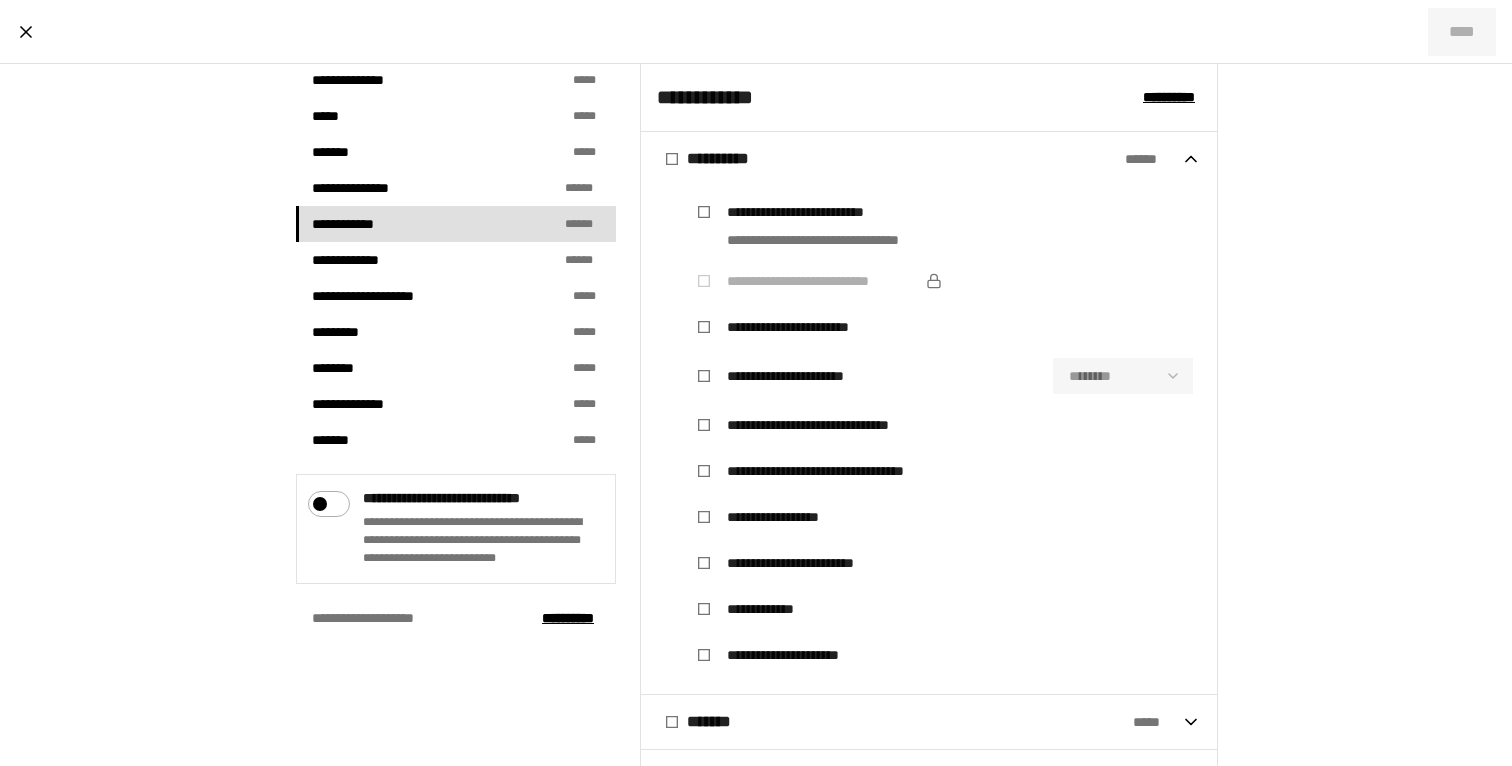 click on "**********" at bounding box center (929, 97) 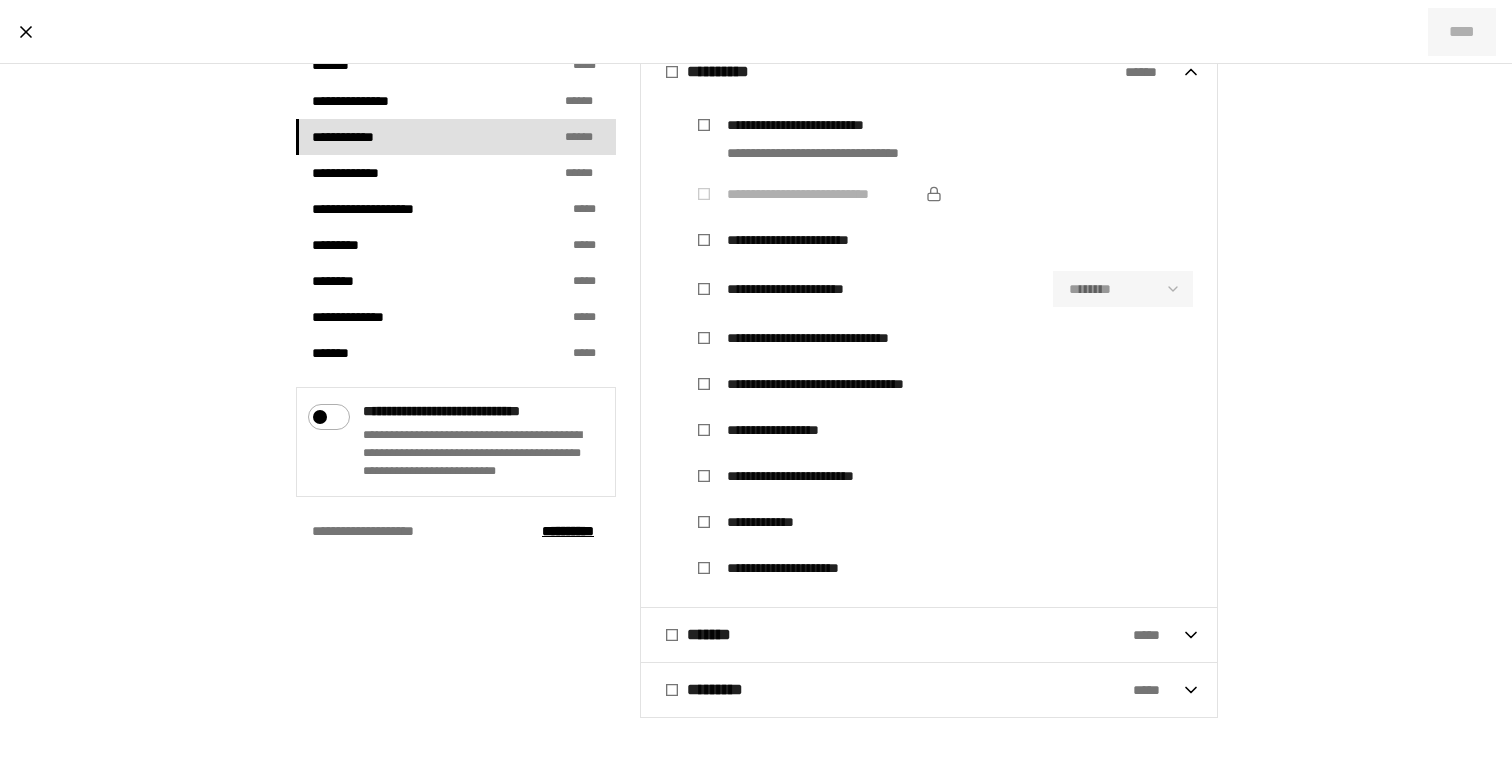 click on "******* * * *" at bounding box center [929, 635] 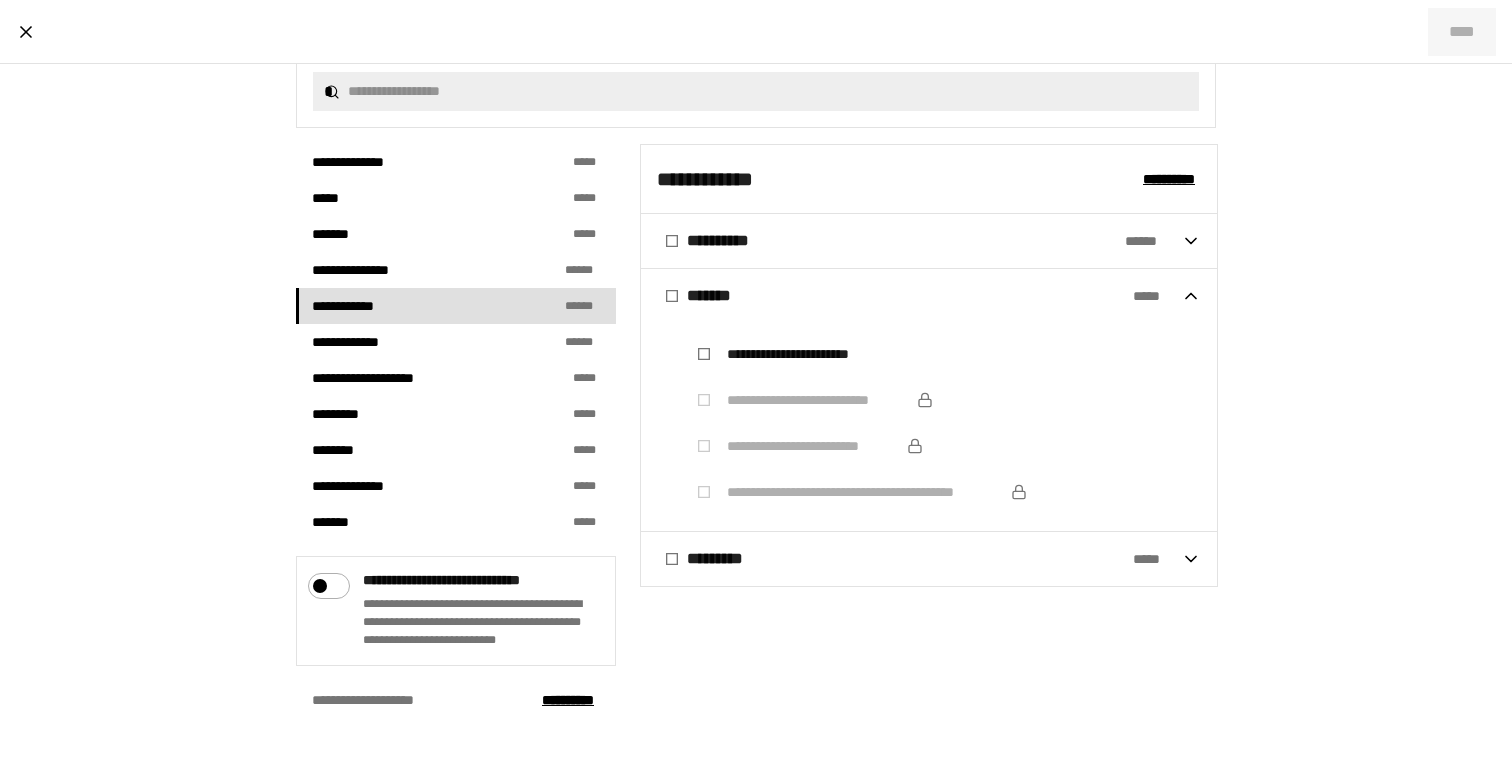 scroll, scrollTop: 441, scrollLeft: 0, axis: vertical 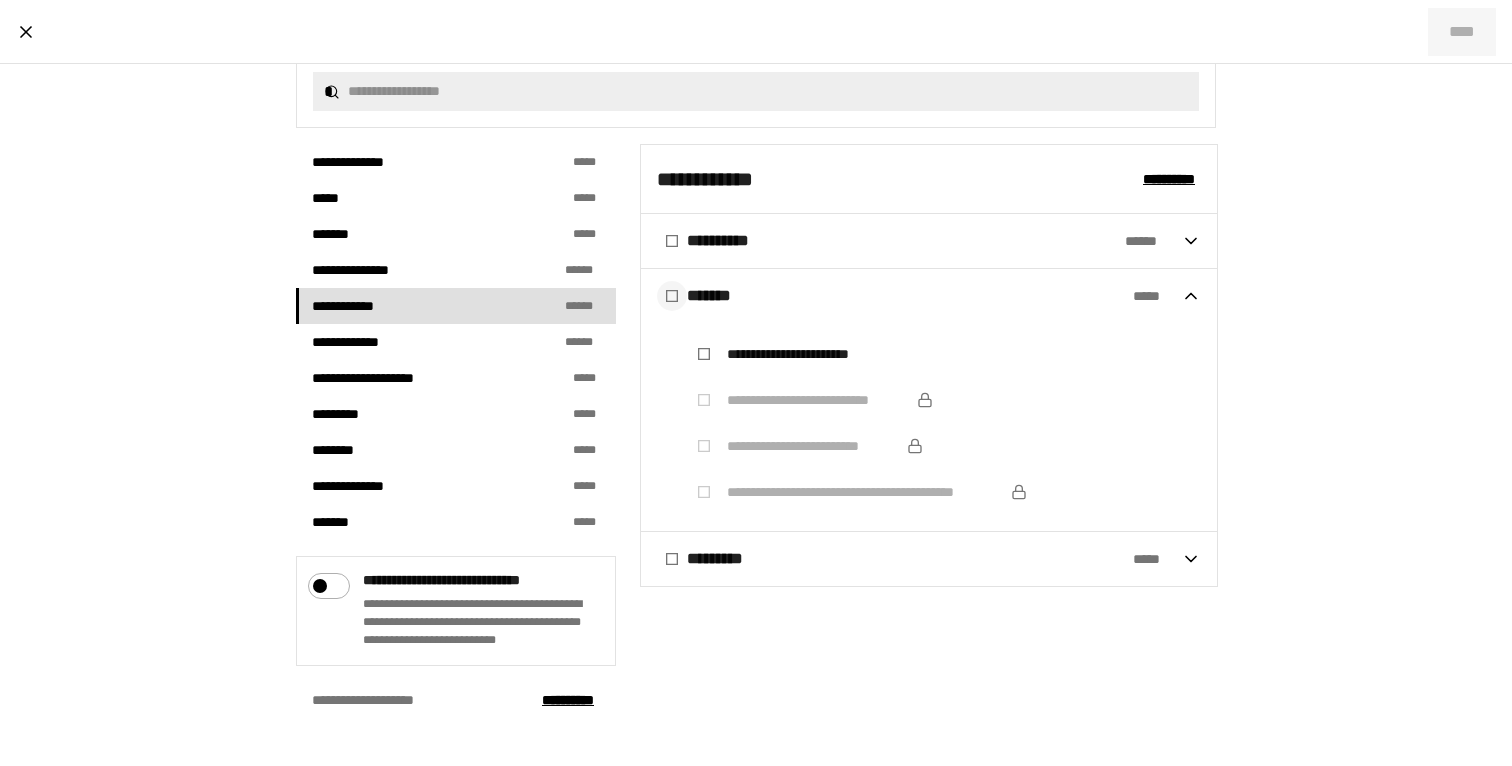 click at bounding box center (672, 296) 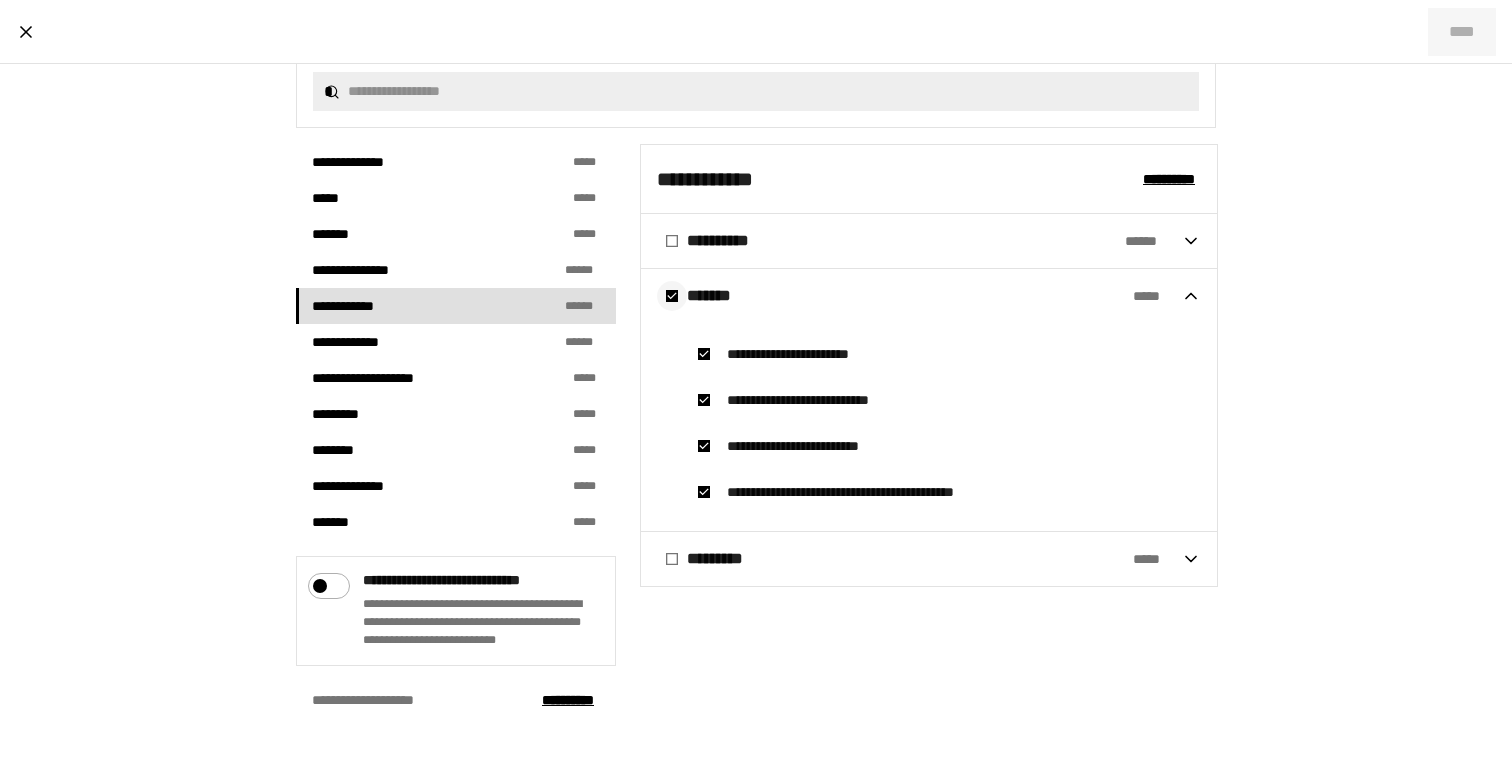 click at bounding box center (672, 296) 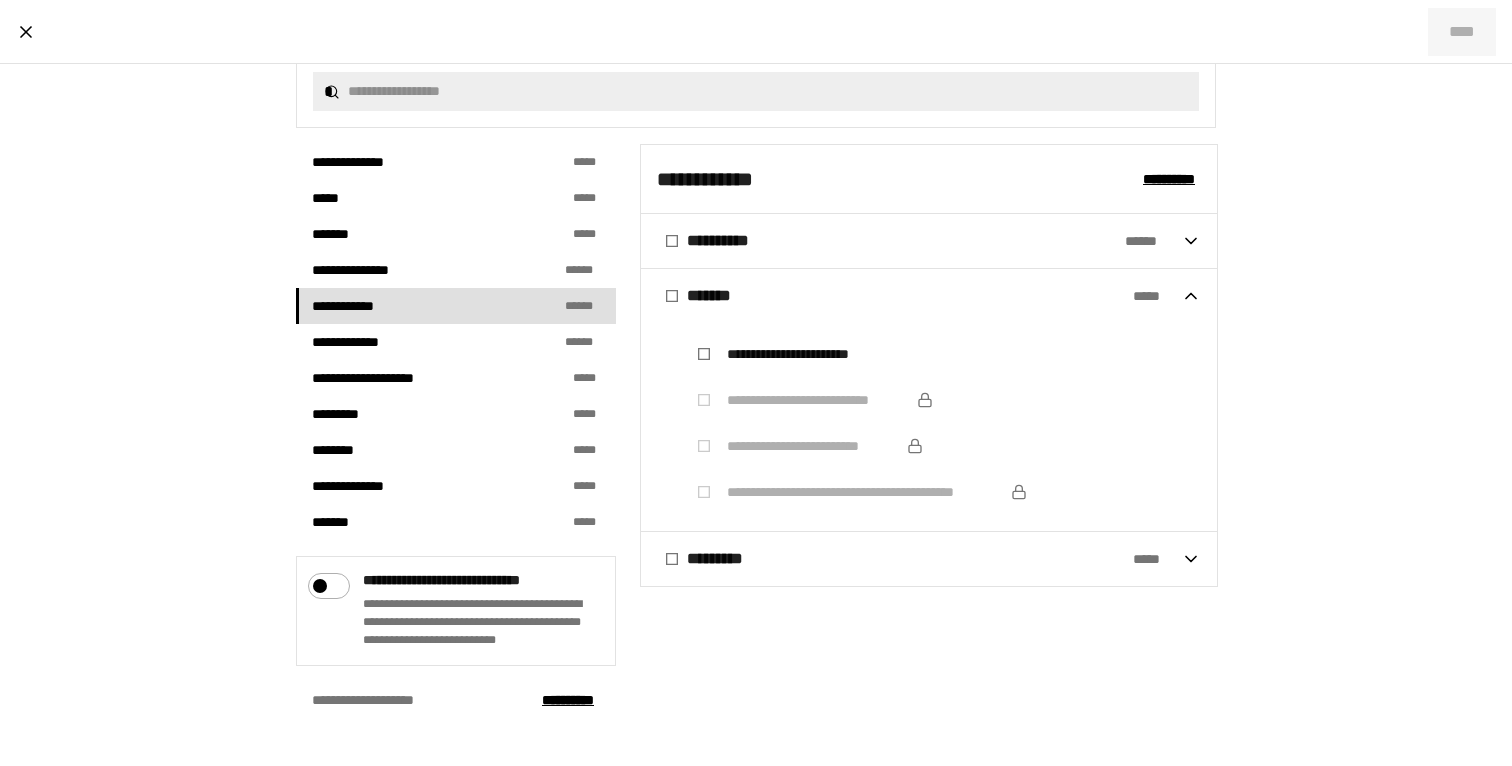 click on "********* * * *" at bounding box center [919, 559] 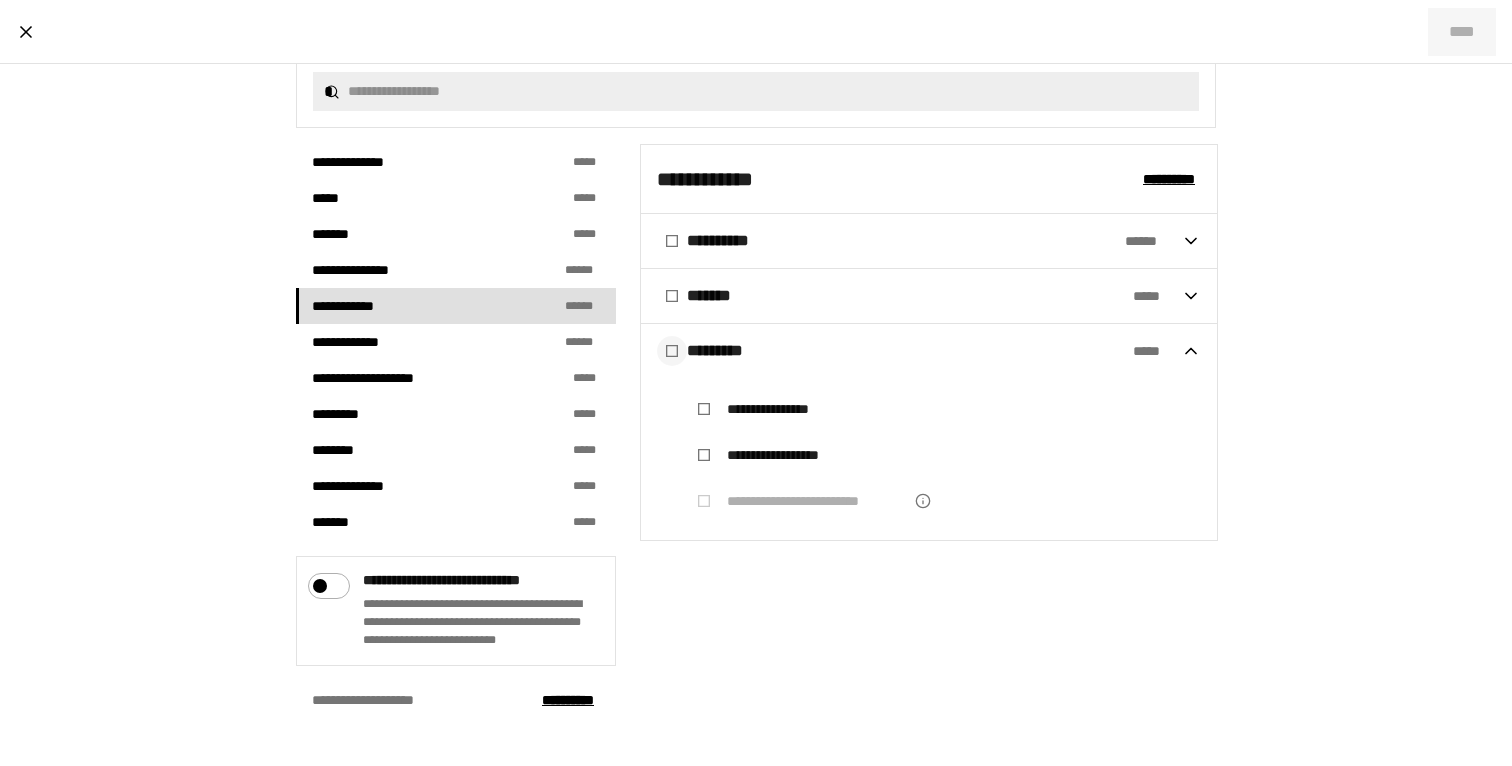 click at bounding box center [672, 351] 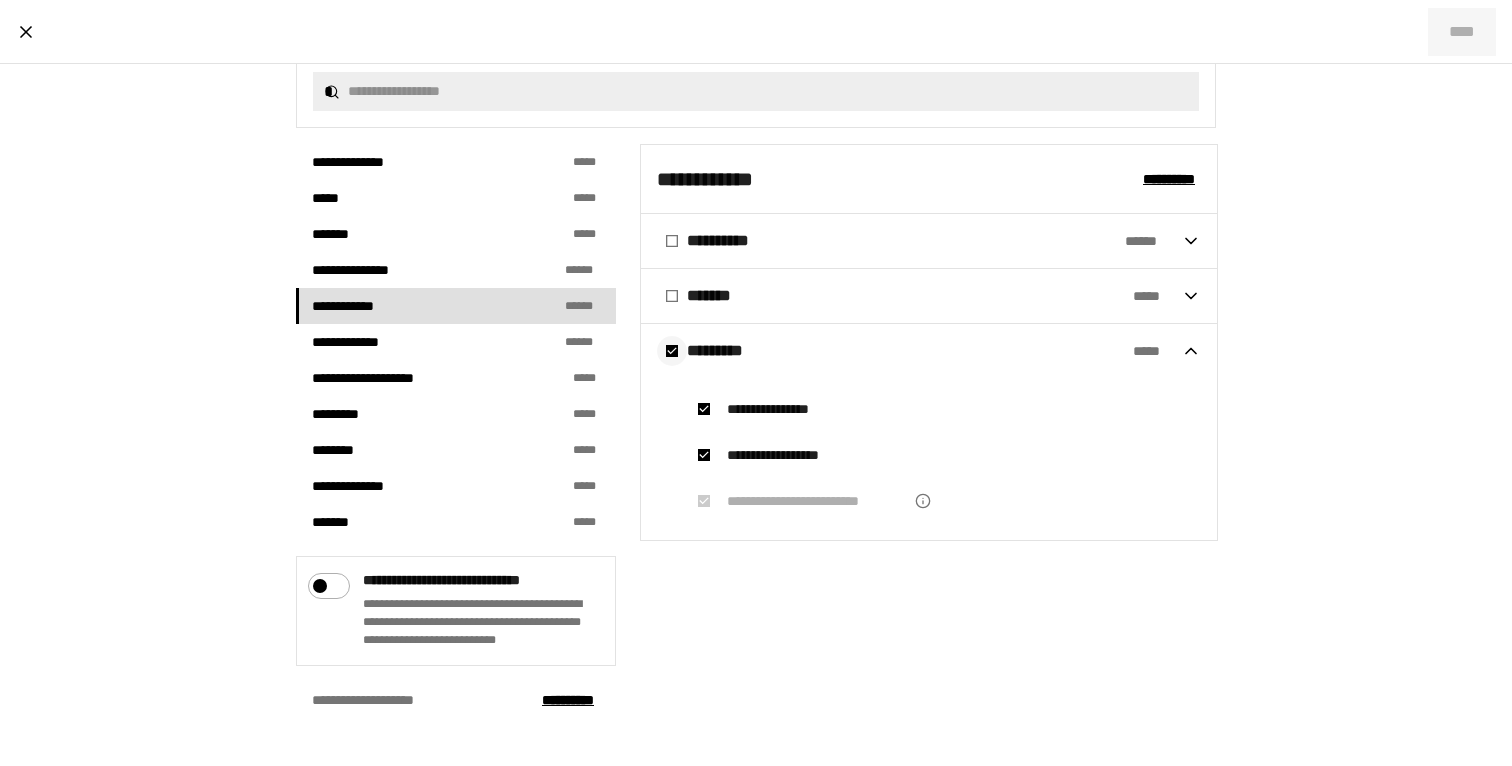 click at bounding box center (672, 351) 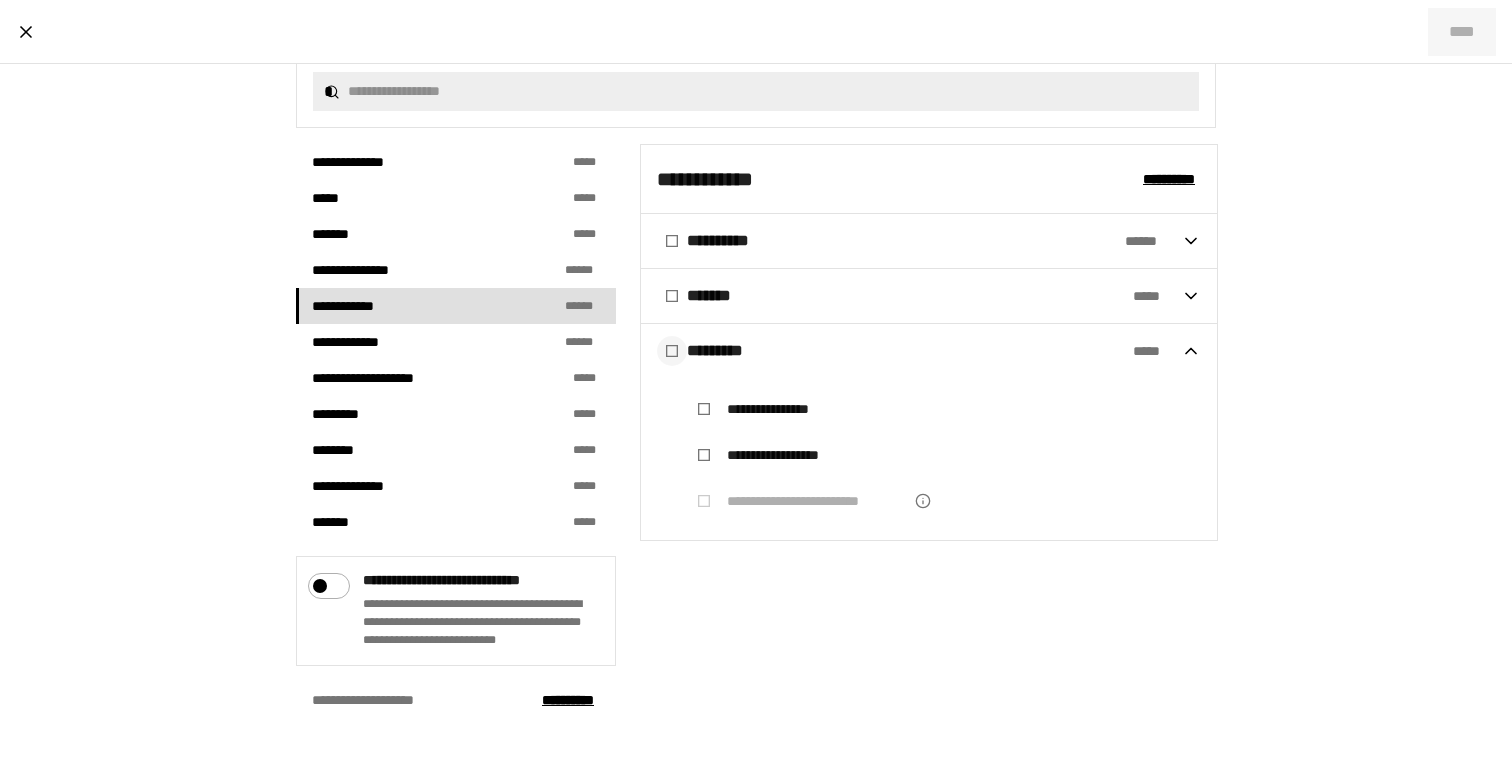 click at bounding box center (672, 351) 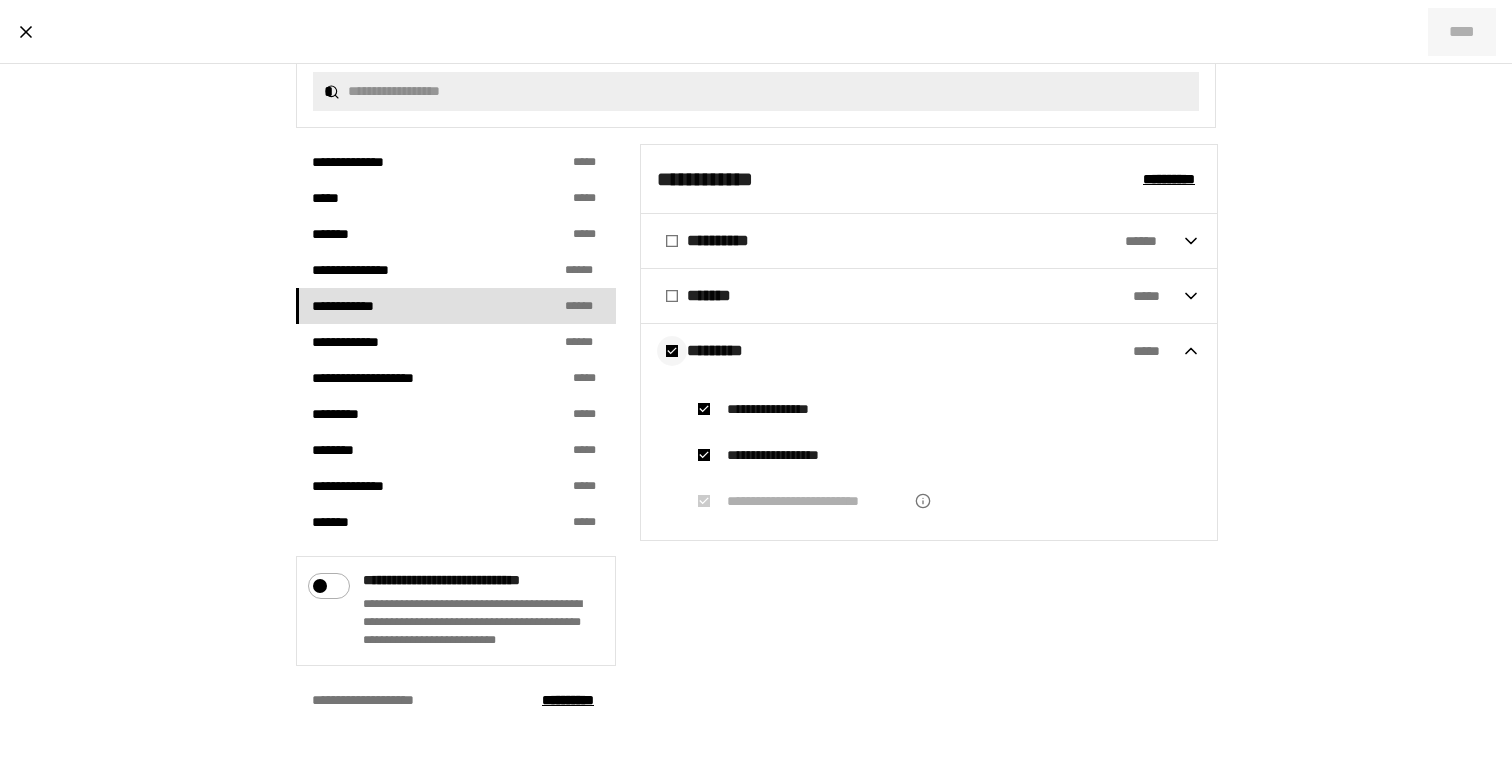 click at bounding box center [672, 351] 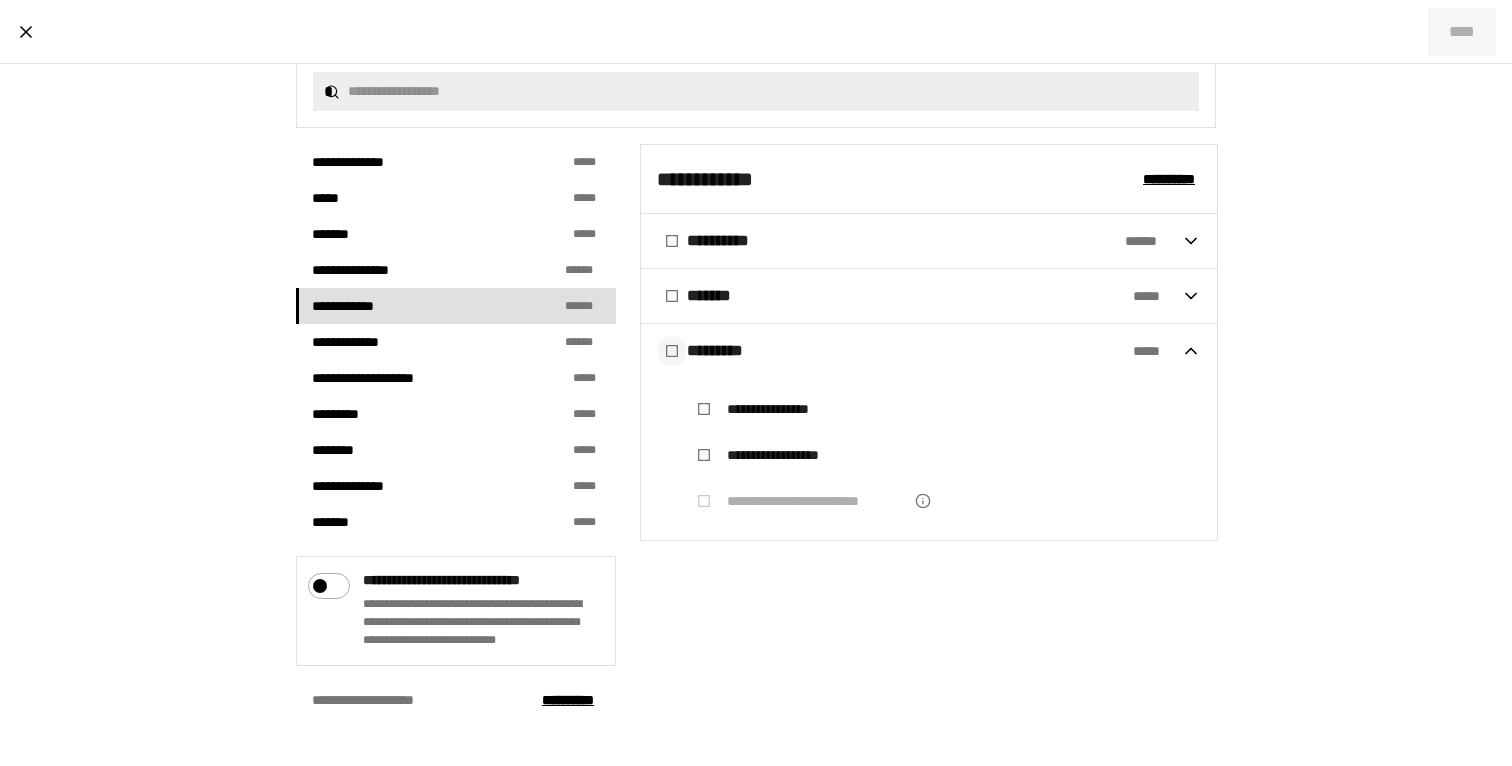 click at bounding box center (672, 351) 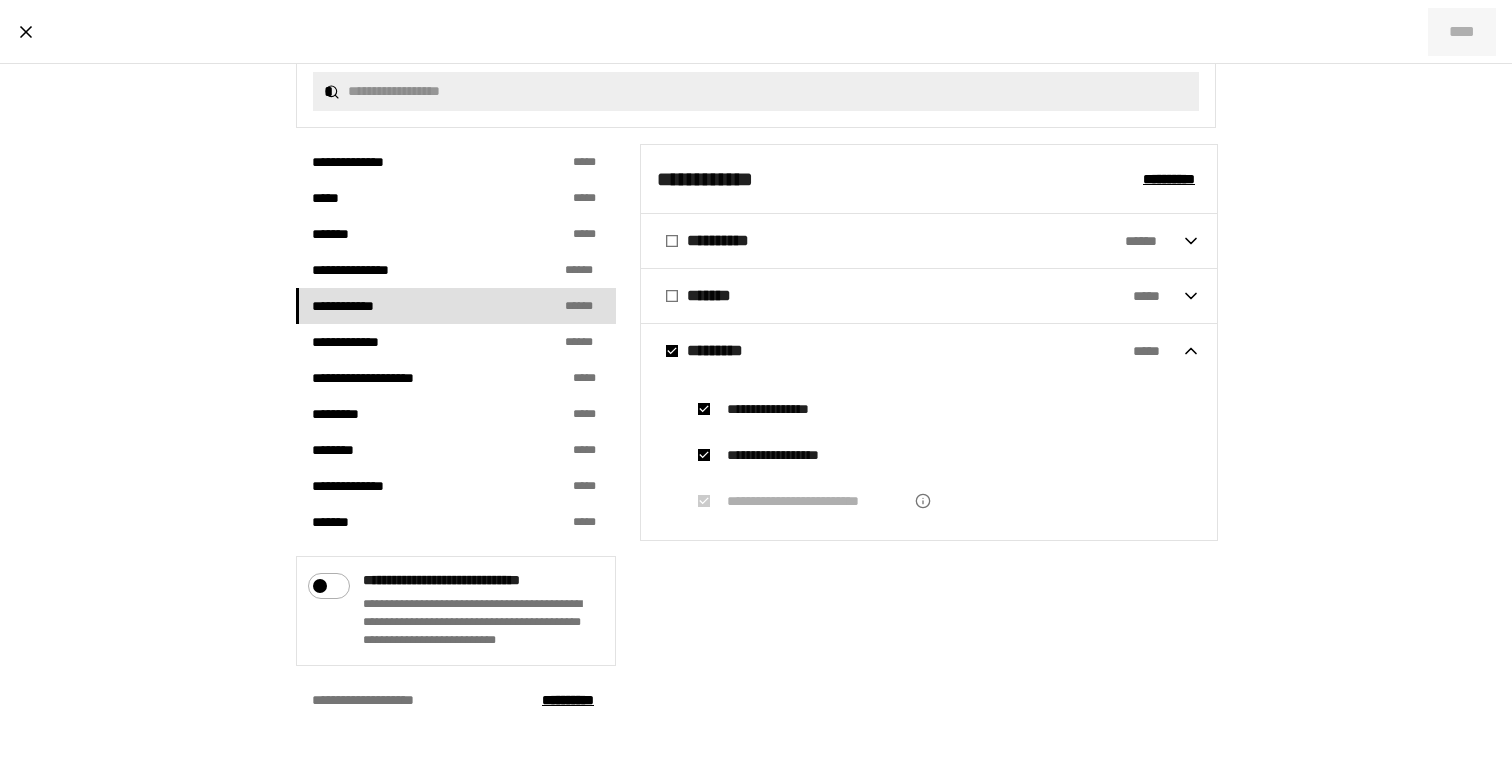 click on "**********" at bounding box center [817, 501] 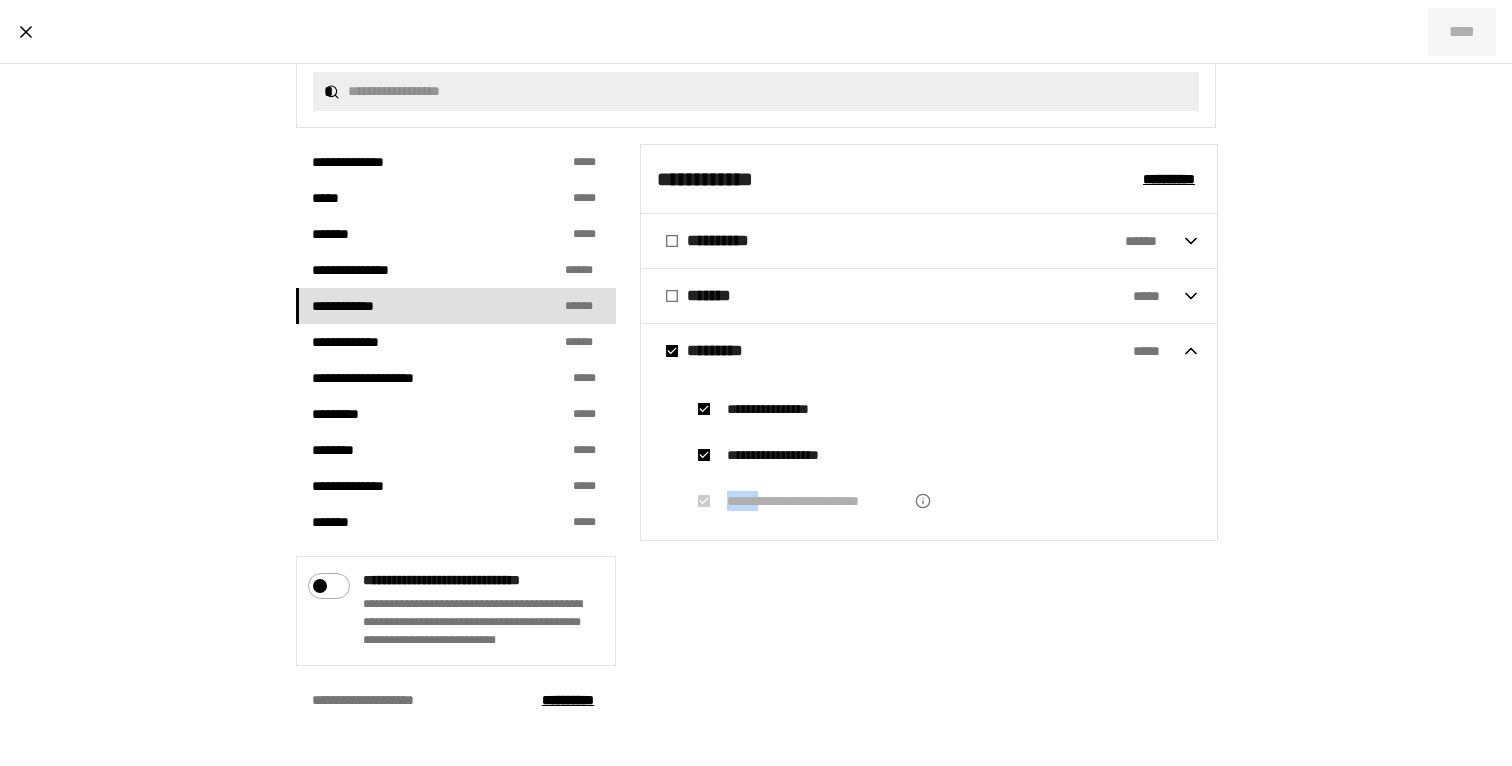 click on "**********" at bounding box center [817, 501] 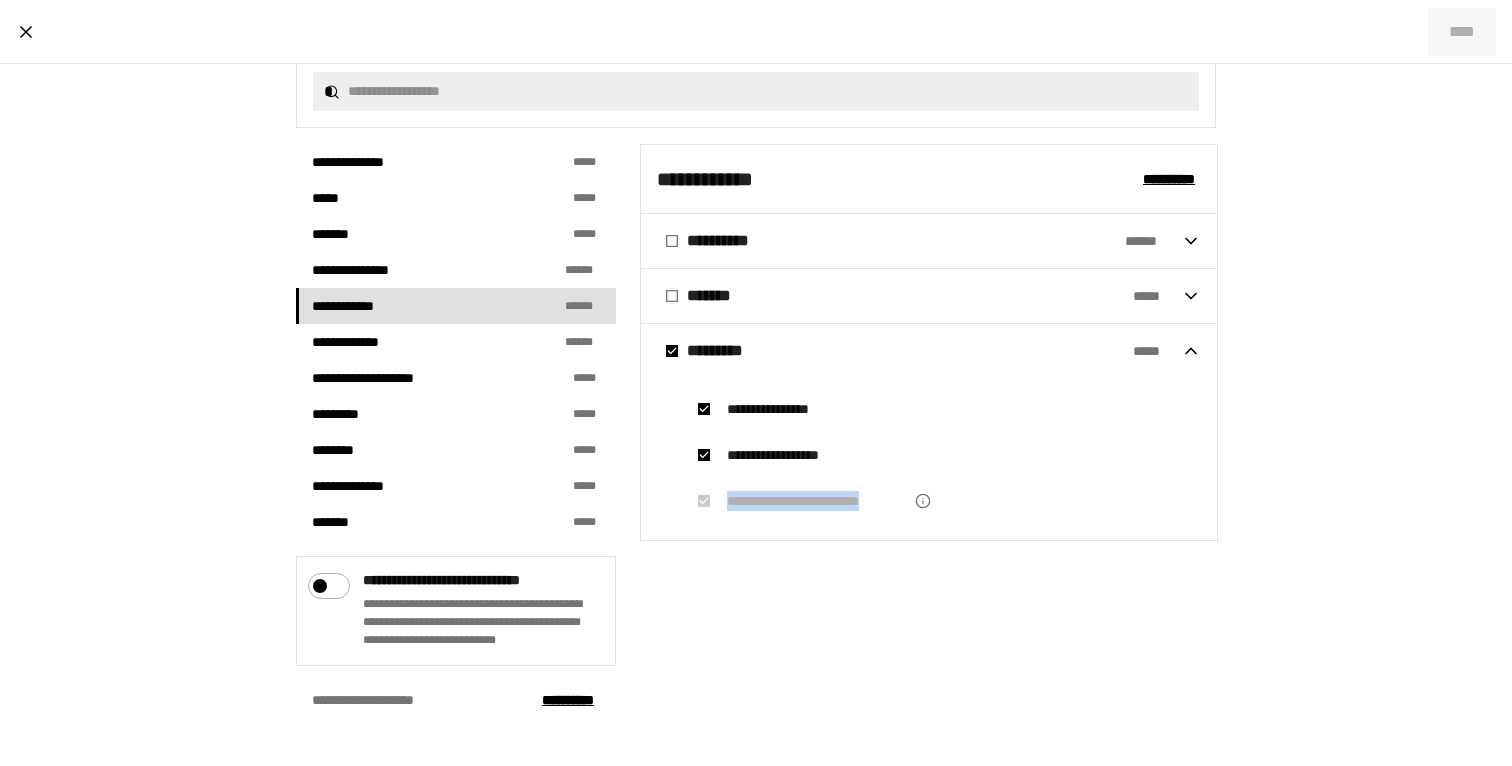 click on "**********" at bounding box center [817, 501] 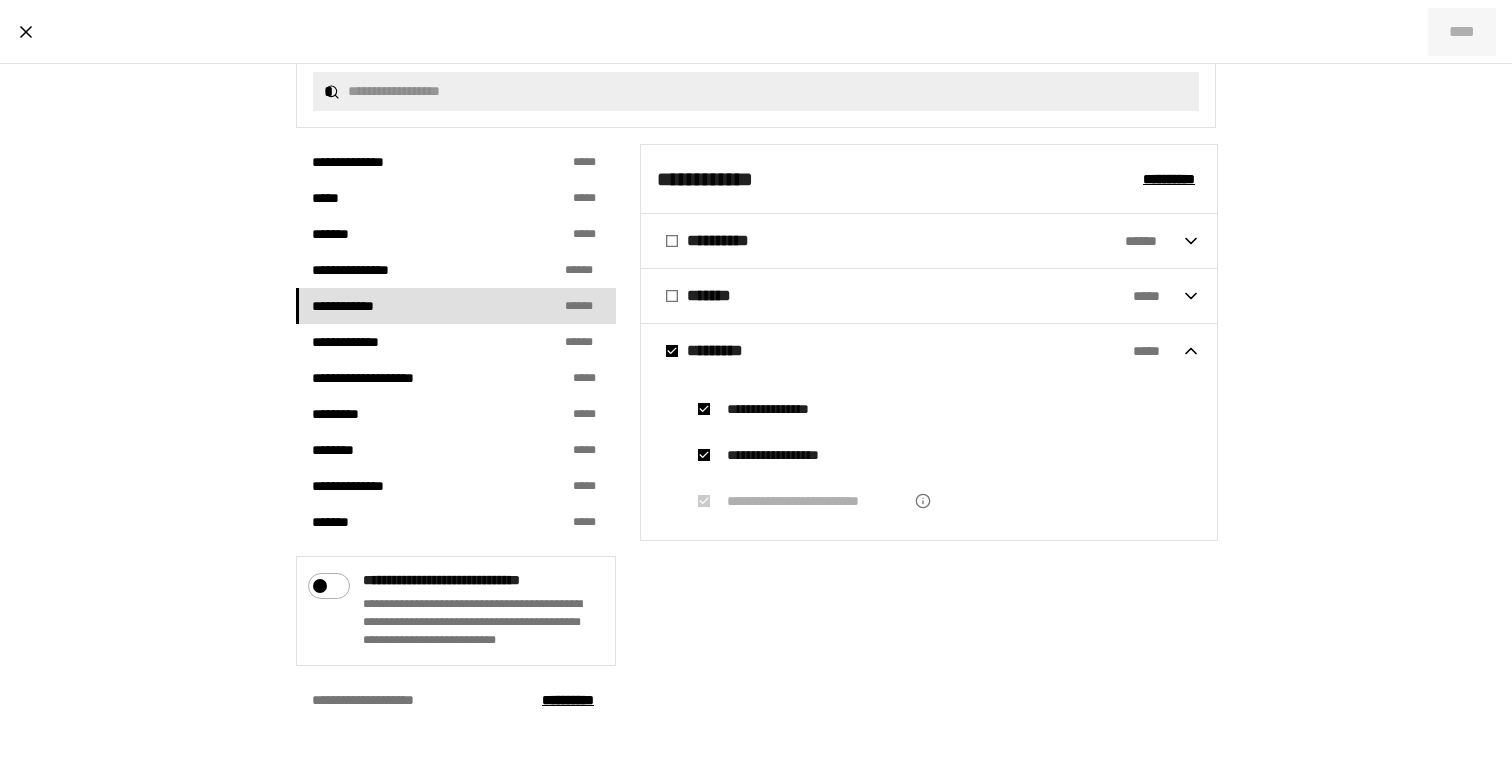 click on "**********" at bounding box center (756, 431) 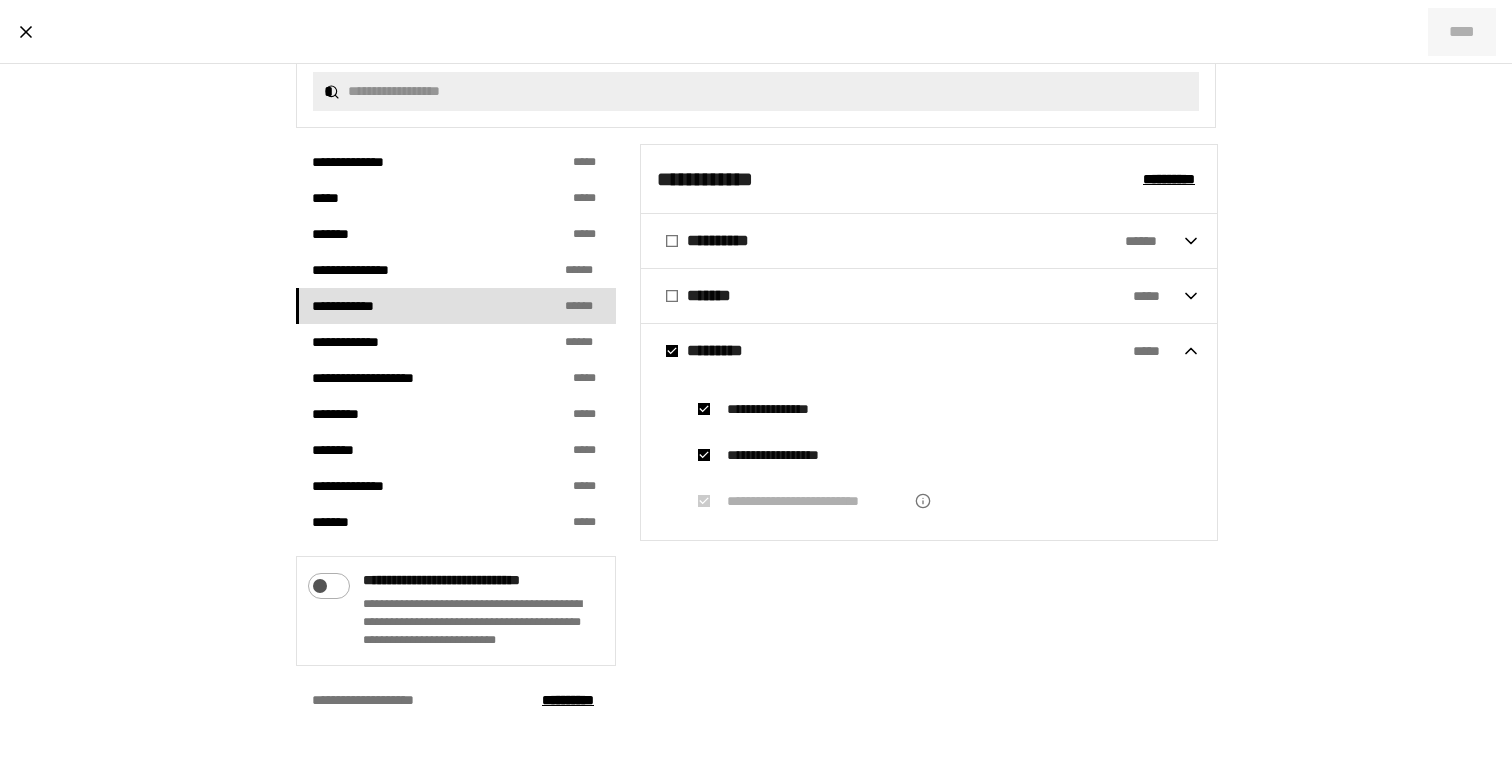 click at bounding box center (317, 581) 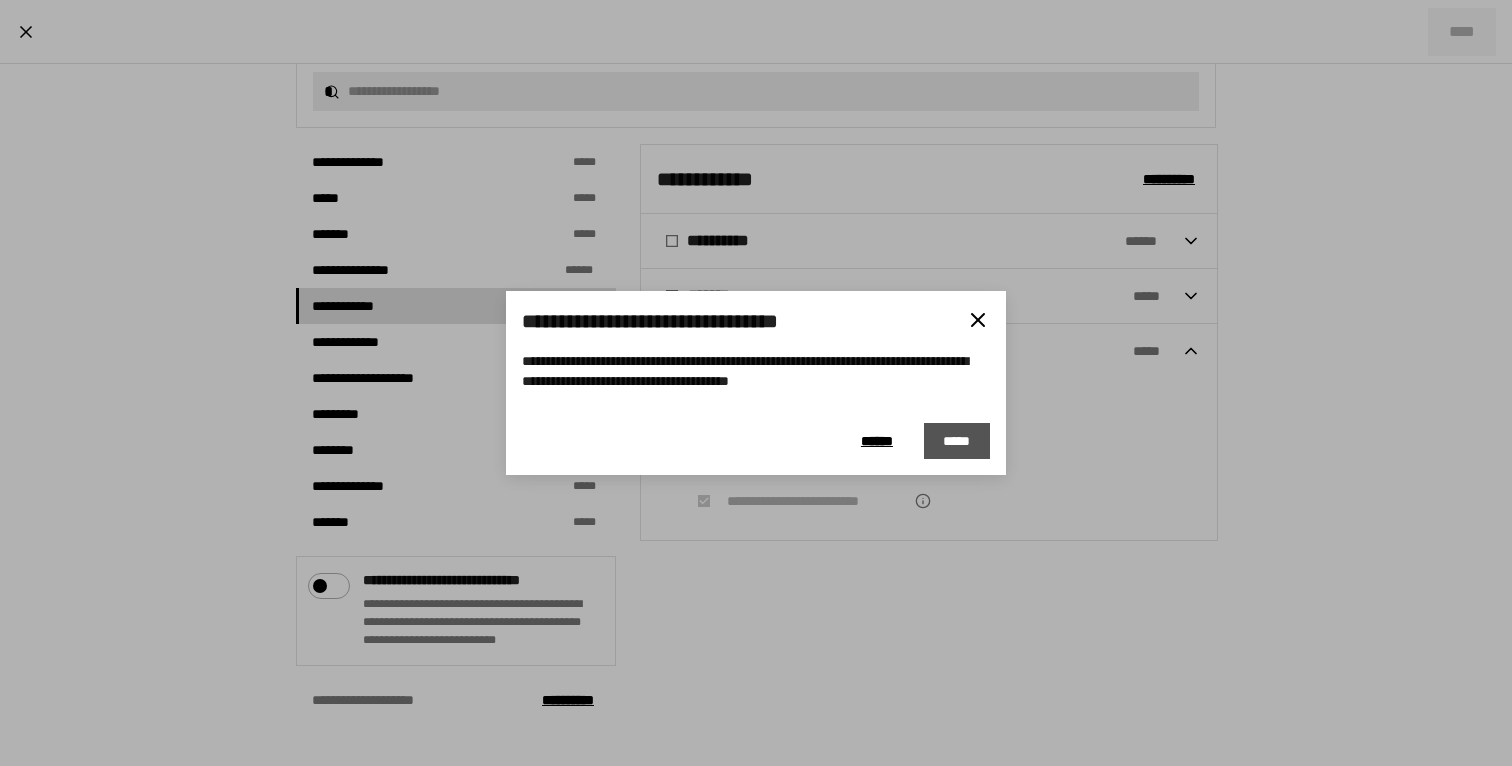 click on "*****" at bounding box center [957, 441] 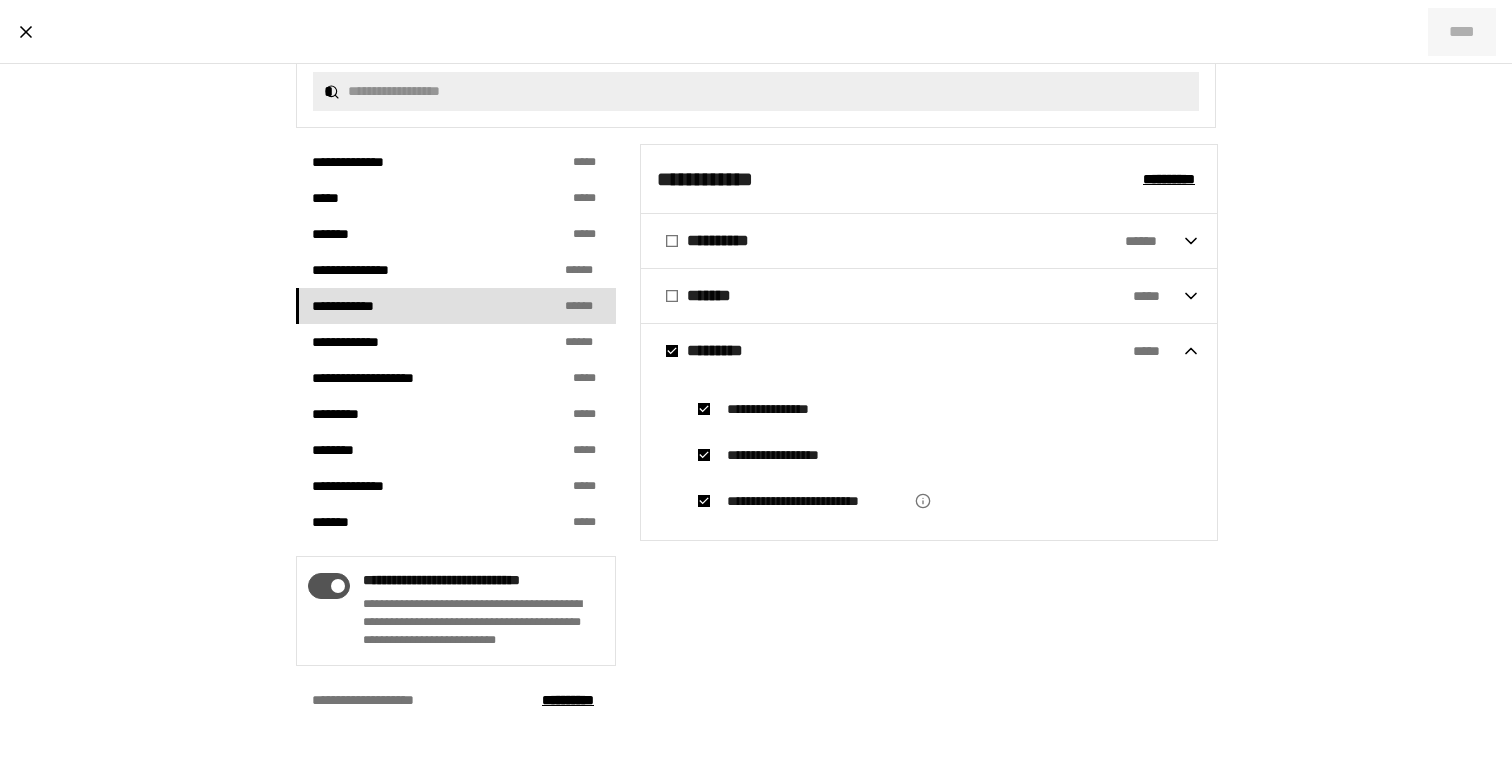 click at bounding box center [335, 581] 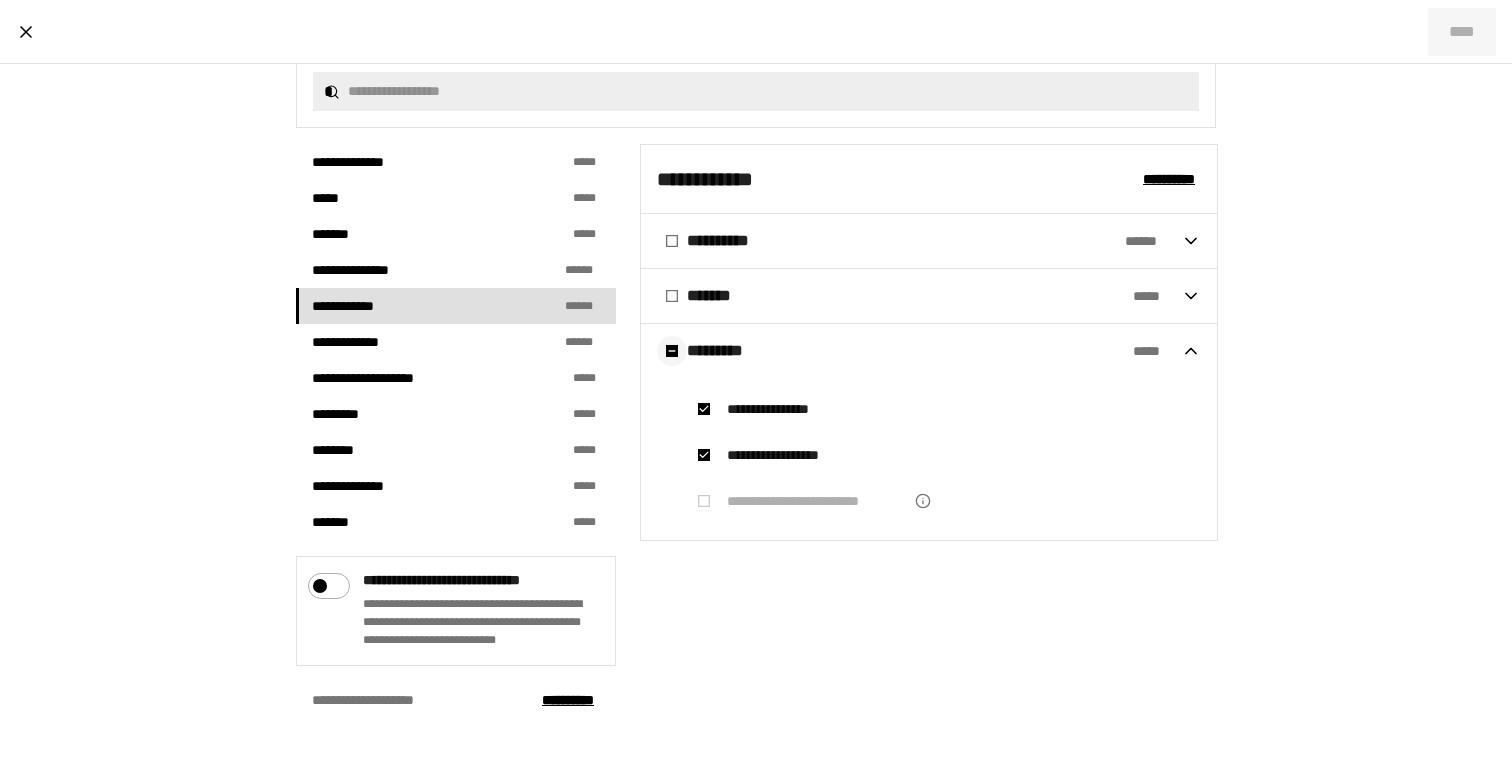 click at bounding box center (672, 351) 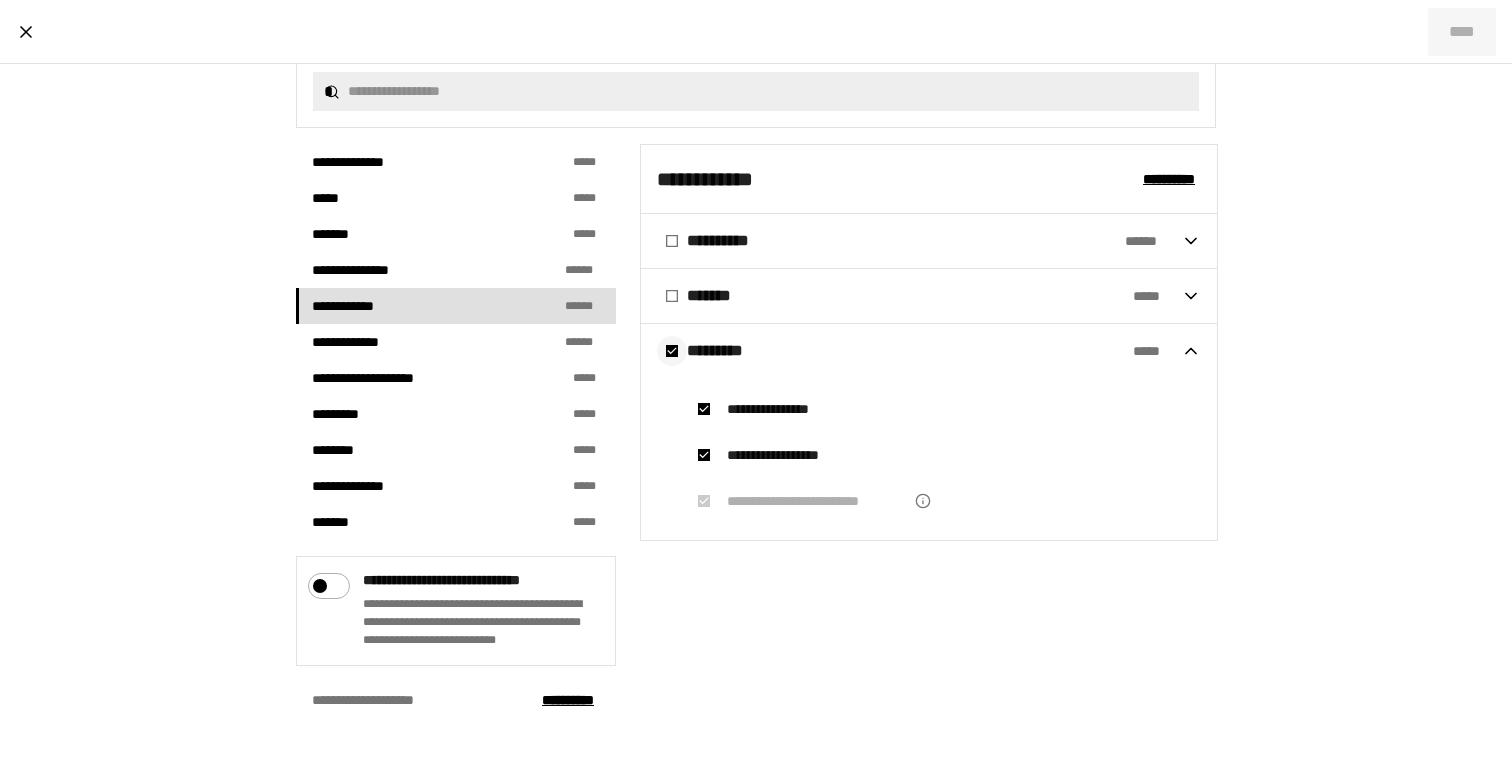 click at bounding box center (672, 351) 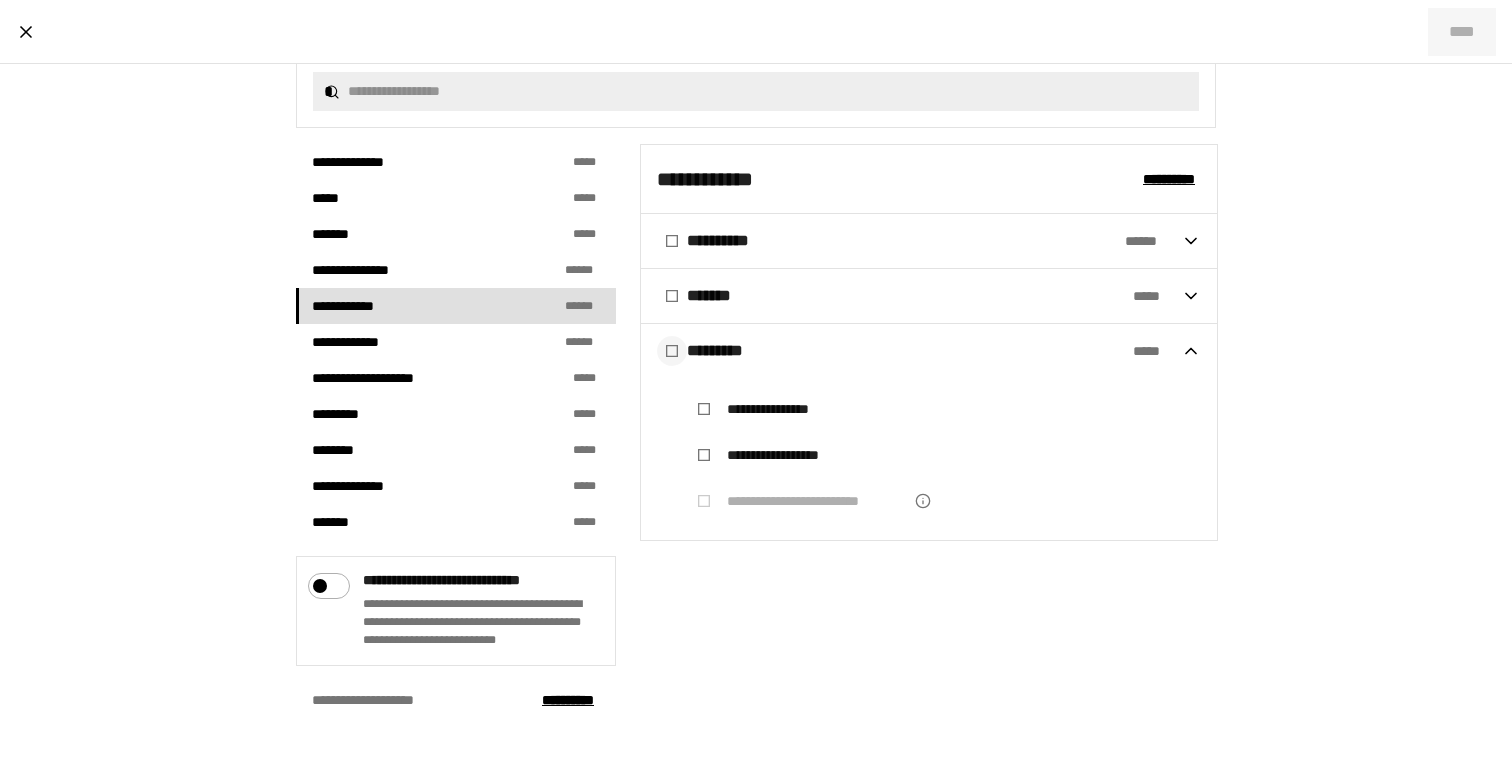 click at bounding box center (672, 351) 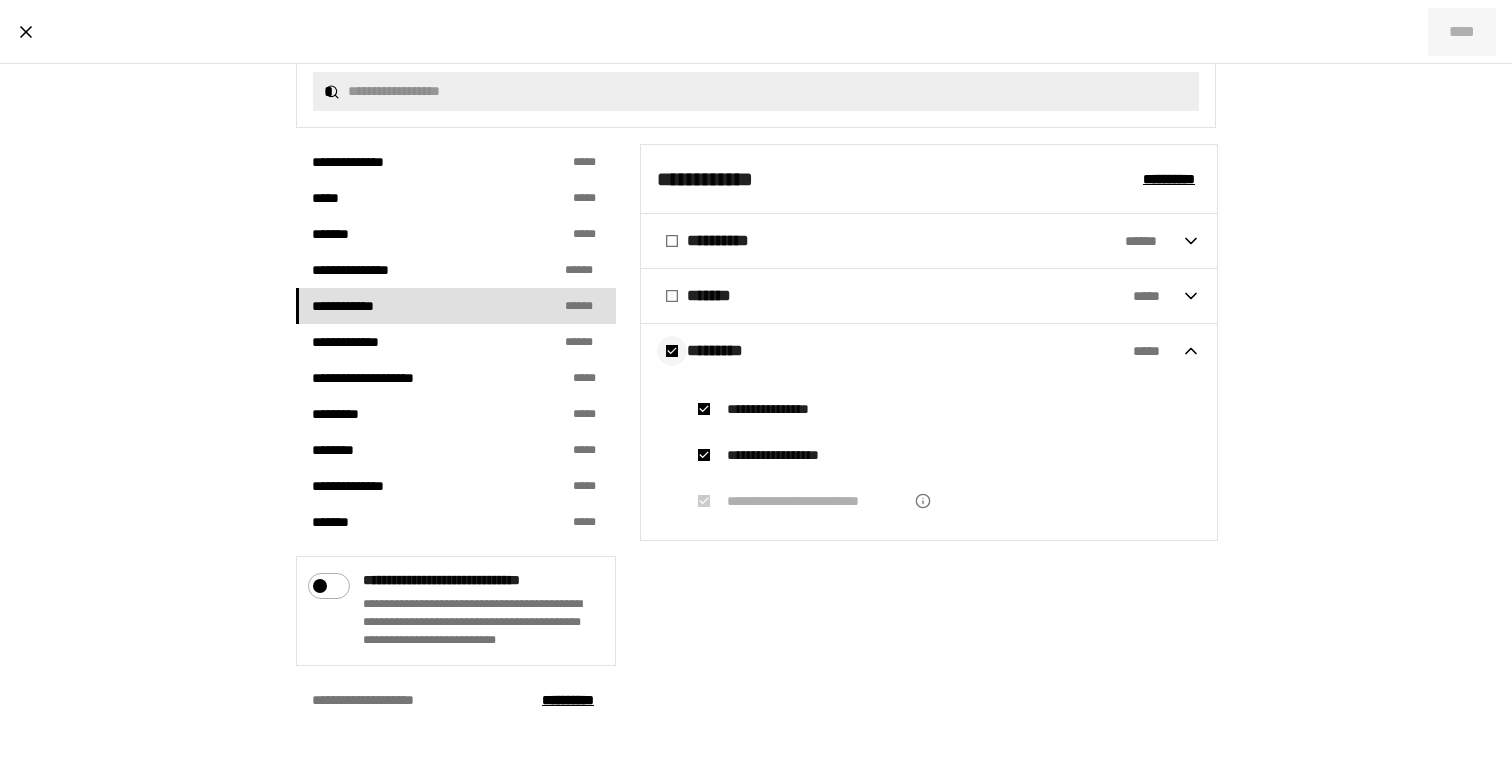 click at bounding box center [672, 351] 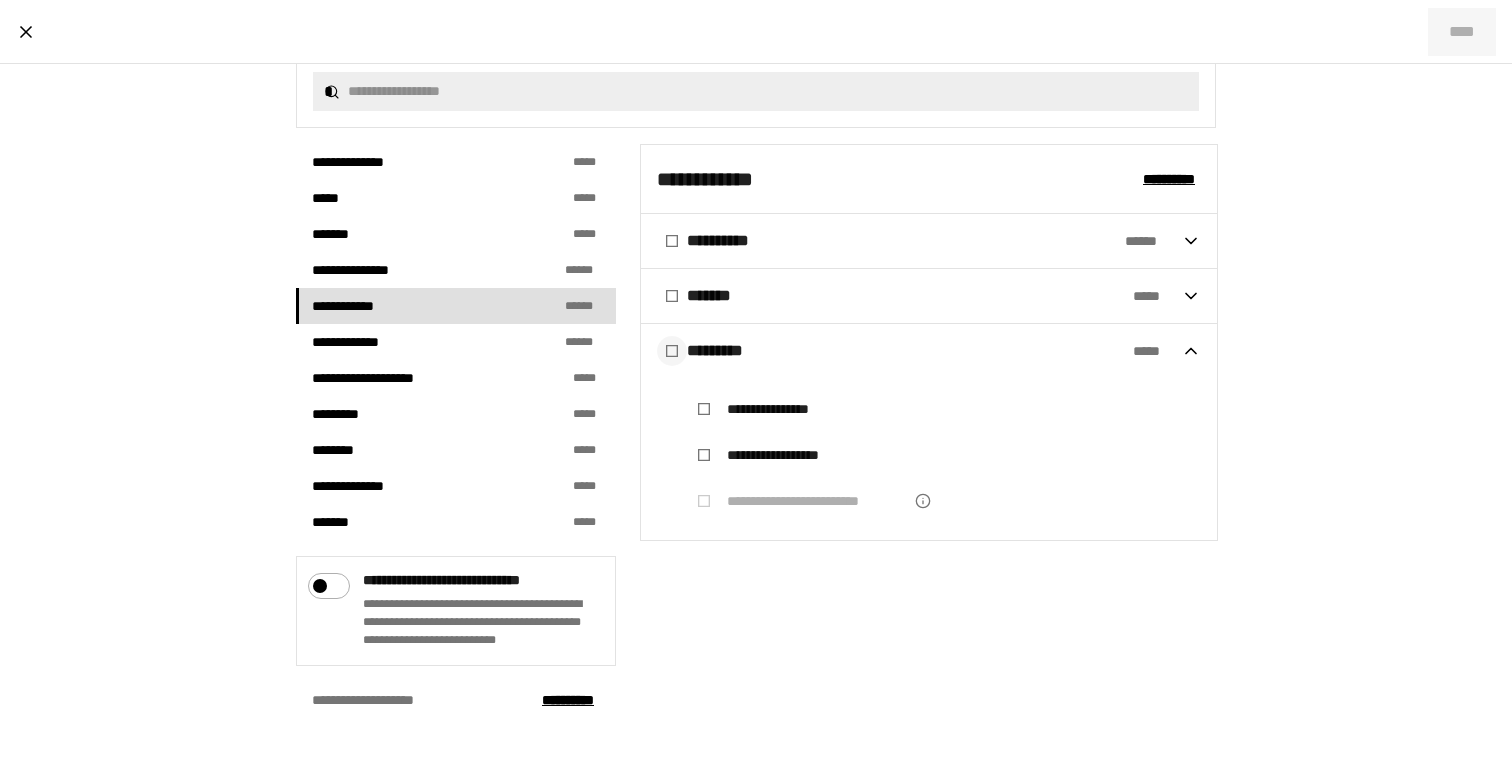 click at bounding box center [672, 351] 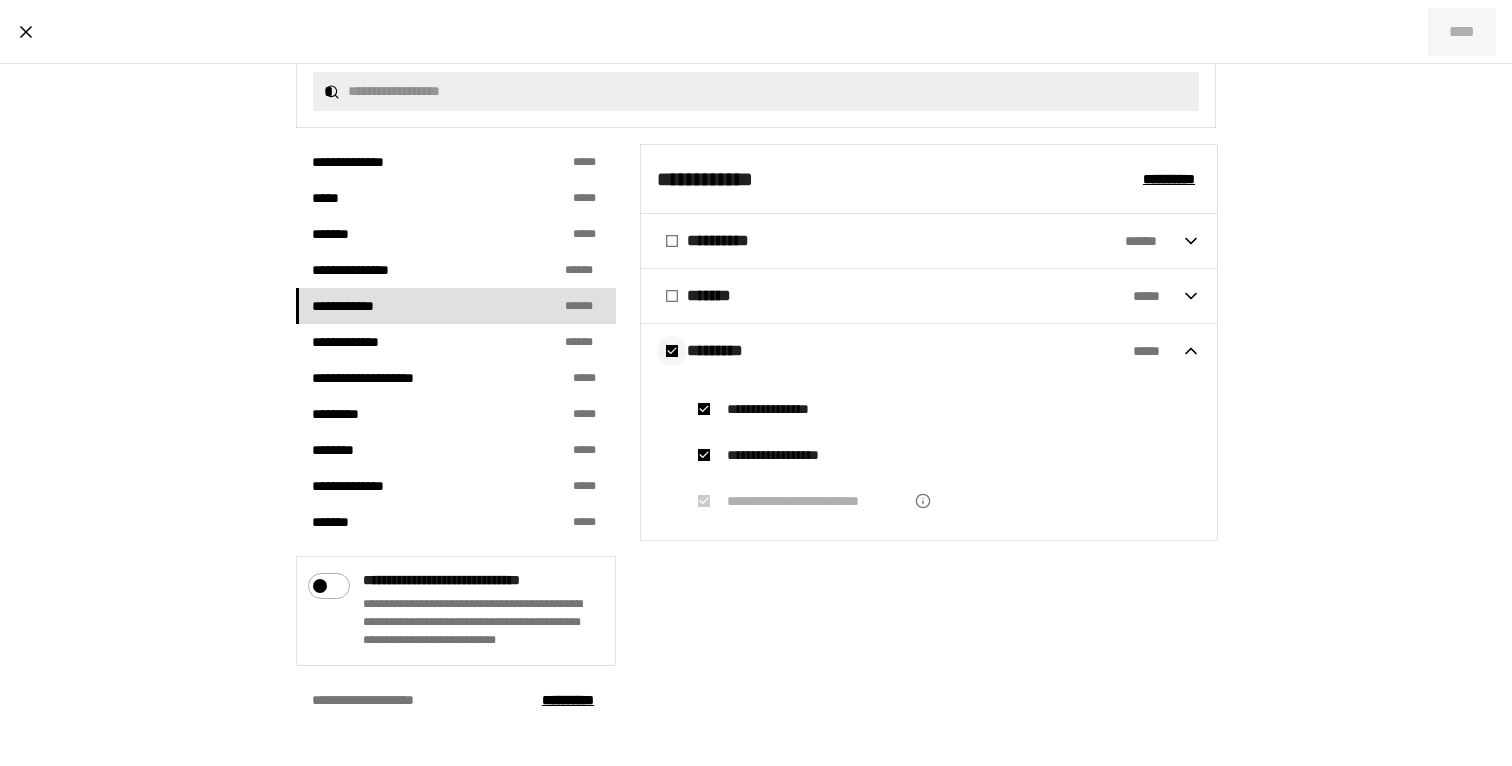 click at bounding box center [672, 351] 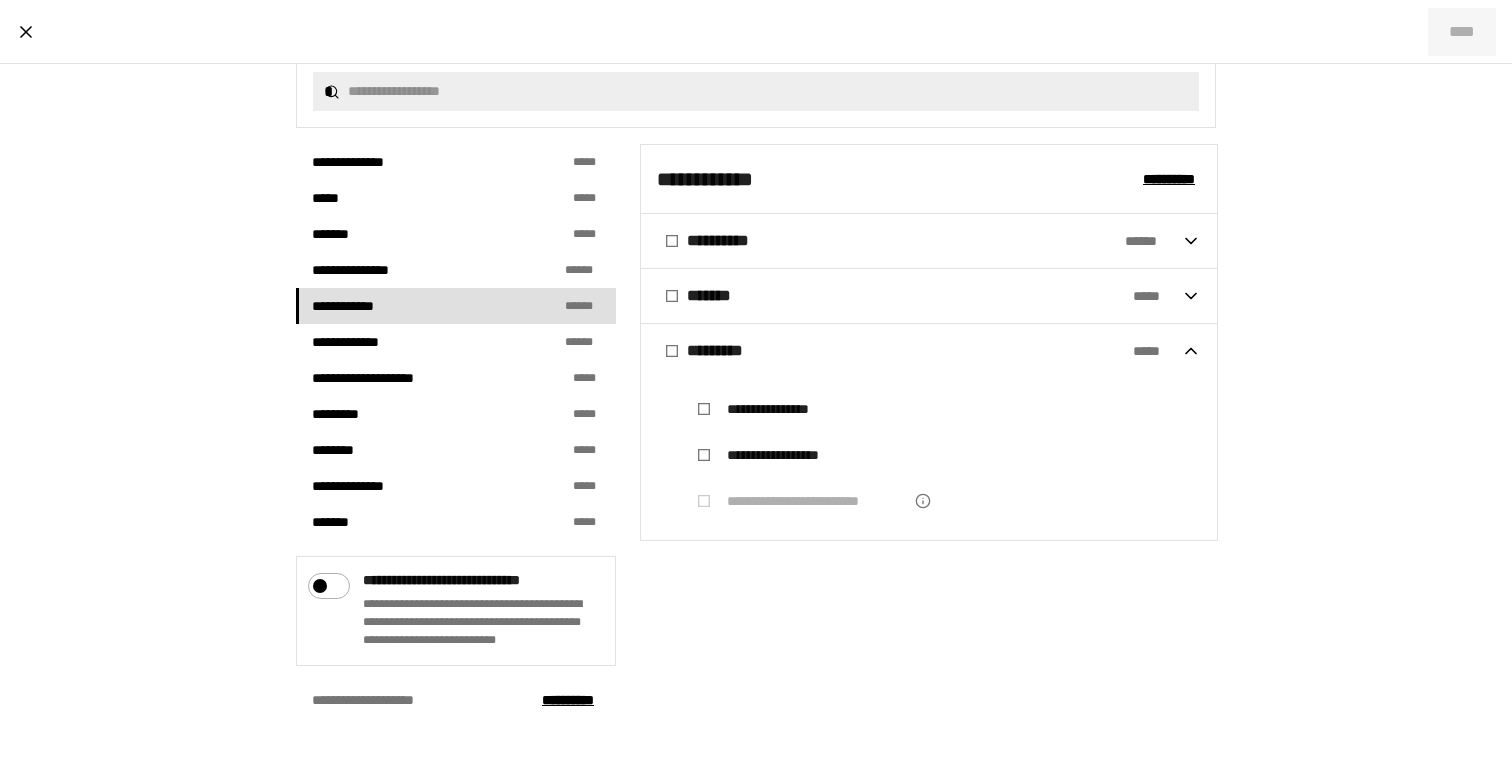 click on "**********" at bounding box center [756, 431] 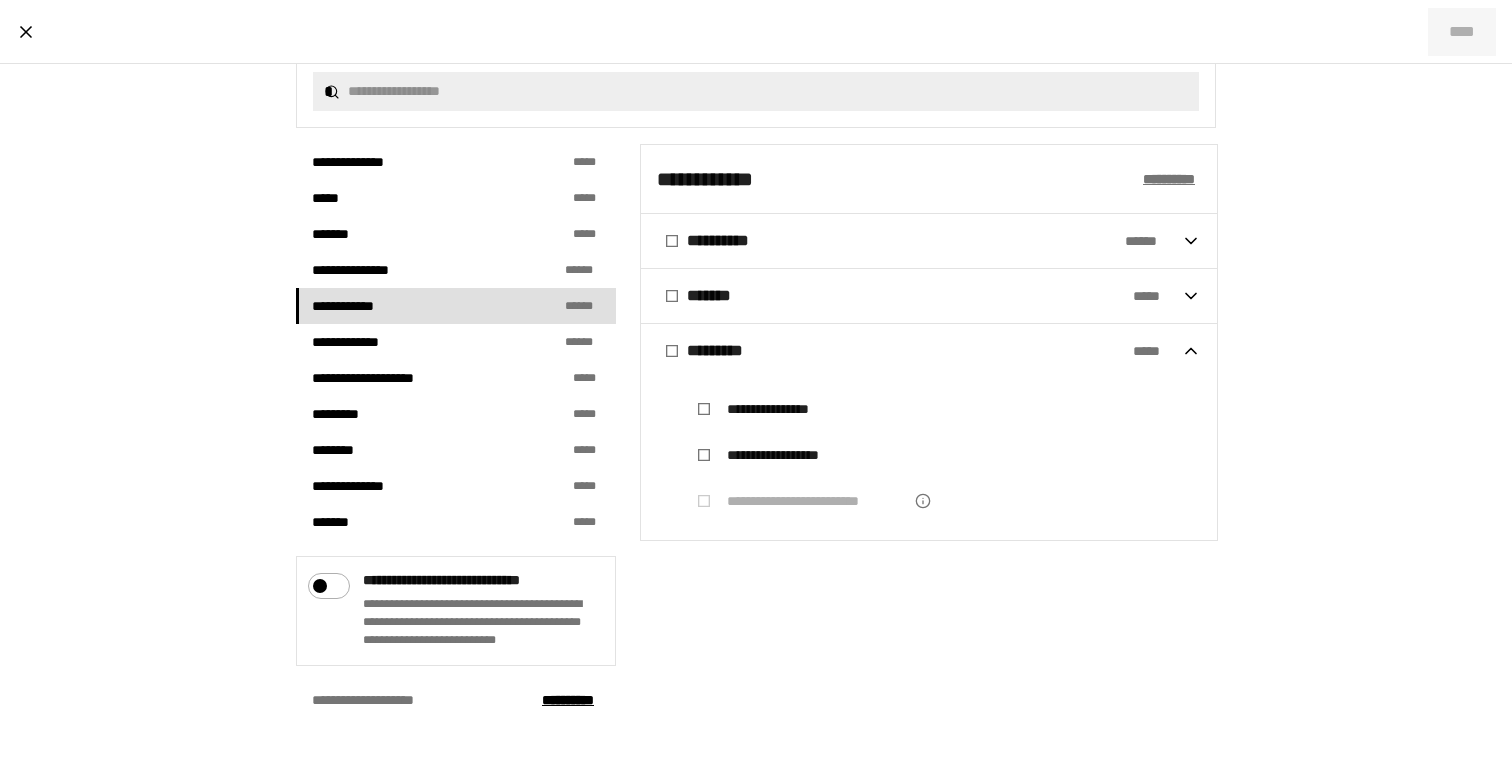 click on "**********" at bounding box center [1169, 179] 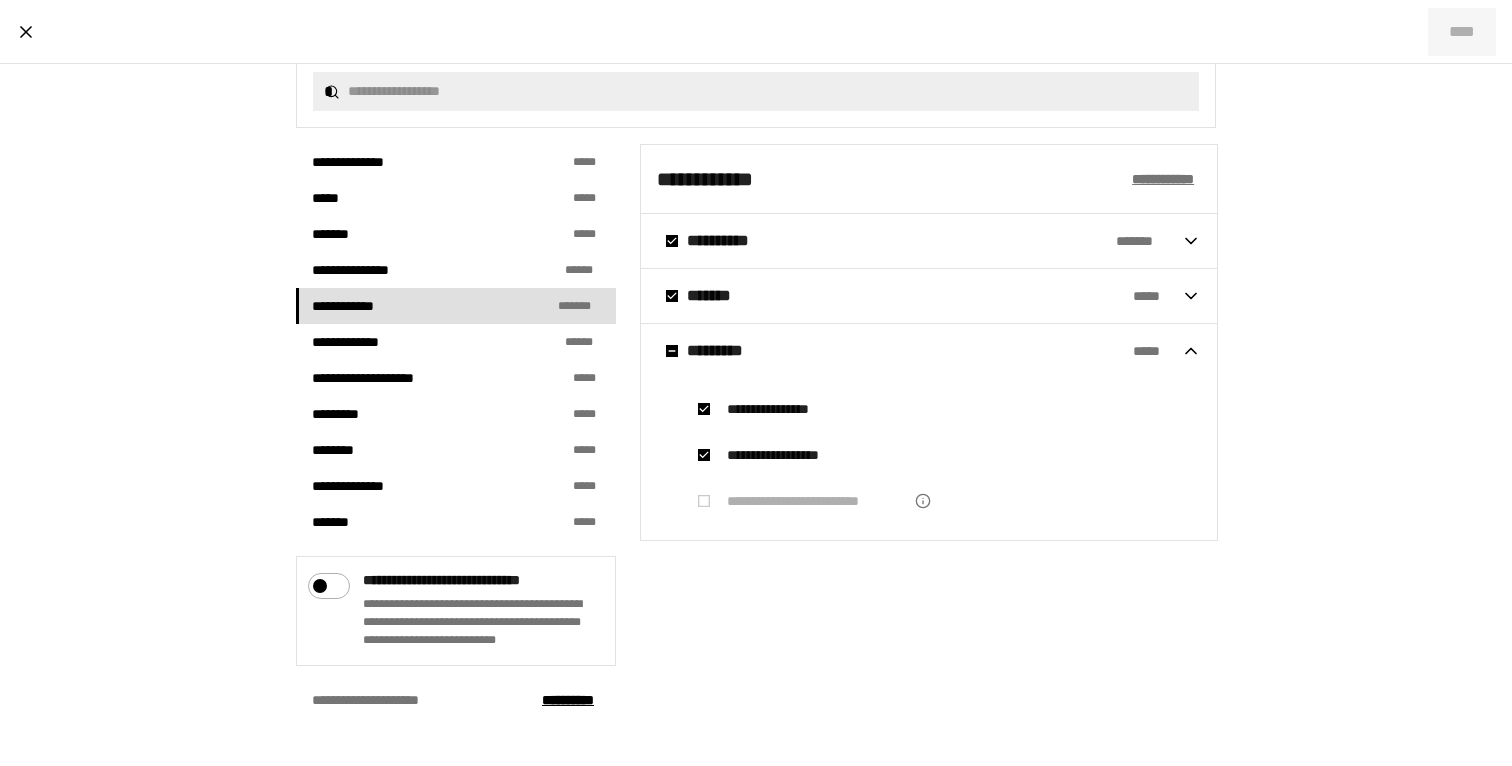 click on "**********" at bounding box center [1163, 179] 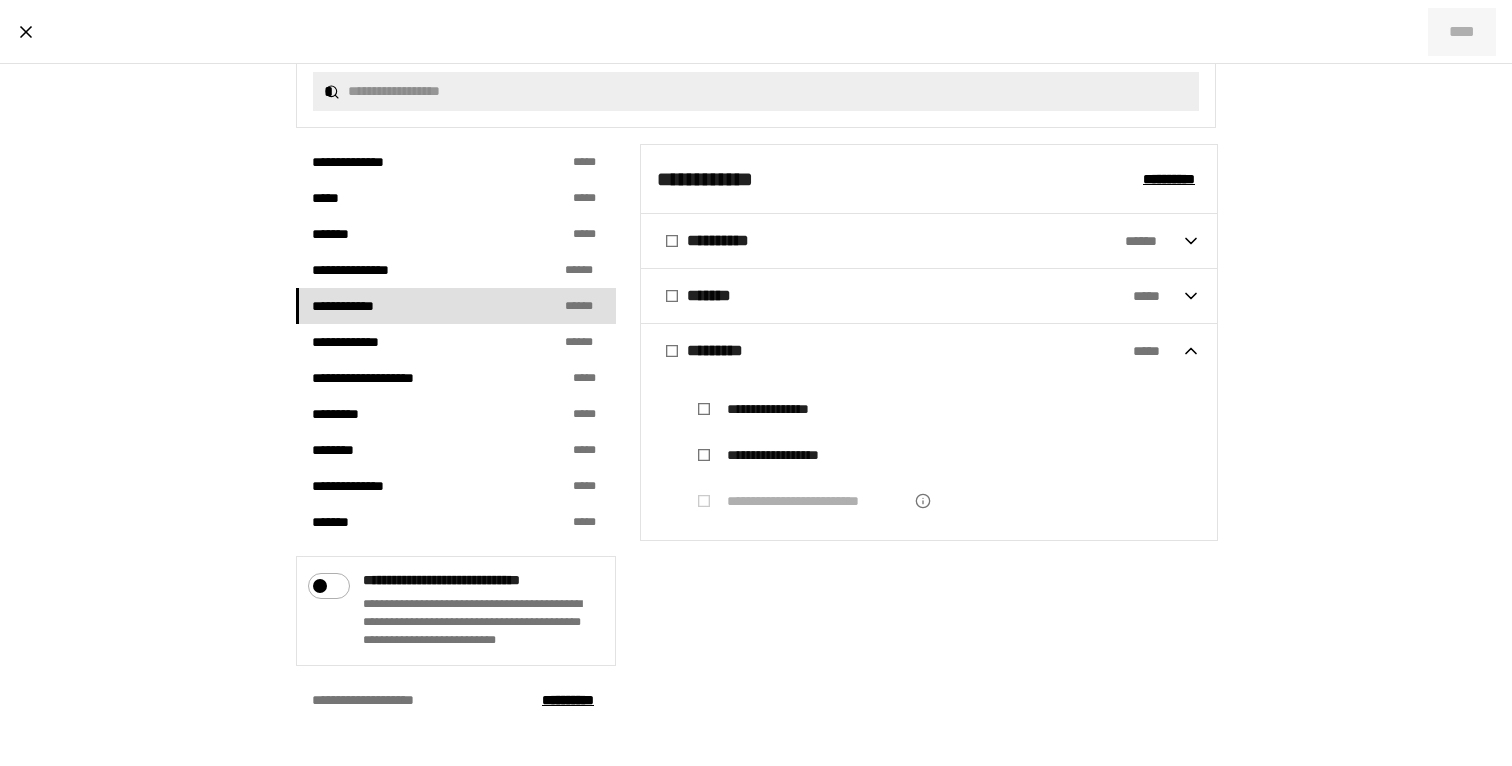 click on "**********" at bounding box center [919, 241] 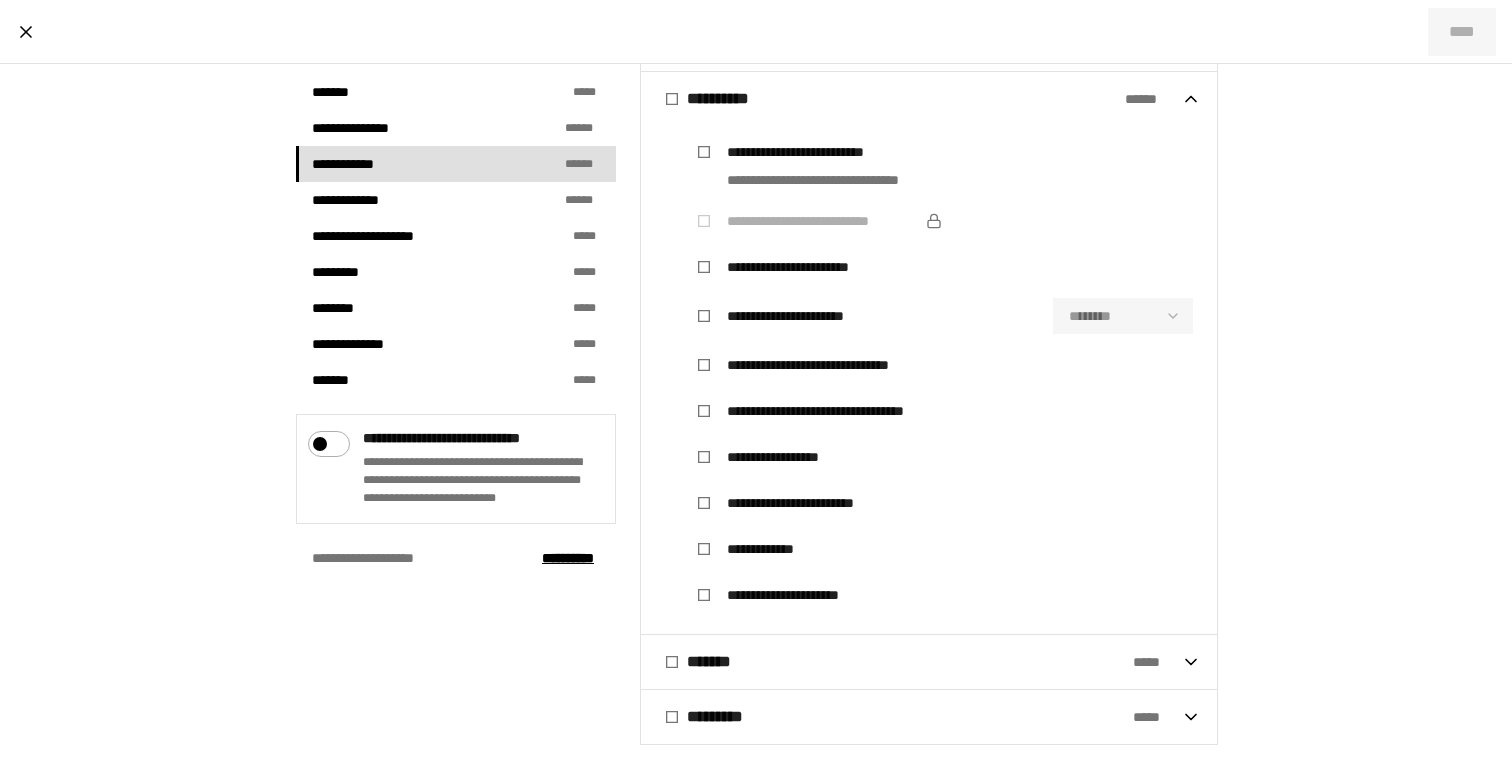 scroll, scrollTop: 610, scrollLeft: 0, axis: vertical 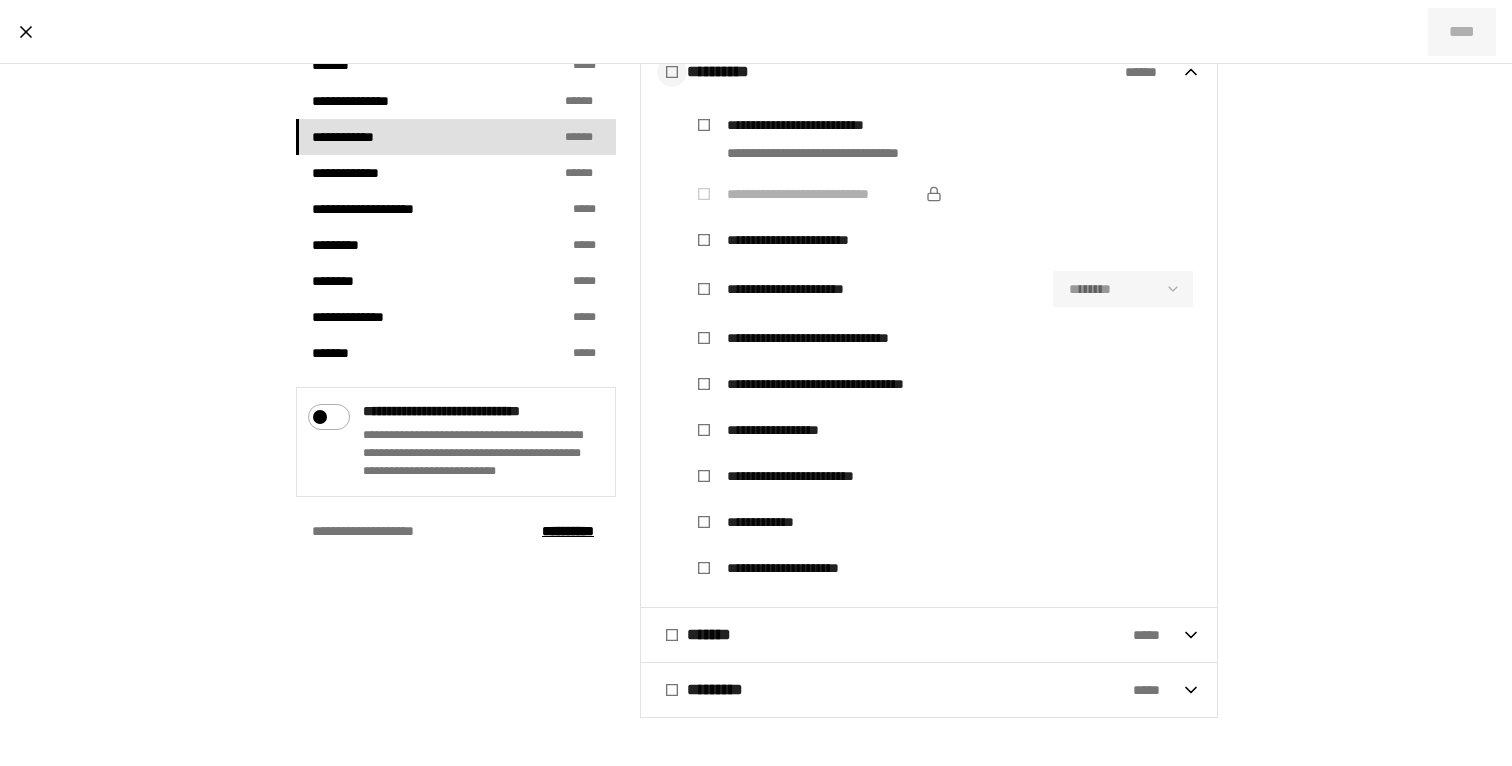 click at bounding box center (672, 72) 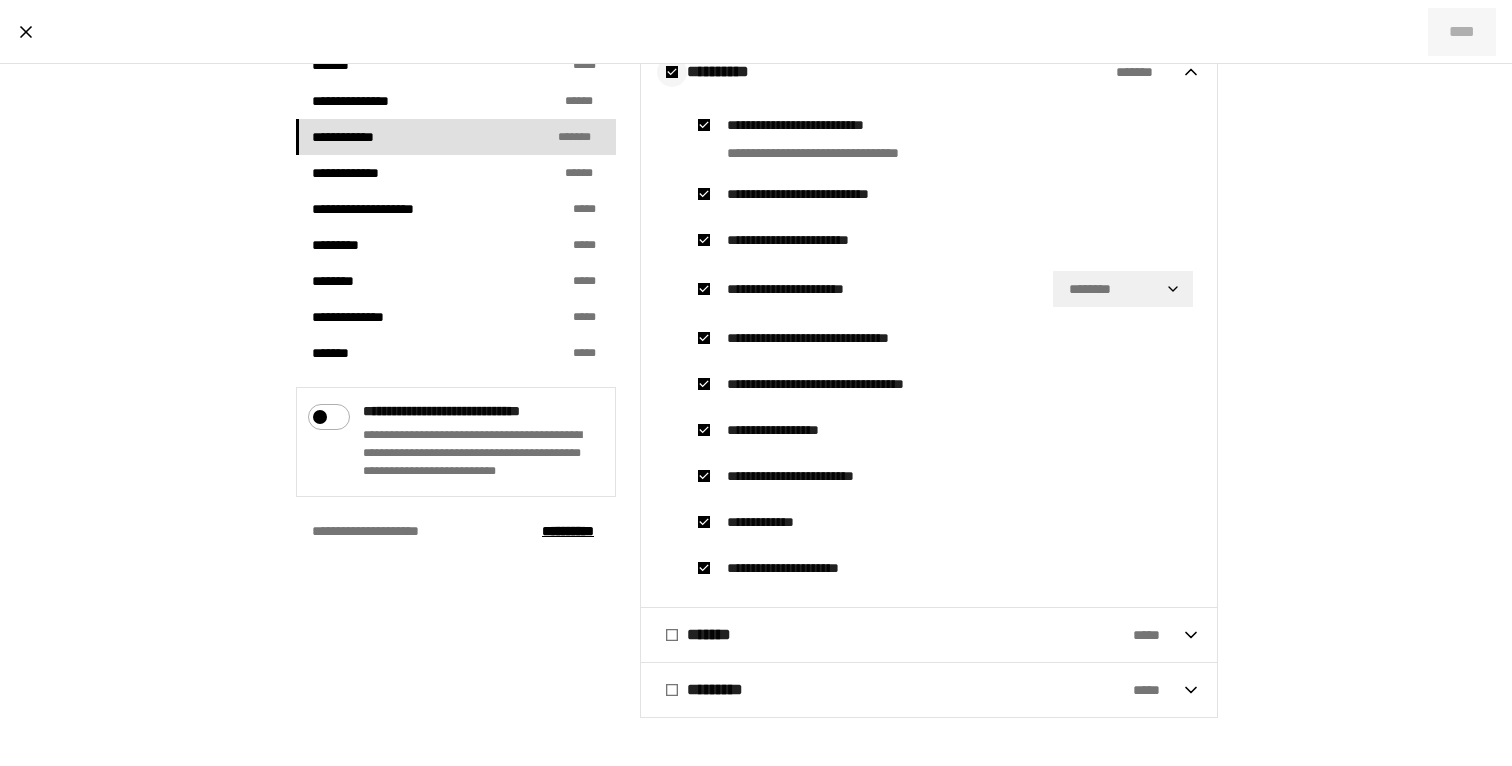 click at bounding box center [672, 72] 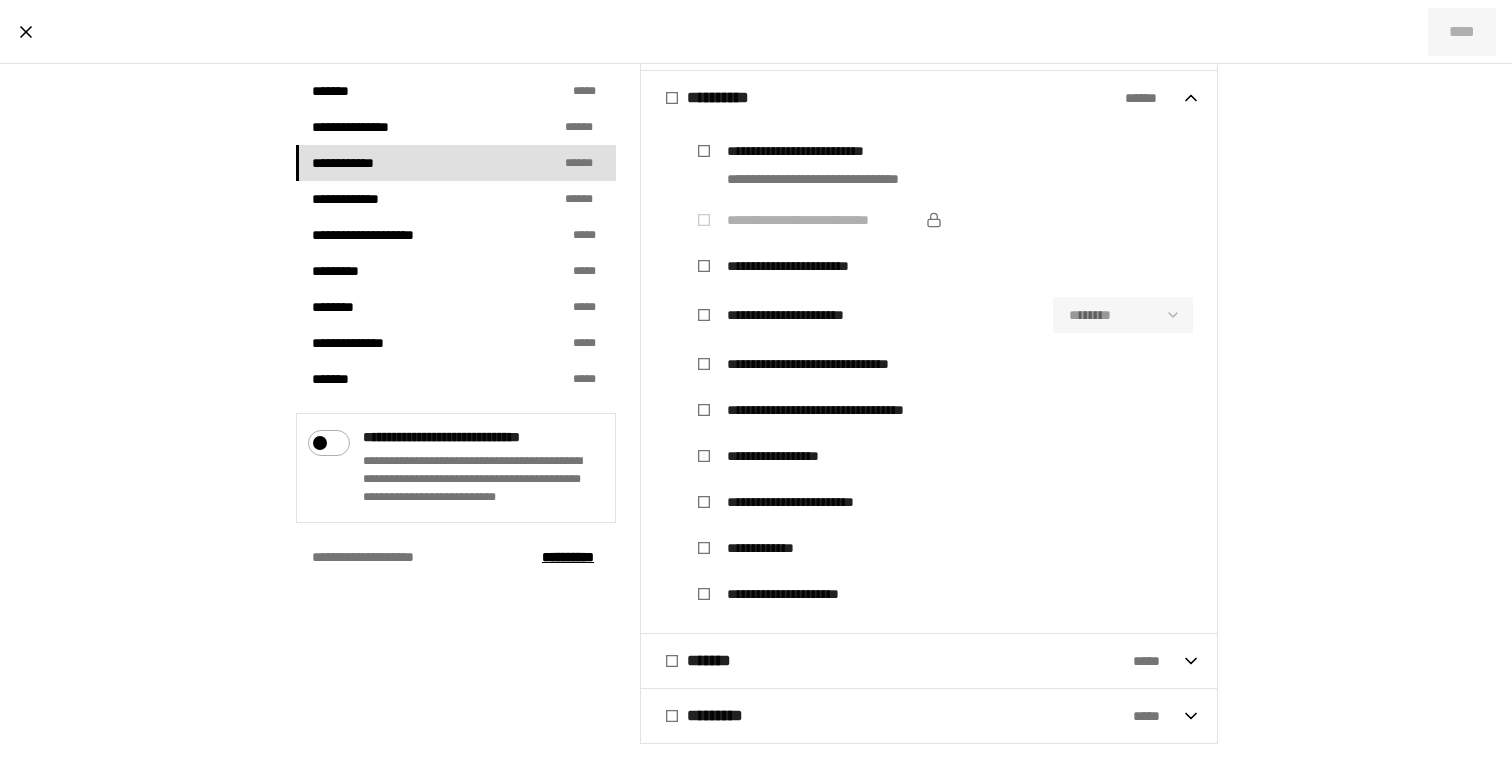scroll, scrollTop: 571, scrollLeft: 0, axis: vertical 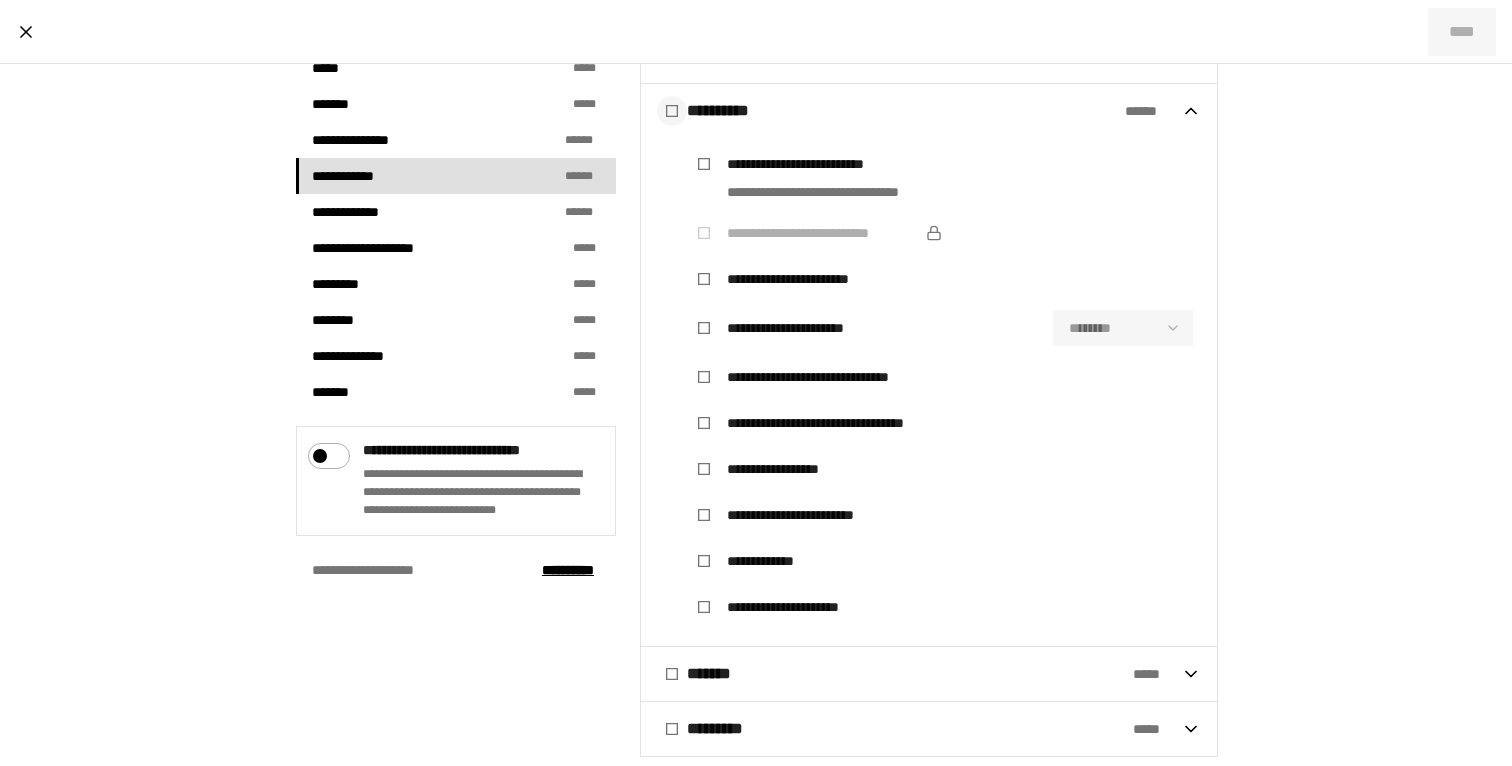 click at bounding box center (672, 111) 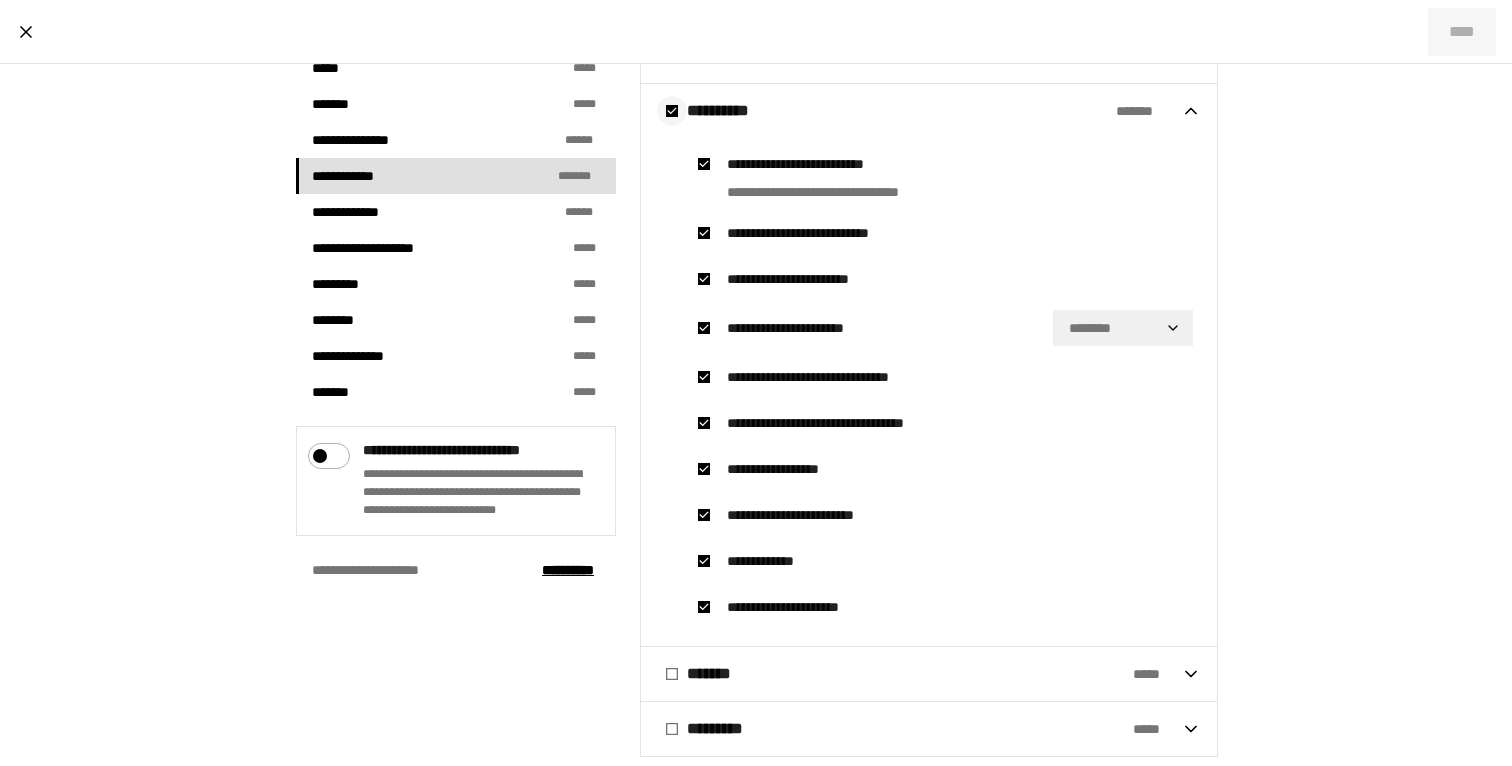 click at bounding box center [672, 111] 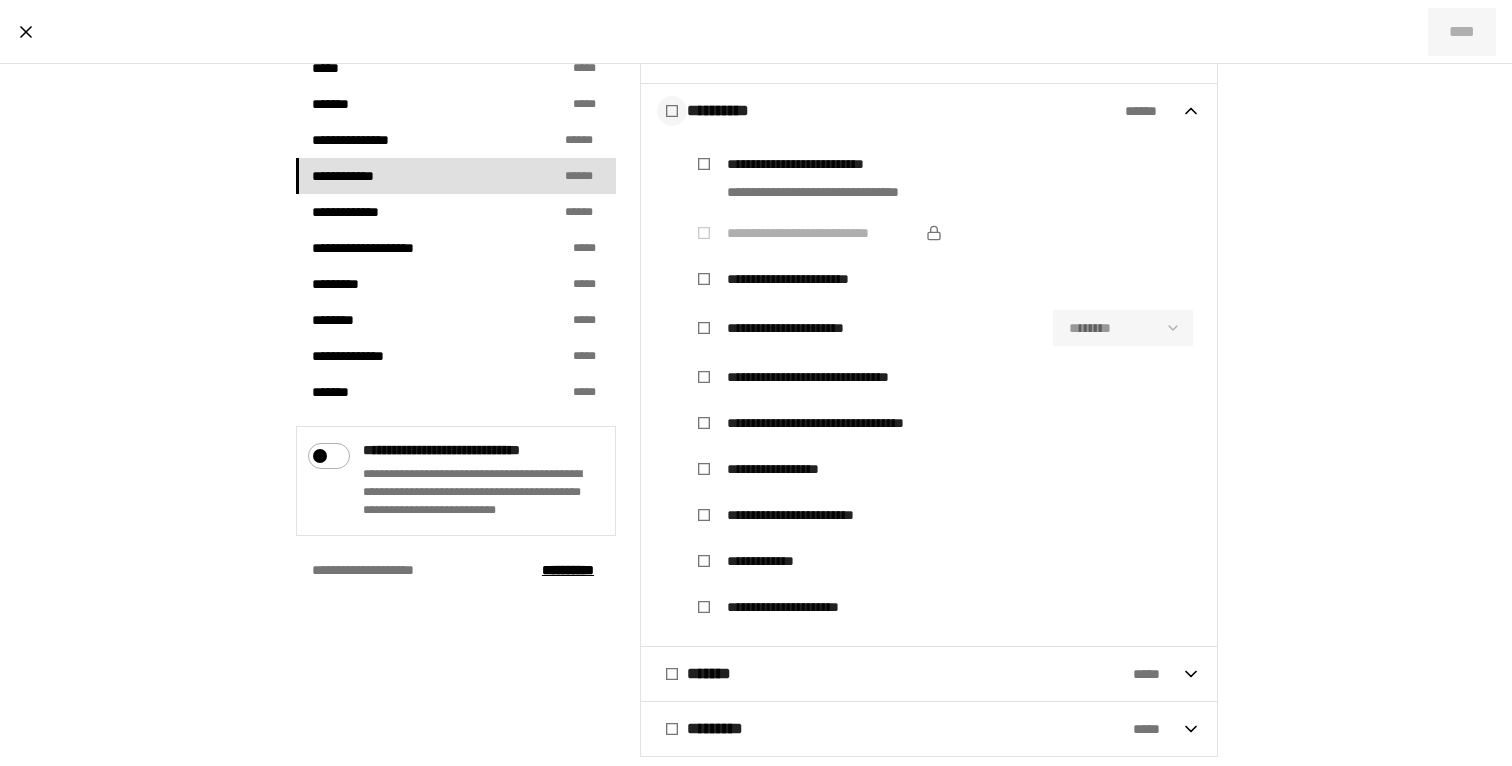 click at bounding box center [672, 111] 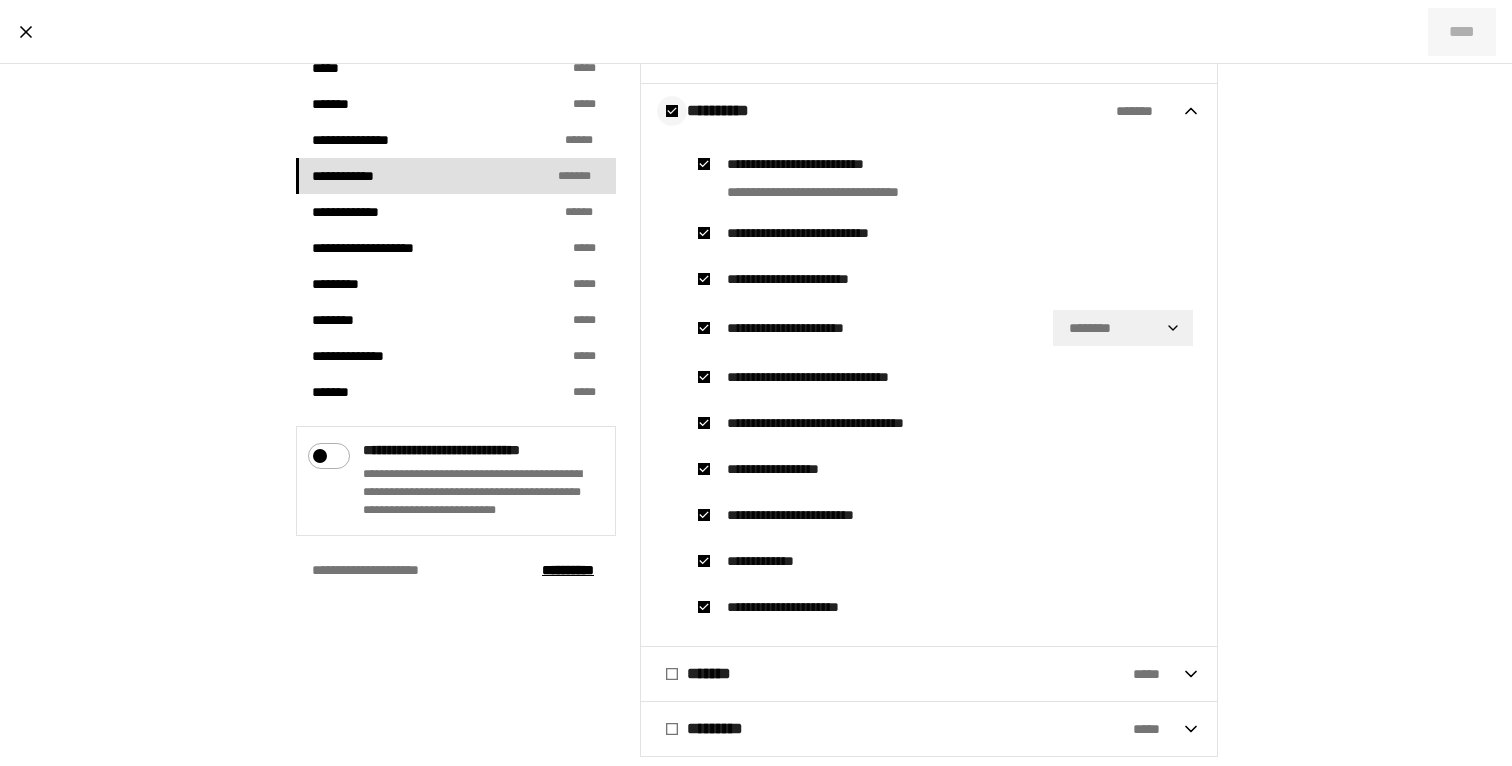 click at bounding box center (672, 111) 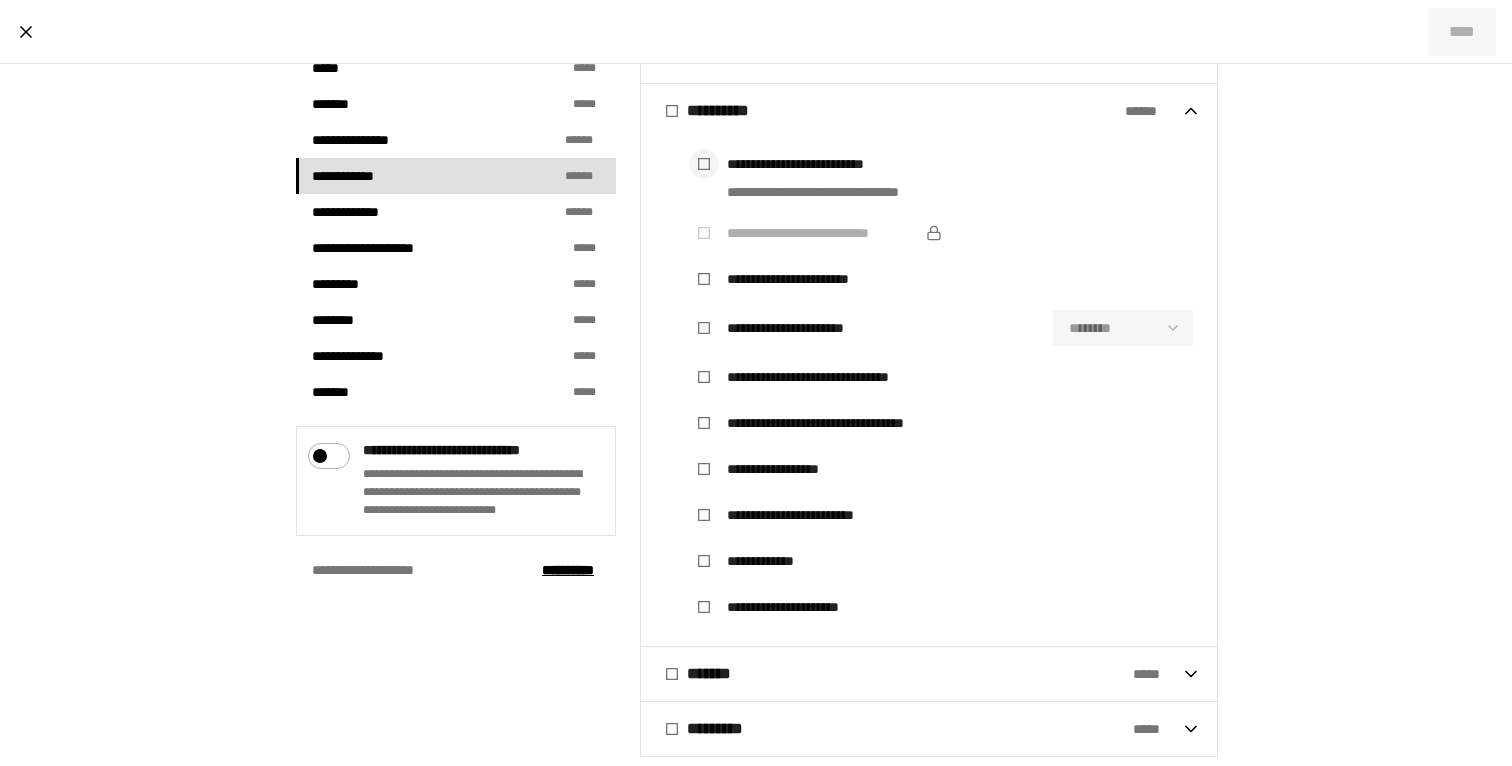 click at bounding box center [704, 164] 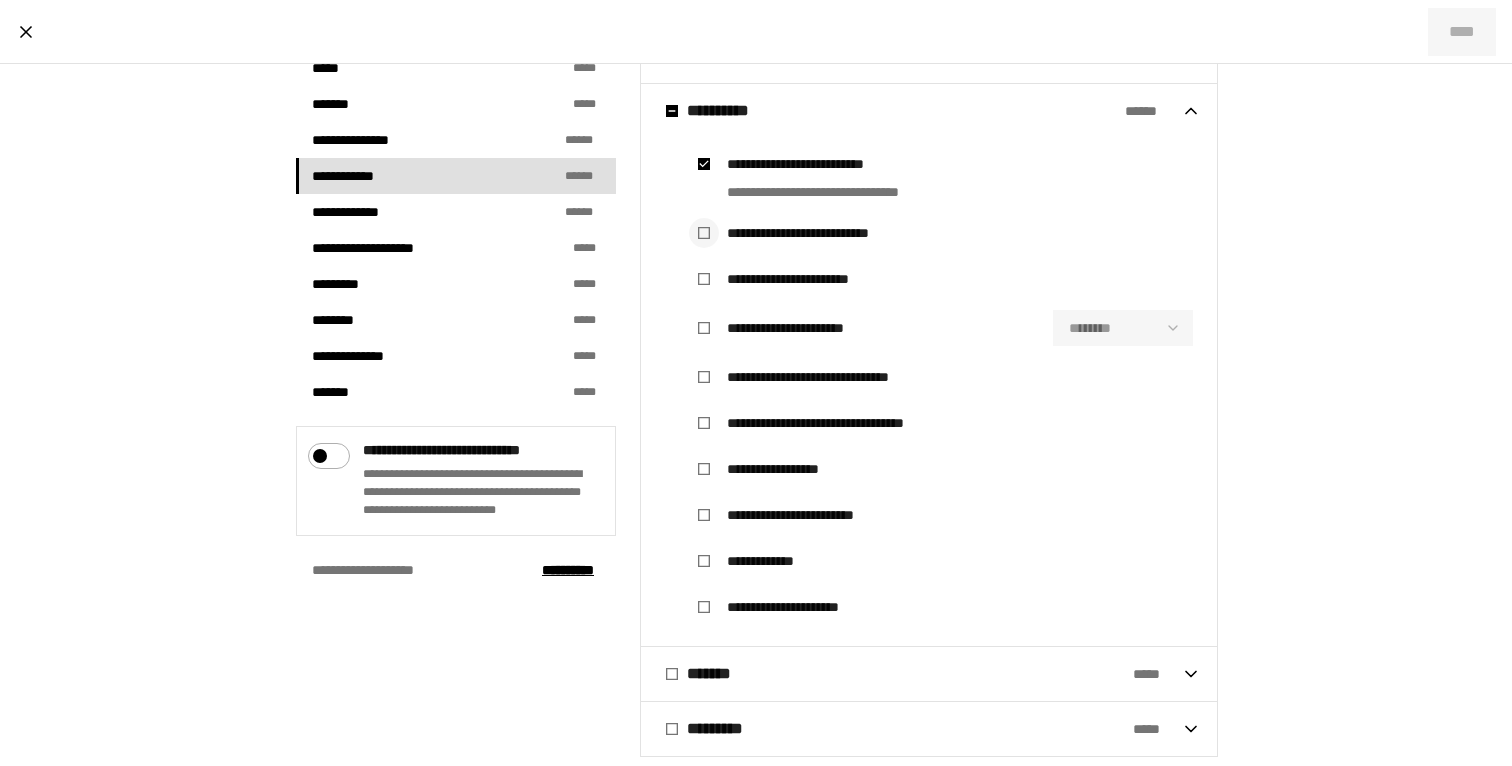 click at bounding box center [704, 233] 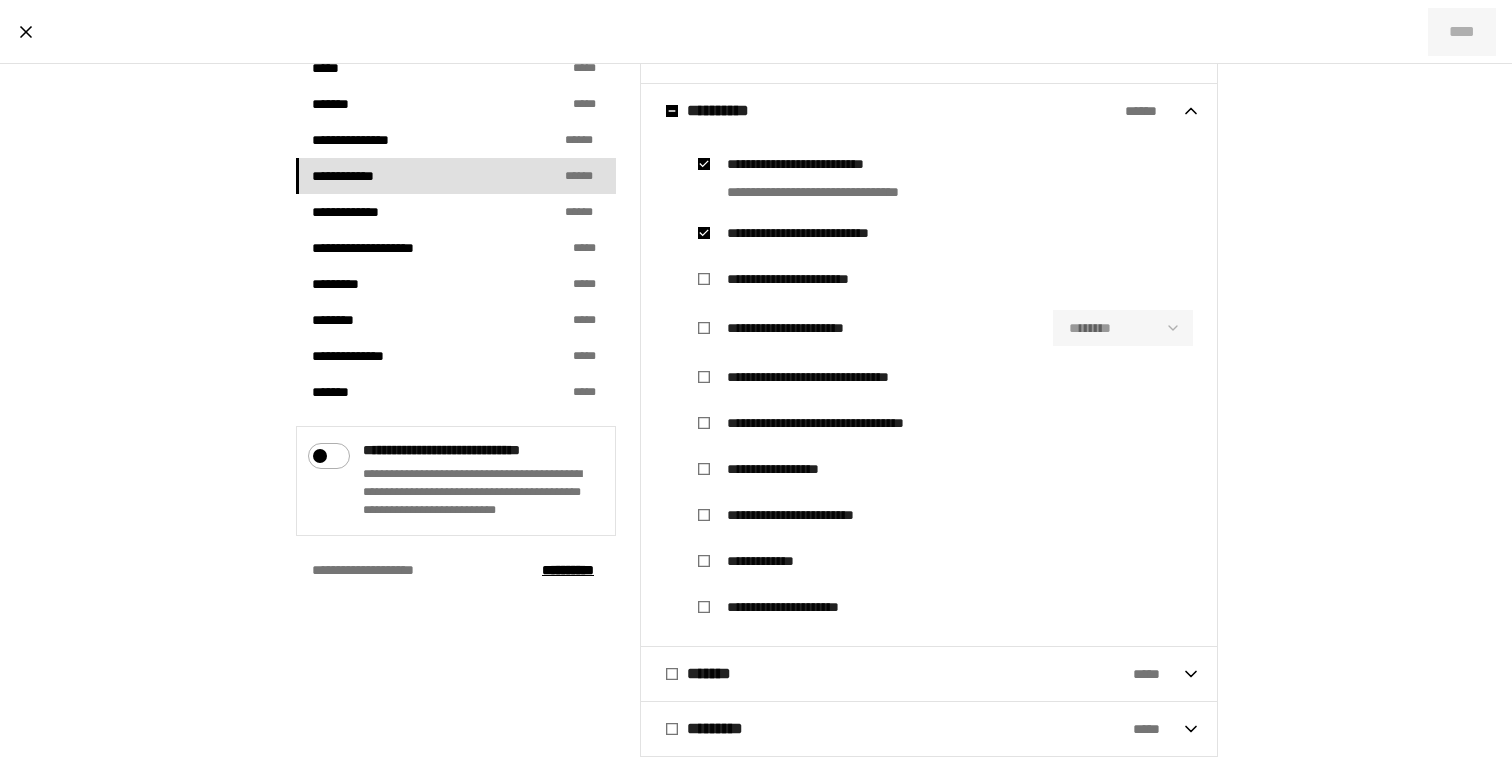 click on "**********" at bounding box center (929, 392) 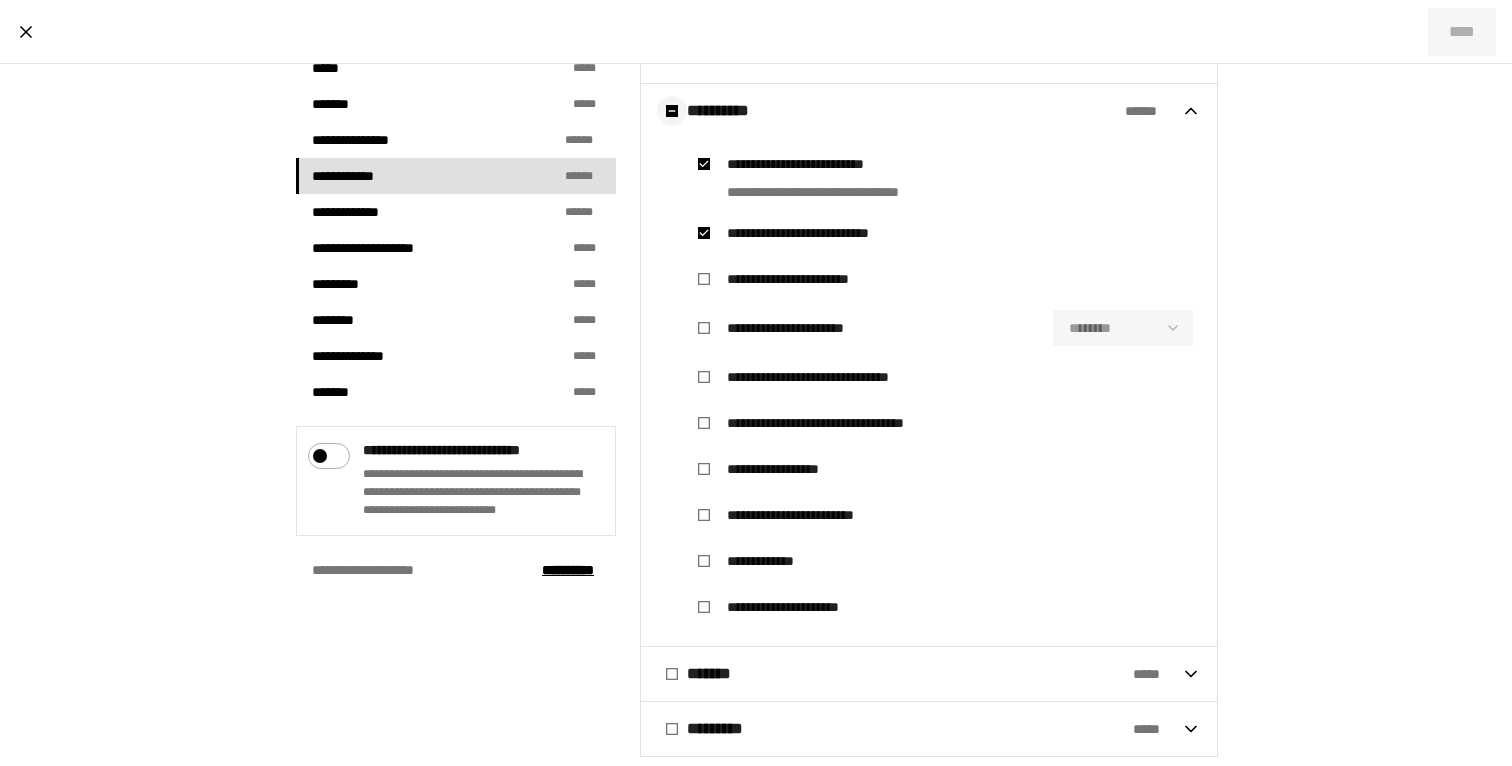 click at bounding box center [672, 111] 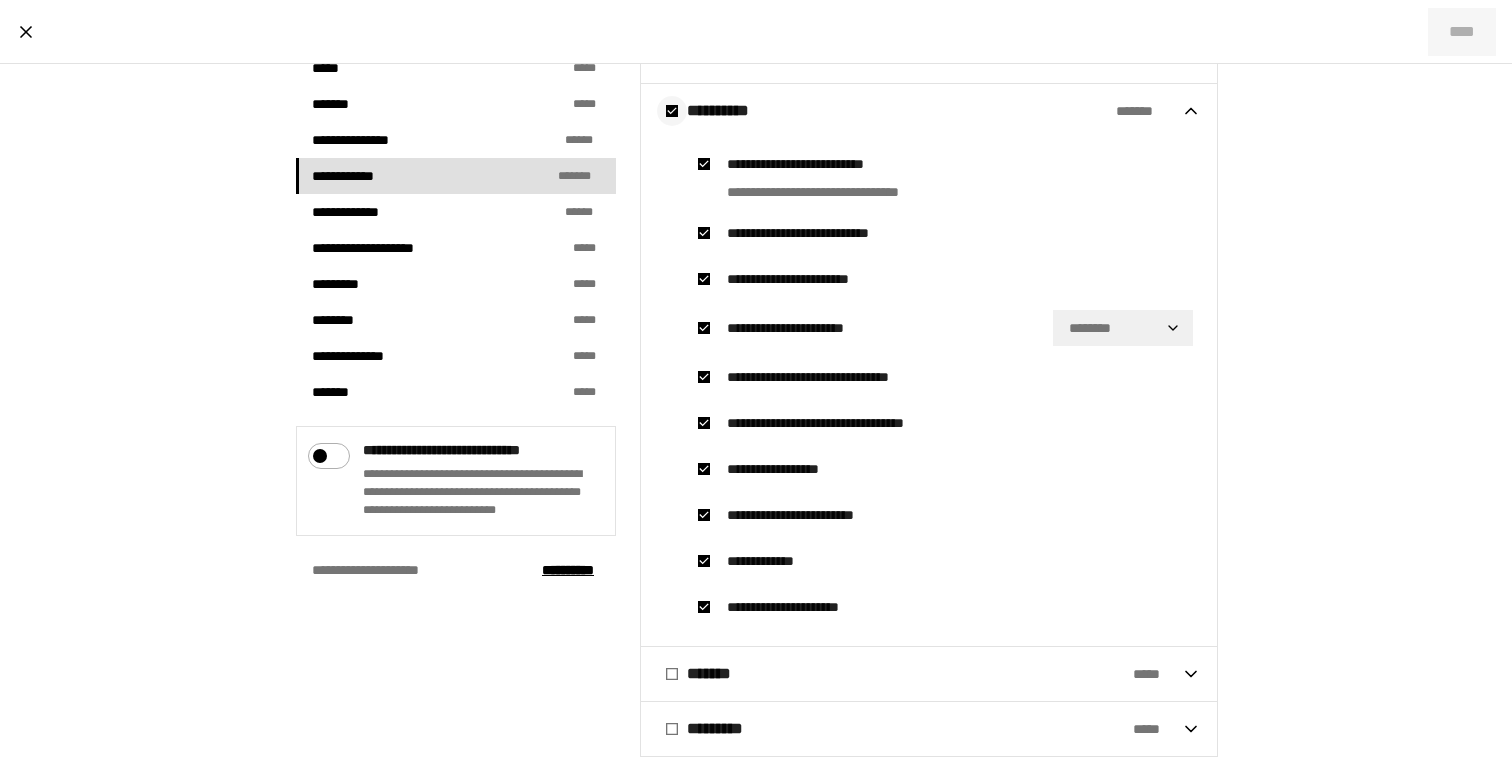 click at bounding box center [672, 111] 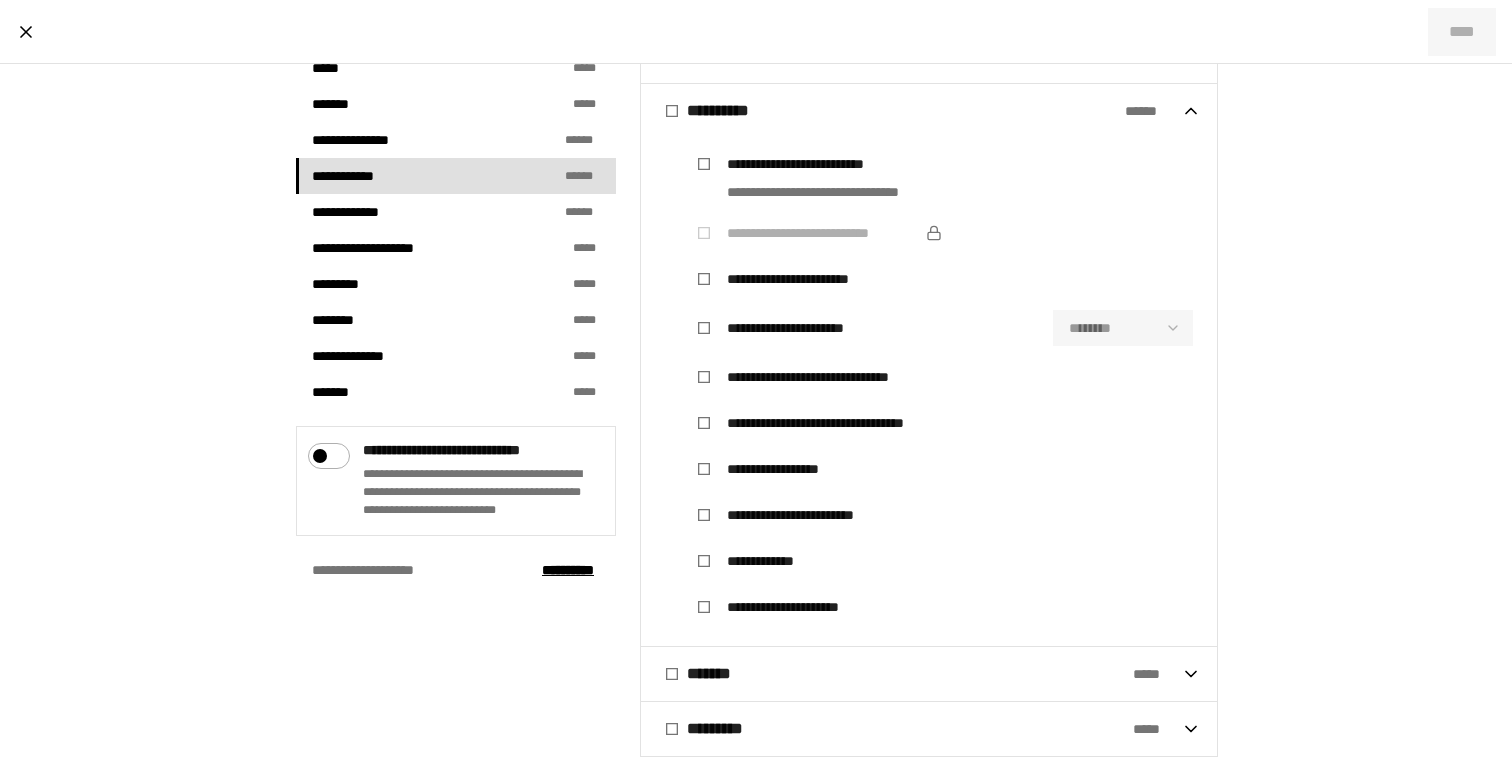drag, startPoint x: 698, startPoint y: 279, endPoint x: 698, endPoint y: 307, distance: 28 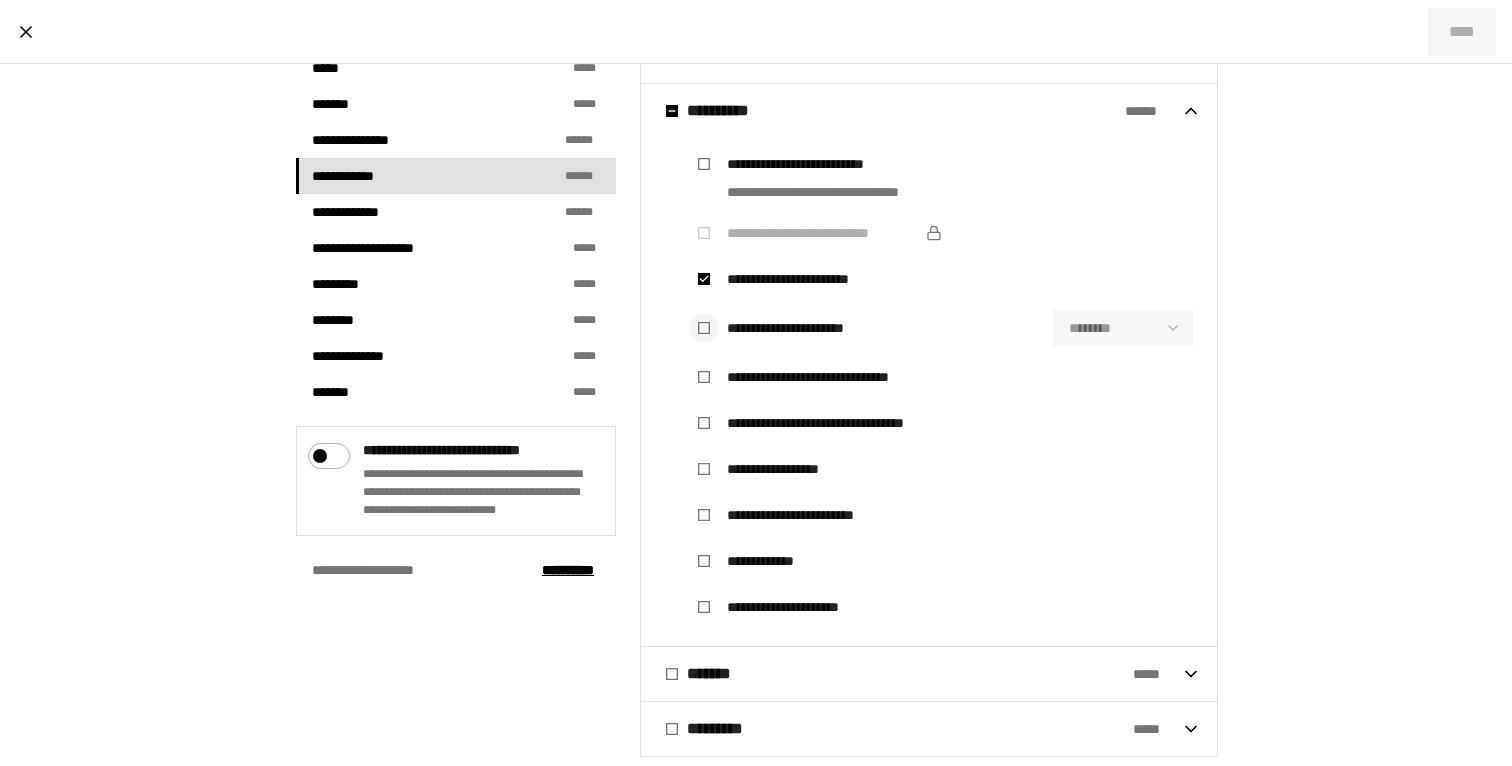 click at bounding box center (704, 328) 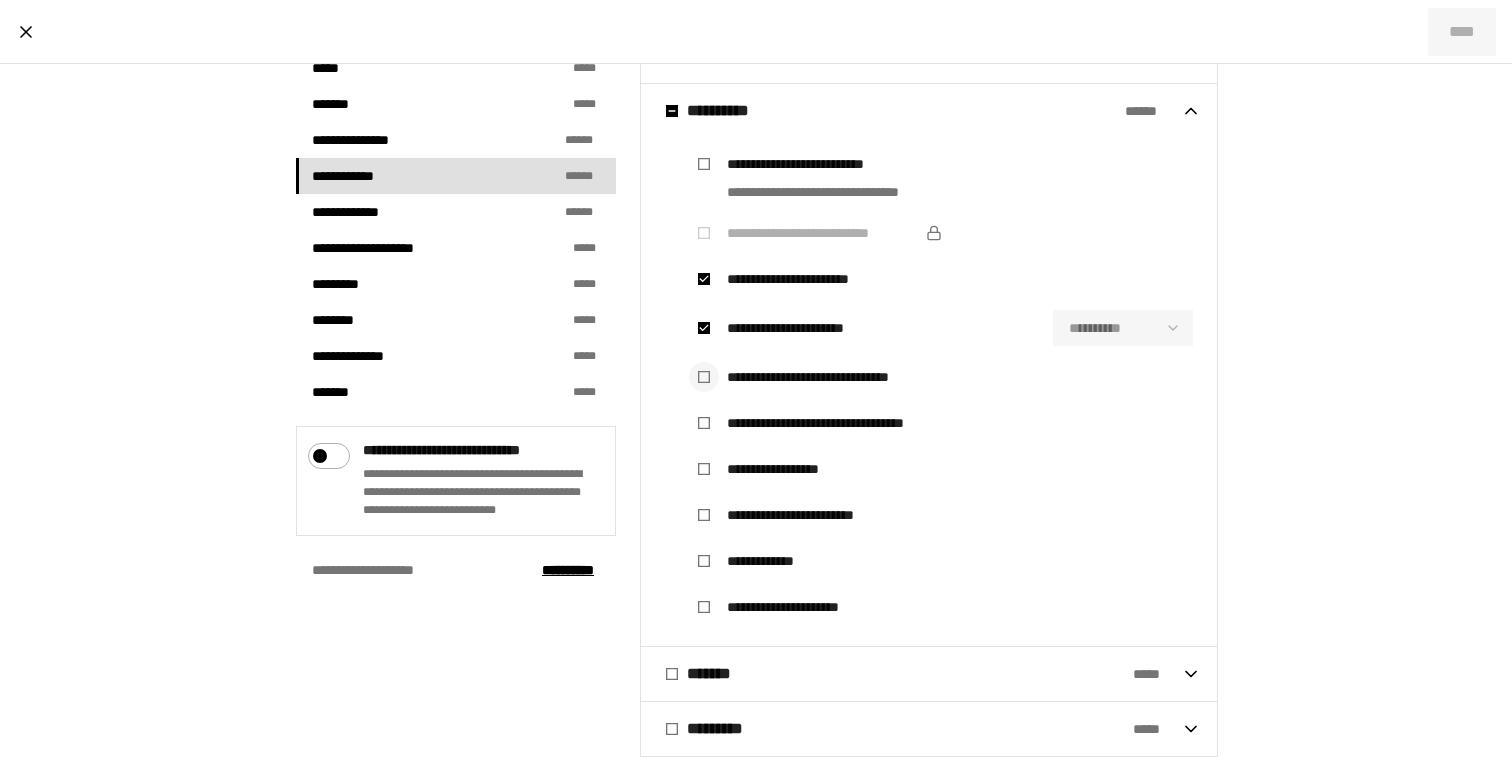 click at bounding box center [704, 377] 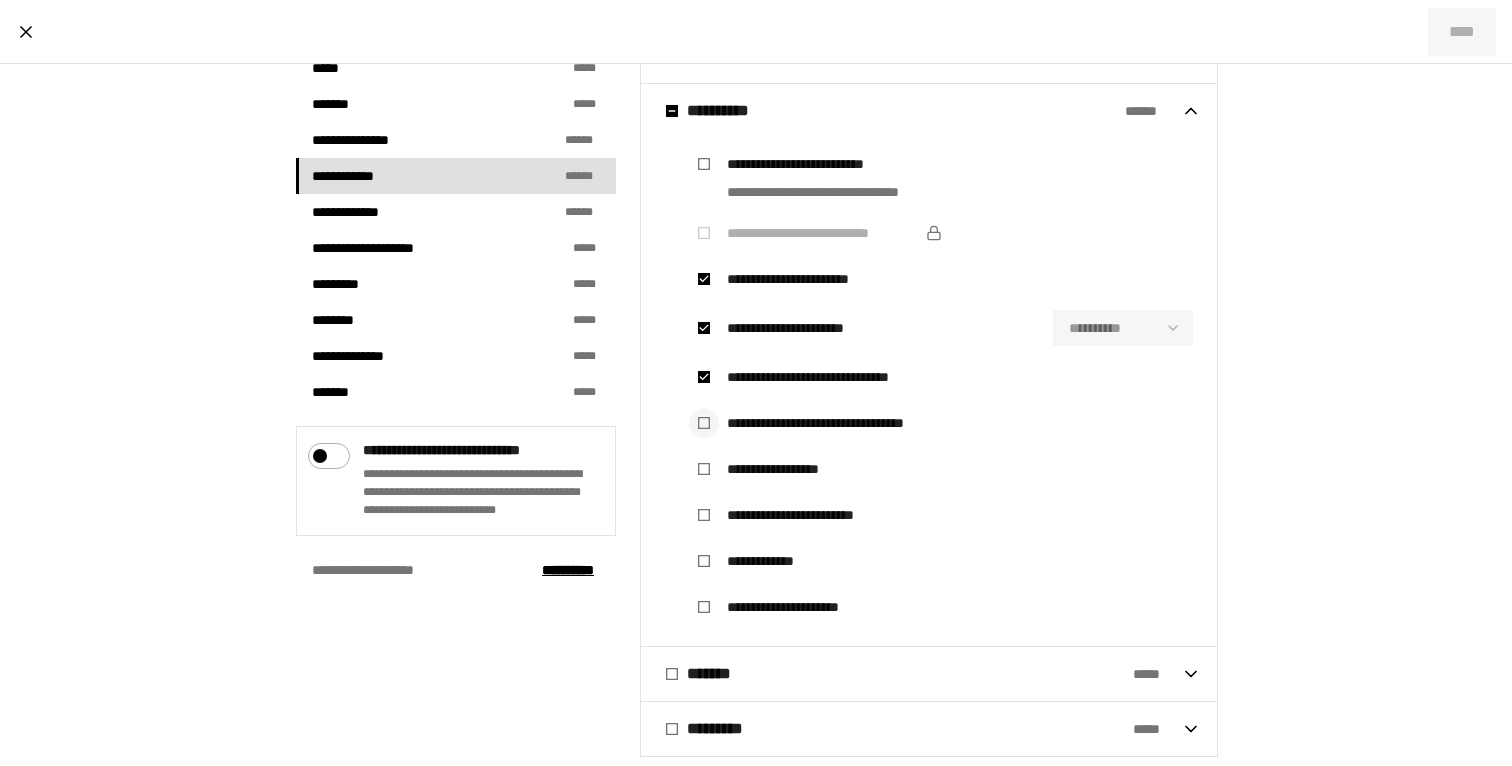 click at bounding box center (704, 423) 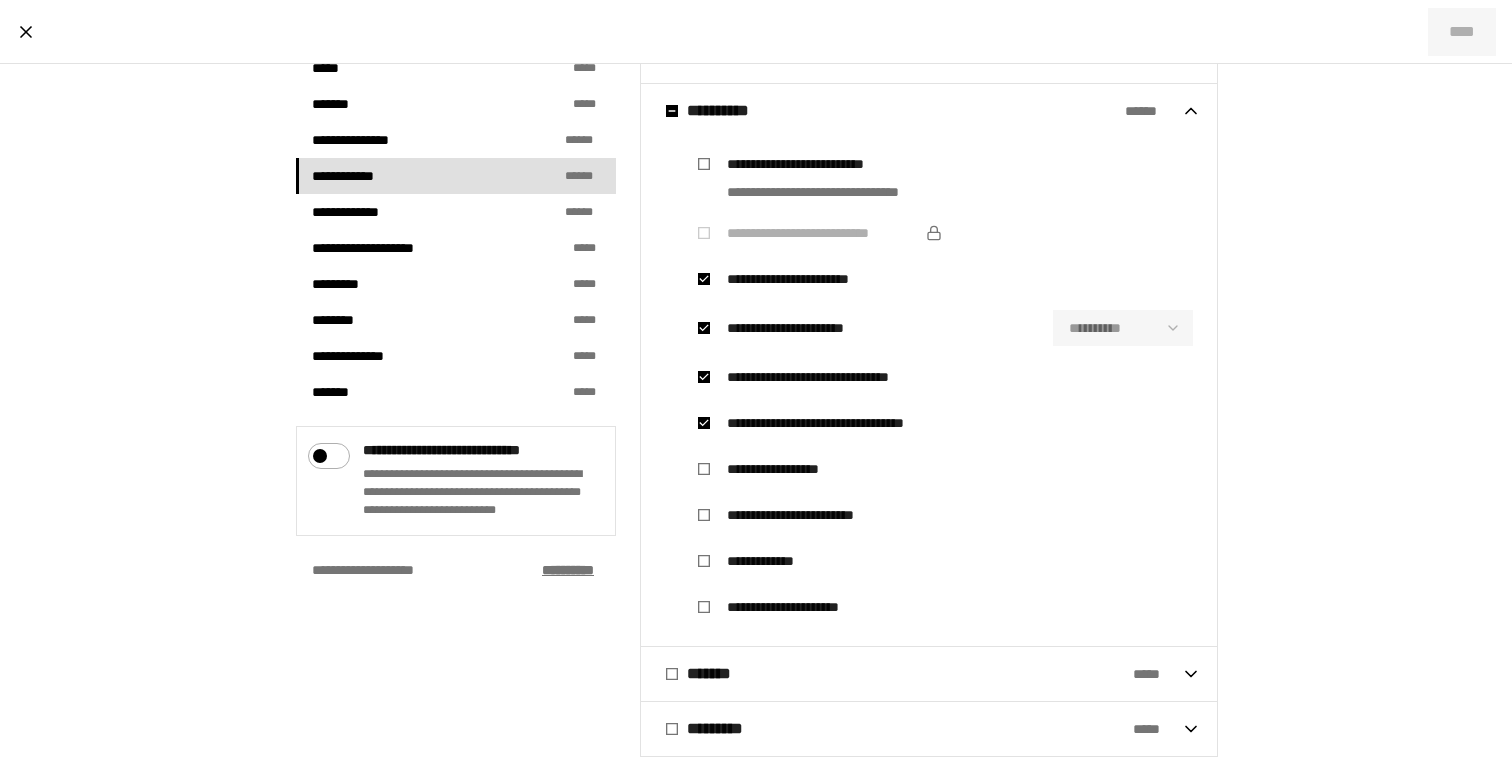 click on "****** ***" at bounding box center (568, 570) 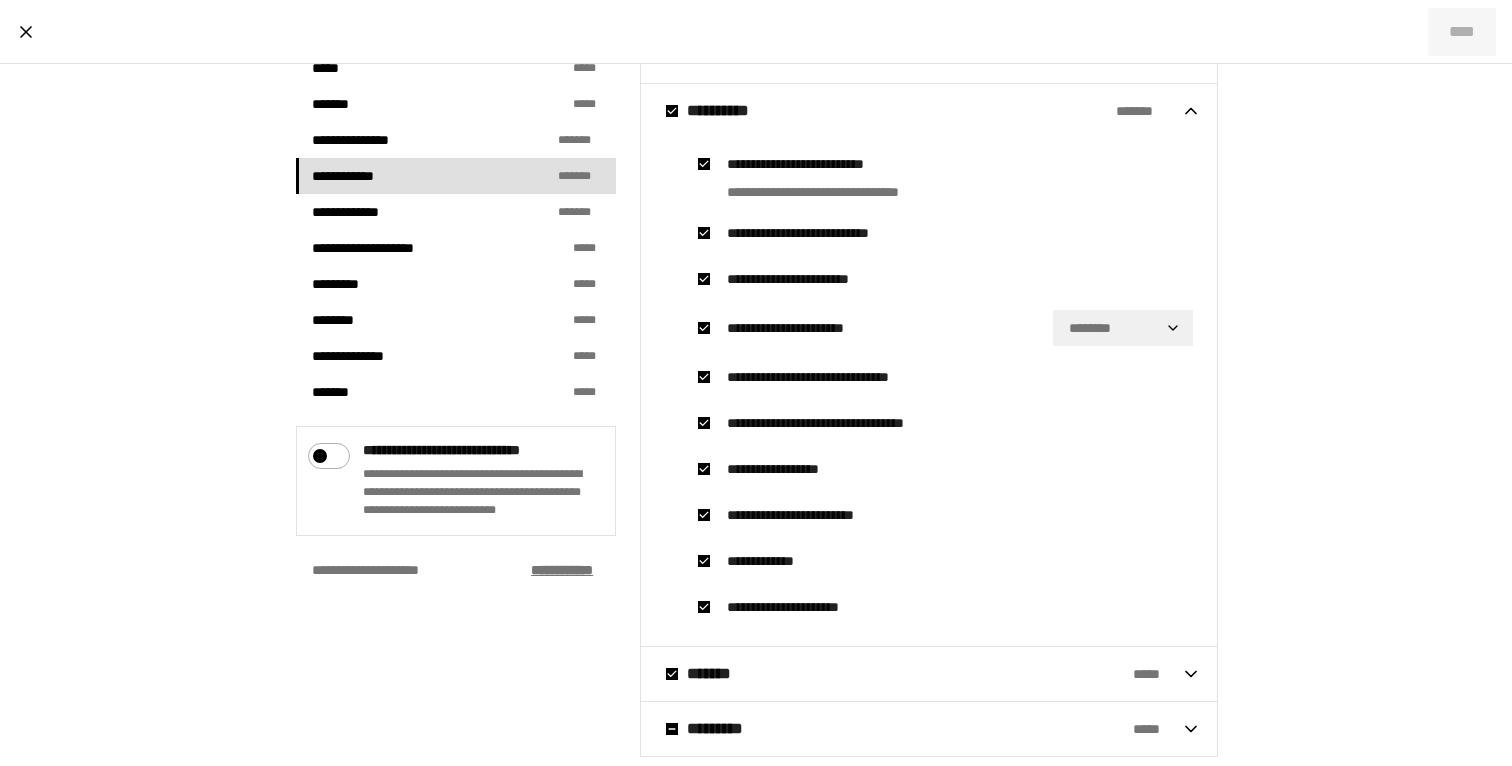 click on "******** ***" at bounding box center [562, 570] 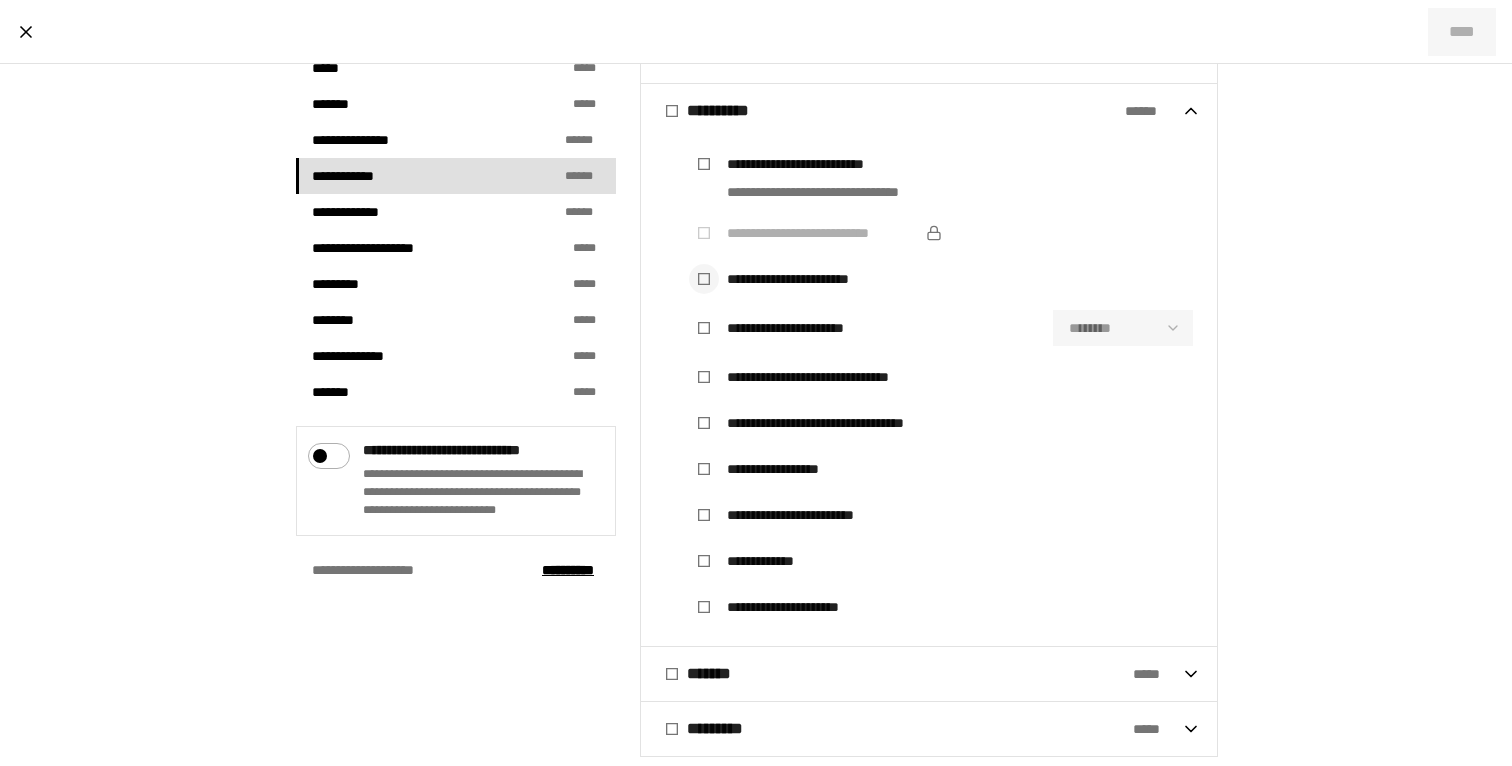 click at bounding box center [704, 279] 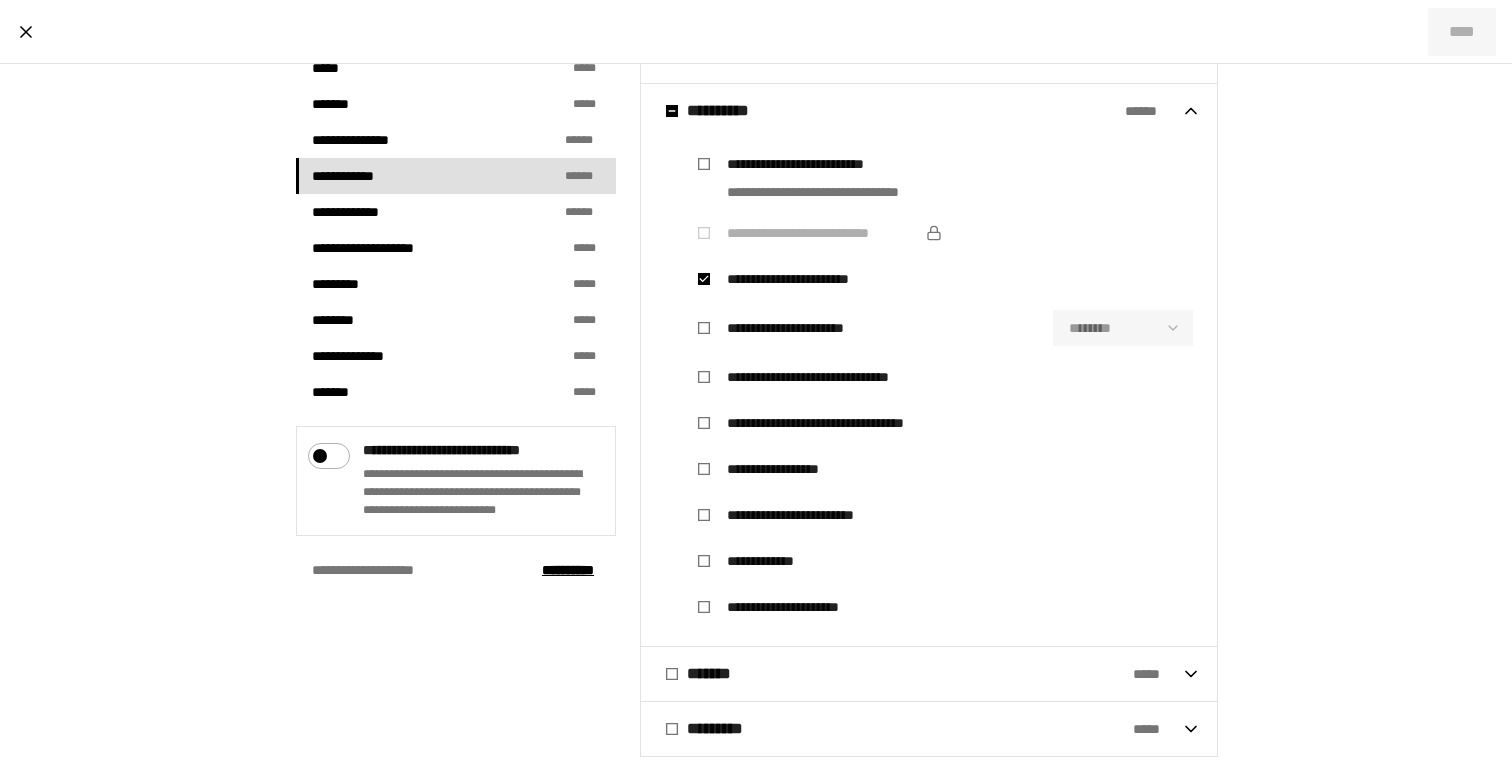 click on "**********" at bounding box center (941, 328) 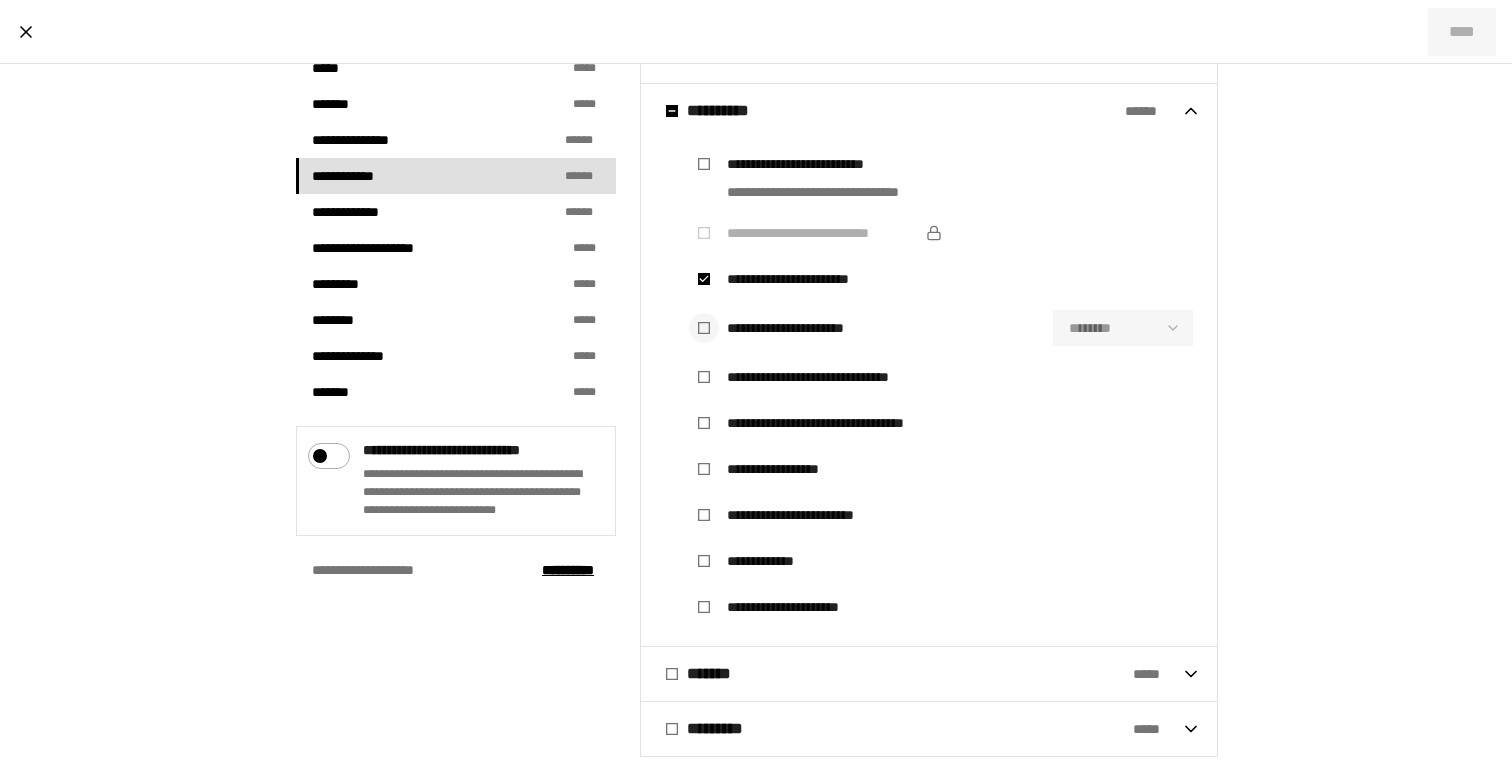 click at bounding box center [704, 328] 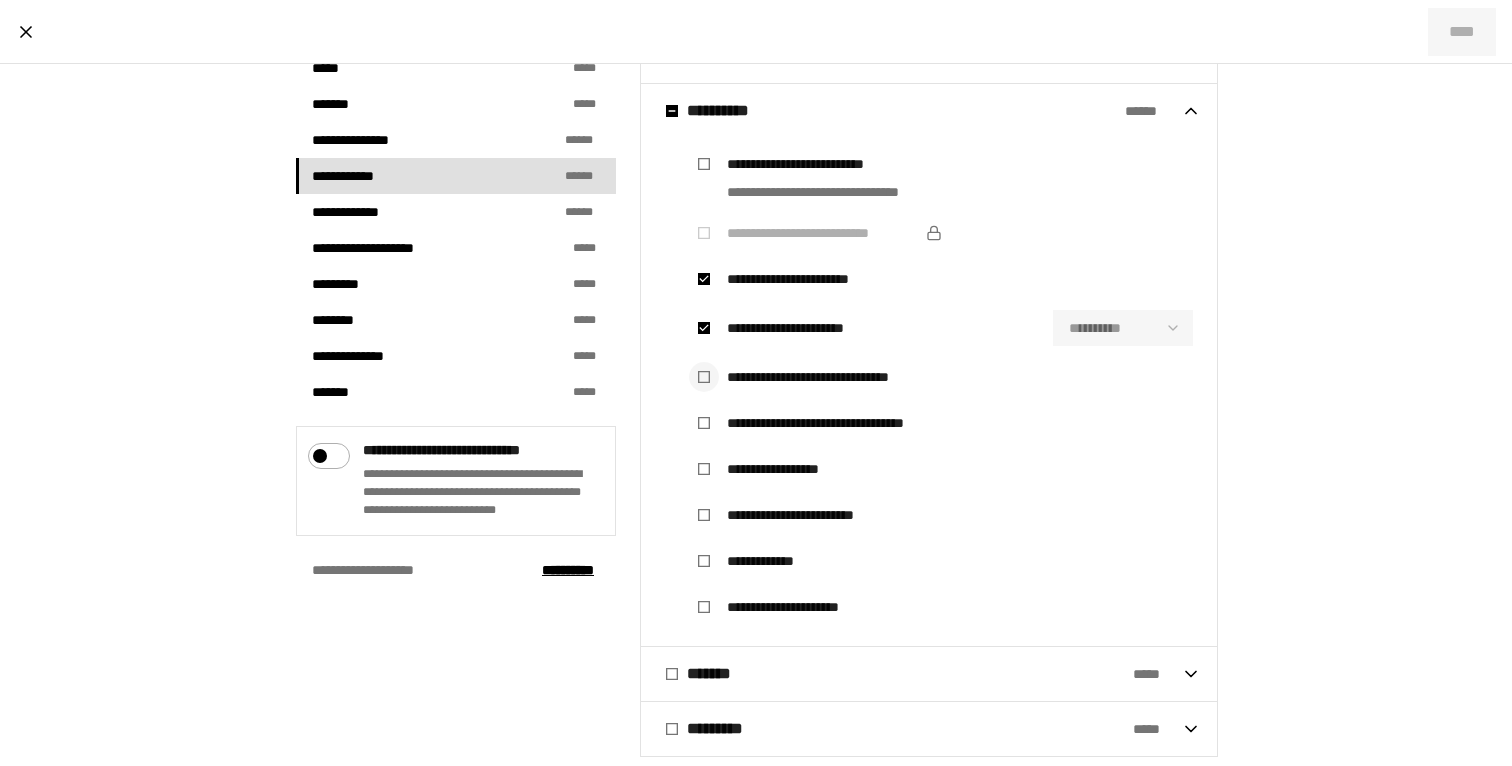 click at bounding box center [704, 377] 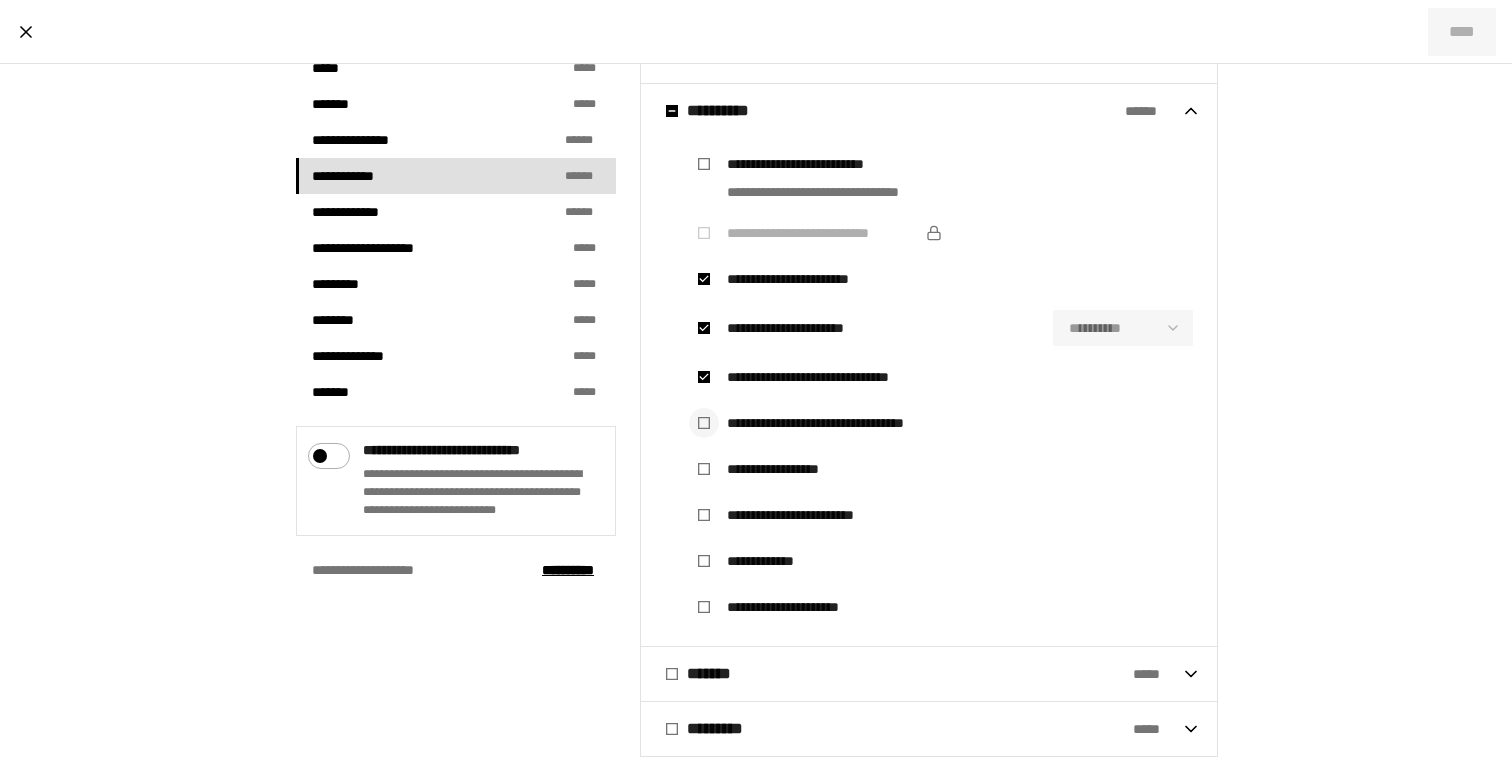click at bounding box center [704, 423] 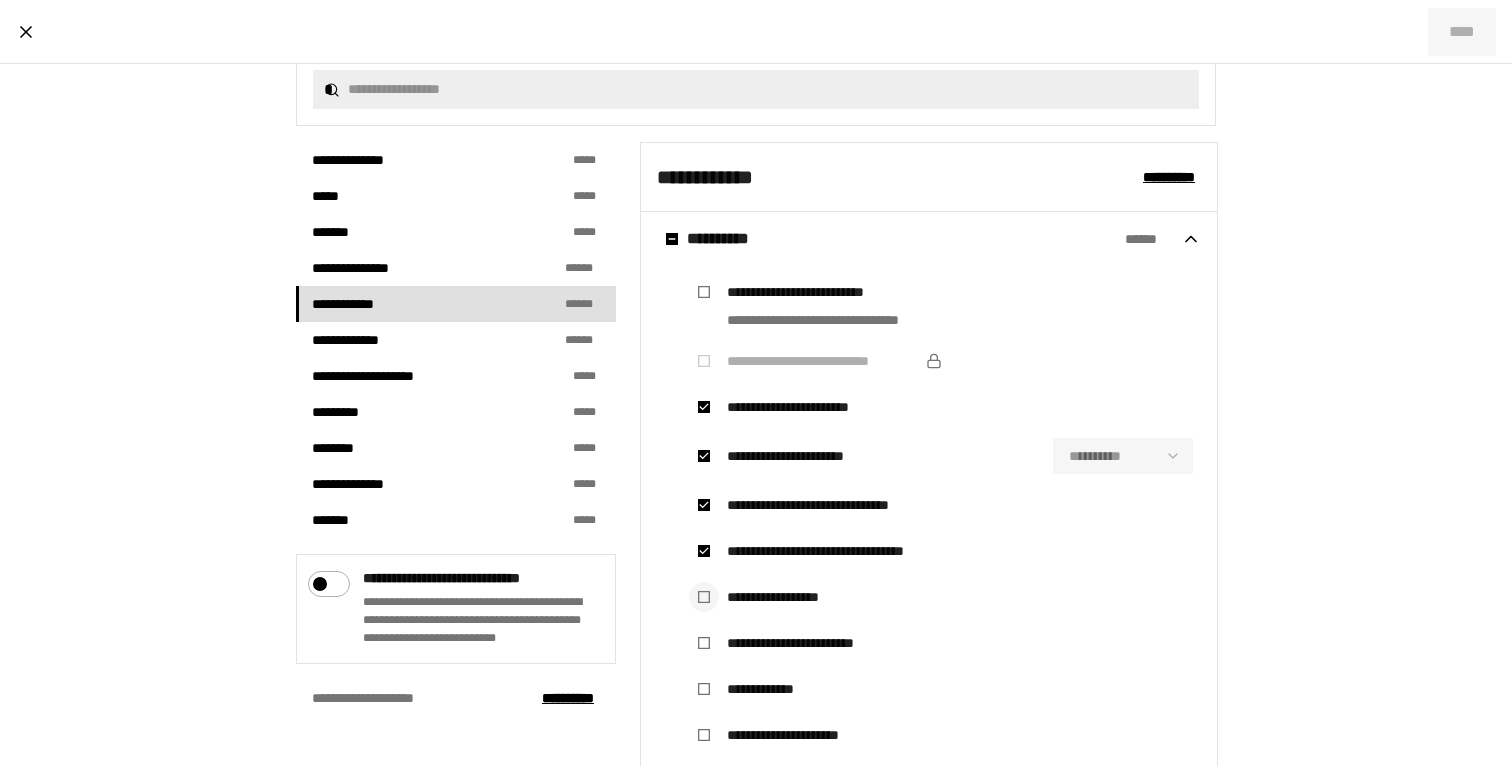scroll, scrollTop: 456, scrollLeft: 0, axis: vertical 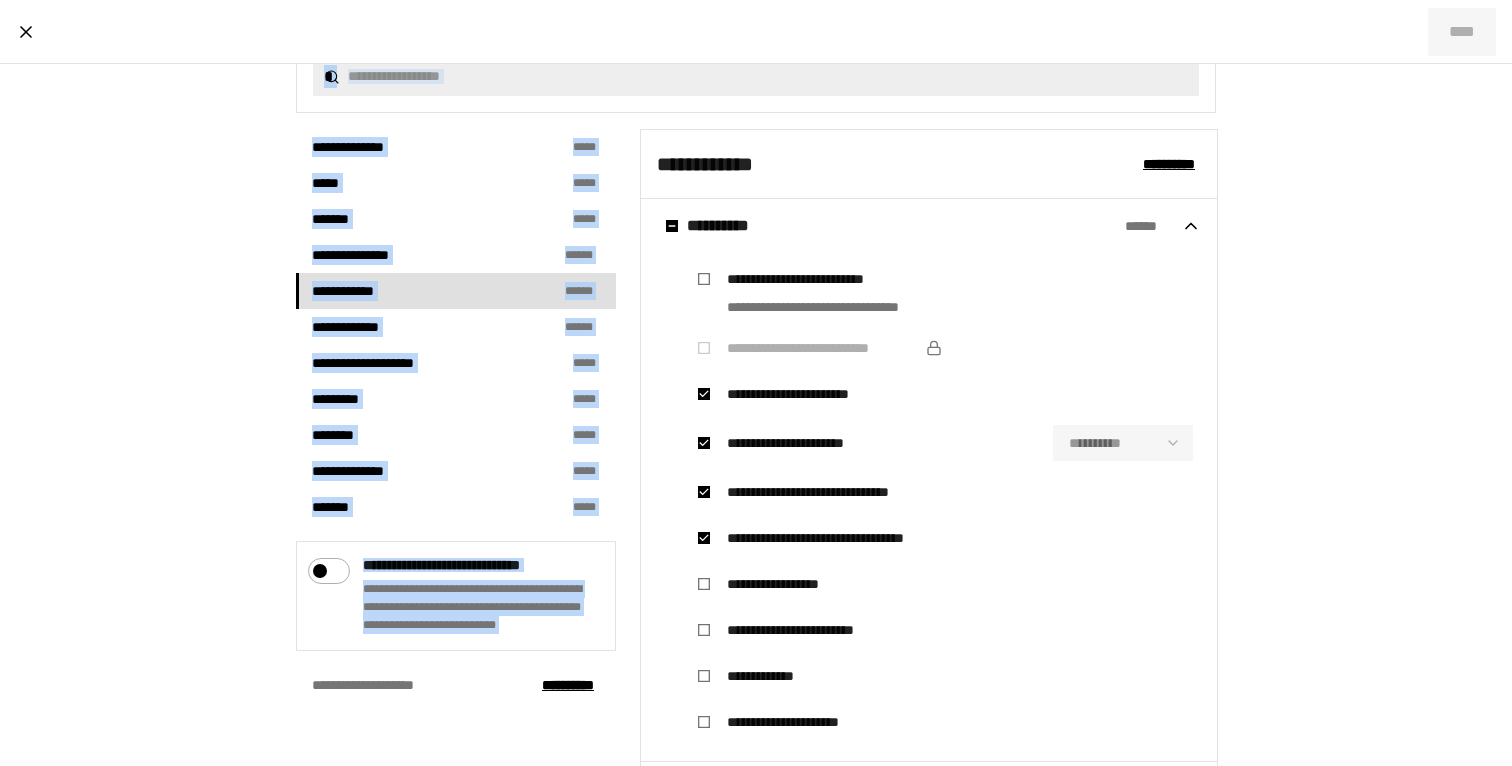 drag, startPoint x: 306, startPoint y: 684, endPoint x: 518, endPoint y: 677, distance: 212.11554 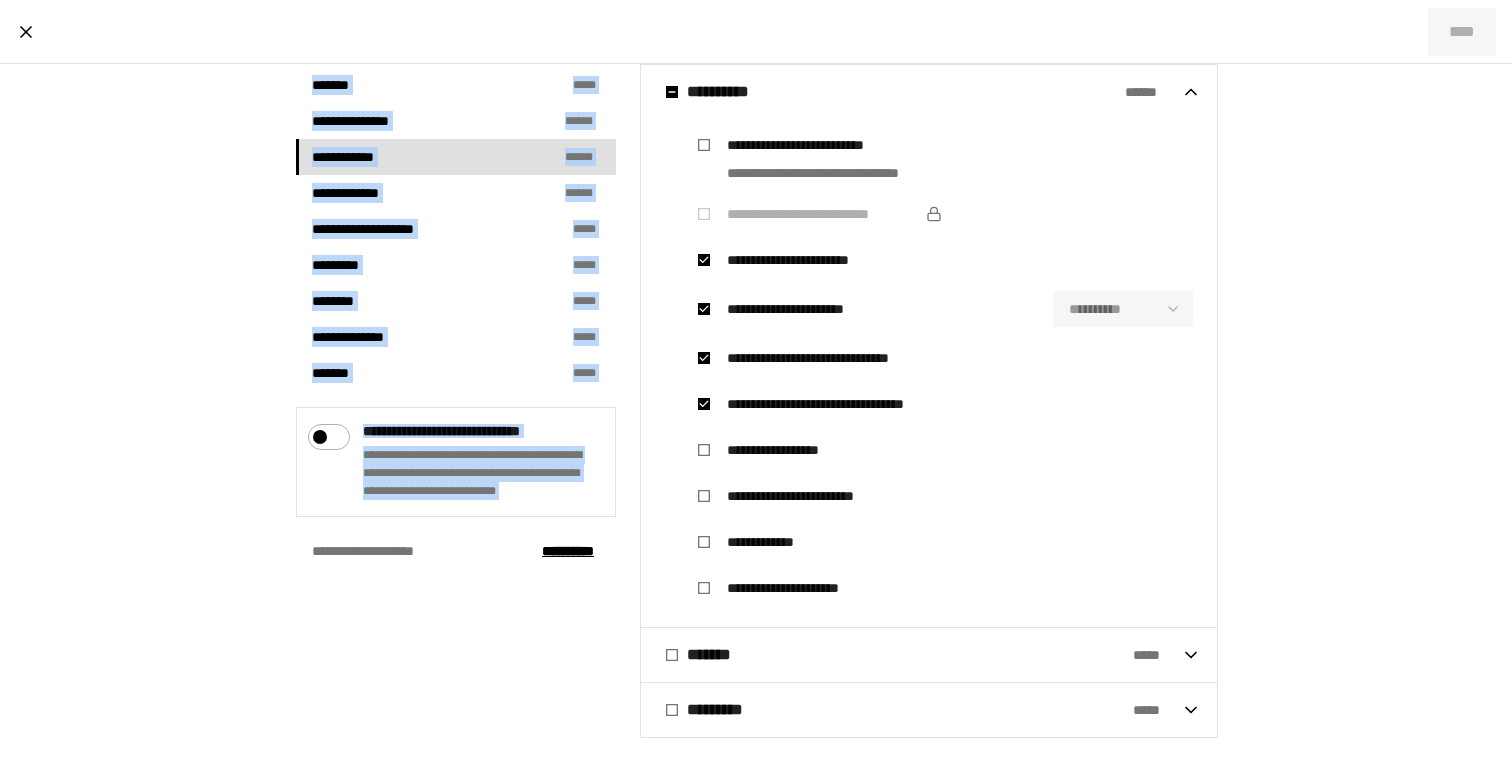 drag, startPoint x: 552, startPoint y: 558, endPoint x: 616, endPoint y: 299, distance: 266.7902 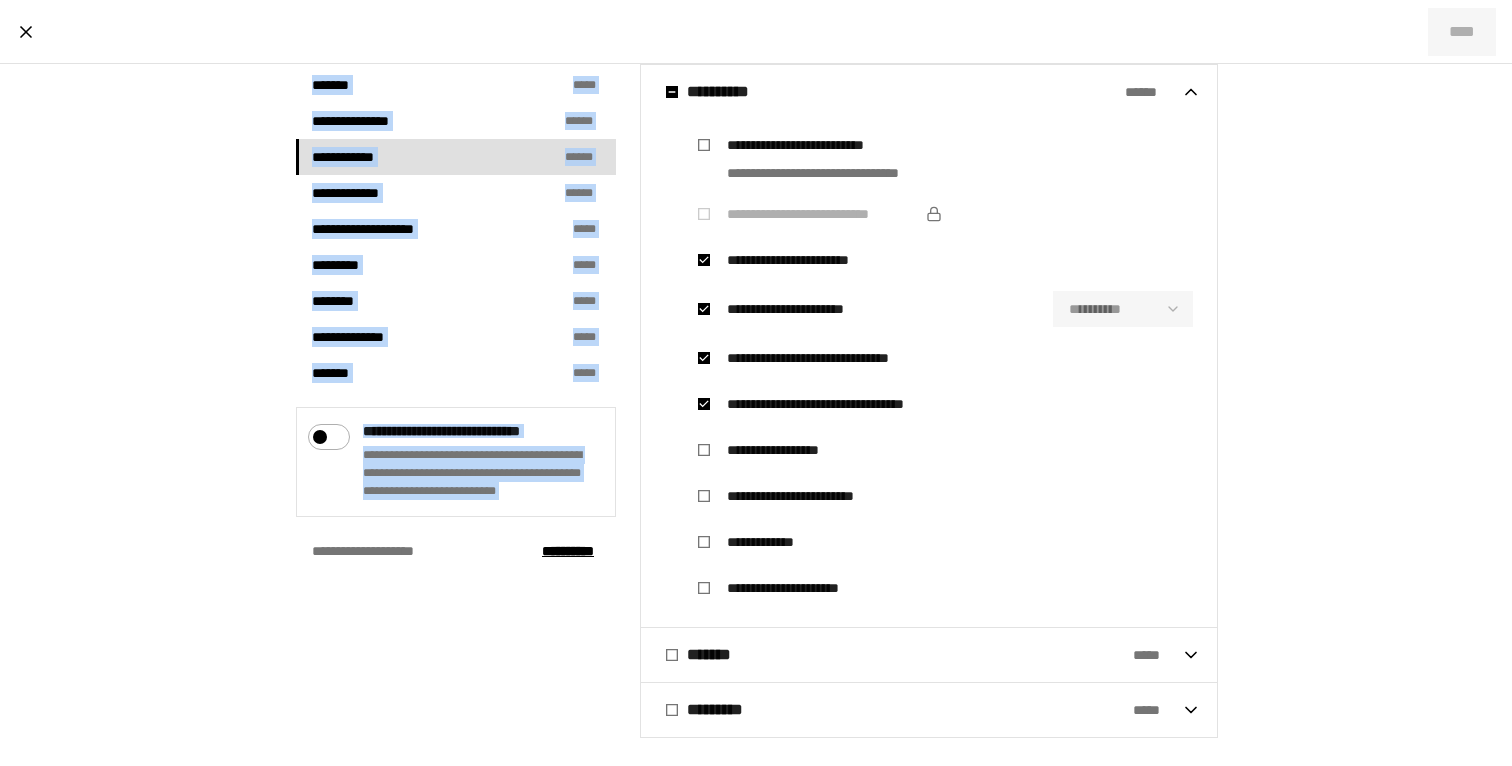 click on "* ****** ** ******** ****** ***" at bounding box center [456, 551] 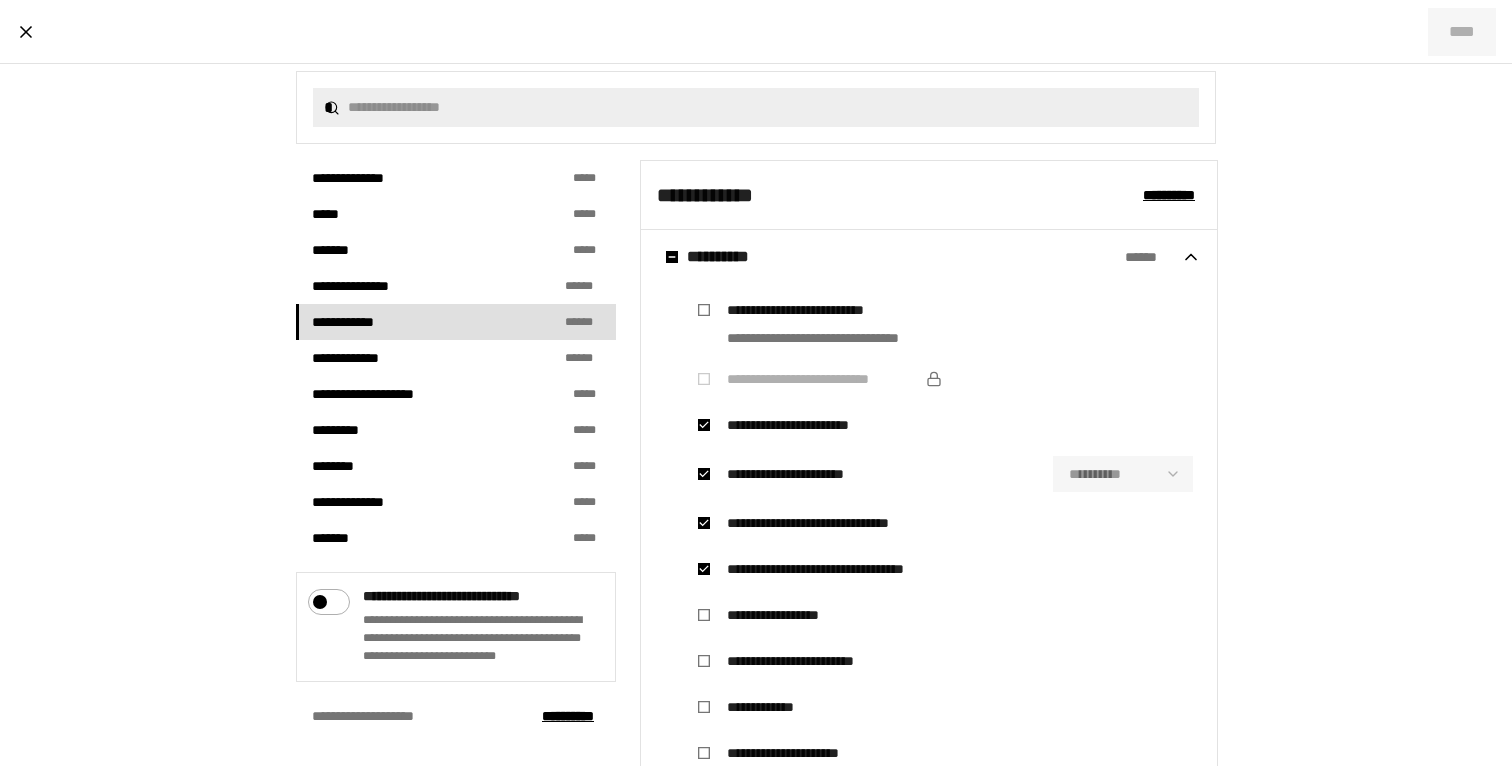scroll, scrollTop: 419, scrollLeft: 0, axis: vertical 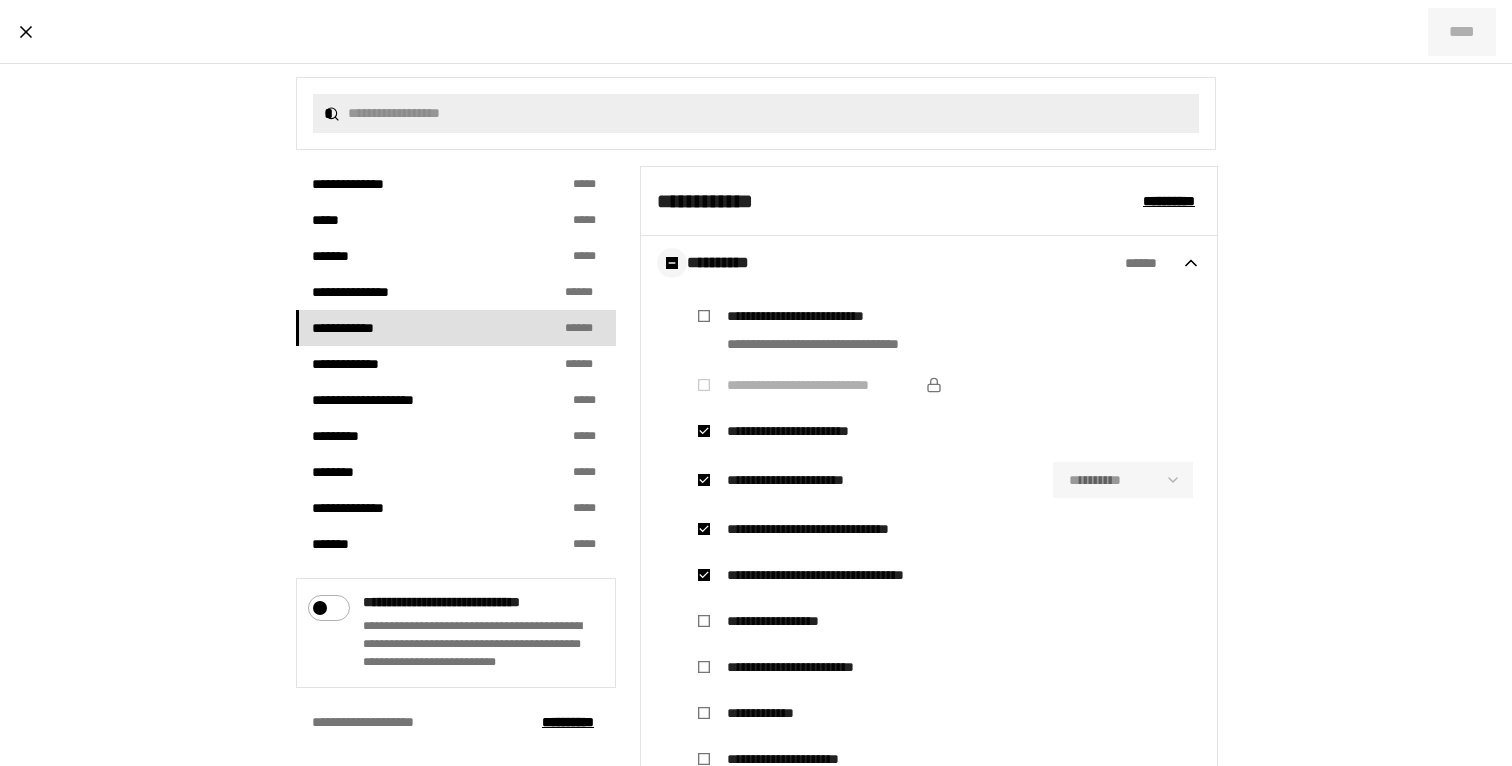 click at bounding box center [672, 263] 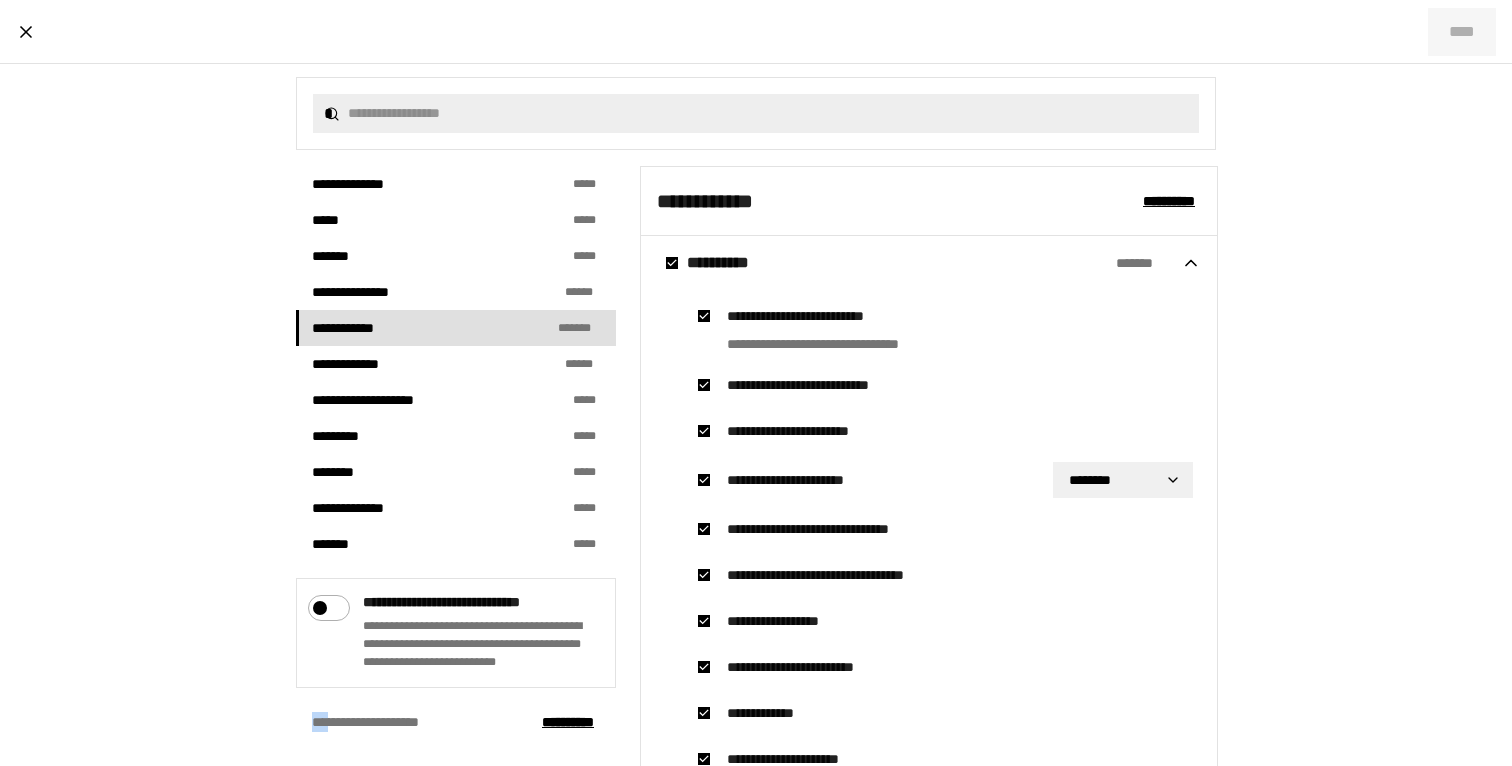 drag, startPoint x: 312, startPoint y: 723, endPoint x: 326, endPoint y: 720, distance: 14.3178215 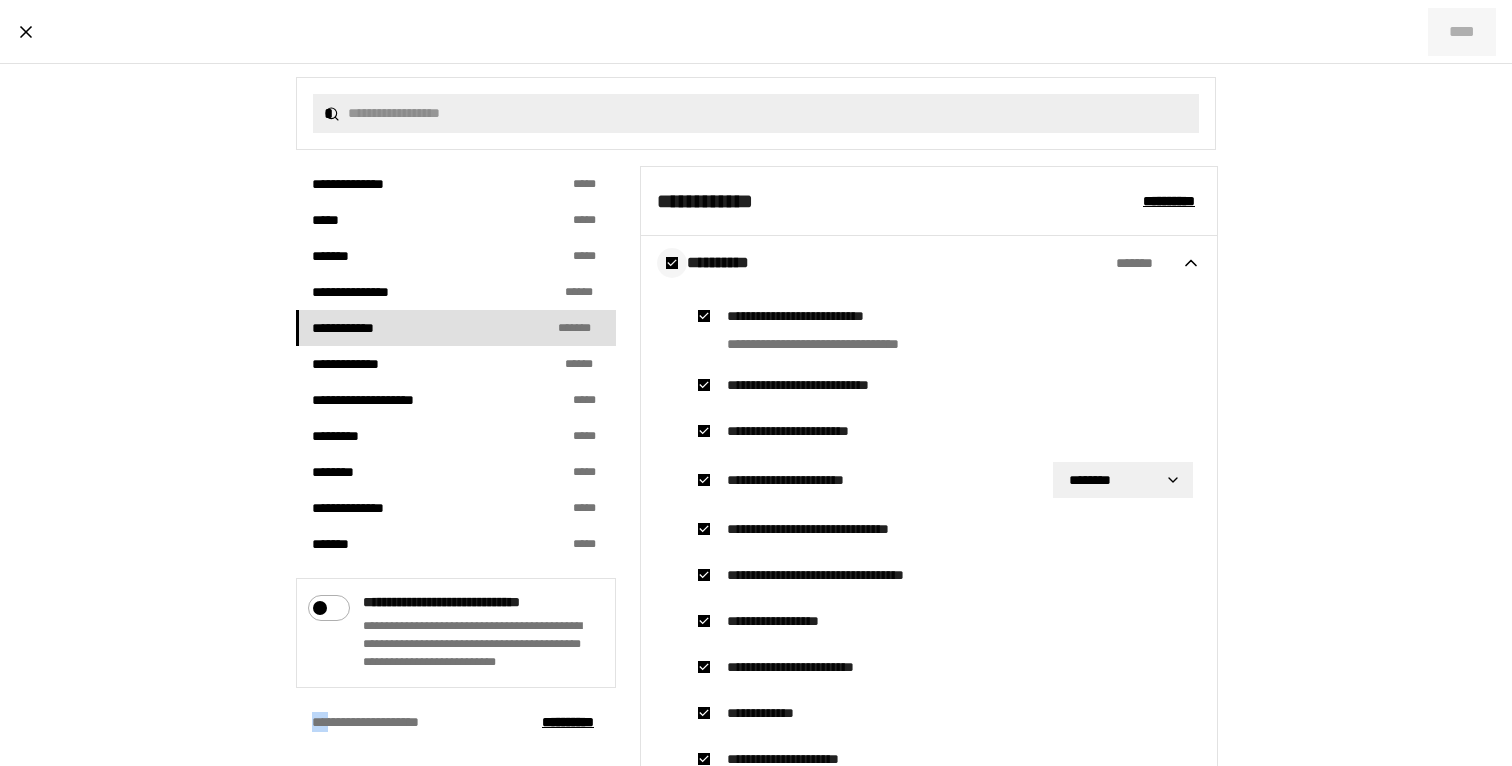 click at bounding box center (672, 263) 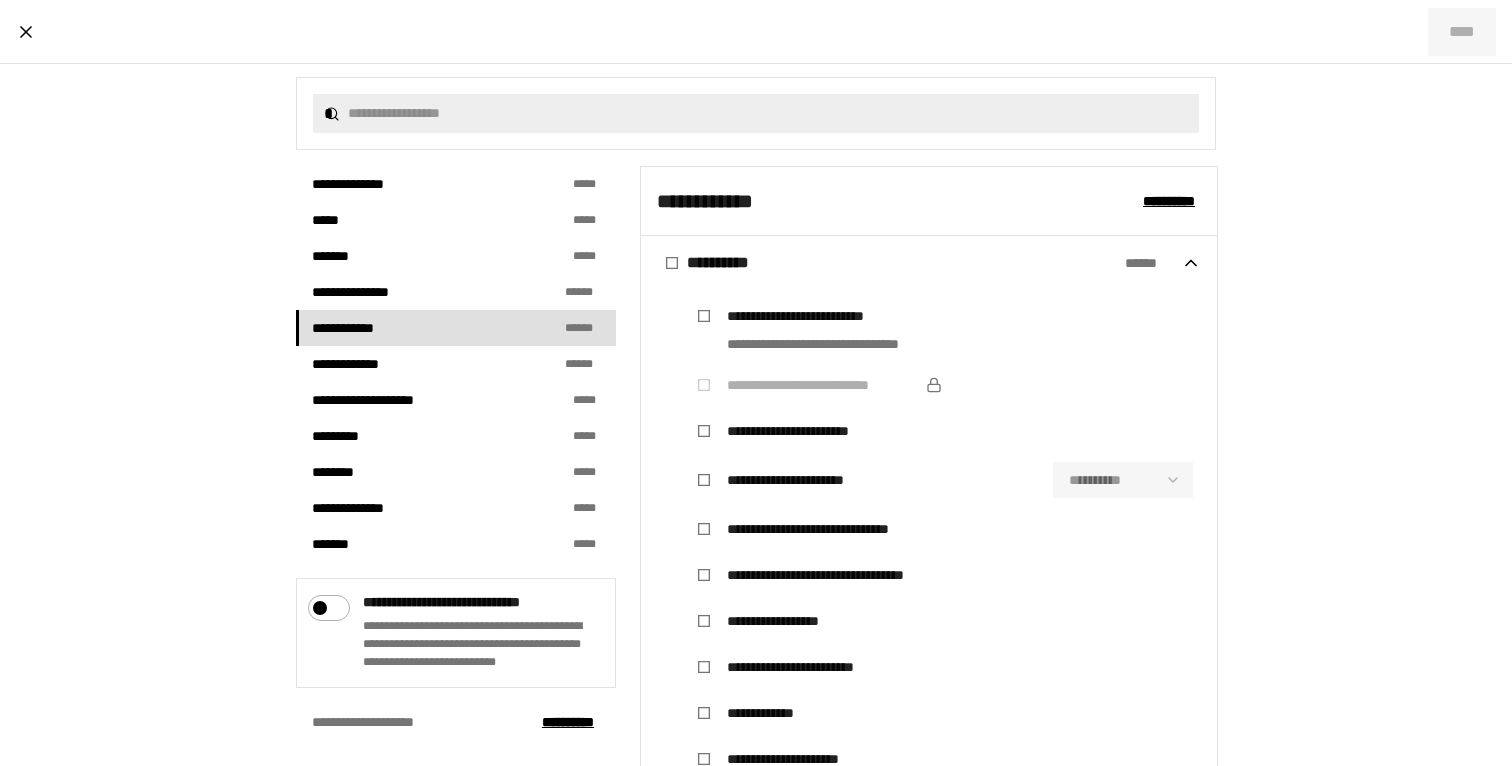 click on "**********" at bounding box center [456, 453] 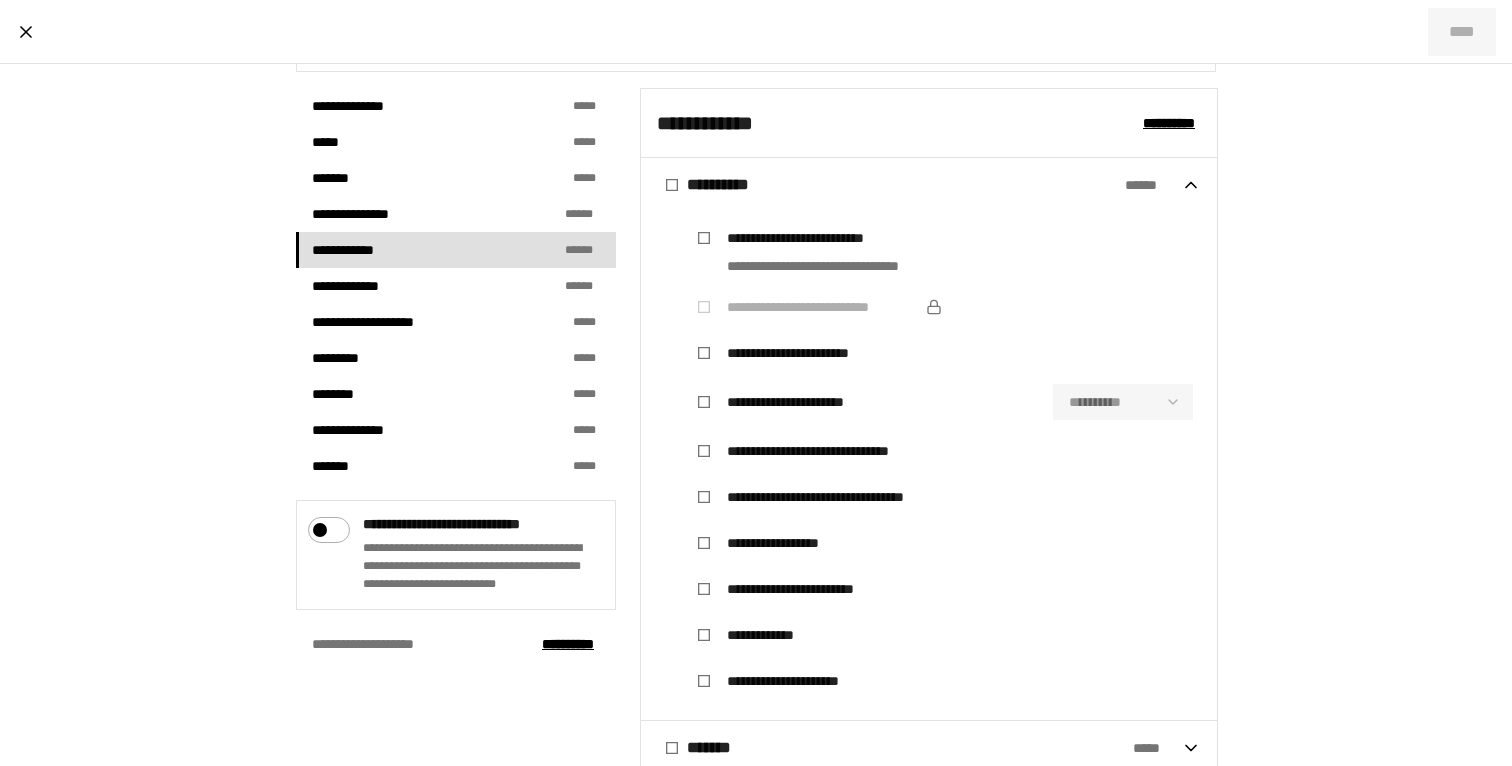 scroll, scrollTop: 510, scrollLeft: 0, axis: vertical 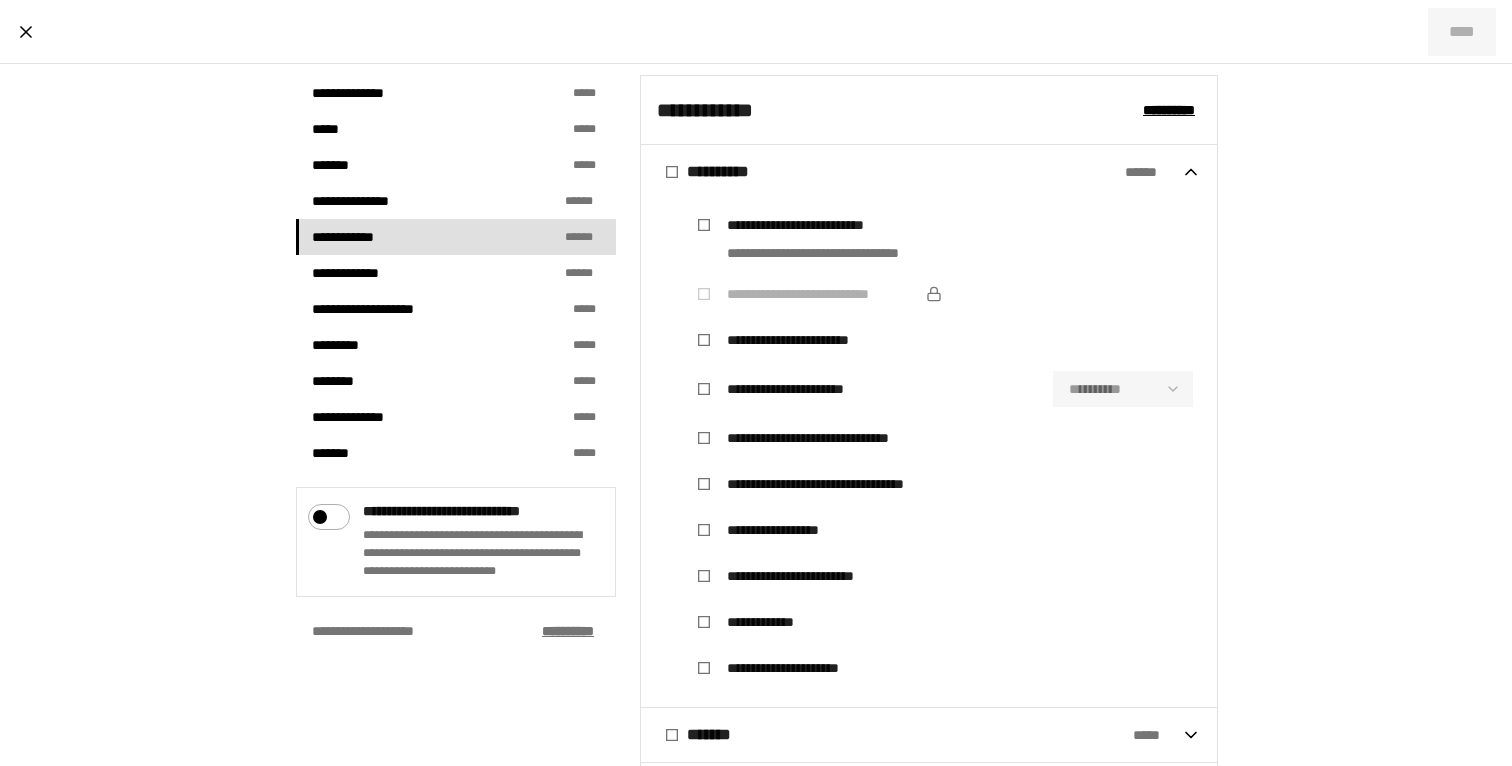 click on "****** ***" at bounding box center (568, 631) 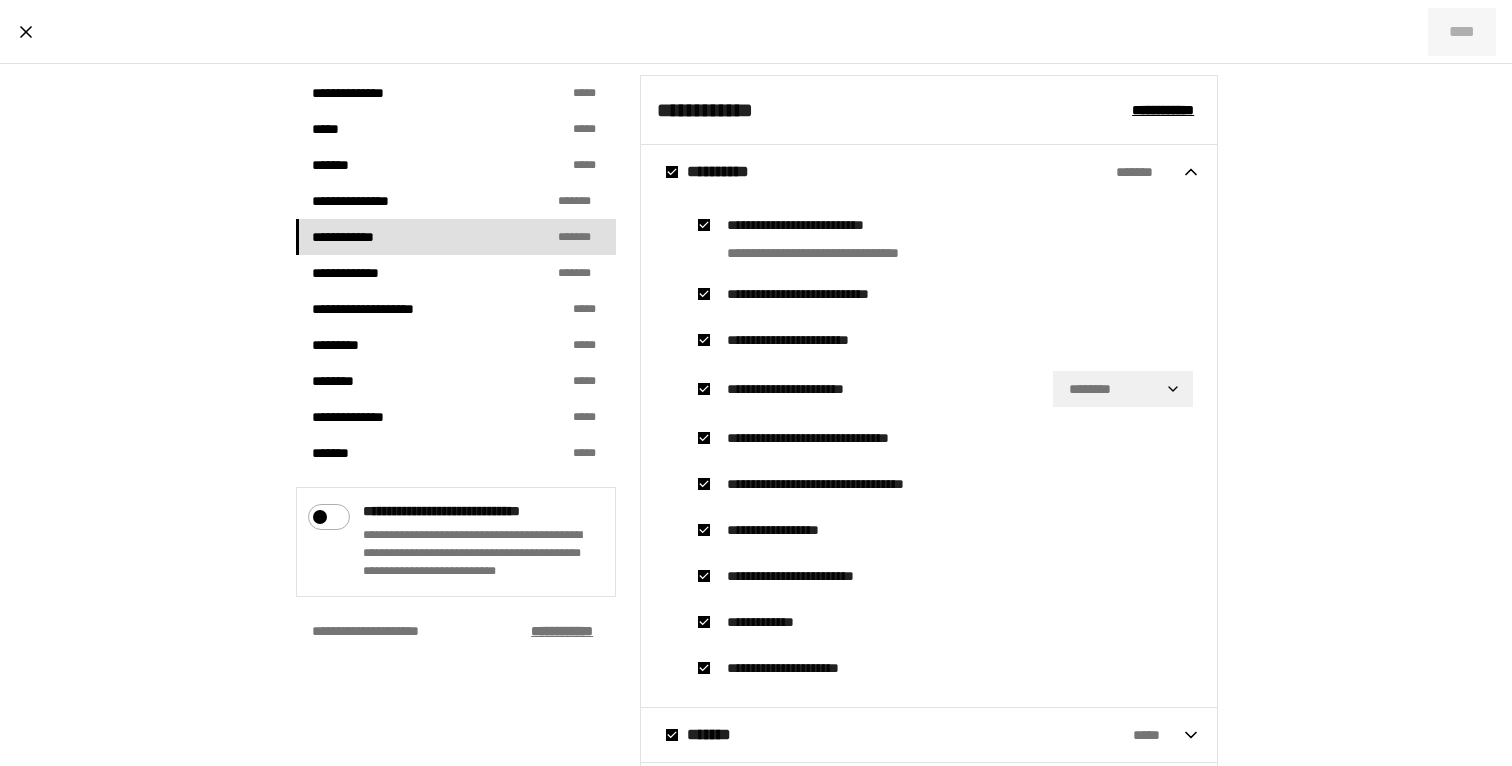 click on "******** ***" at bounding box center [562, 631] 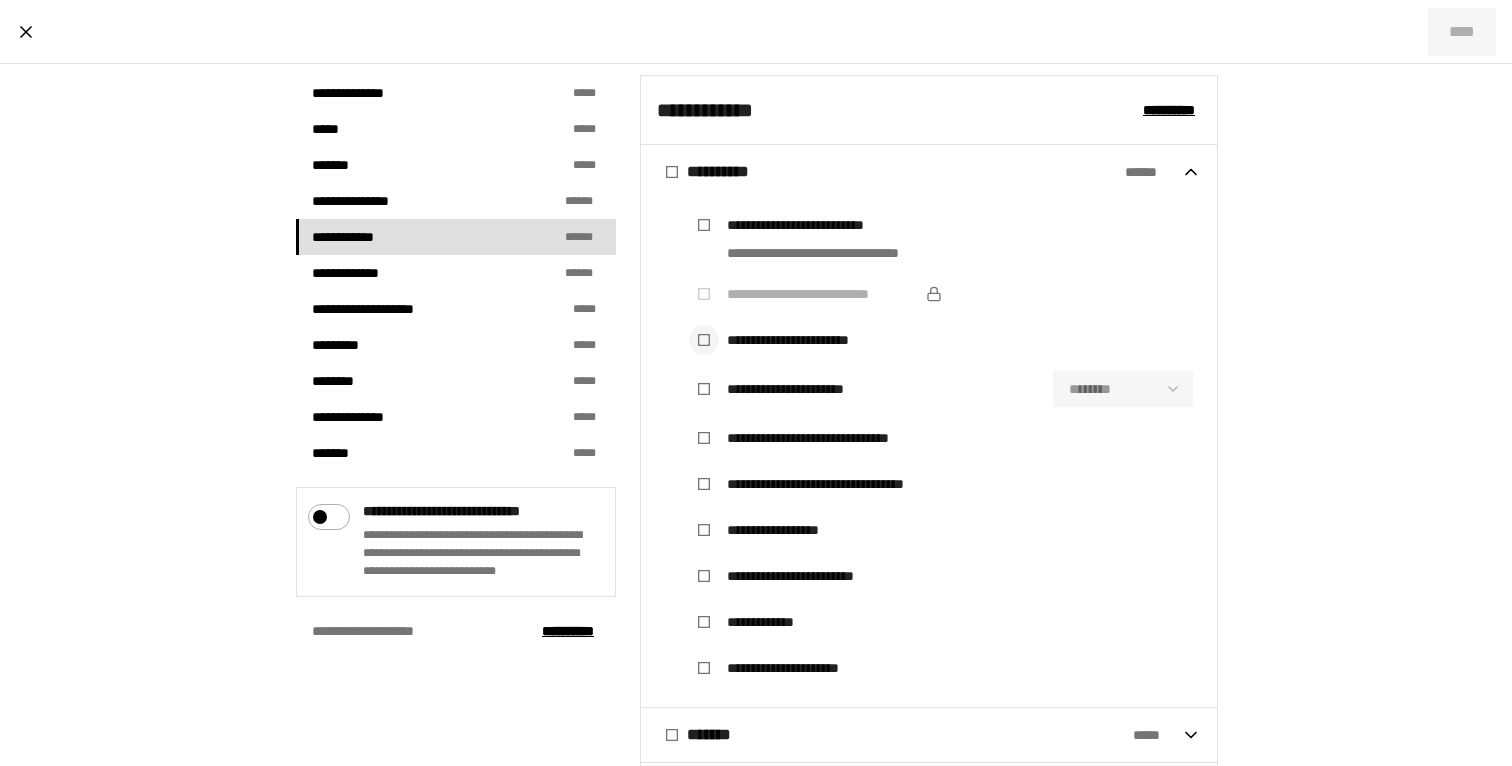 click at bounding box center (704, 340) 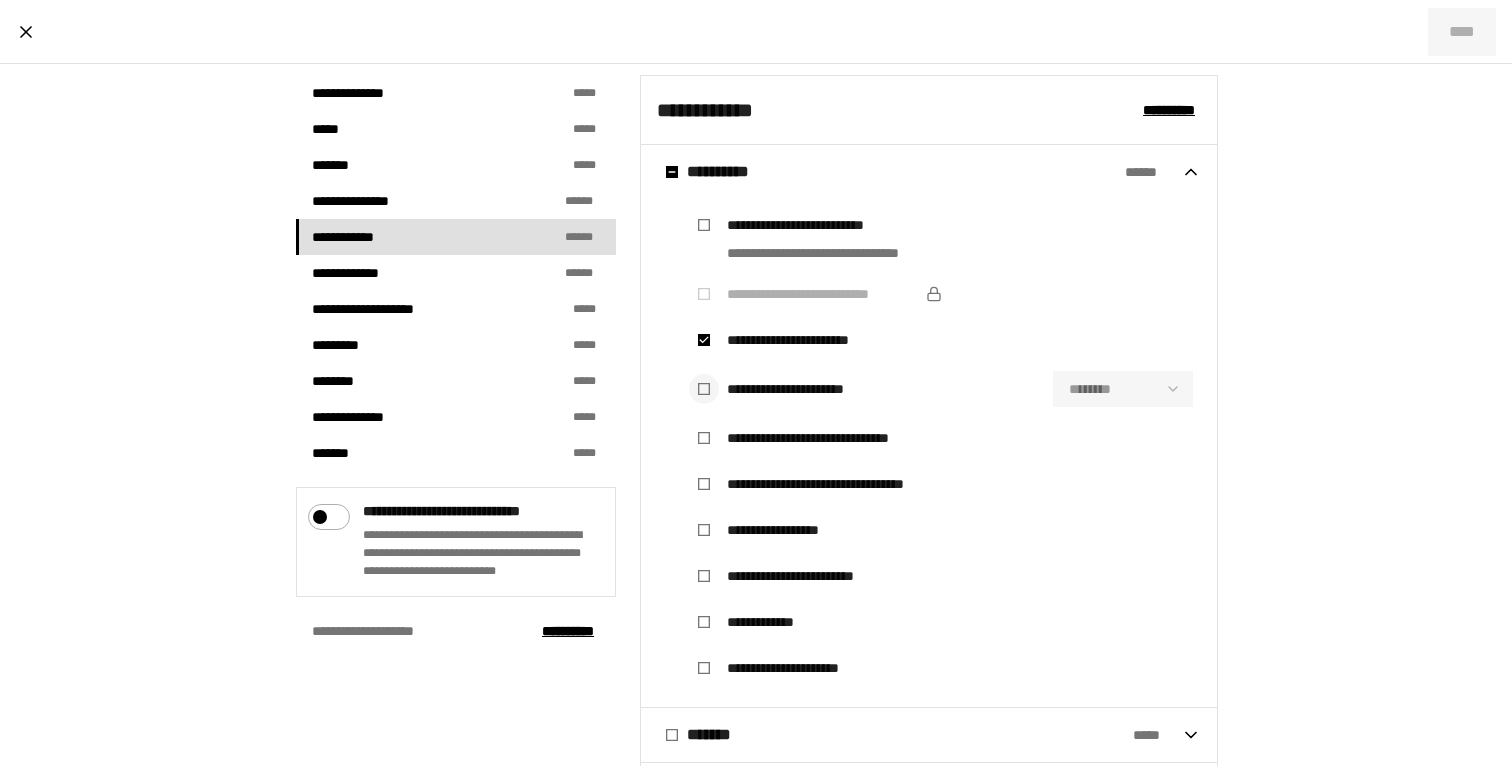 click at bounding box center [704, 389] 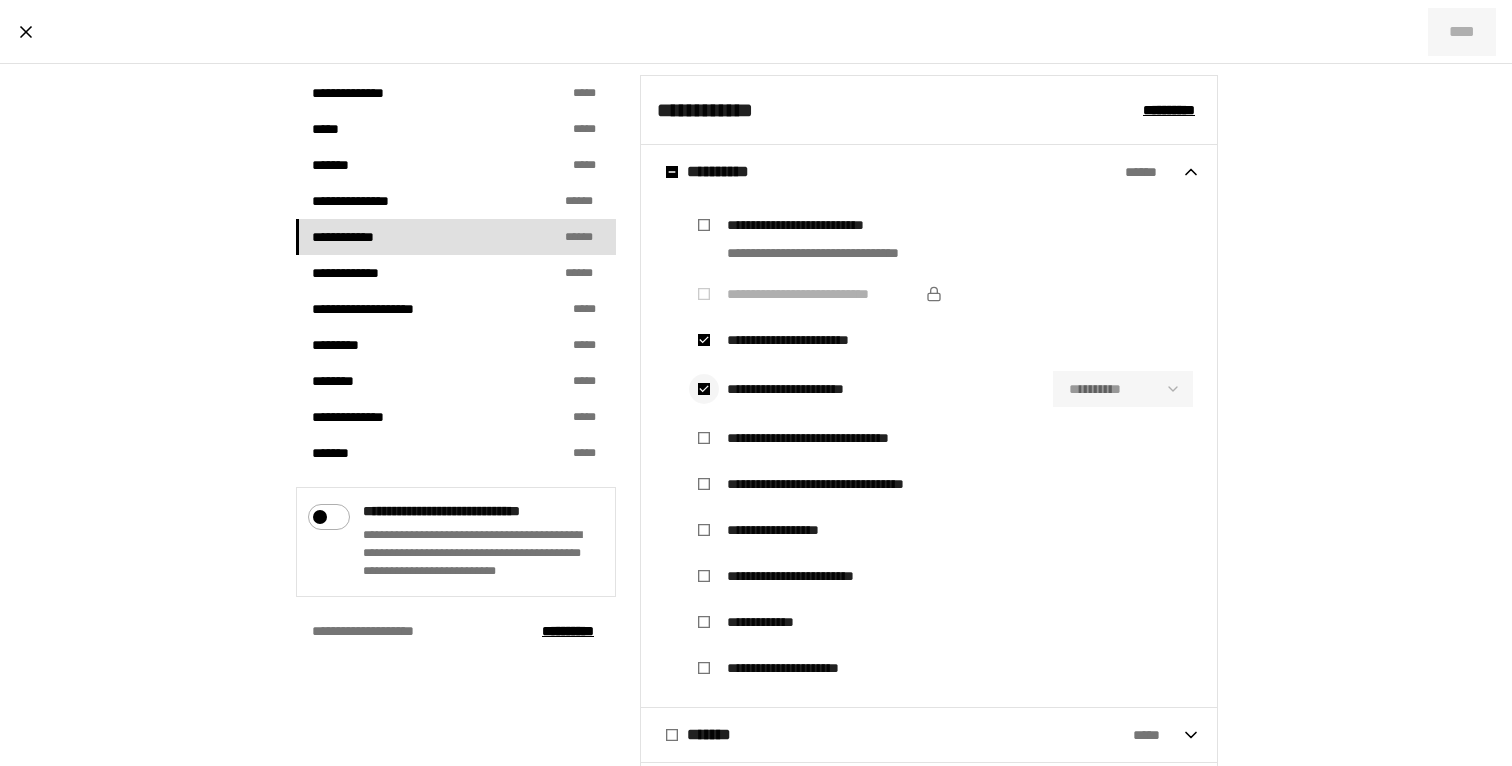 click at bounding box center [704, 389] 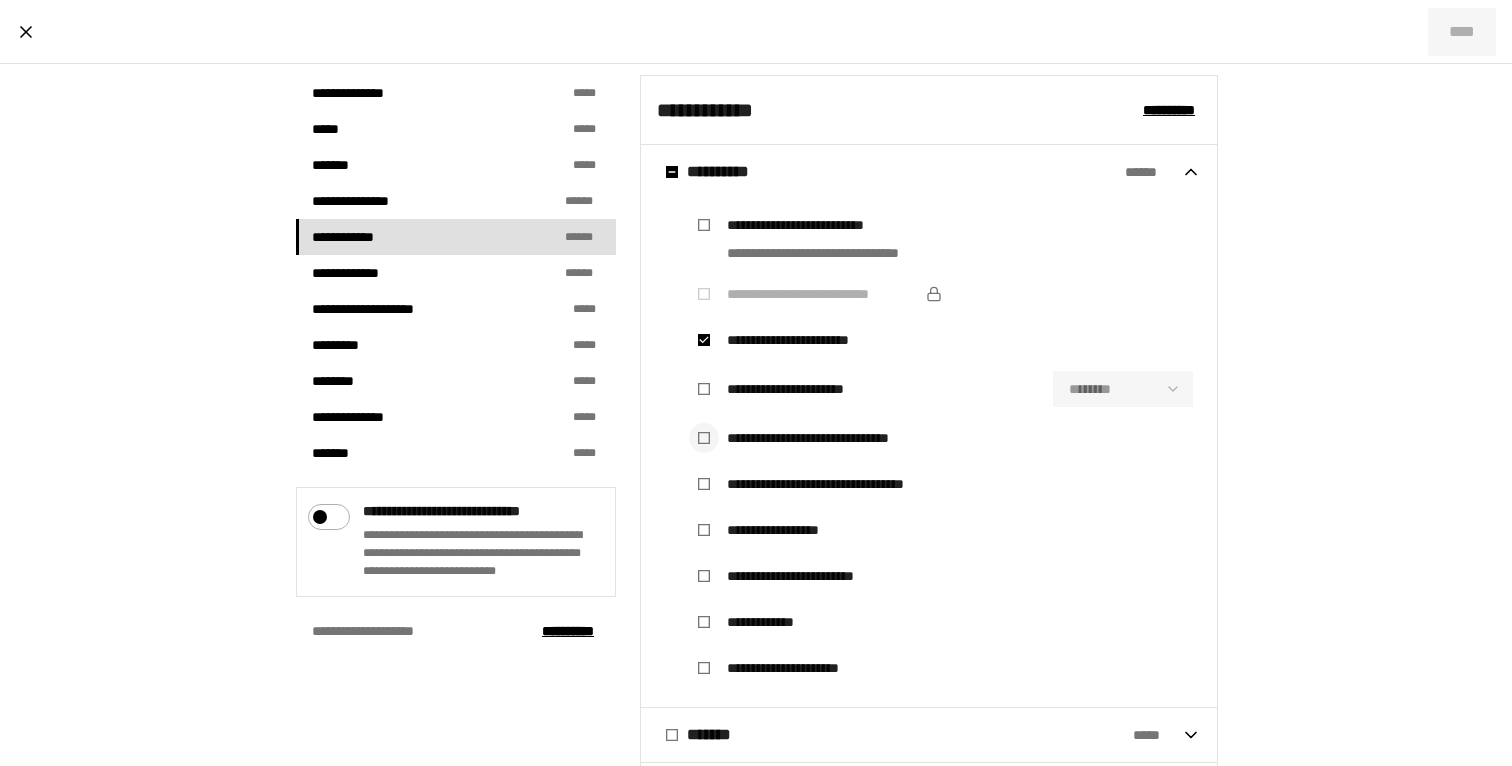 click at bounding box center [704, 438] 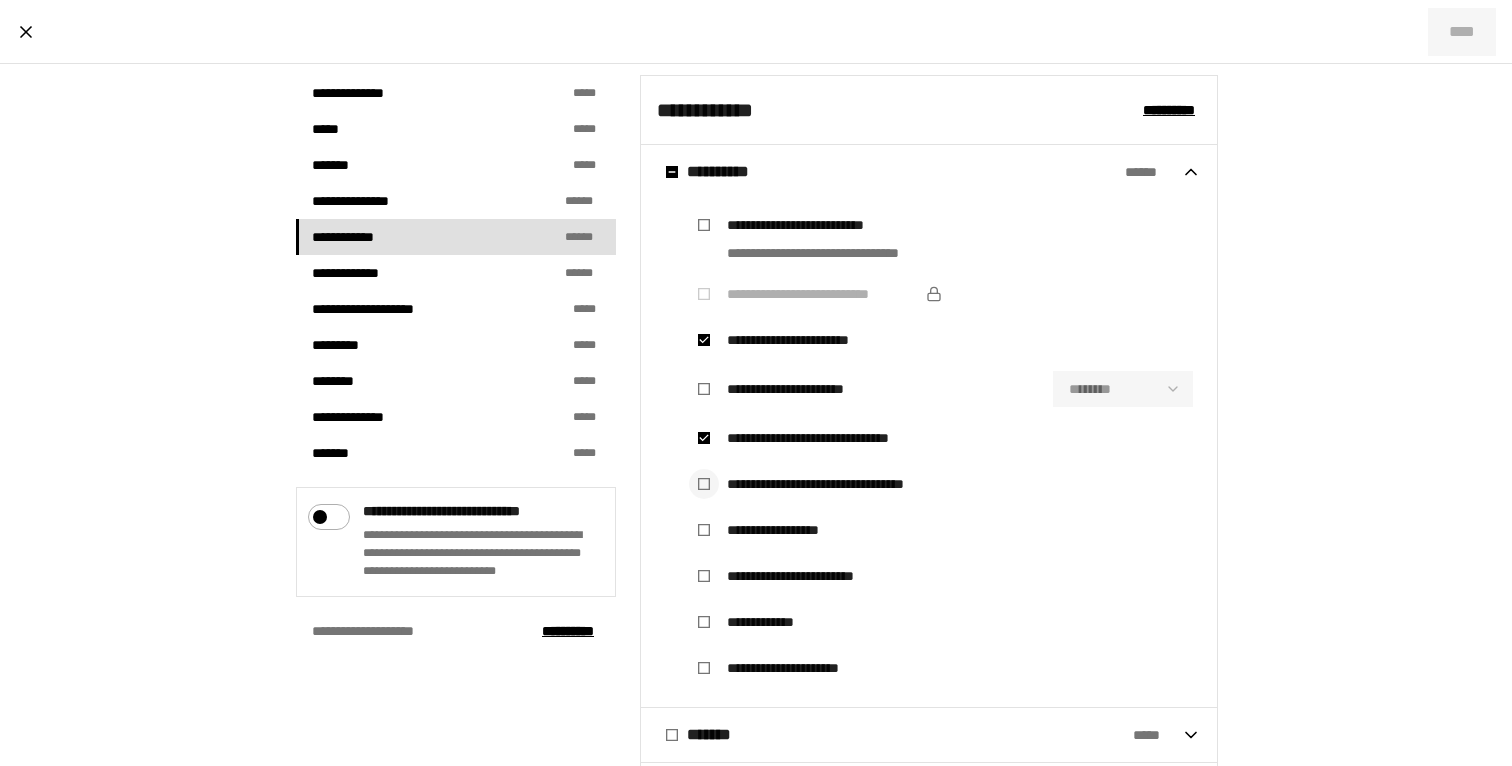 click on "**********" at bounding box center (941, 484) 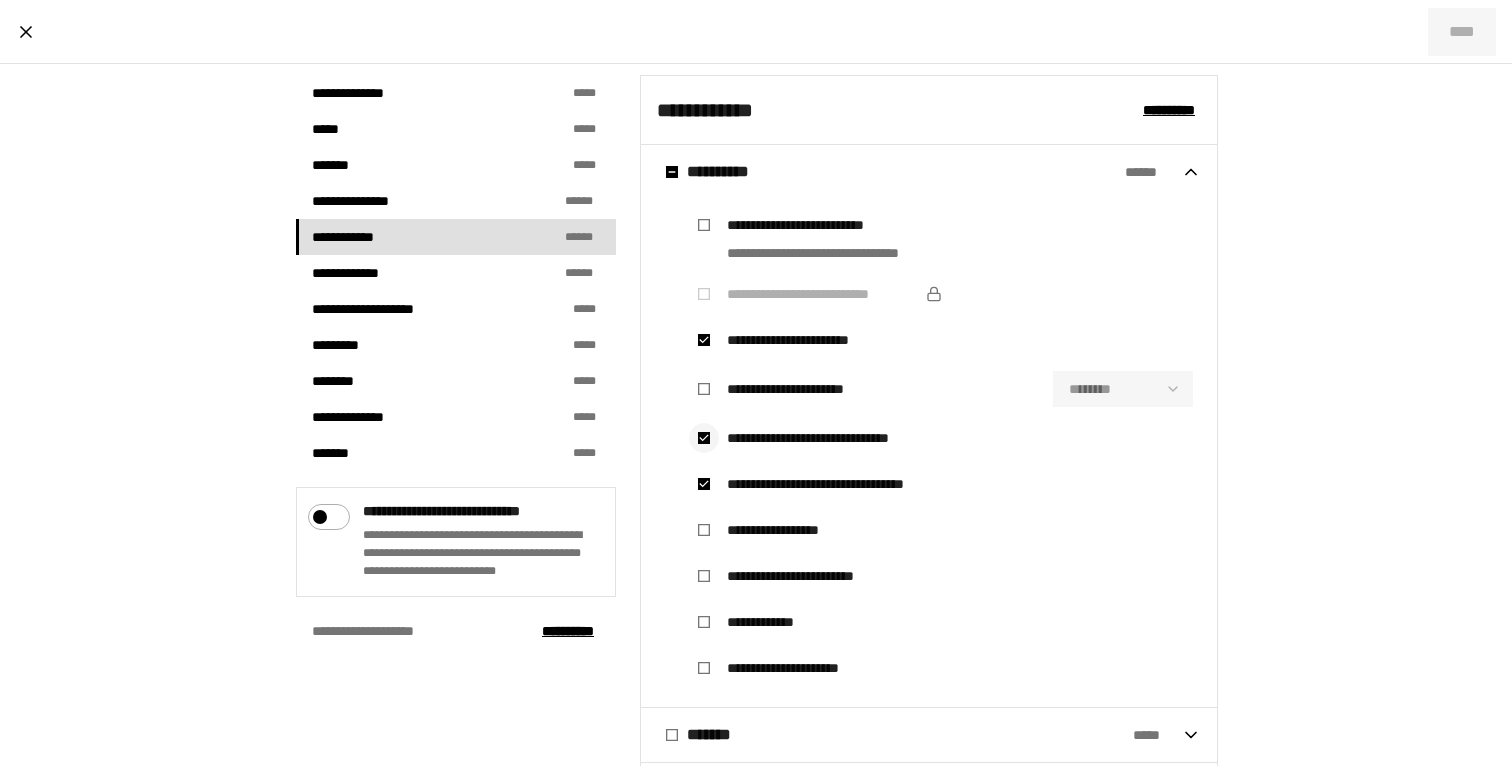 click at bounding box center (704, 438) 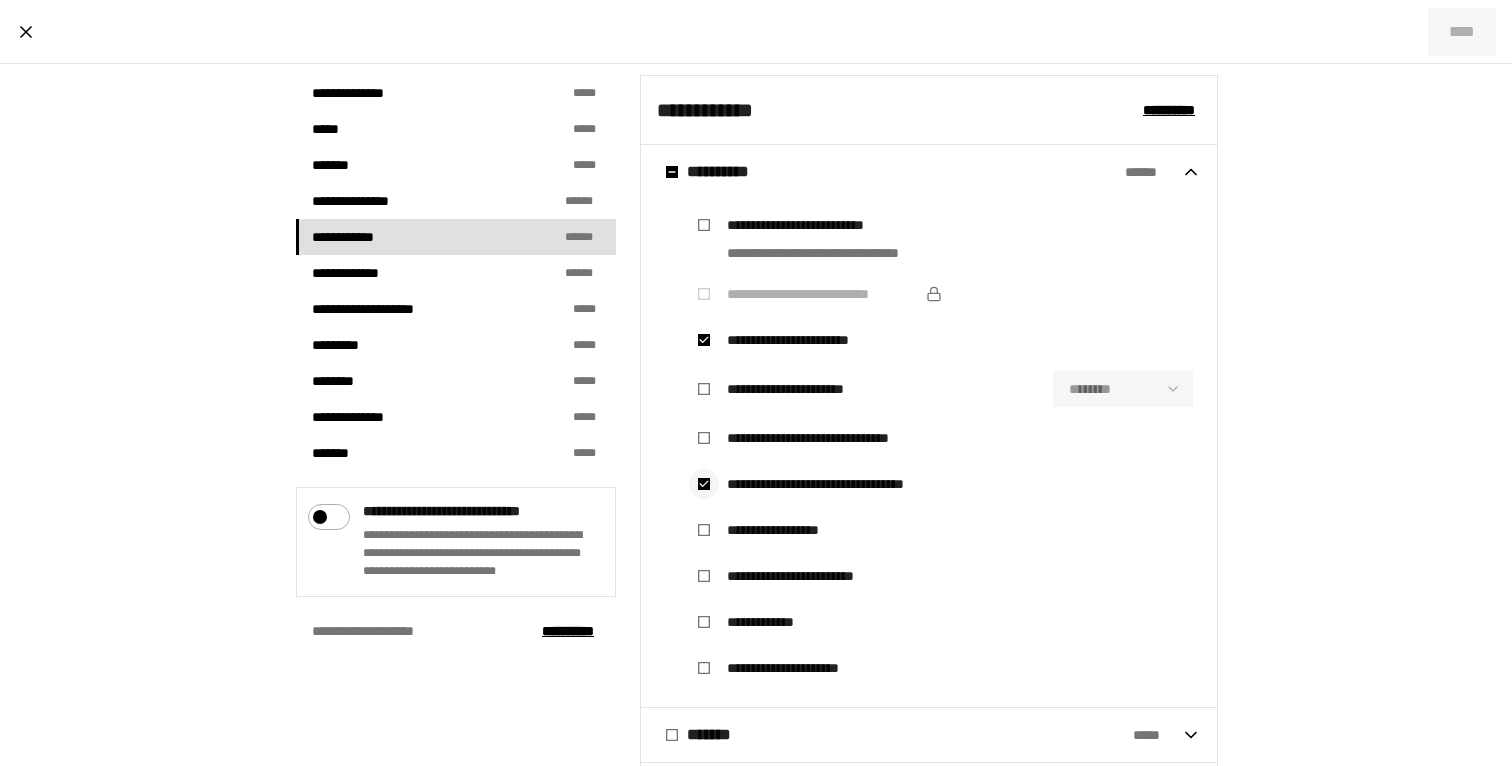 click at bounding box center [704, 484] 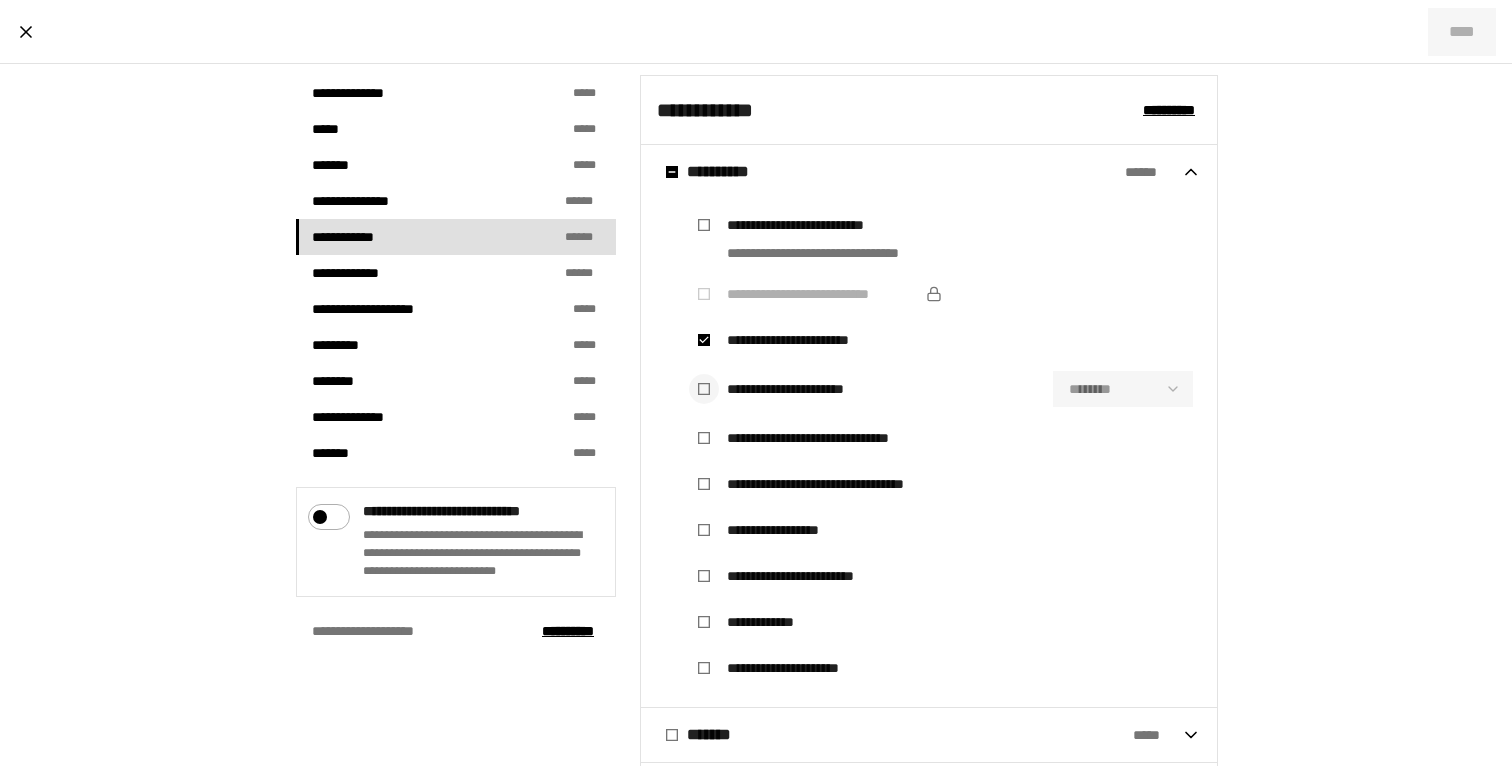 click at bounding box center (704, 389) 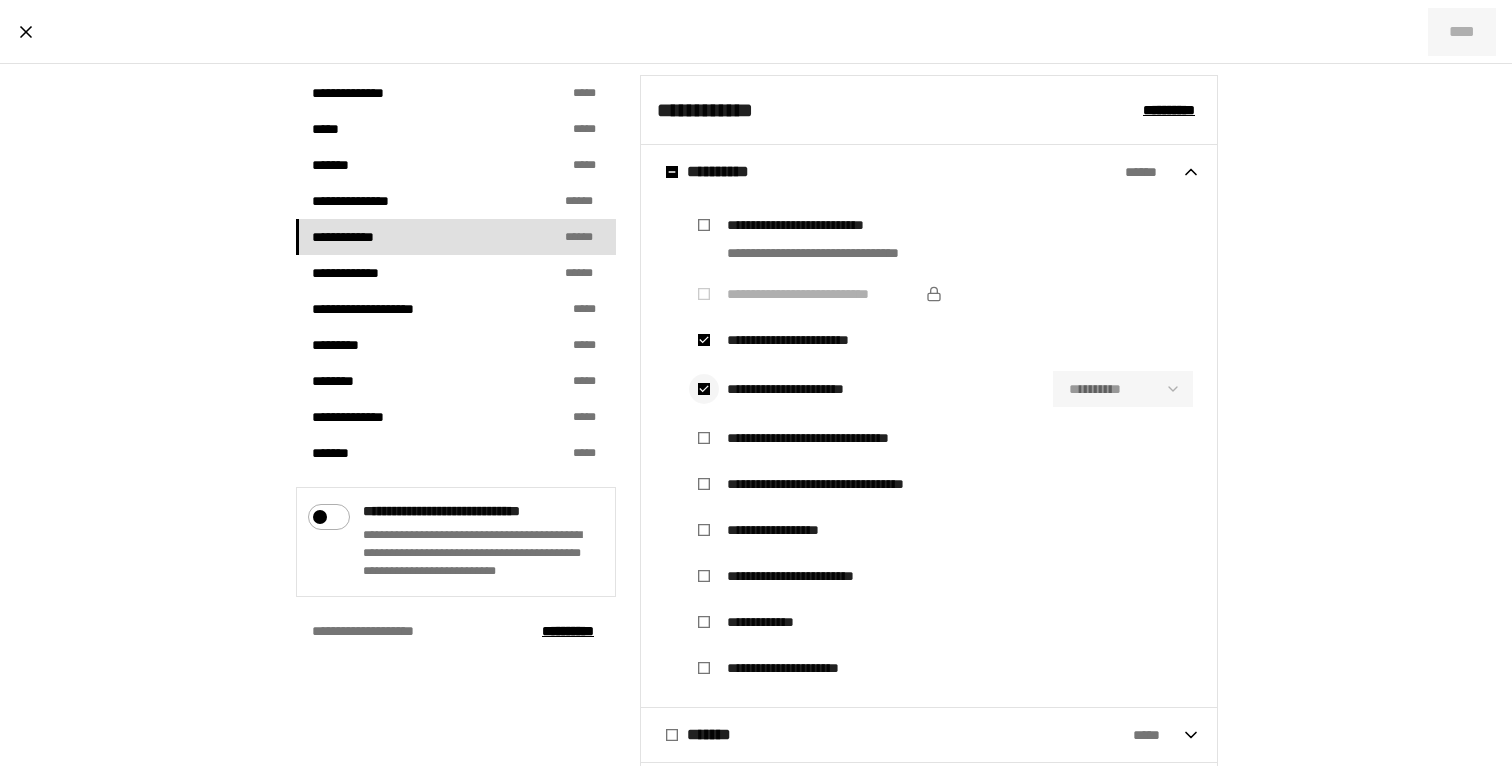 click at bounding box center [704, 389] 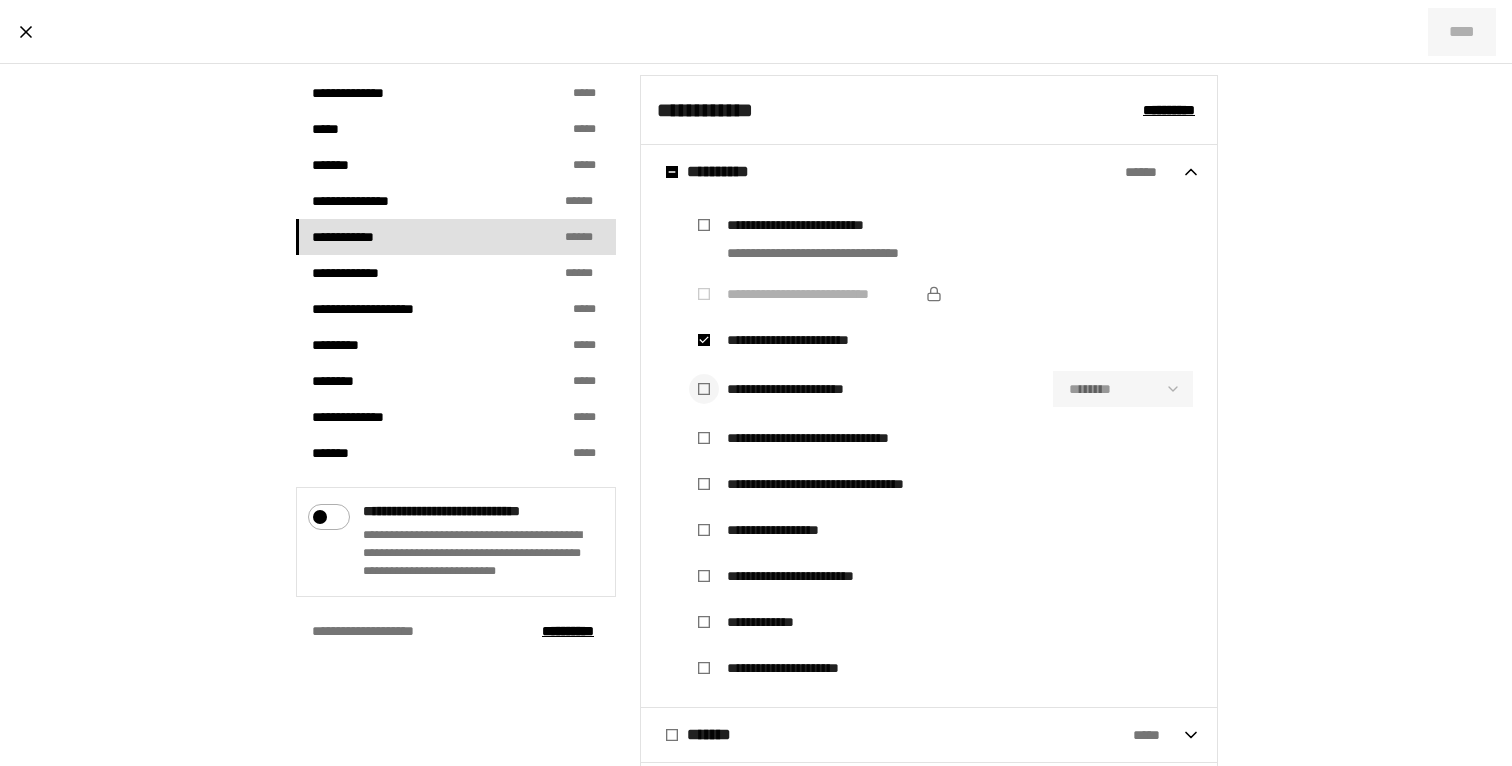 click at bounding box center [704, 389] 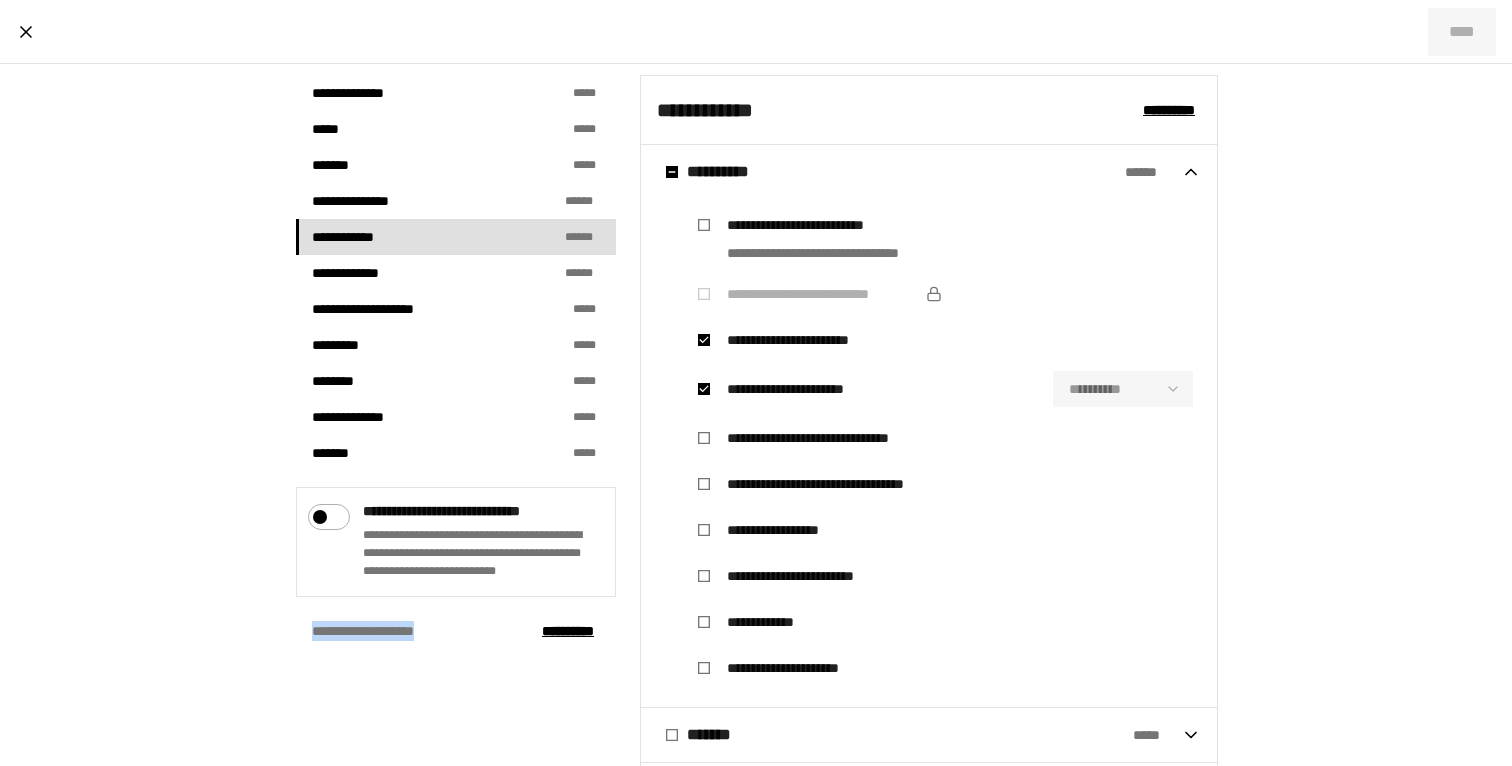 drag, startPoint x: 302, startPoint y: 631, endPoint x: 446, endPoint y: 630, distance: 144.00348 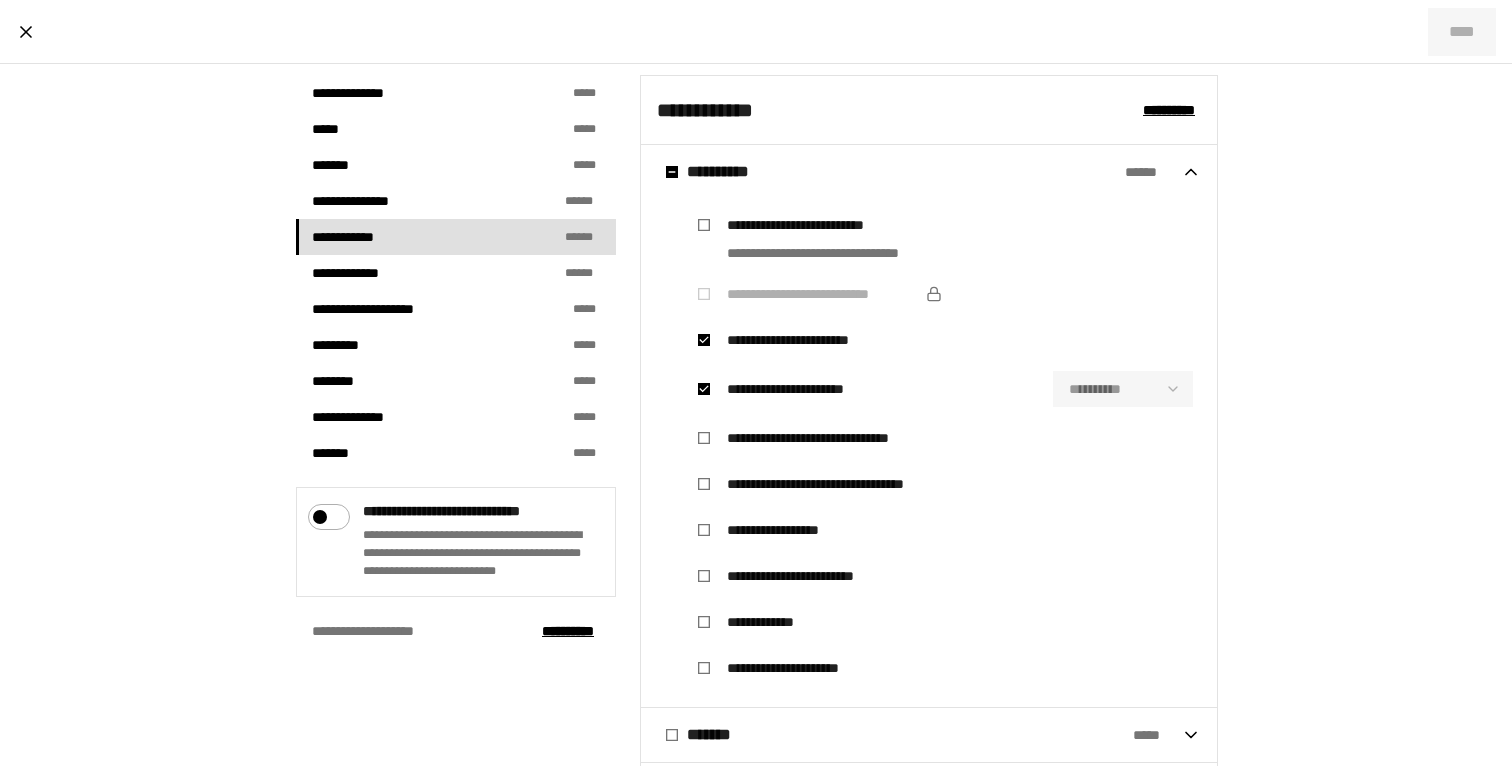 click on "**********" at bounding box center (800, 225) 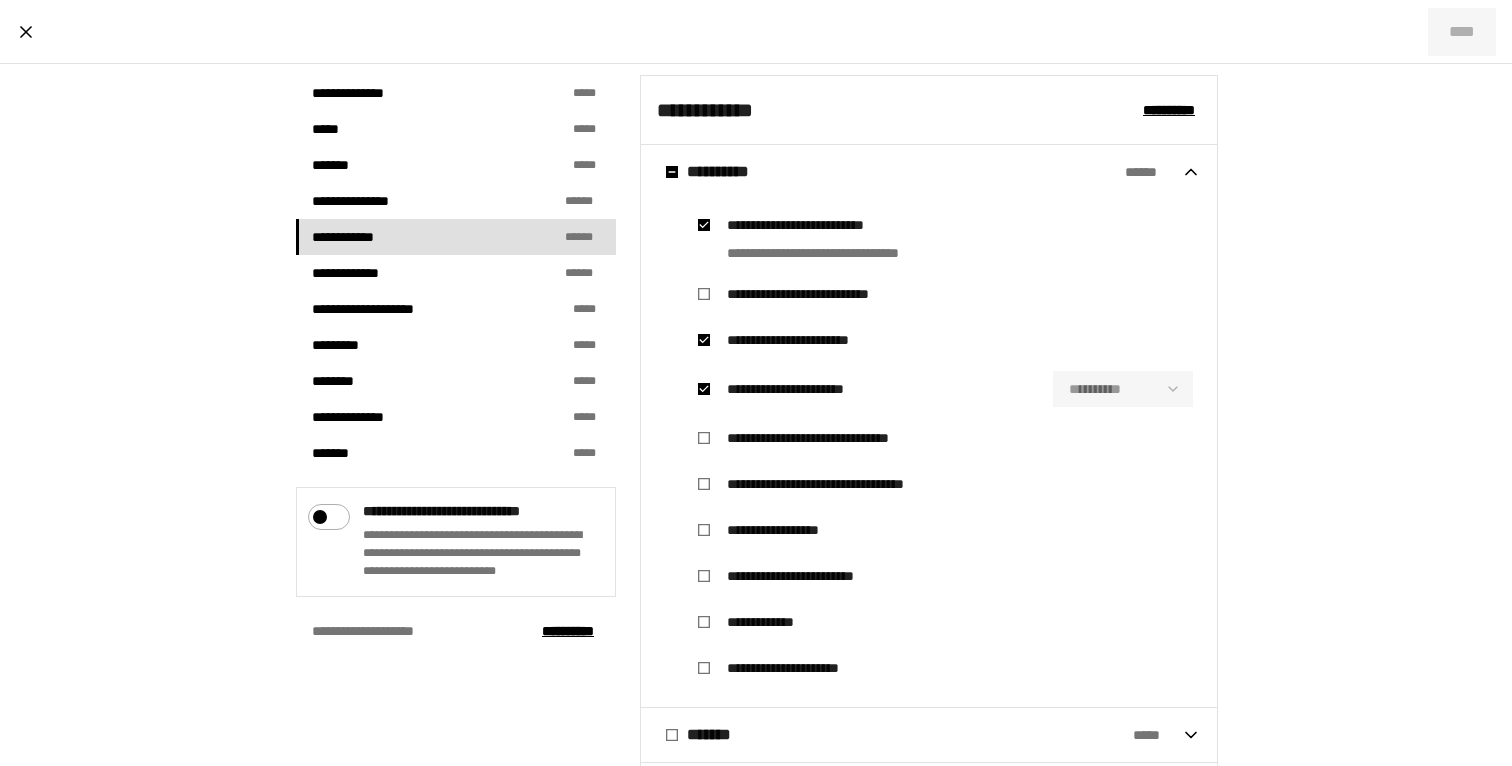 click on "**********" at bounding box center [822, 294] 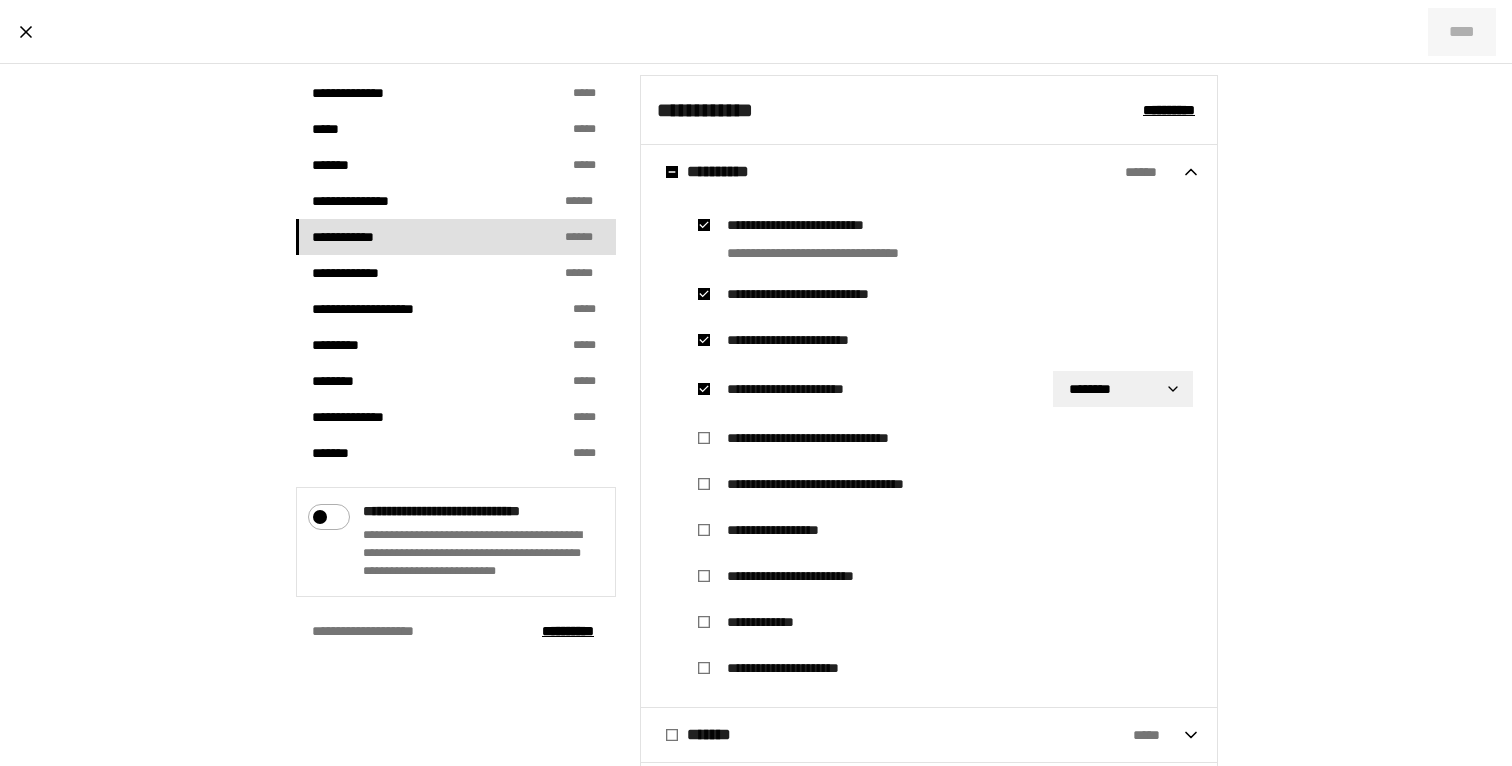 click on "**********" at bounding box center [822, 294] 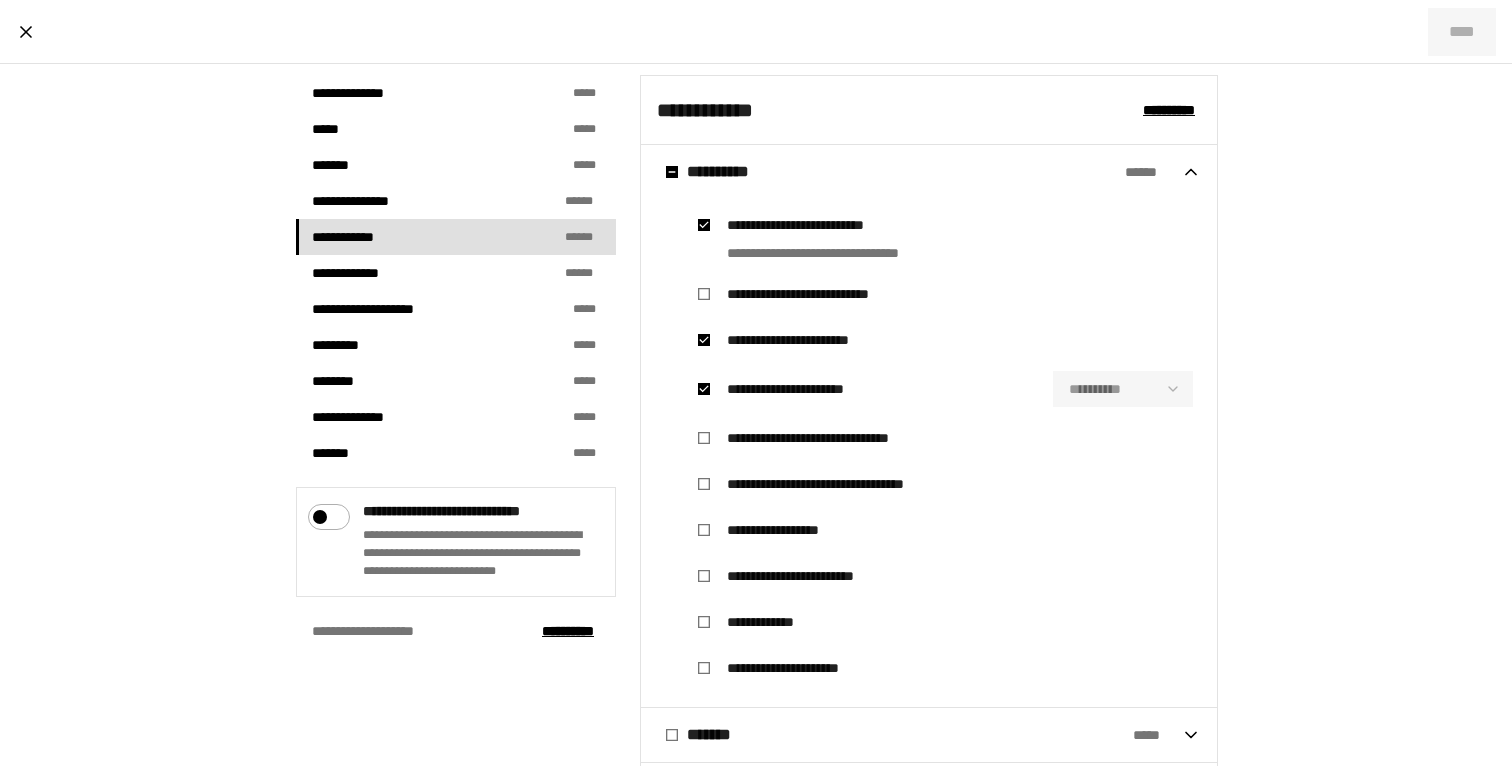click on "**********" at bounding box center (800, 225) 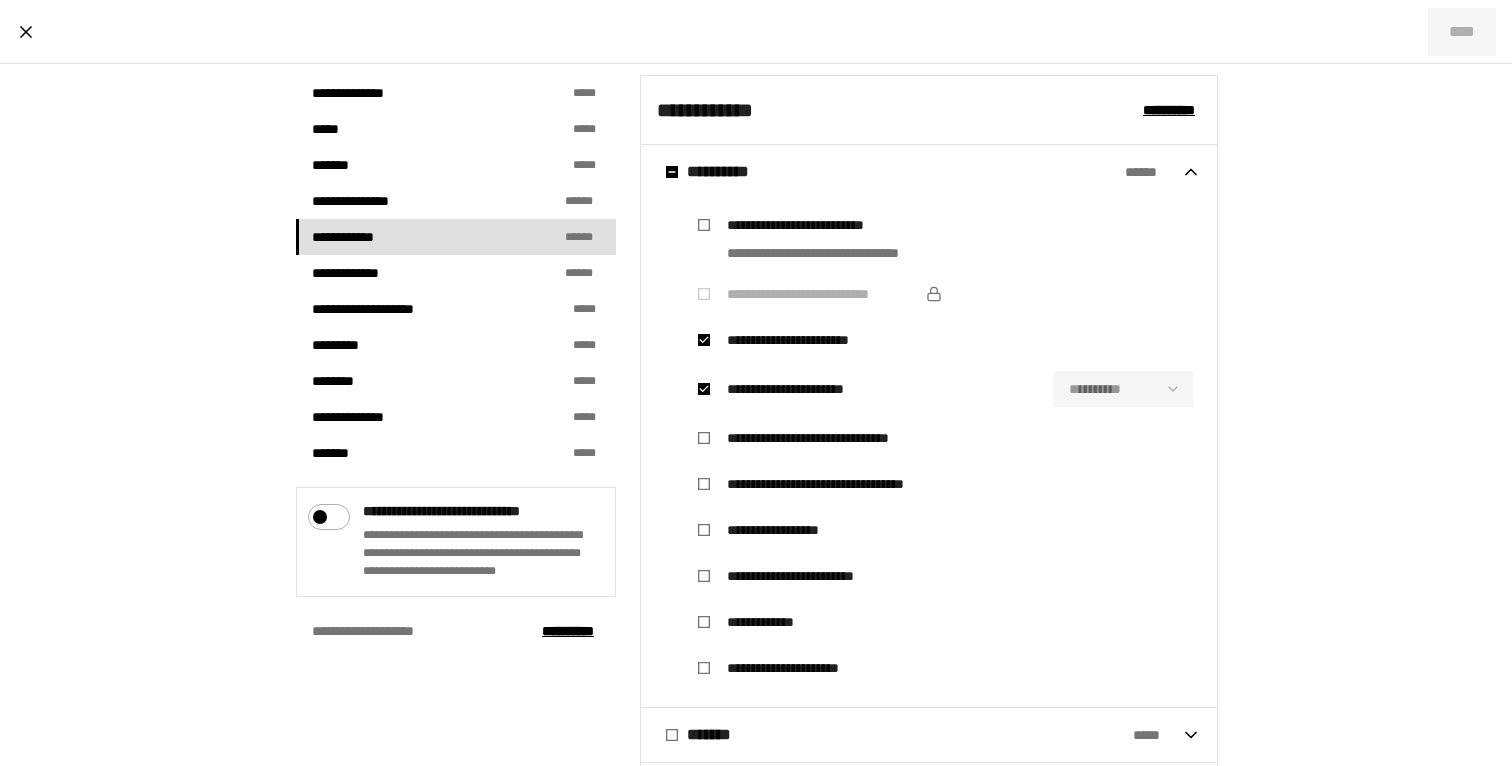 click on "**********" at bounding box center (941, 389) 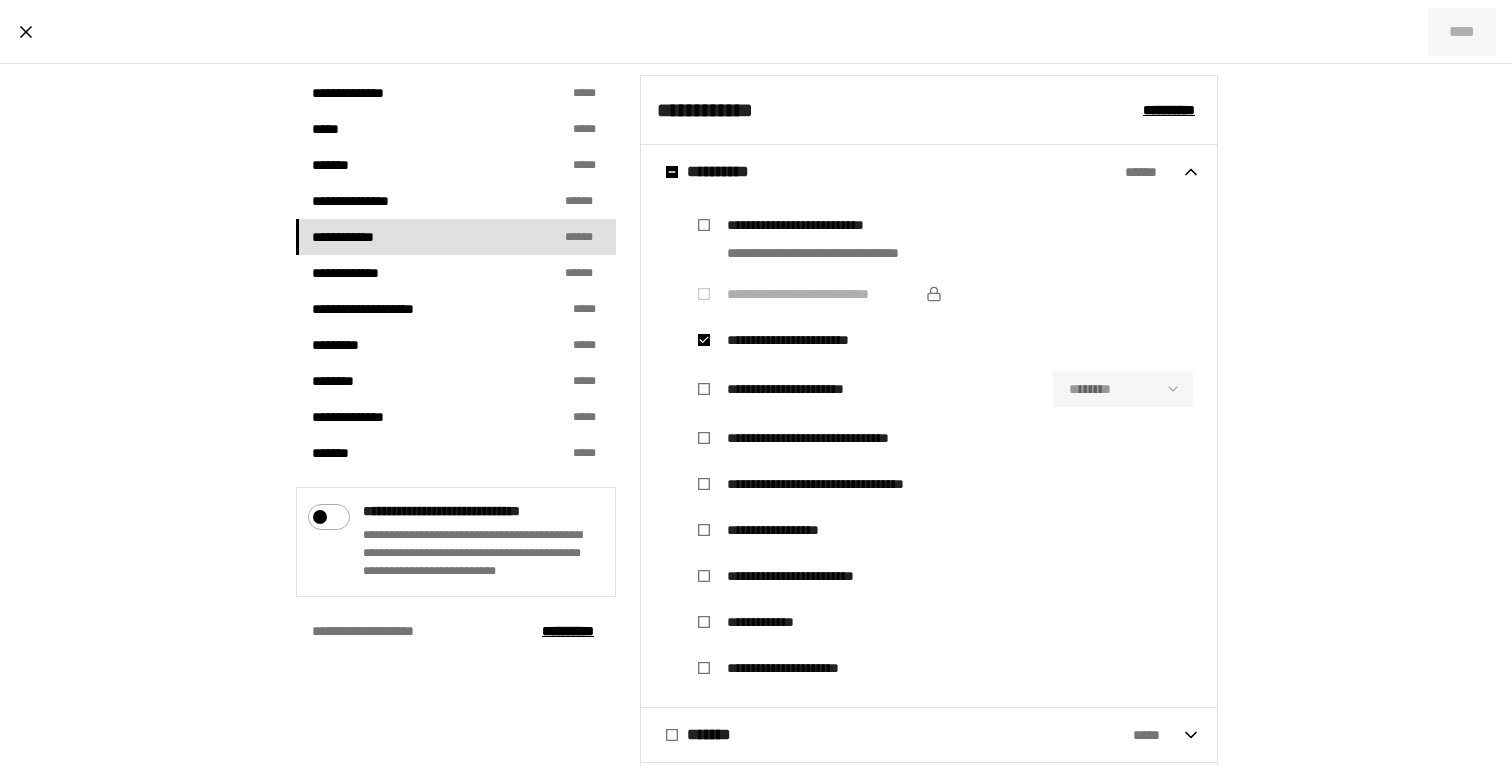 click on "**********" at bounding box center (804, 389) 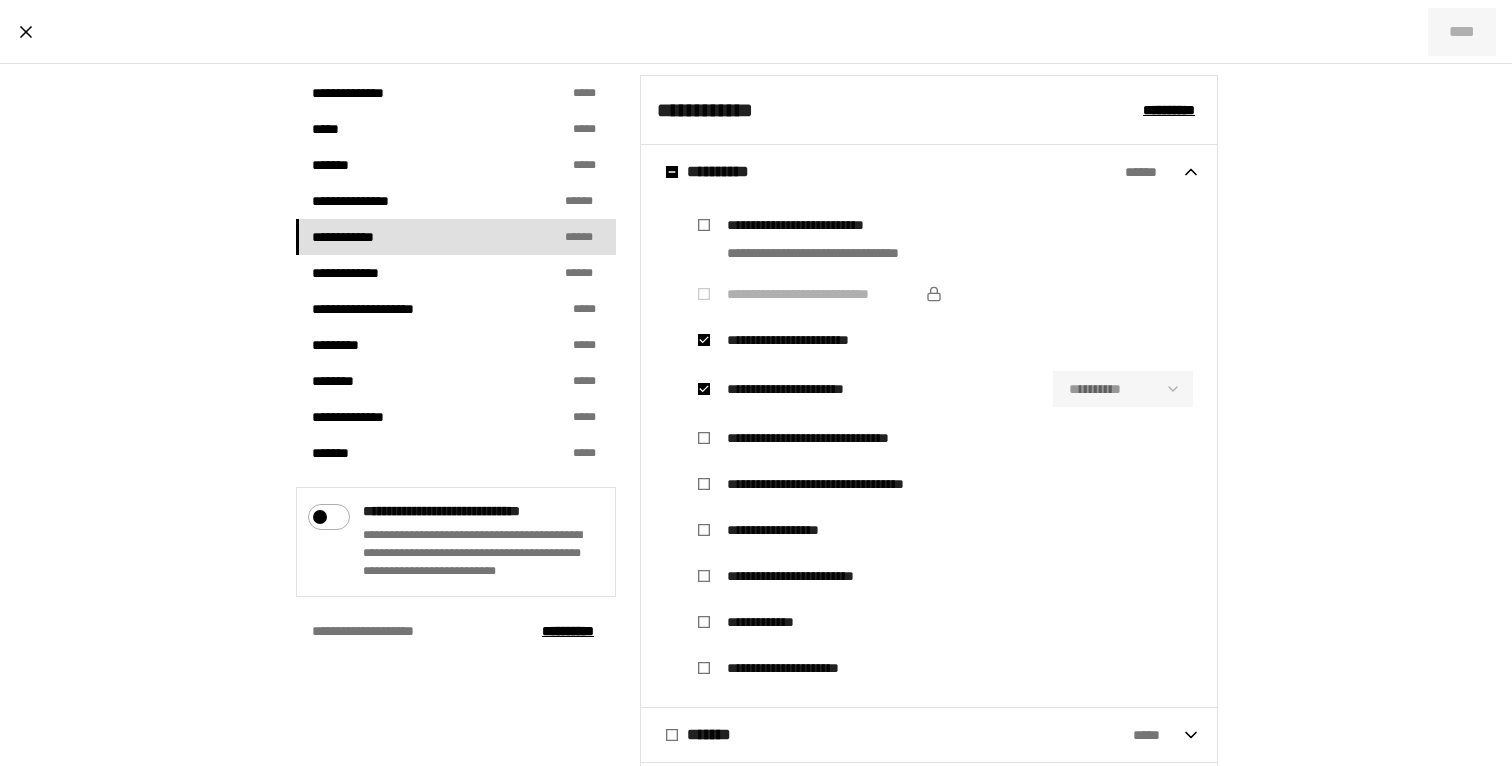 click on "**********" at bounding box center (1123, 389) 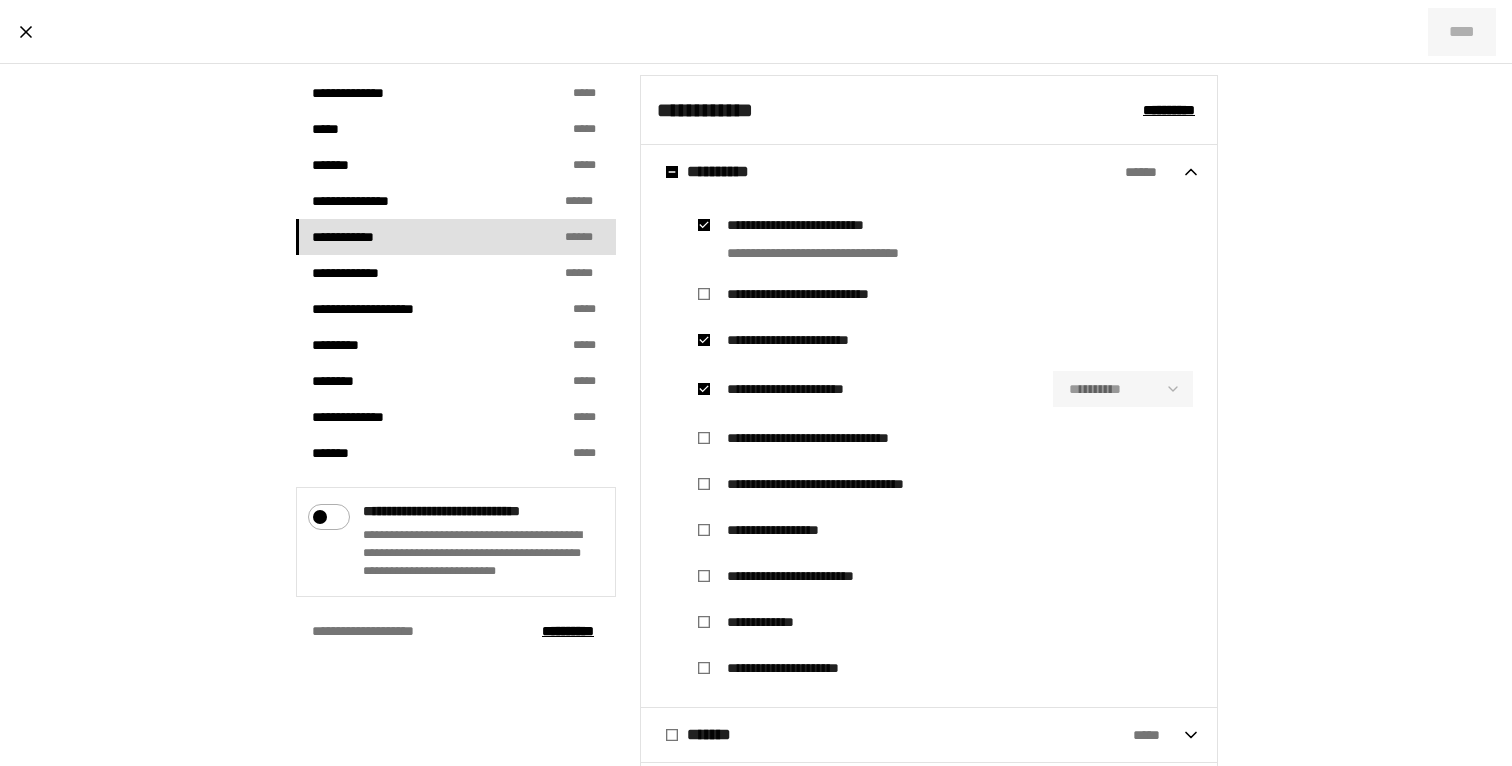 click on "**********" at bounding box center [822, 294] 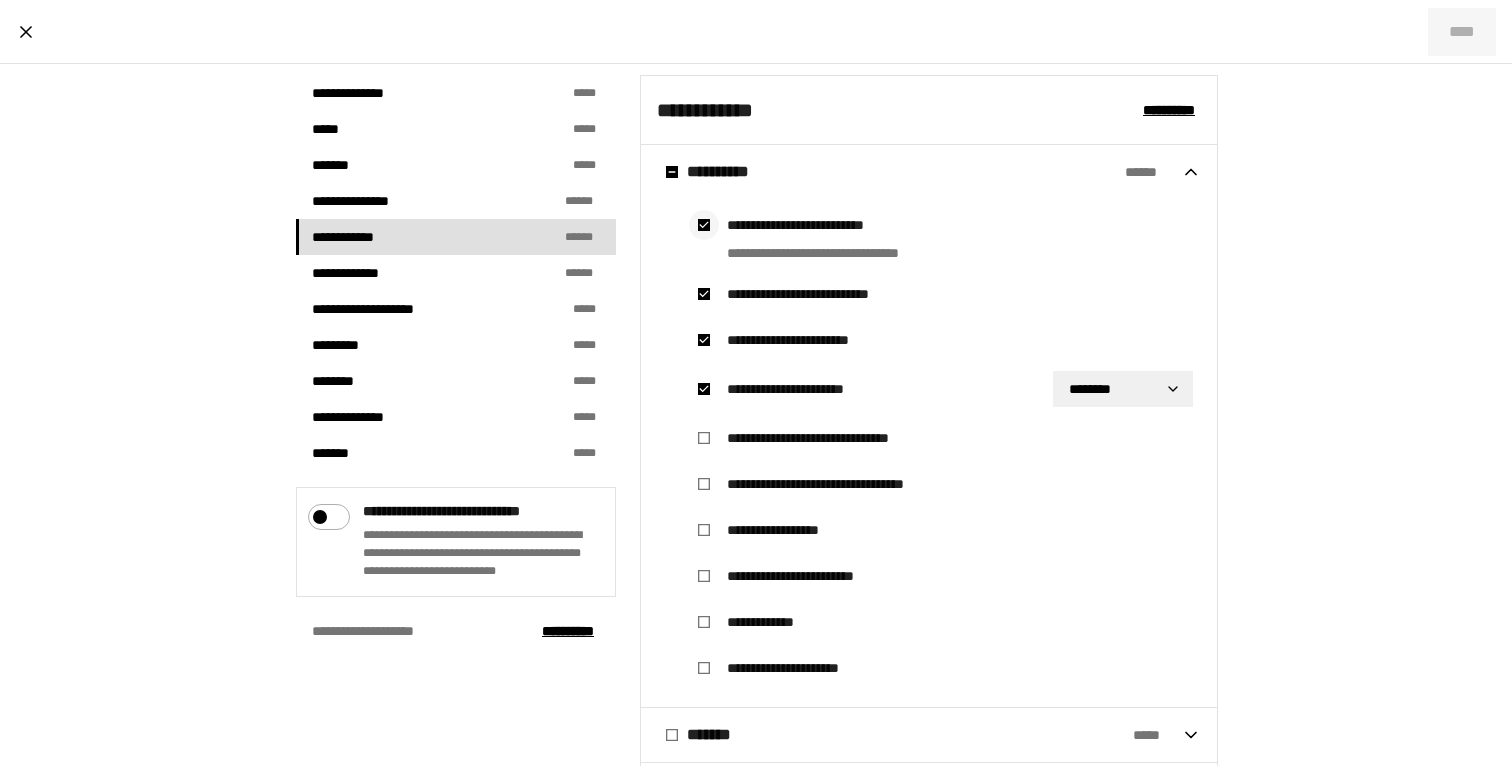 click at bounding box center (704, 225) 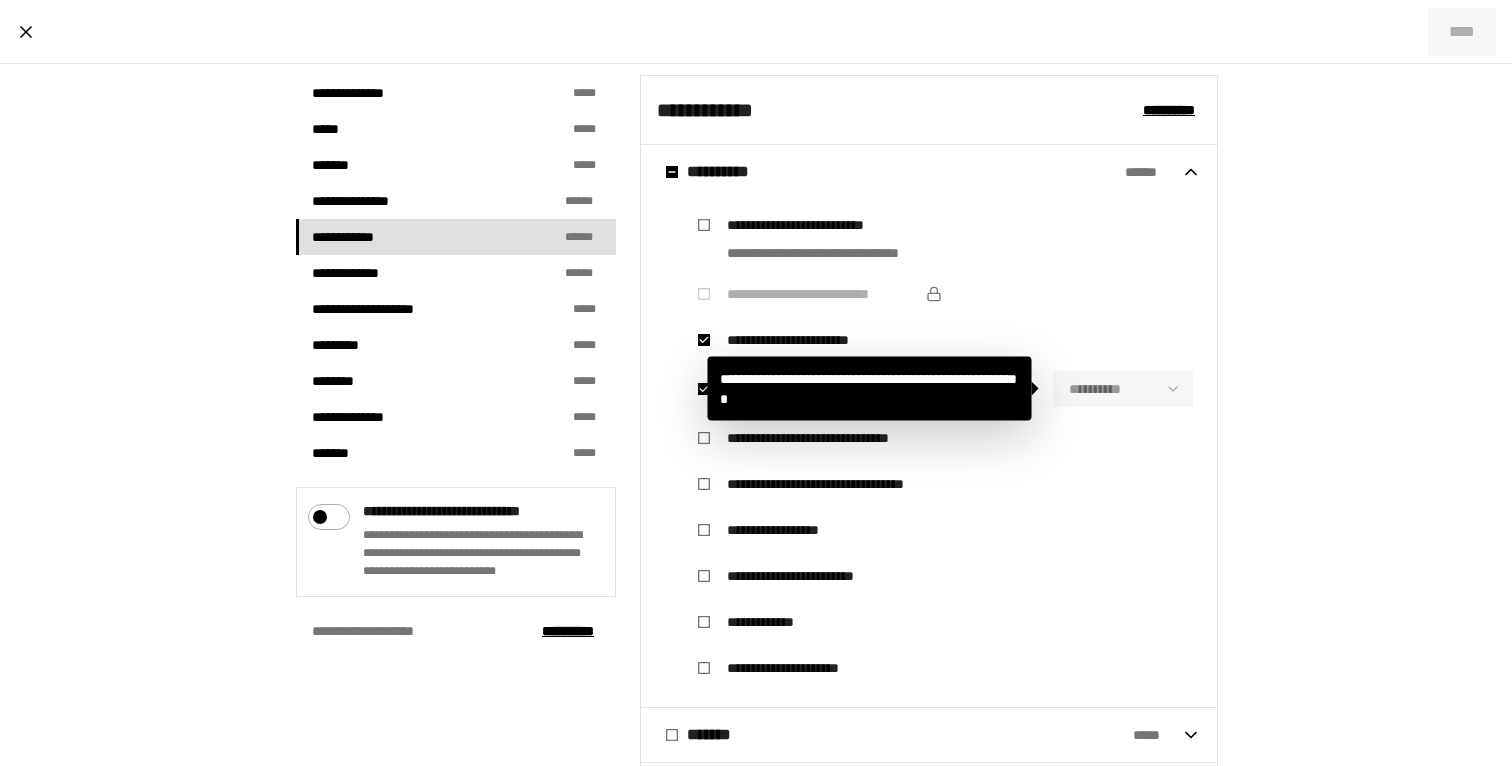 click on "**********" at bounding box center [1123, 389] 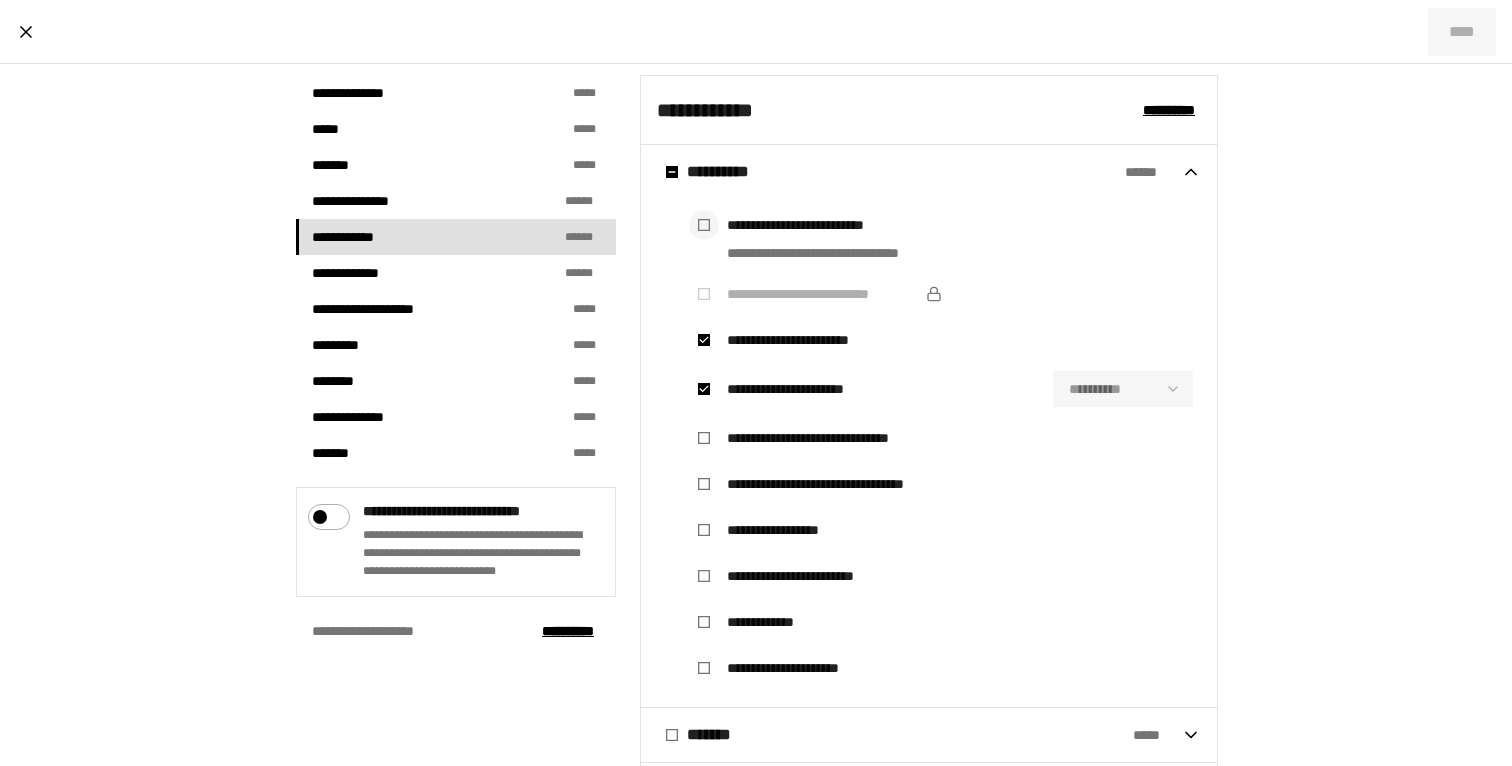 click at bounding box center [704, 225] 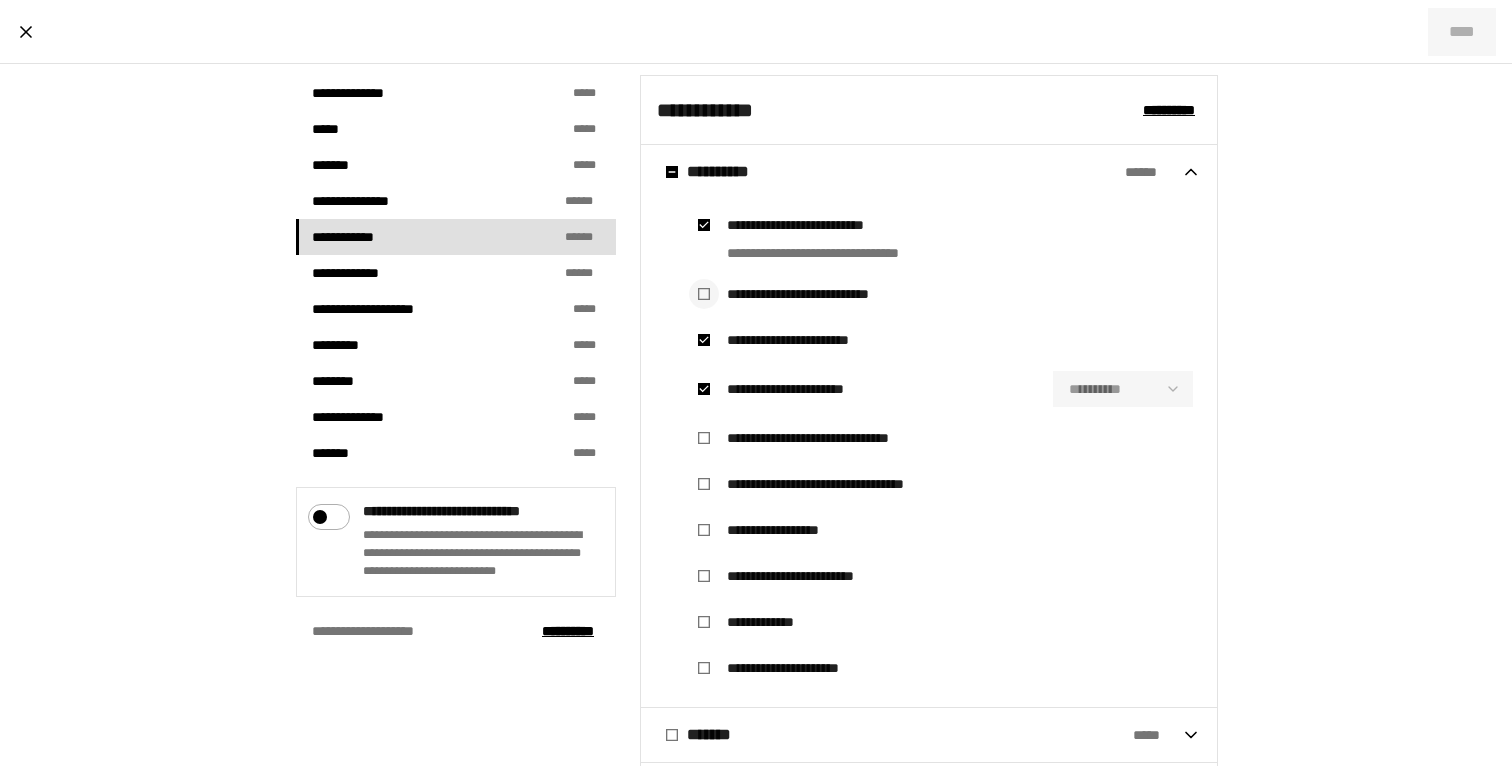 click at bounding box center (704, 294) 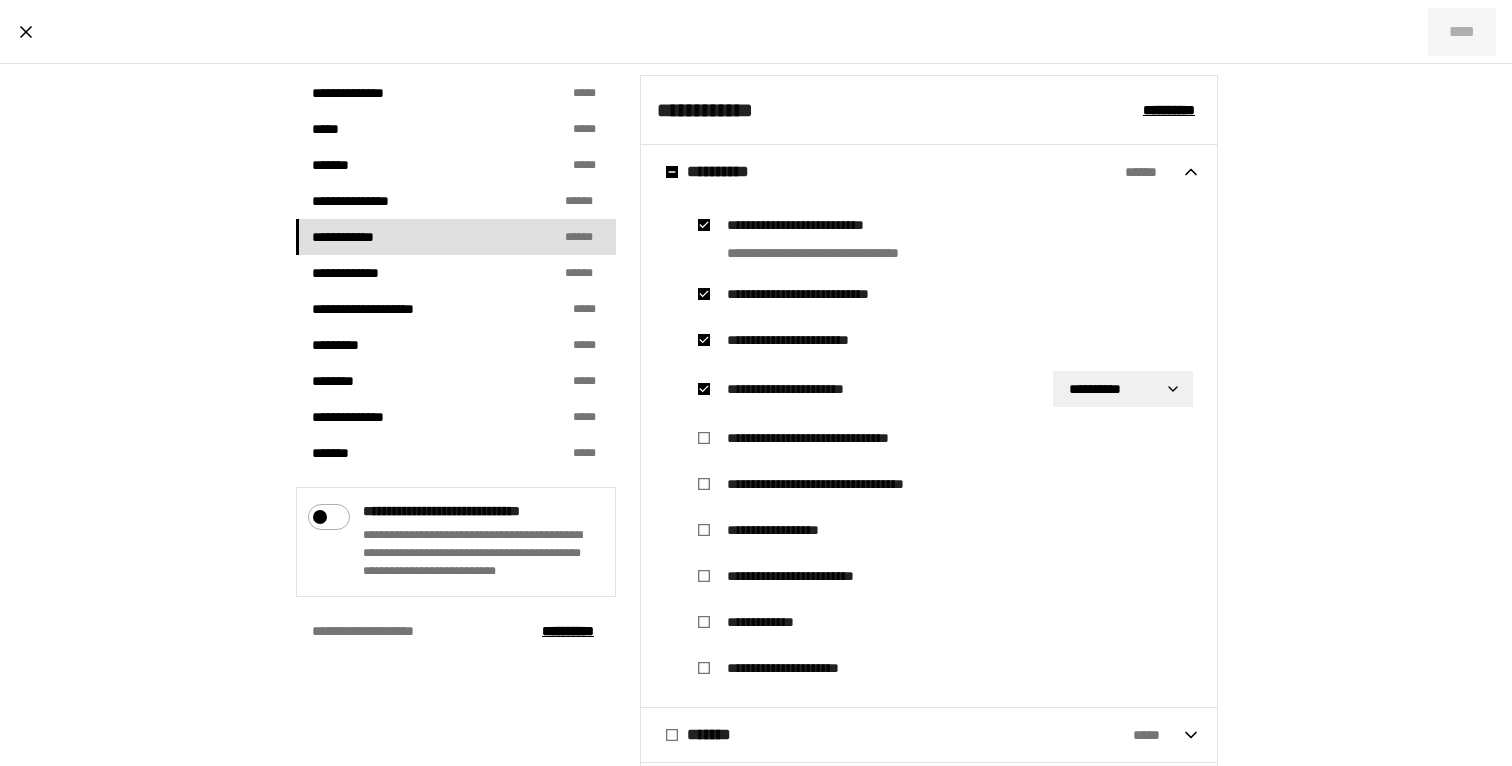 click on "**********" at bounding box center (756, 383) 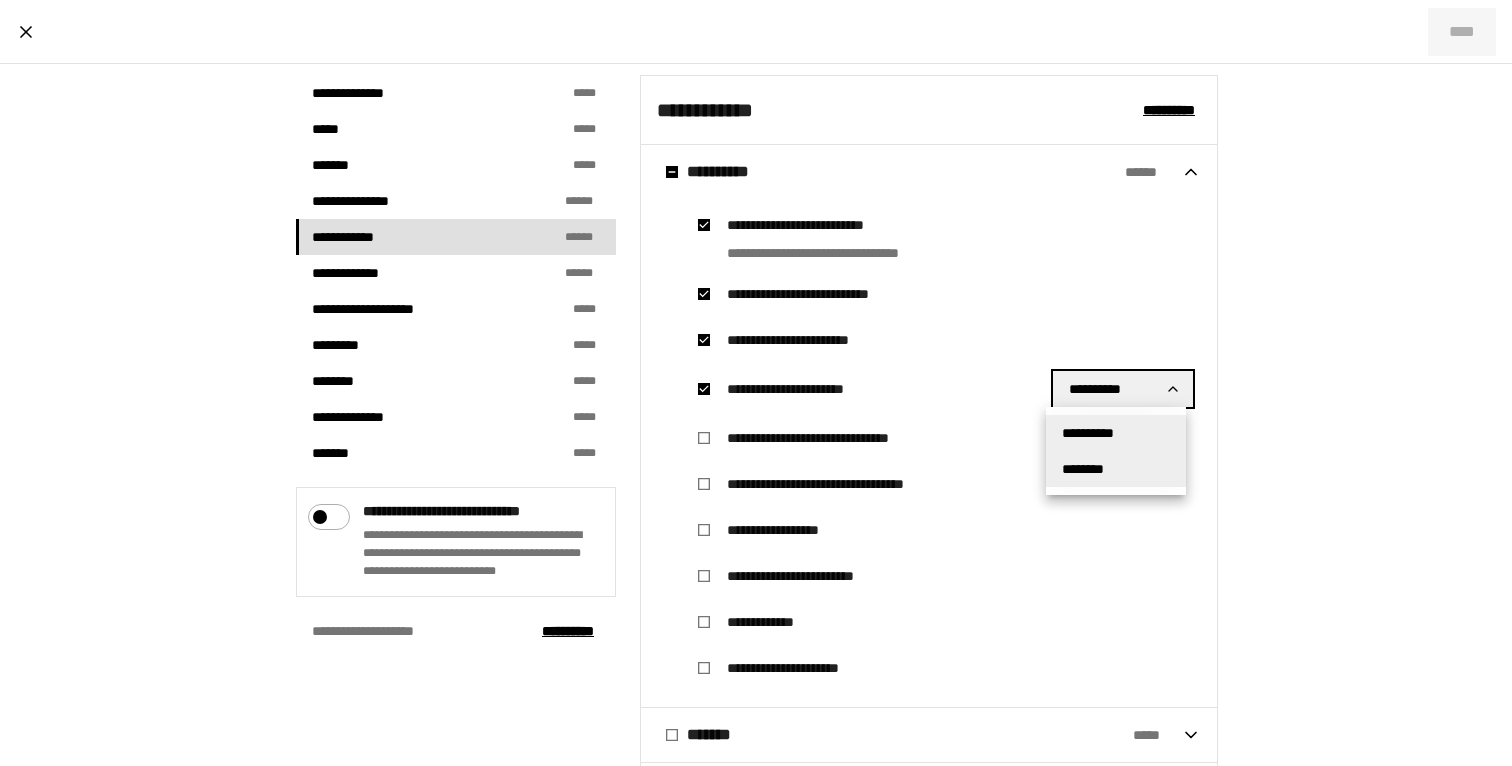 click on "********" at bounding box center (1116, 469) 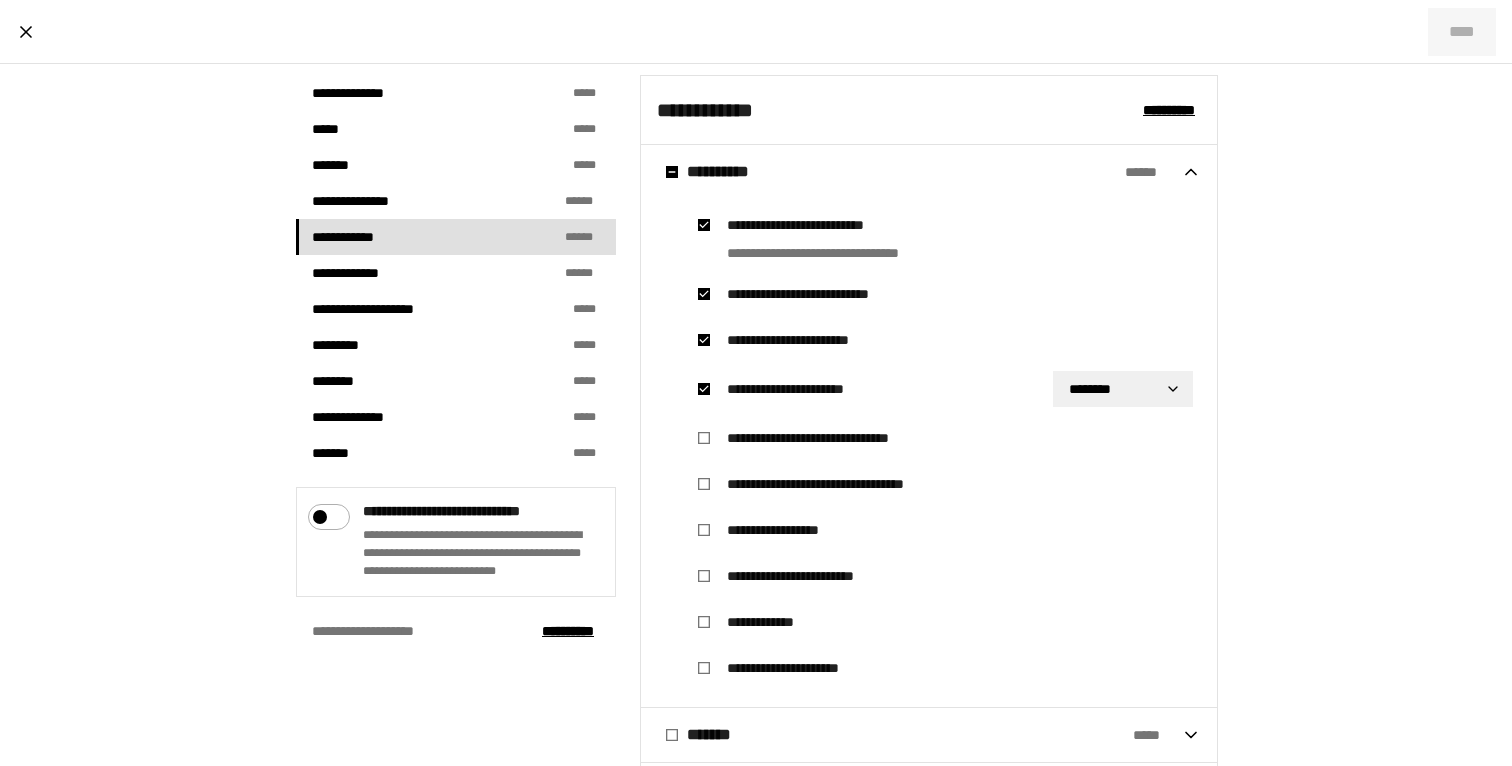 click on "**********" at bounding box center [837, 239] 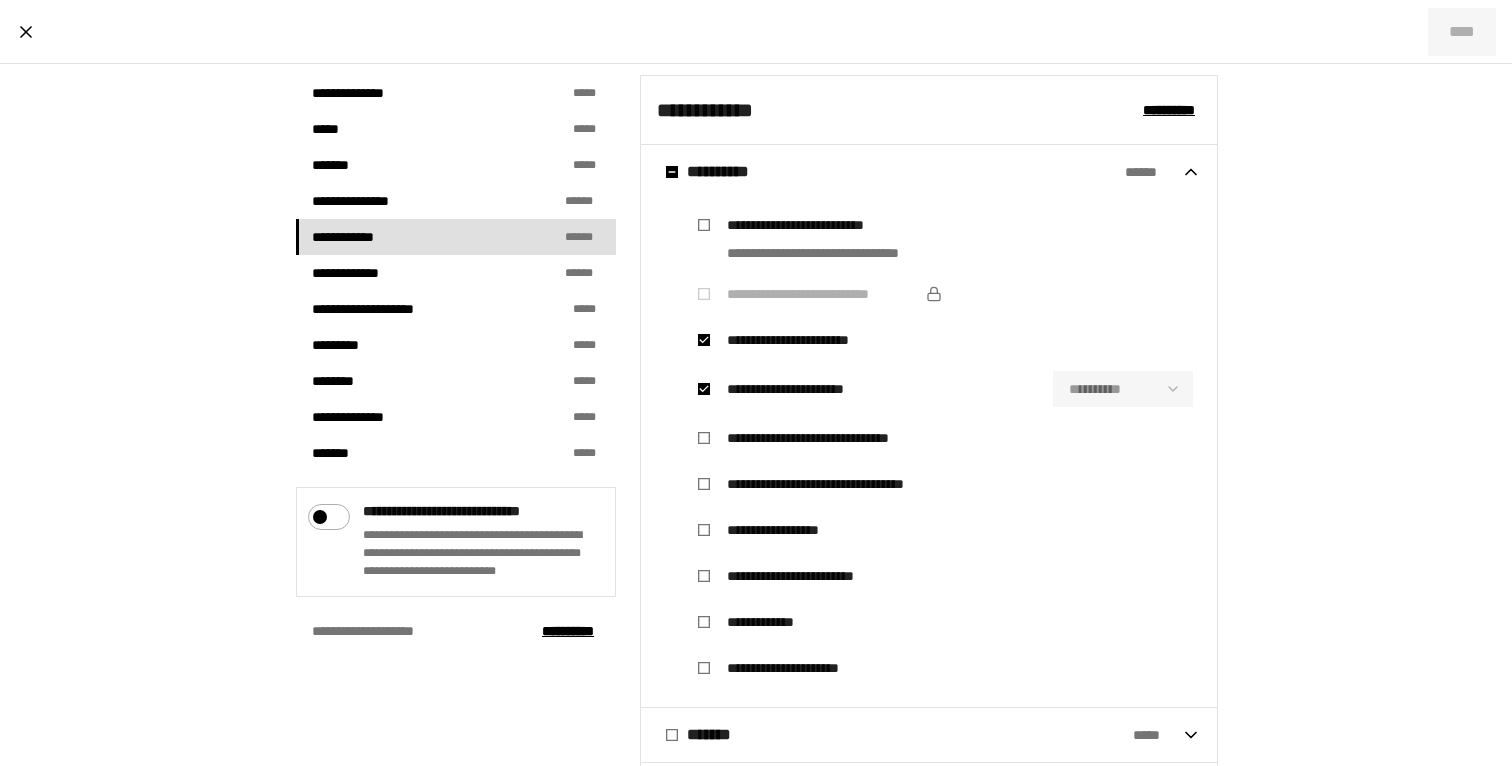 click on "**********" at bounding box center [806, 340] 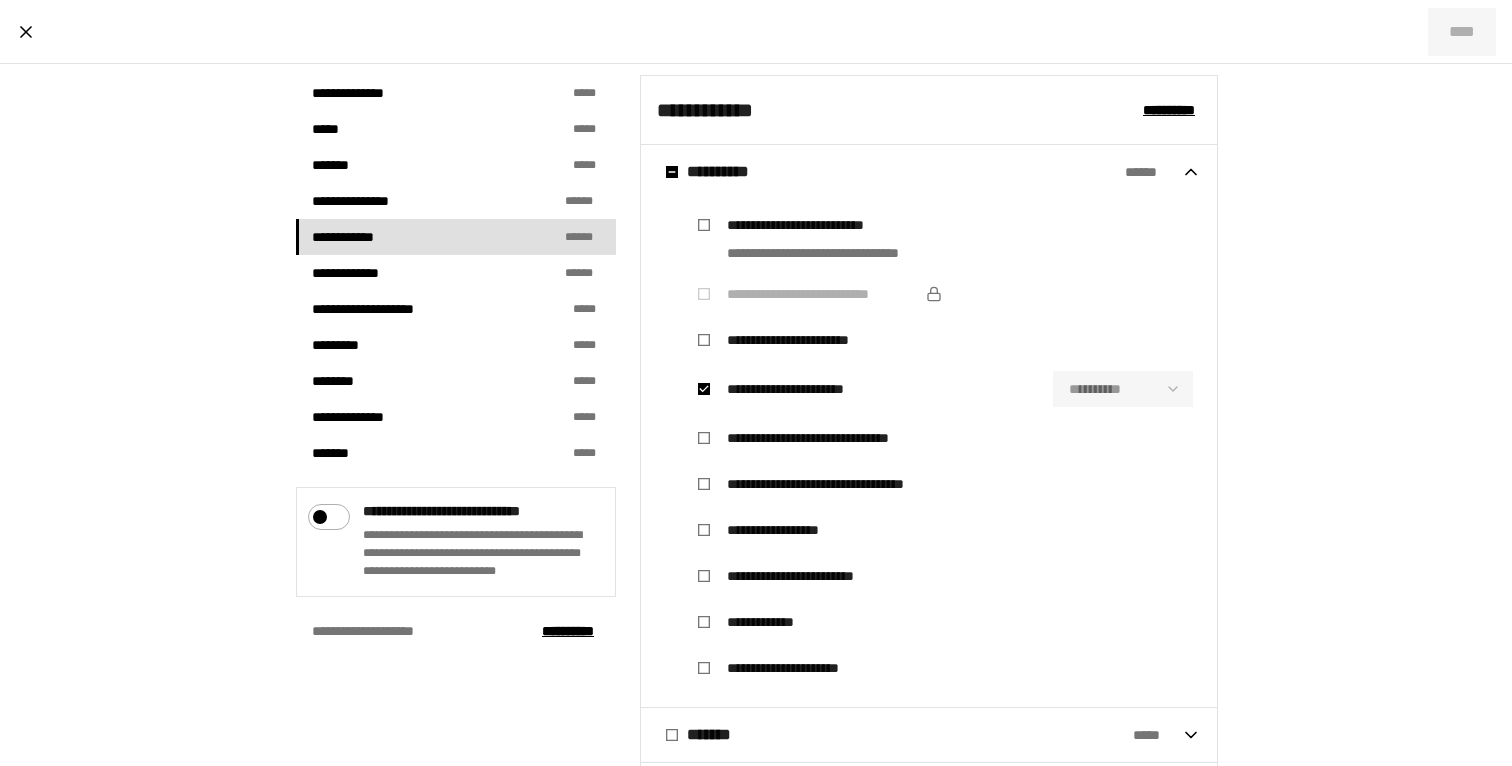 click on "**********" at bounding box center [806, 340] 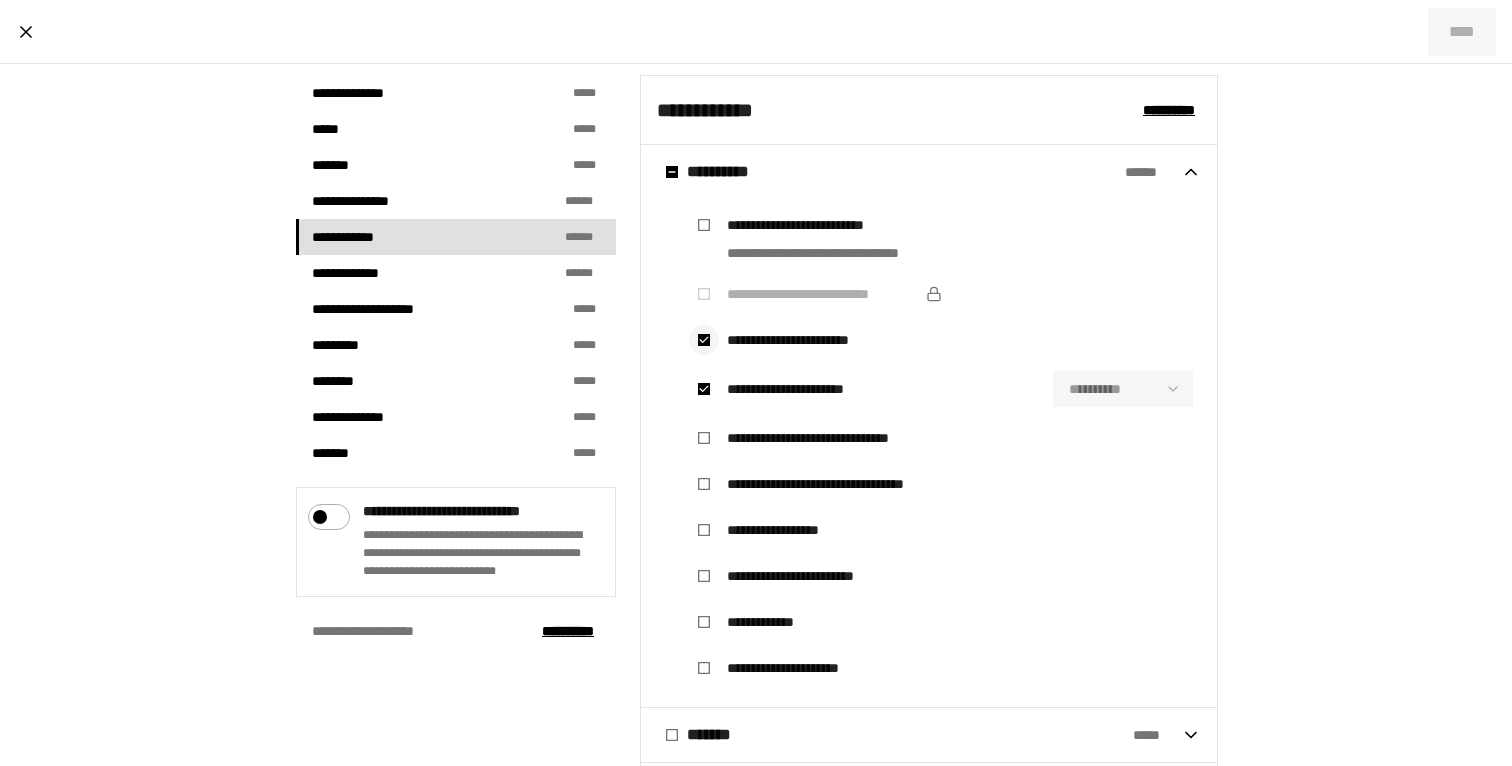 click at bounding box center [704, 340] 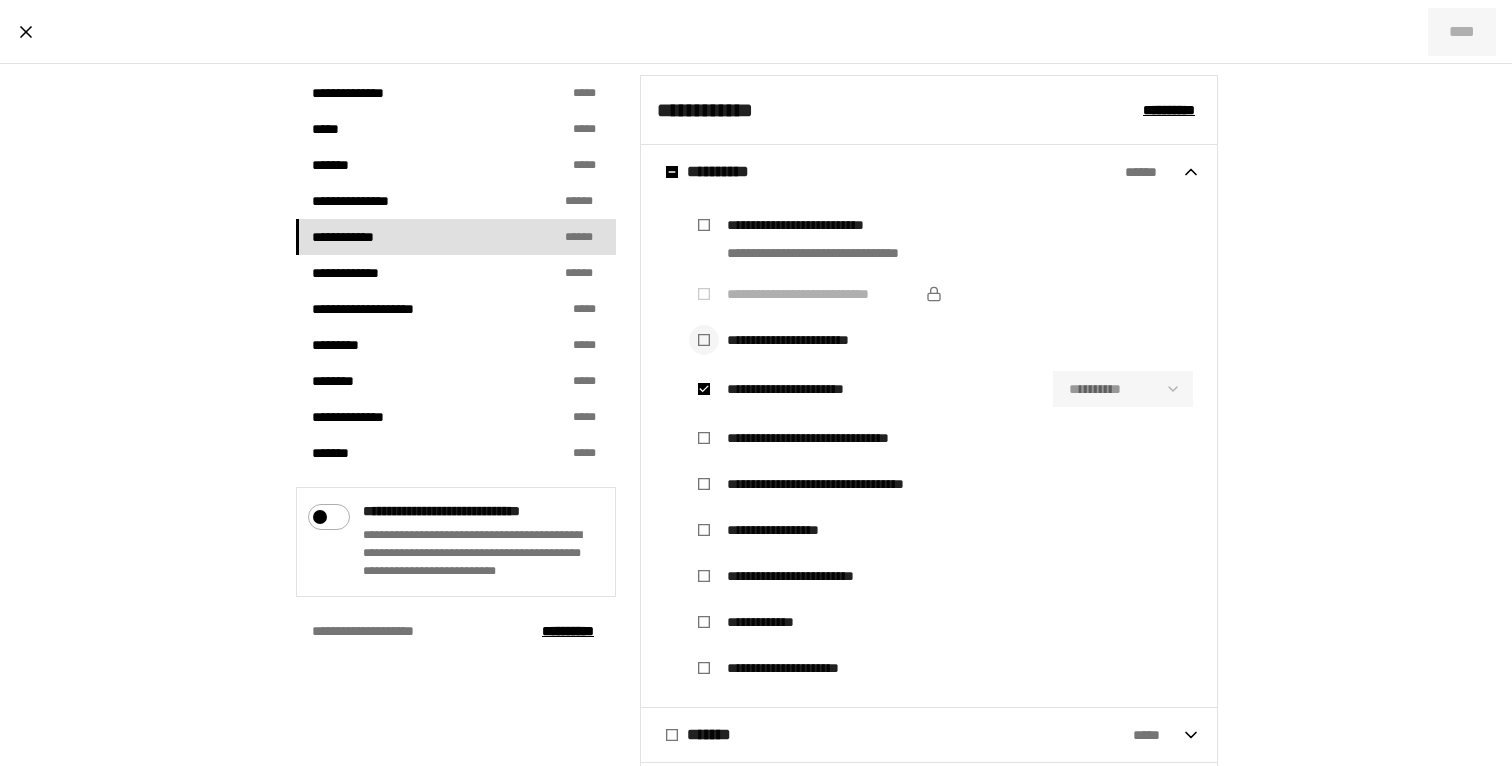 click at bounding box center (704, 340) 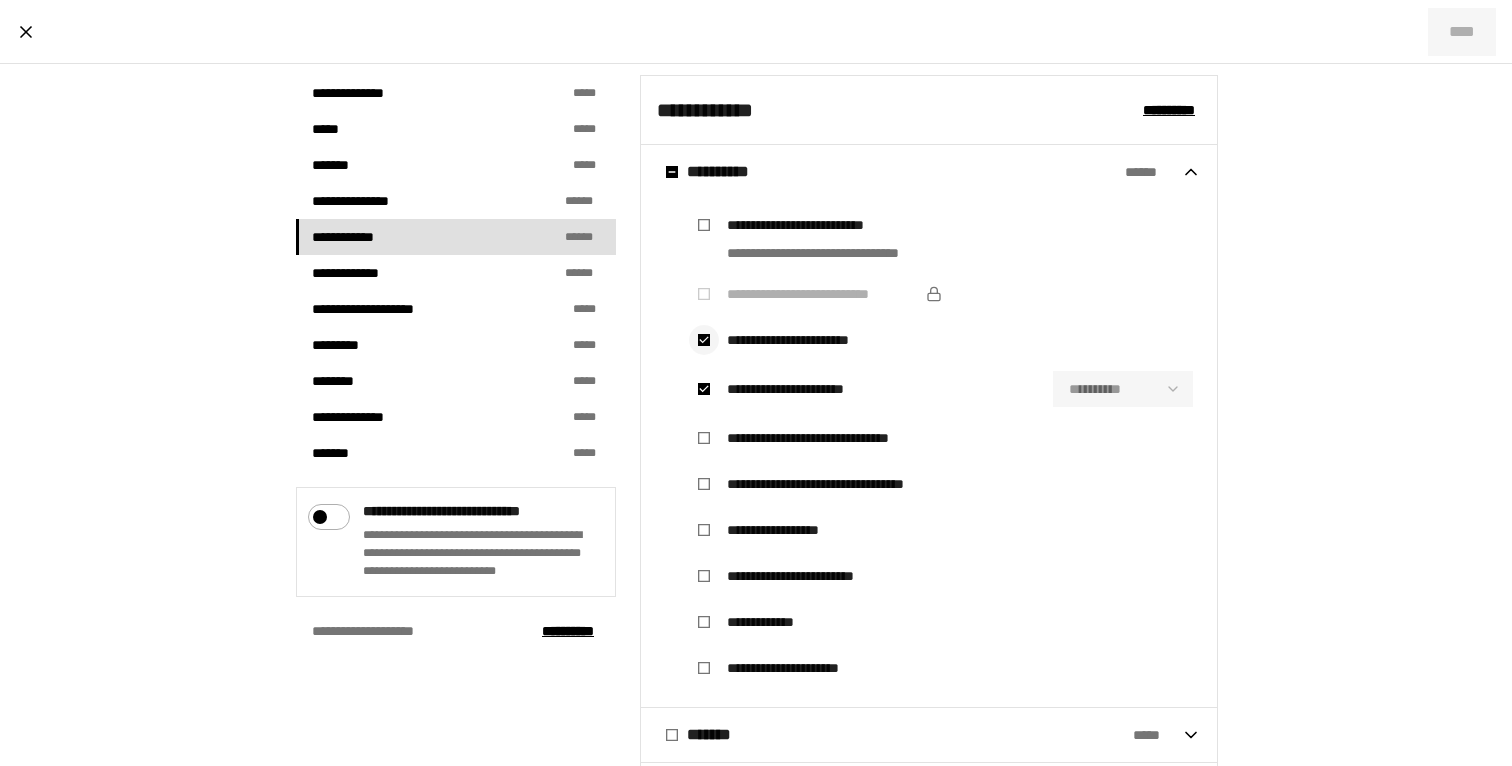 click at bounding box center [704, 340] 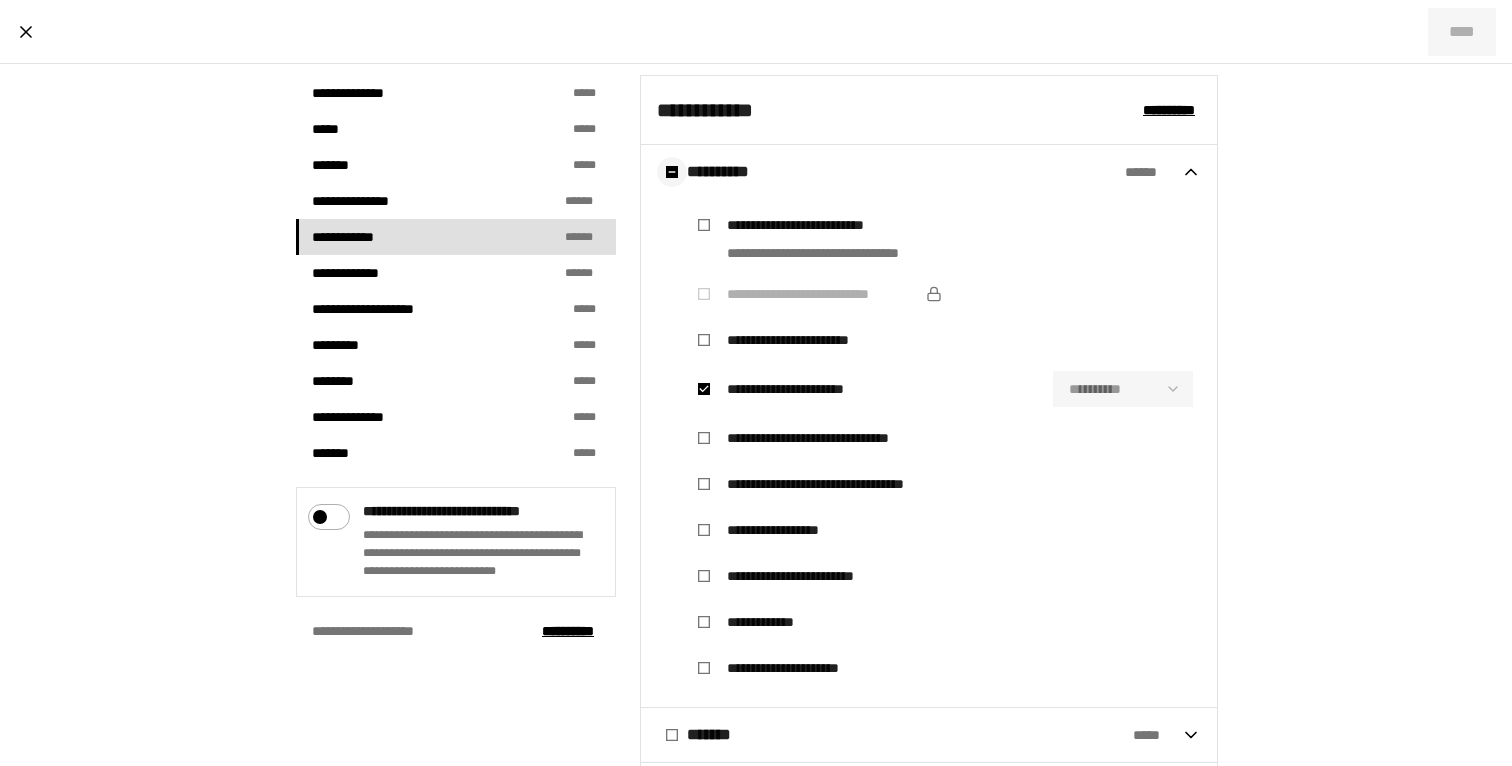 click at bounding box center (672, 172) 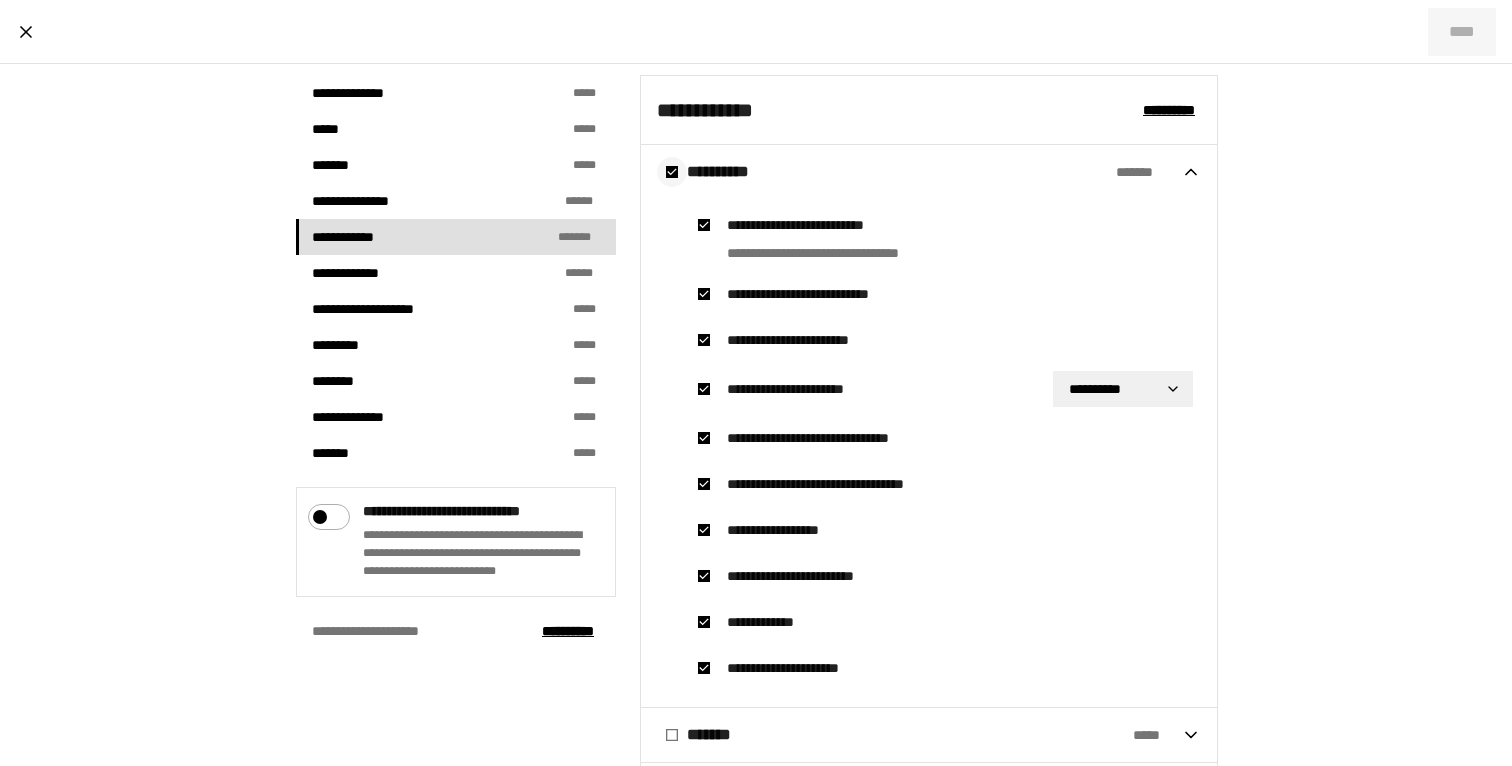 click at bounding box center (672, 172) 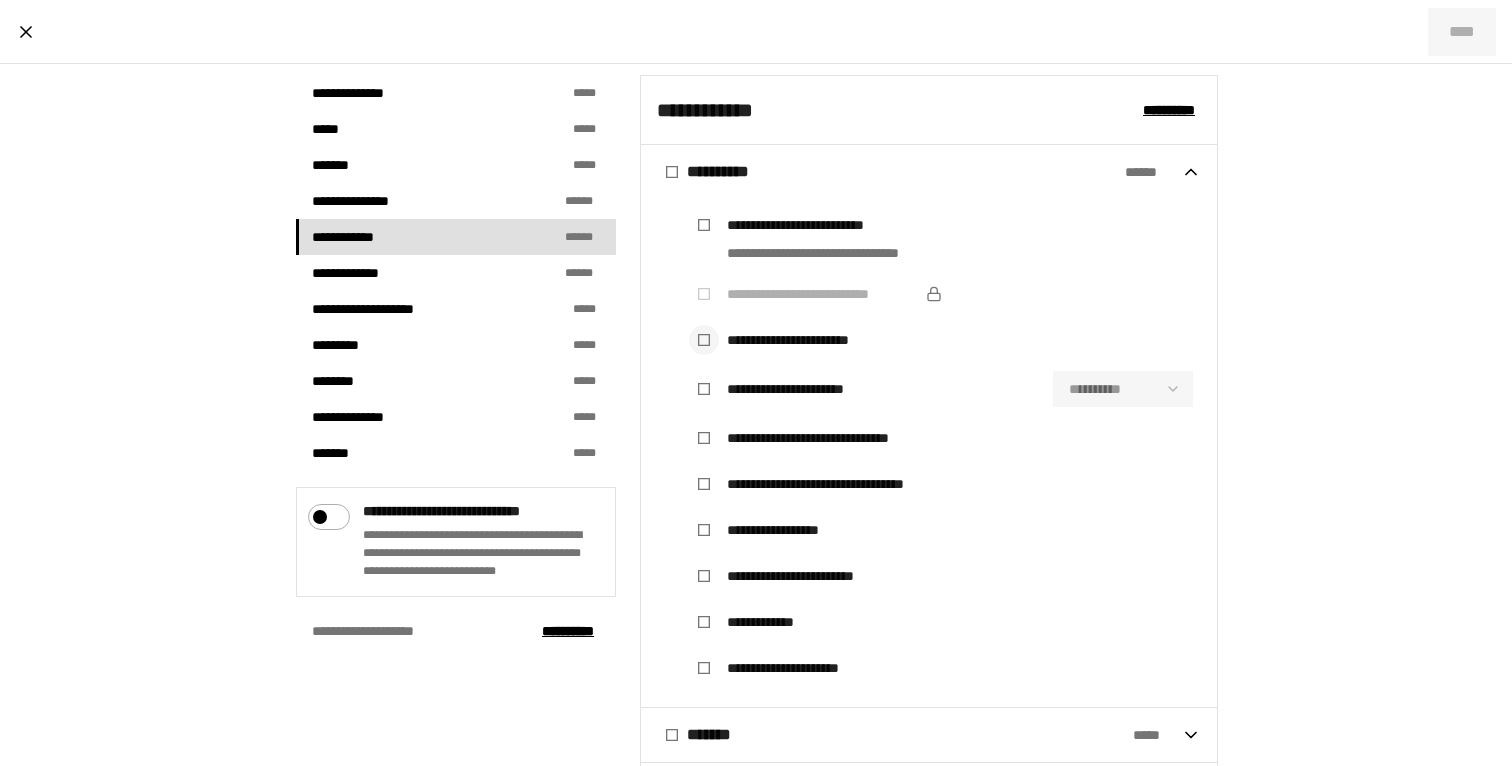 click at bounding box center (704, 340) 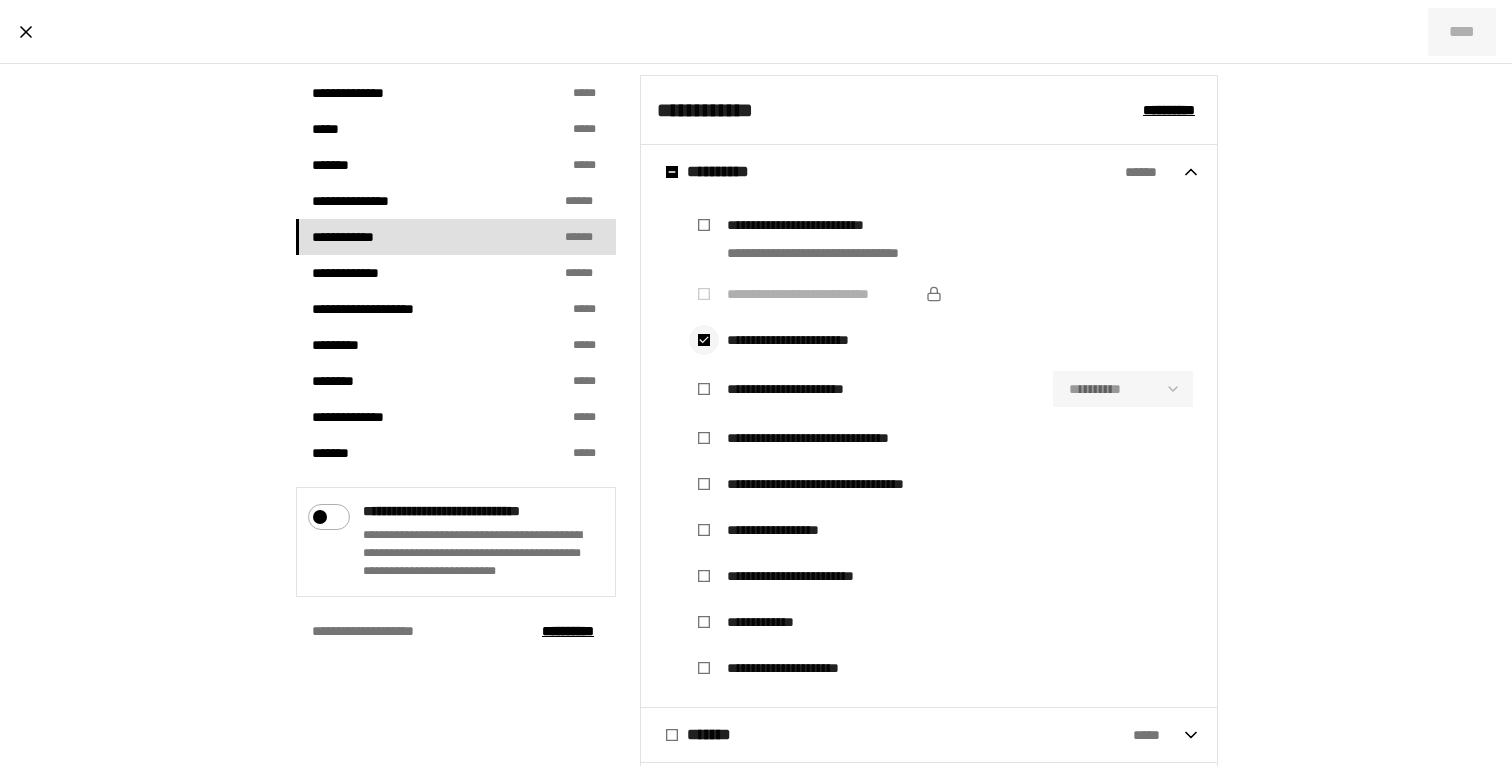 click at bounding box center (704, 340) 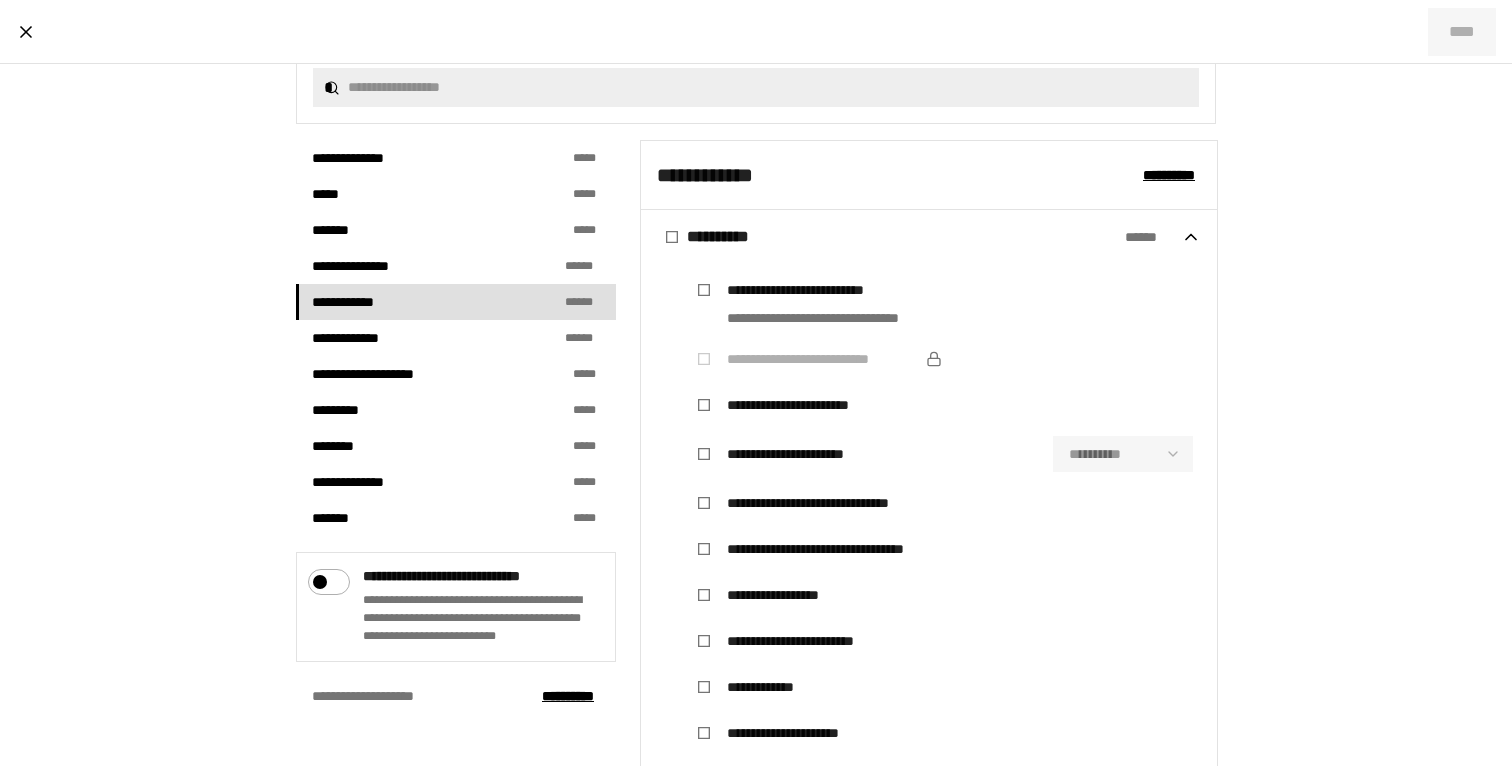 scroll, scrollTop: 471, scrollLeft: 0, axis: vertical 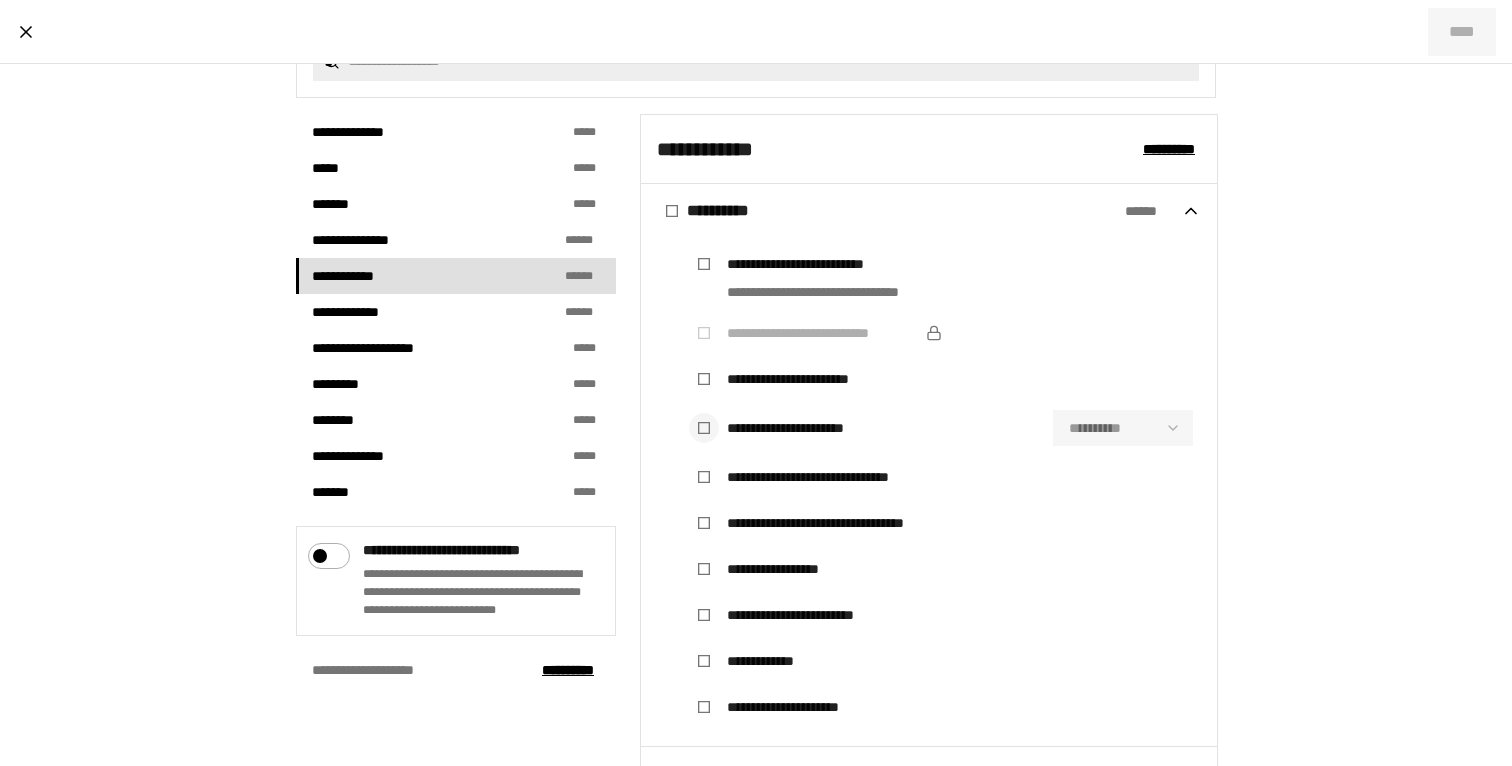 click at bounding box center [704, 428] 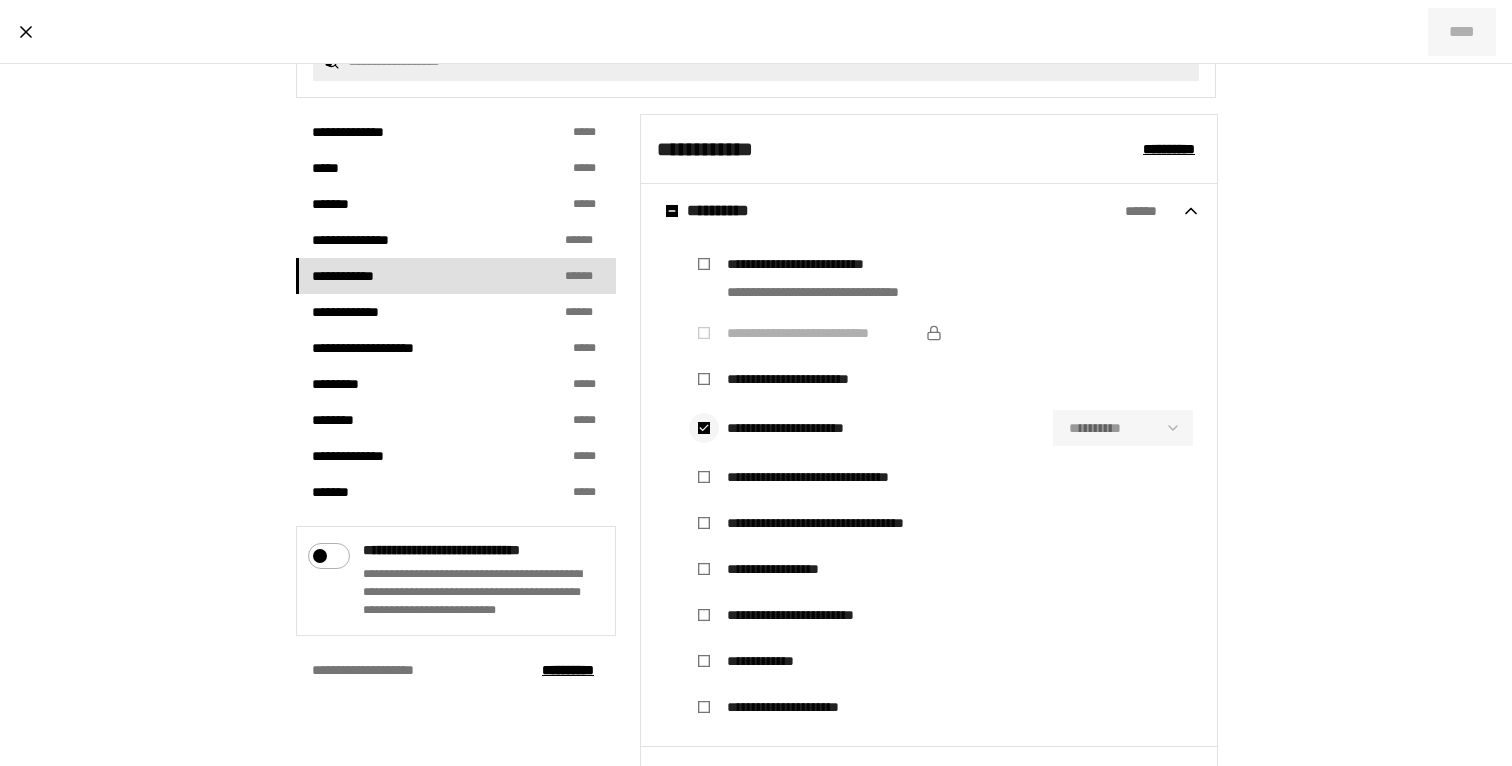 click at bounding box center [704, 428] 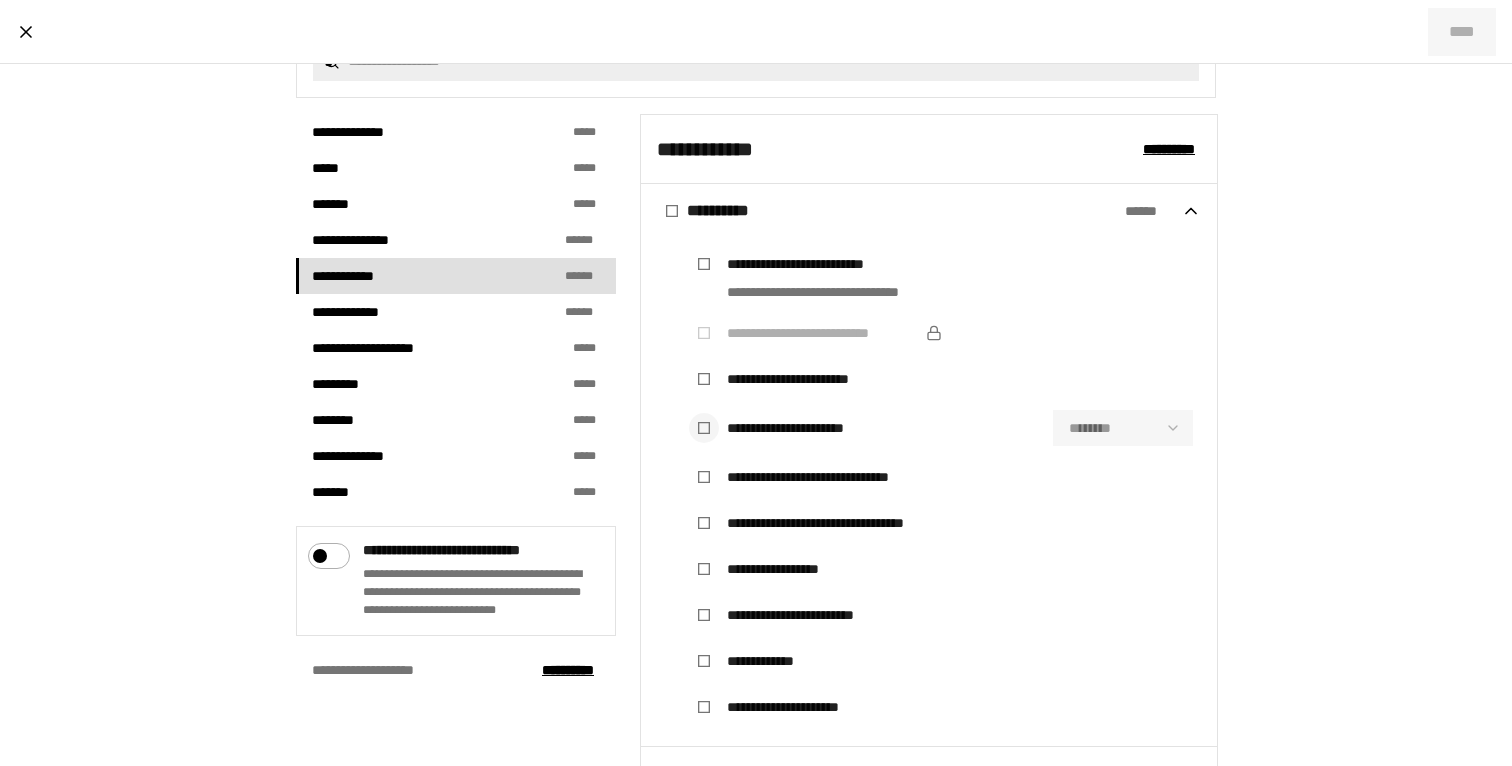 click at bounding box center [704, 428] 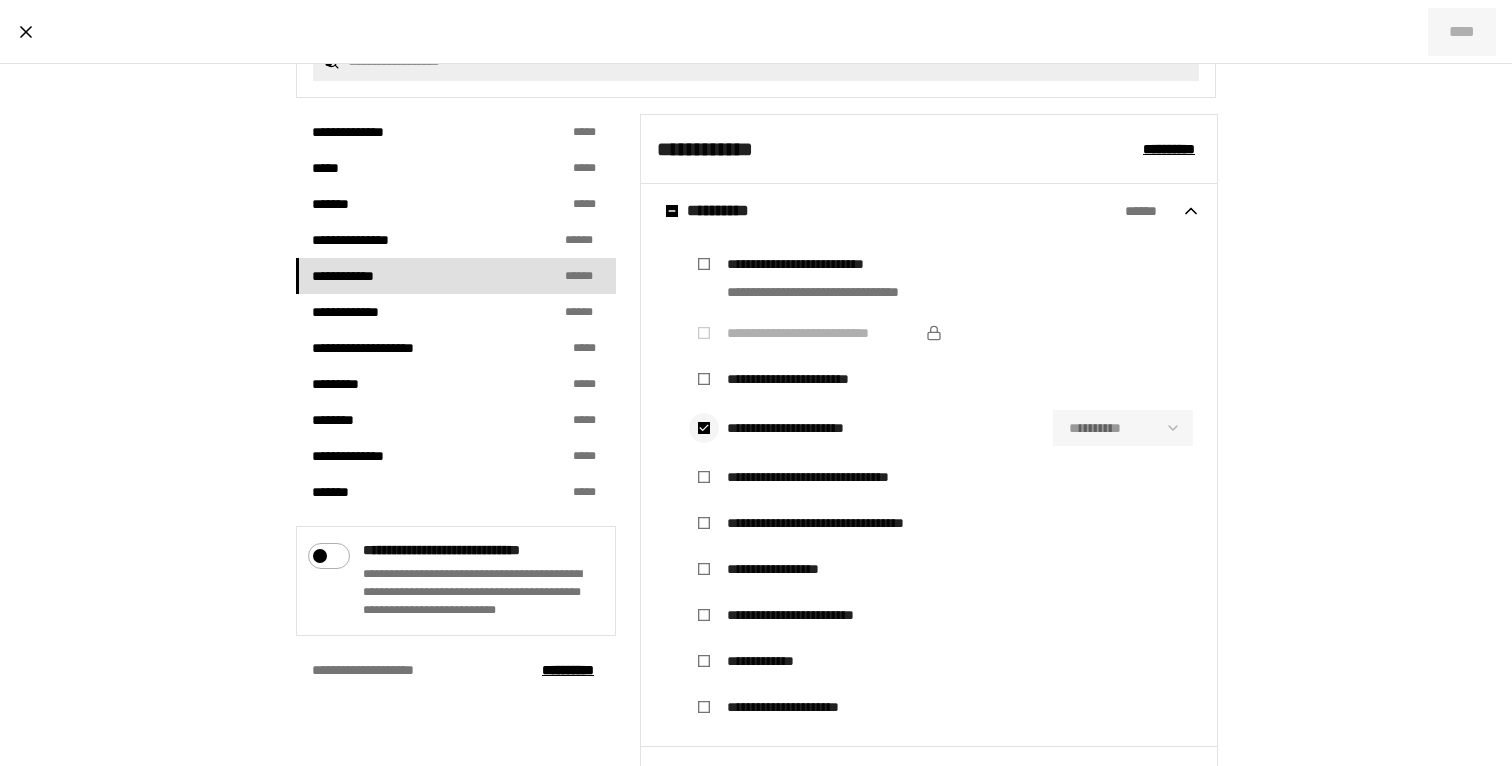 click at bounding box center (704, 428) 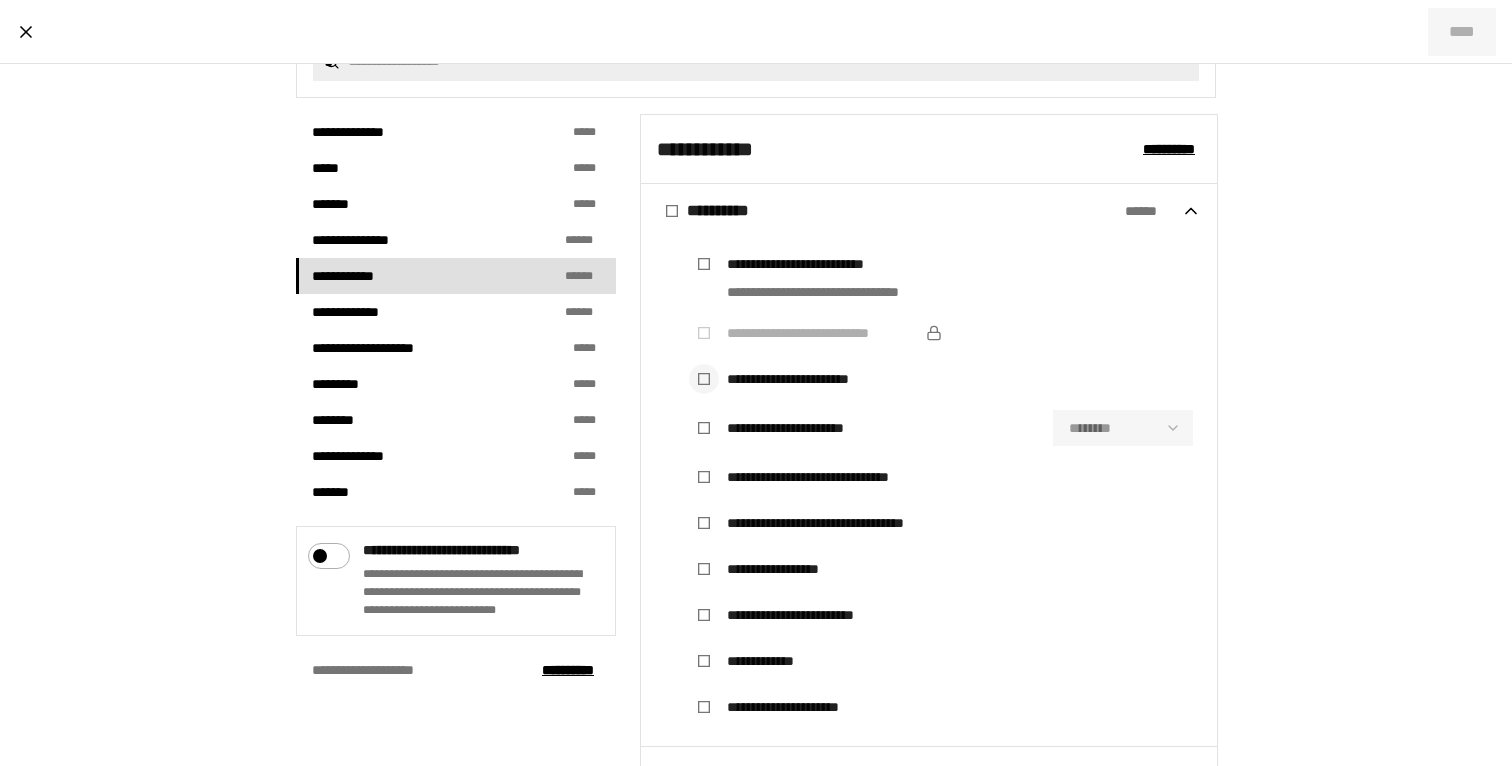 click at bounding box center [704, 379] 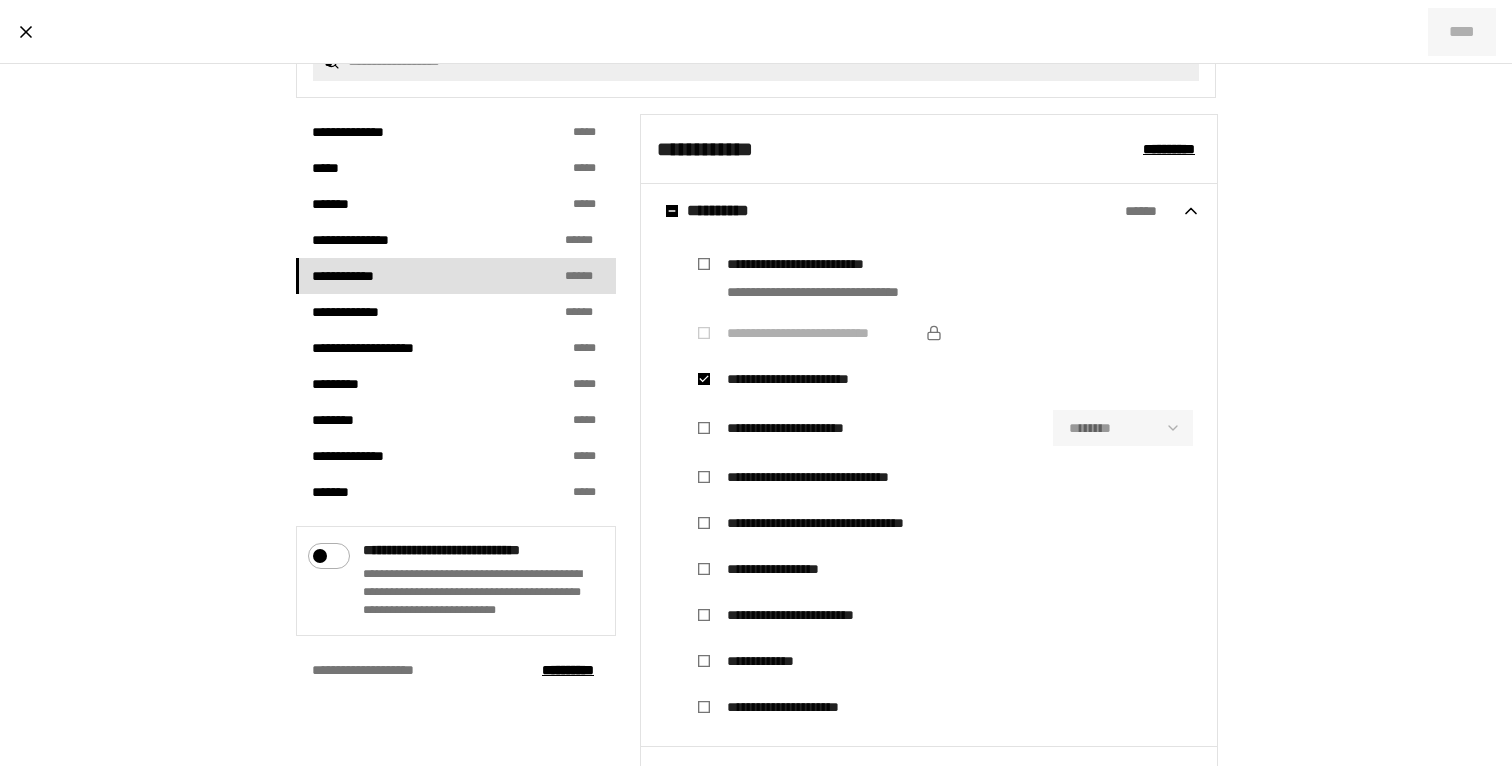 click on "**********" at bounding box center (806, 379) 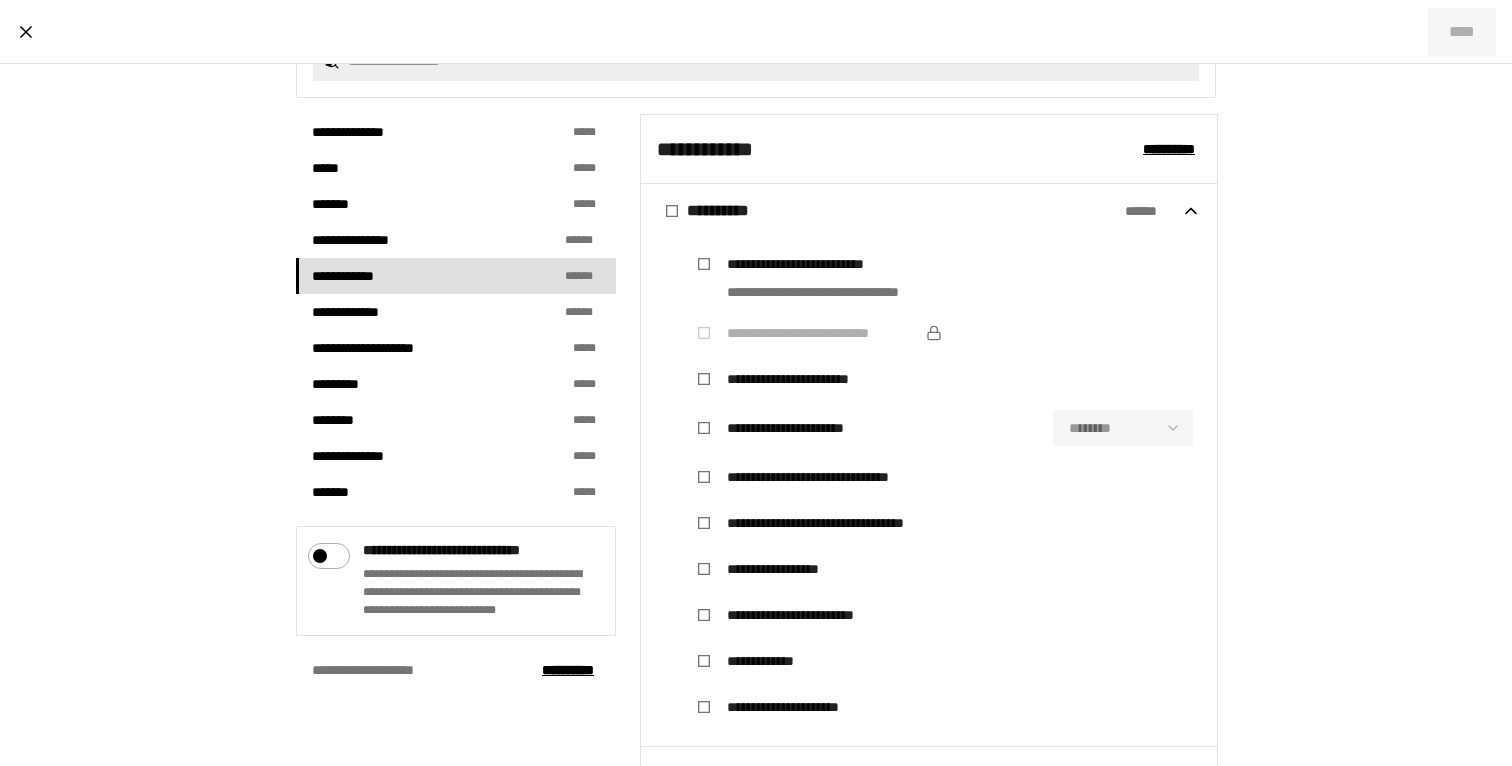click on "********" at bounding box center (1123, 428) 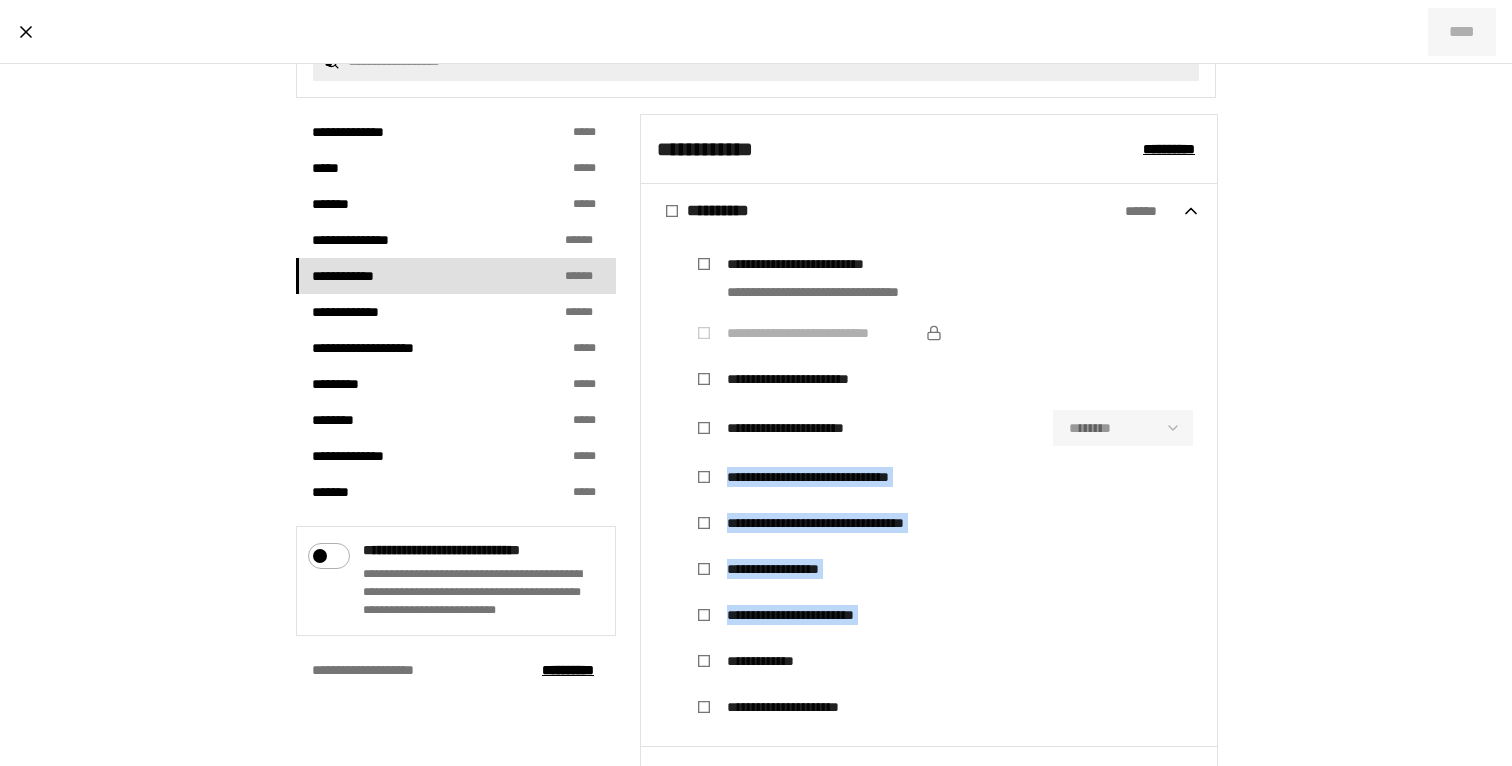 drag, startPoint x: 1154, startPoint y: 427, endPoint x: 1299, endPoint y: 665, distance: 278.6916 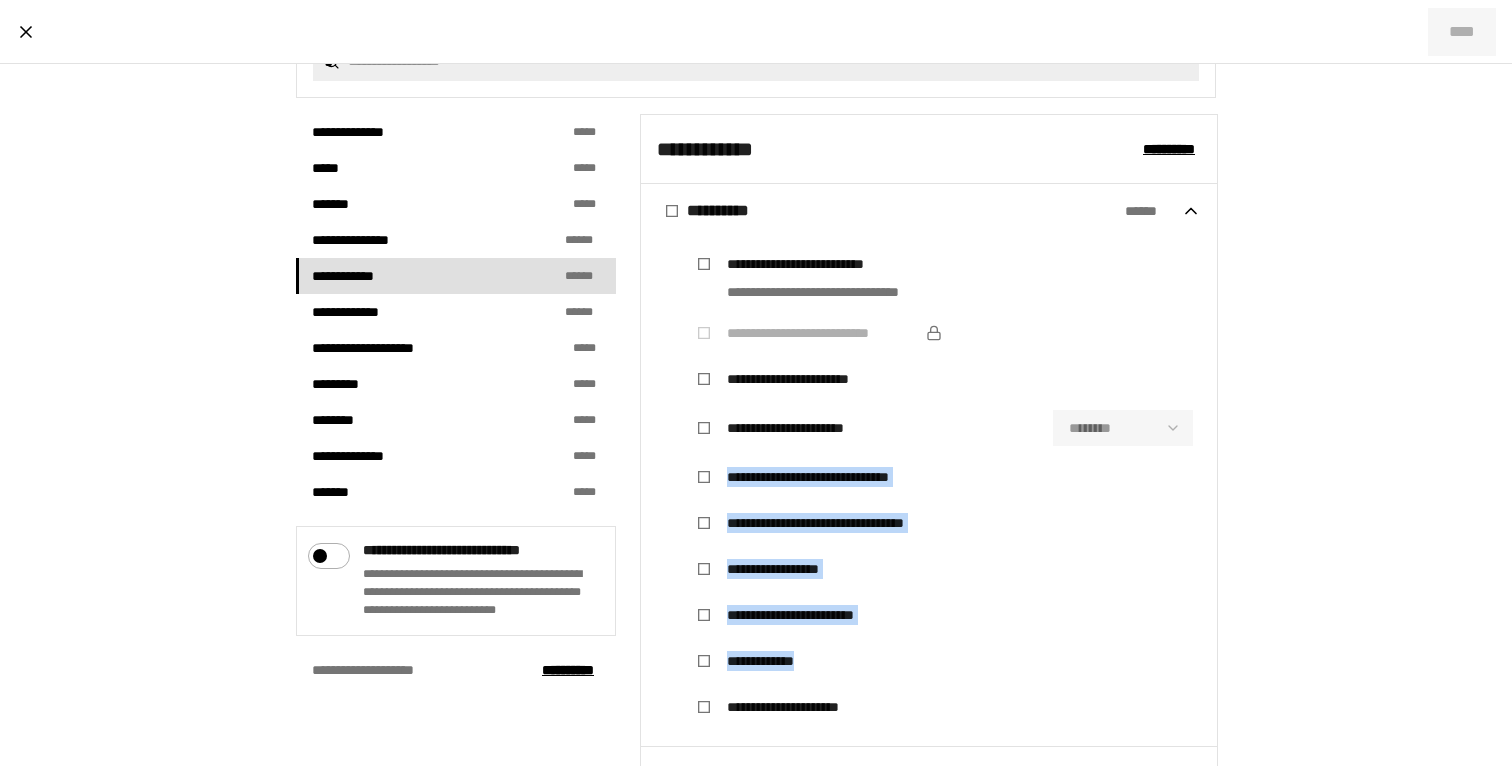 click on "**********" at bounding box center [941, 477] 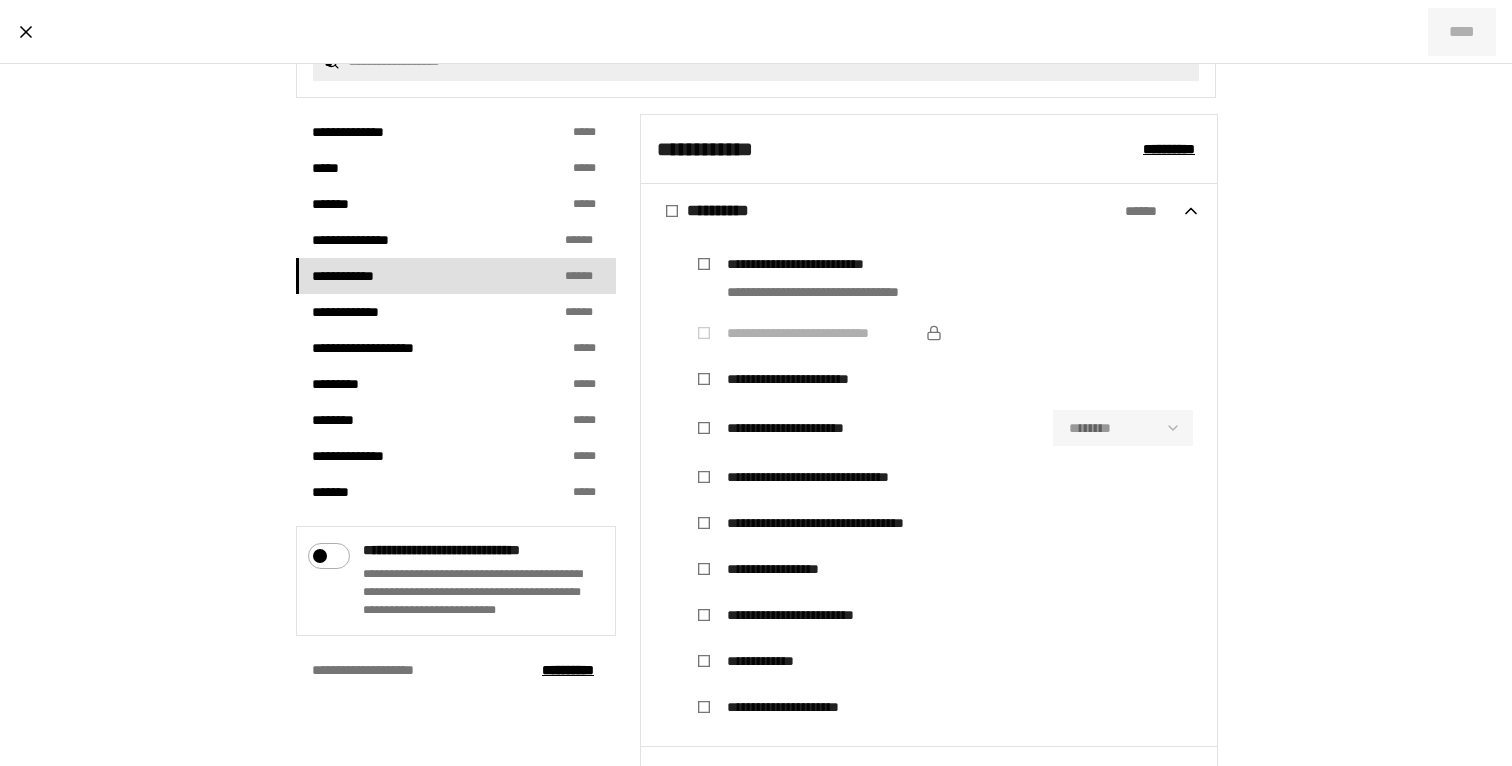 click on "**********" at bounding box center [837, 292] 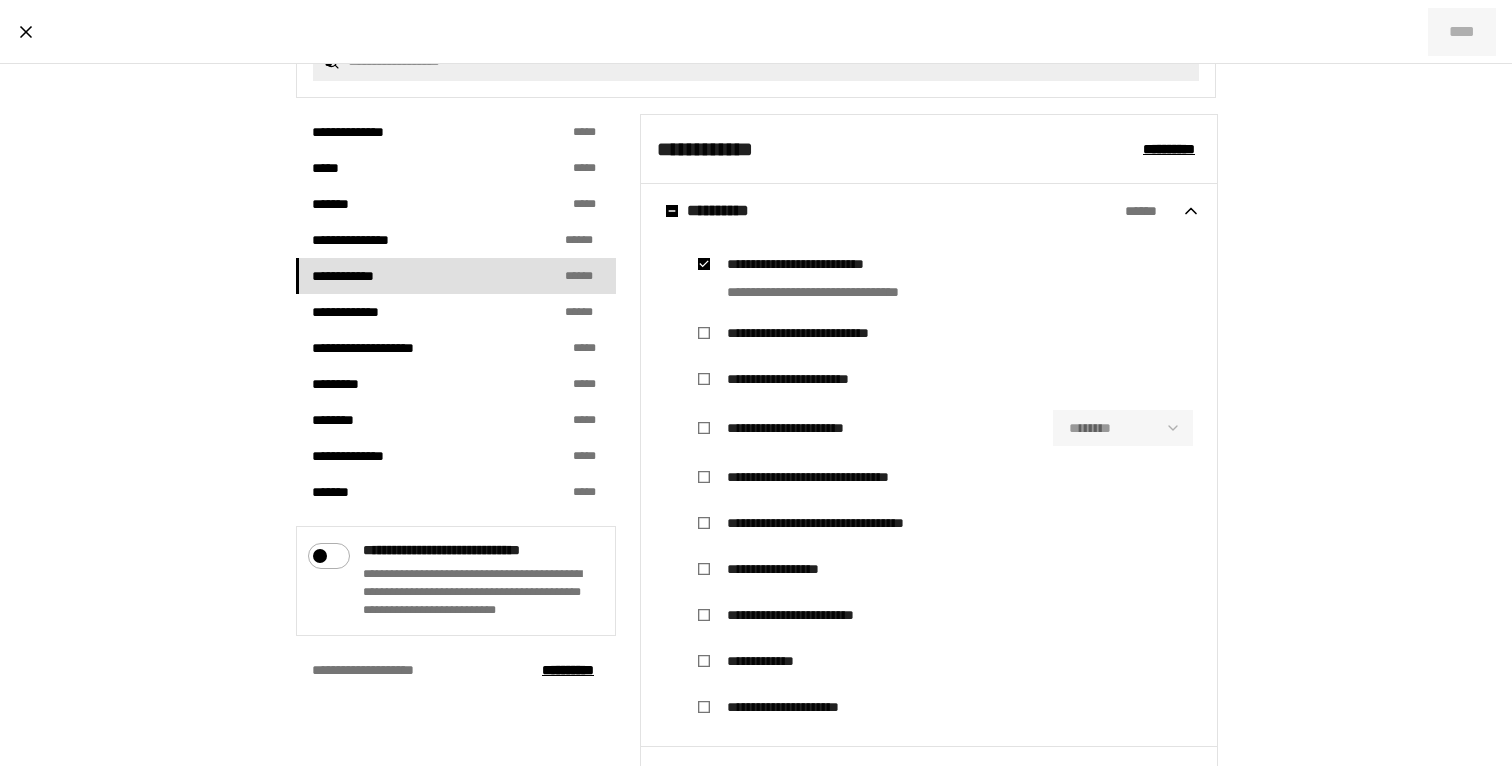 click on "**********" at bounding box center (822, 333) 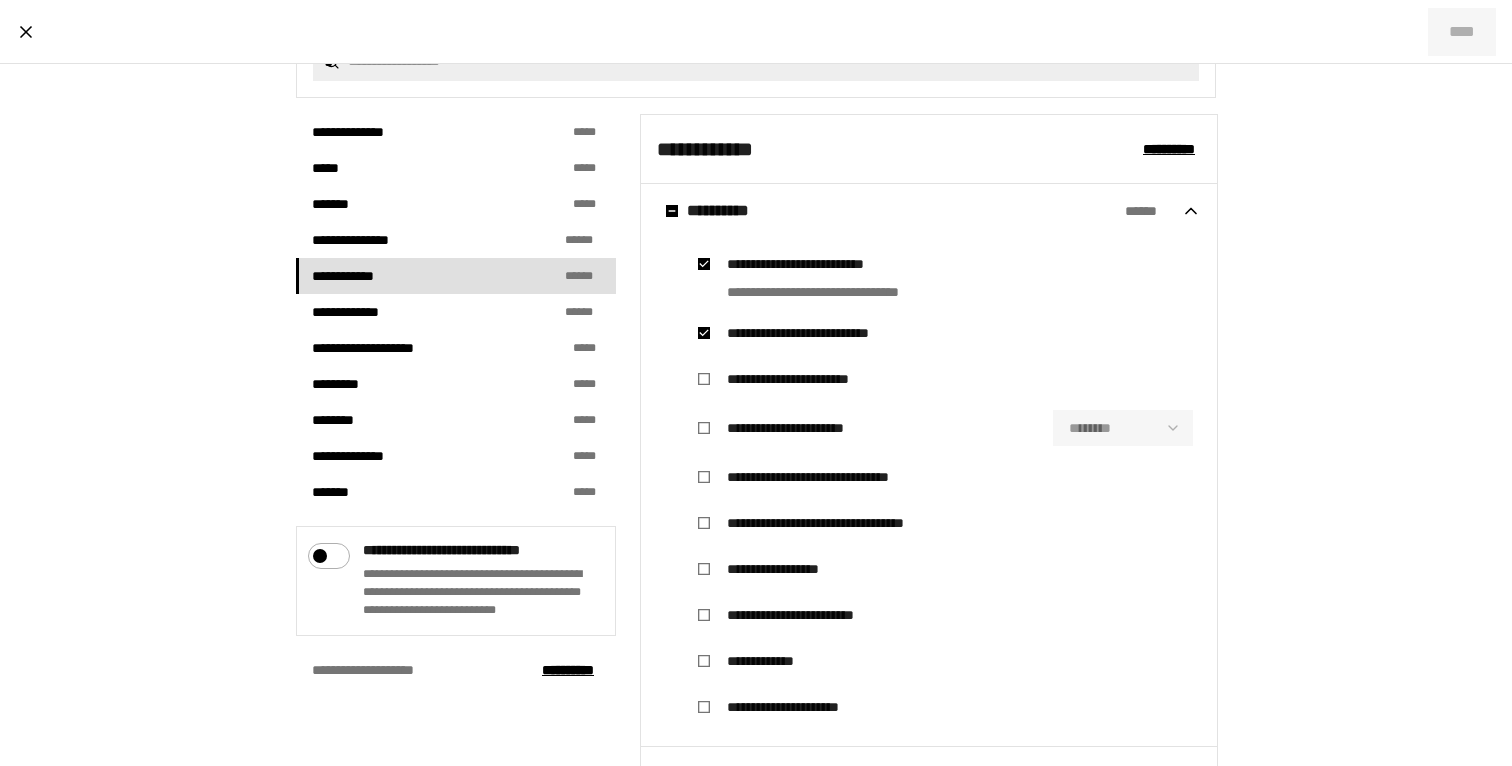click on "********" at bounding box center (1123, 428) 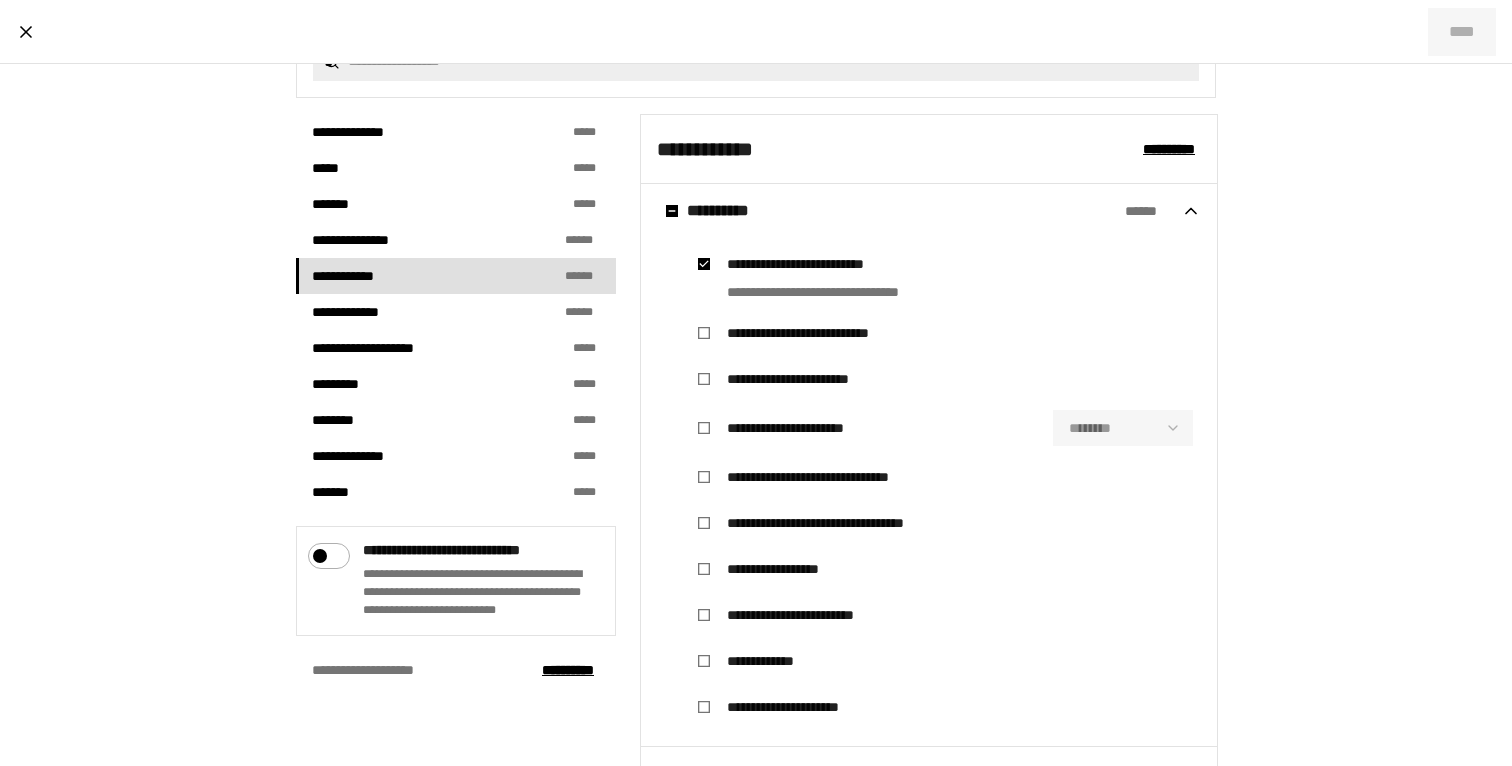 click on "**********" at bounding box center [787, 379] 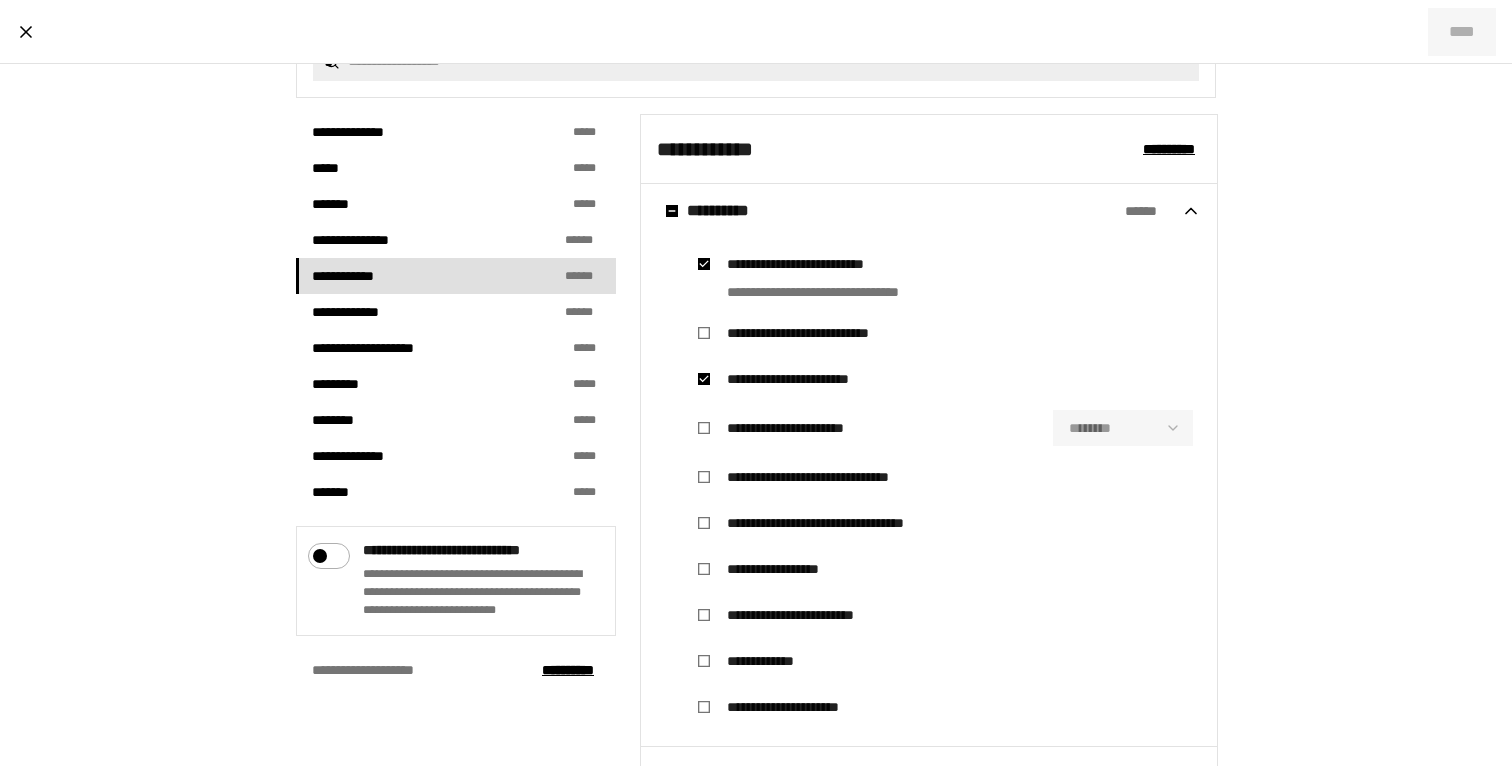 click on "**********" at bounding box center [787, 379] 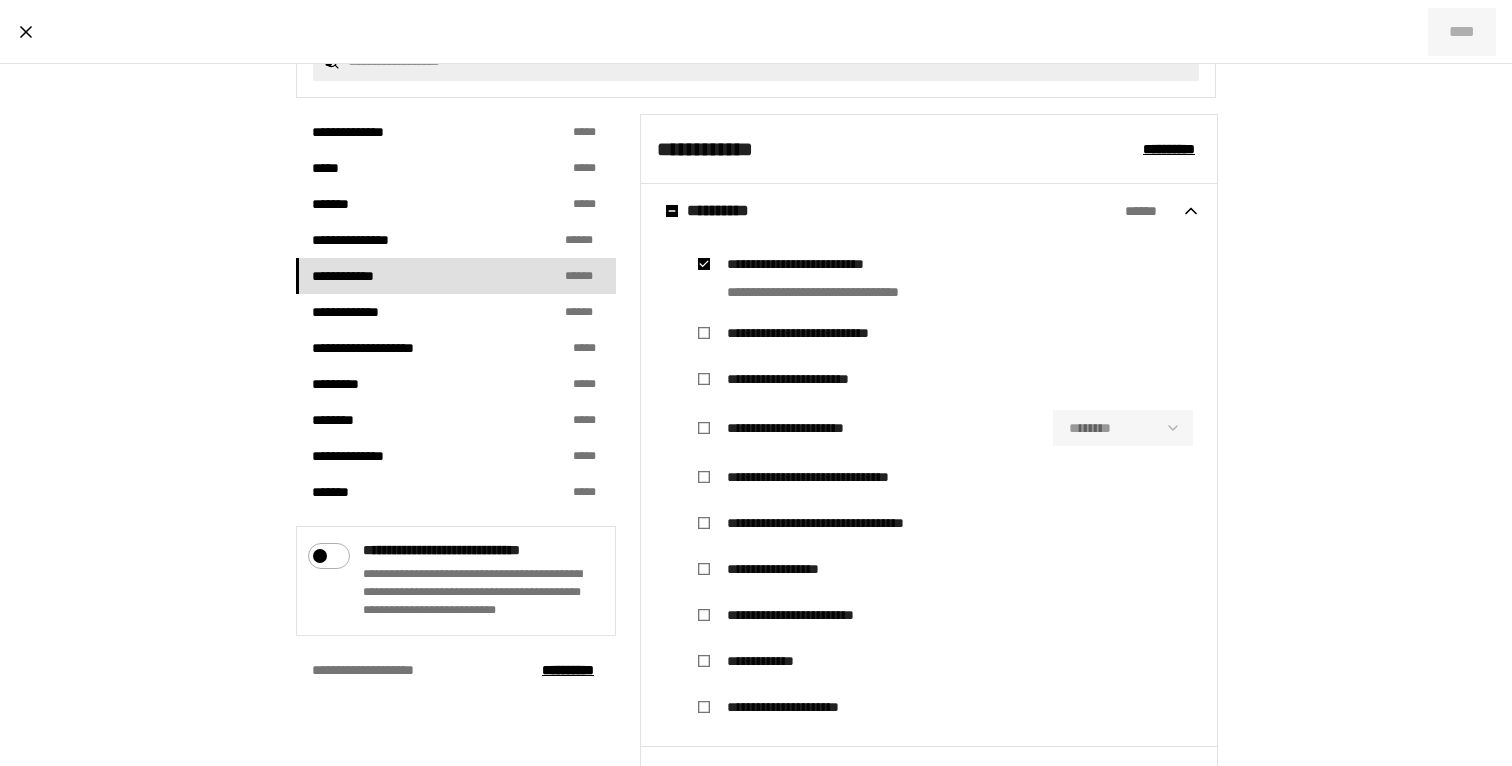click on "**********" at bounding box center (800, 264) 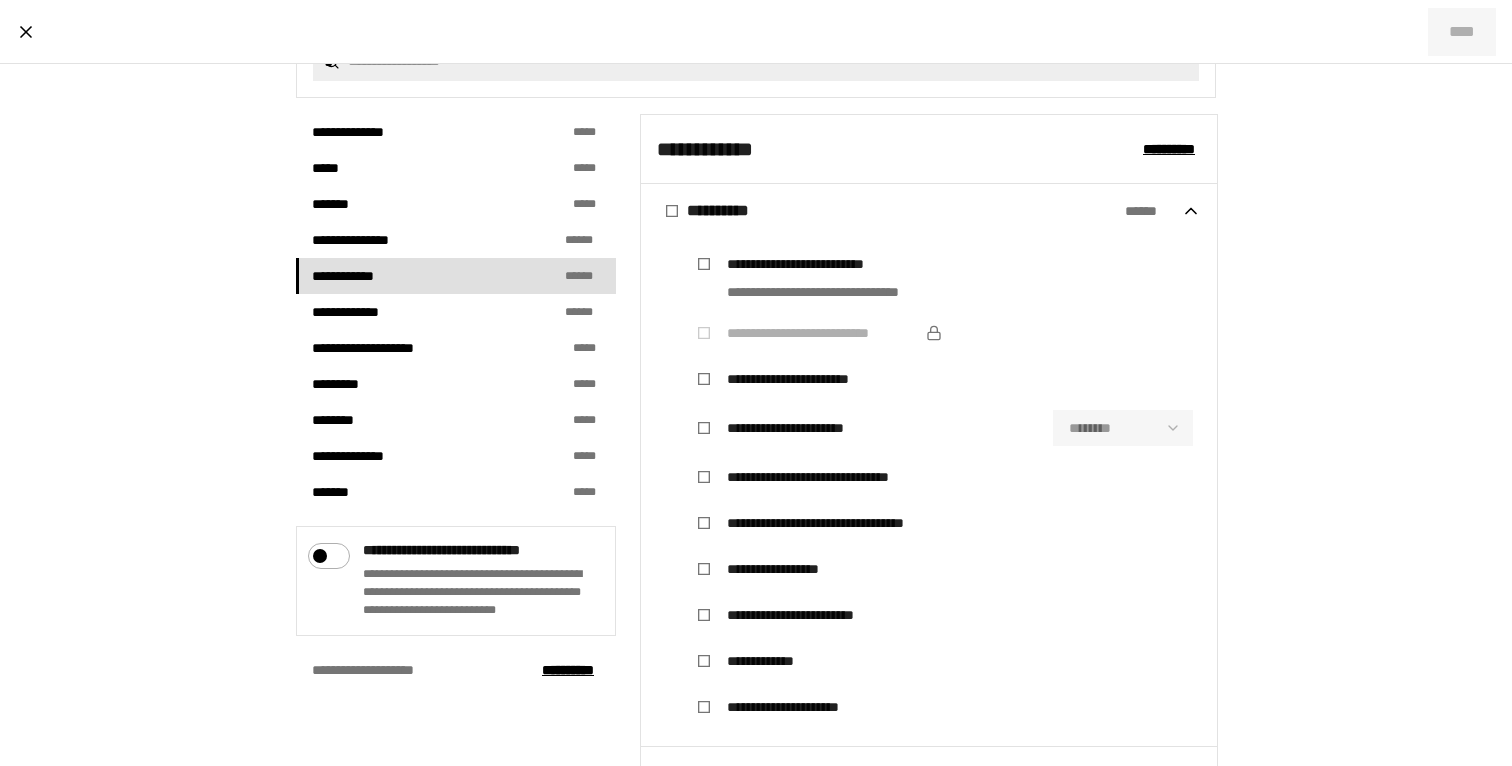 click on "**********" at bounding box center (804, 428) 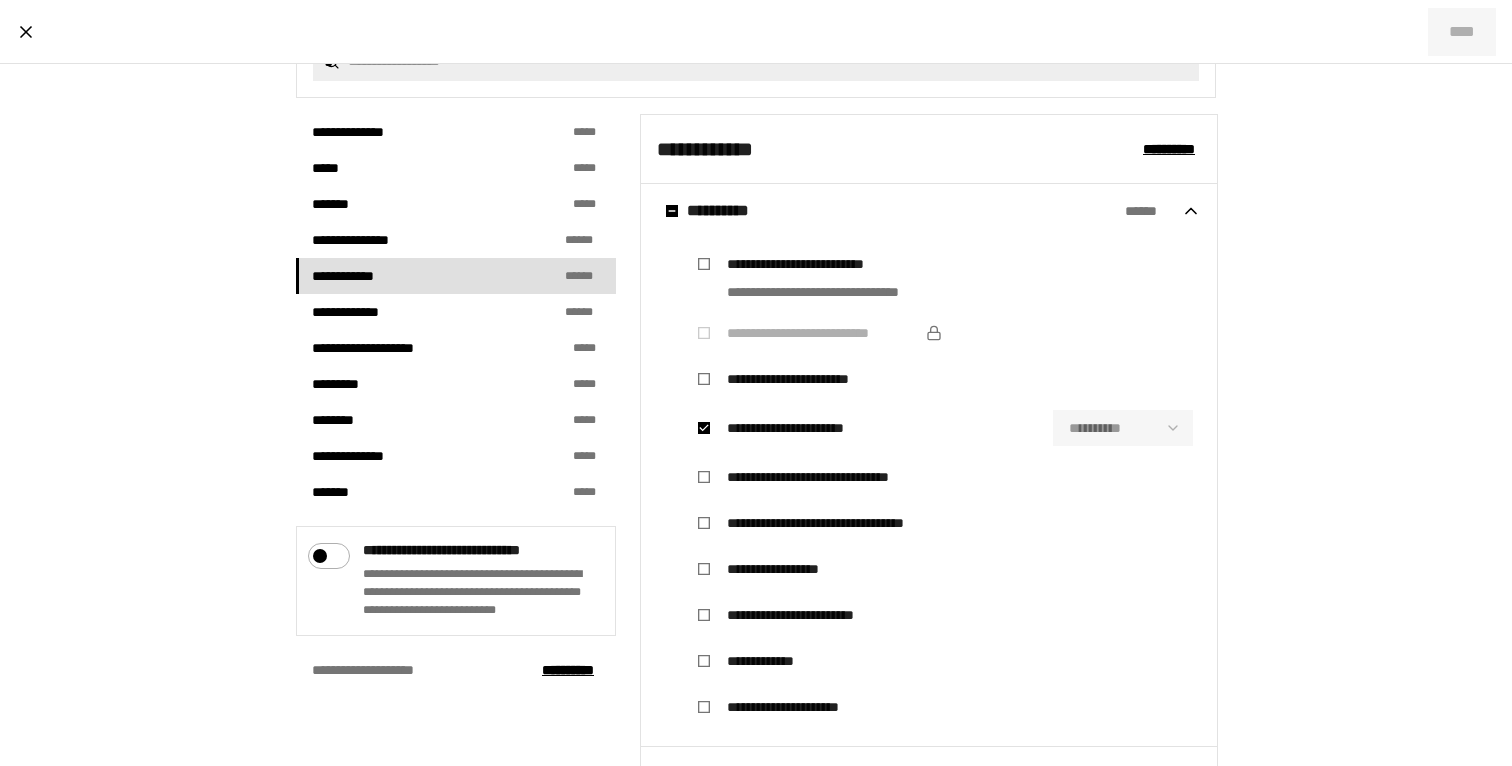 drag, startPoint x: 970, startPoint y: 408, endPoint x: 1047, endPoint y: 413, distance: 77.16217 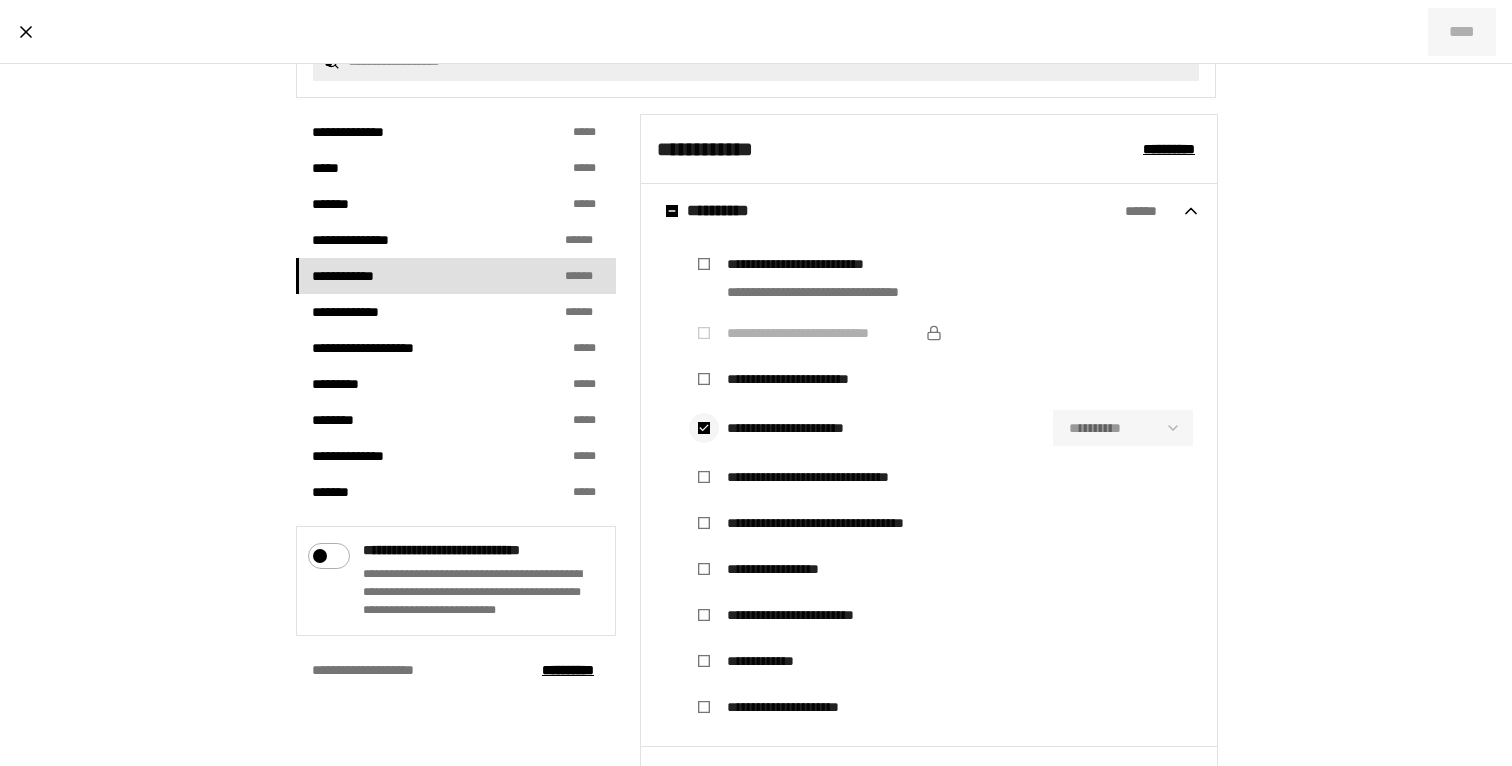 click at bounding box center [704, 428] 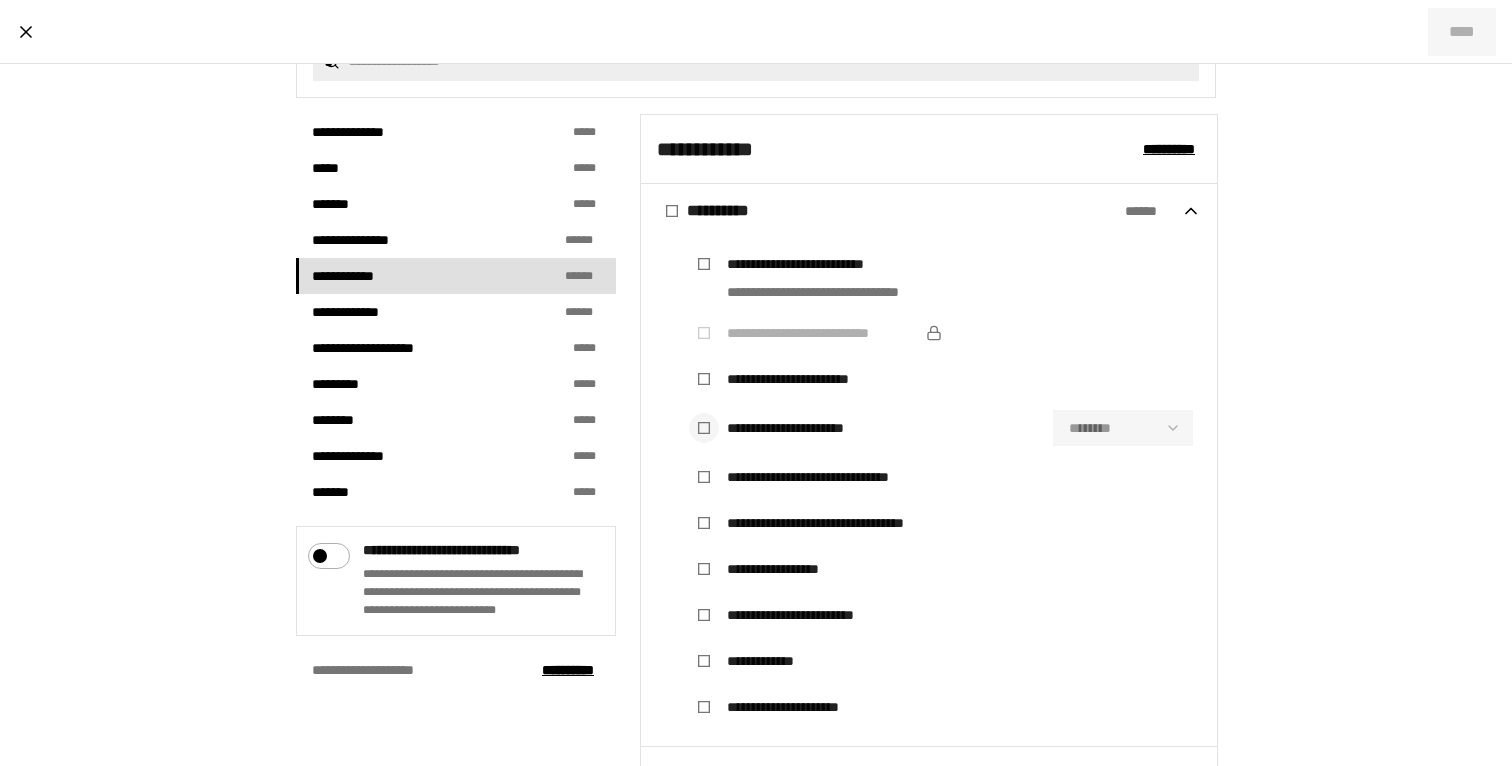 click at bounding box center (704, 428) 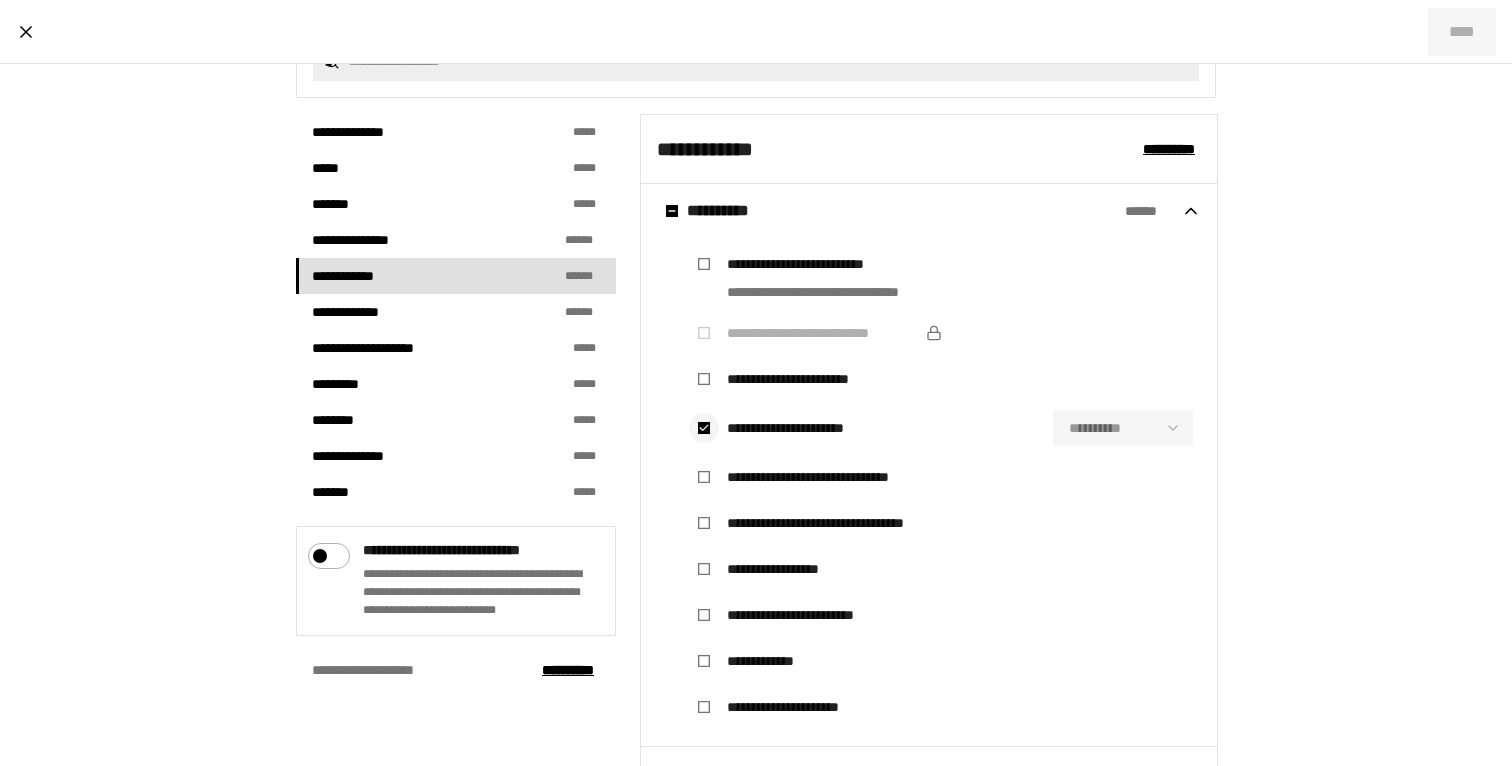 click at bounding box center (704, 428) 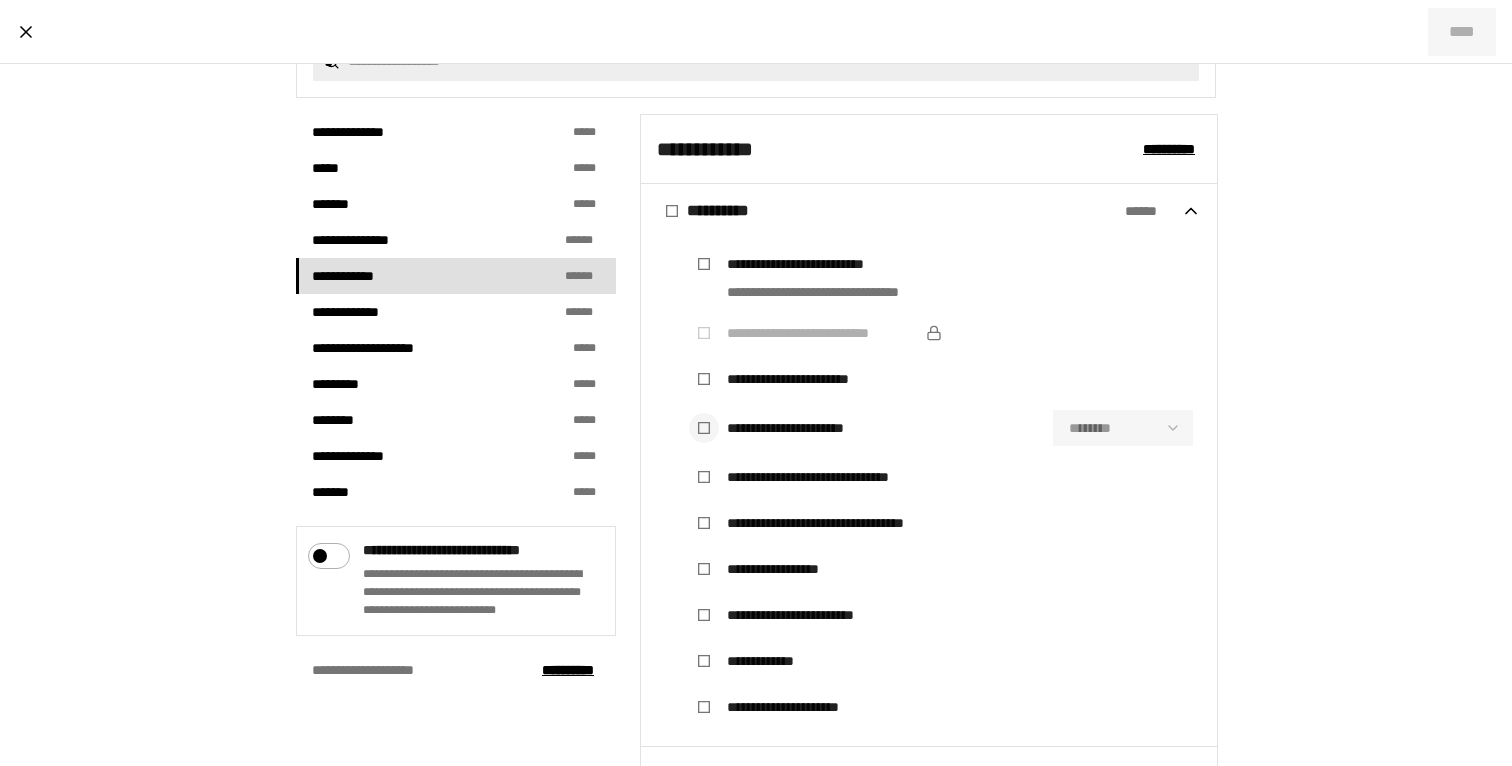click at bounding box center [704, 428] 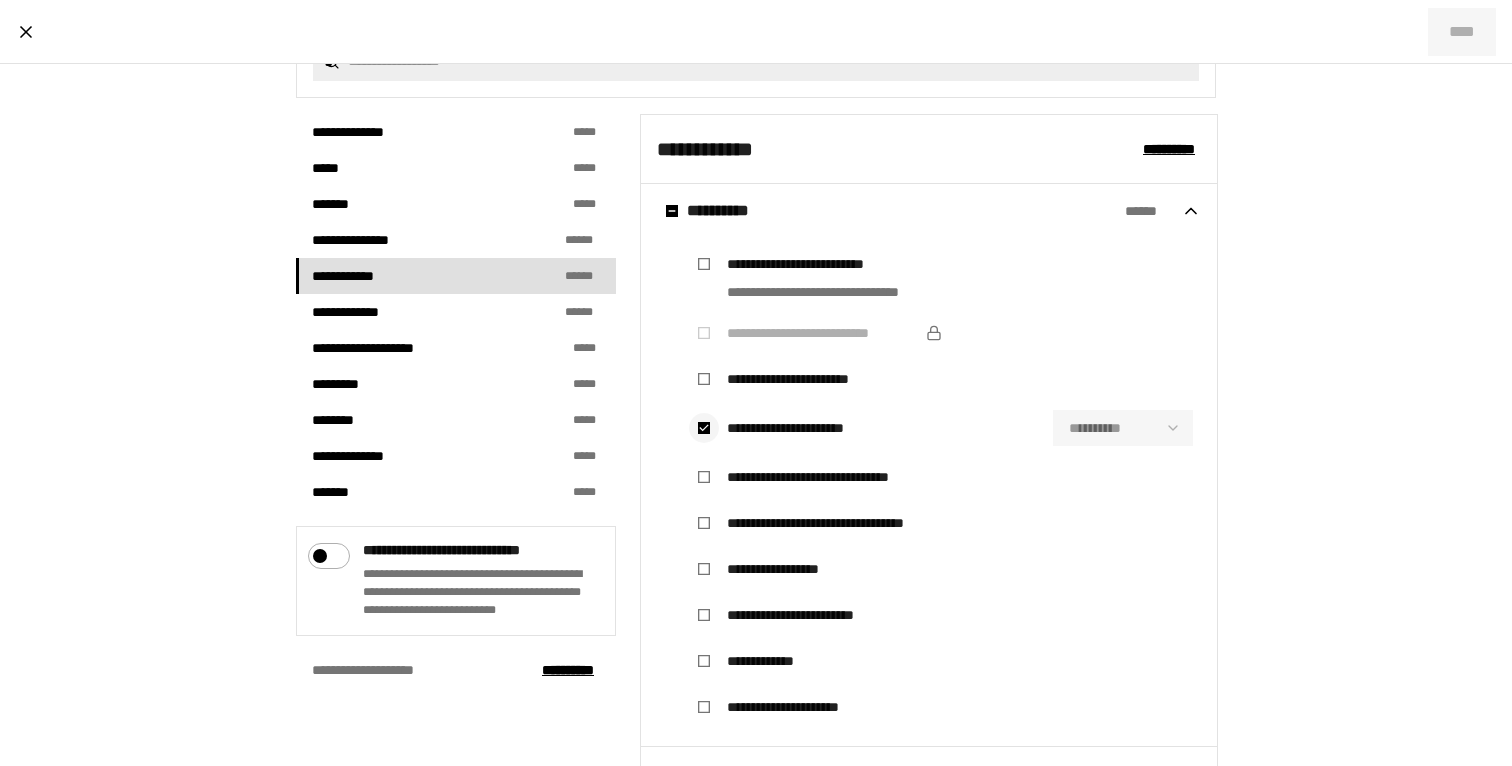 click at bounding box center (704, 428) 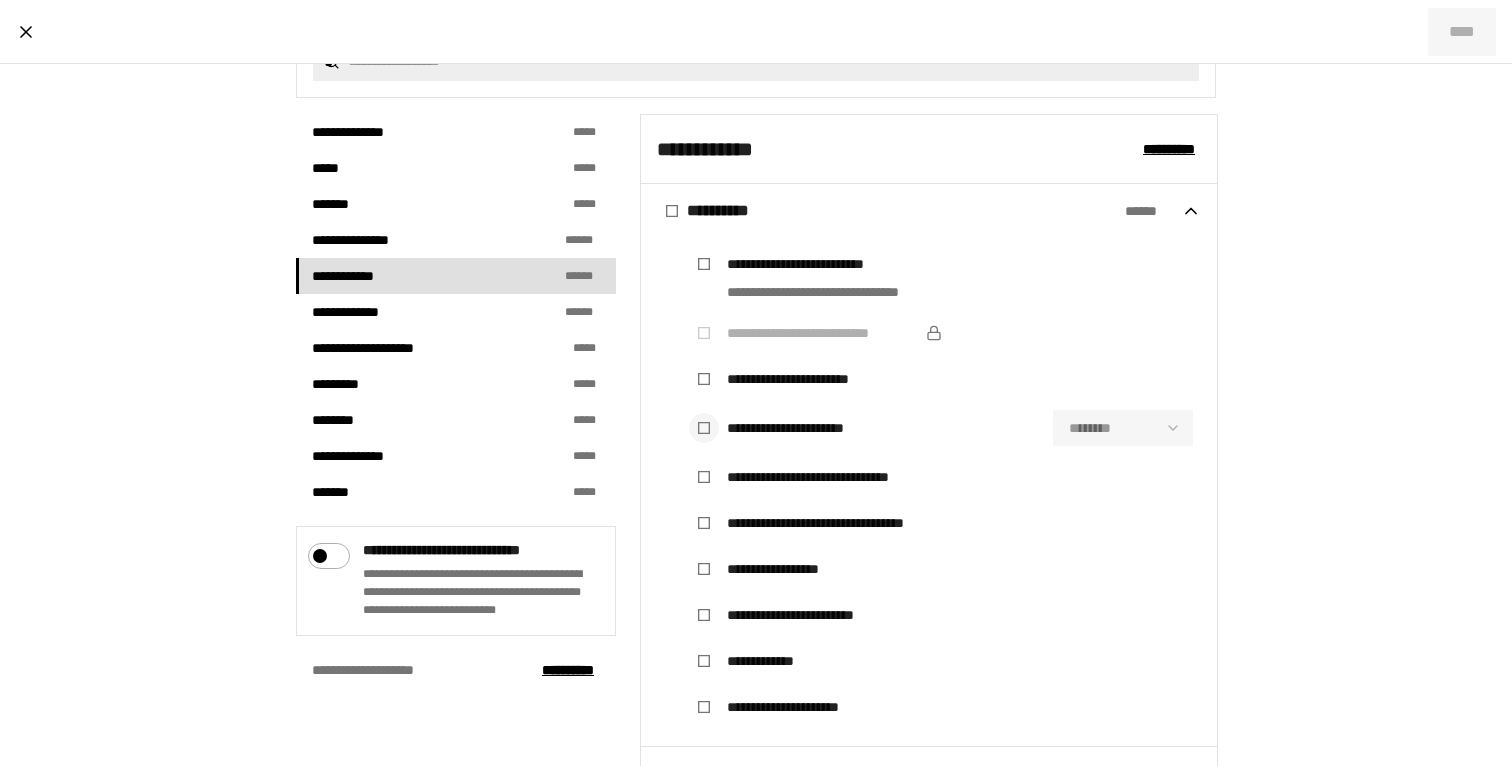 click at bounding box center (704, 428) 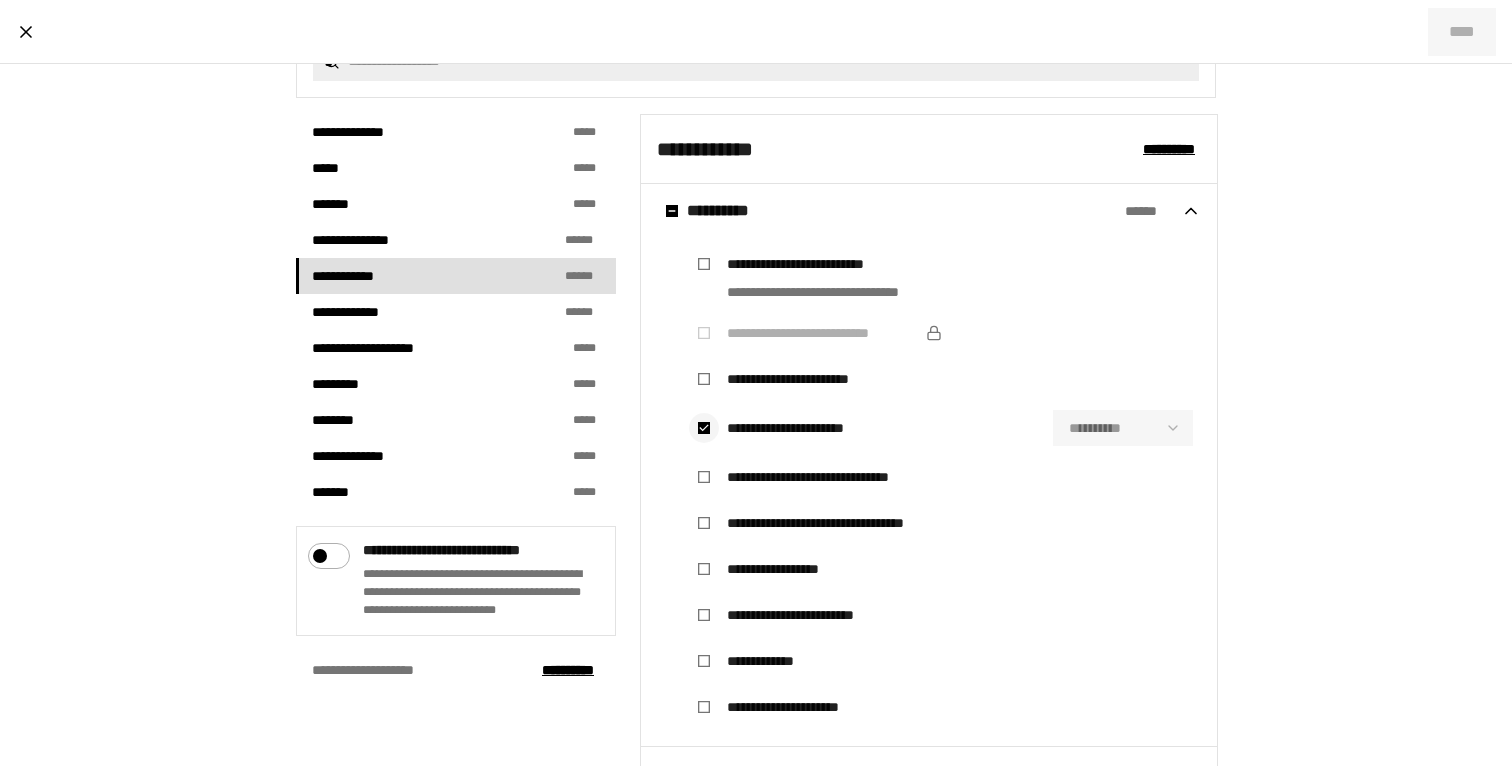 click at bounding box center [704, 428] 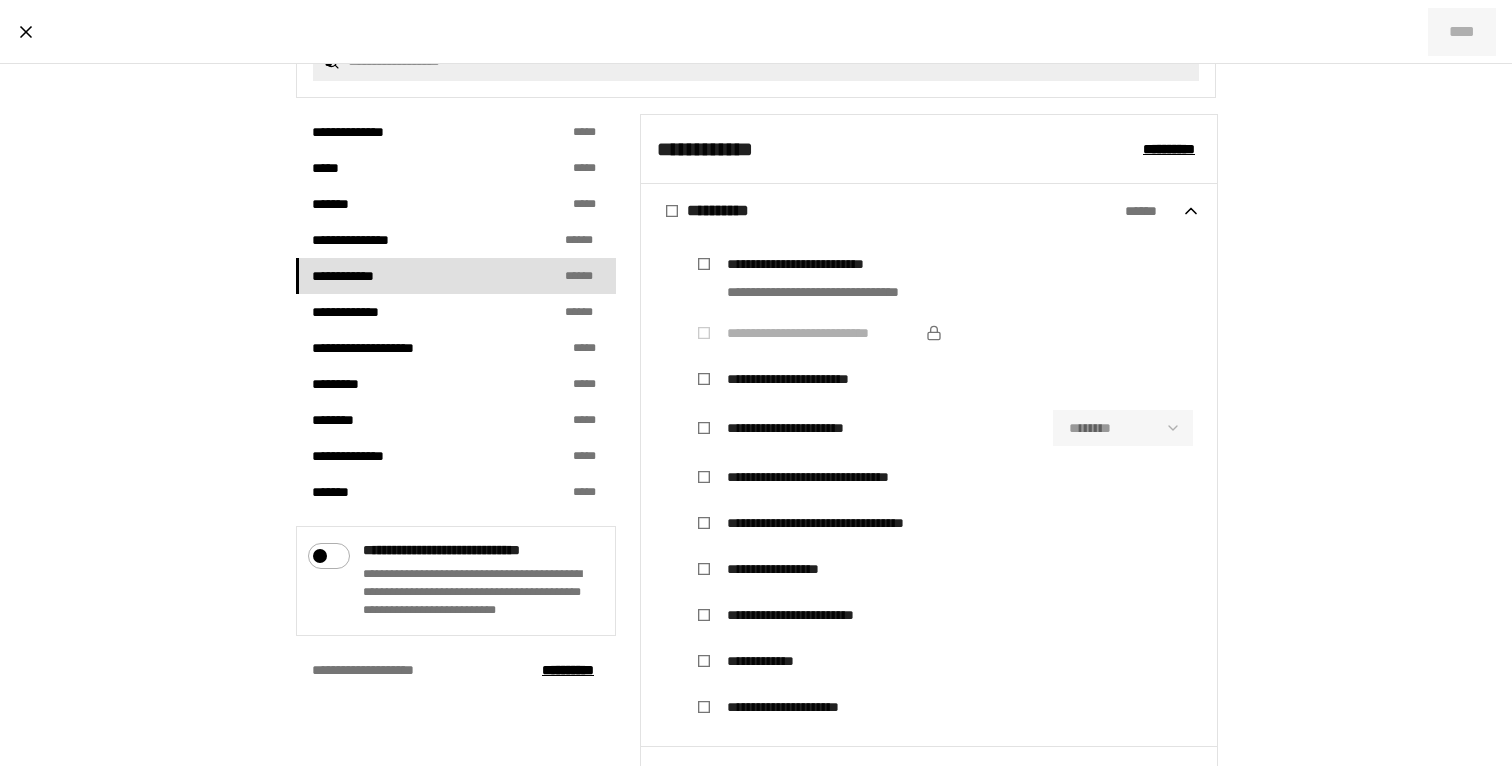 click on "**********" at bounding box center [804, 428] 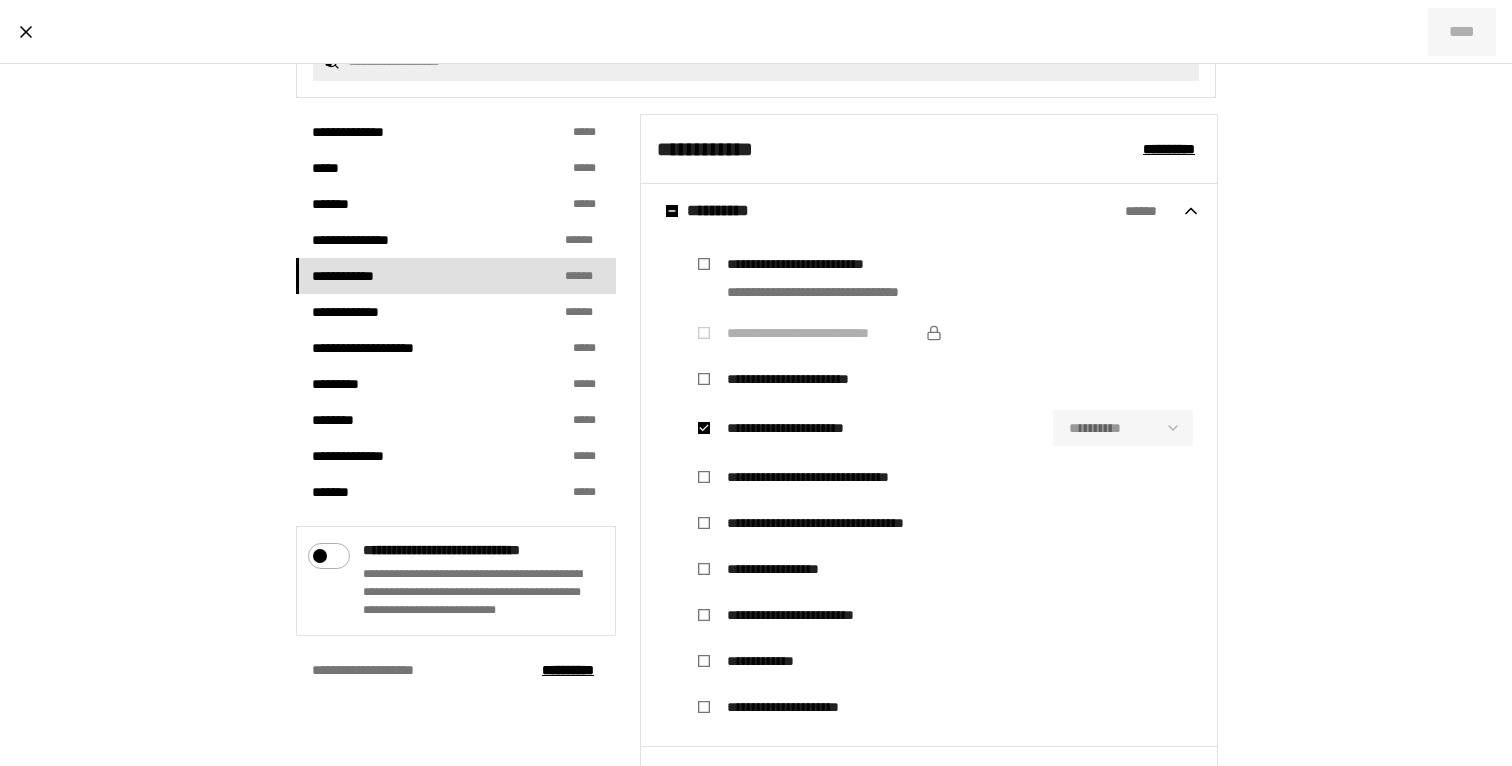 click on "**********" at bounding box center [804, 428] 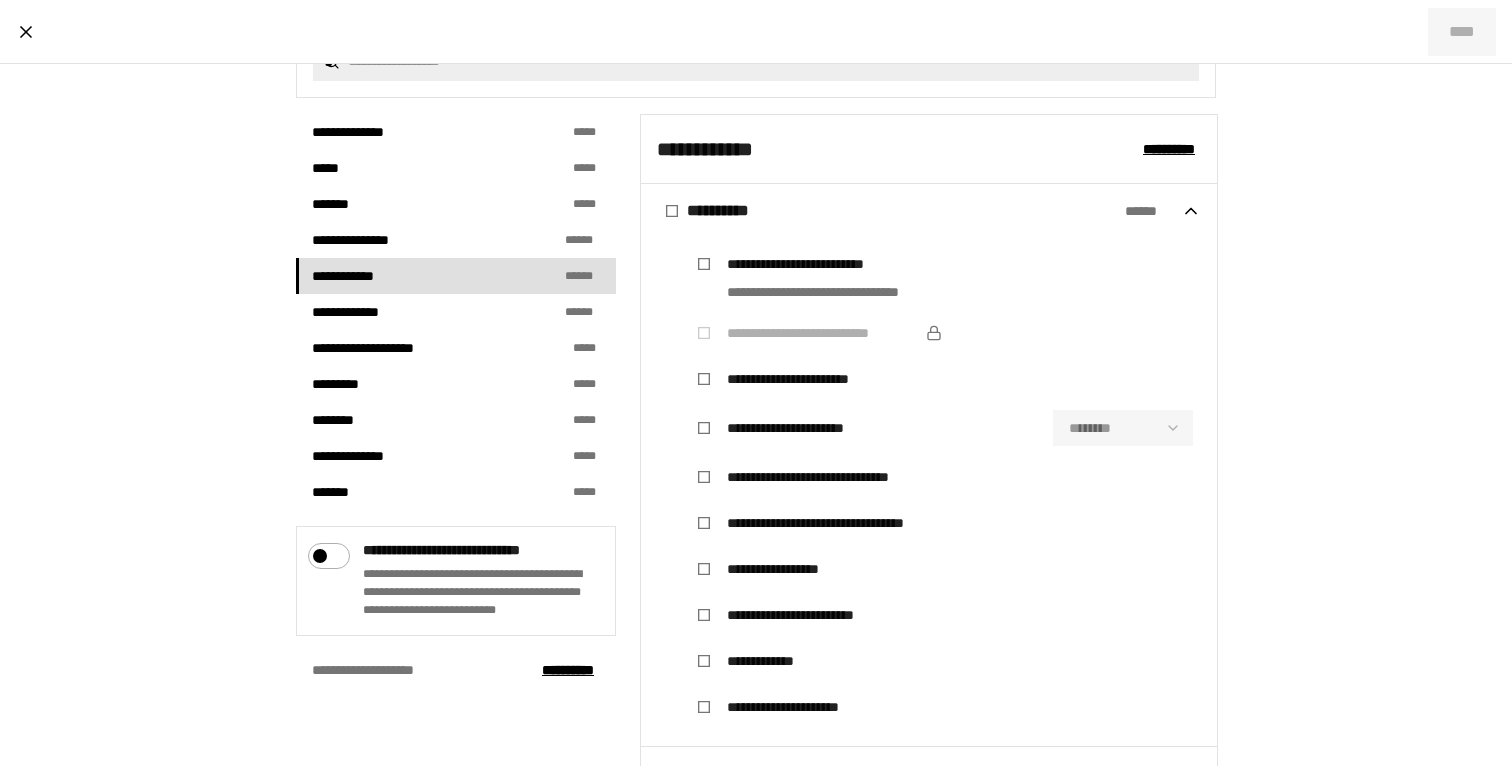 click on "**********" at bounding box center [804, 428] 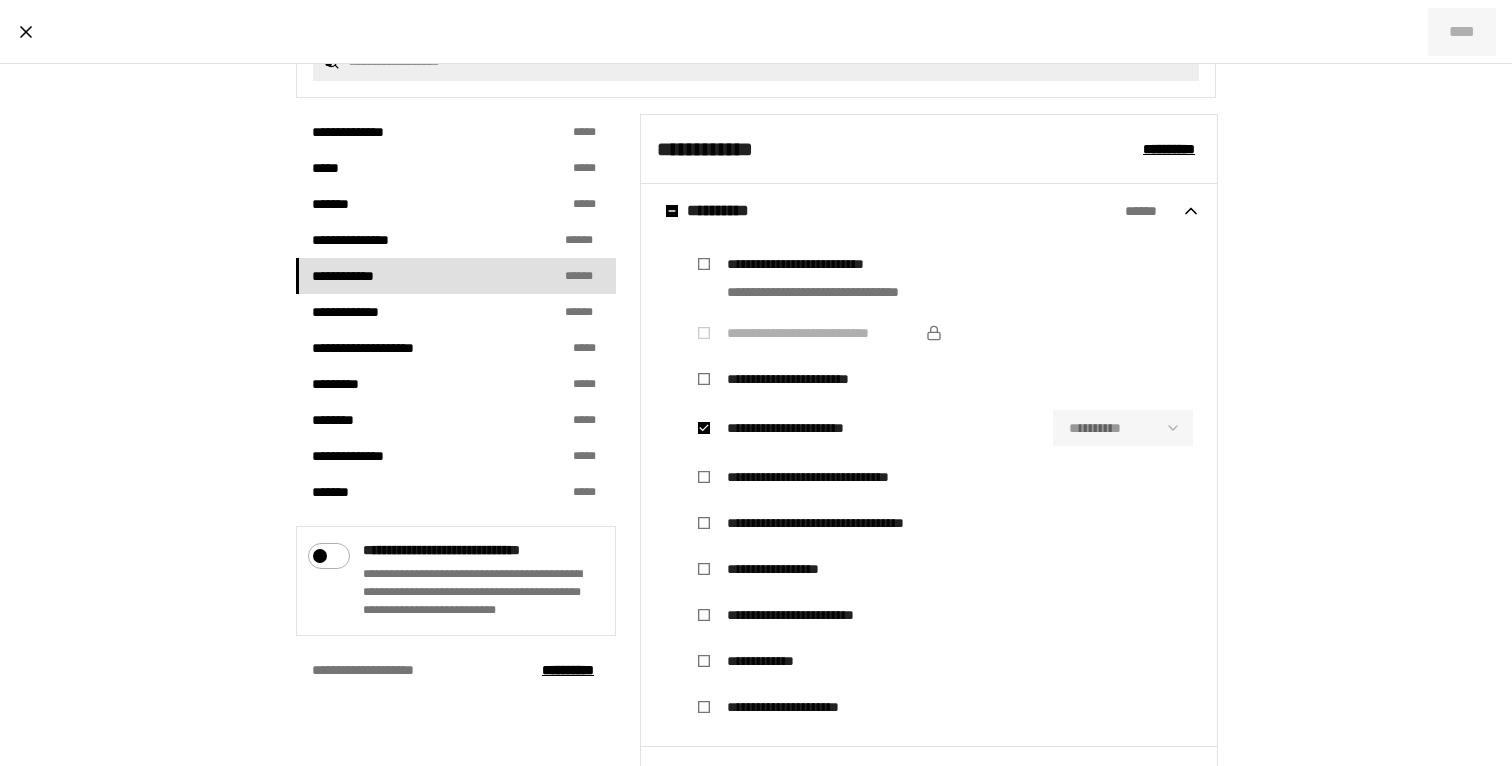 click on "**********" at bounding box center [804, 428] 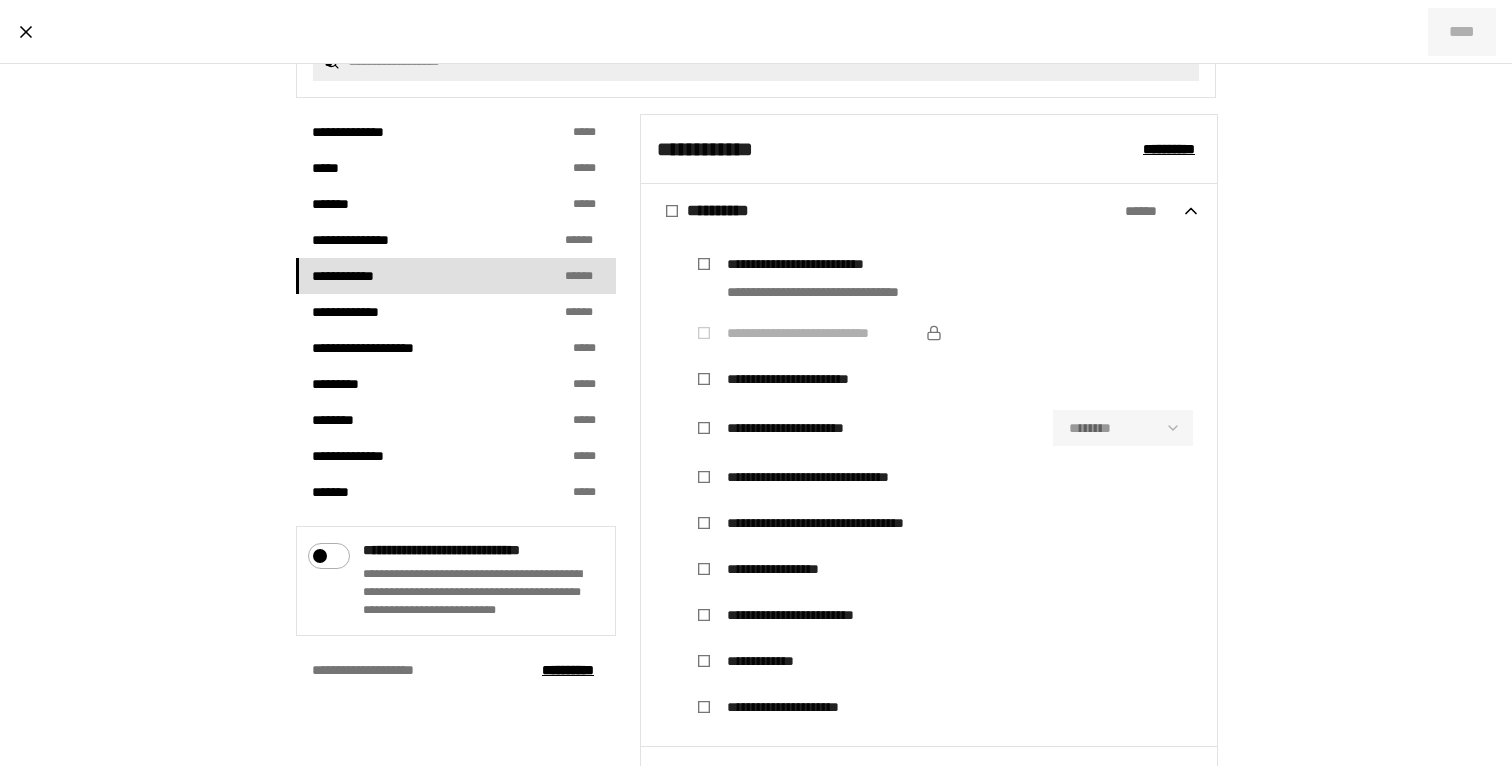 click on "**********" at bounding box center (804, 428) 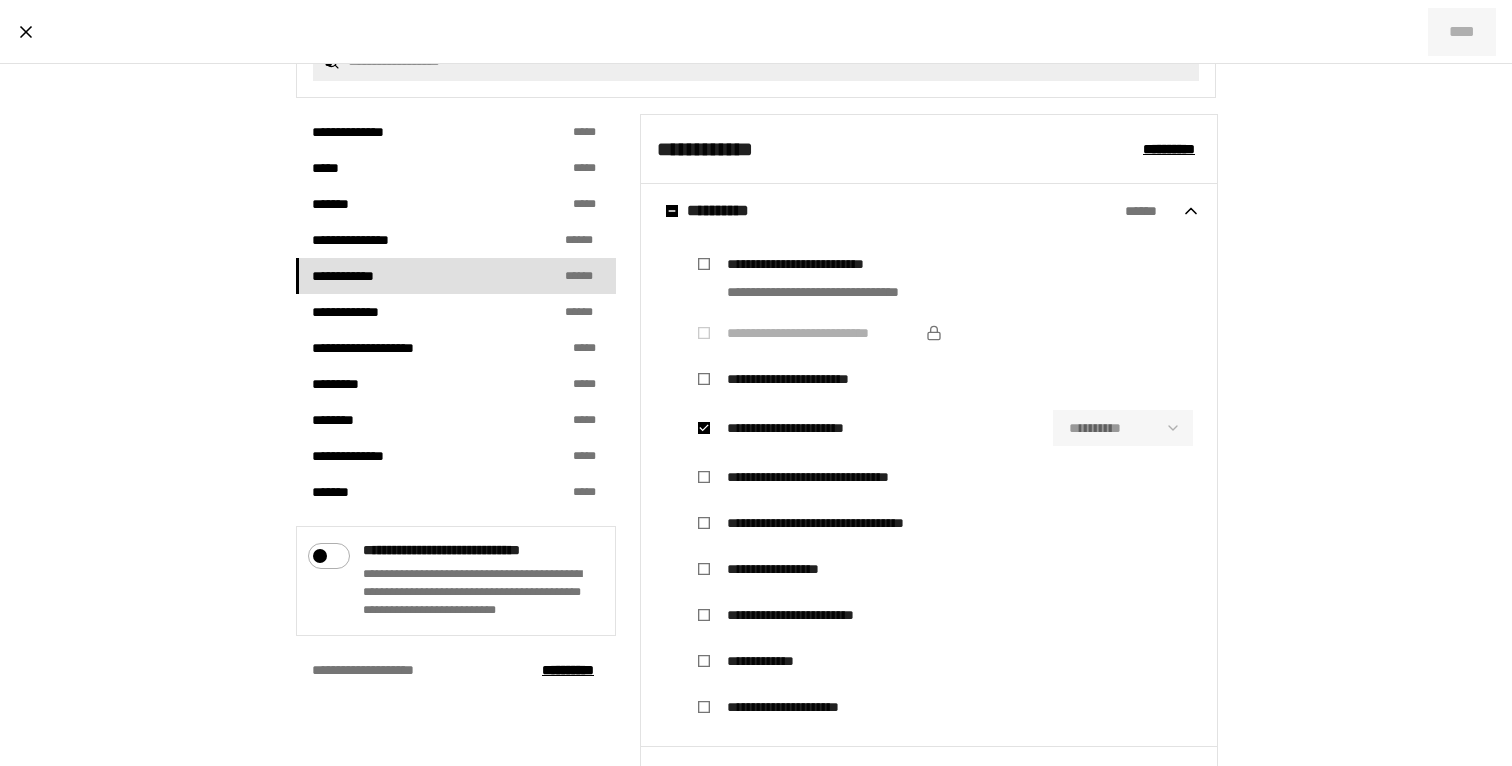 click on "**********" at bounding box center (806, 379) 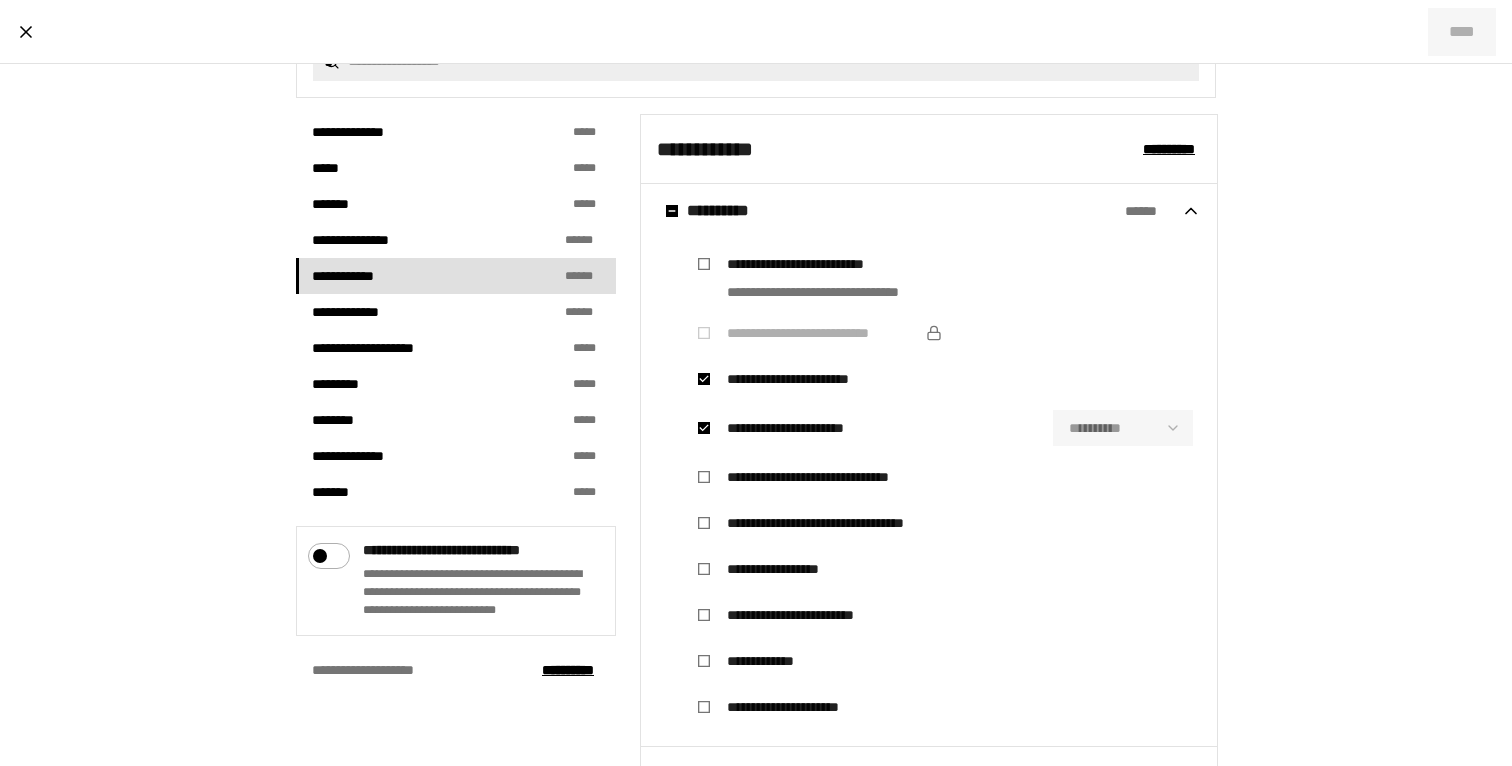 click on "**********" at bounding box center [806, 379] 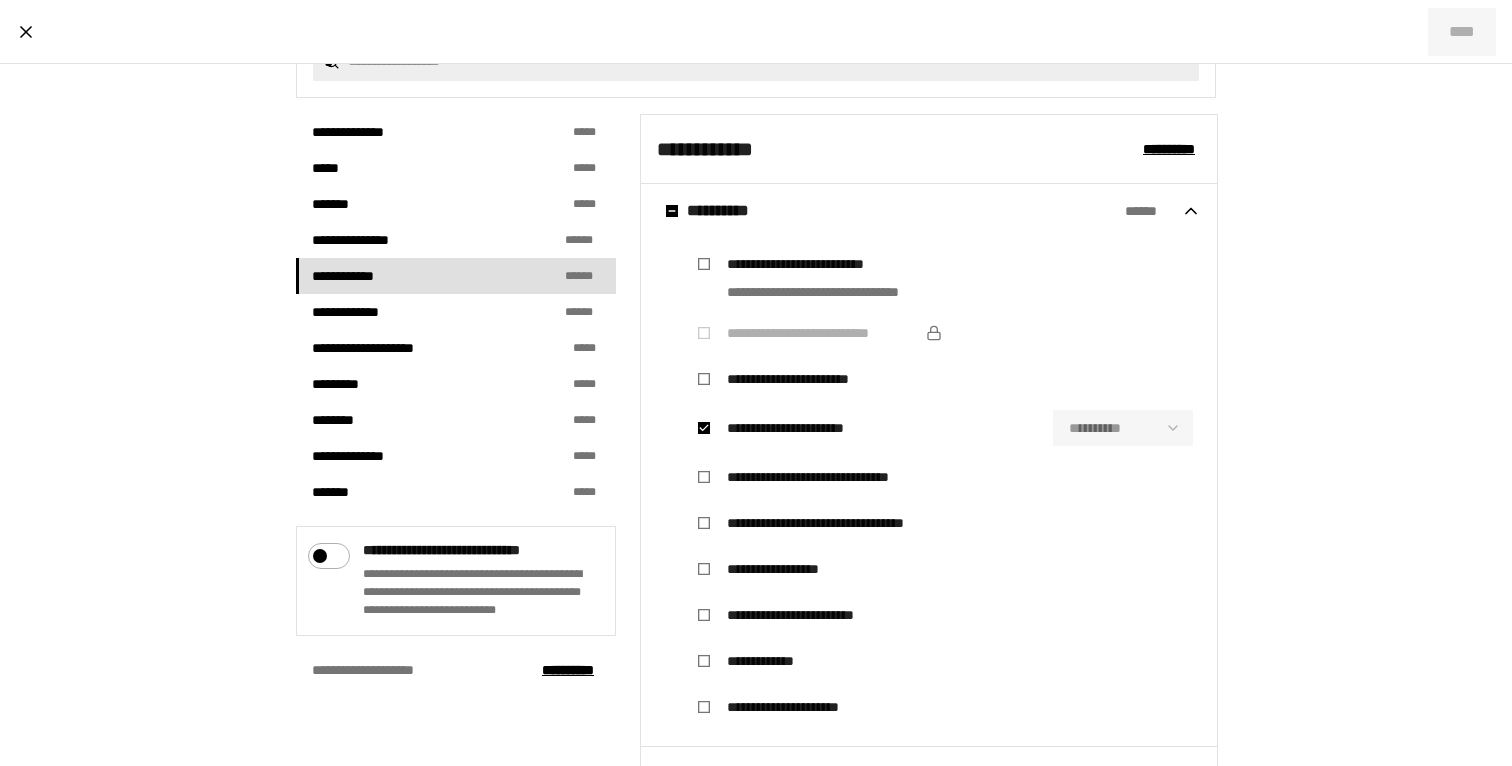 click on "**********" at bounding box center [837, 278] 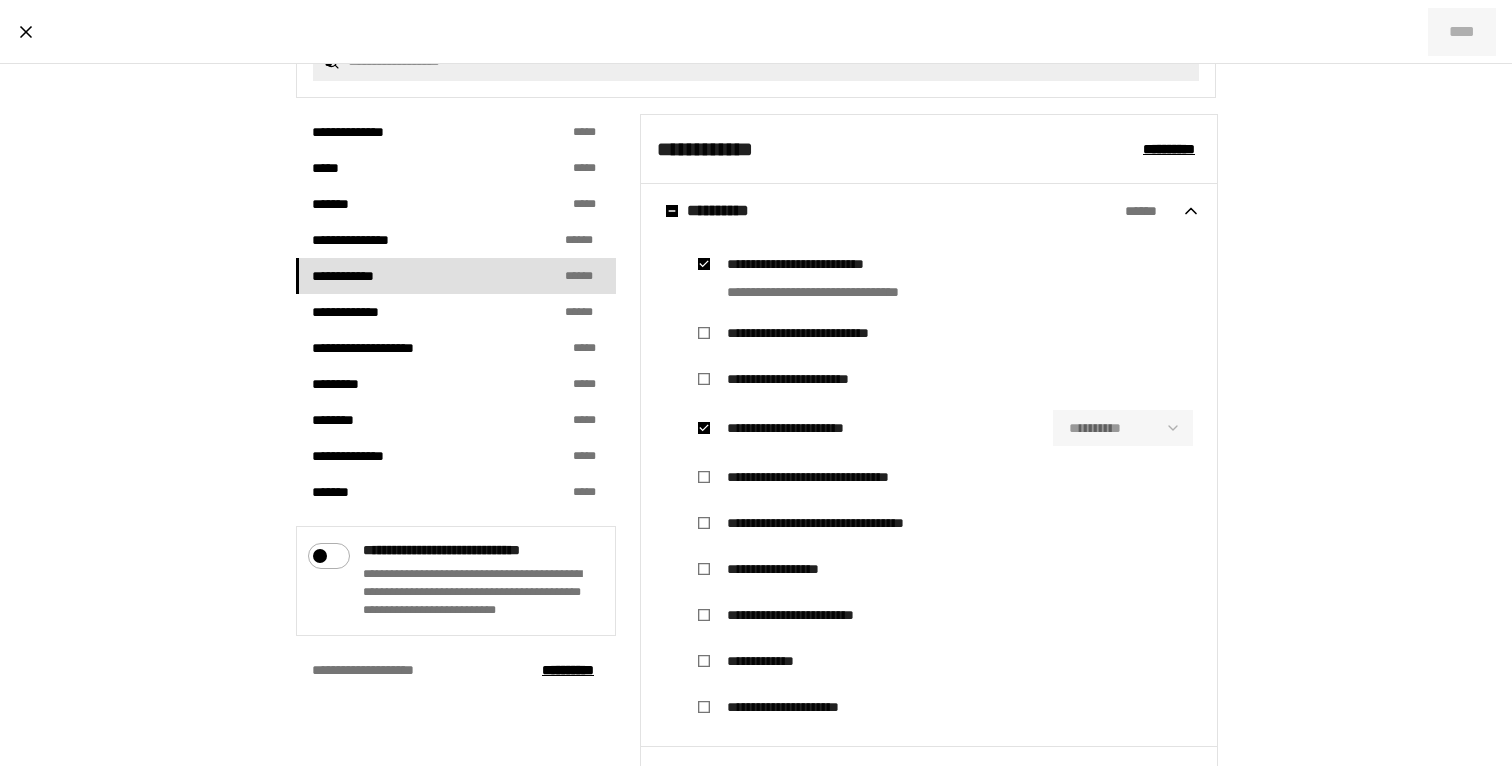 click on "**********" at bounding box center [822, 333] 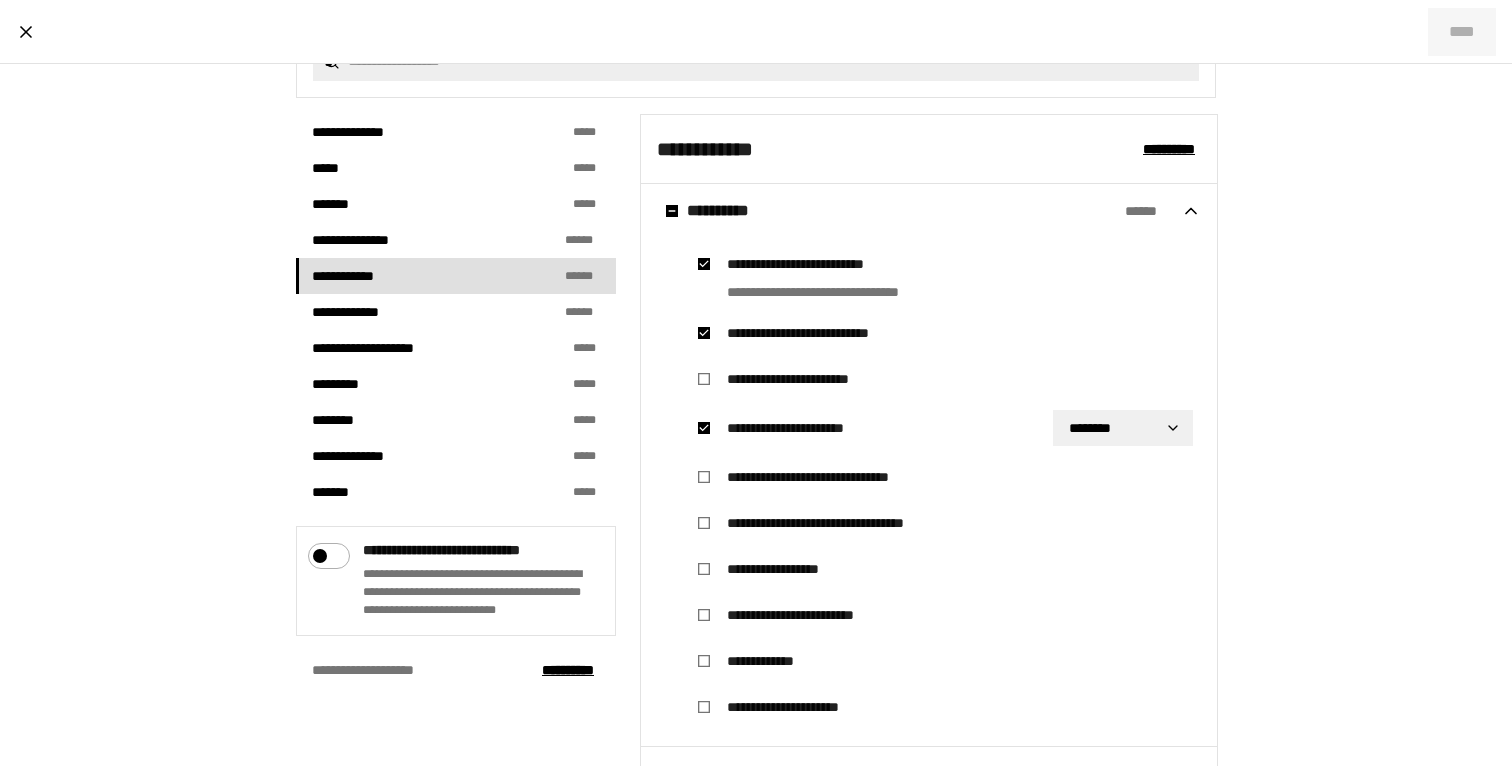 click on "**********" at bounding box center [822, 333] 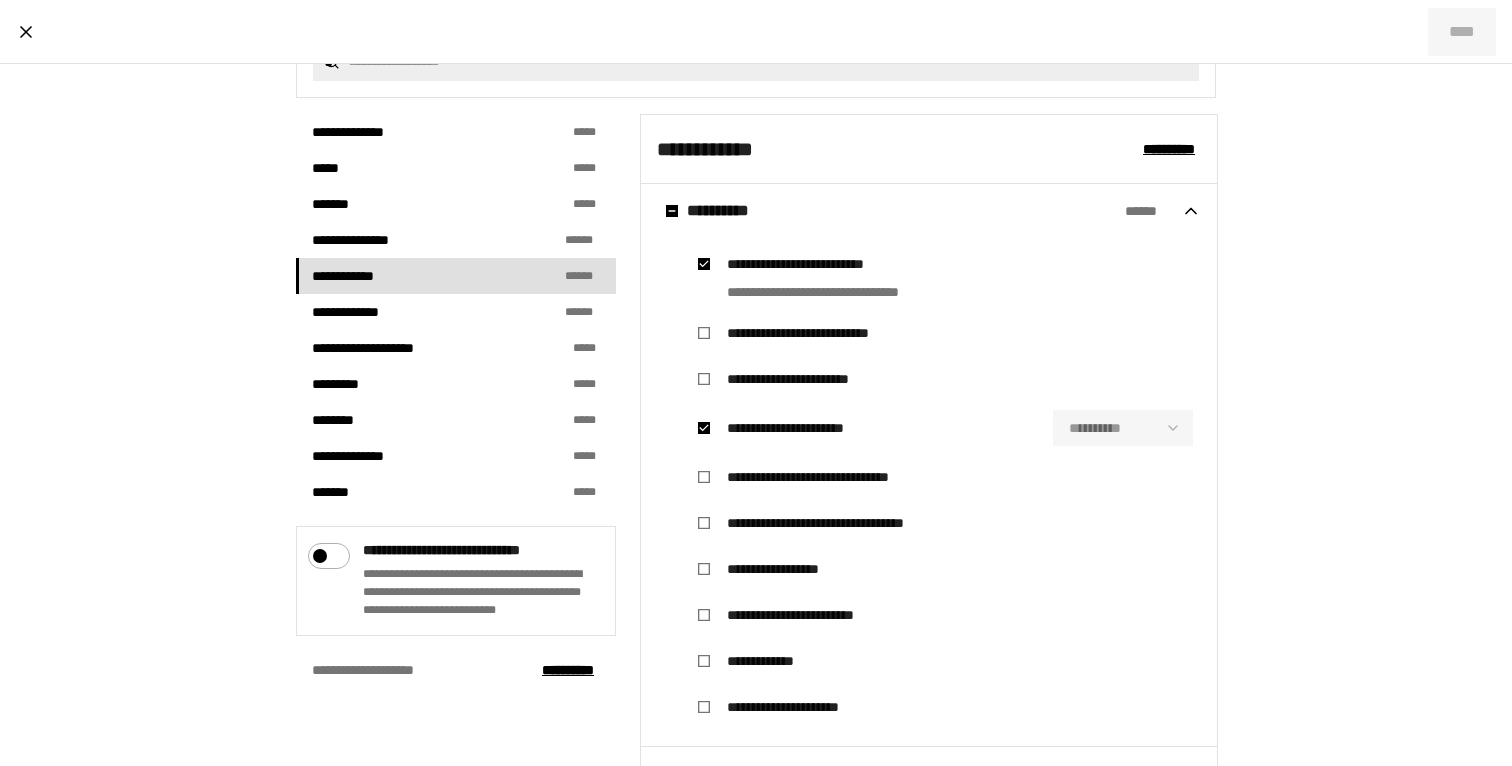 click on "**********" at bounding box center [822, 333] 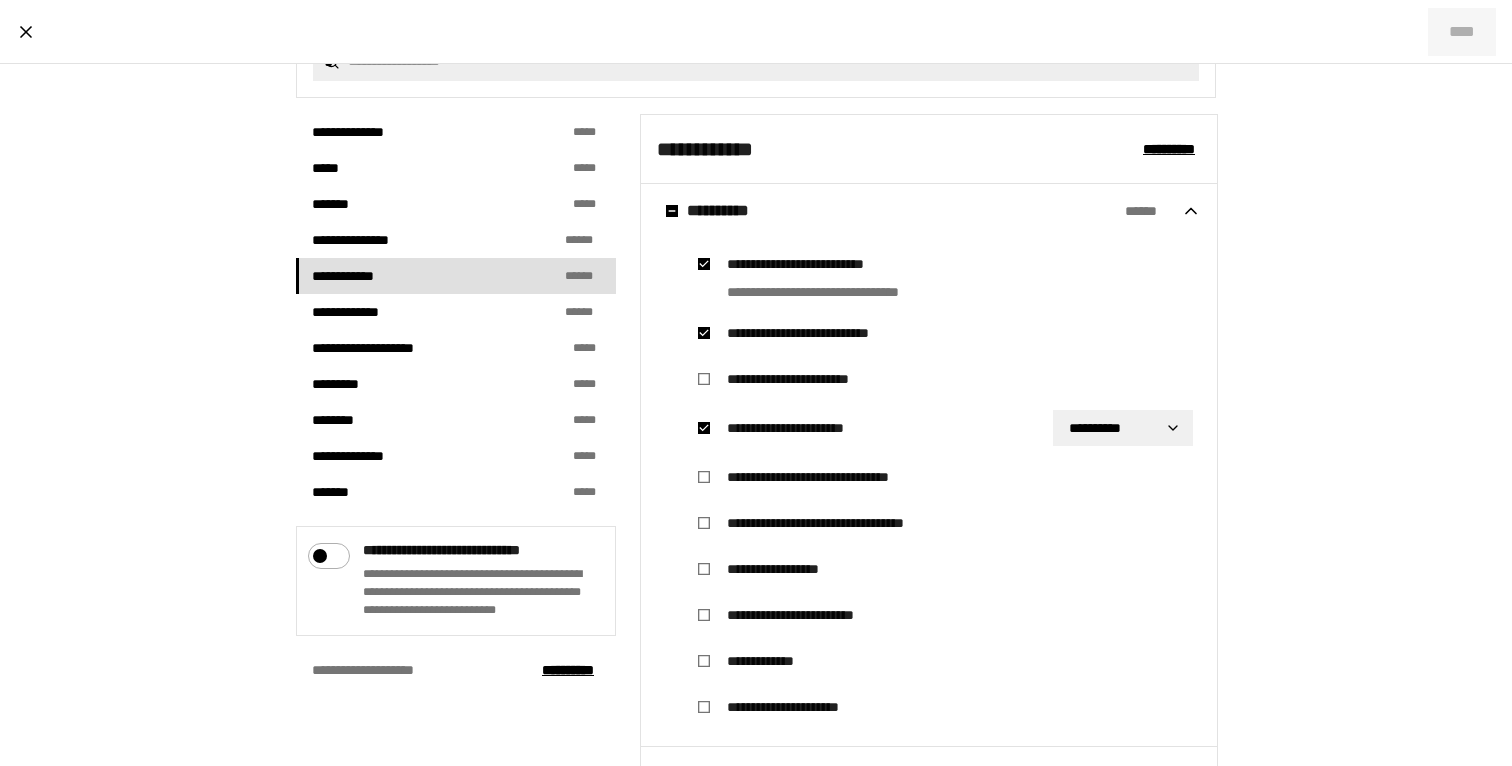 click on "**********" at bounding box center (822, 333) 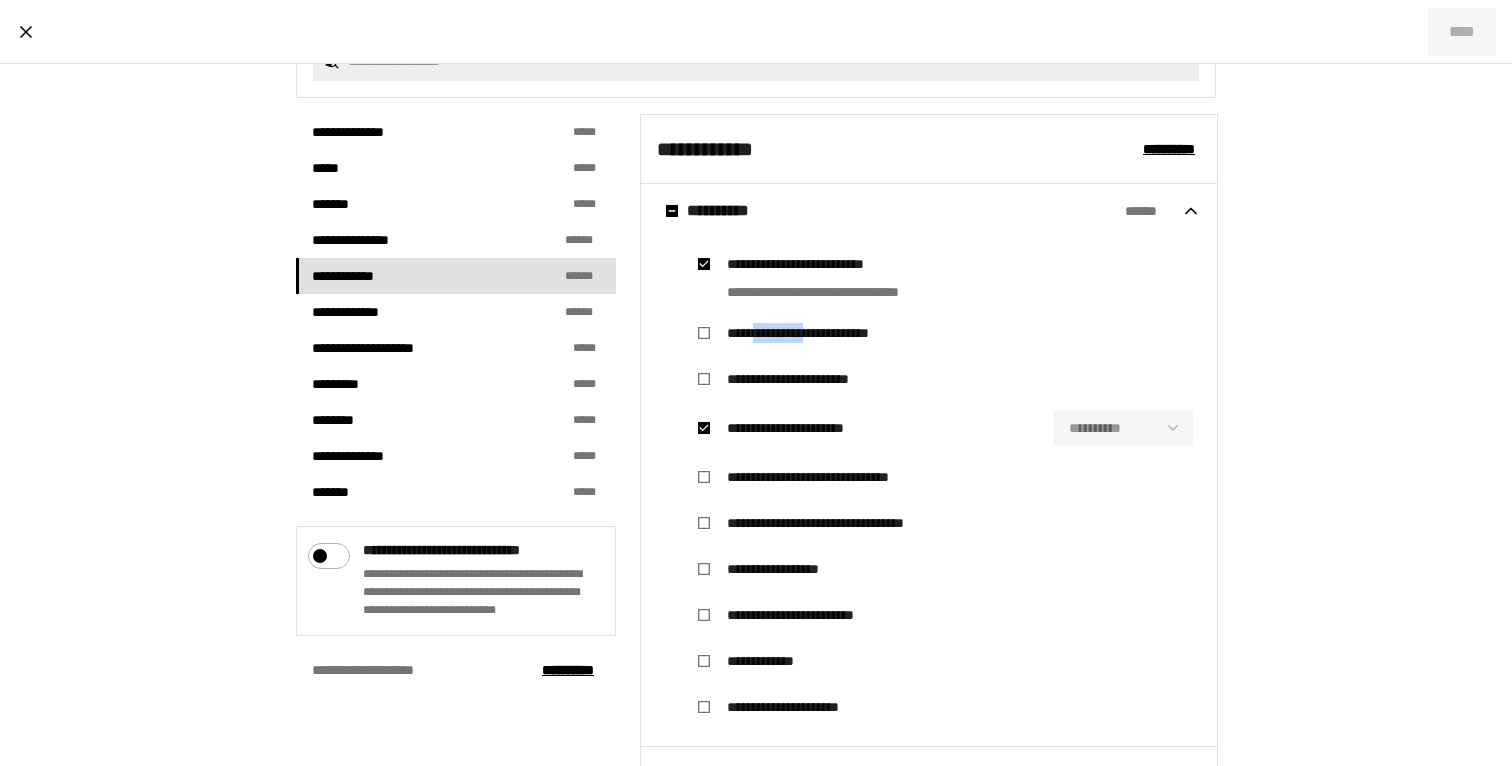 click on "**********" at bounding box center (822, 333) 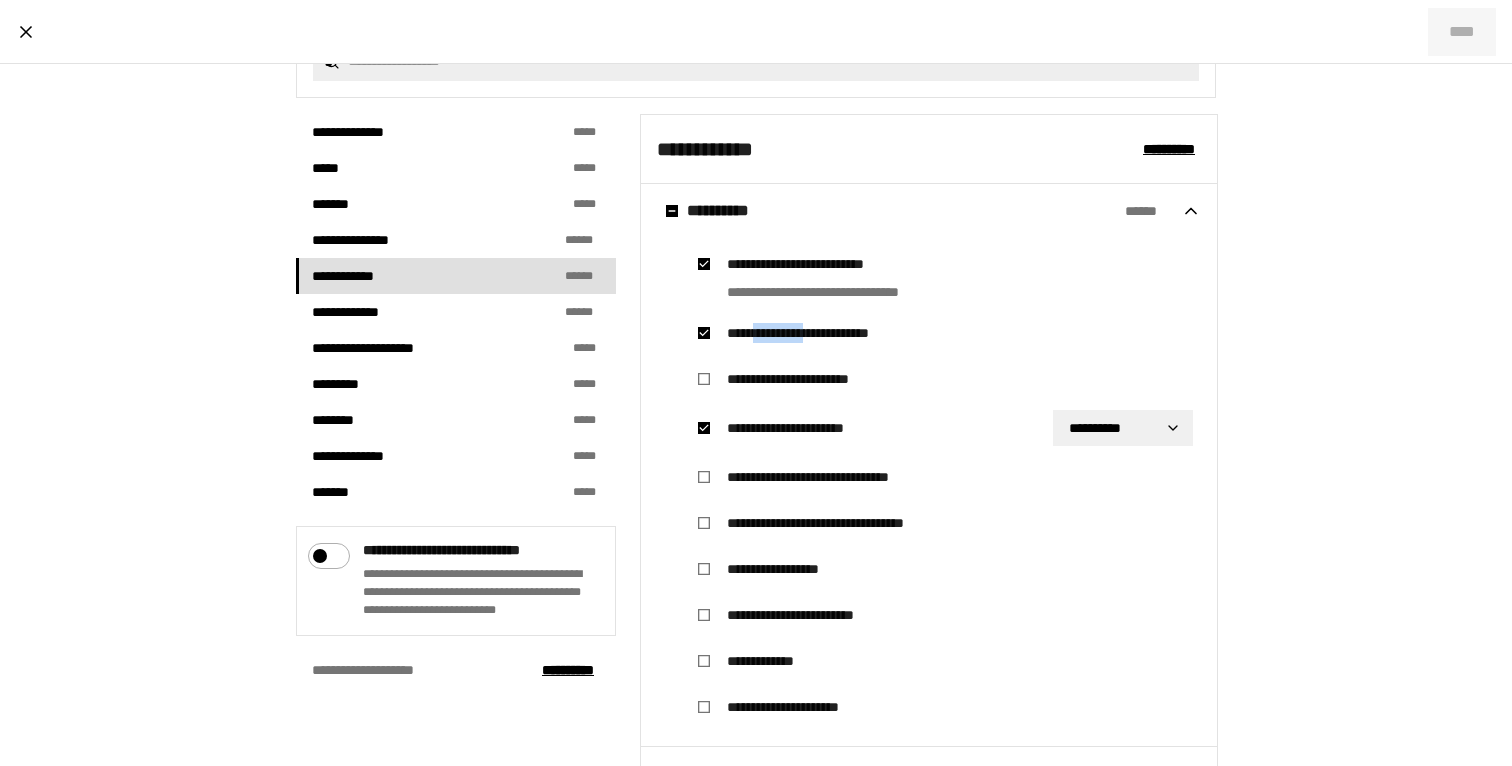 click on "**********" at bounding box center (822, 333) 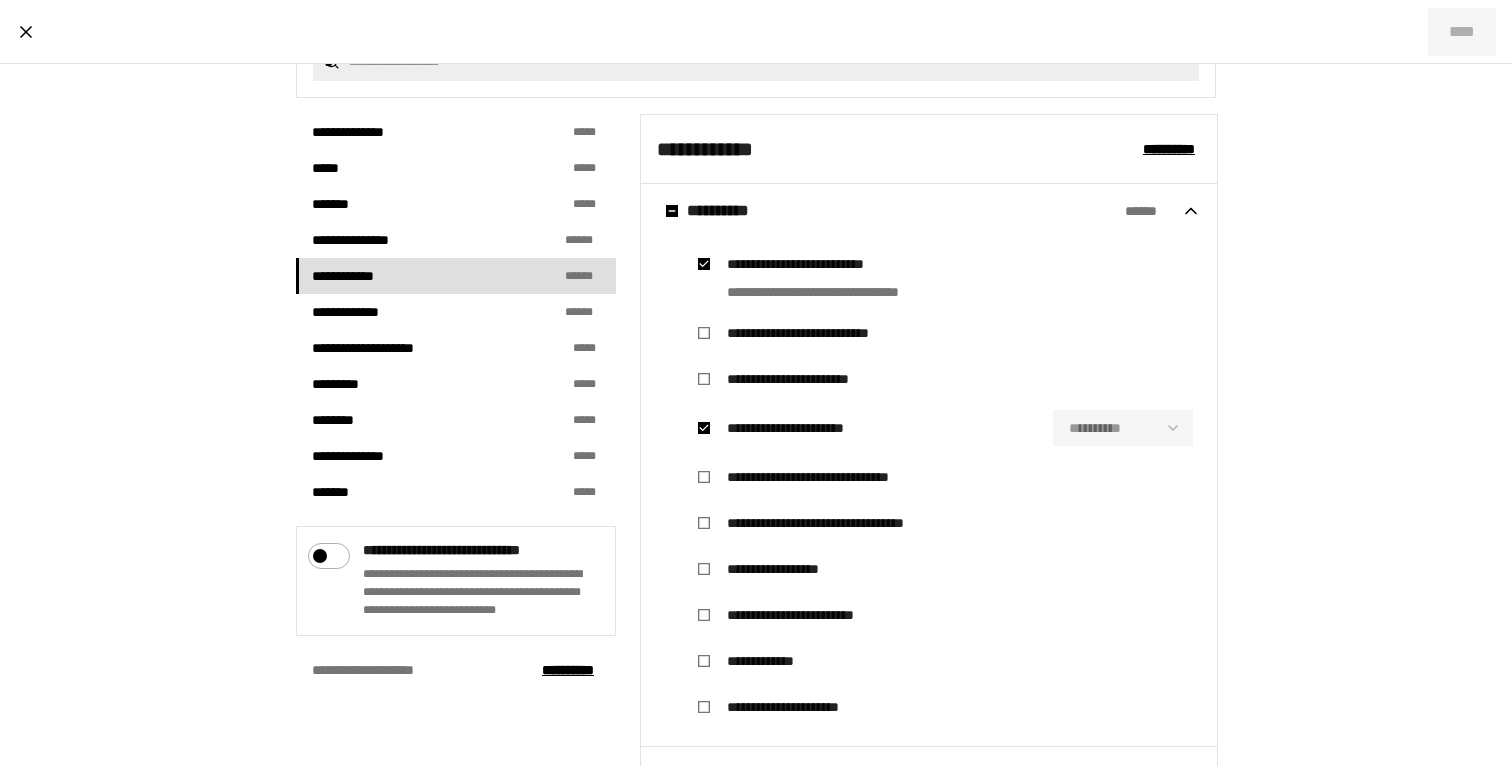 click on "**********" at bounding box center [804, 428] 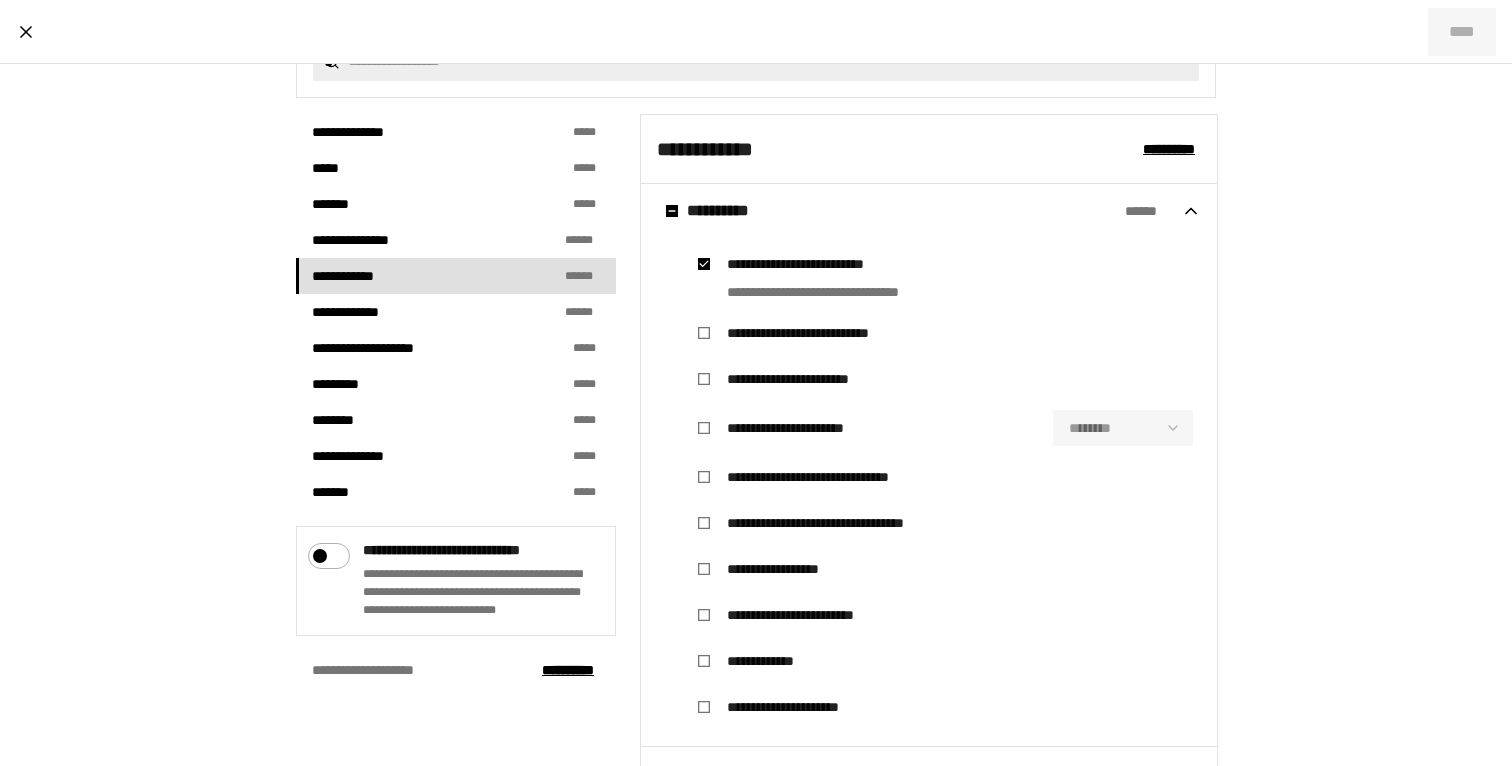 click on "**********" at bounding box center [804, 428] 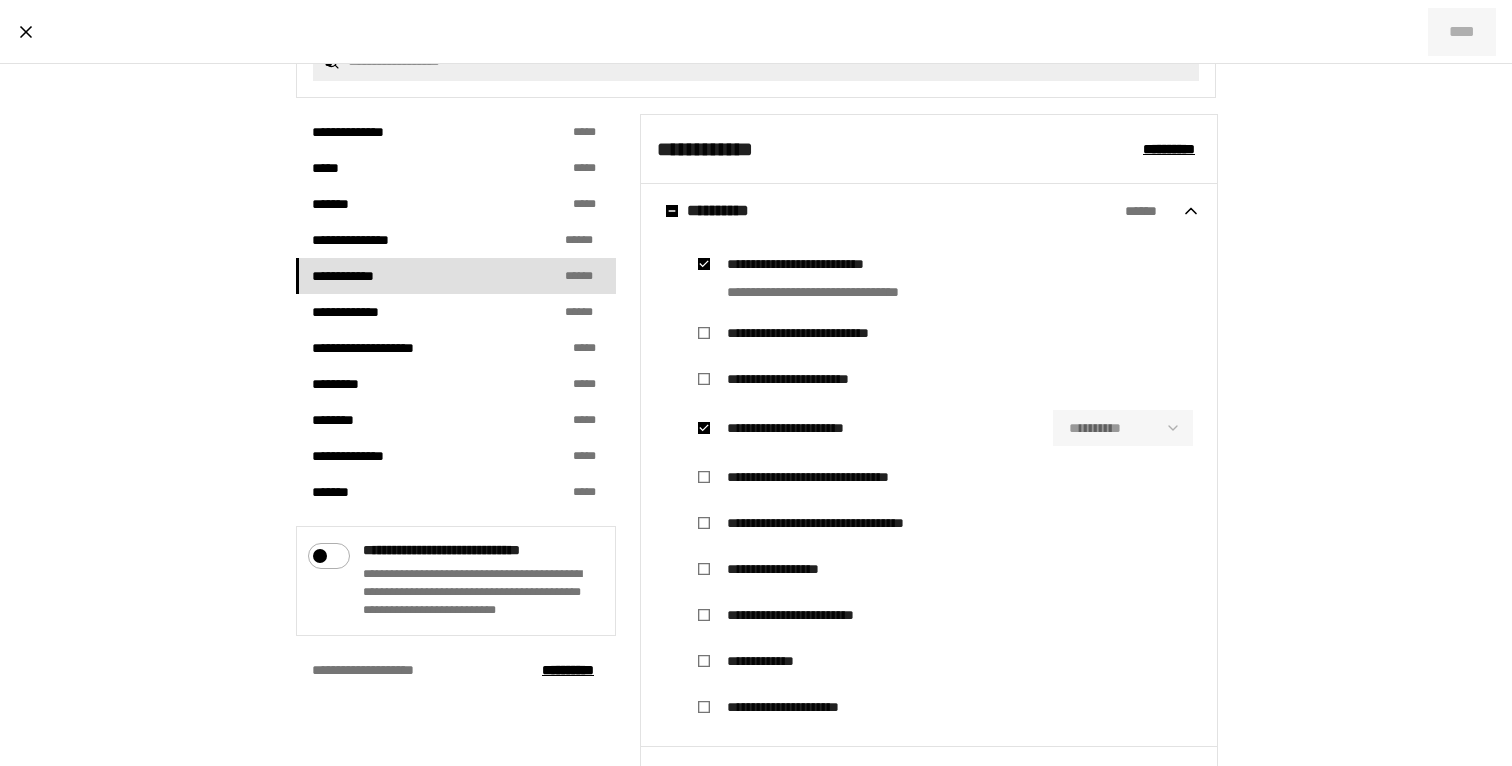 click on "**********" at bounding box center (822, 333) 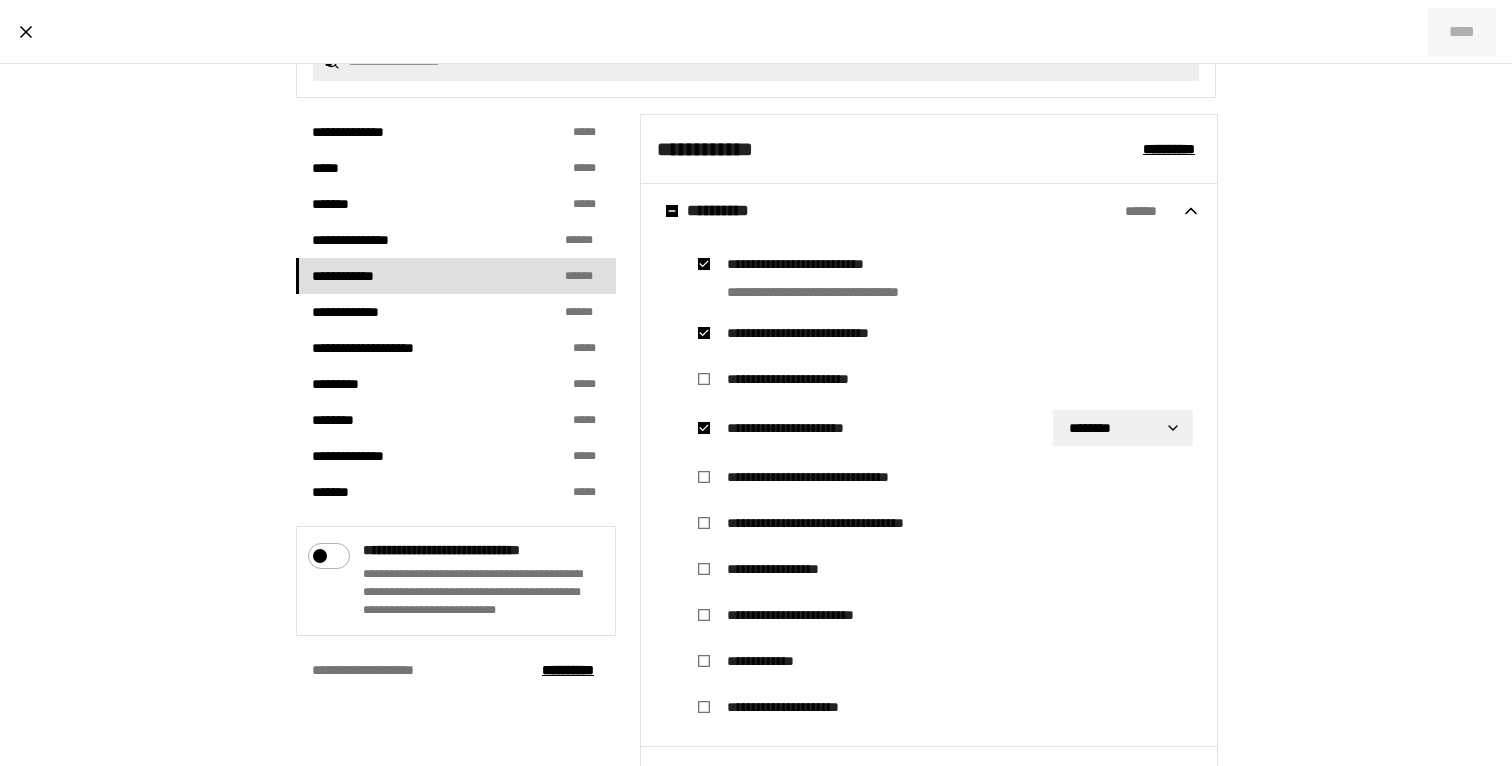 click on "**********" at bounding box center [822, 333] 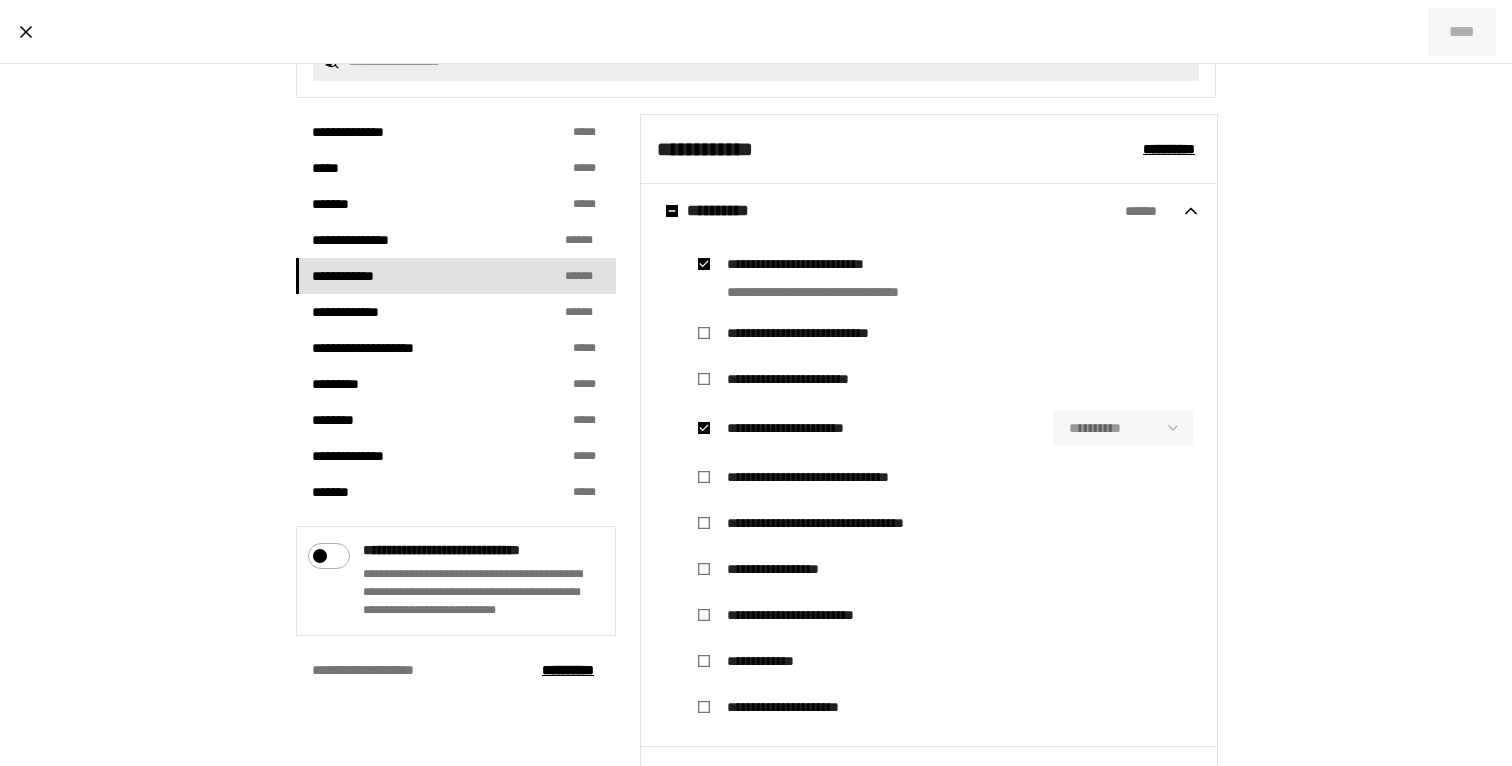 click on "**********" at bounding box center [822, 333] 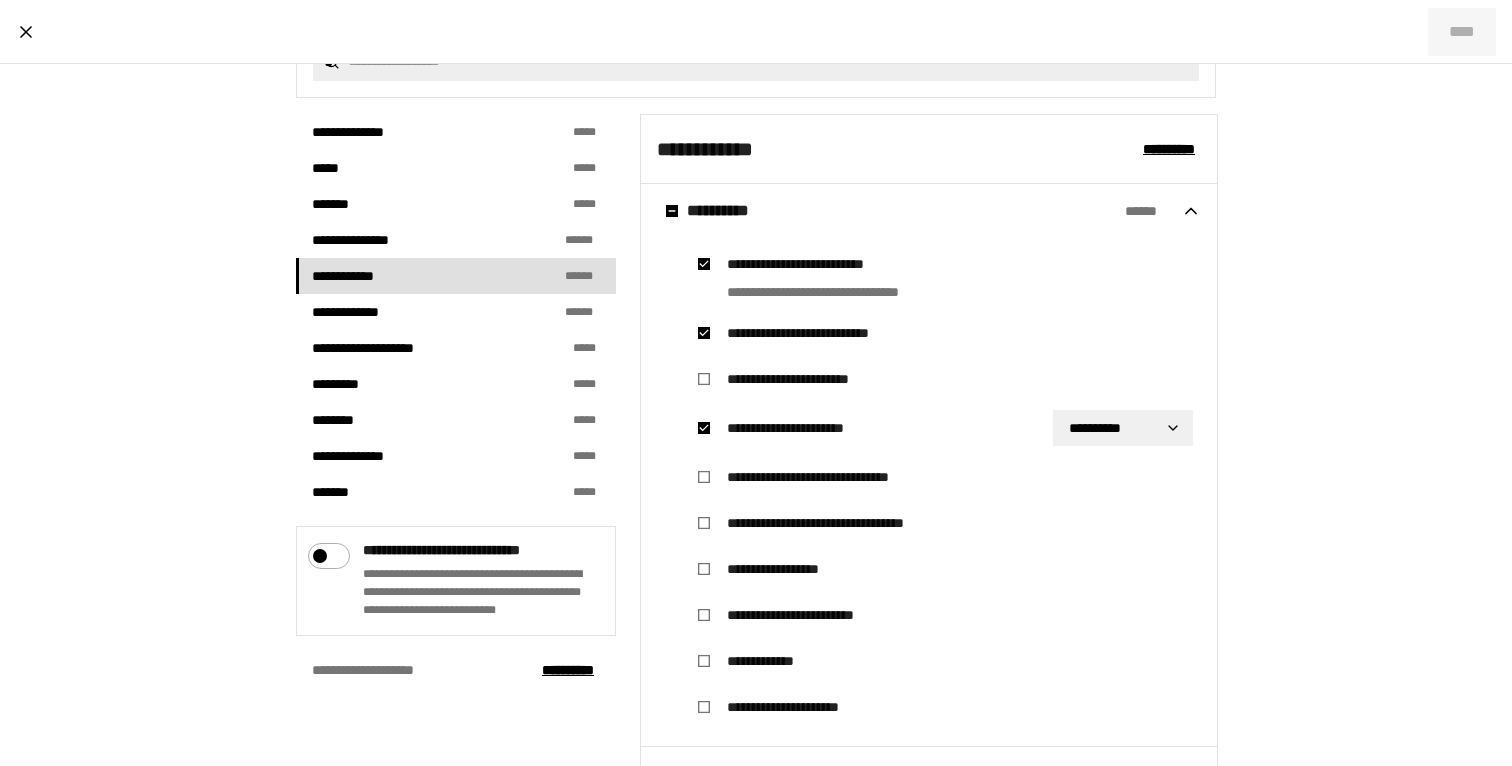 click on "**********" at bounding box center [756, 383] 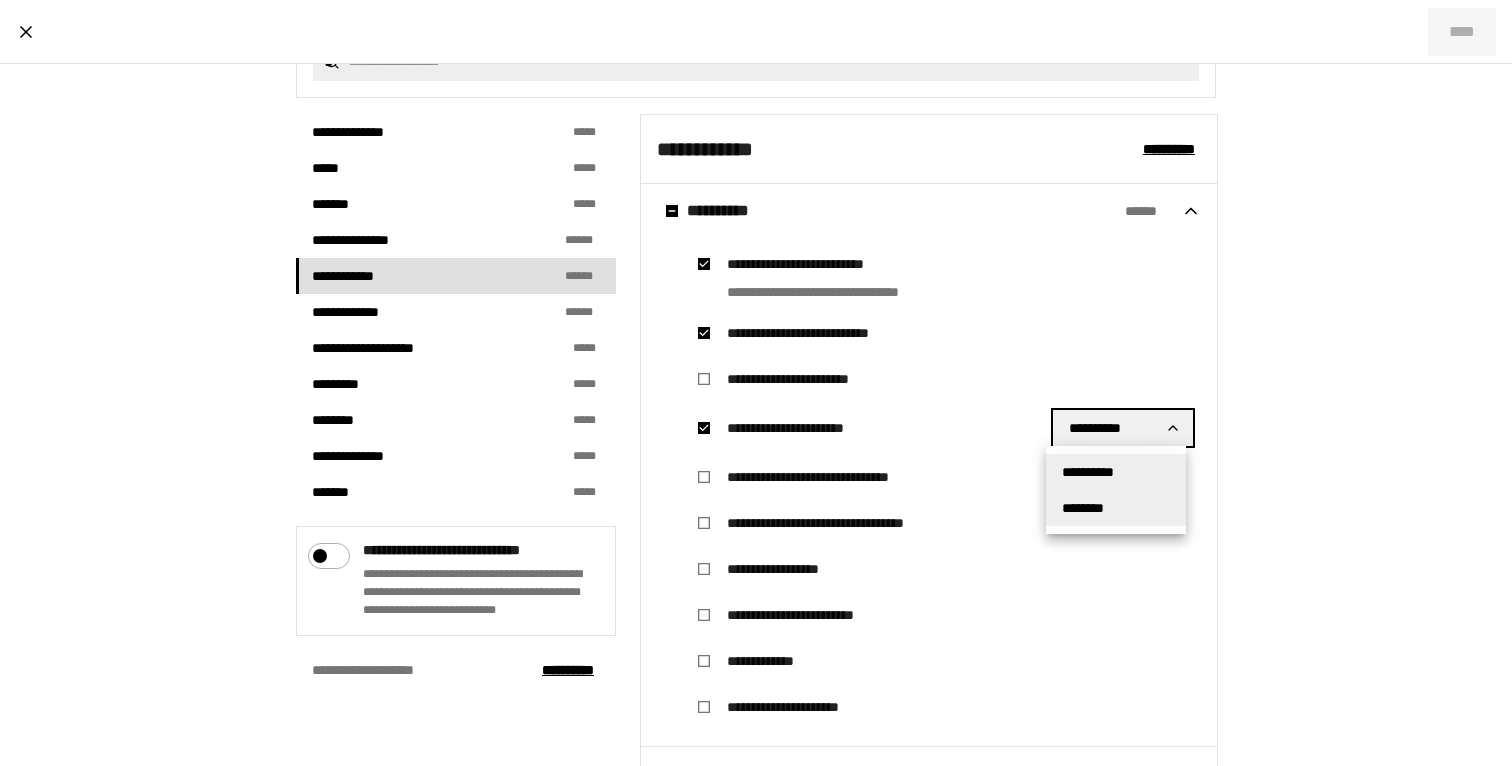 click on "********" at bounding box center [1083, 508] 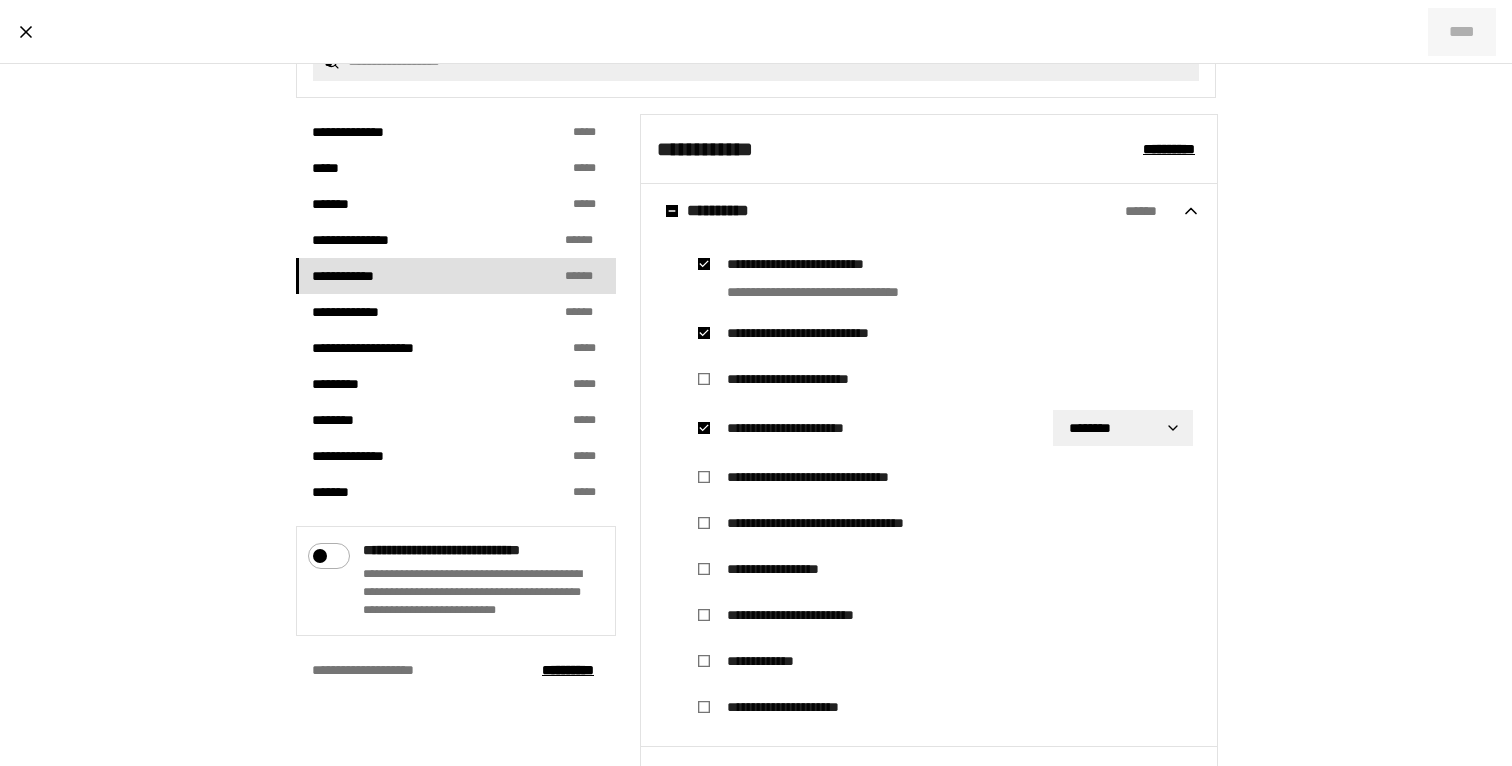click on "**********" at bounding box center [756, 237] 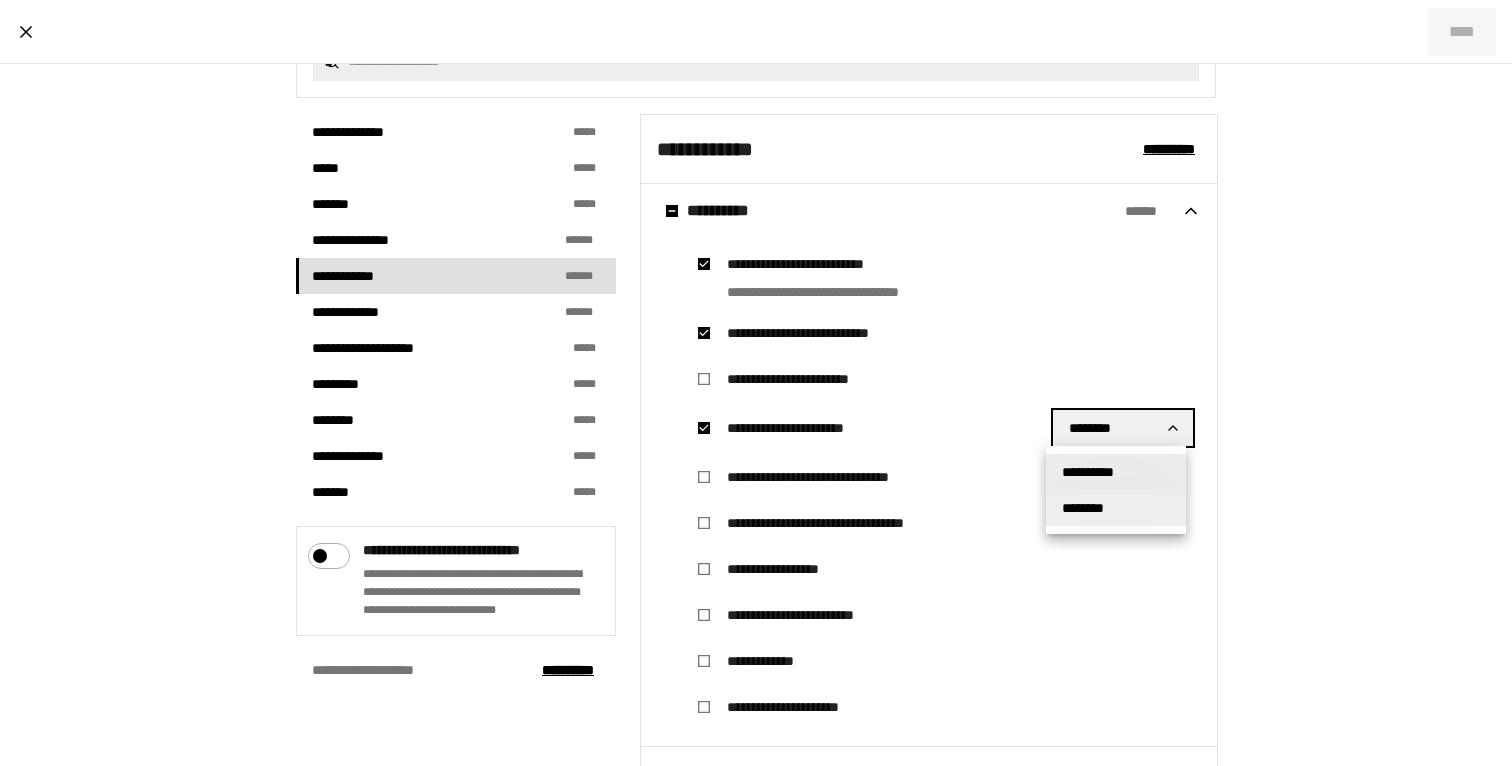 click on "**********" at bounding box center (1088, 472) 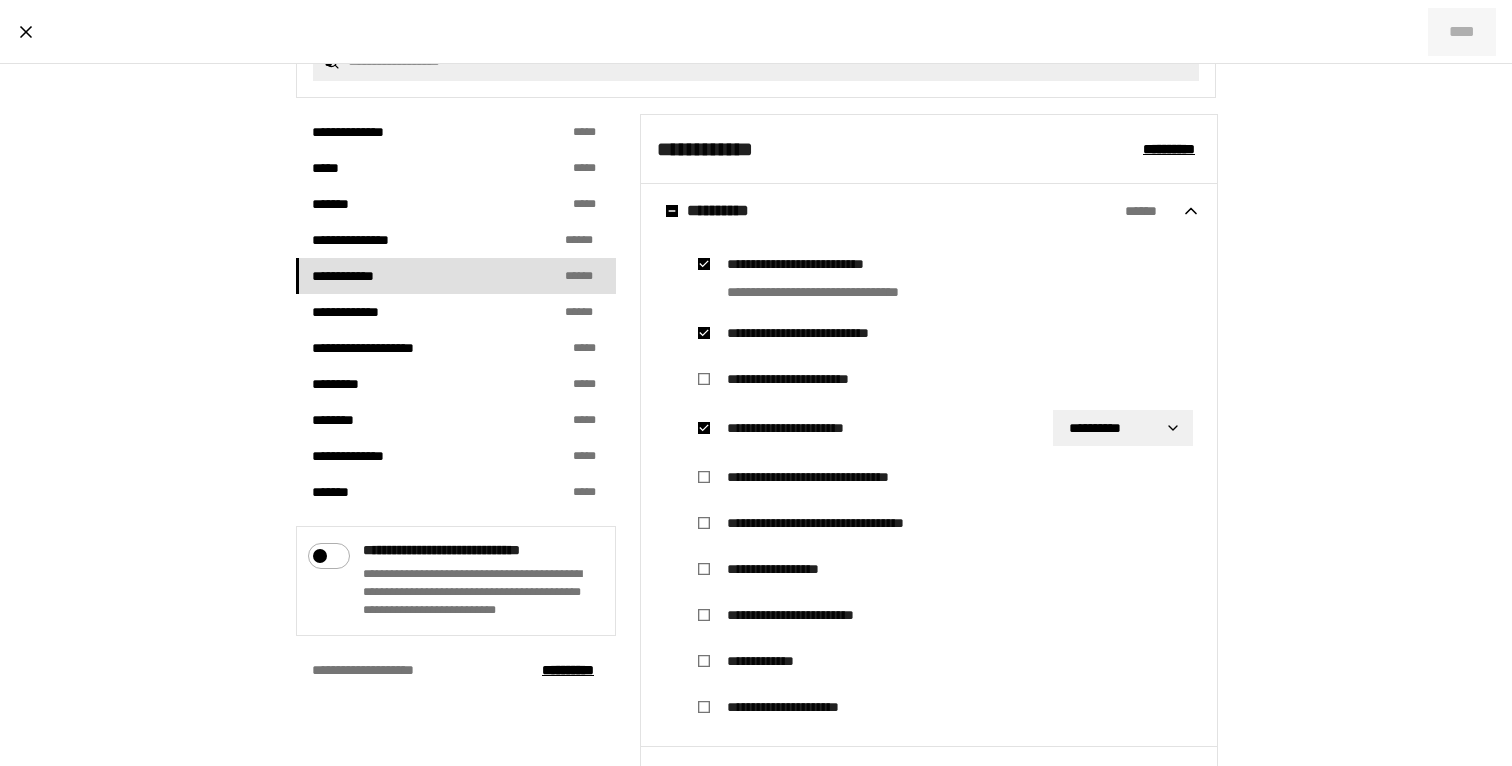 click on "**********" at bounding box center [756, 383] 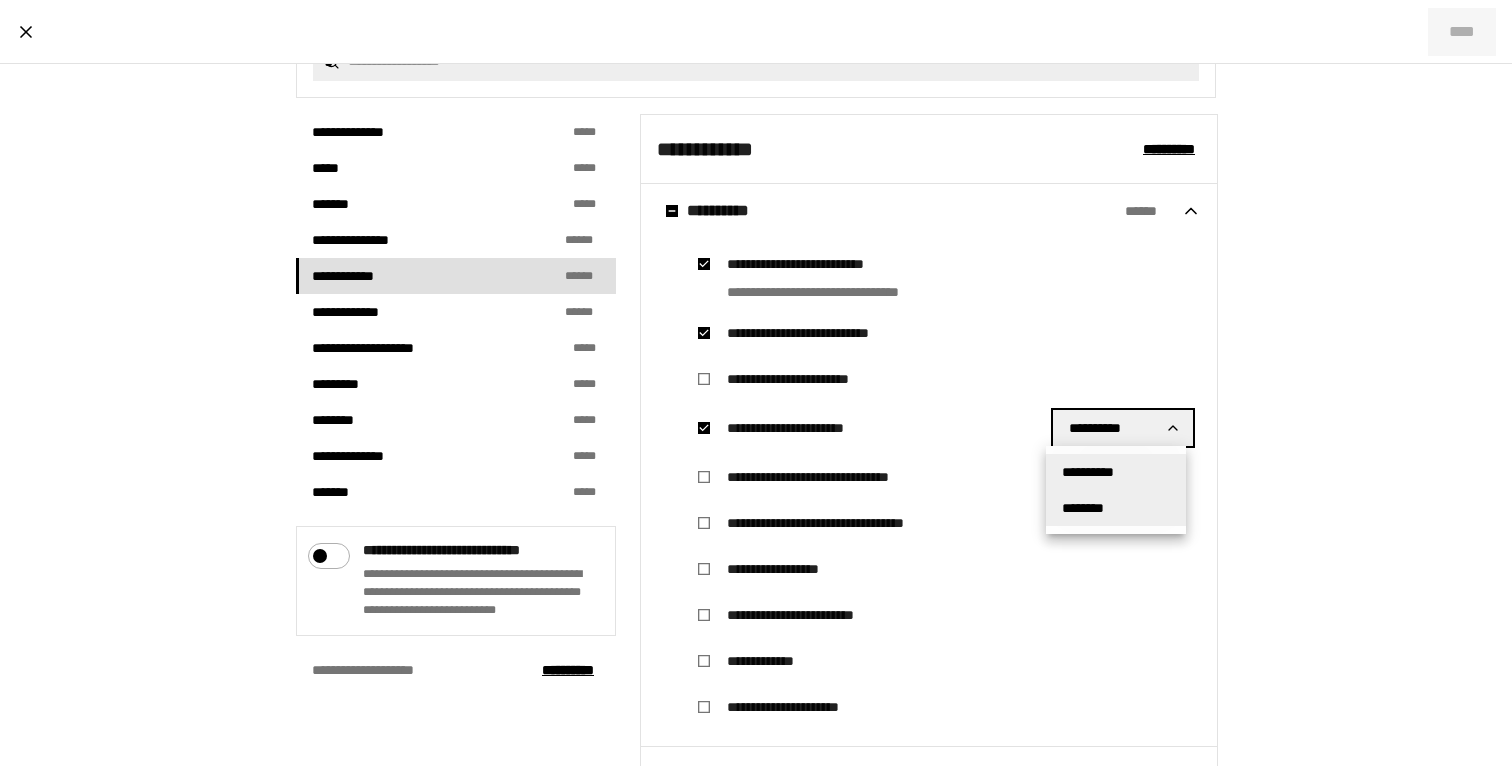 click on "********" at bounding box center (1083, 508) 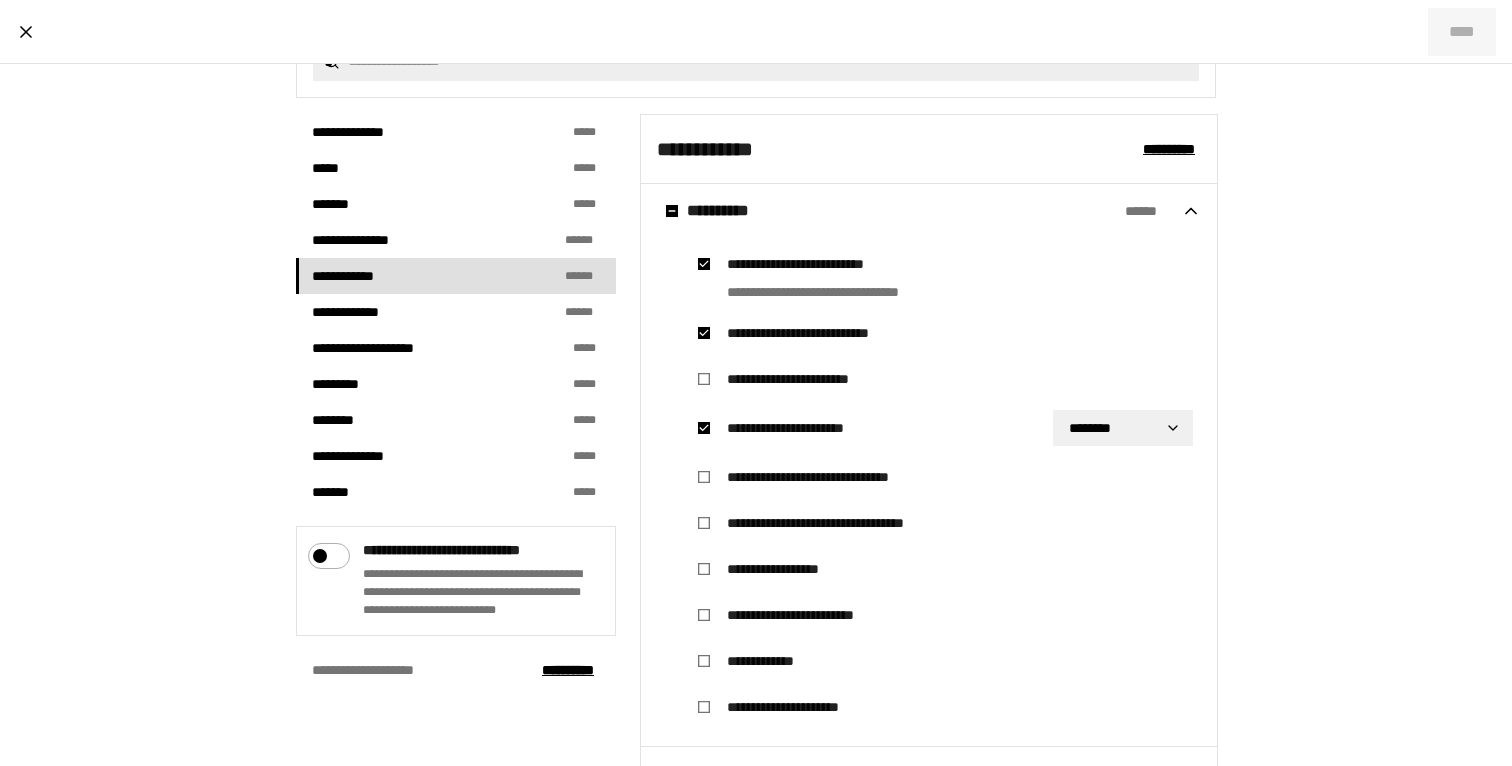 click on "**********" at bounding box center (756, 237) 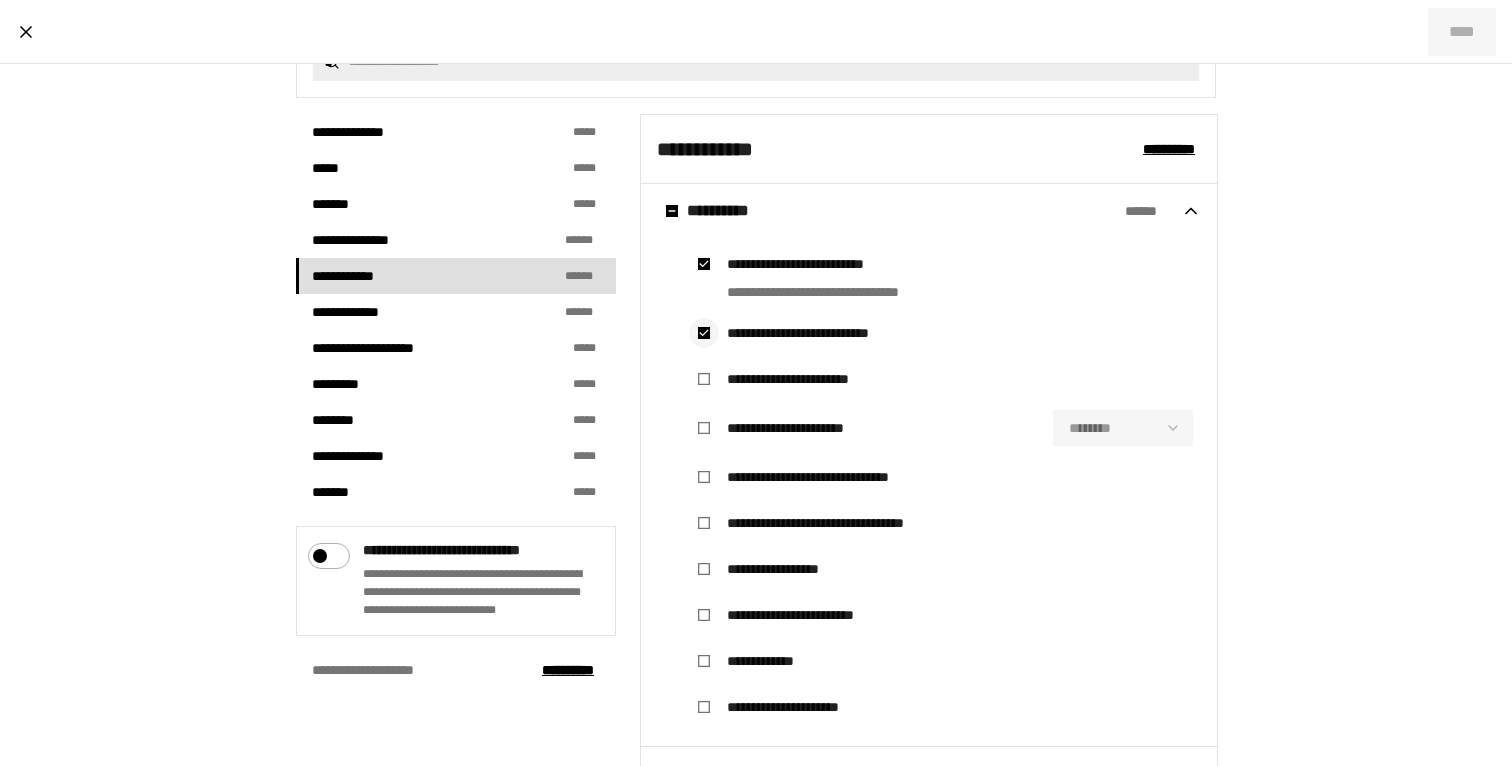 click at bounding box center (704, 333) 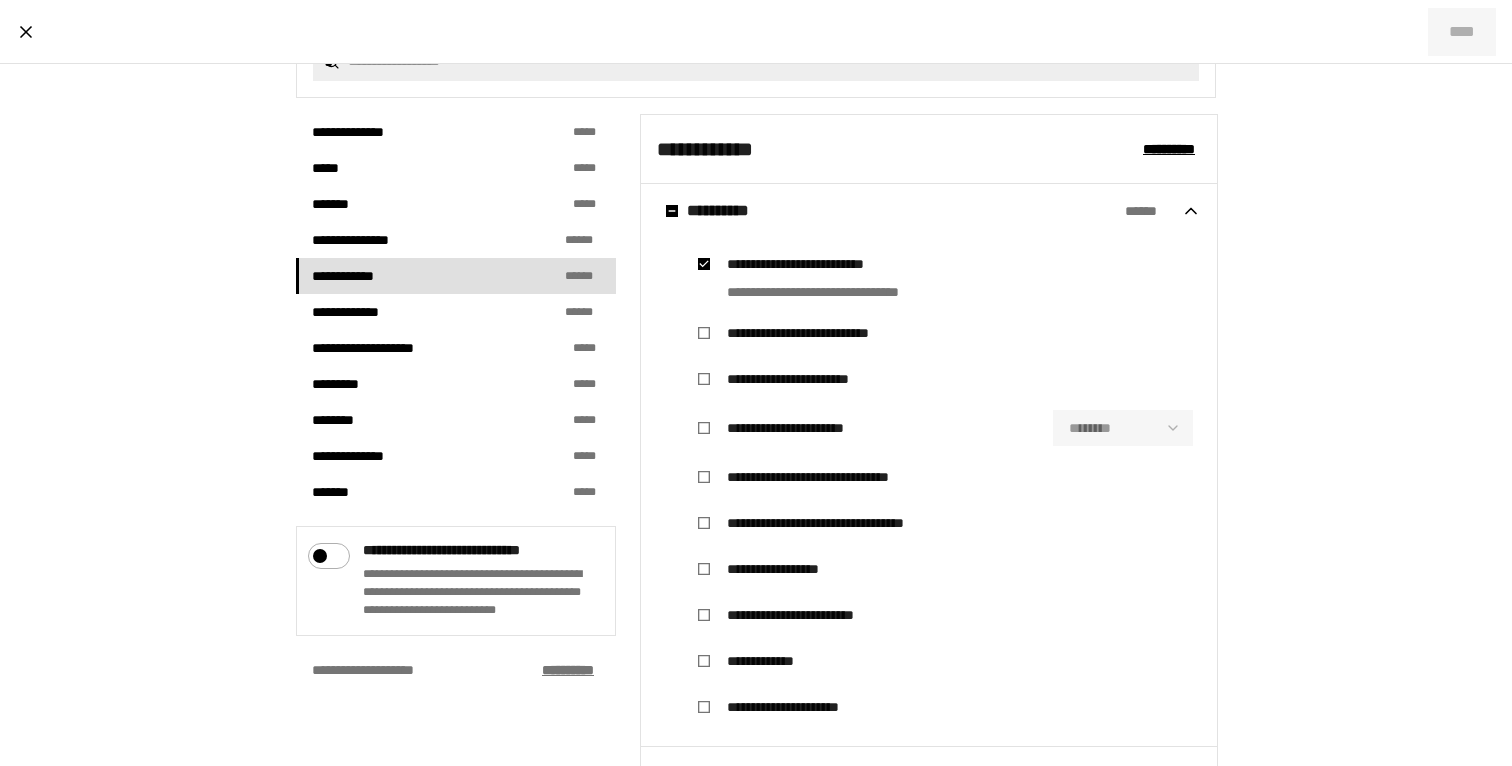 click on "****** ***" at bounding box center [568, 670] 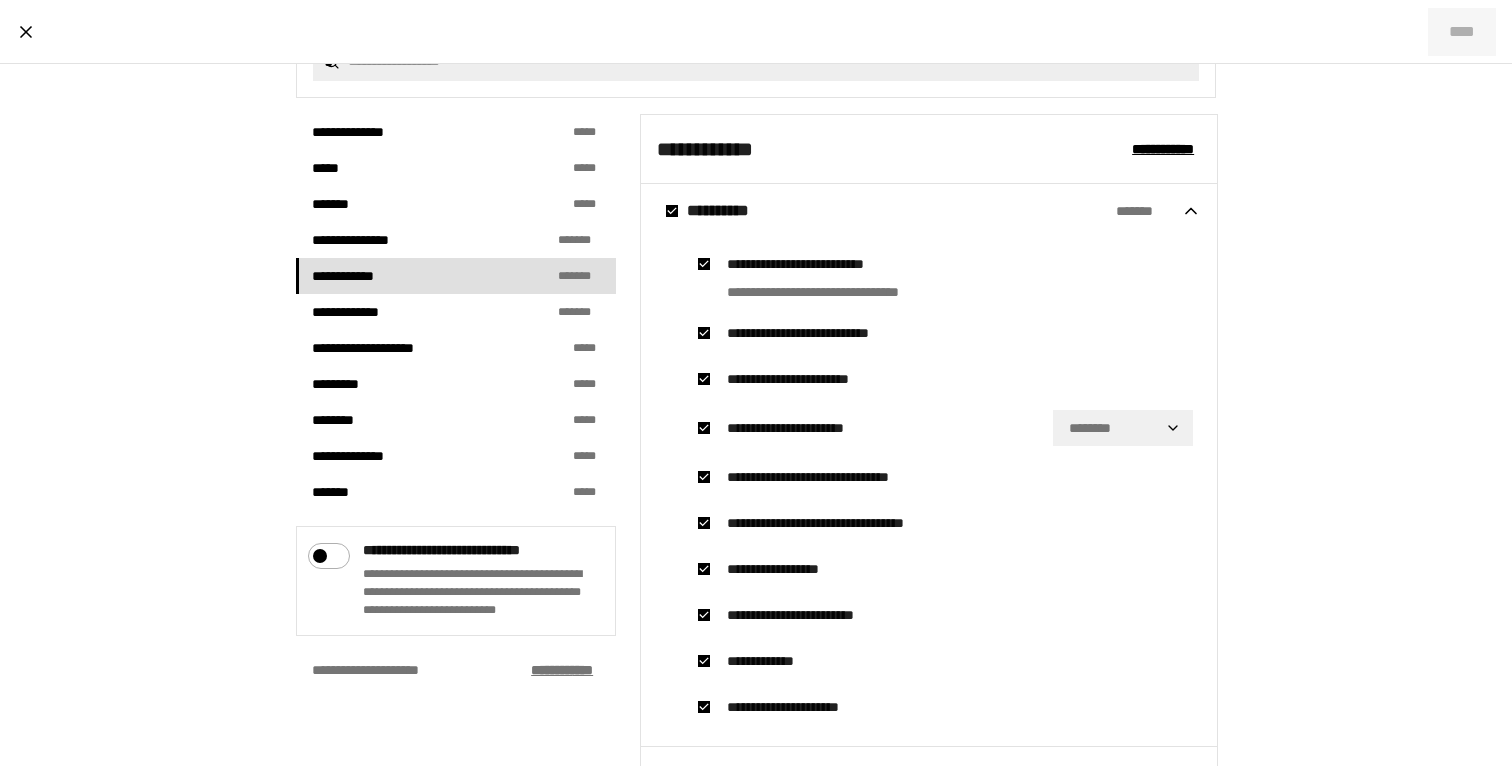 click on "******** ***" at bounding box center [562, 670] 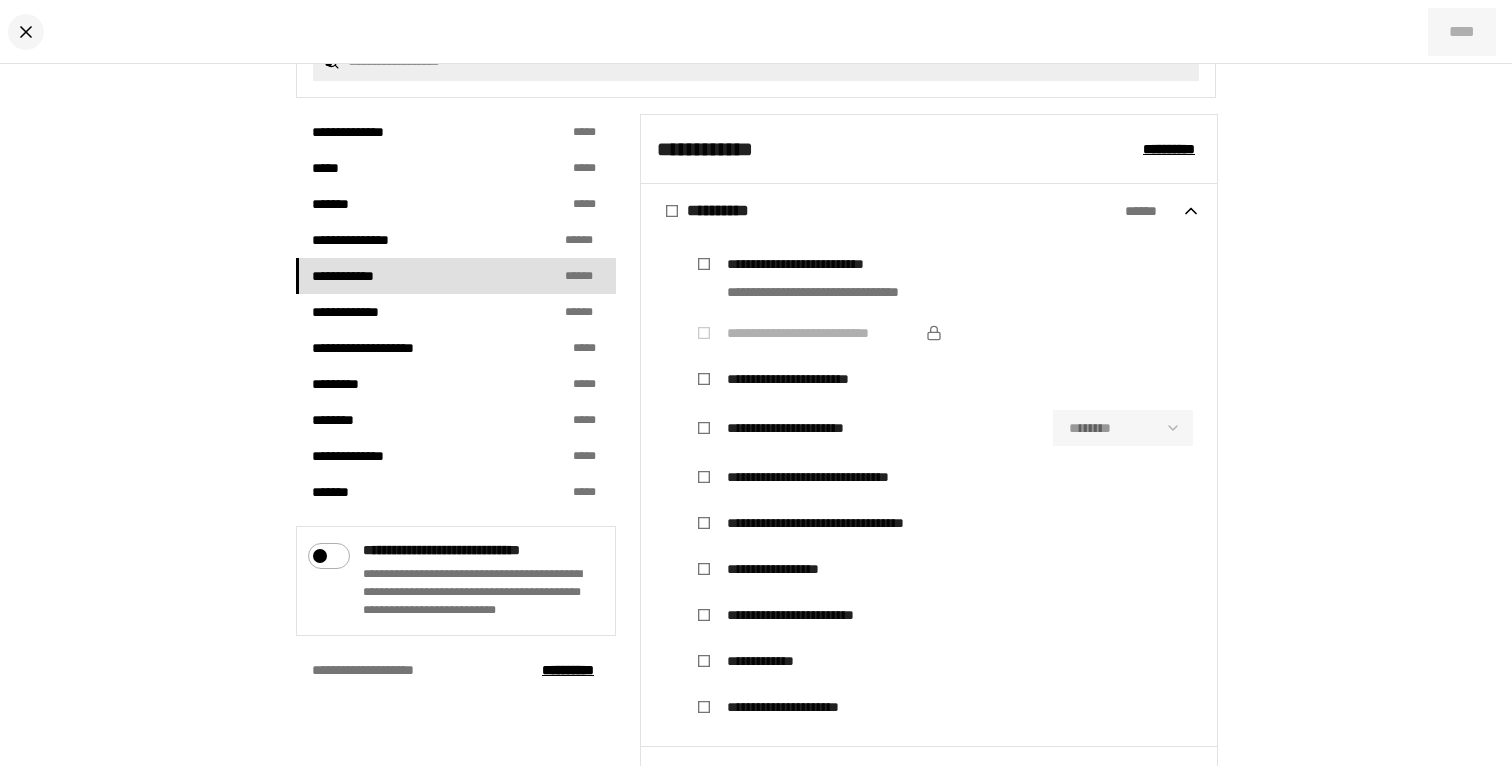 click at bounding box center (26, 32) 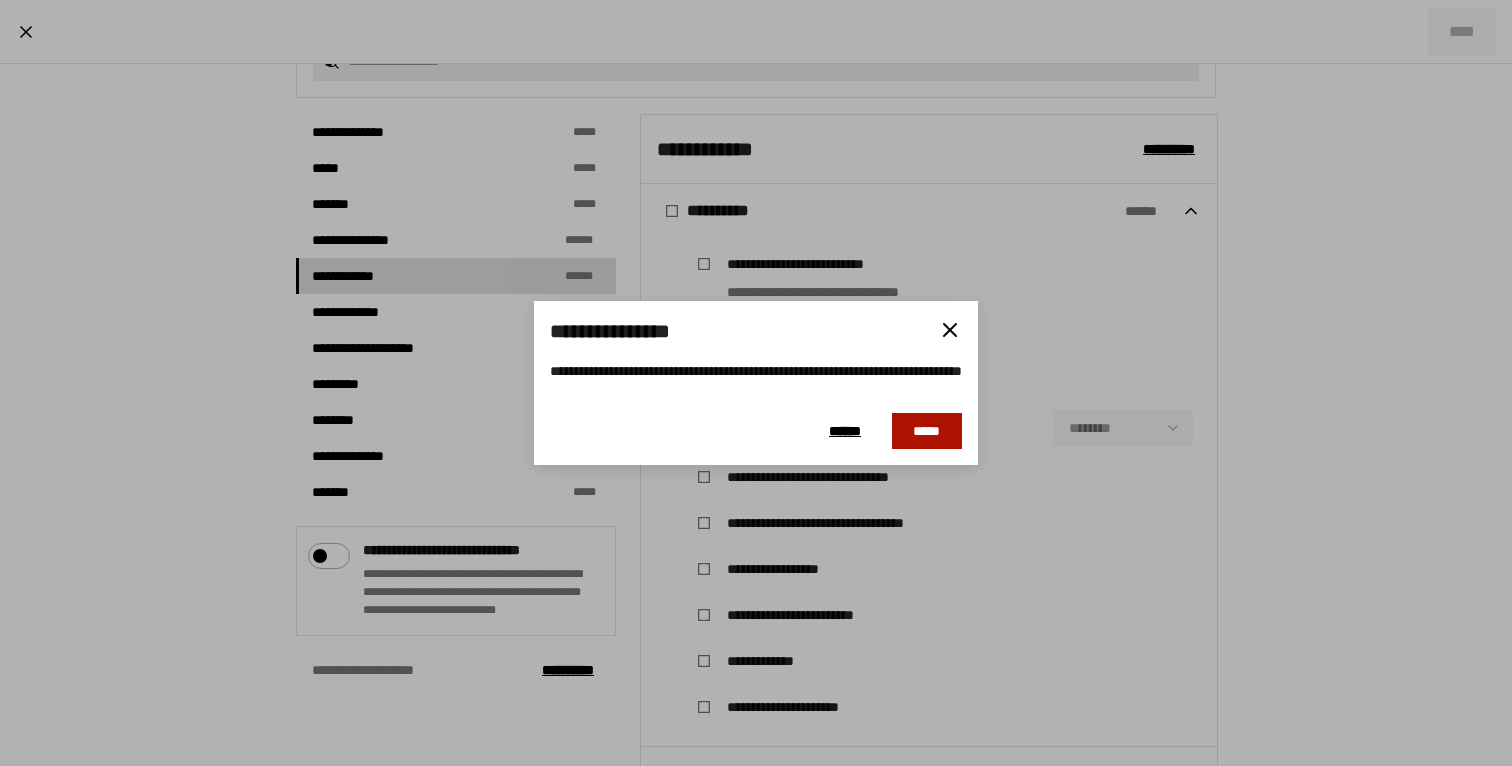 click on "*****" at bounding box center [927, 431] 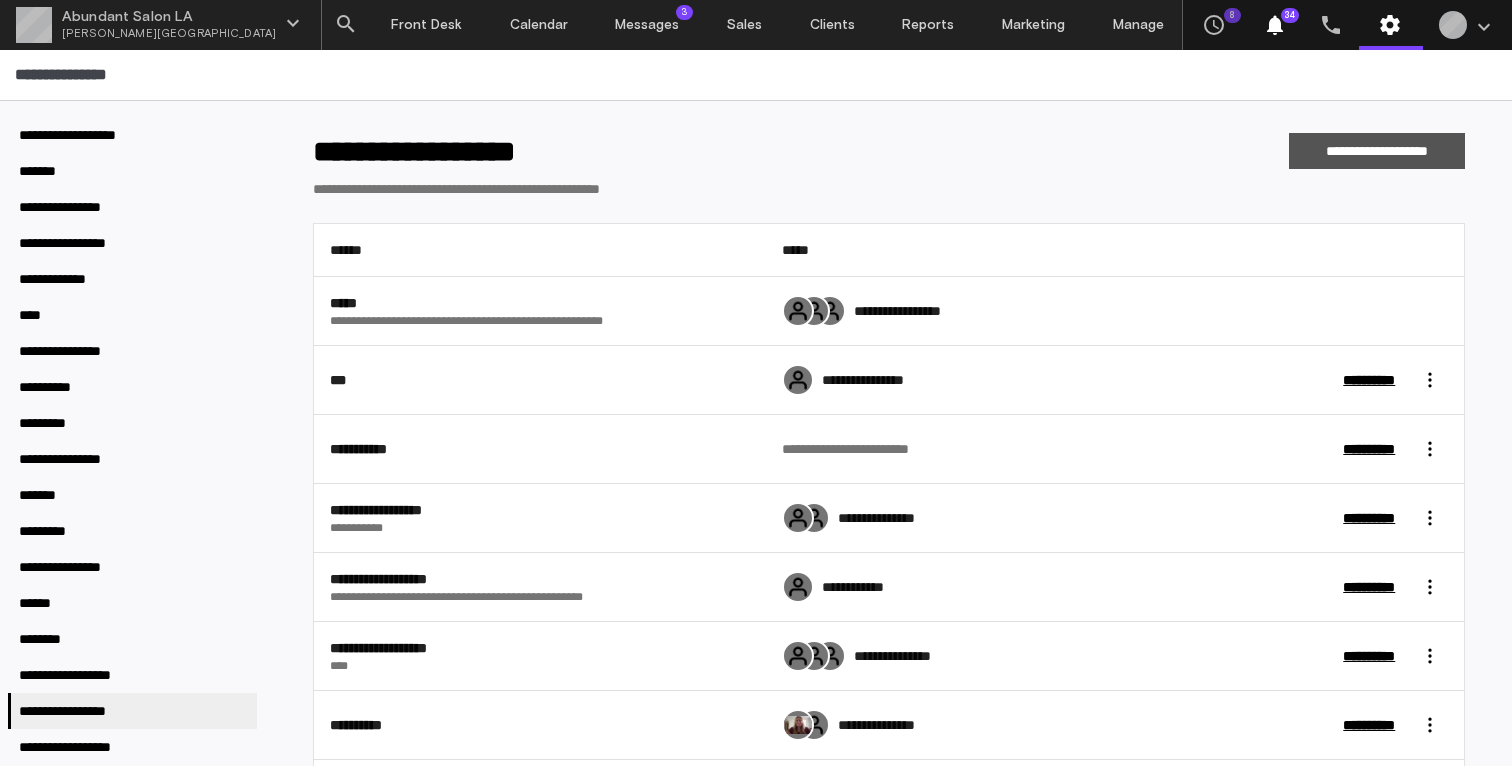 click on "**********" at bounding box center [1376, 151] 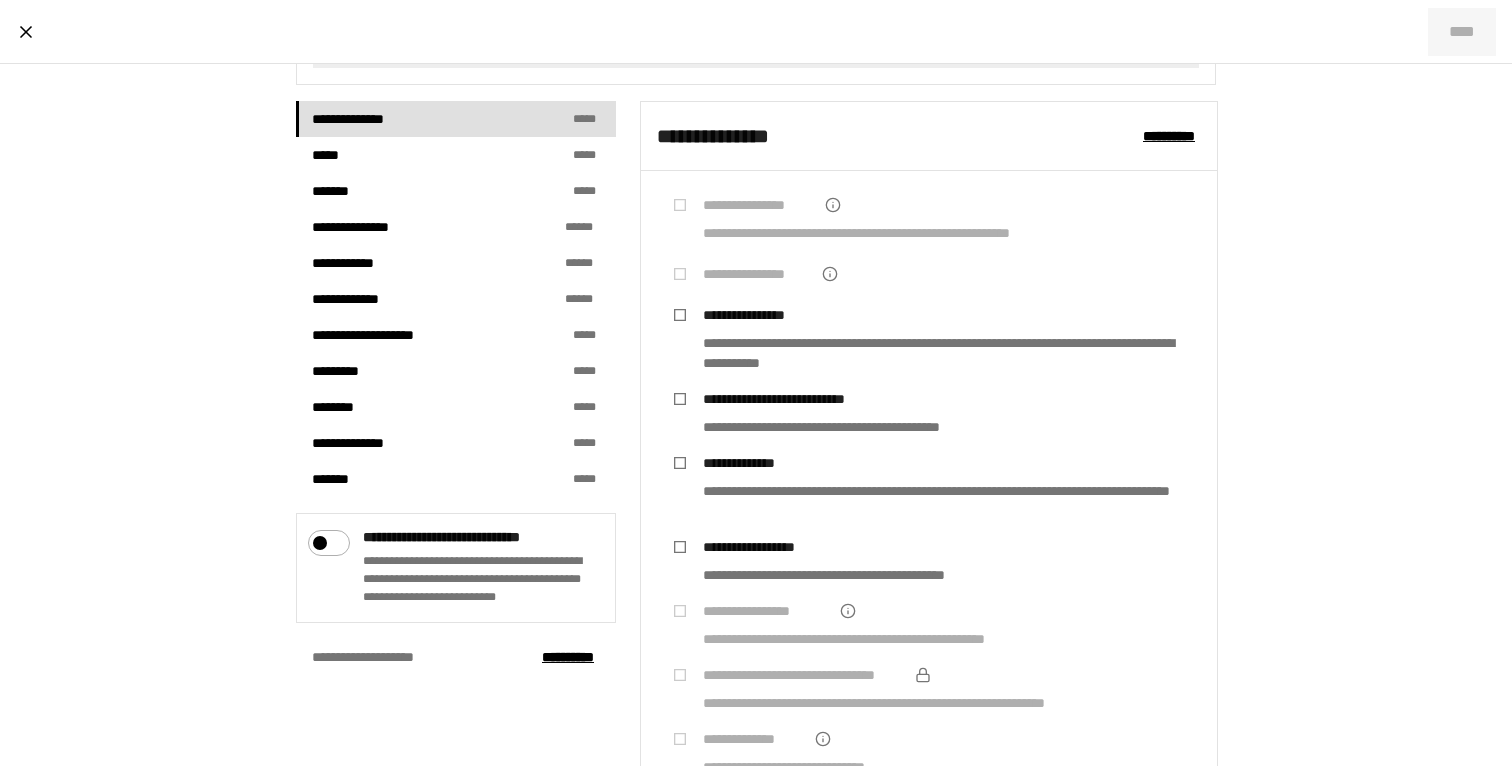 scroll, scrollTop: 458, scrollLeft: 0, axis: vertical 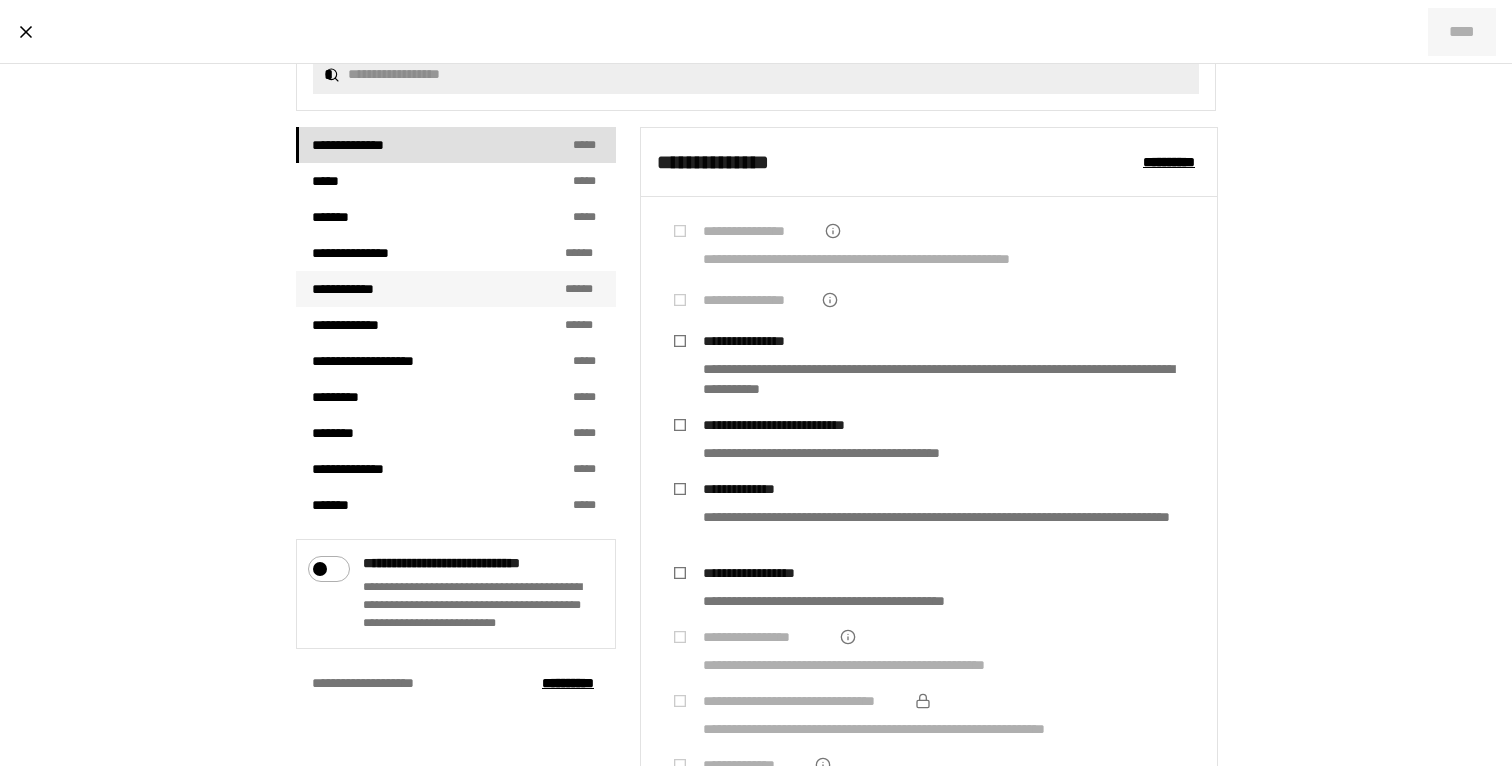 click on "**********" at bounding box center [456, 289] 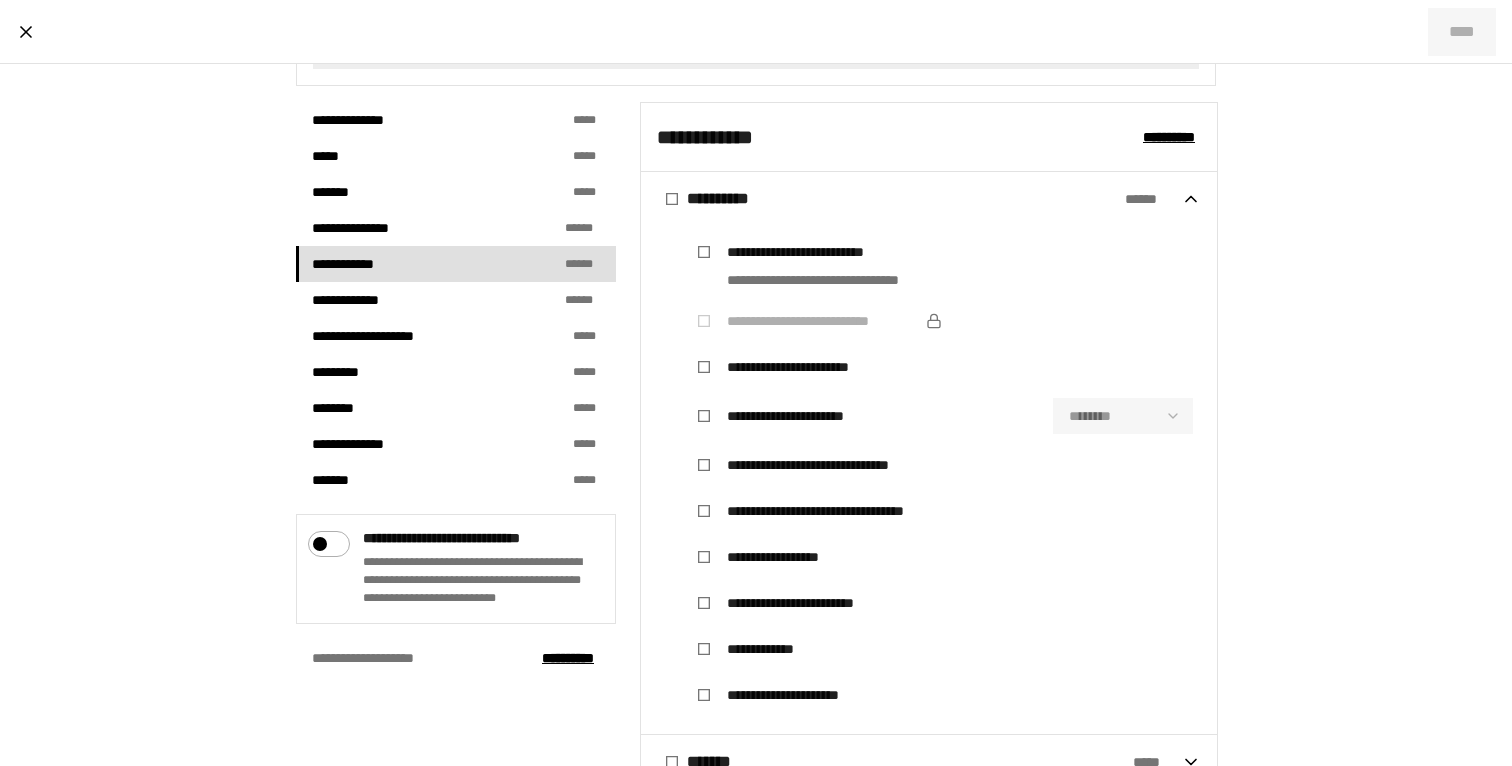 scroll, scrollTop: 509, scrollLeft: 0, axis: vertical 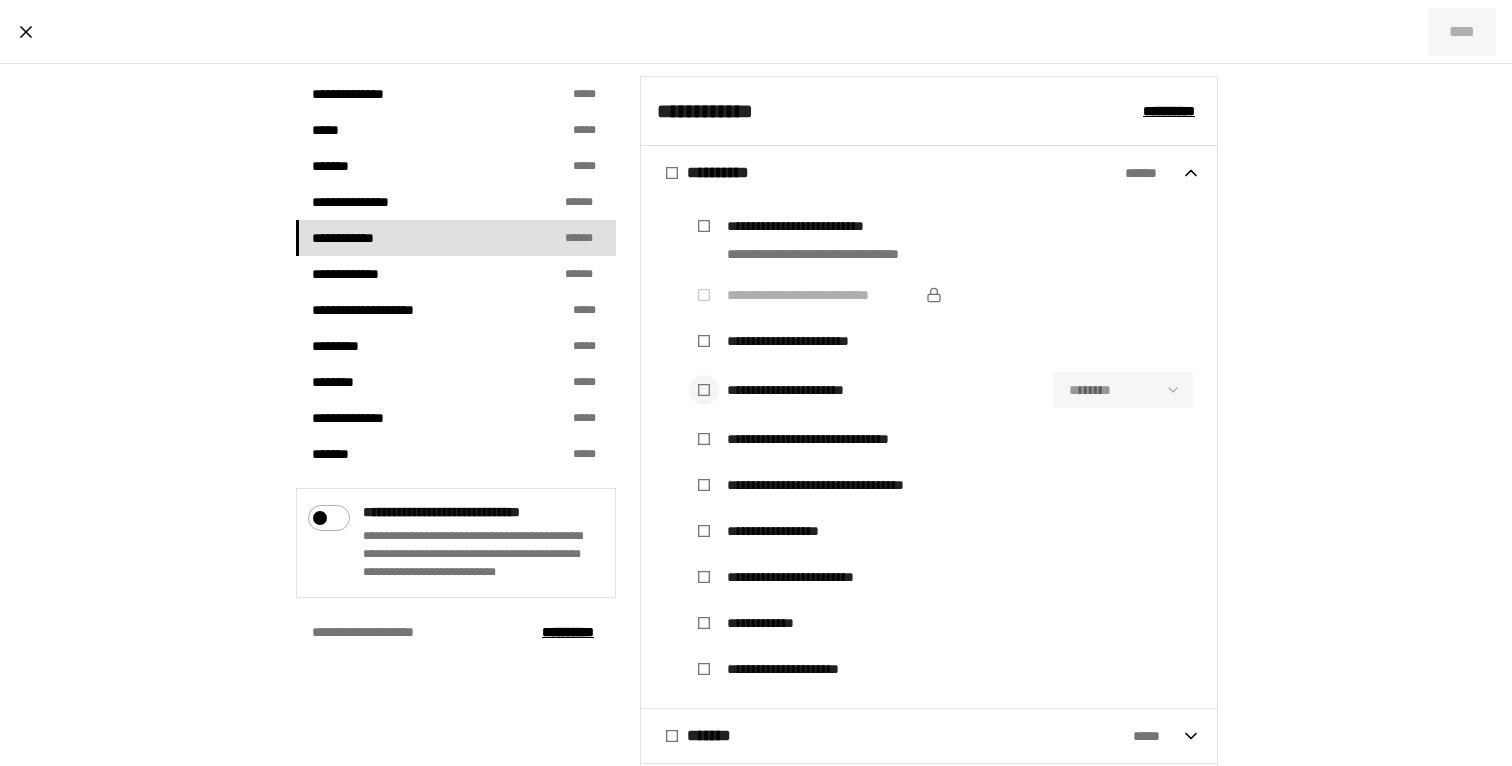 click at bounding box center [704, 390] 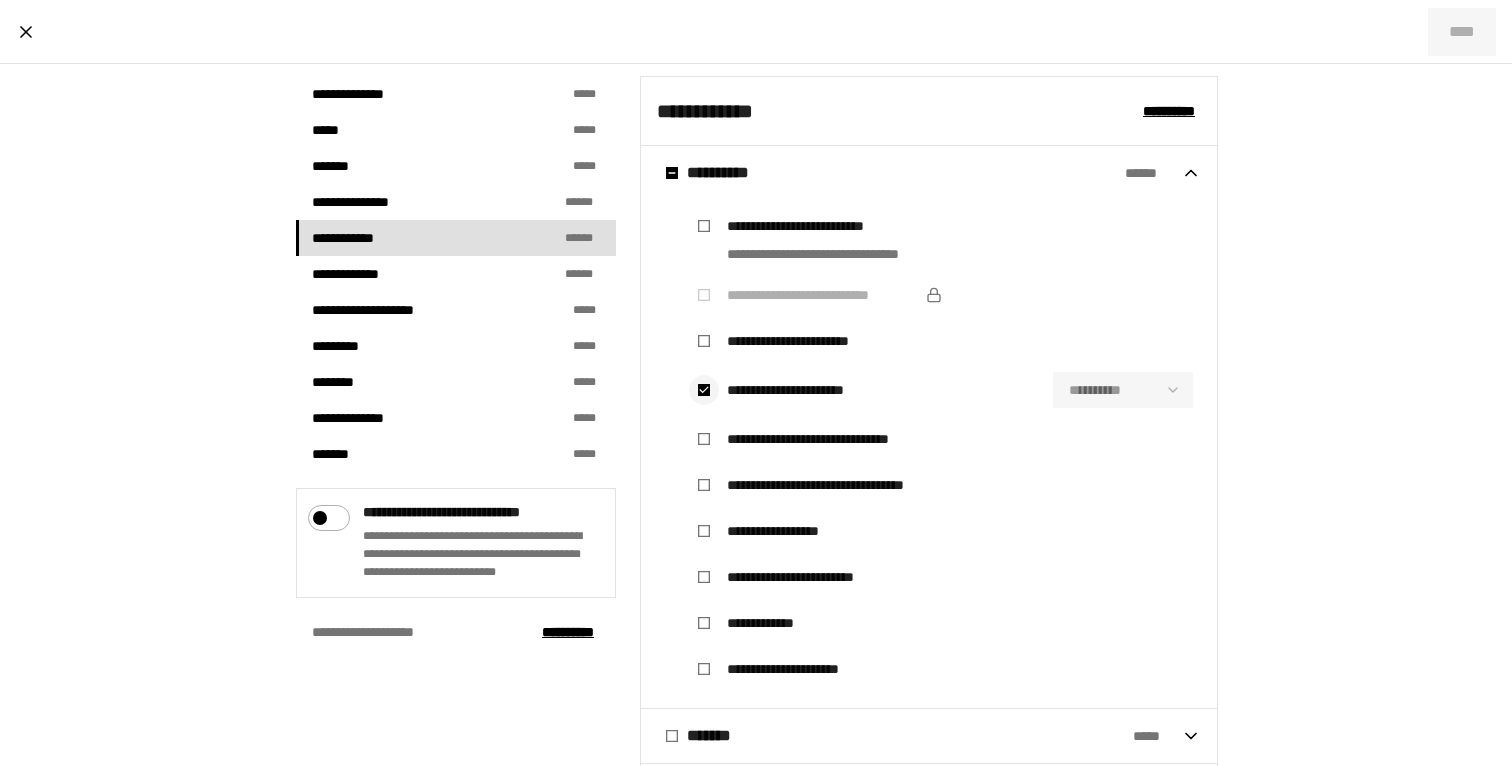 click at bounding box center [704, 390] 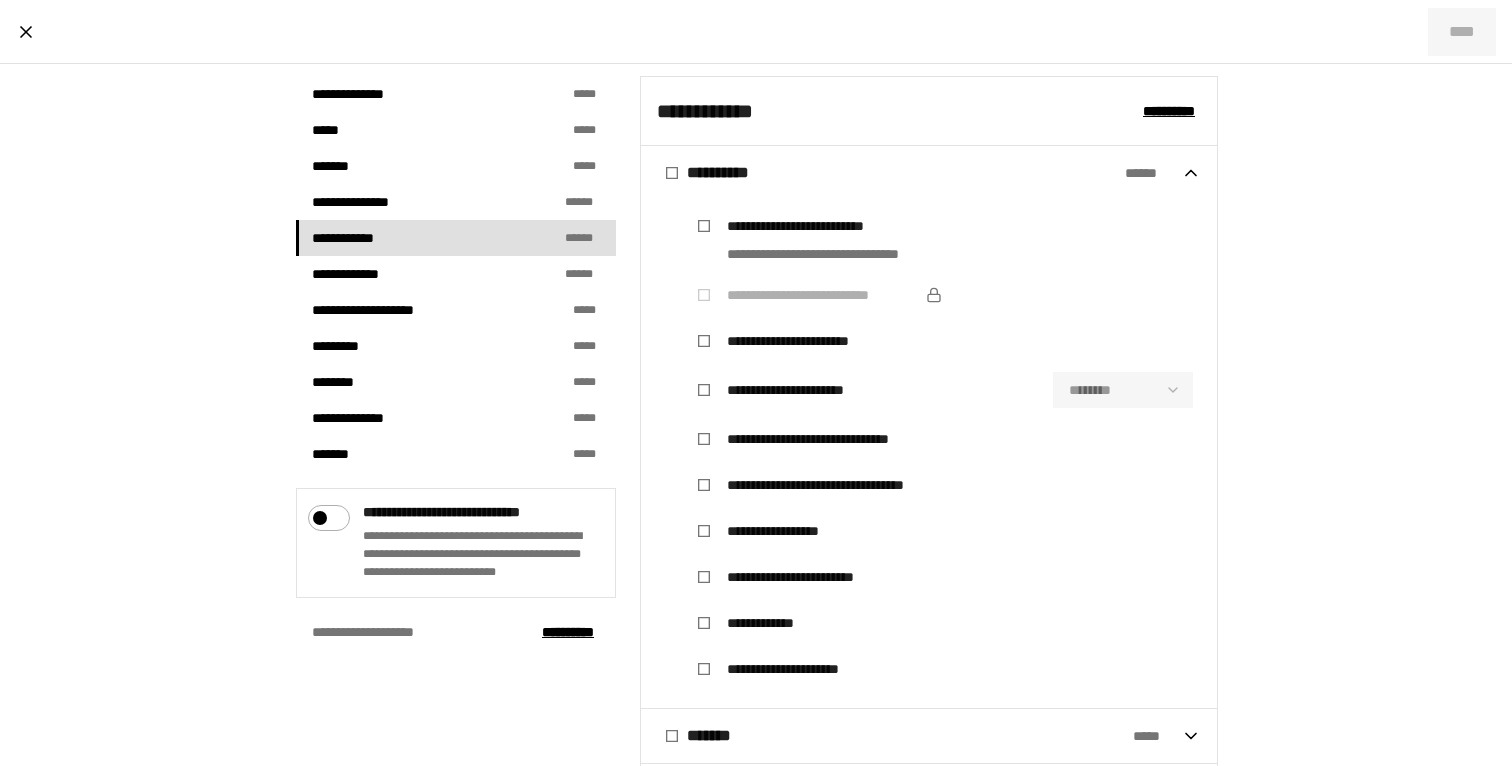 drag, startPoint x: 697, startPoint y: 395, endPoint x: 694, endPoint y: 411, distance: 16.27882 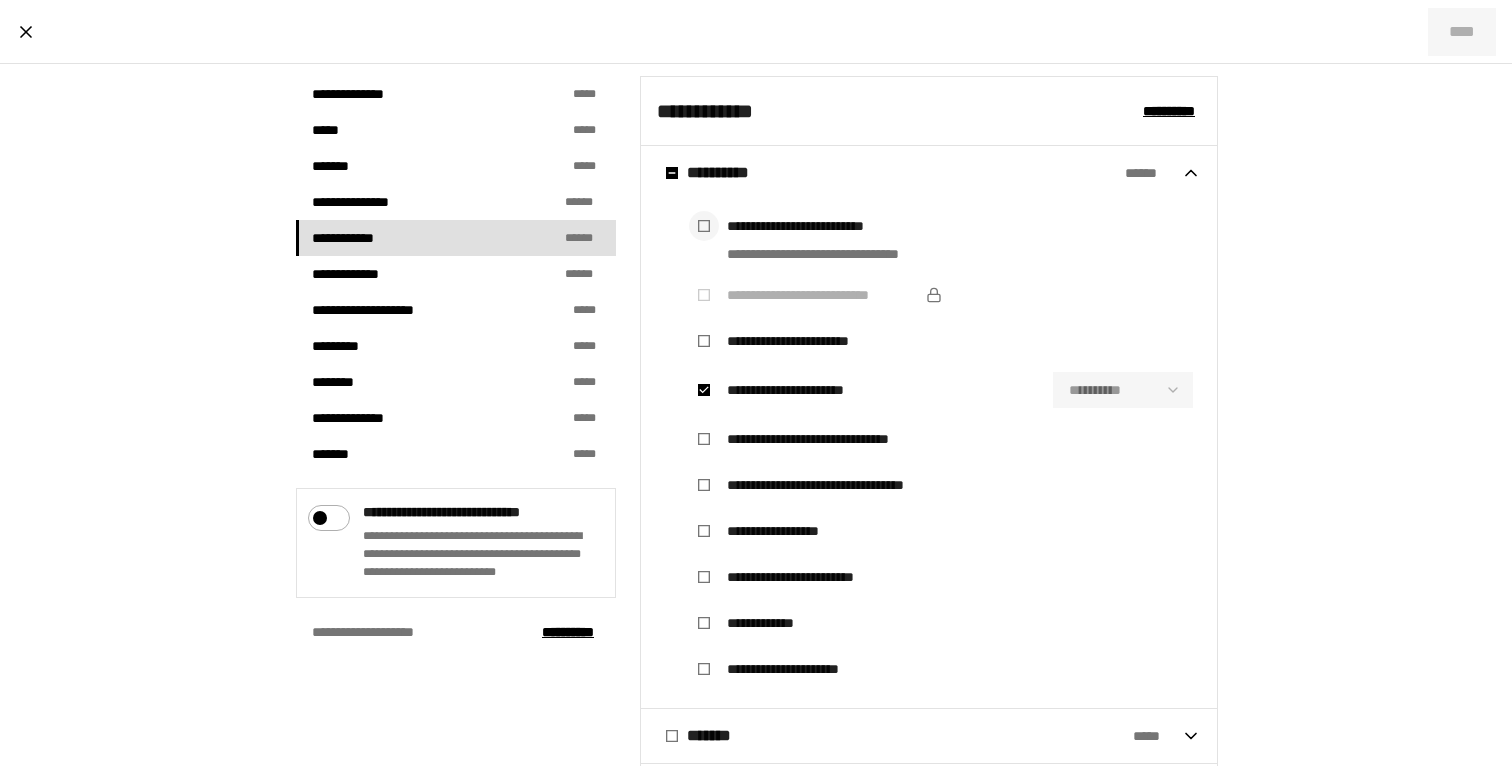 click at bounding box center [704, 226] 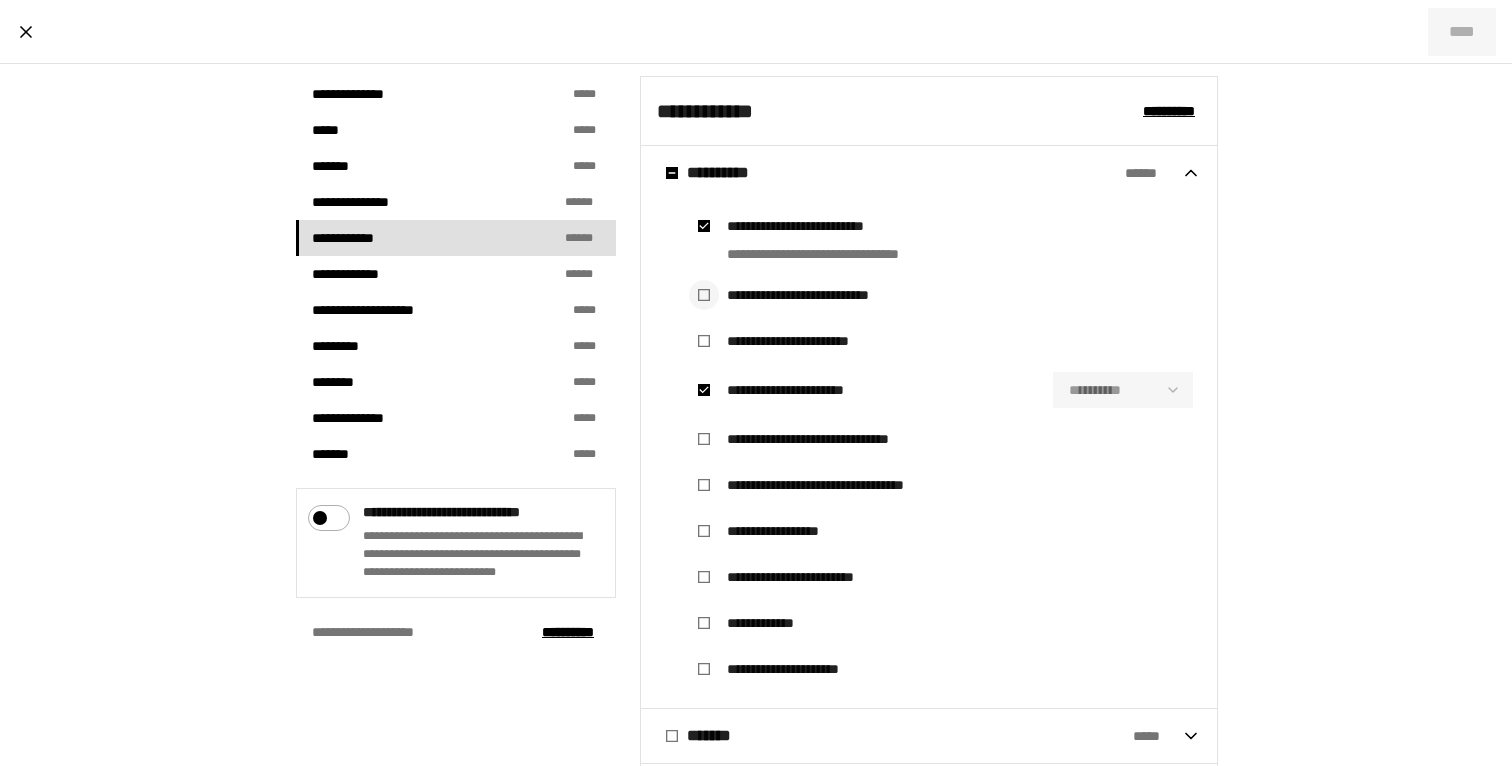 click at bounding box center [704, 295] 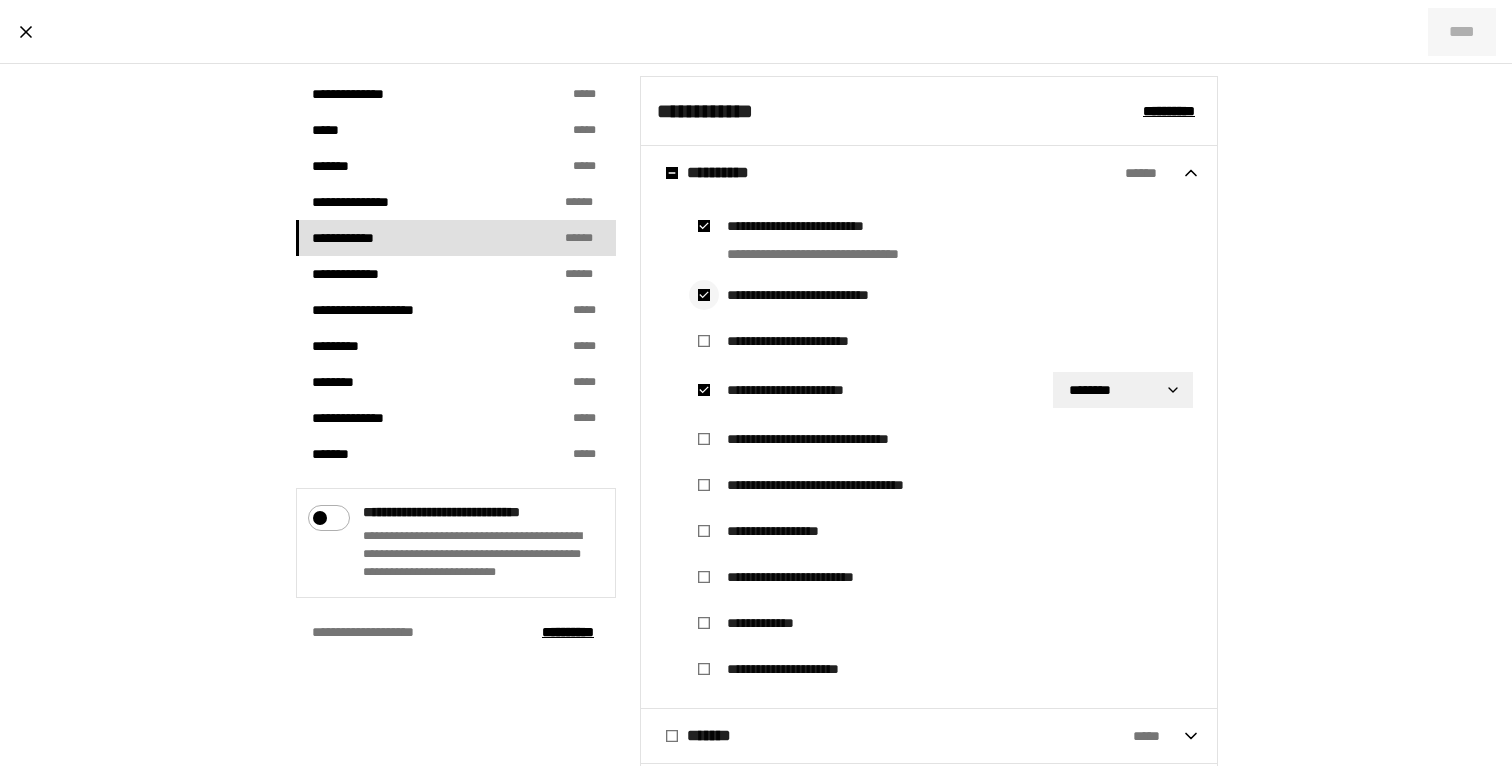 click at bounding box center [704, 295] 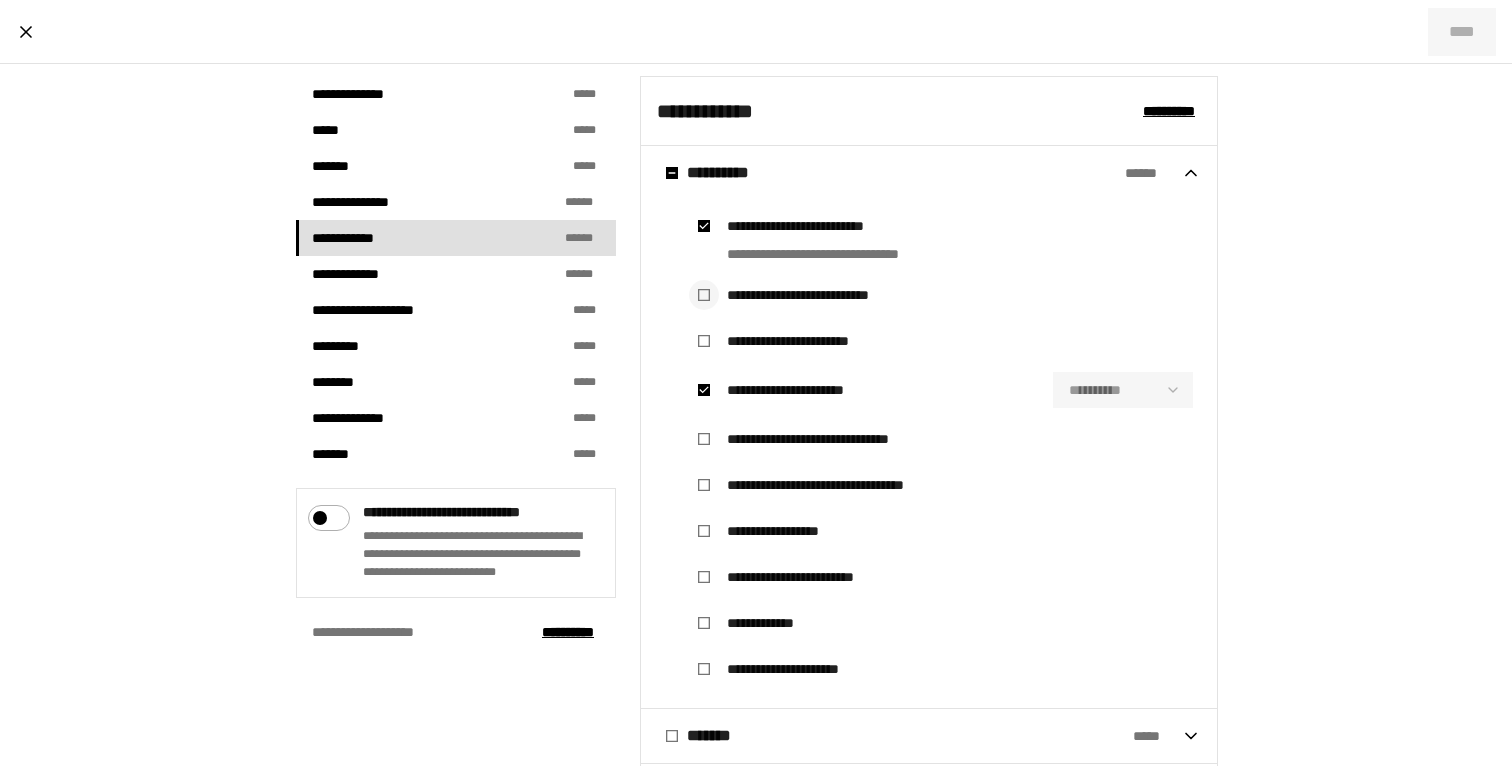 click at bounding box center (704, 295) 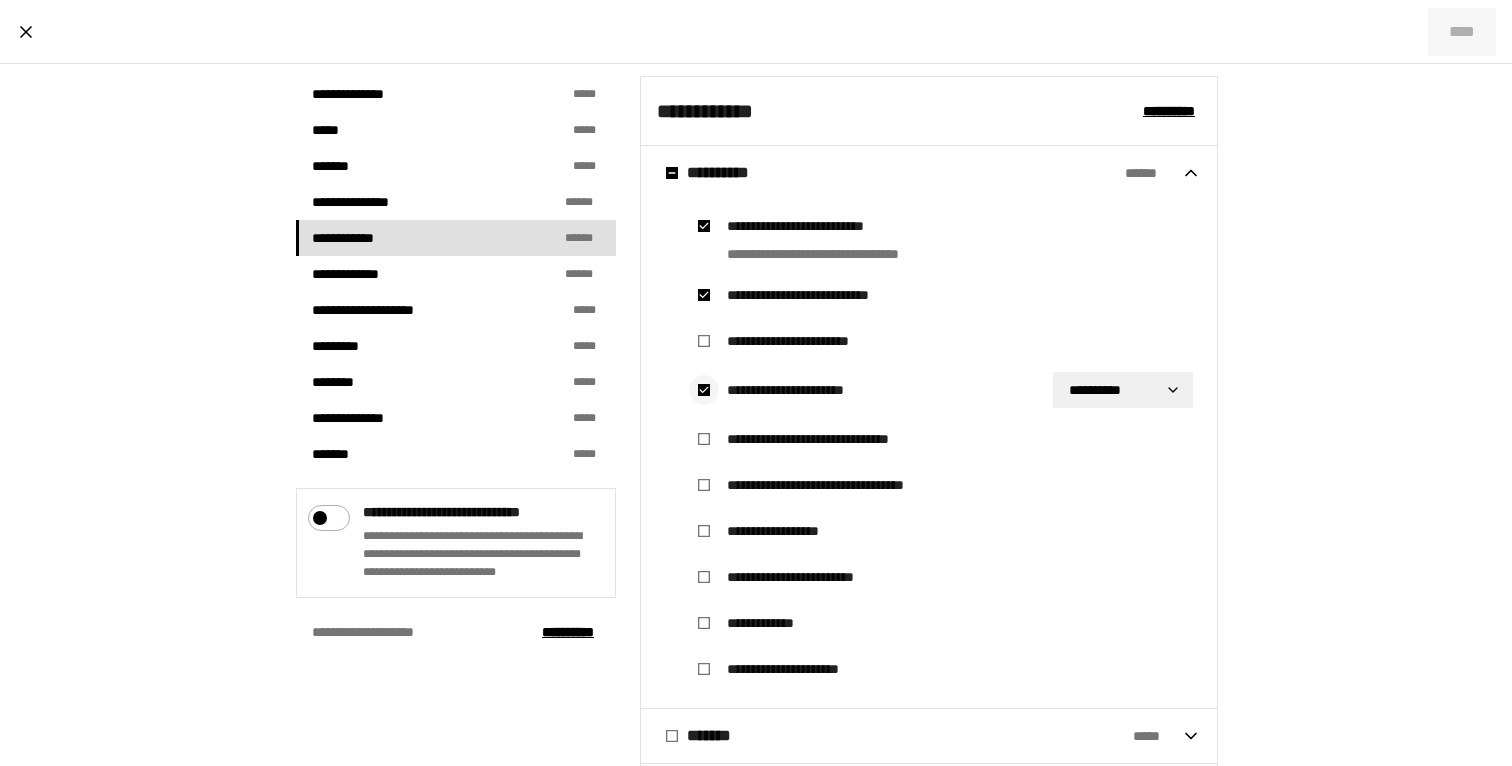 click at bounding box center [704, 390] 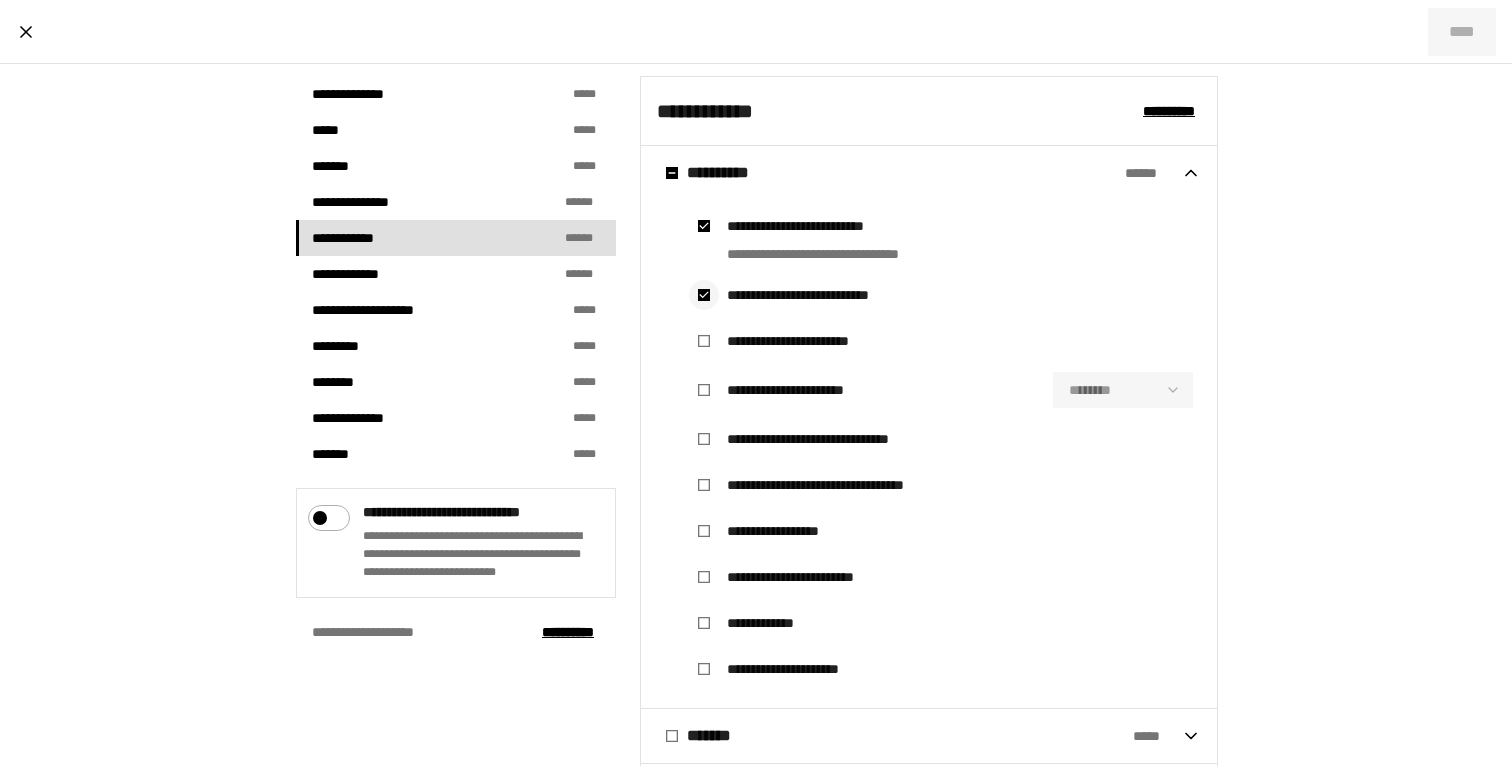 click at bounding box center [704, 295] 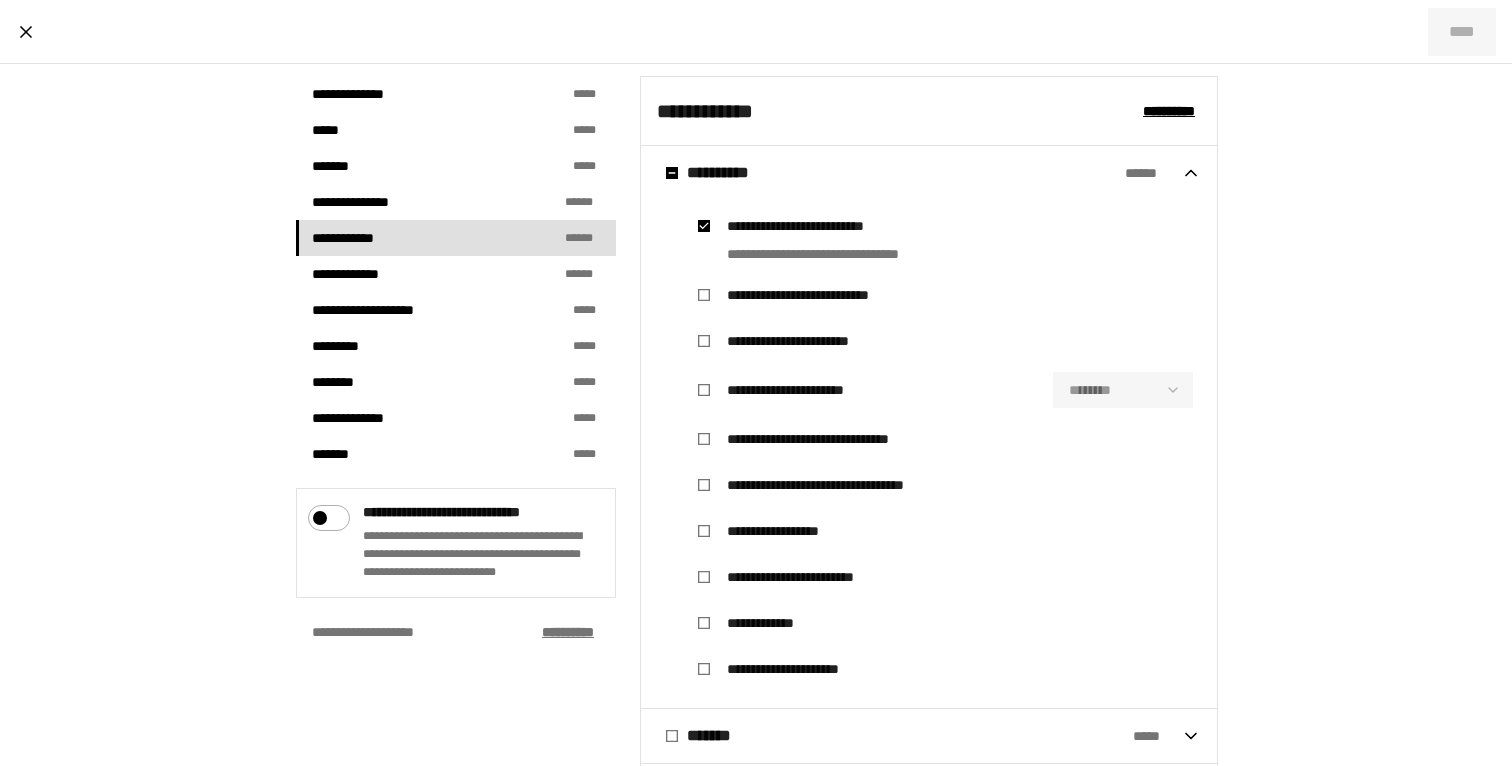 click on "****** ***" at bounding box center [568, 632] 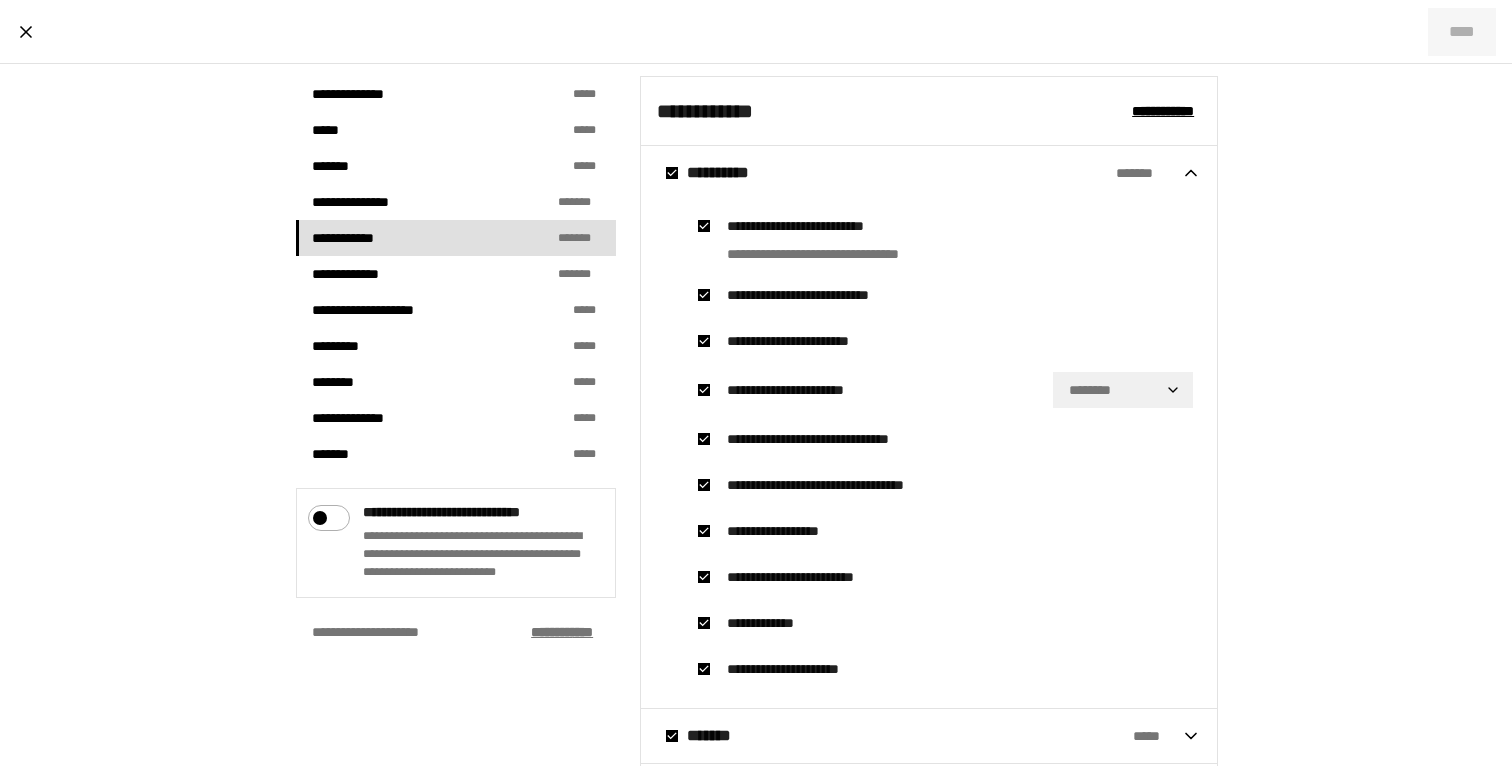 click on "******** ***" at bounding box center [562, 632] 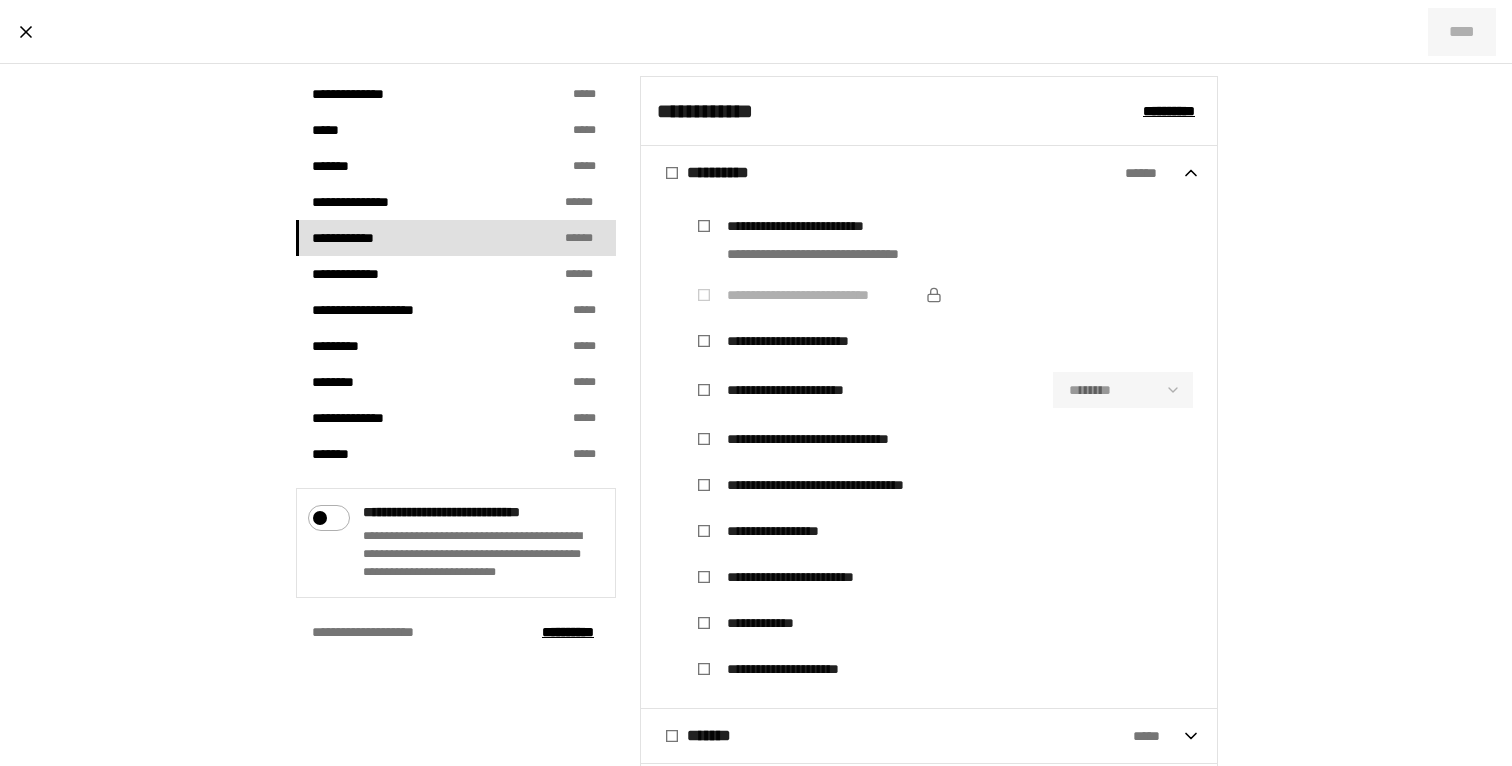 click on "********" at bounding box center (1123, 390) 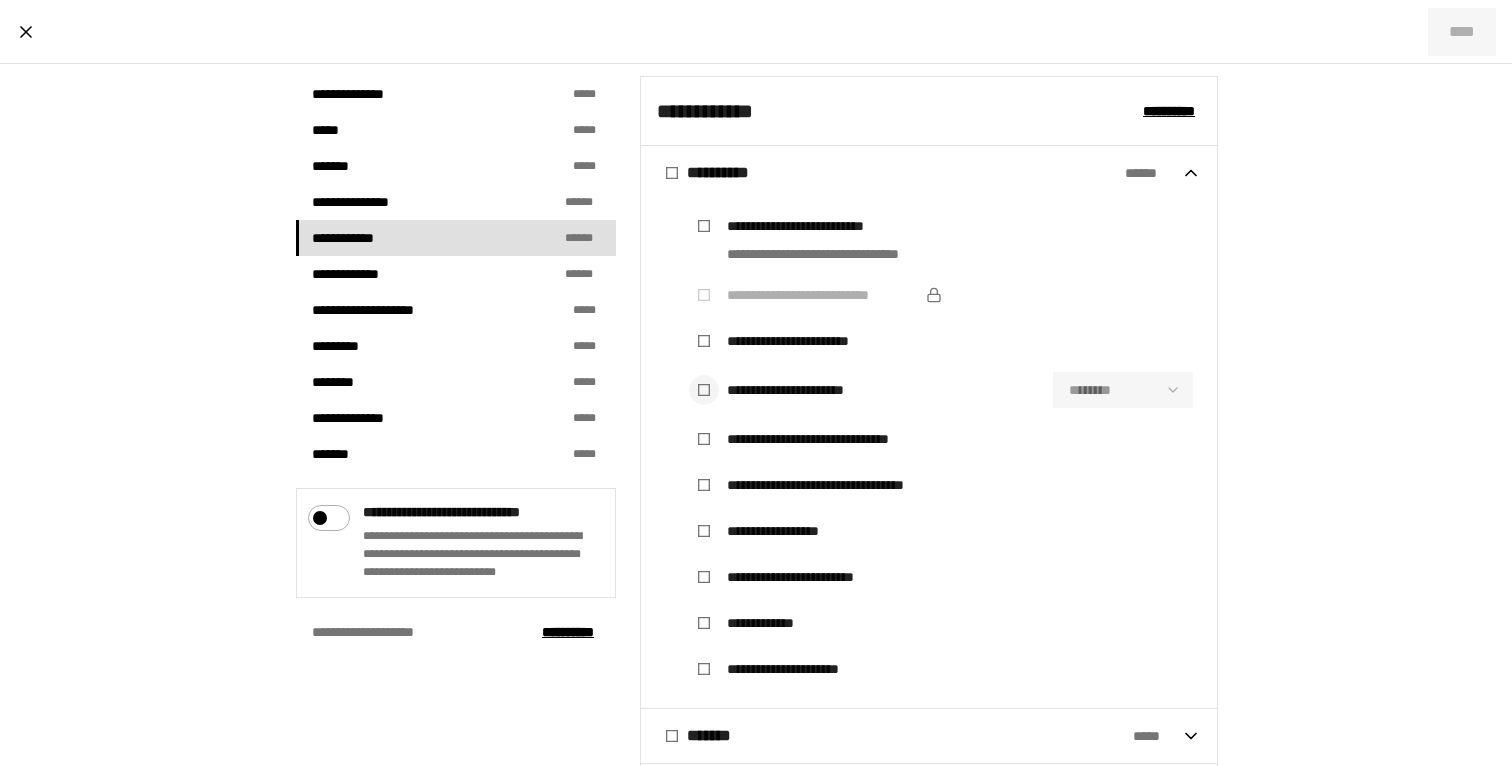 click at bounding box center (704, 390) 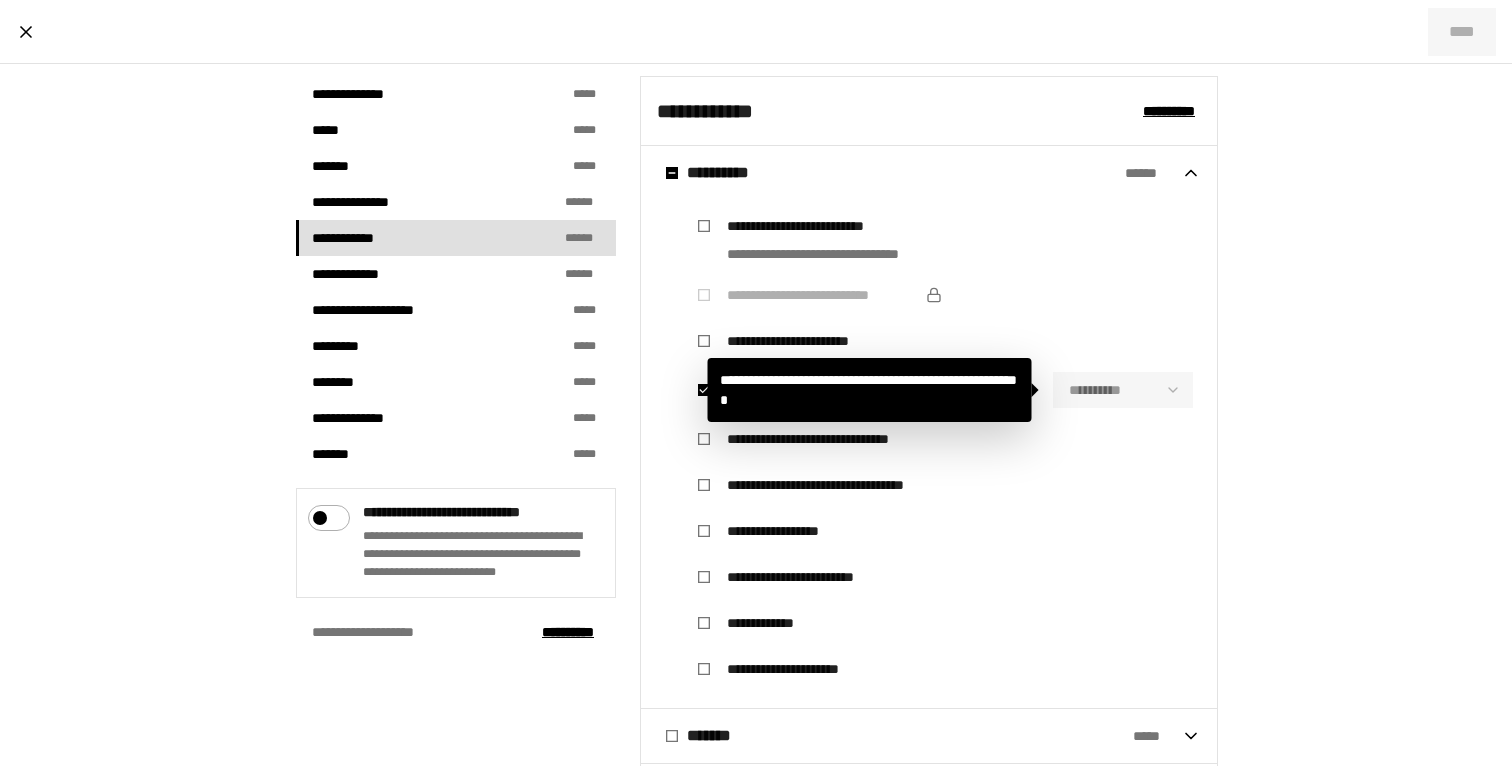 click on "**********" at bounding box center (1123, 390) 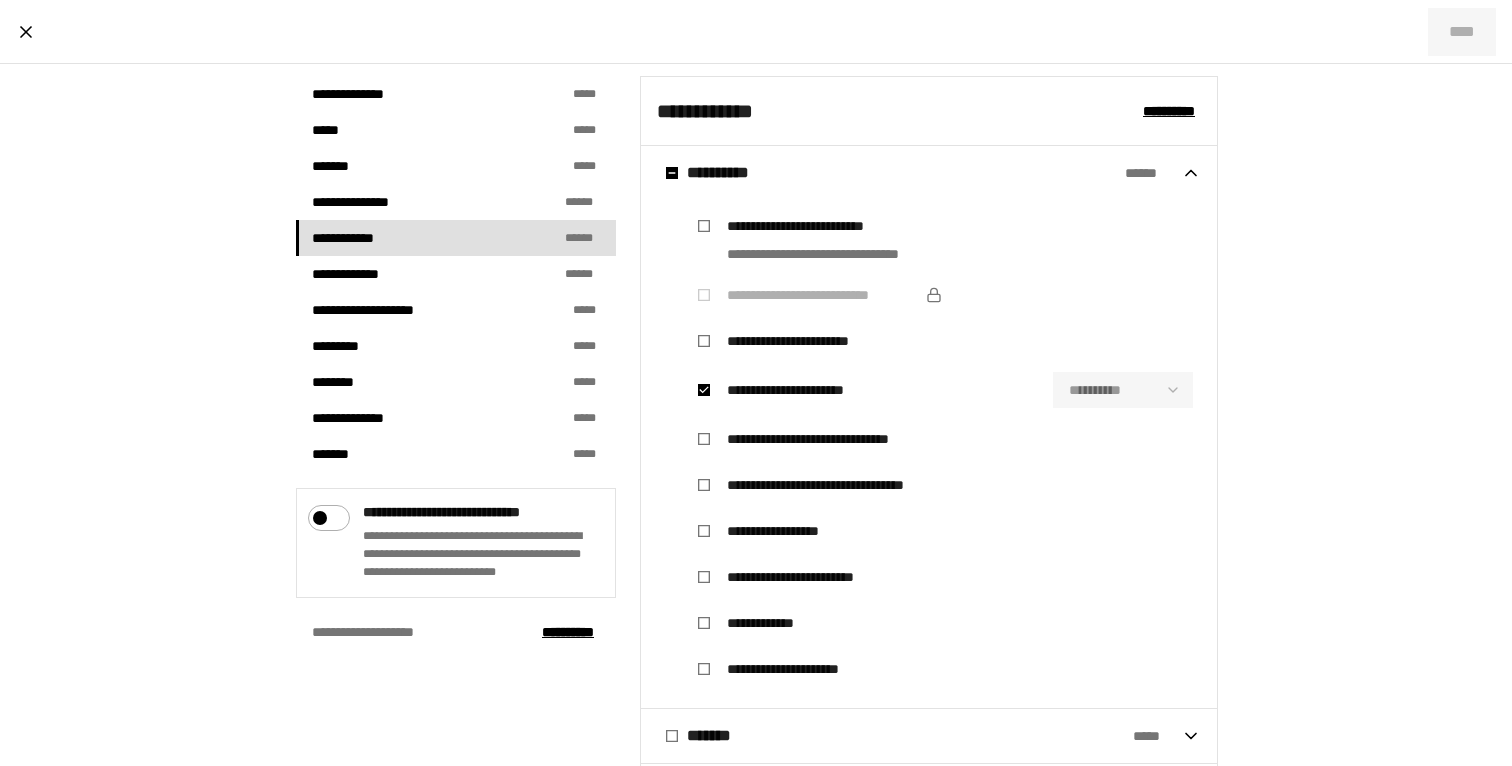 click on "**********" at bounding box center [818, 240] 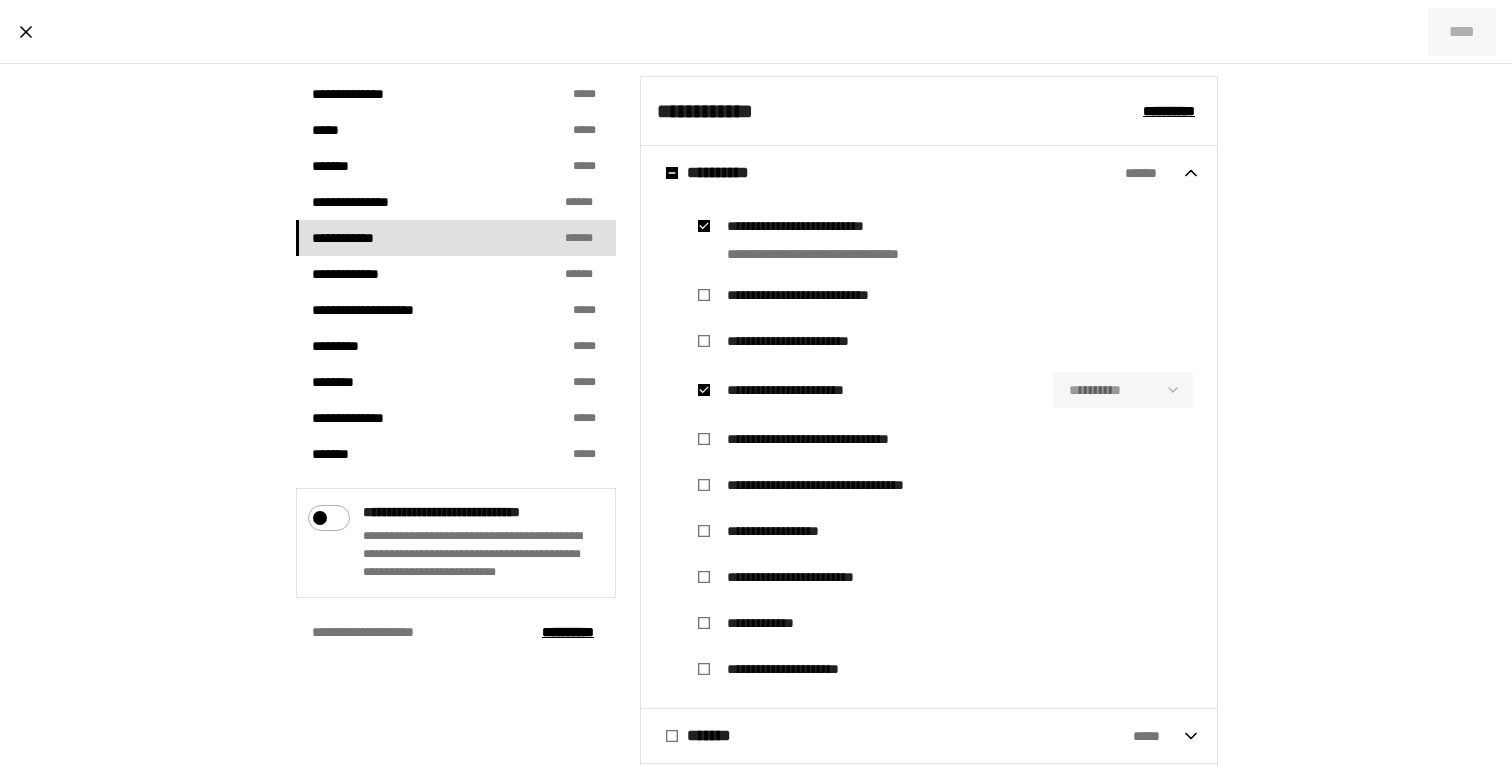 click on "**********" at bounding box center [822, 295] 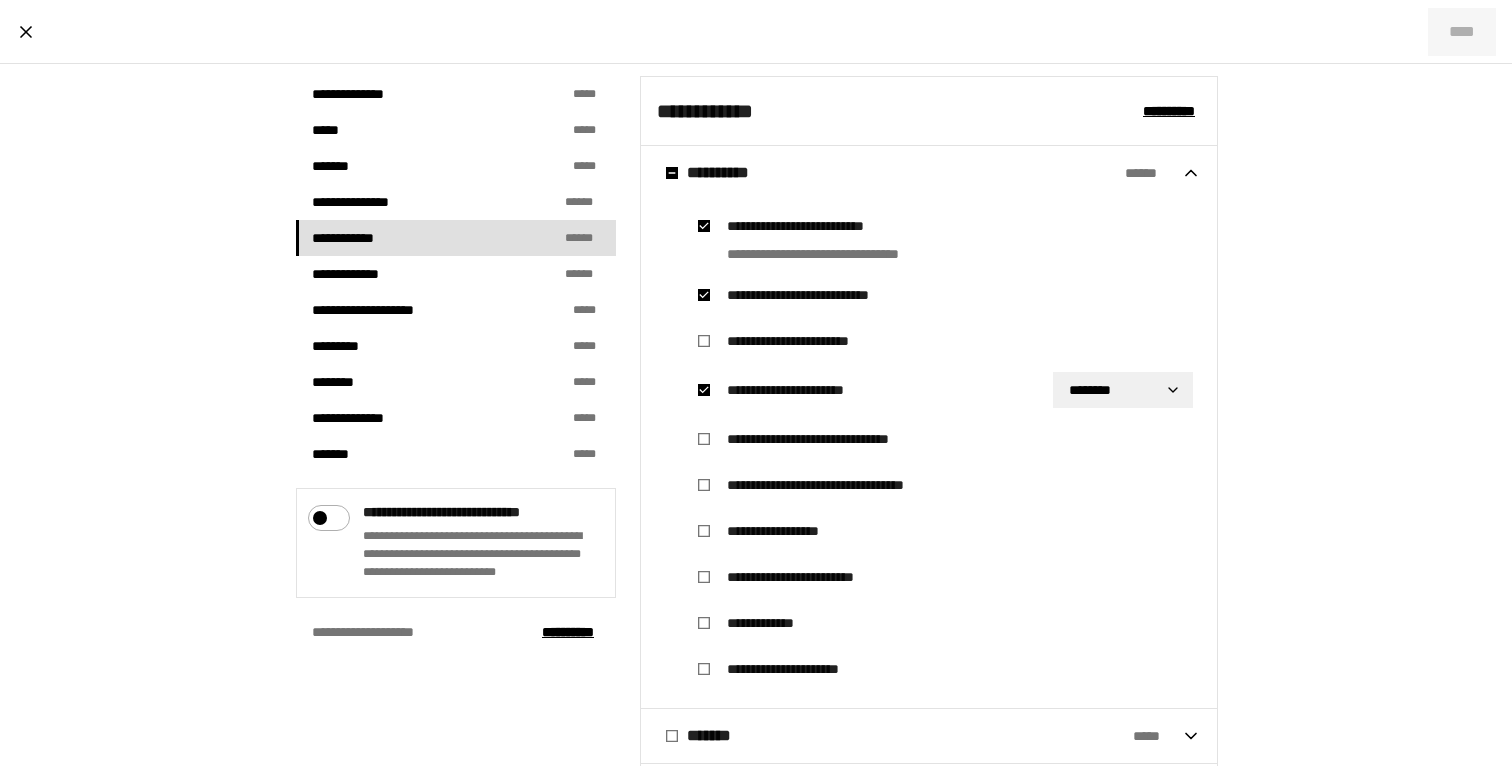 click on "**********" at bounding box center (756, 383) 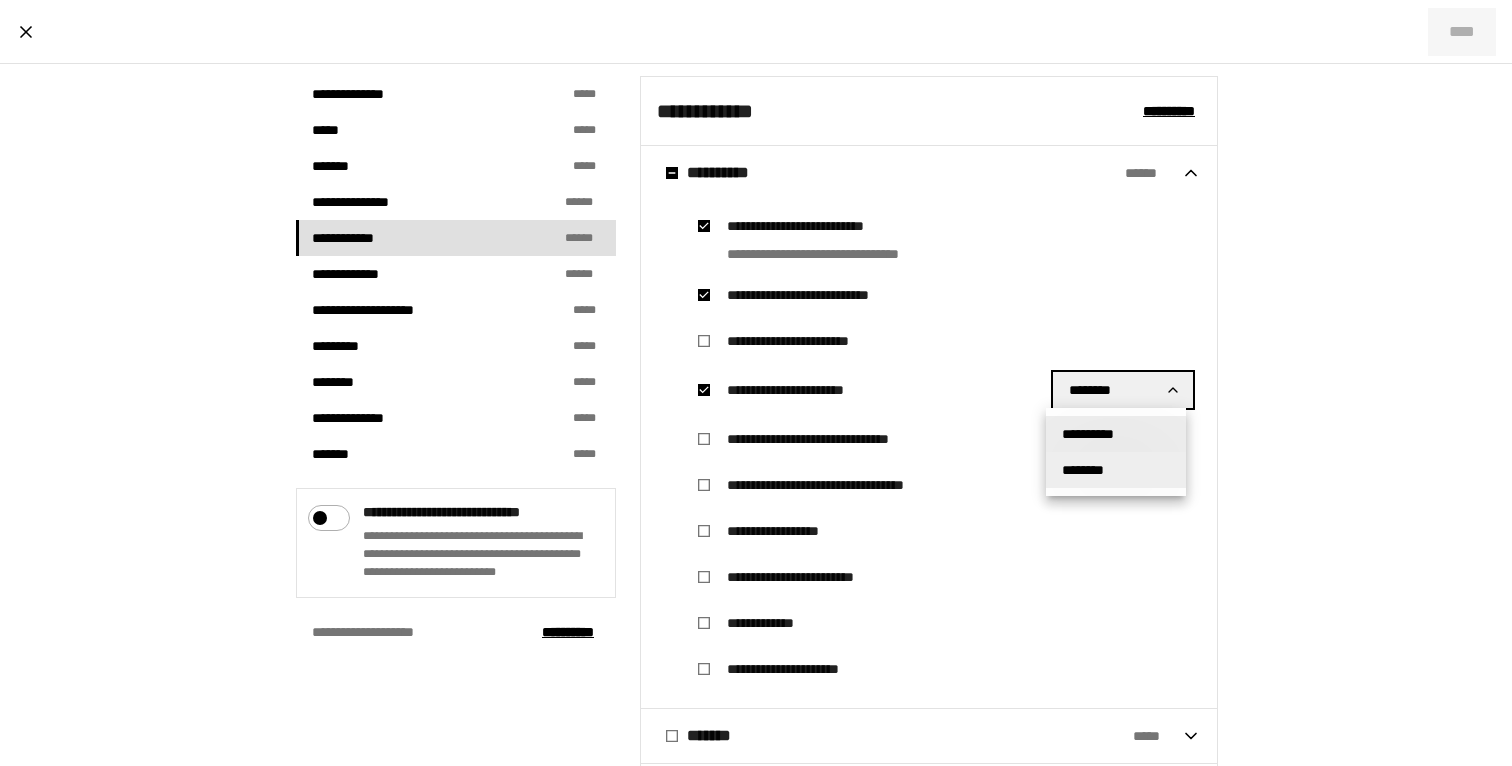 click on "**********" at bounding box center [1088, 434] 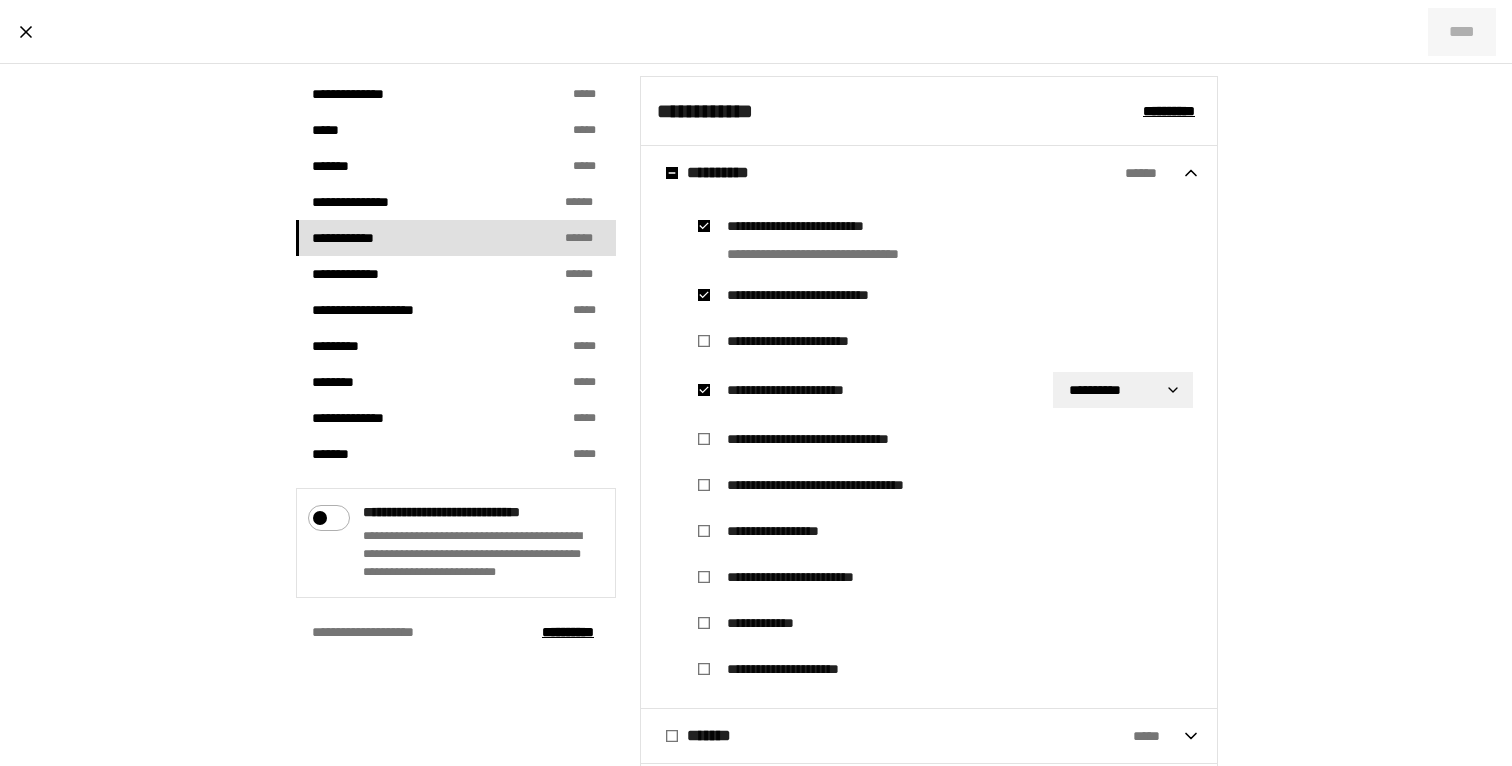 click on "**********" at bounding box center [804, 390] 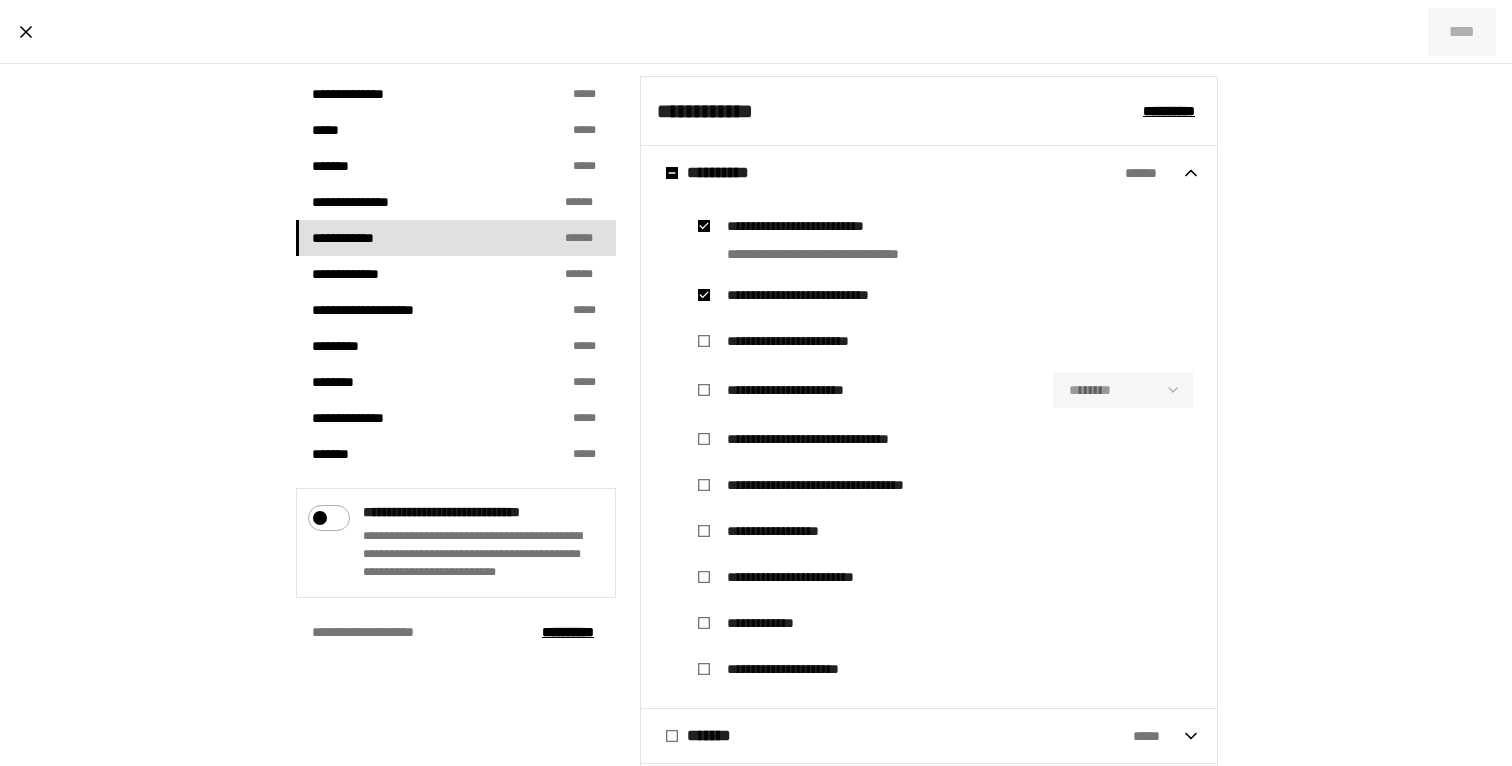 click on "**********" at bounding box center [941, 295] 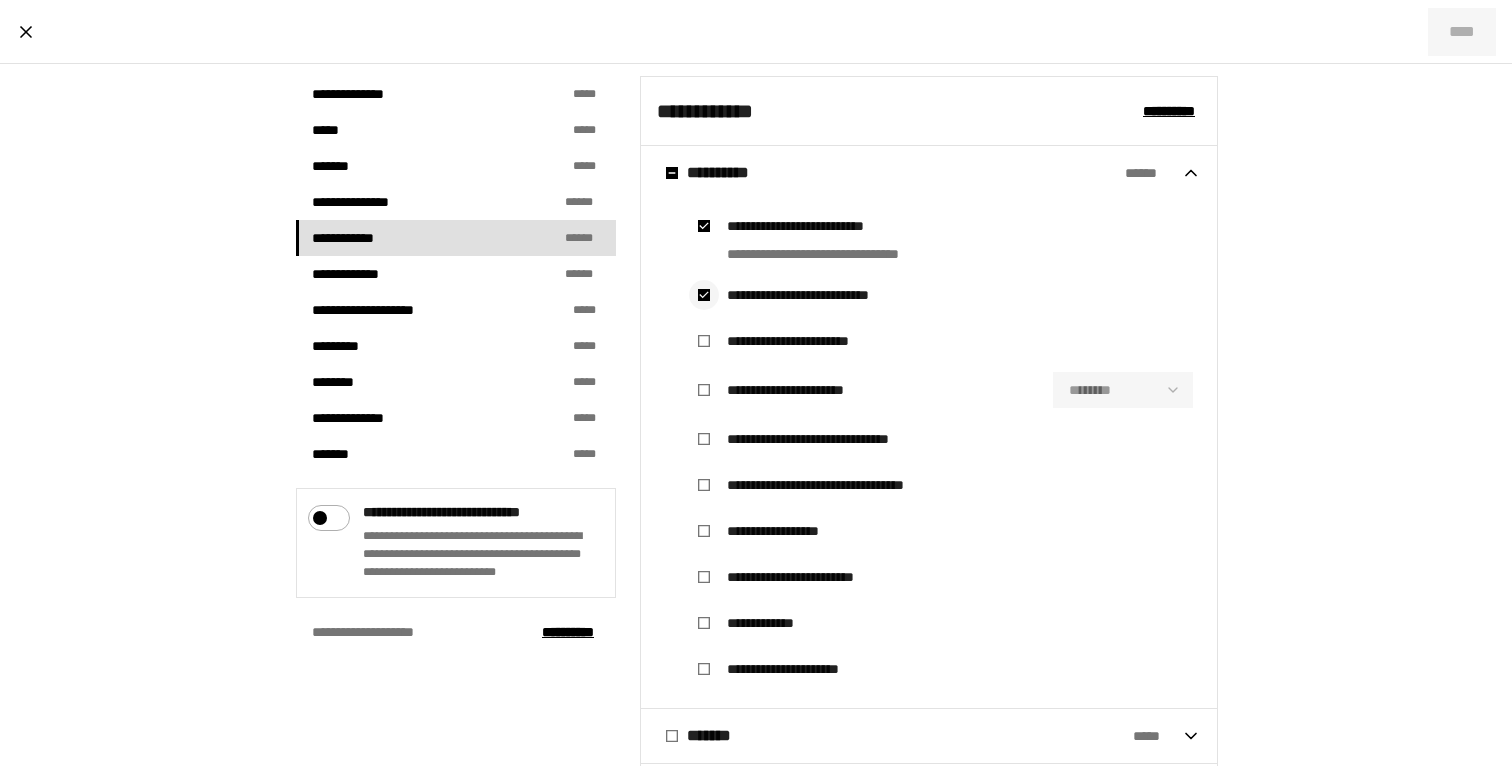 click at bounding box center [704, 295] 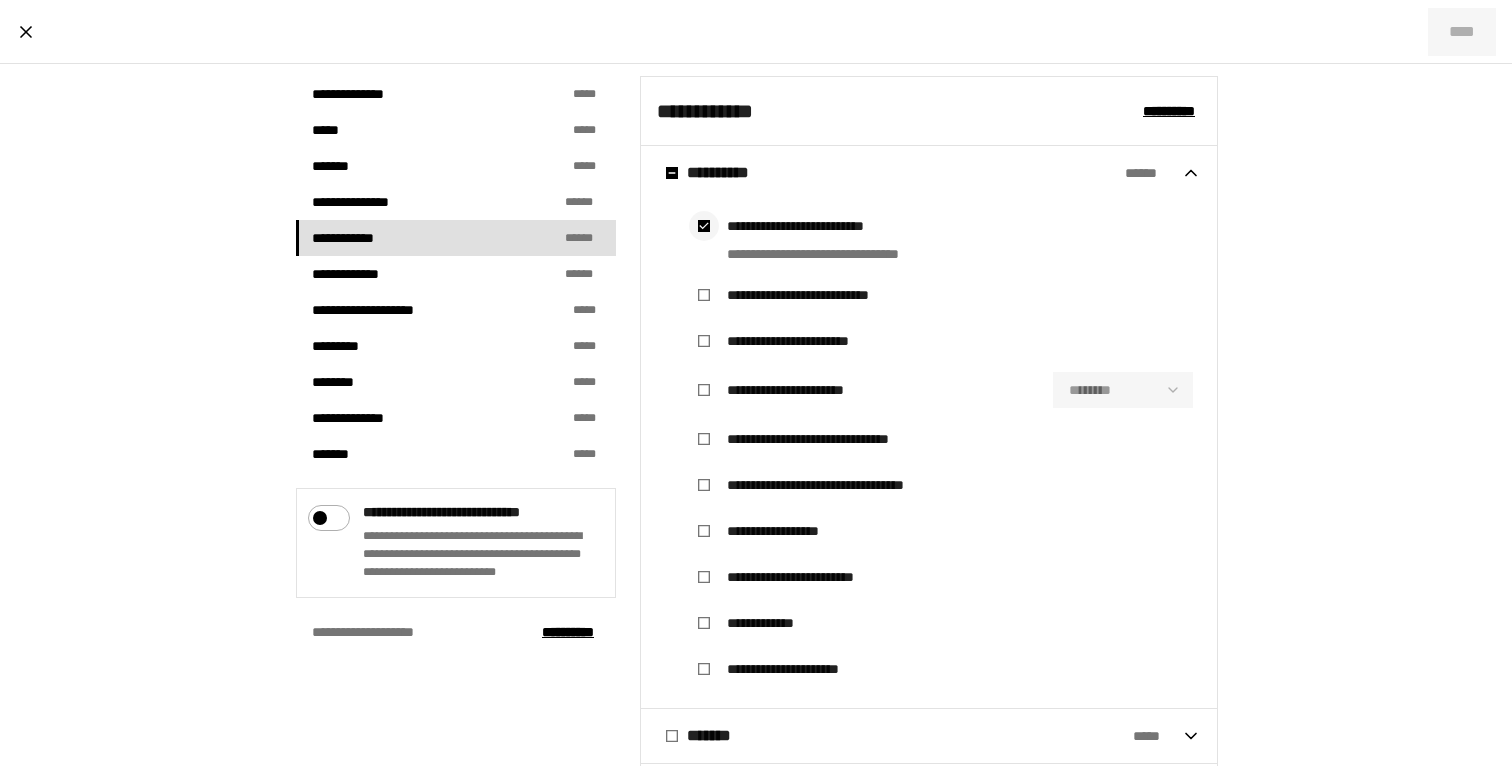 click at bounding box center [704, 226] 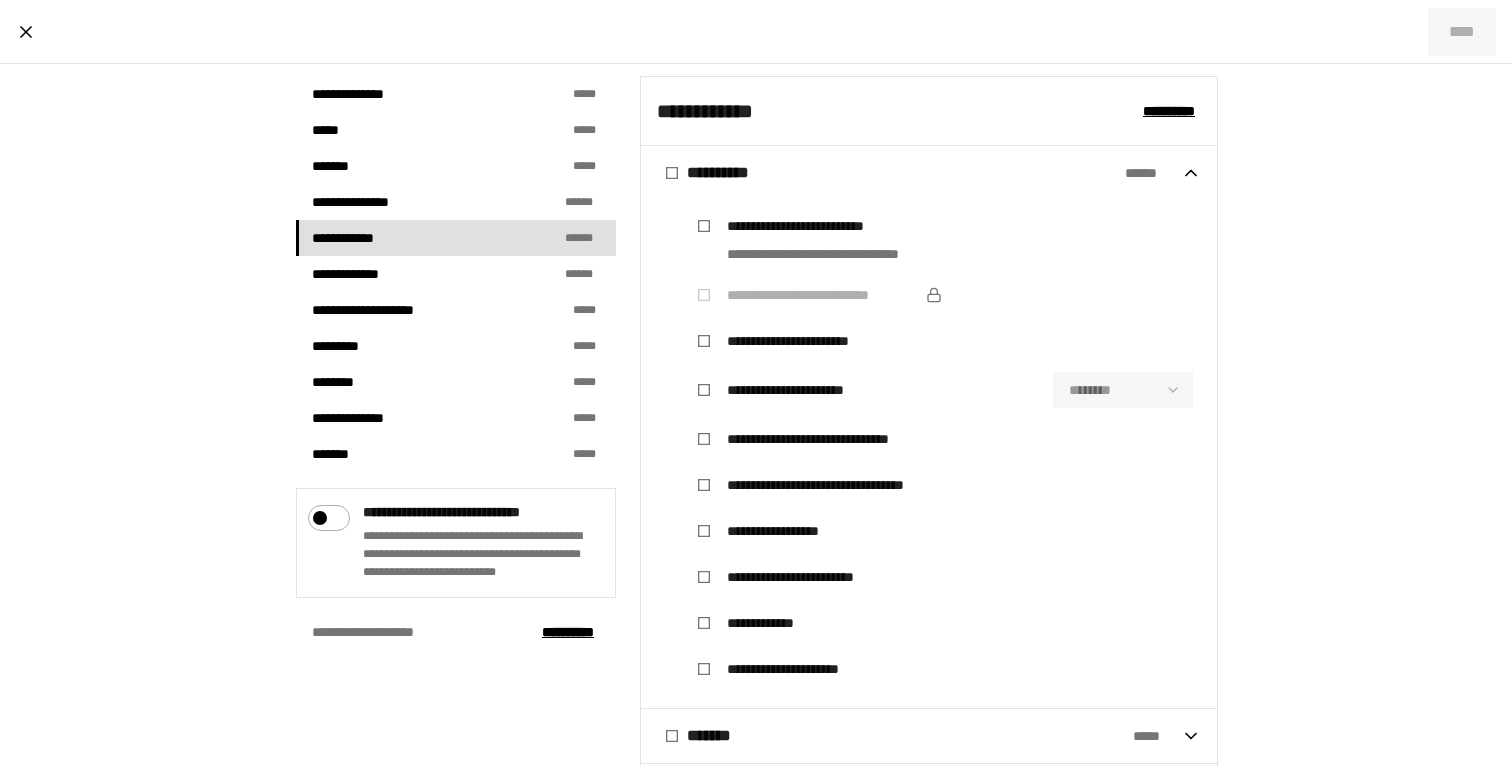 click on "**********" at bounding box center (804, 390) 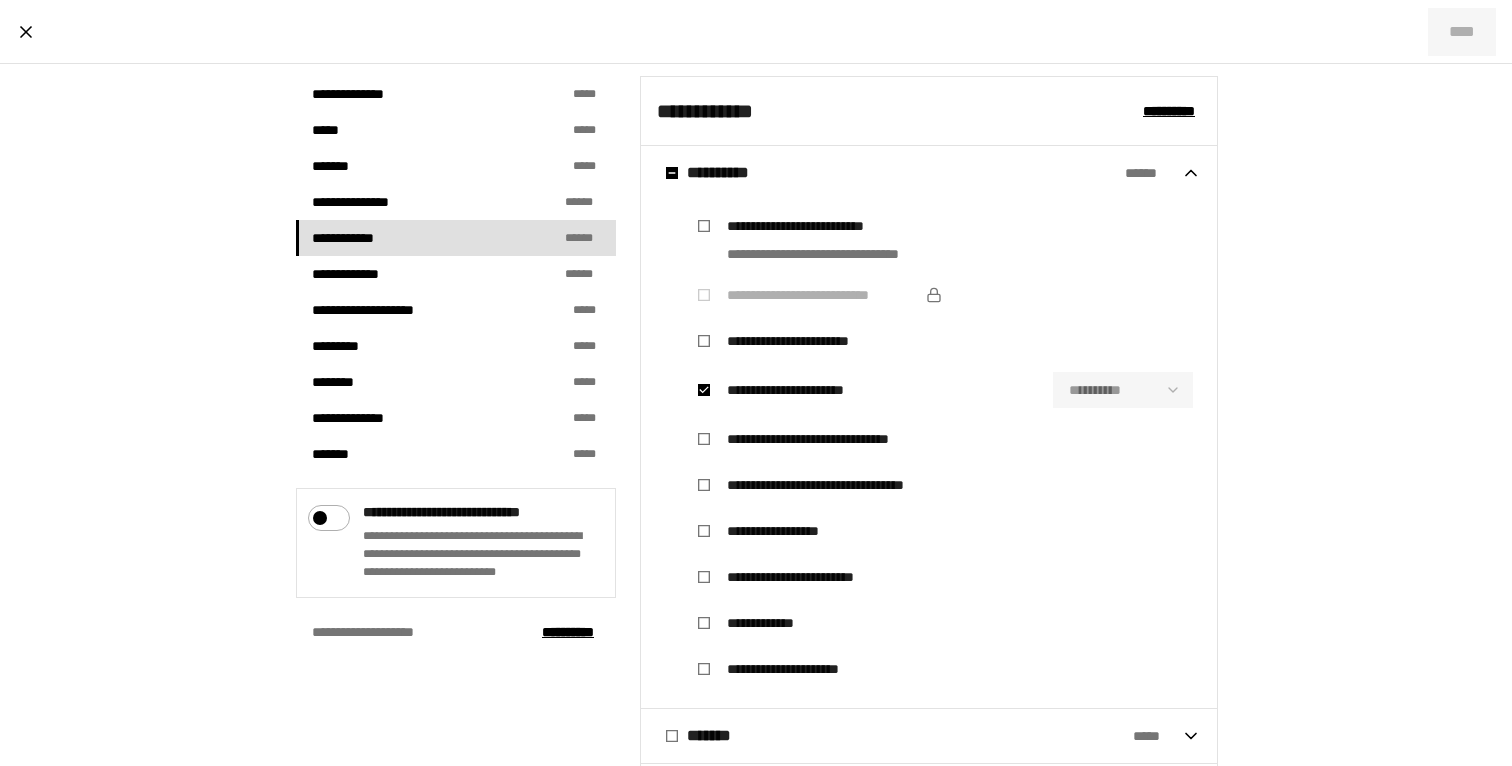 click on "**********" at bounding box center (1123, 390) 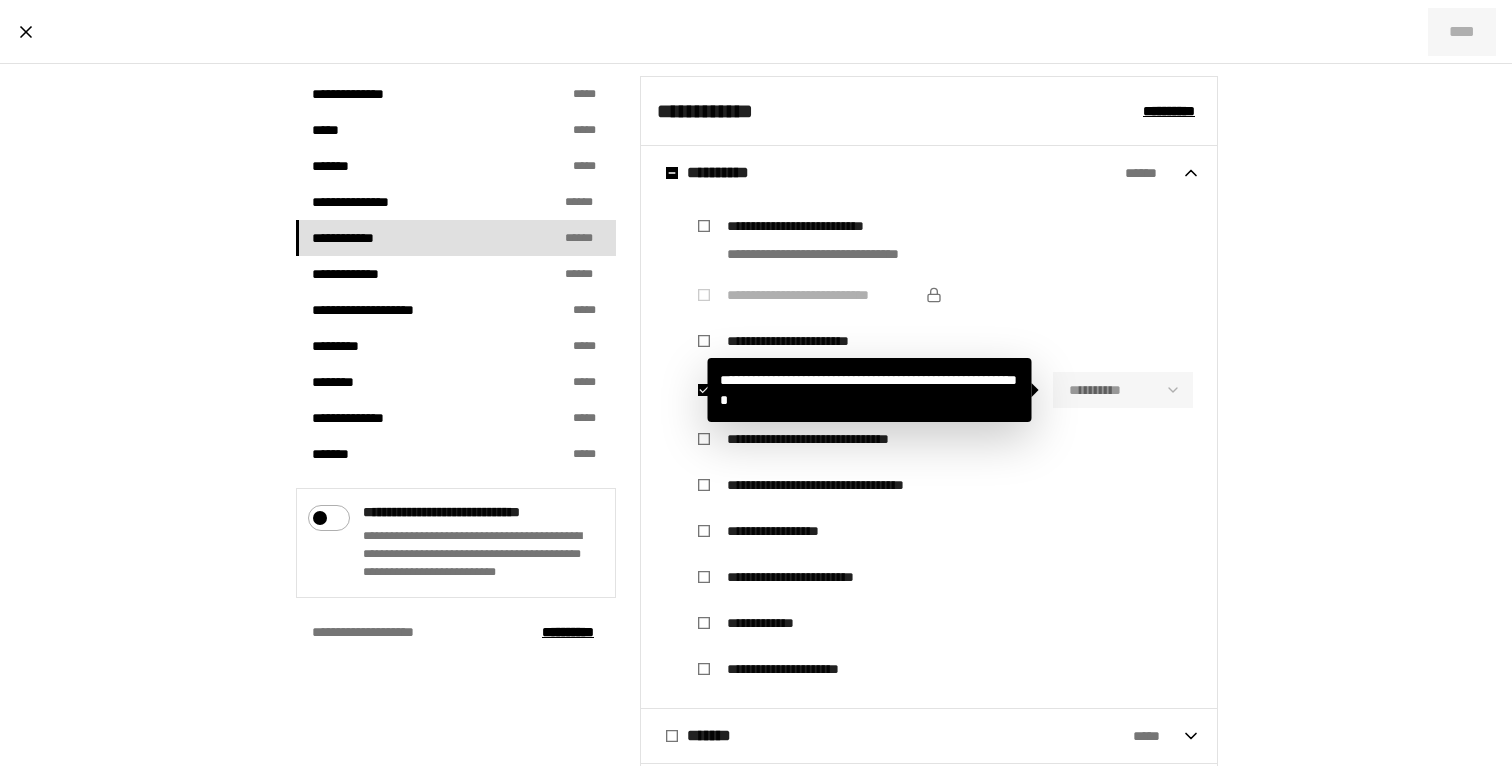 click on "**********" at bounding box center (1123, 390) 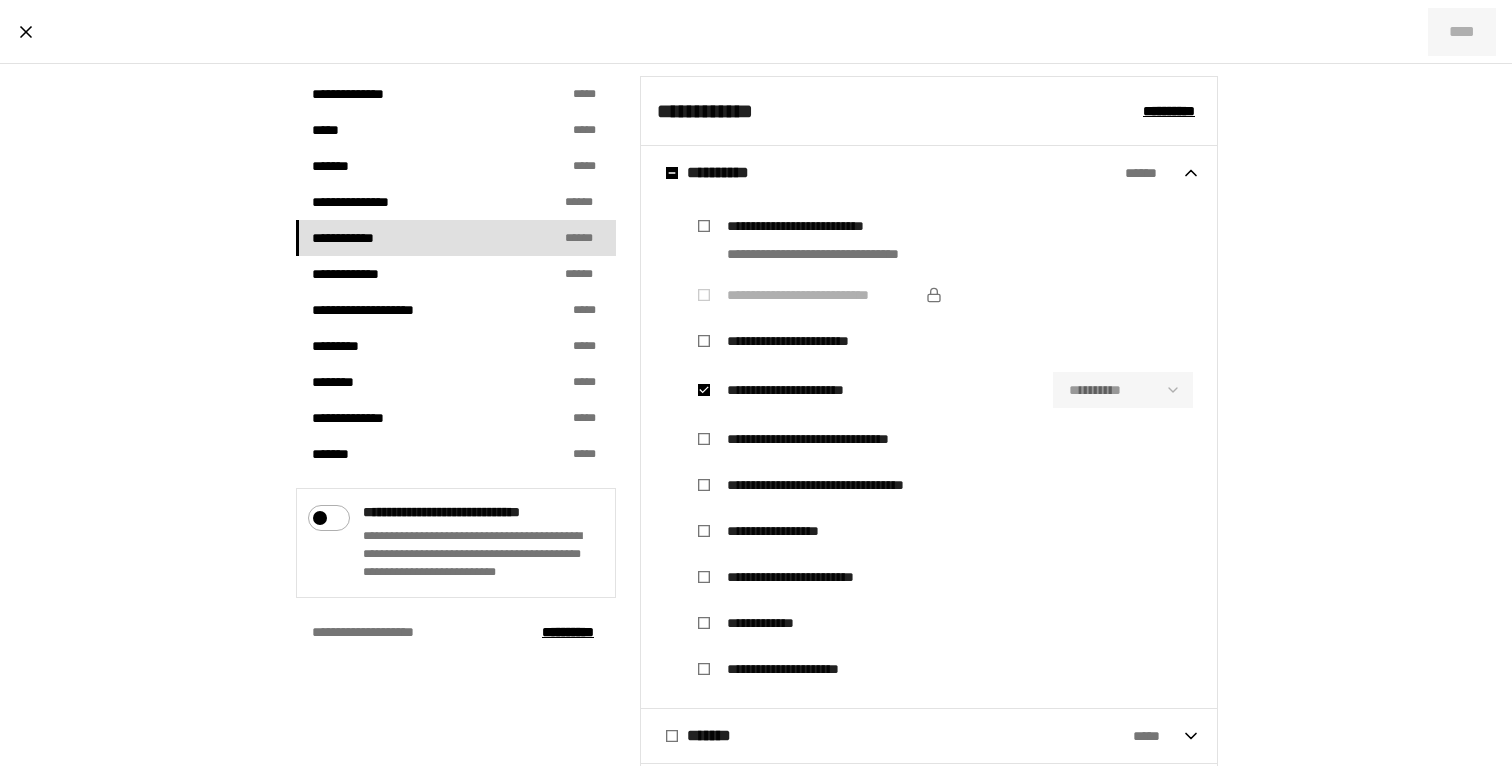 click on "**********" at bounding box center (941, 390) 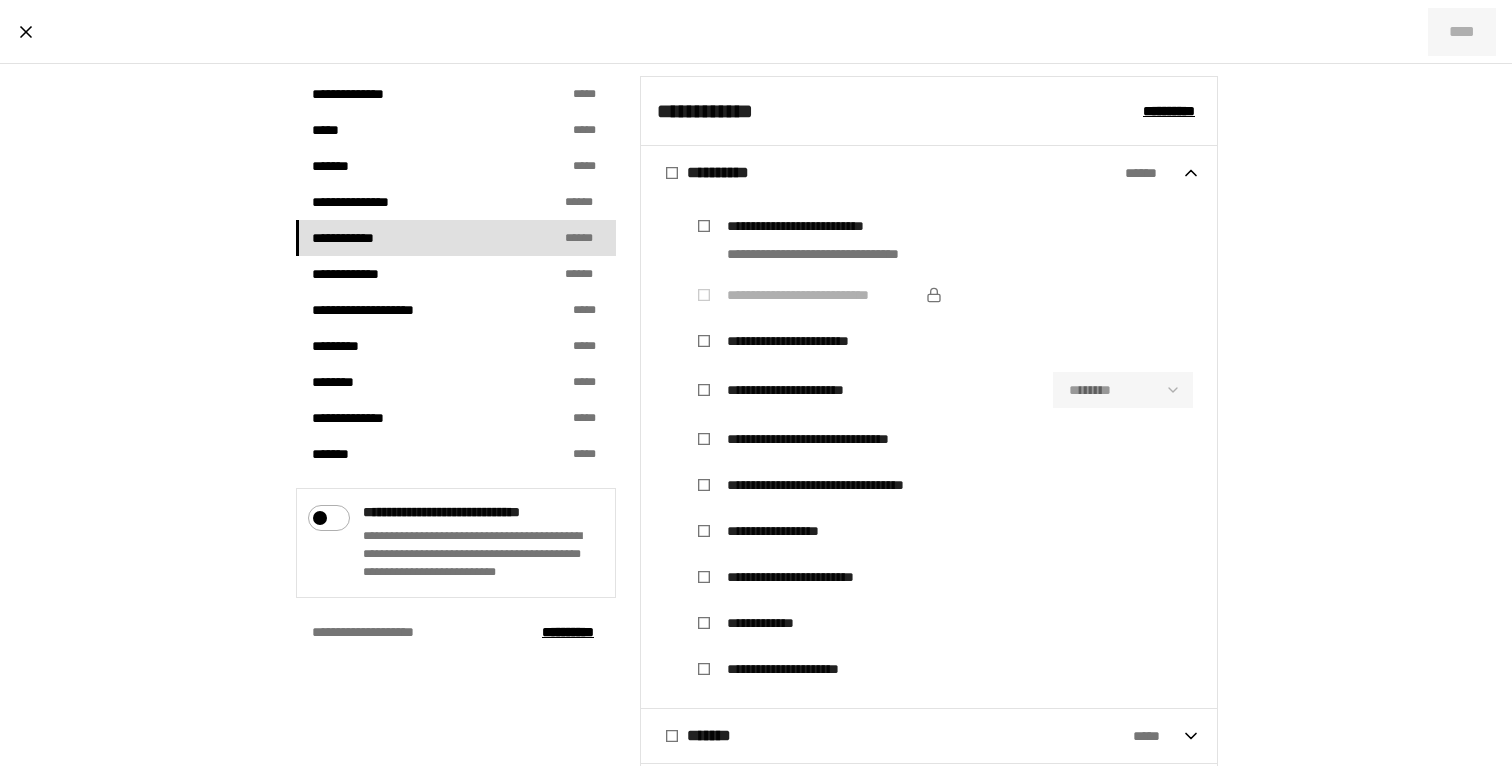 click on "**********" at bounding box center (785, 390) 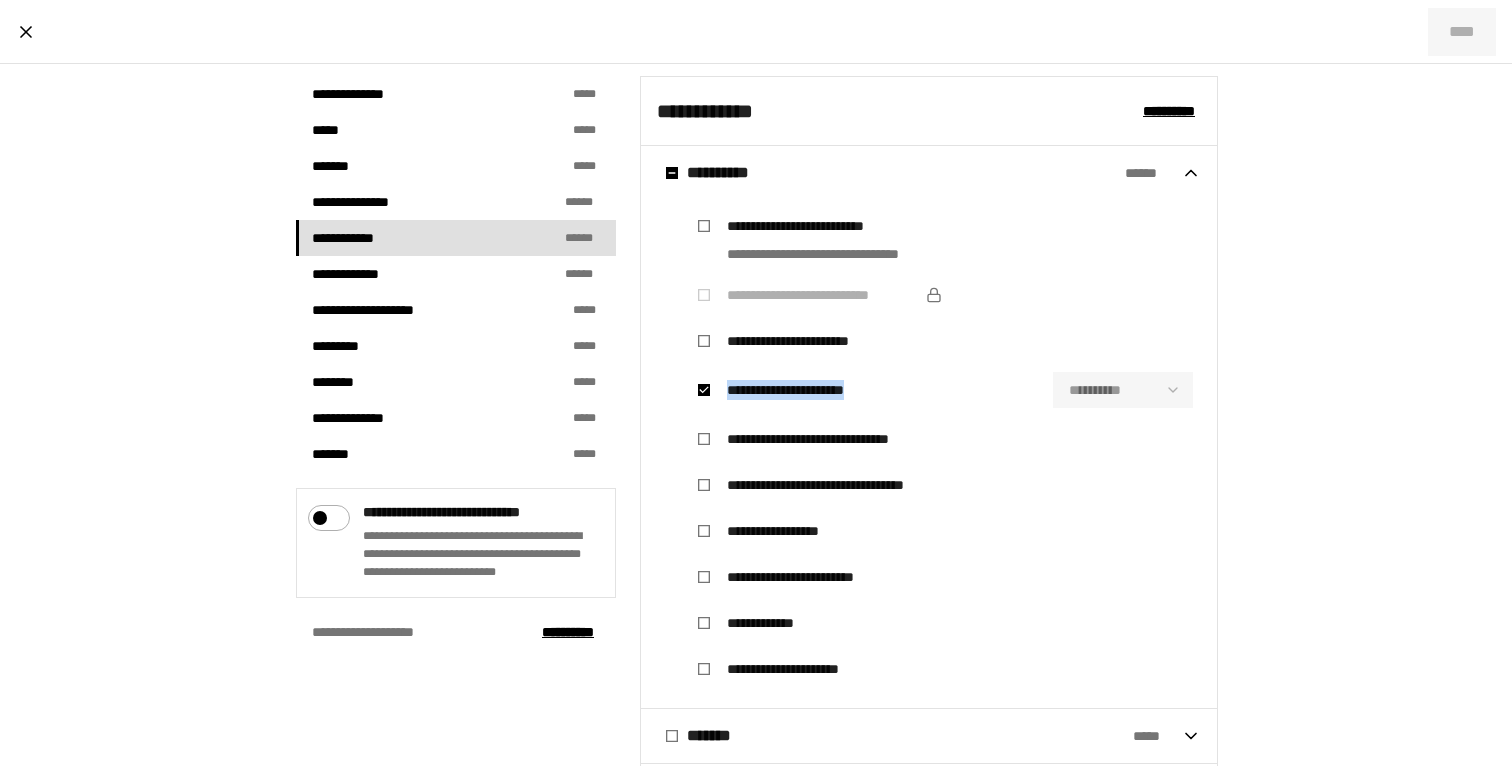 click on "**********" at bounding box center (785, 390) 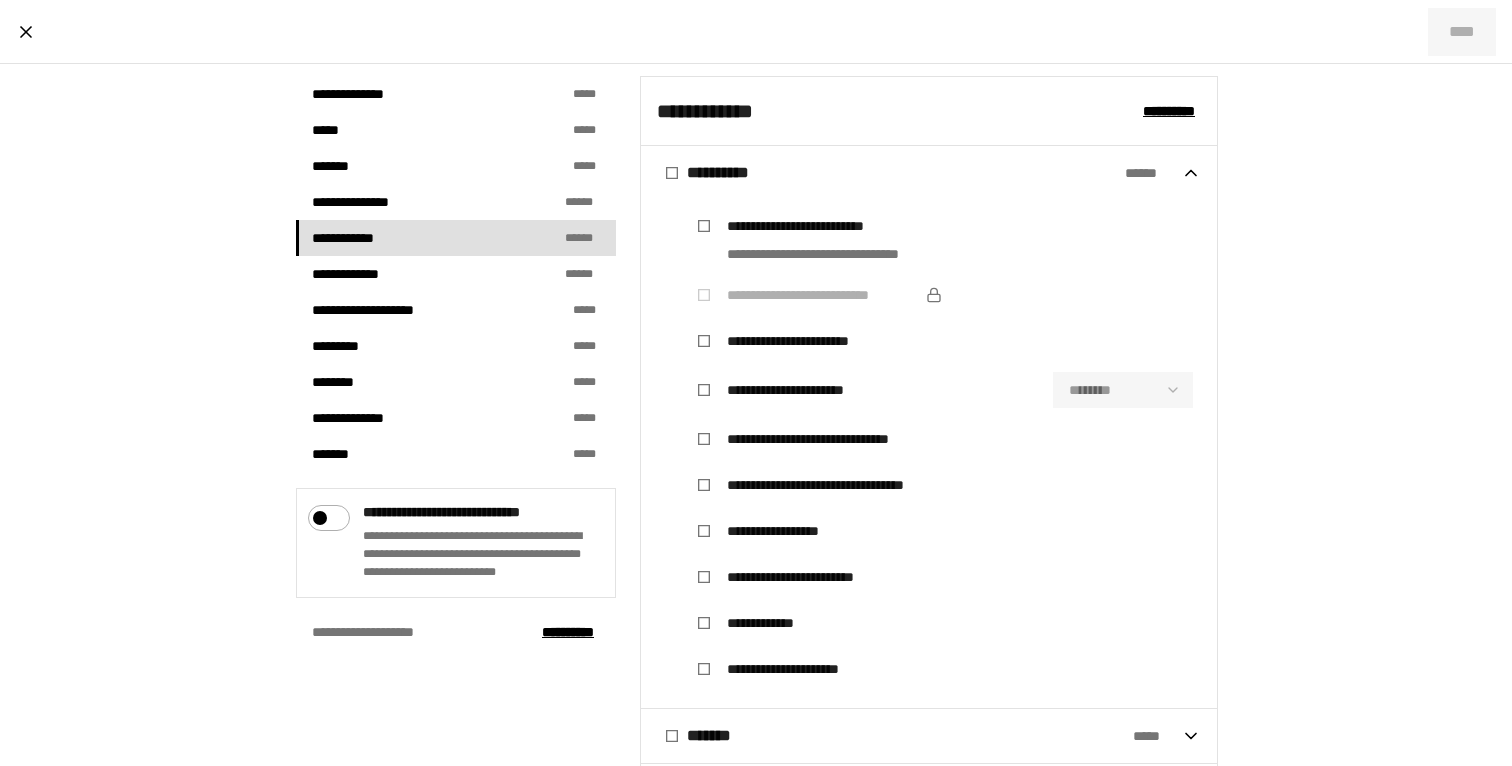 click on "**********" at bounding box center [787, 341] 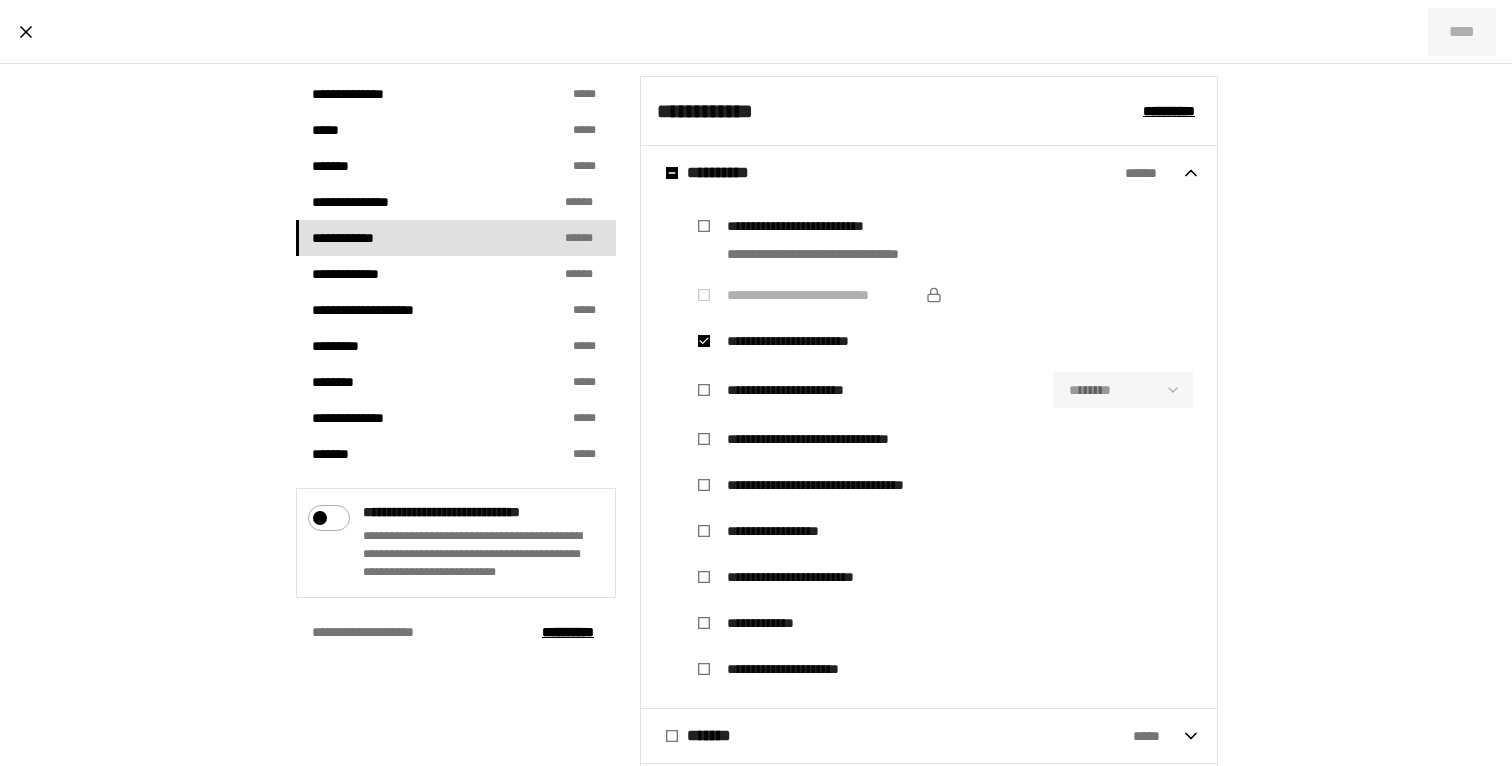 click on "**********" at bounding box center (785, 390) 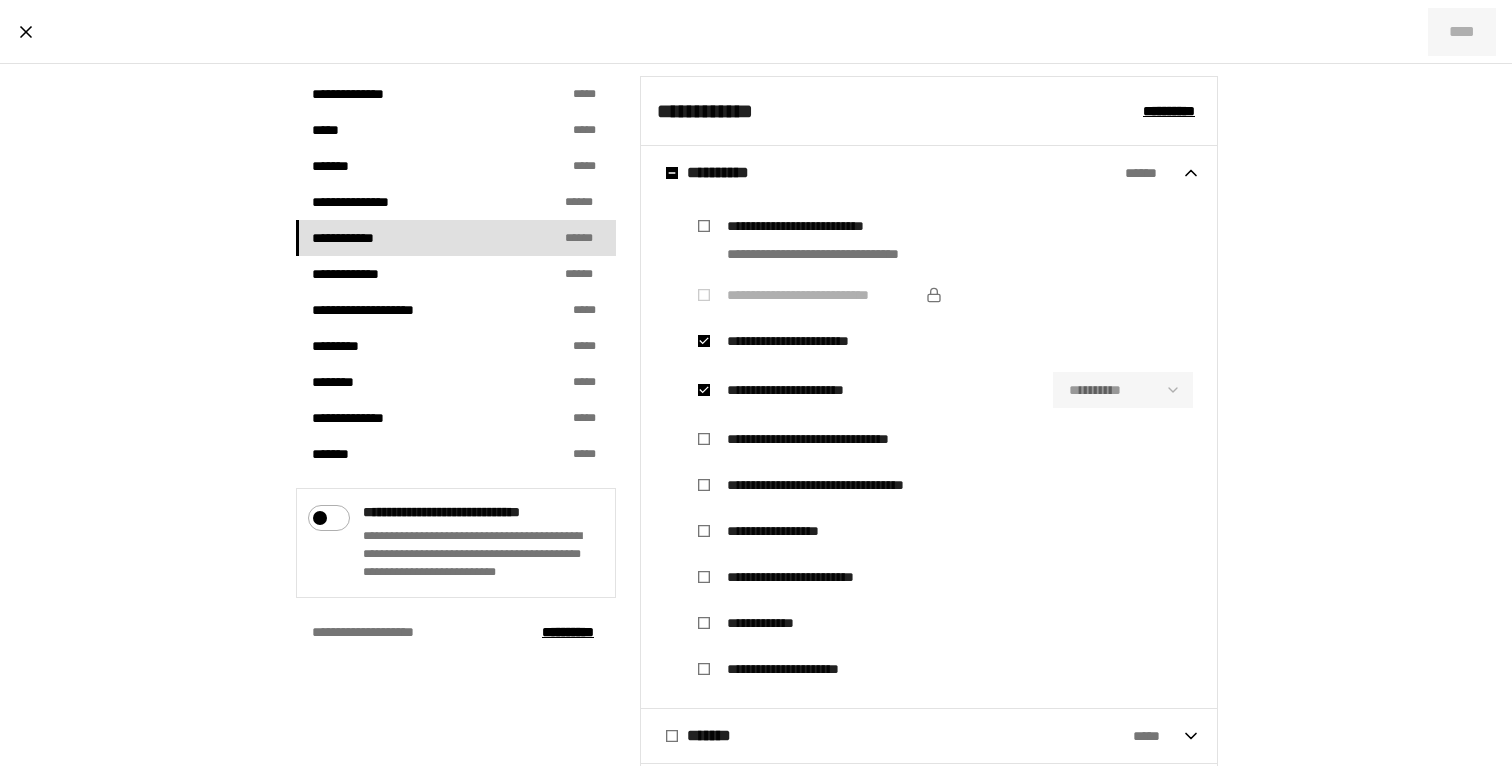 click on "**********" at bounding box center [785, 390] 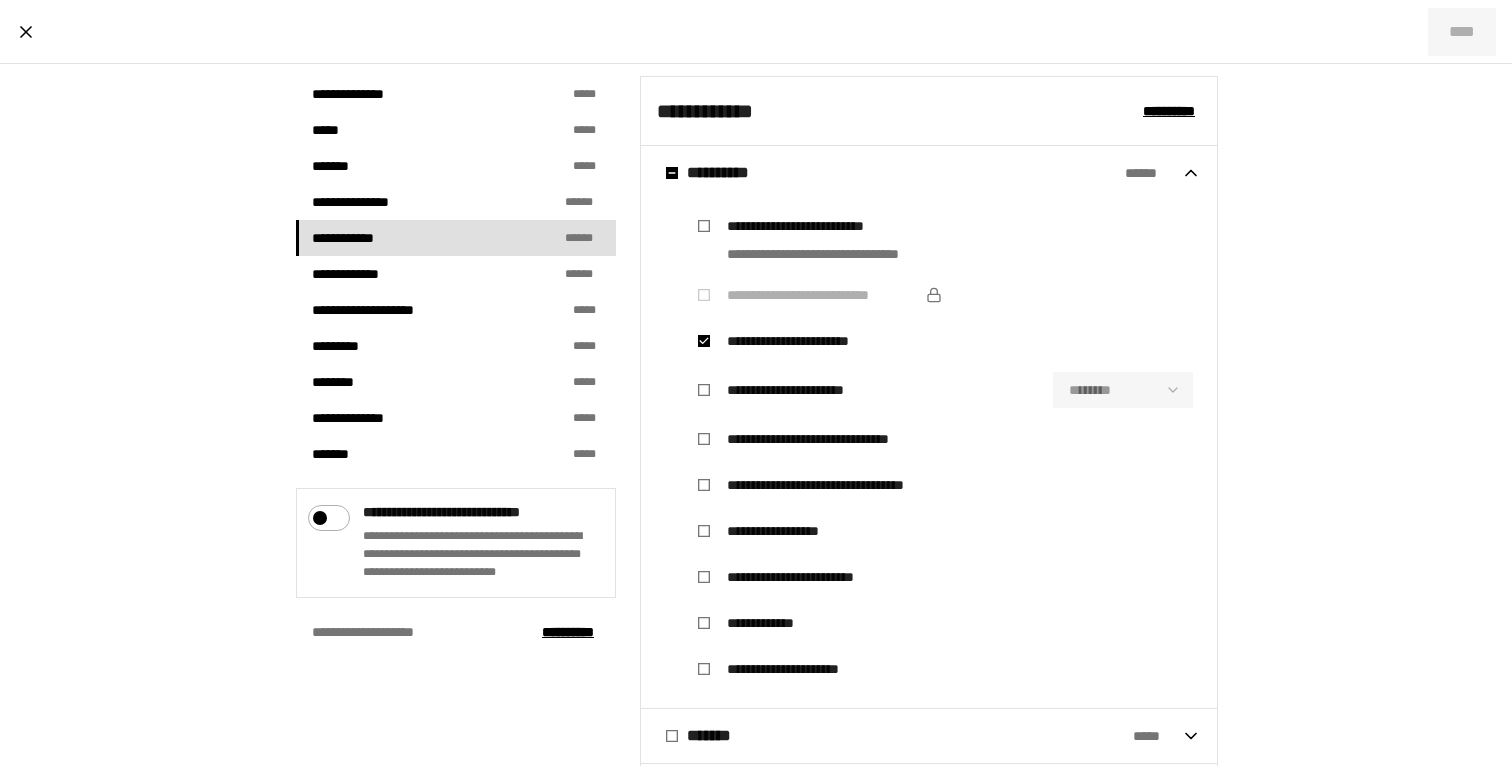 click on "**********" at bounding box center [941, 341] 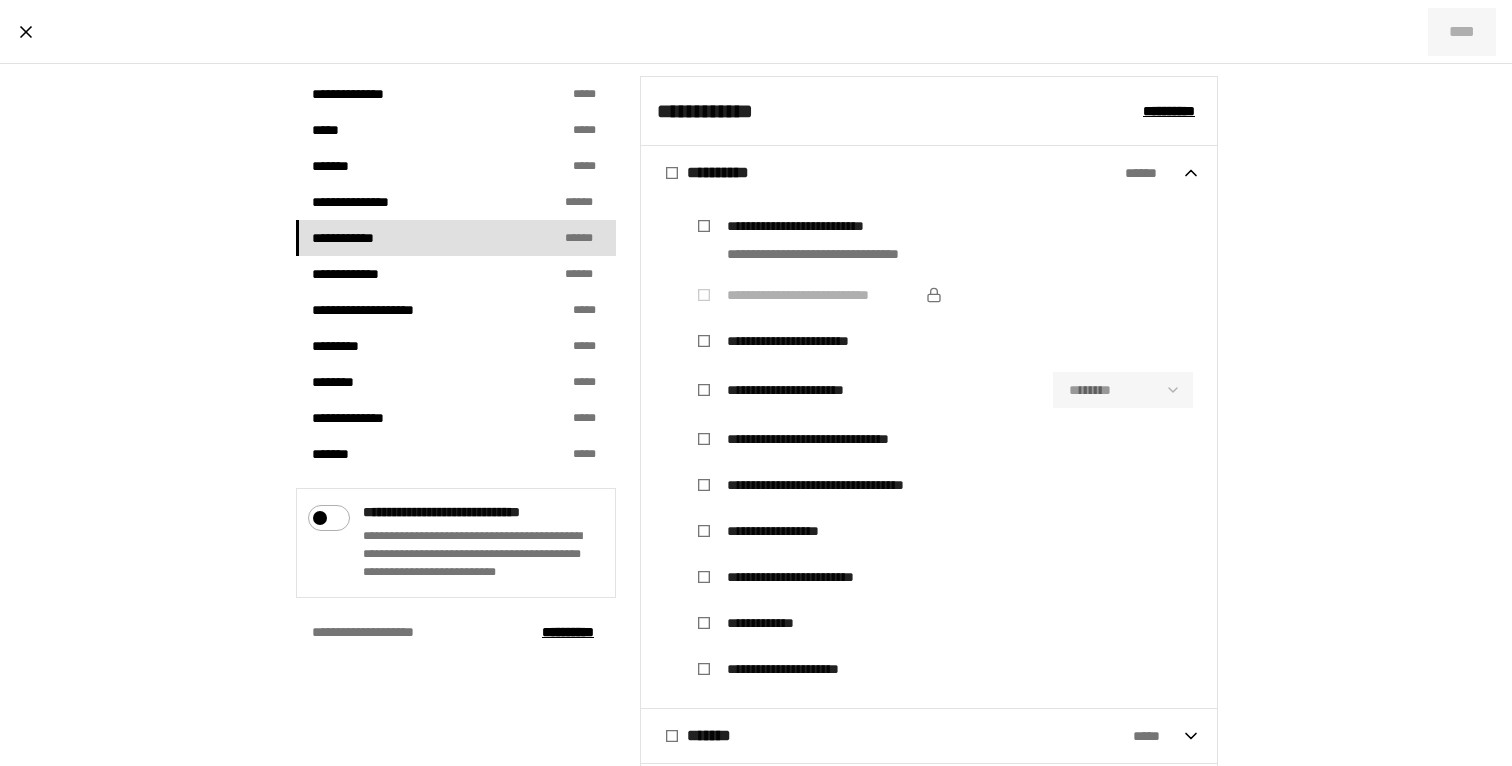 click on "********" at bounding box center (1123, 390) 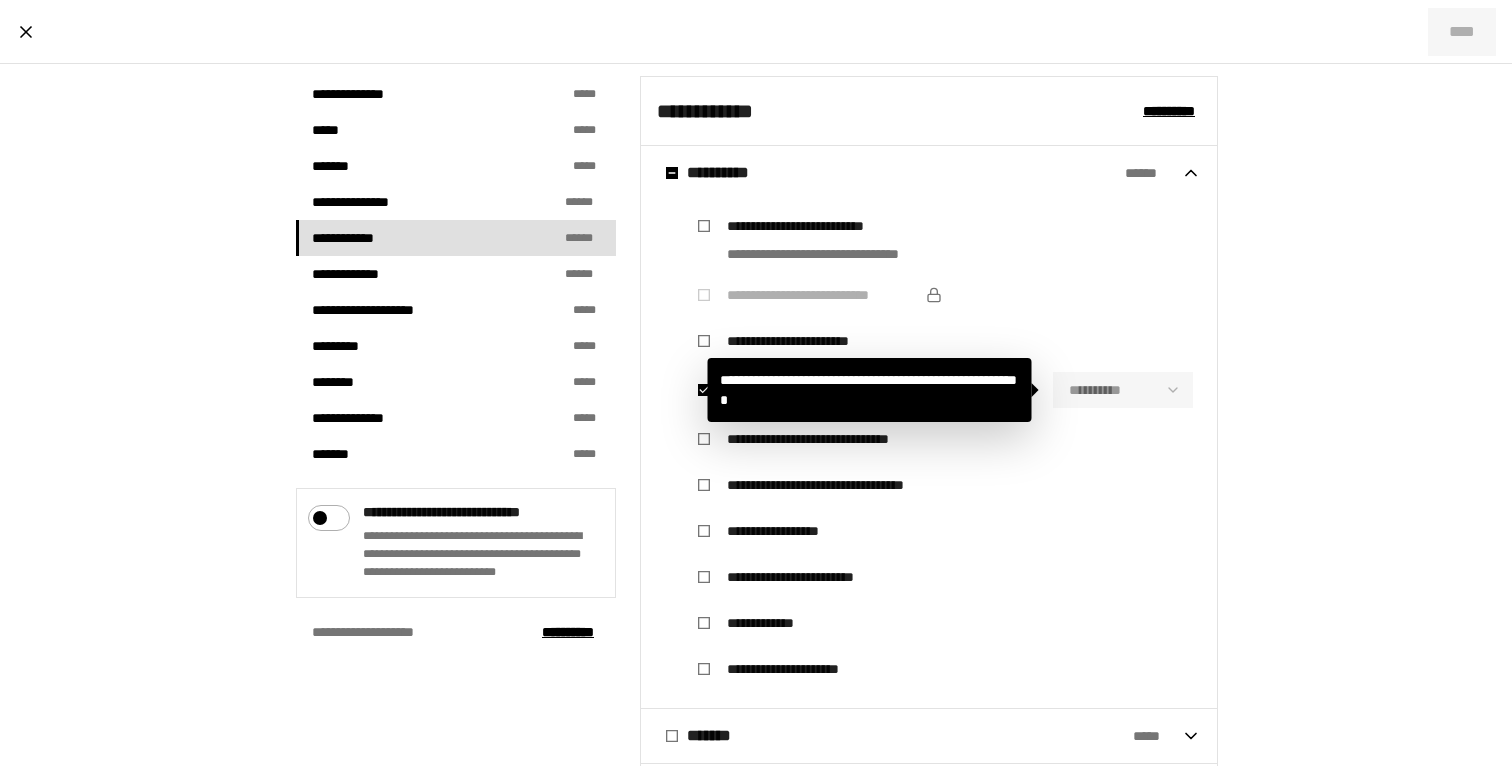 click on "**********" at bounding box center (1123, 390) 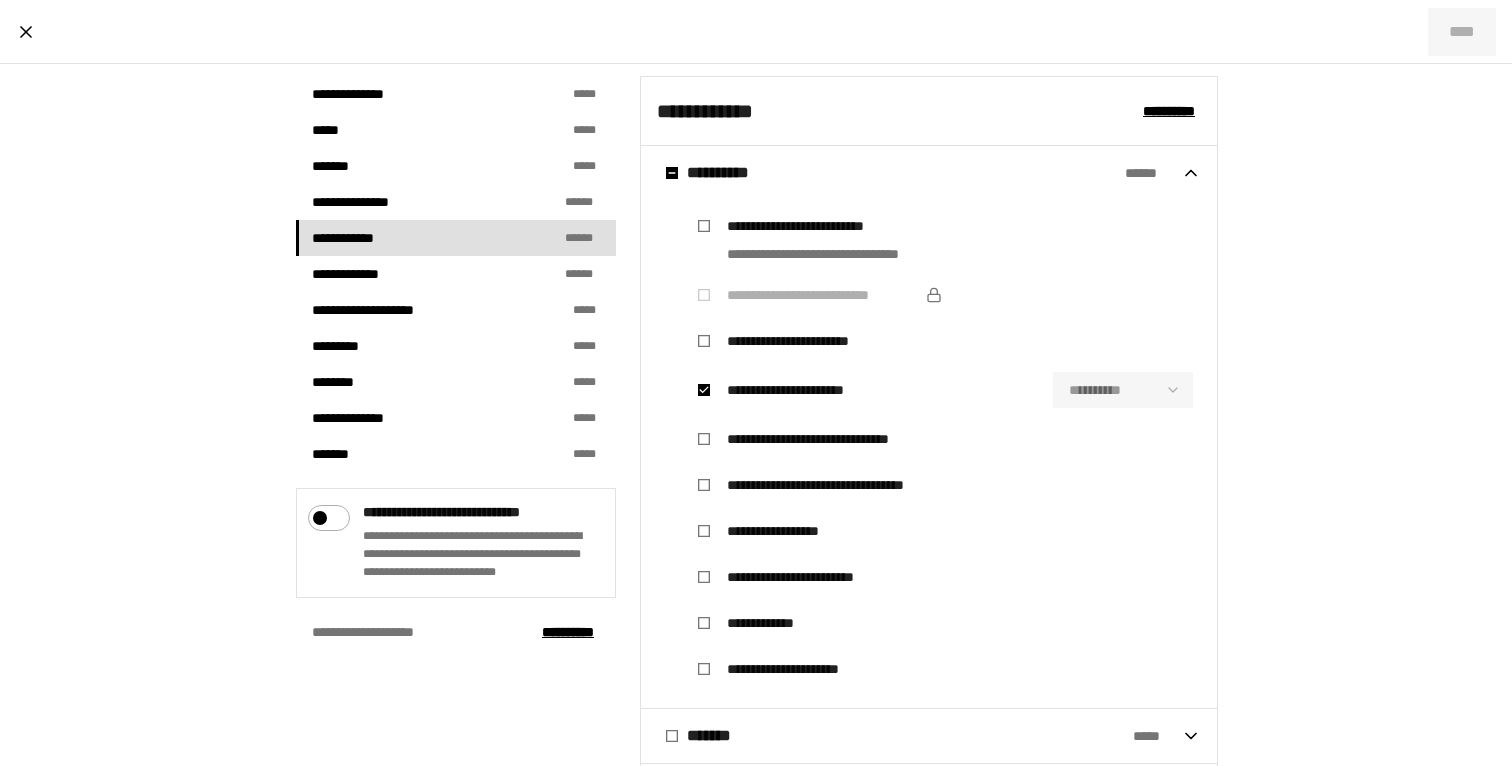 click on "**********" at bounding box center (941, 390) 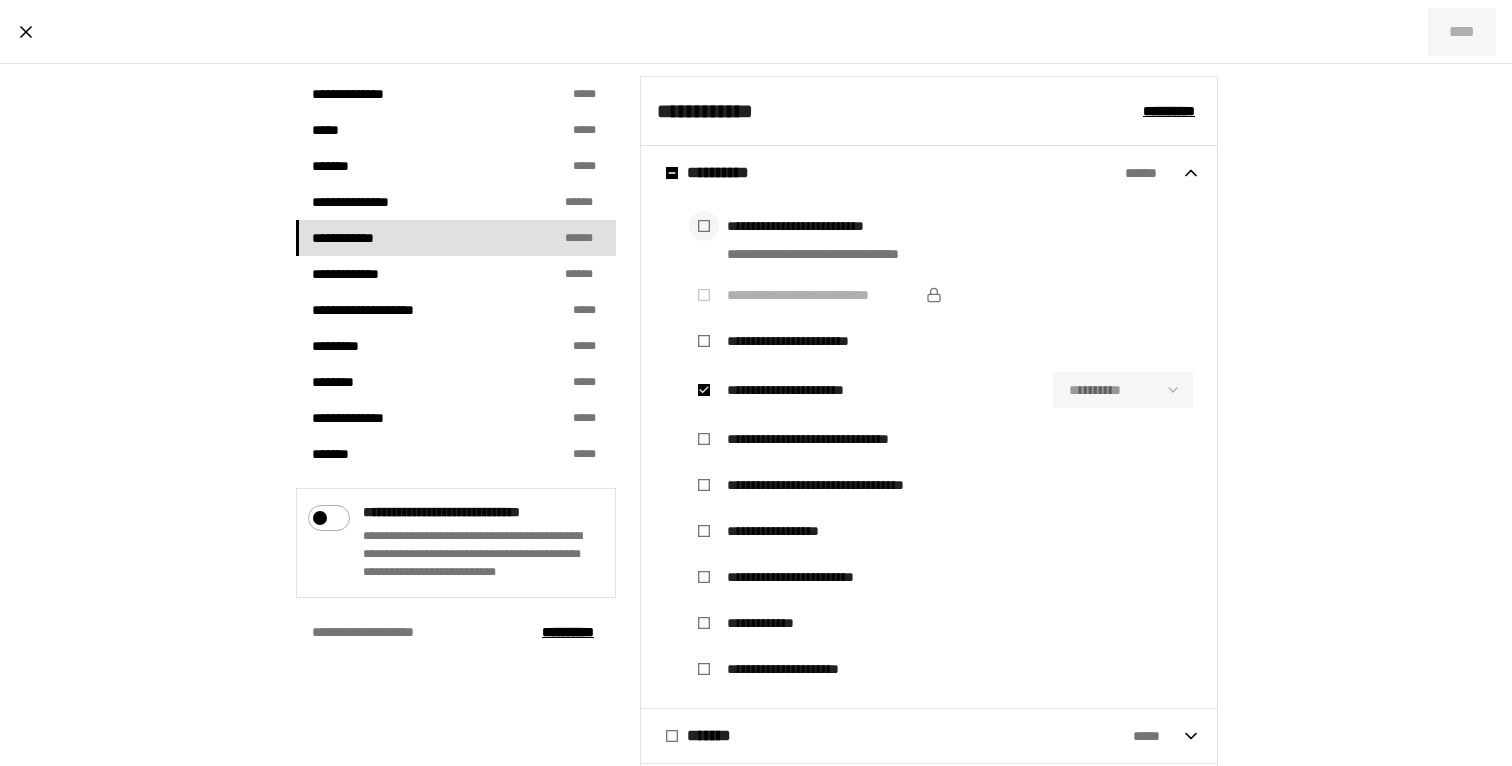 click at bounding box center [704, 226] 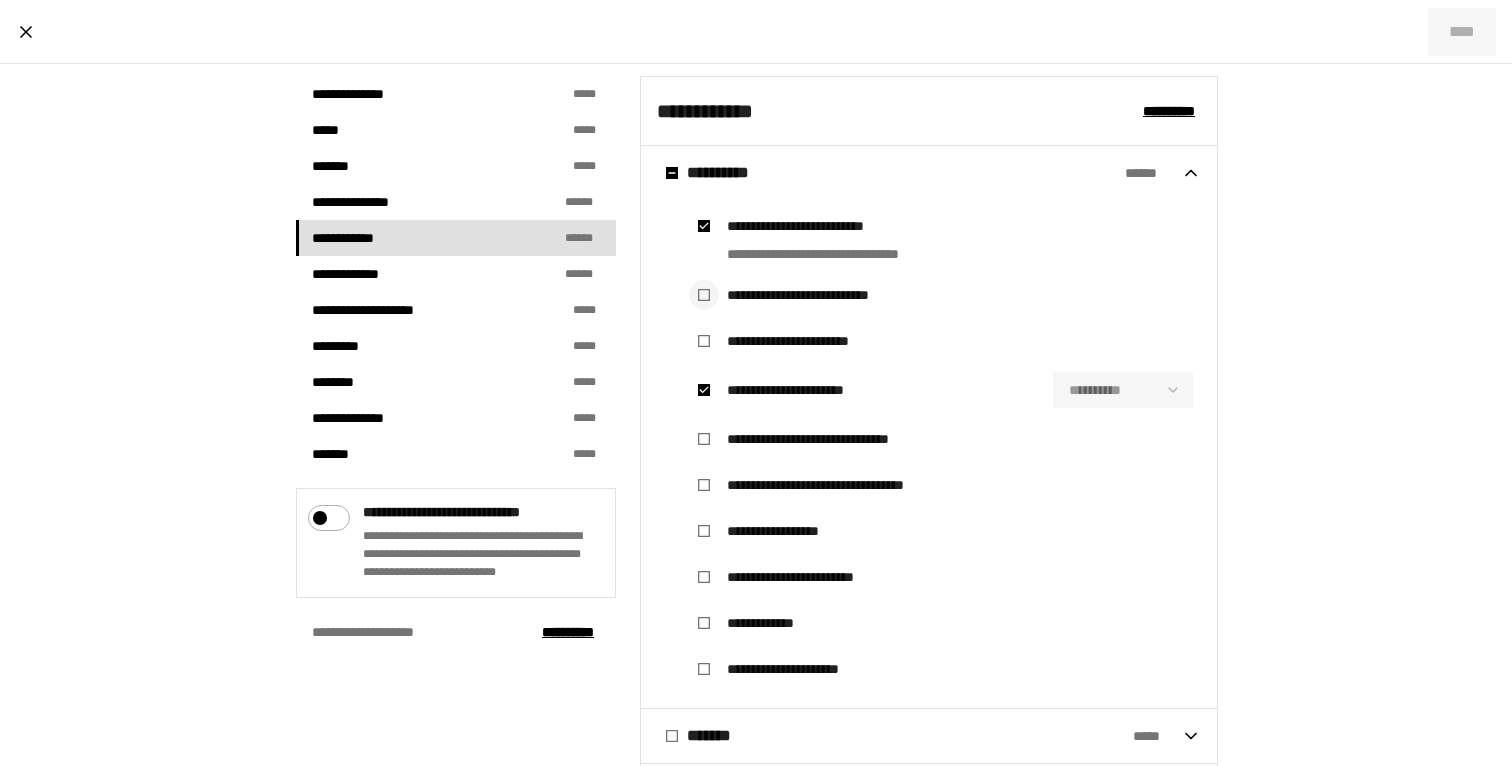 click at bounding box center (704, 295) 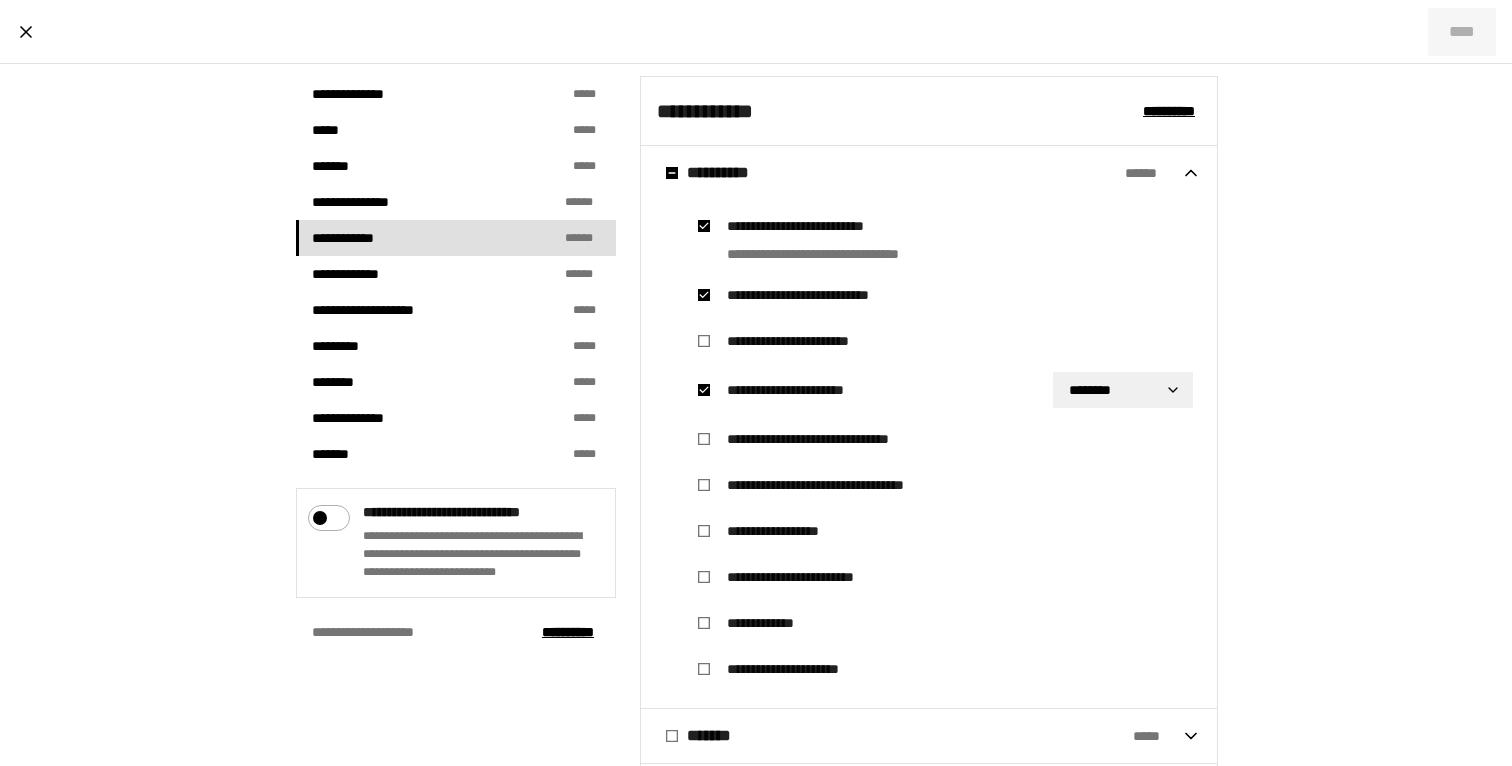 click on "**********" at bounding box center [756, 383] 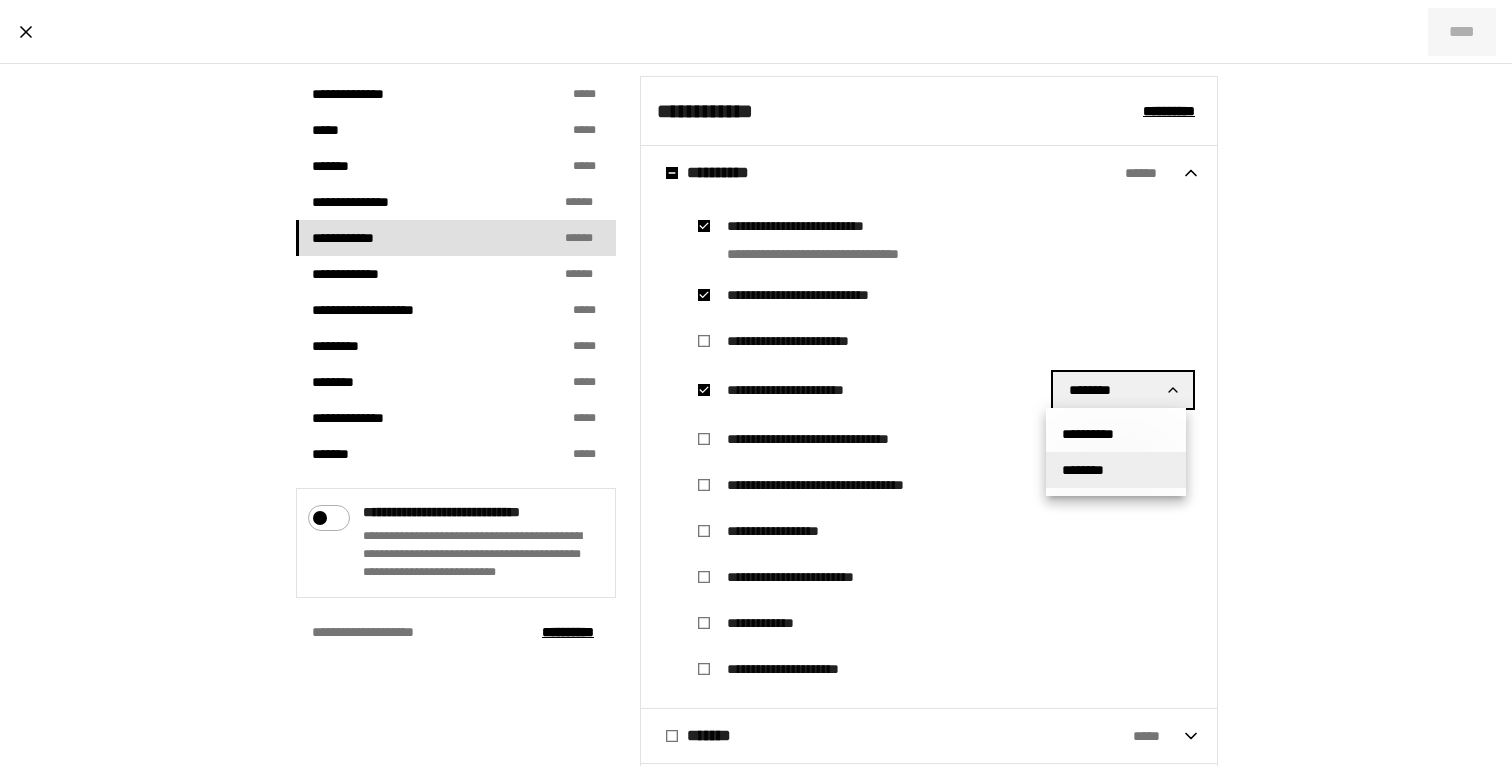 click at bounding box center [756, 383] 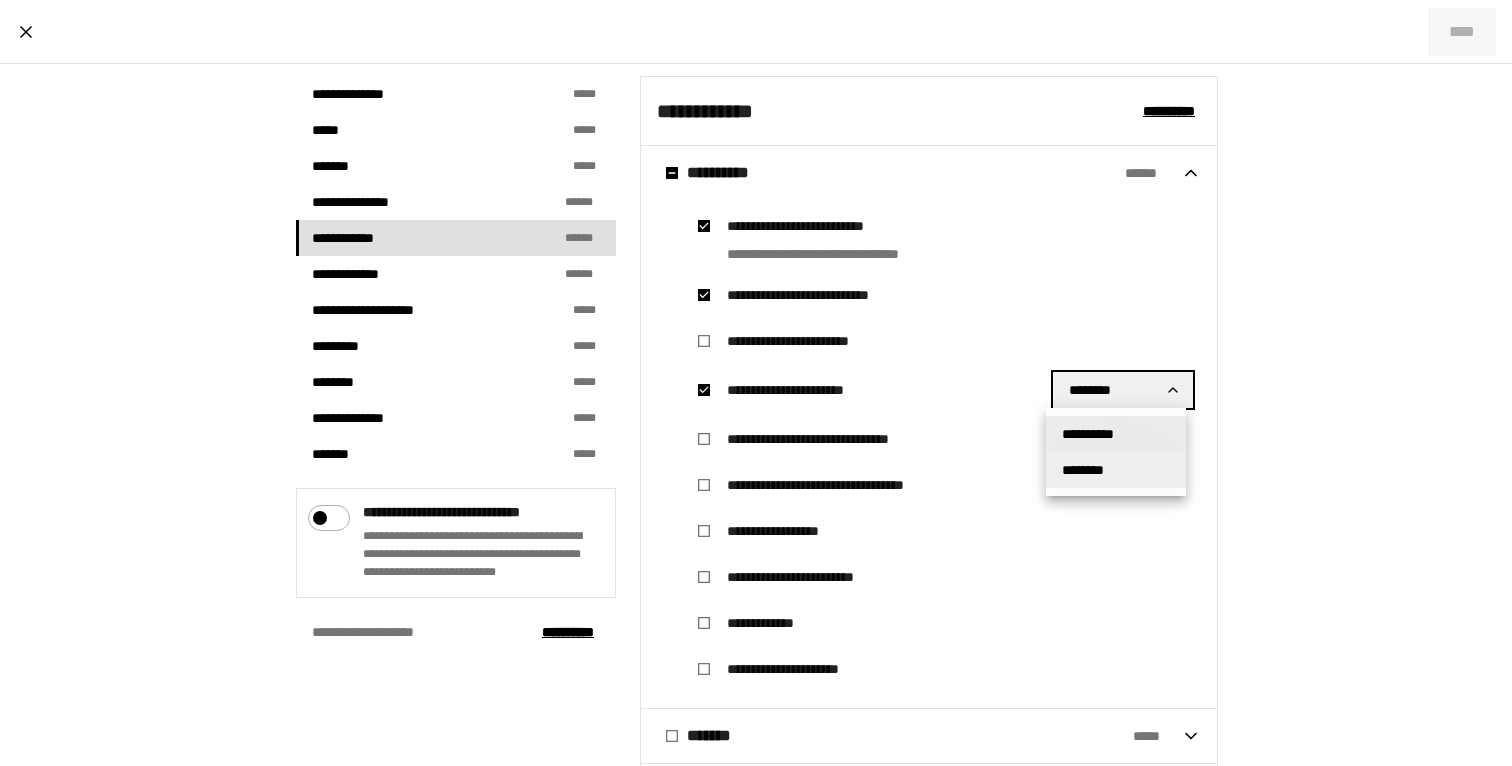 click on "**********" at bounding box center [1116, 434] 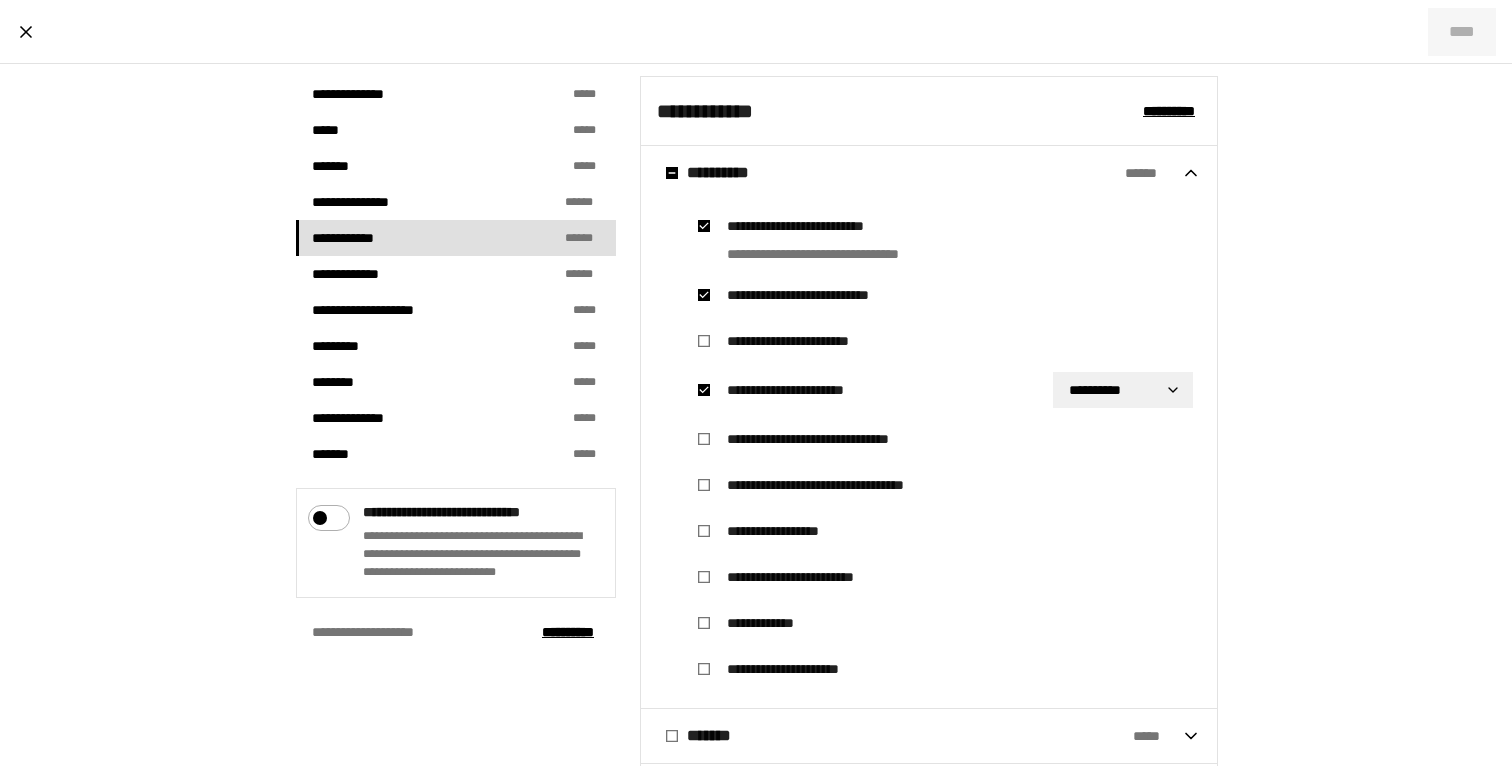 click on "**********" at bounding box center [756, 383] 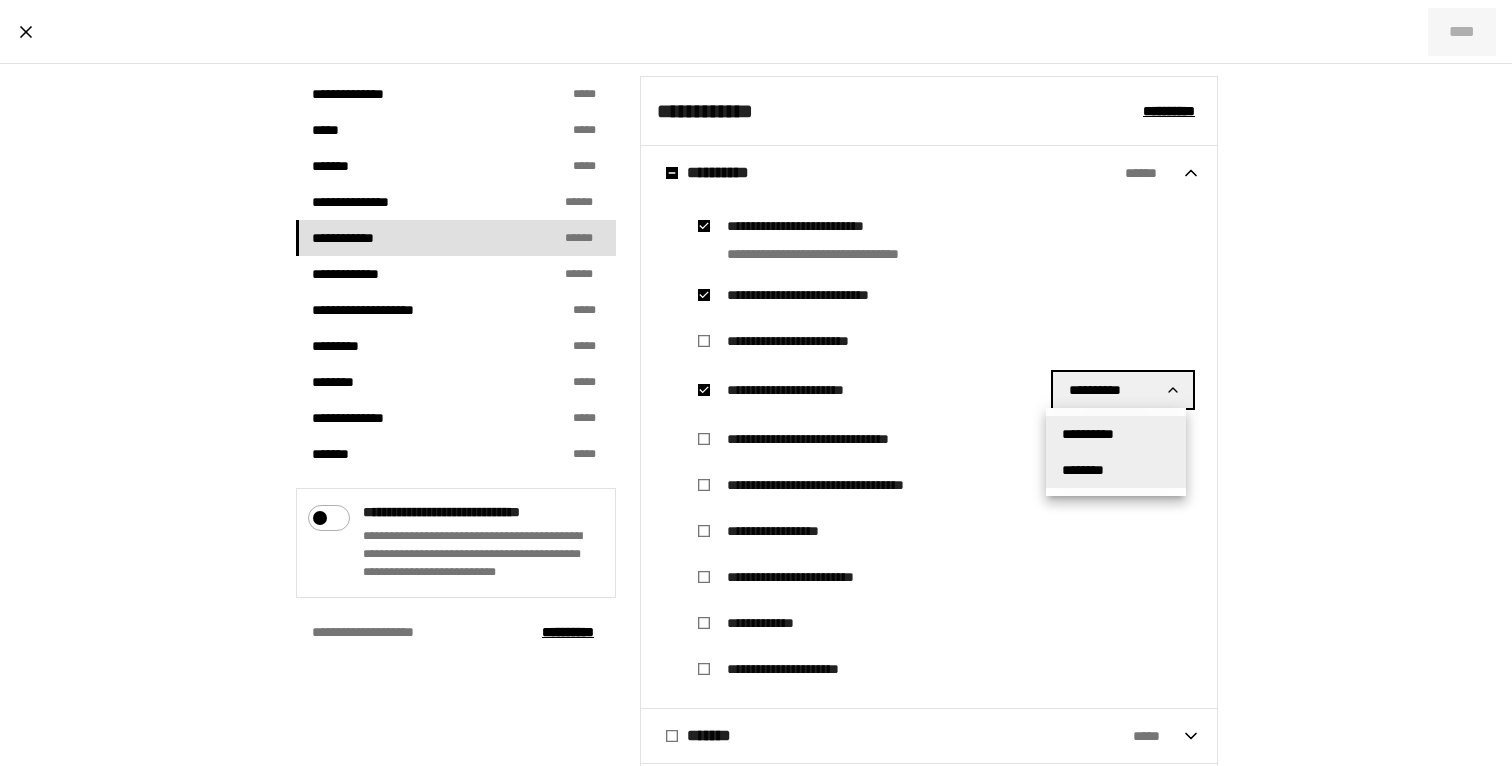 click on "********" at bounding box center (1116, 470) 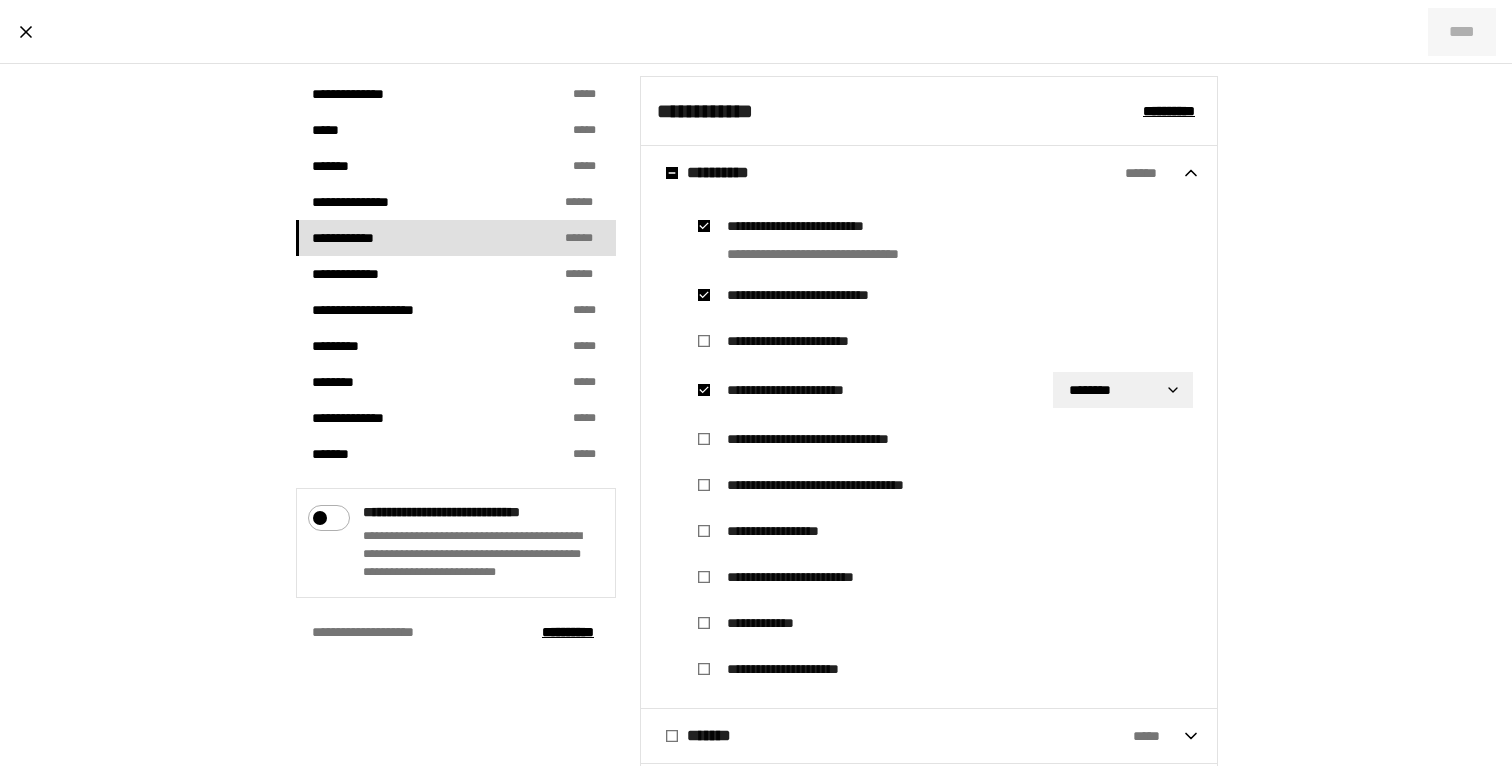 click on "**********" at bounding box center [803, 295] 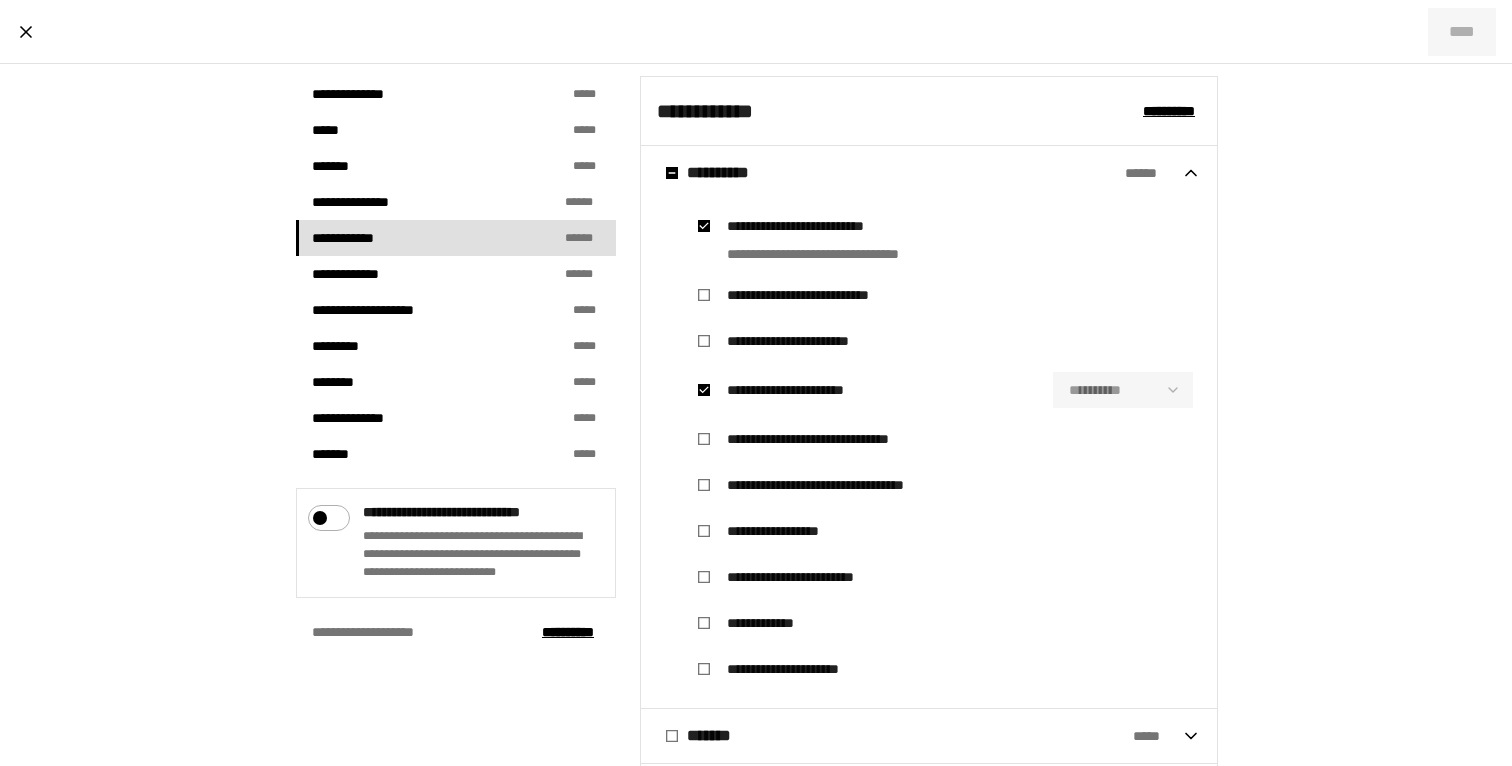 click on "**********" at bounding box center [941, 295] 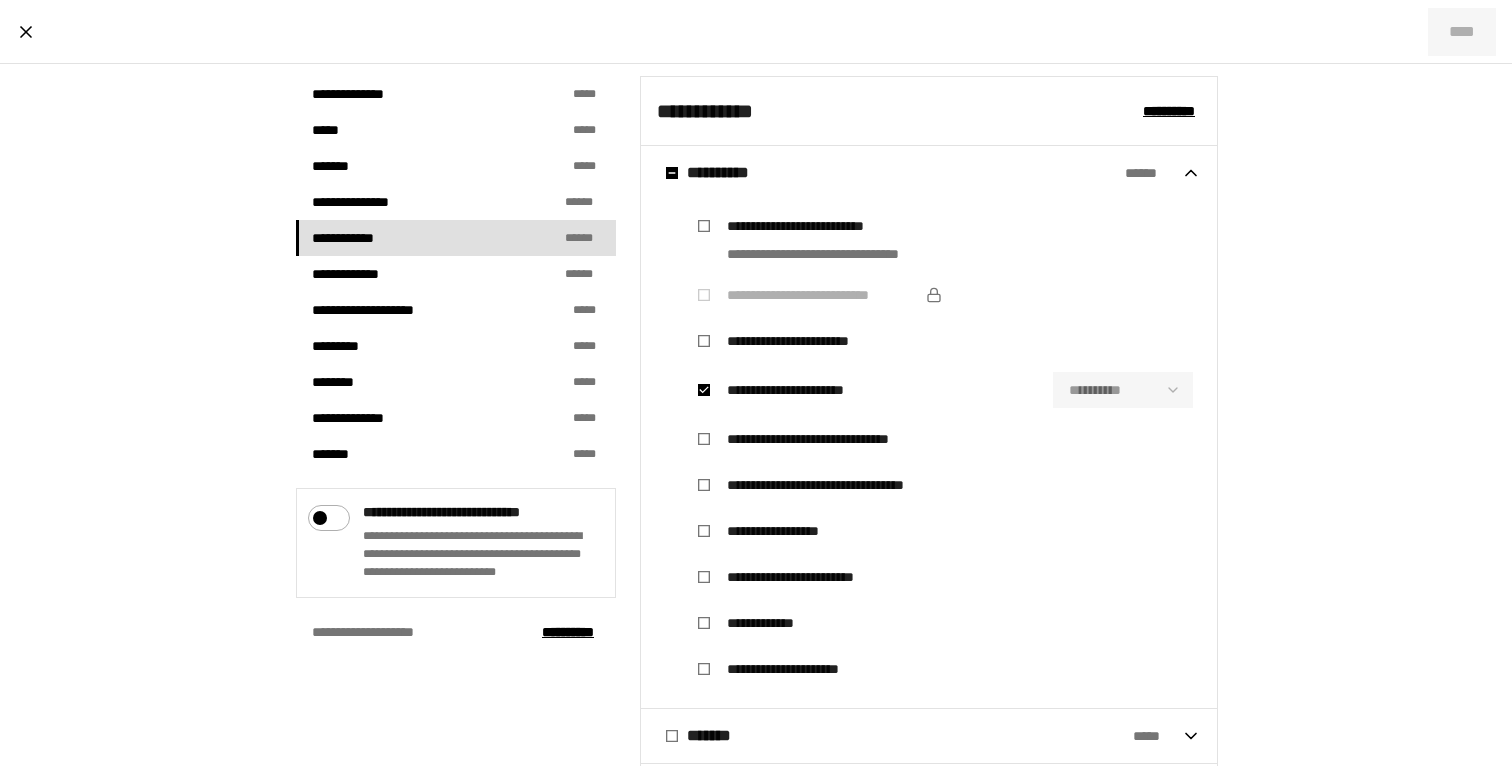 click on "**********" at bounding box center (804, 390) 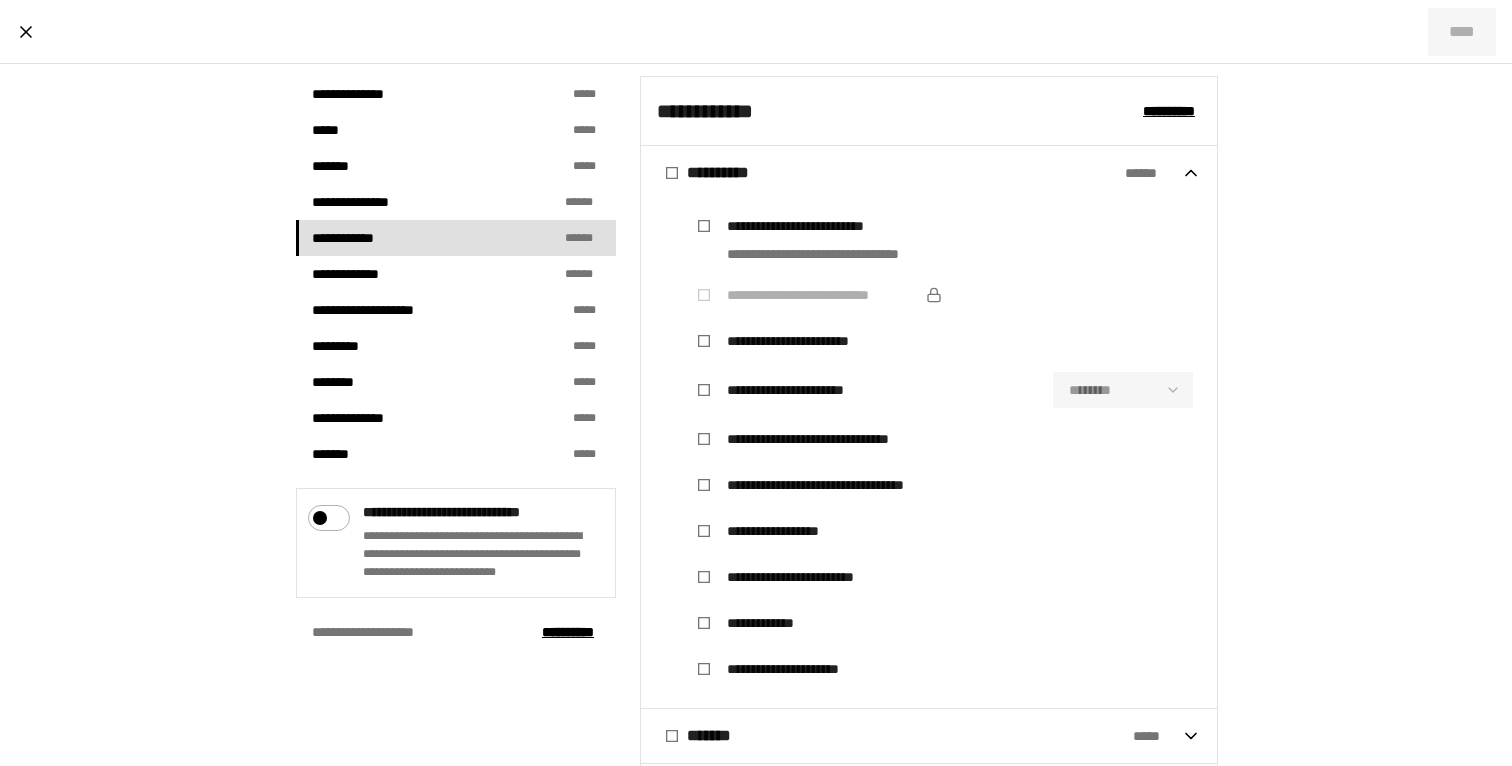 click on "**********" at bounding box center [804, 390] 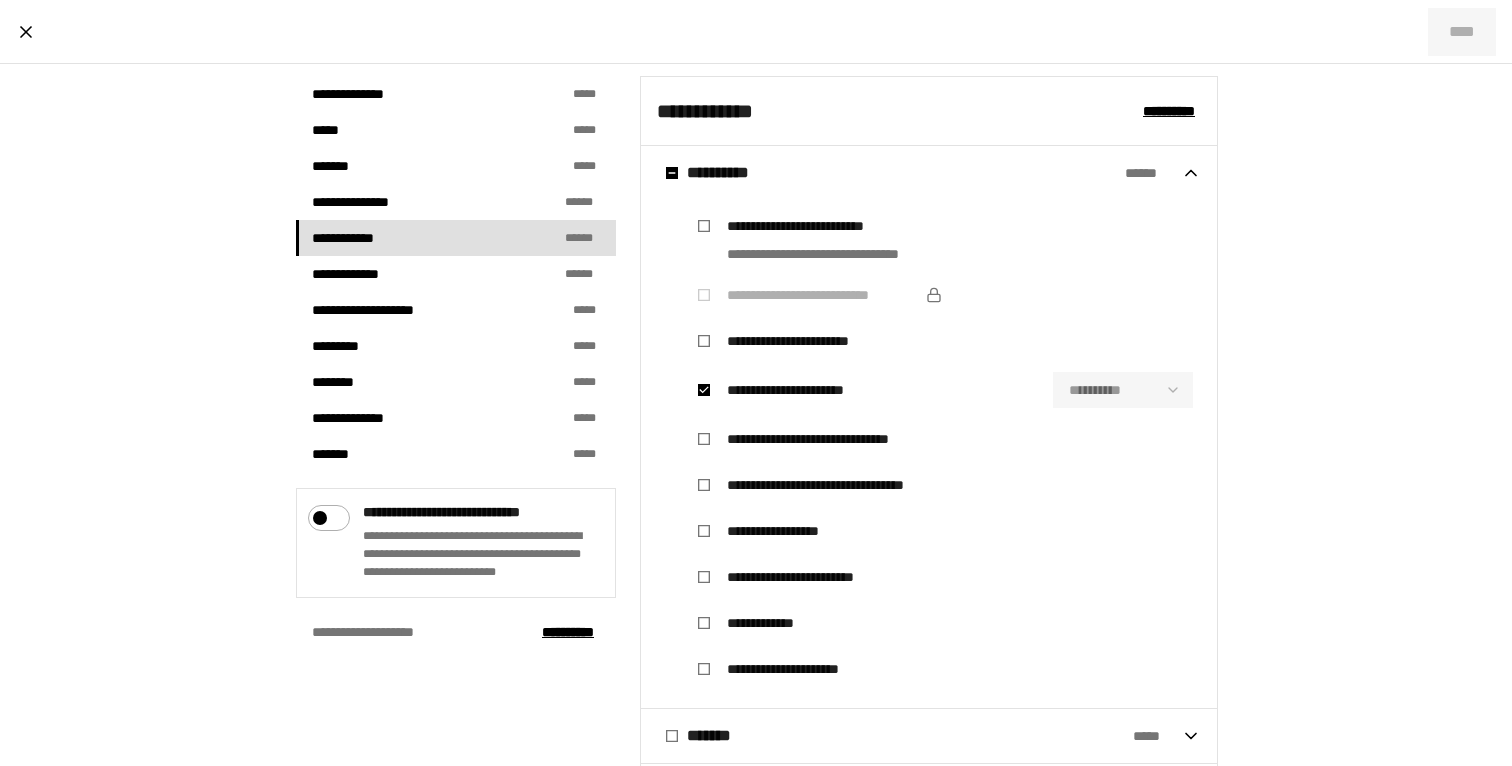 click on "**********" at bounding box center [804, 390] 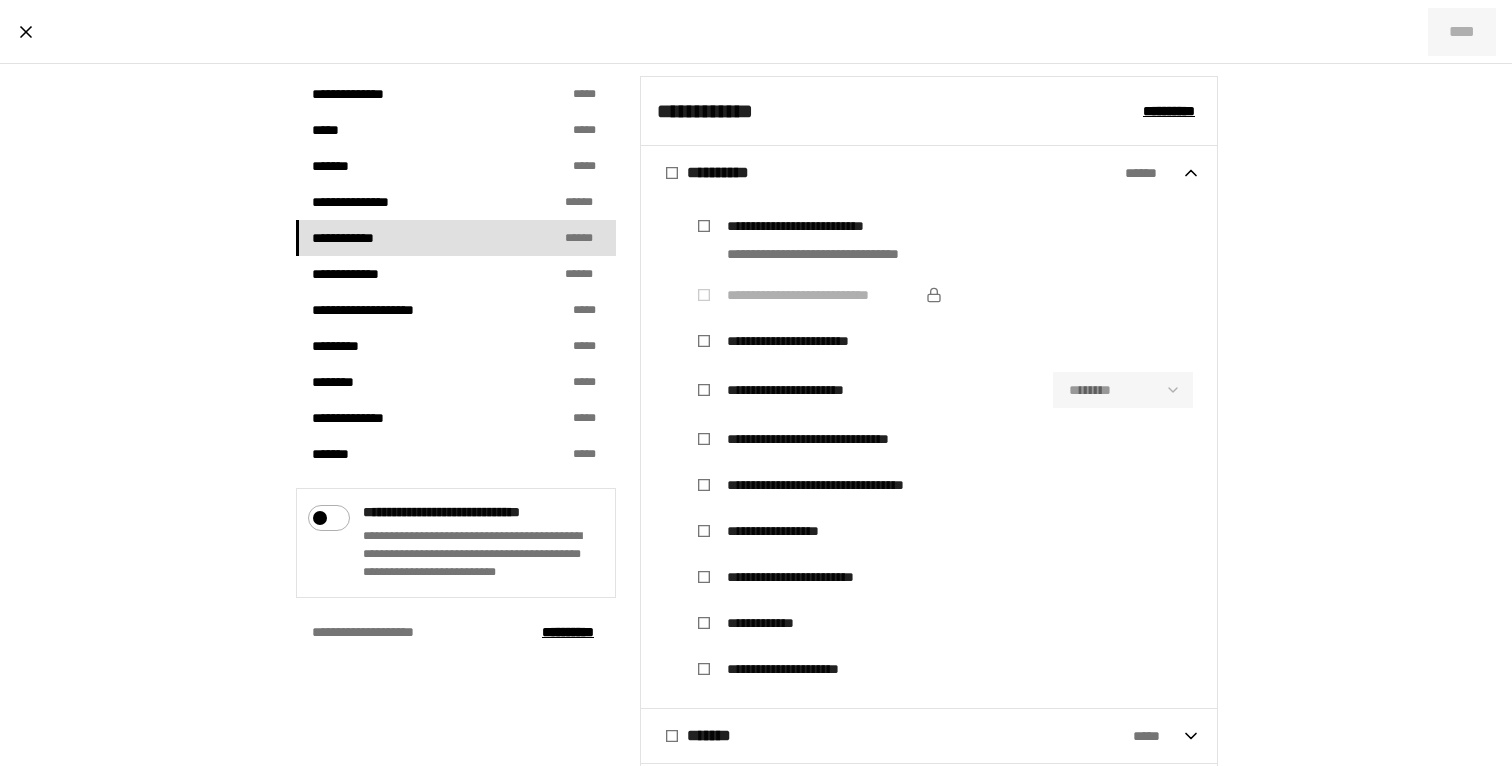 click on "**********" at bounding box center (804, 390) 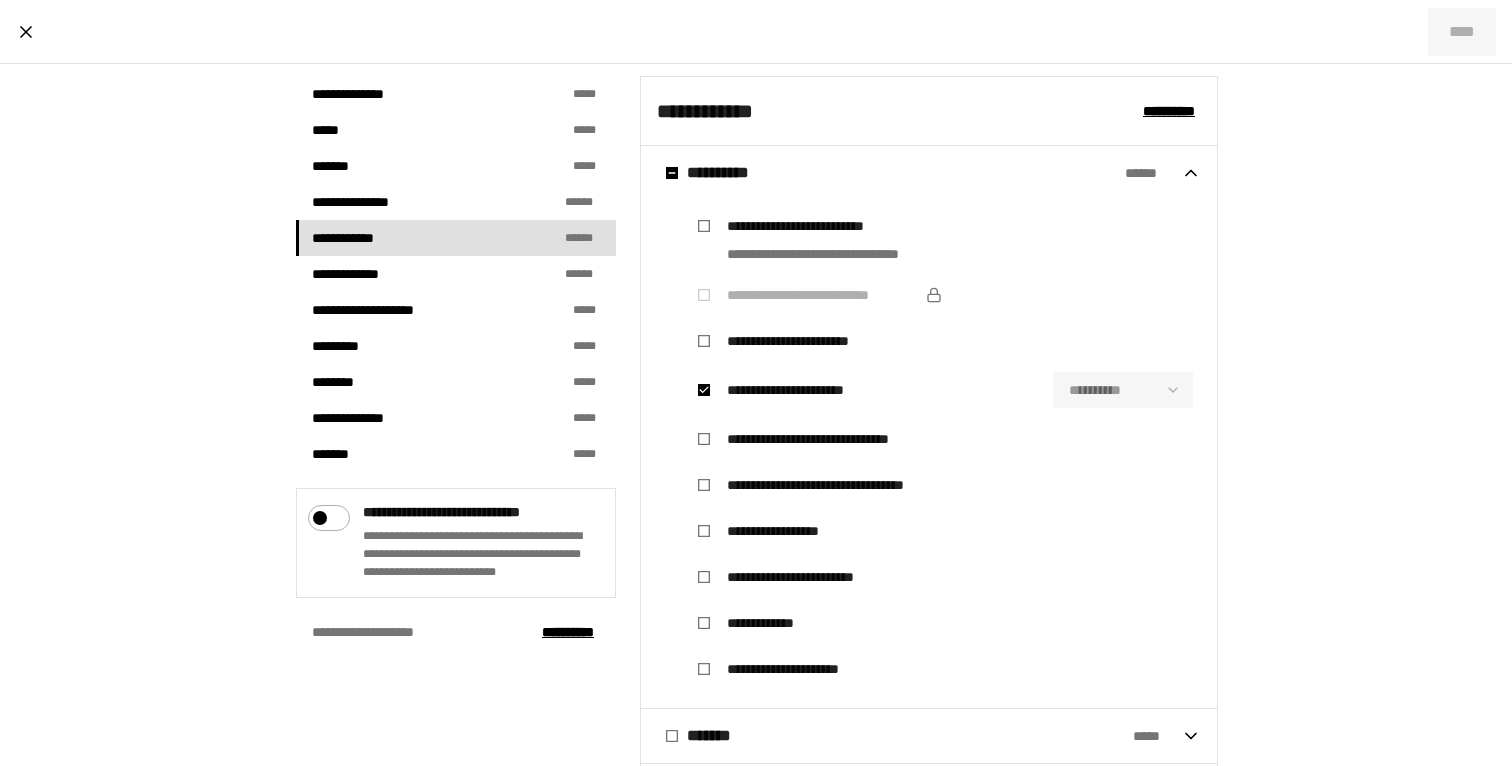 click on "**********" at bounding box center [804, 390] 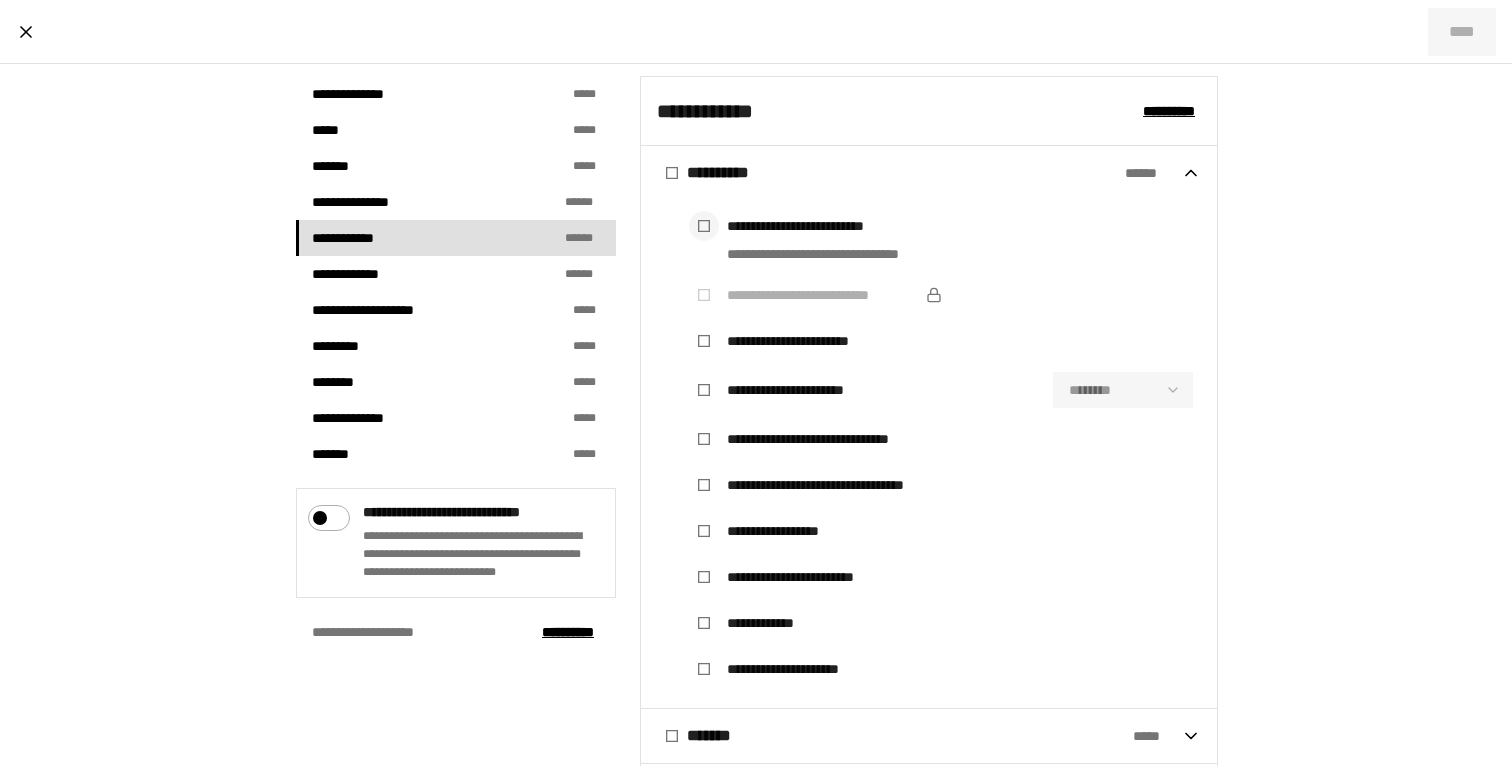 click at bounding box center [704, 226] 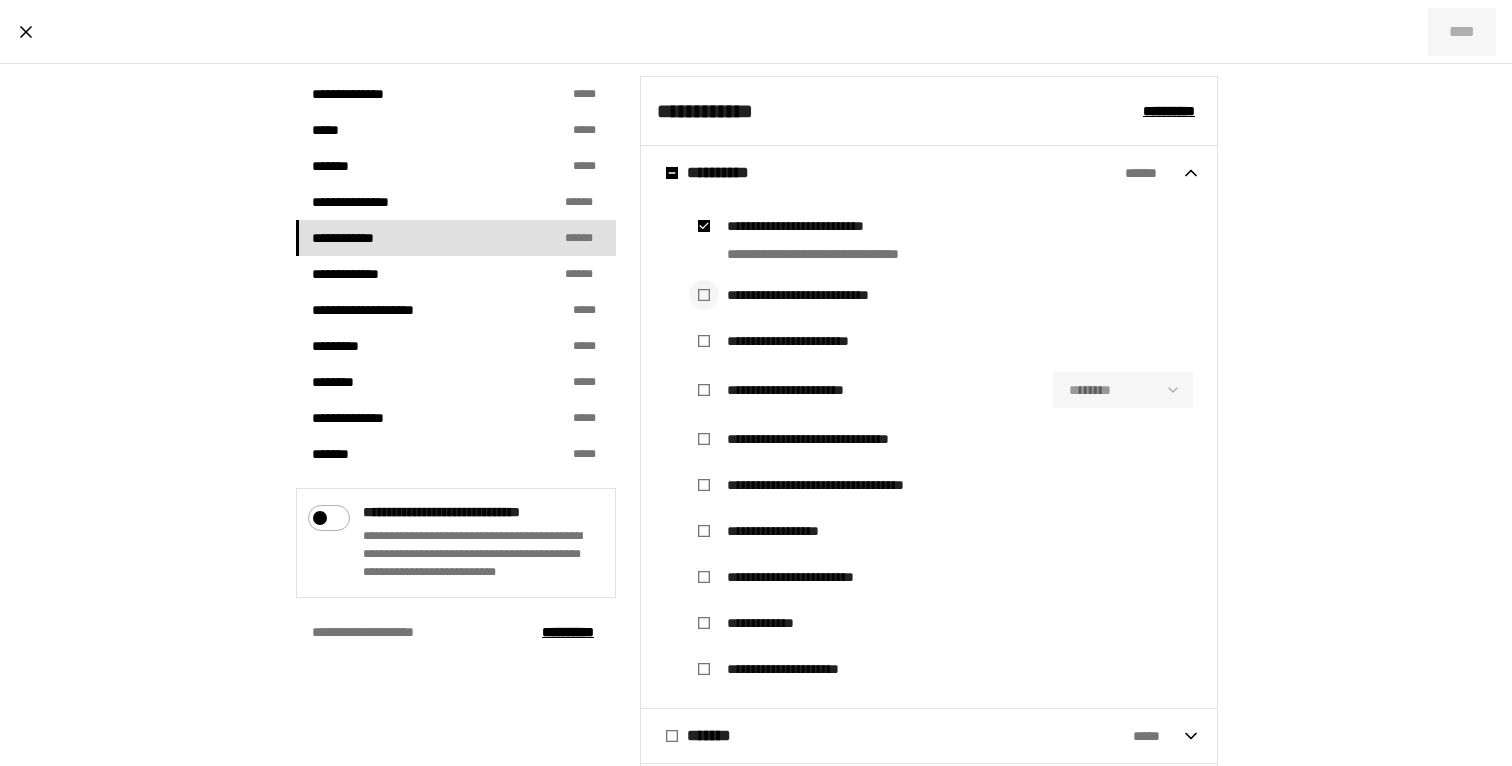 click at bounding box center [704, 295] 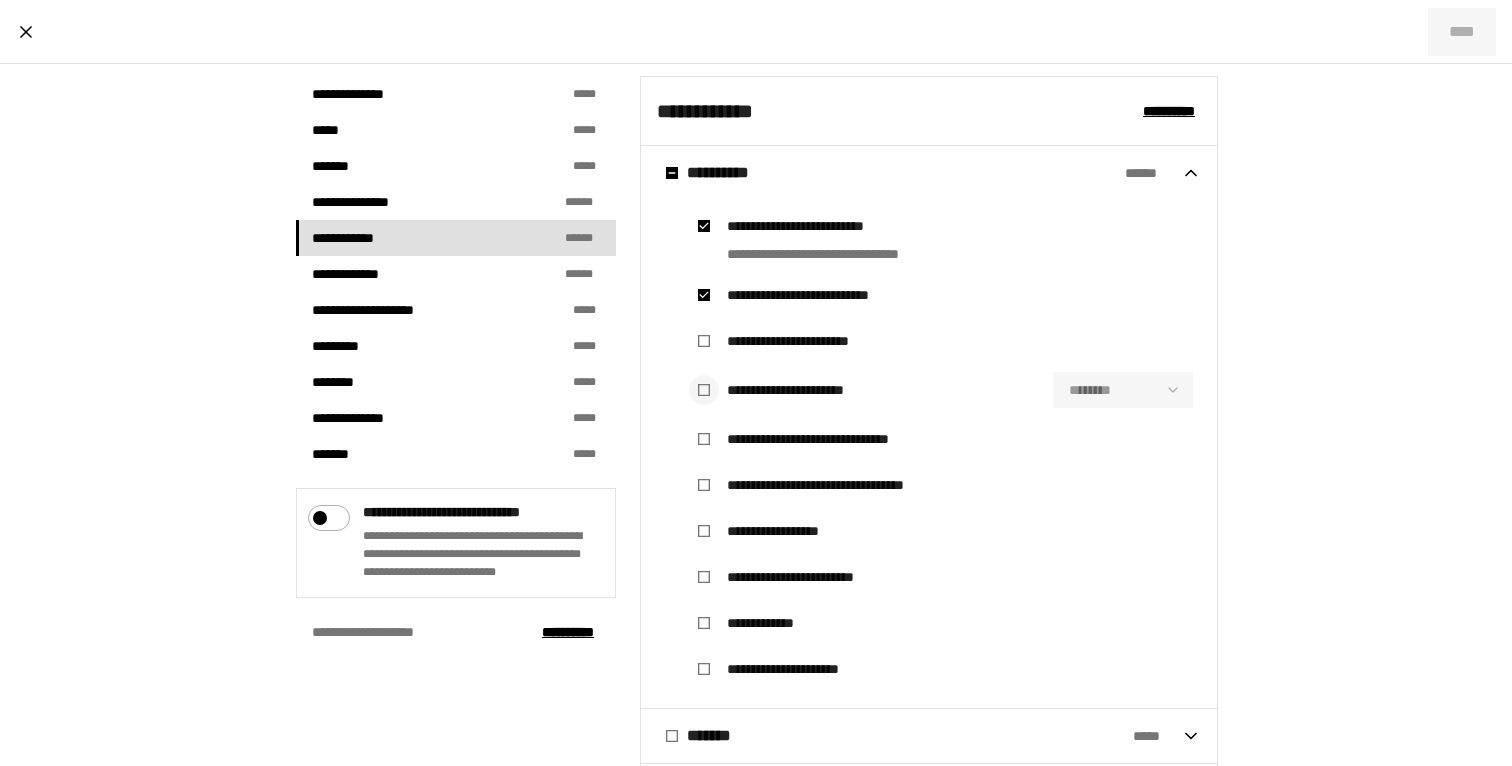 click at bounding box center [704, 390] 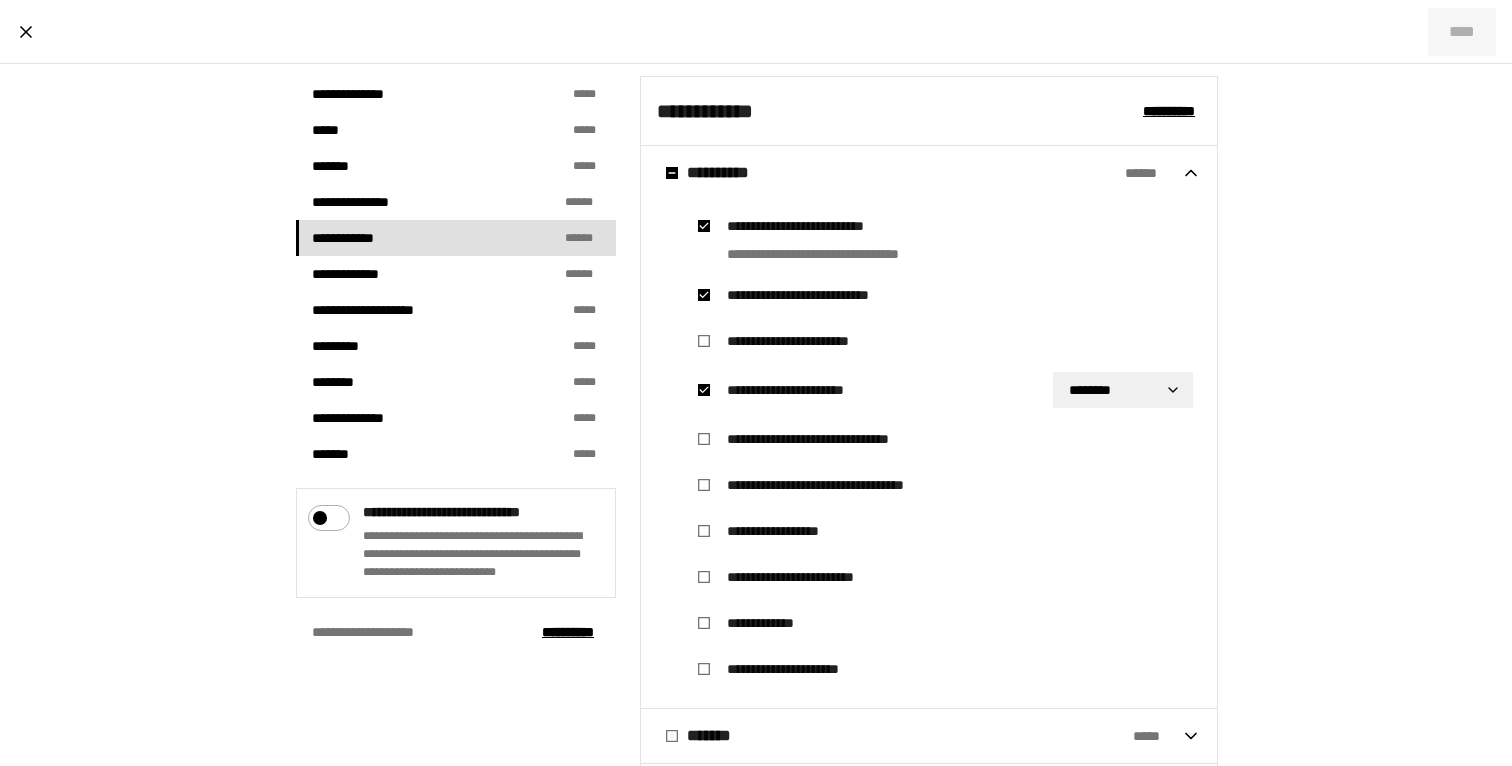 click on "**********" at bounding box center (756, 383) 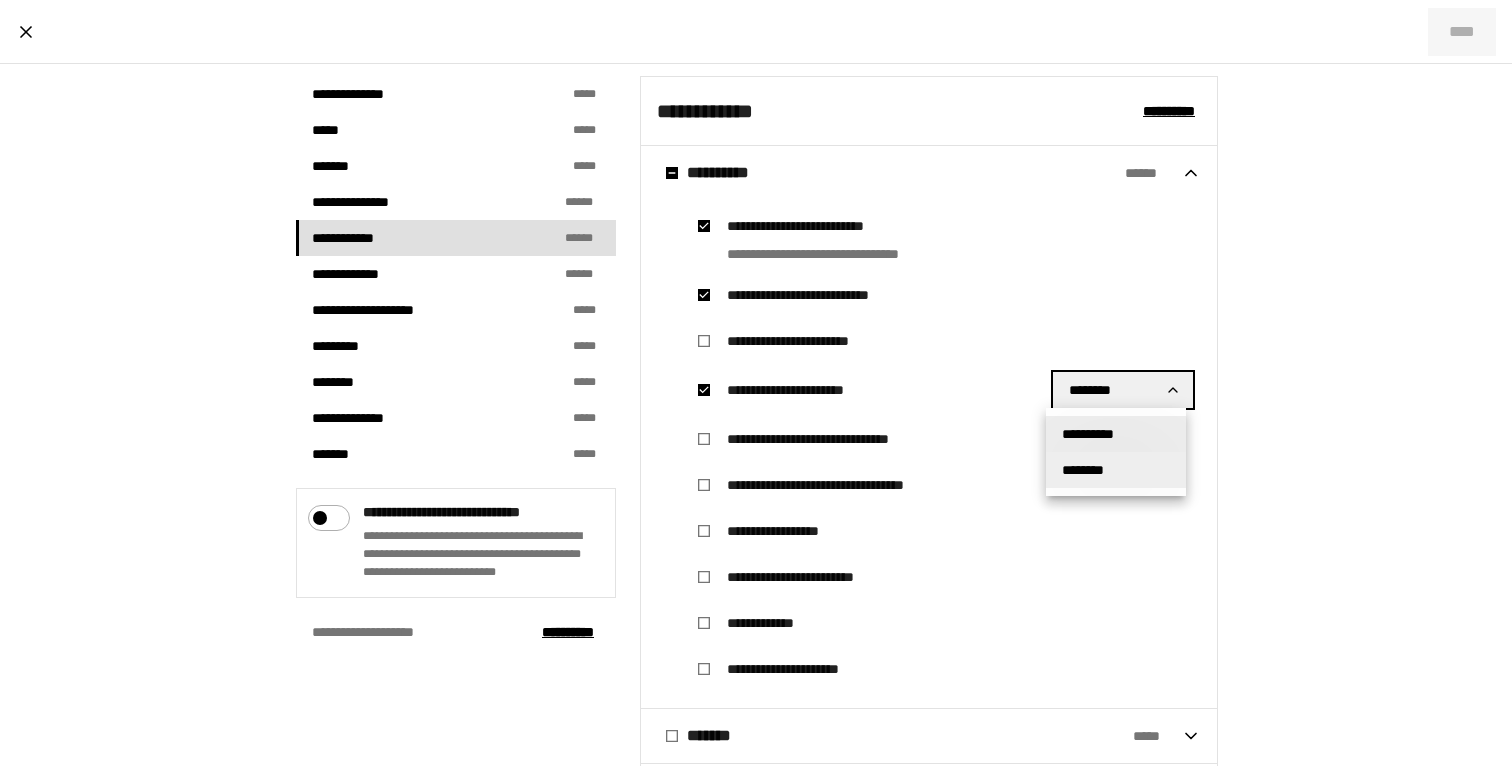 click on "**********" at bounding box center (1116, 434) 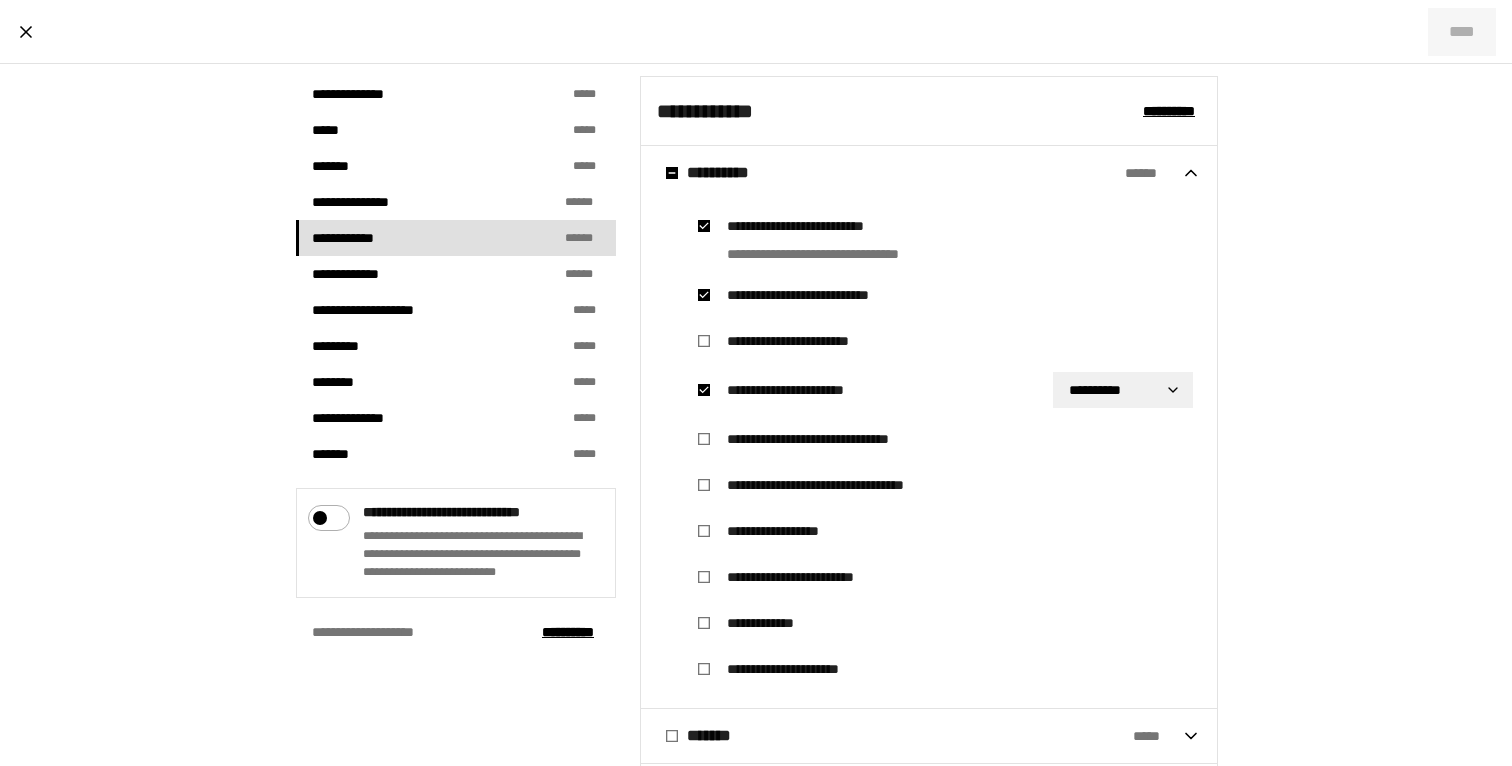 click on "**********" at bounding box center [804, 390] 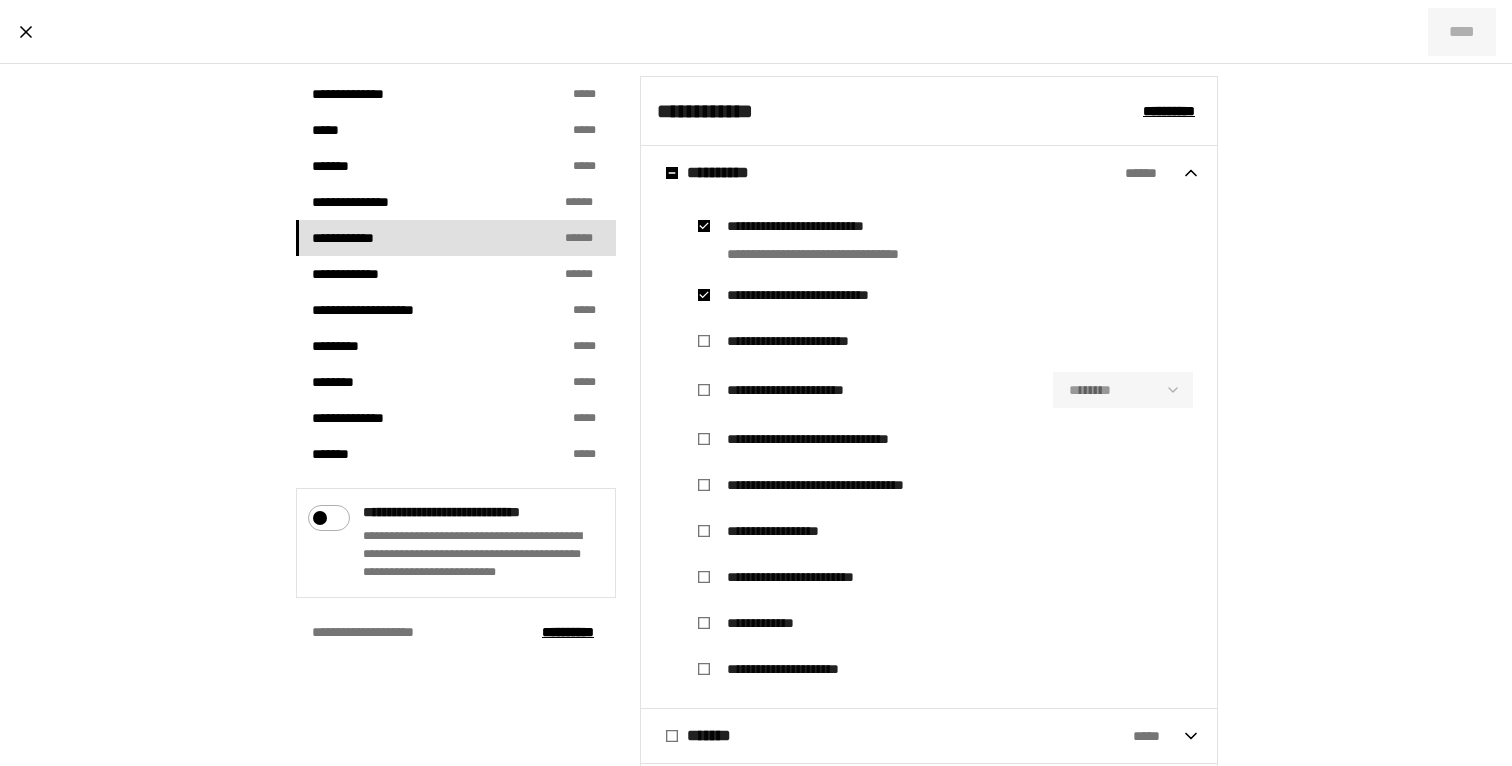 click on "**********" at bounding box center (822, 295) 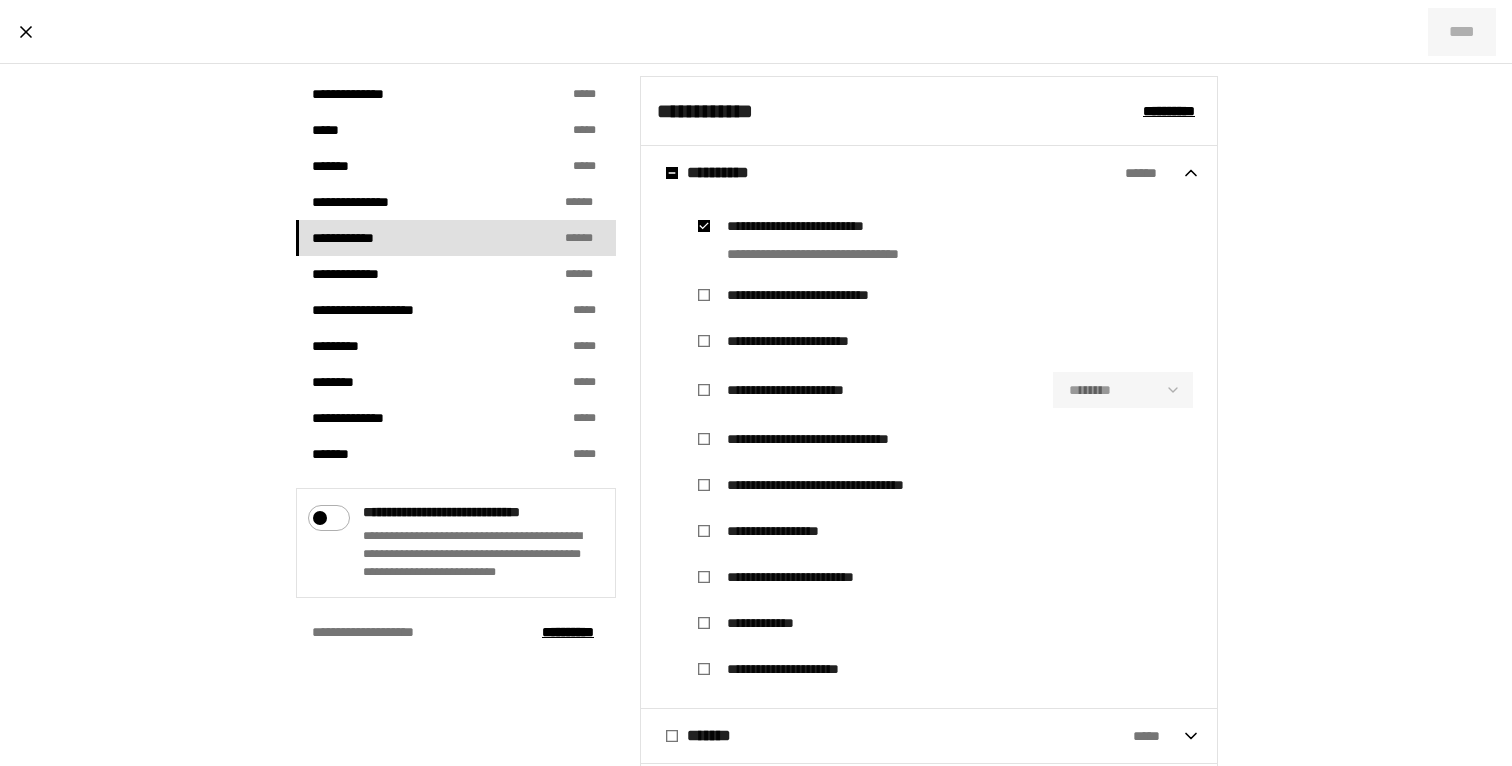 click on "**********" at bounding box center (800, 226) 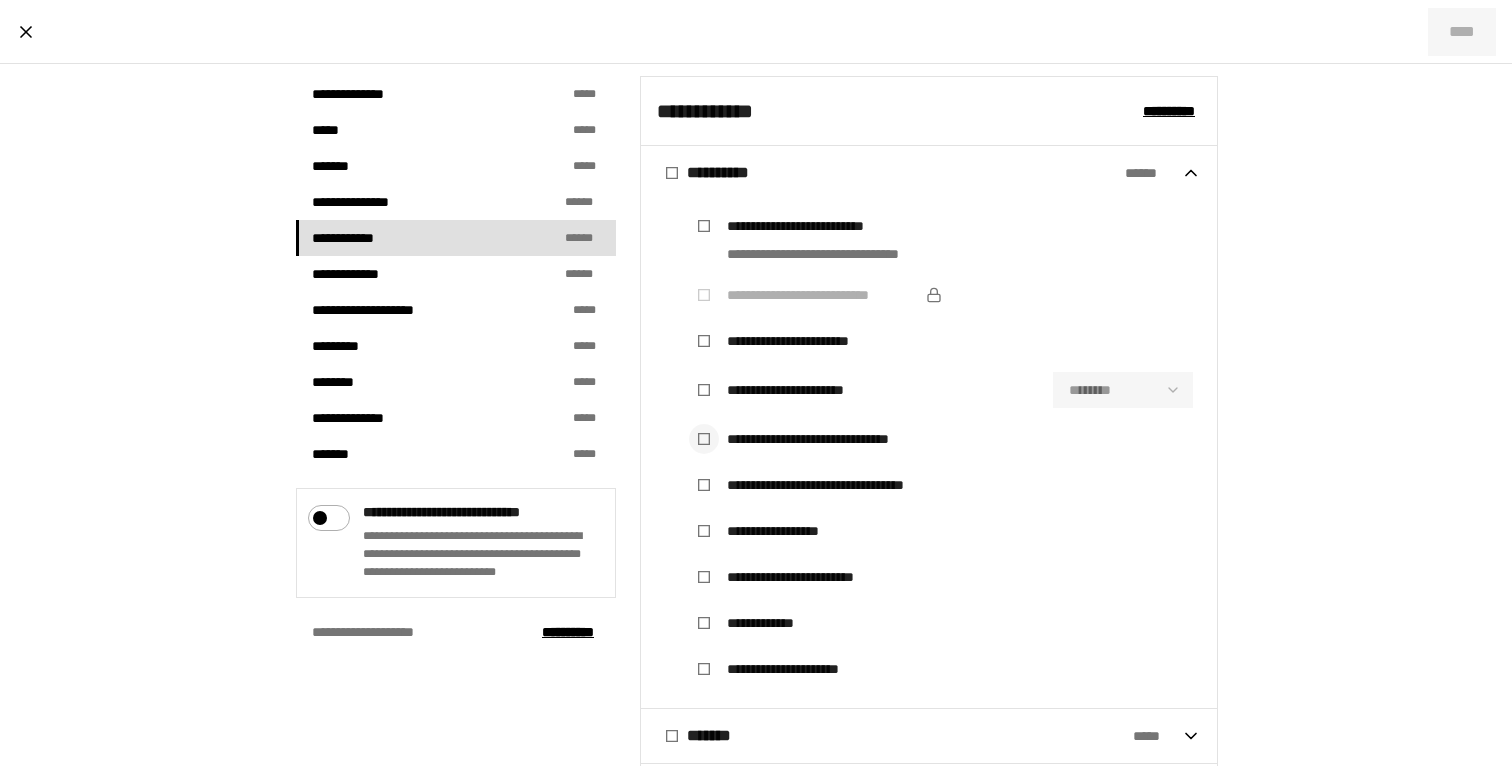 click at bounding box center [704, 439] 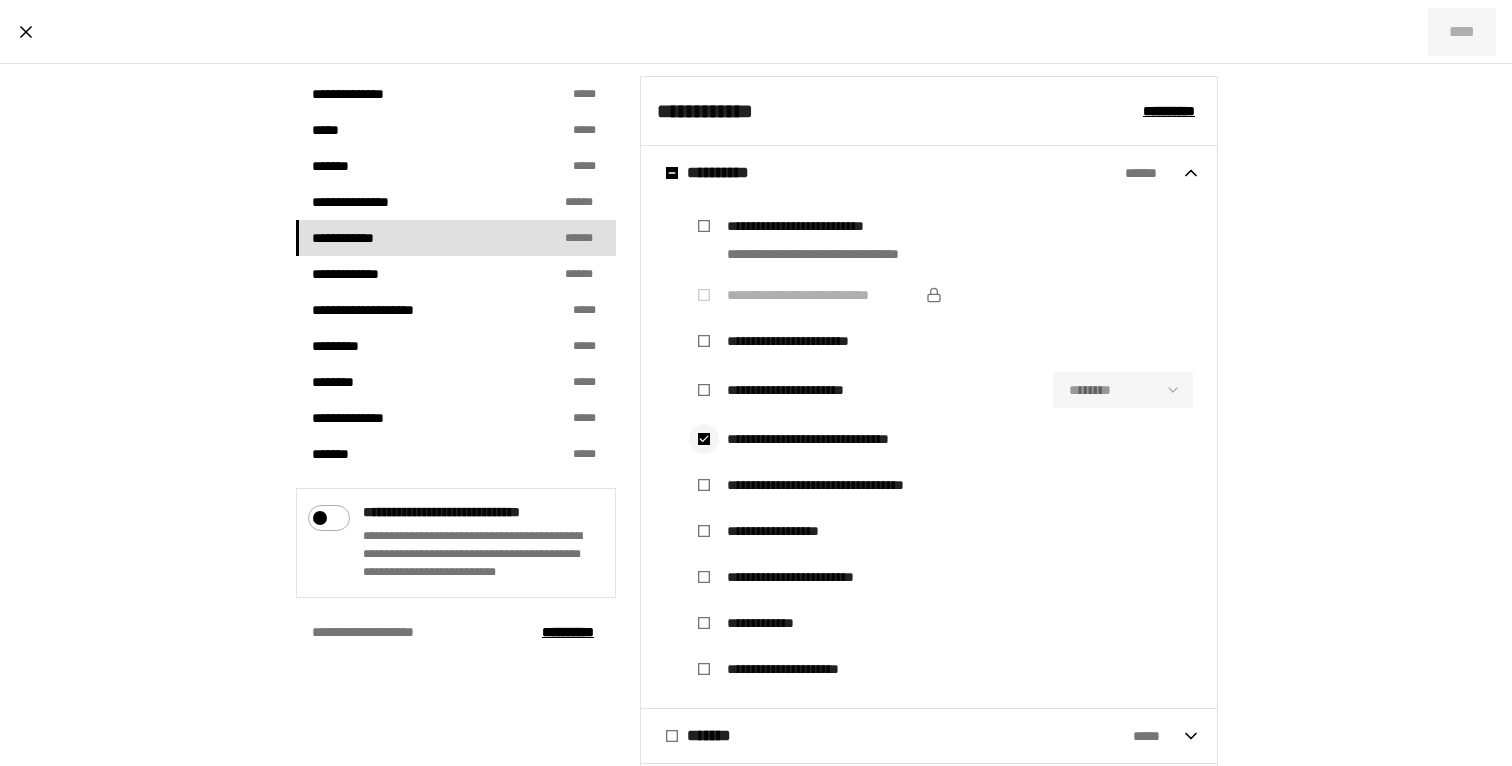 click at bounding box center (704, 439) 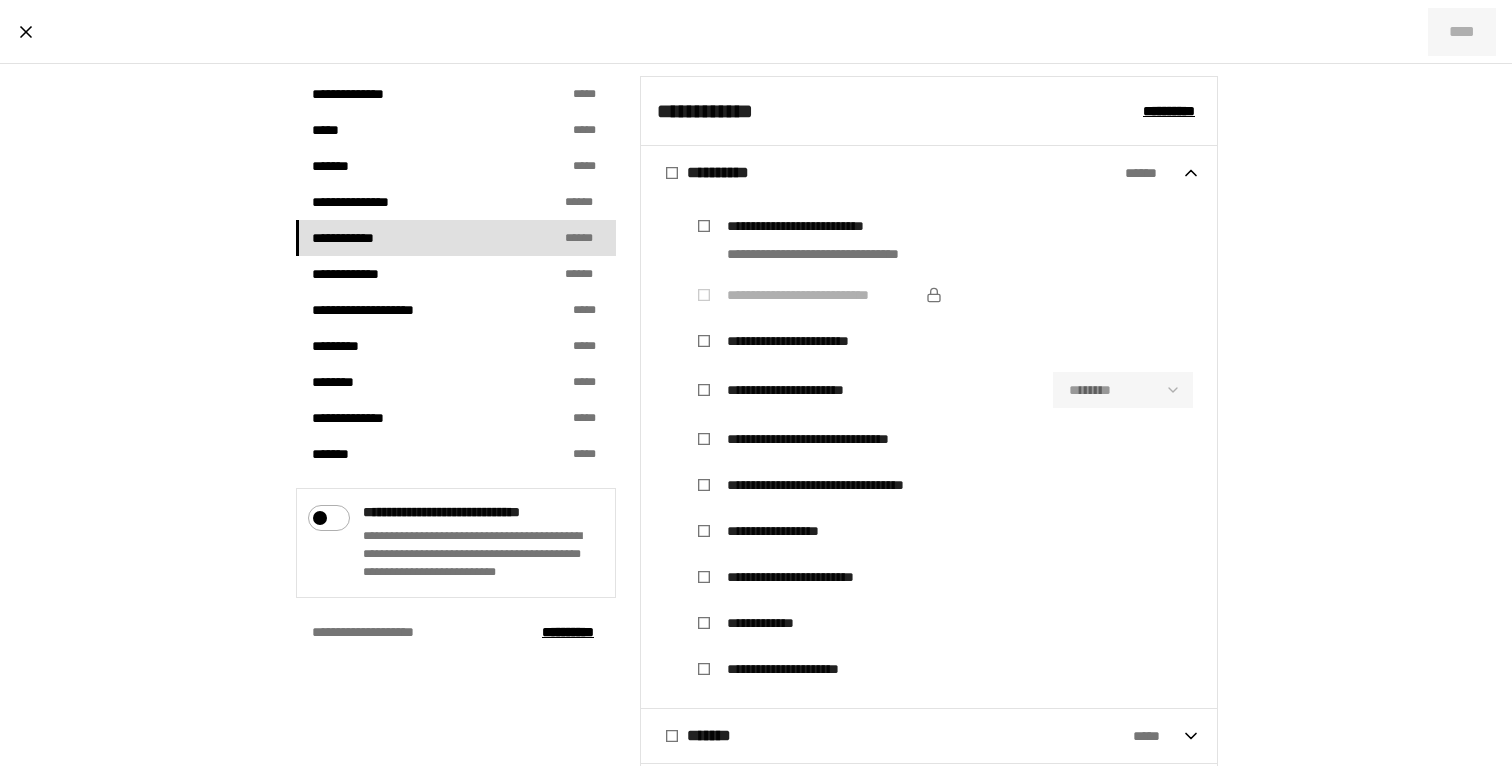 click on "**********" at bounding box center [828, 439] 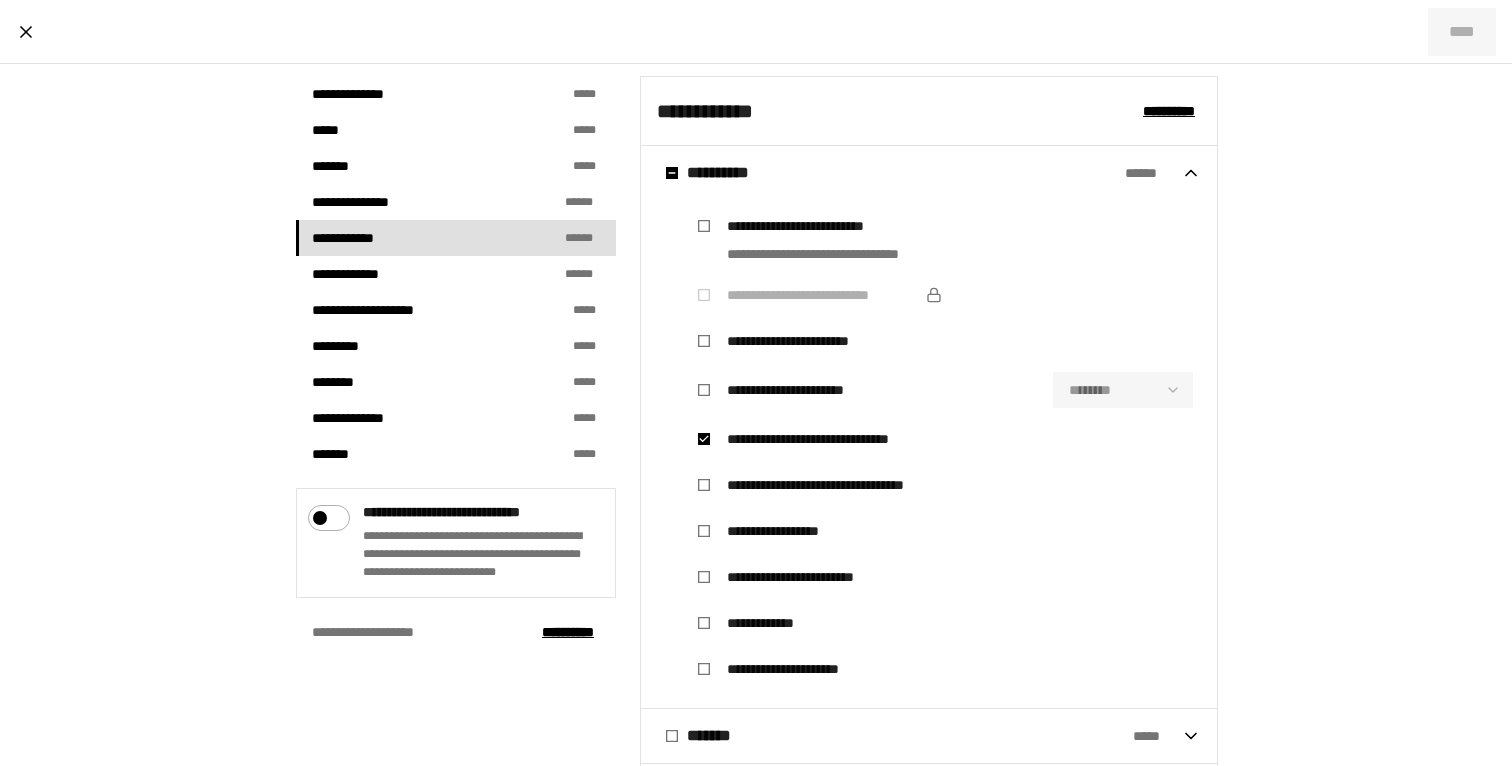 click on "**********" at bounding box center (828, 439) 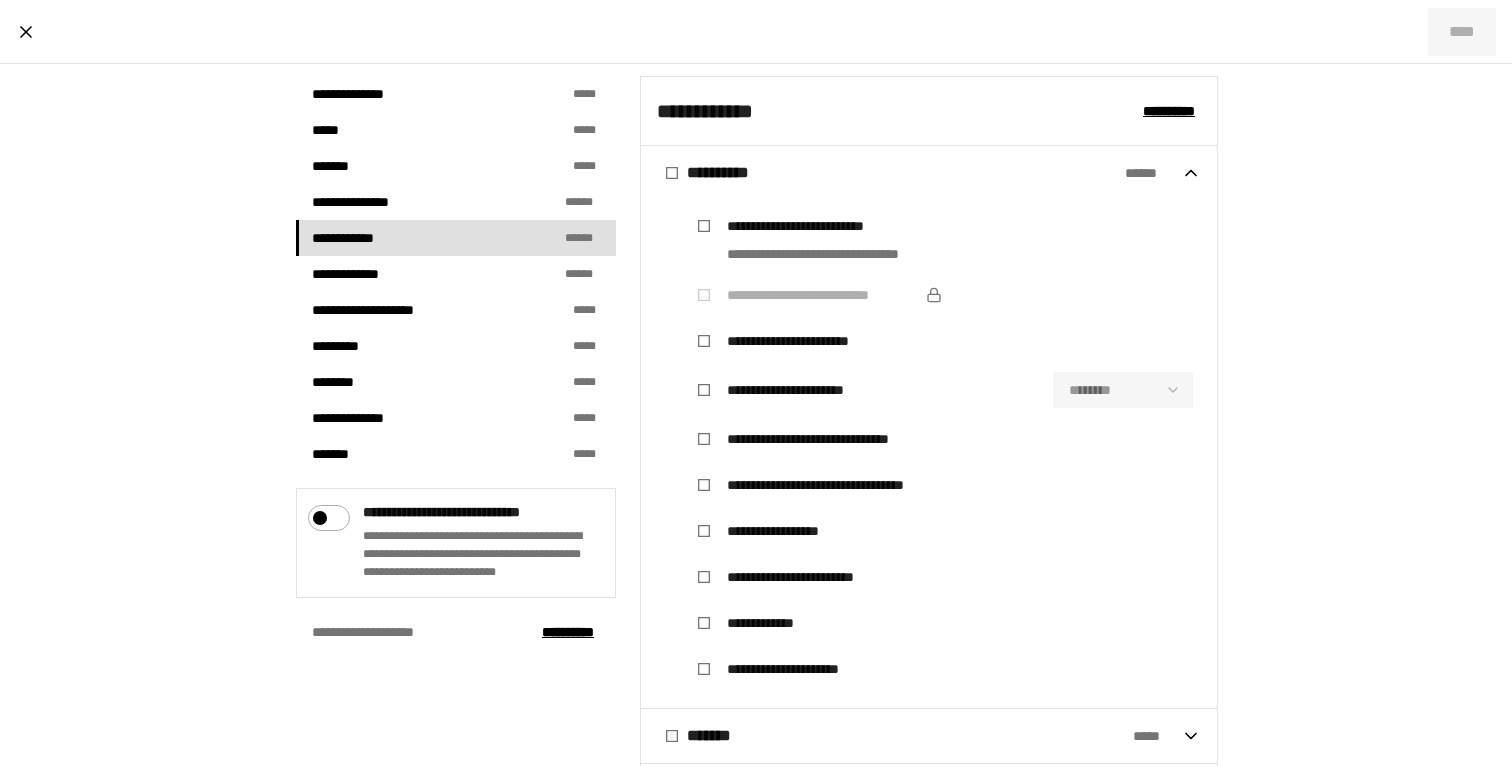 click on "**********" at bounding box center [828, 439] 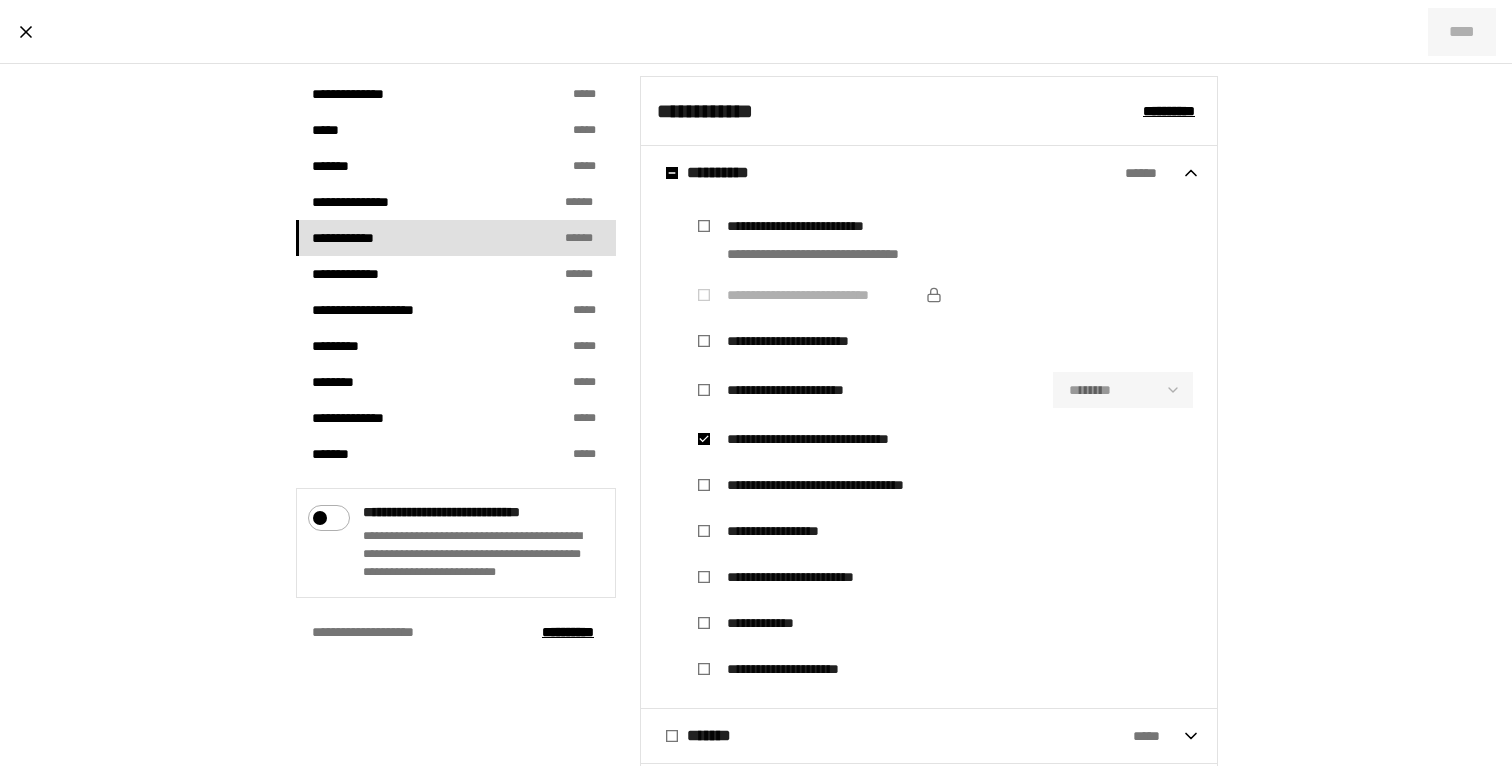 click on "**********" at bounding box center [809, 439] 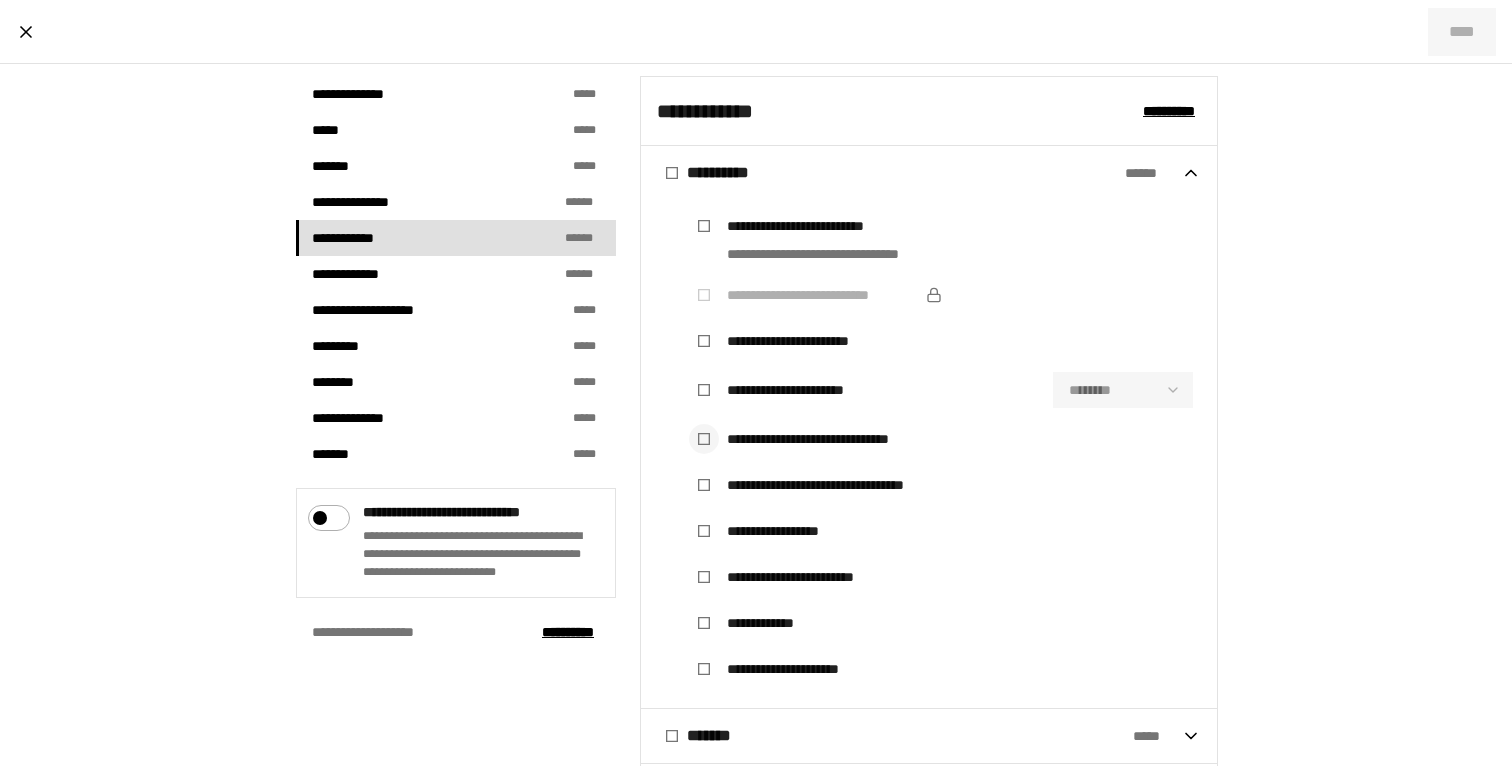 click at bounding box center (704, 439) 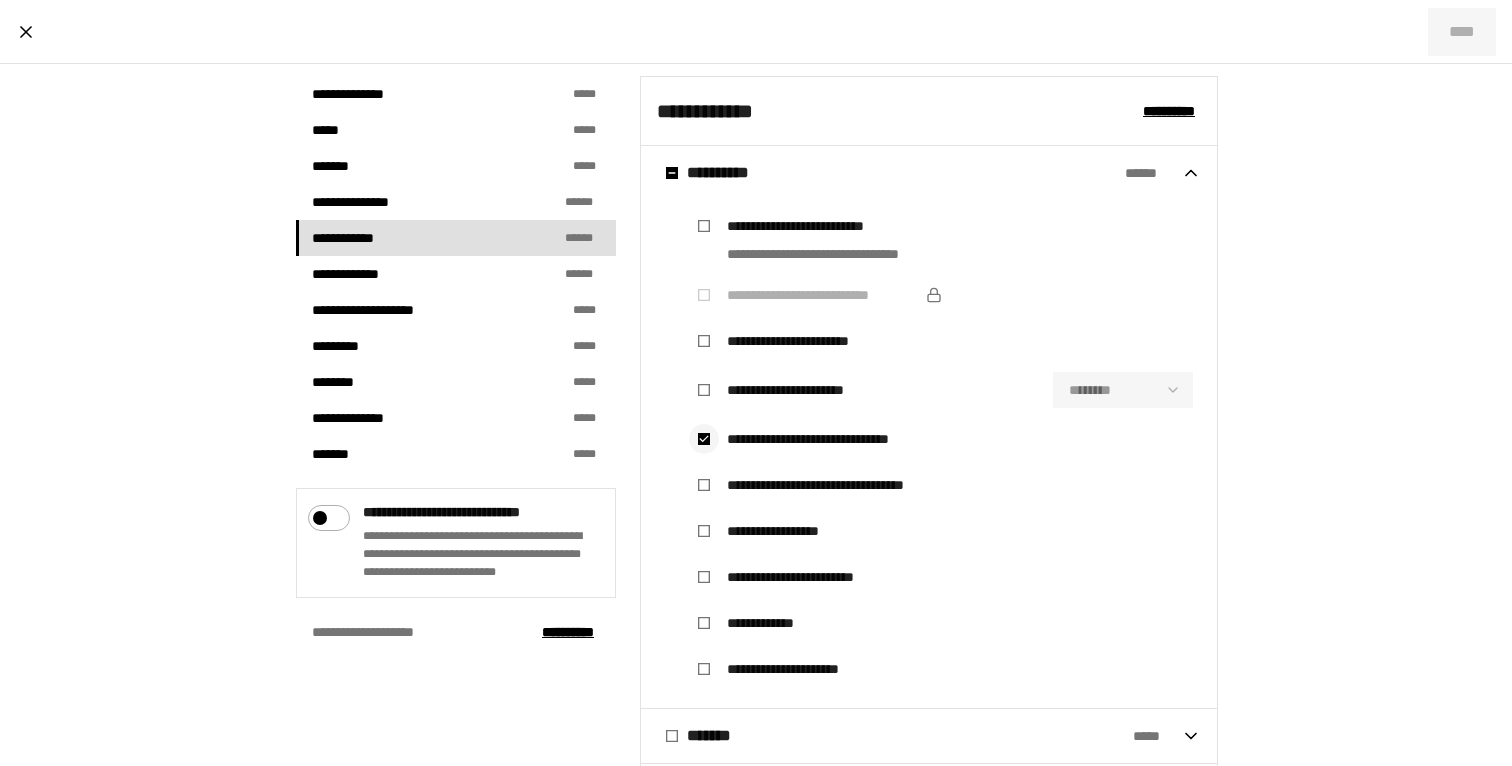 click at bounding box center (704, 439) 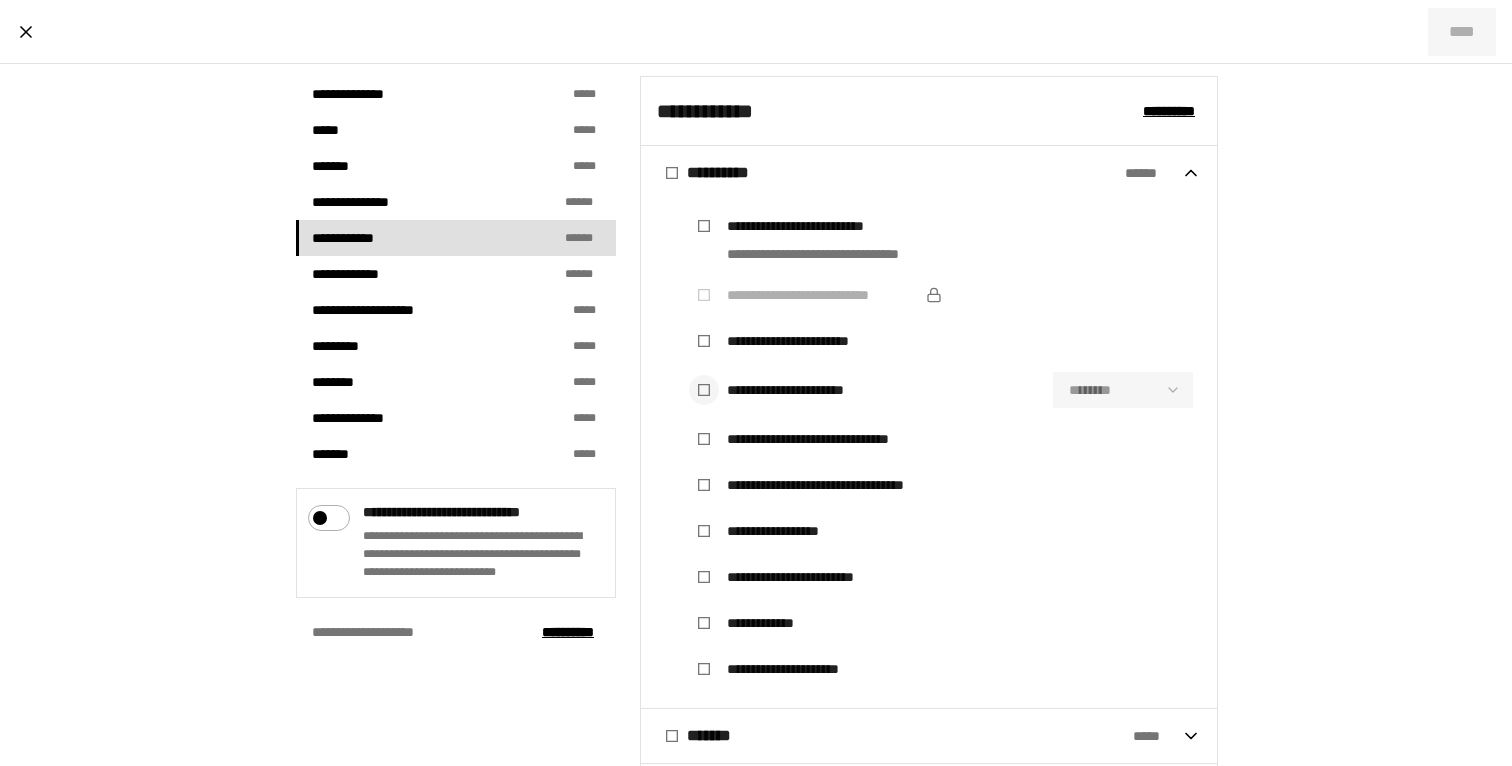 click at bounding box center [704, 390] 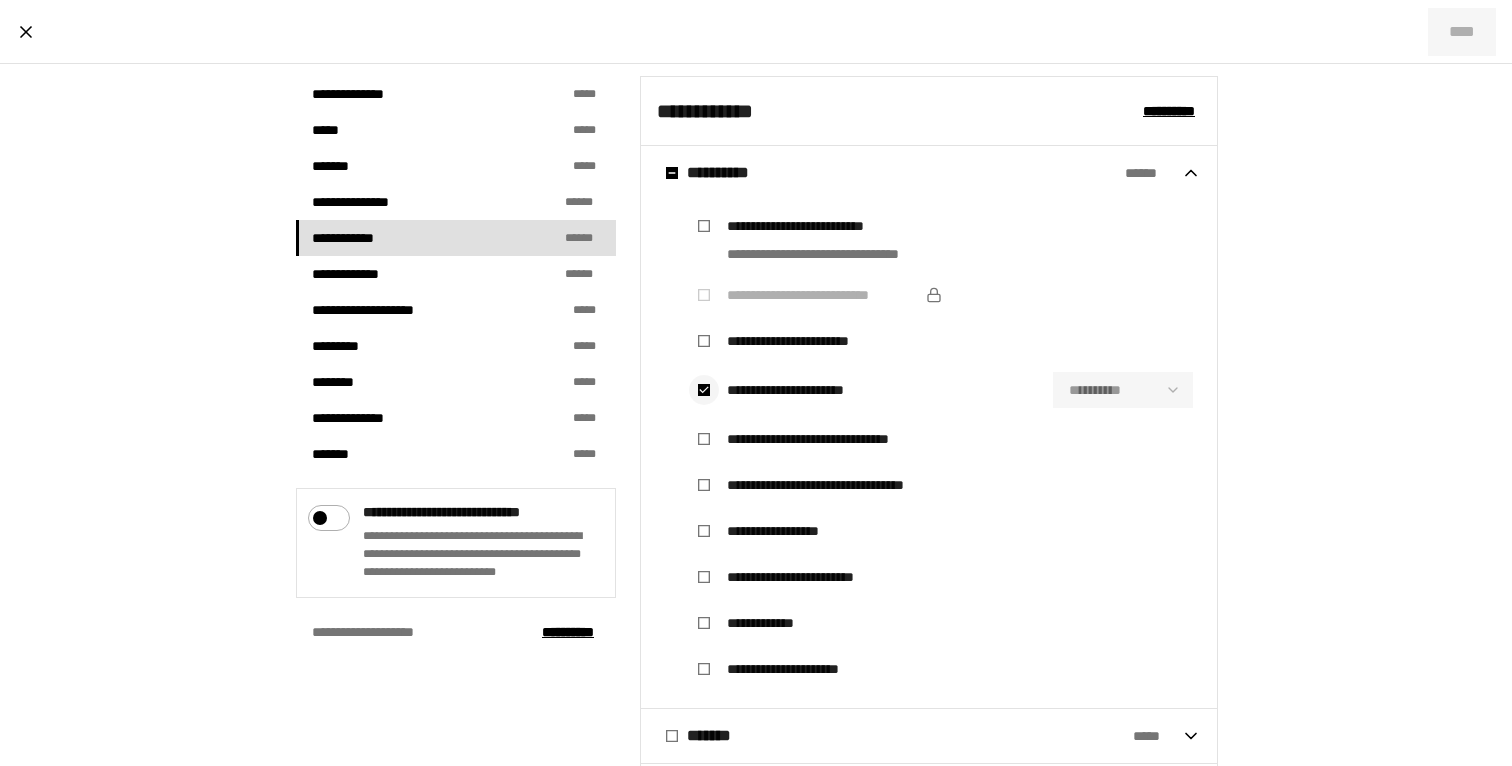 click at bounding box center [704, 390] 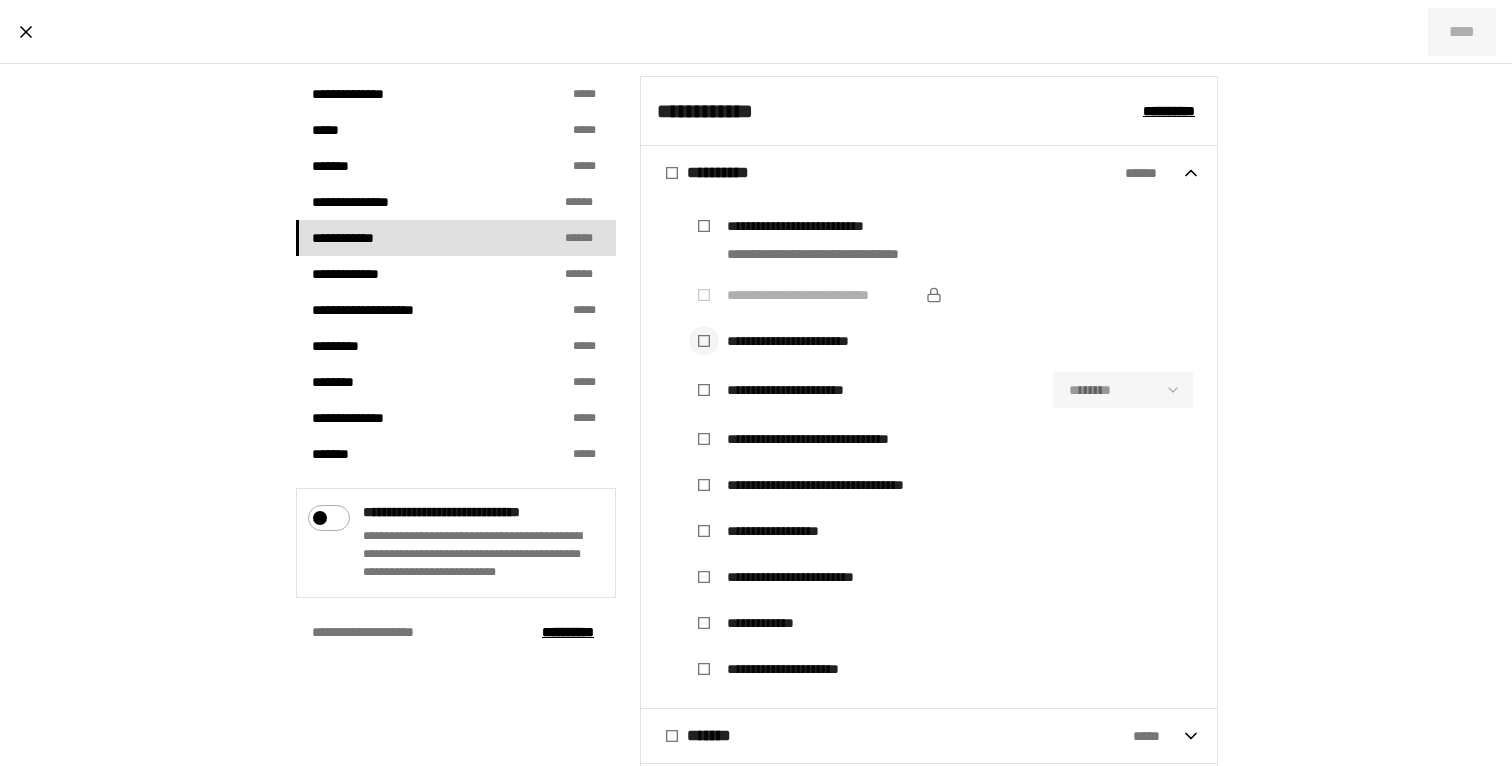 click at bounding box center [704, 341] 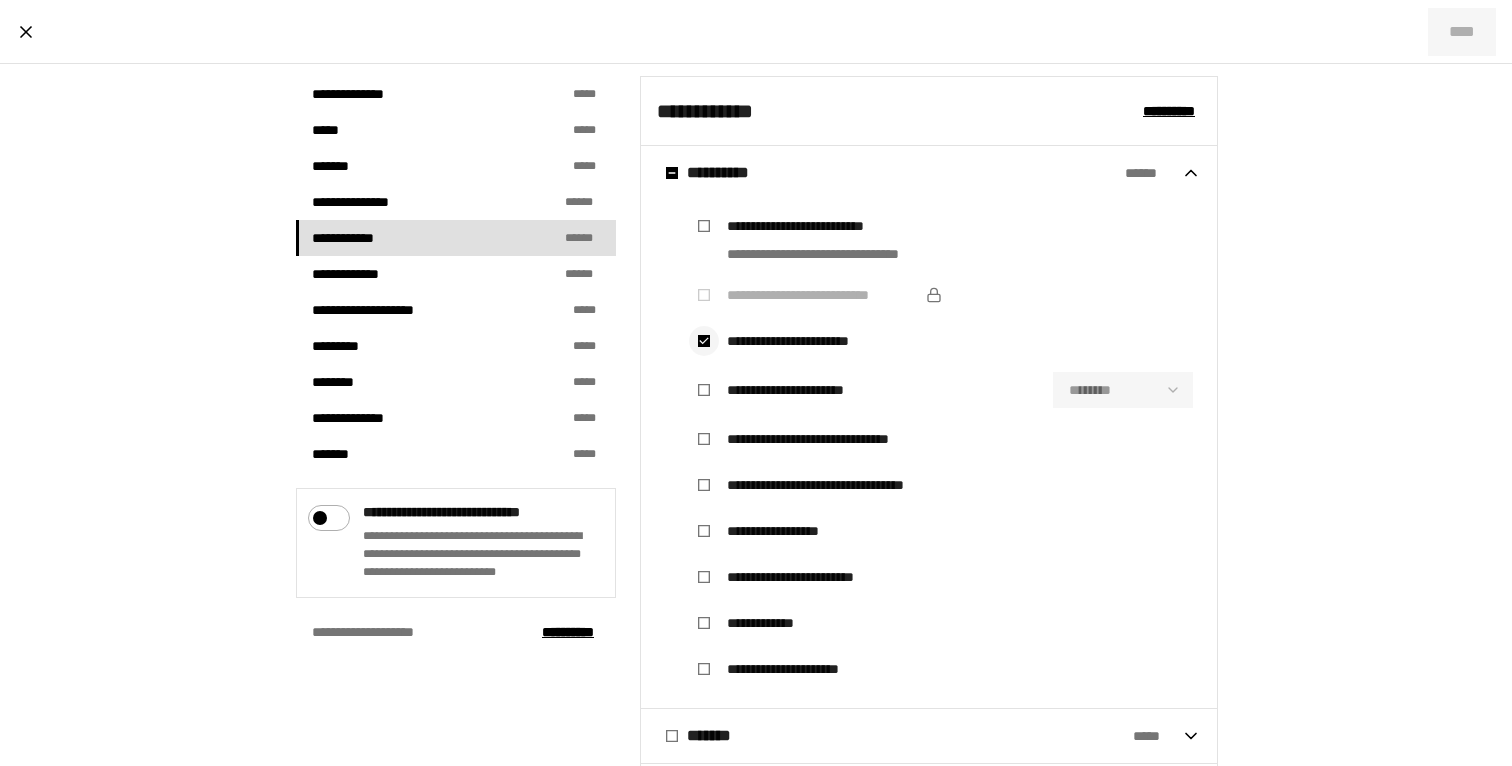 click at bounding box center (704, 341) 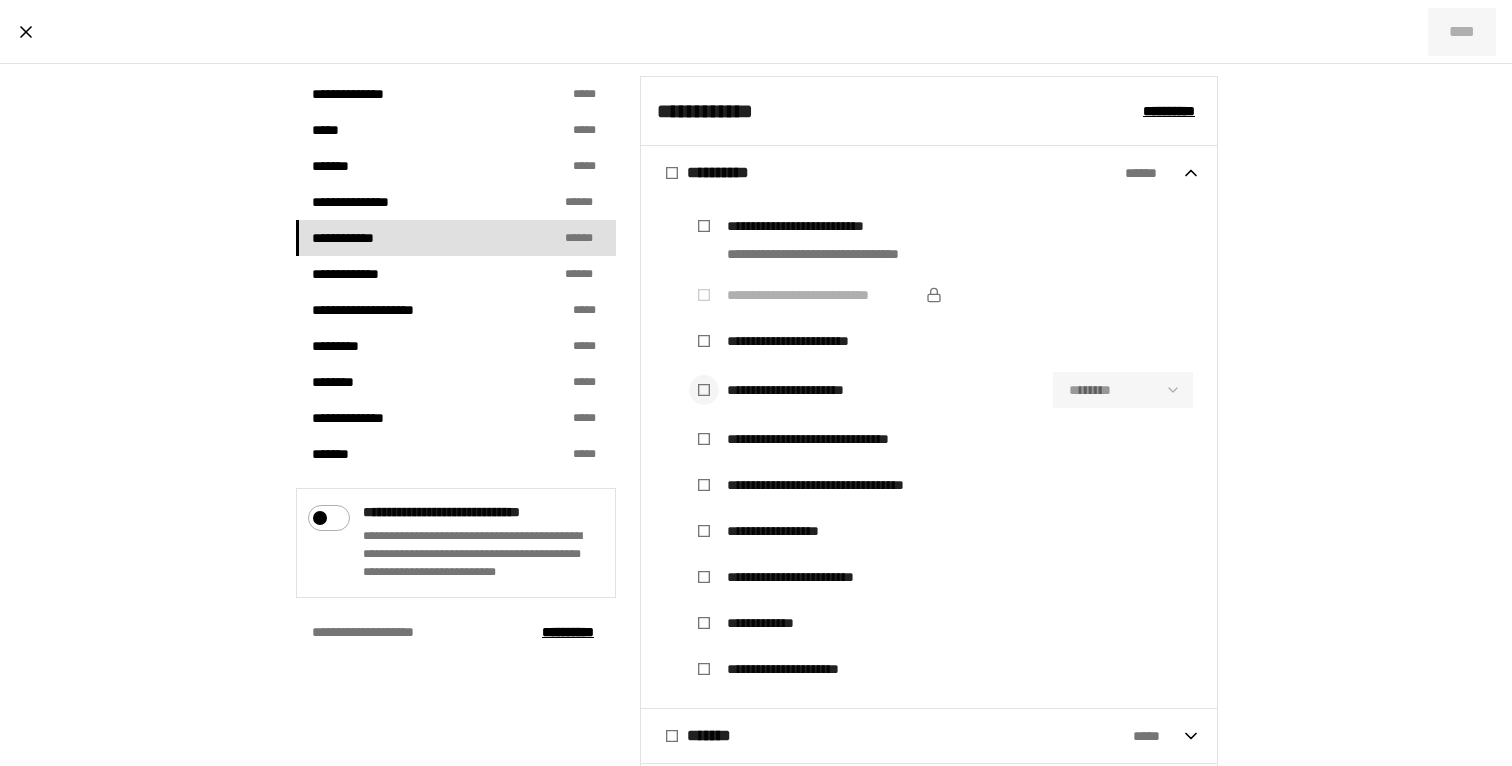 click at bounding box center [704, 390] 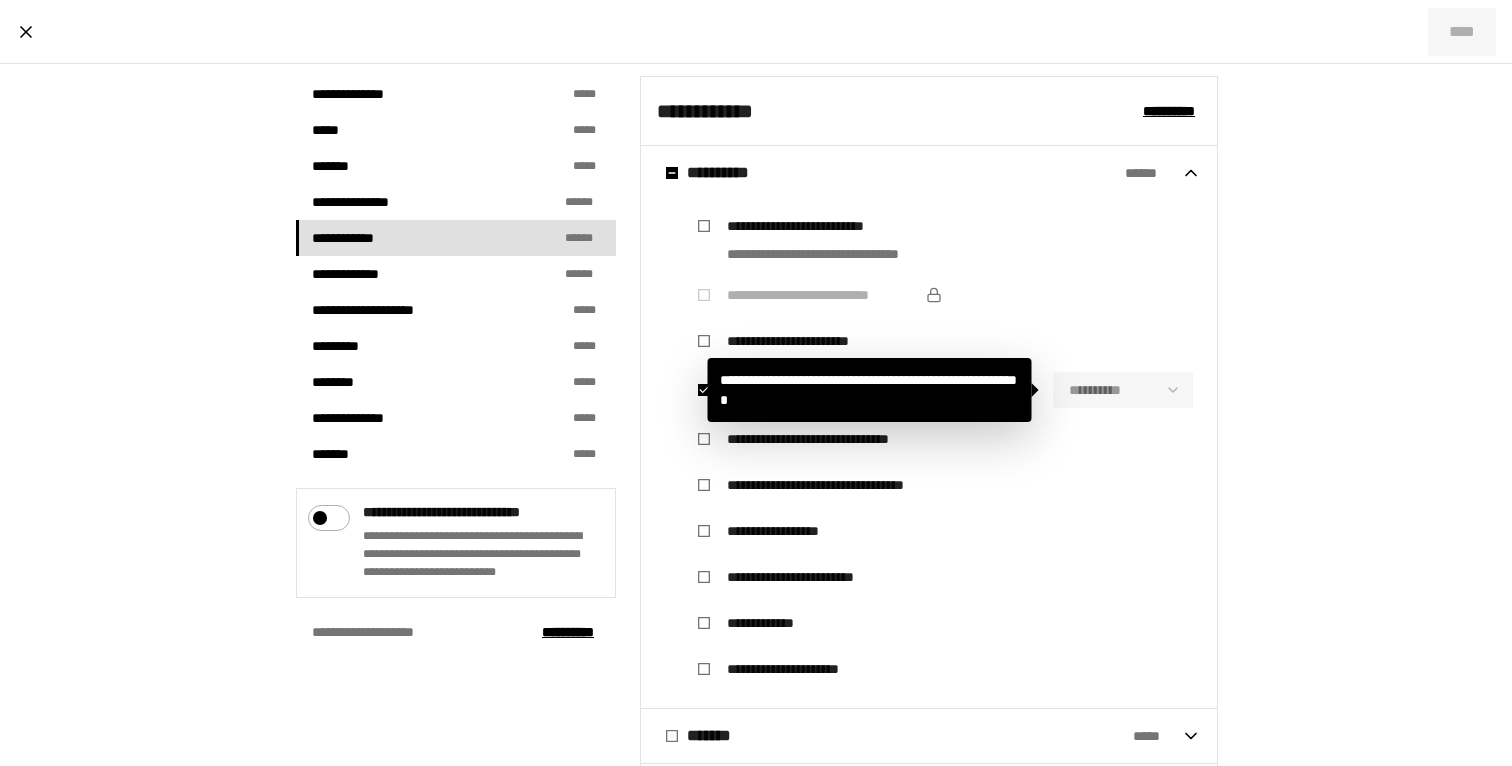 click on "**********" at bounding box center [1123, 390] 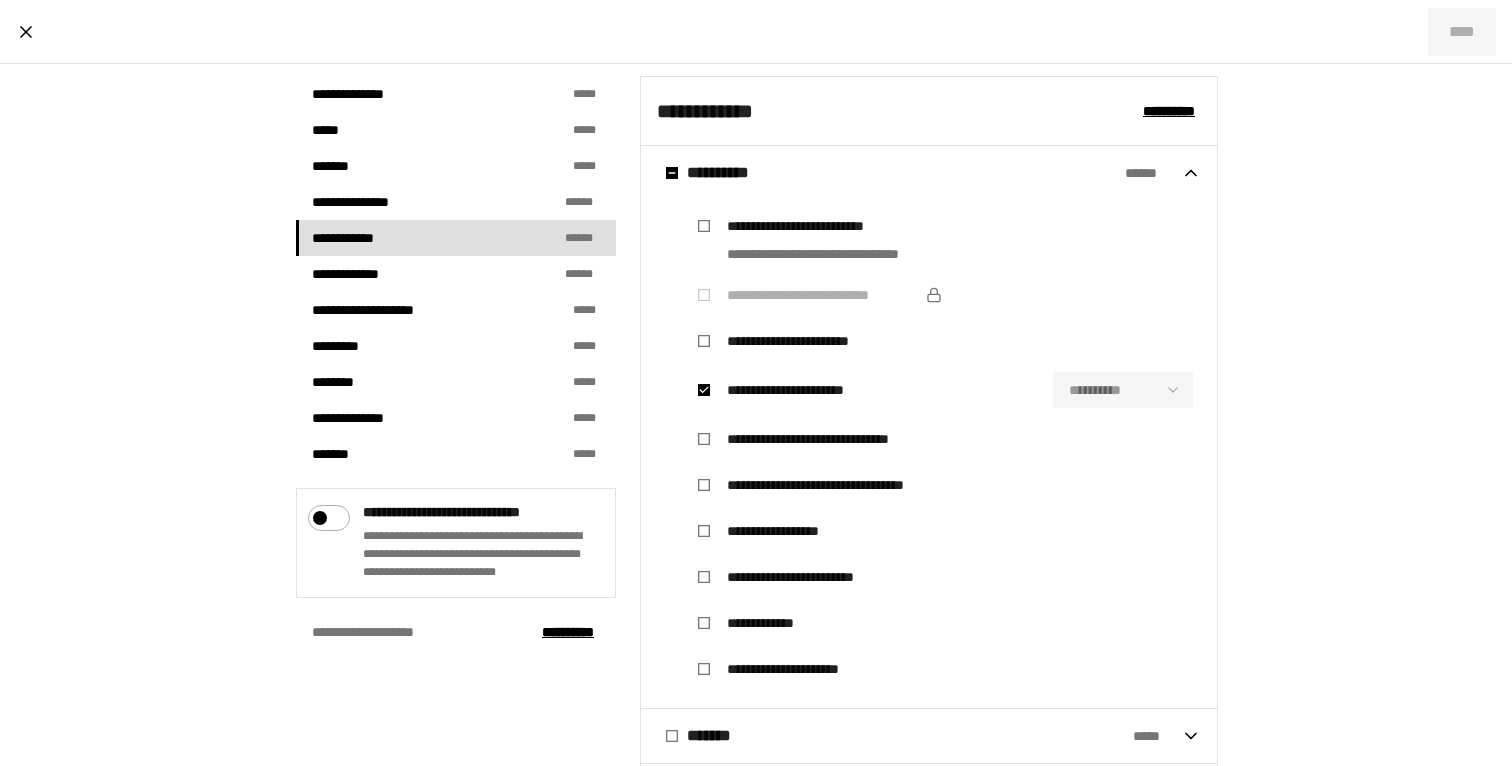 click on "**********" at bounding box center (837, 240) 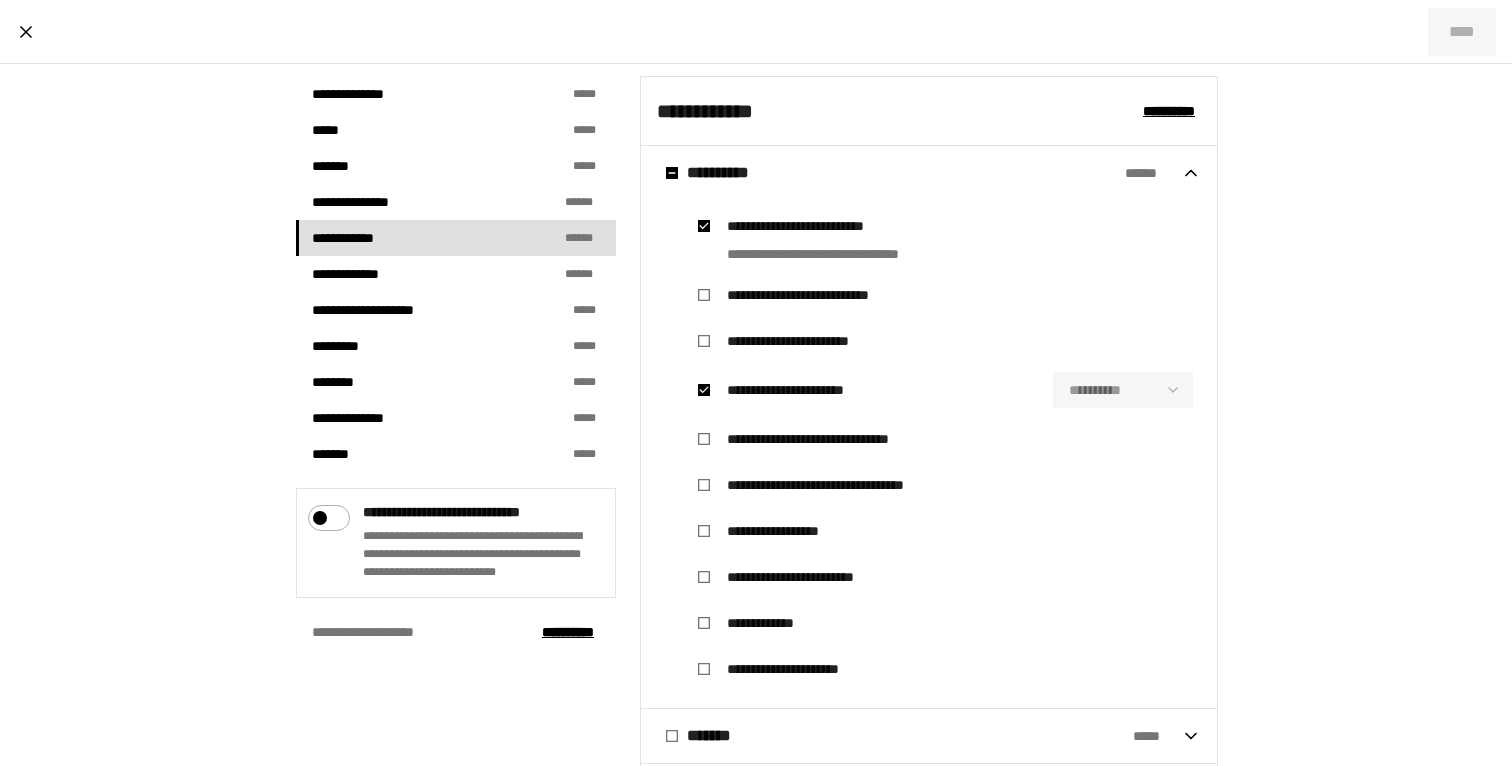 click on "**********" at bounding box center [822, 295] 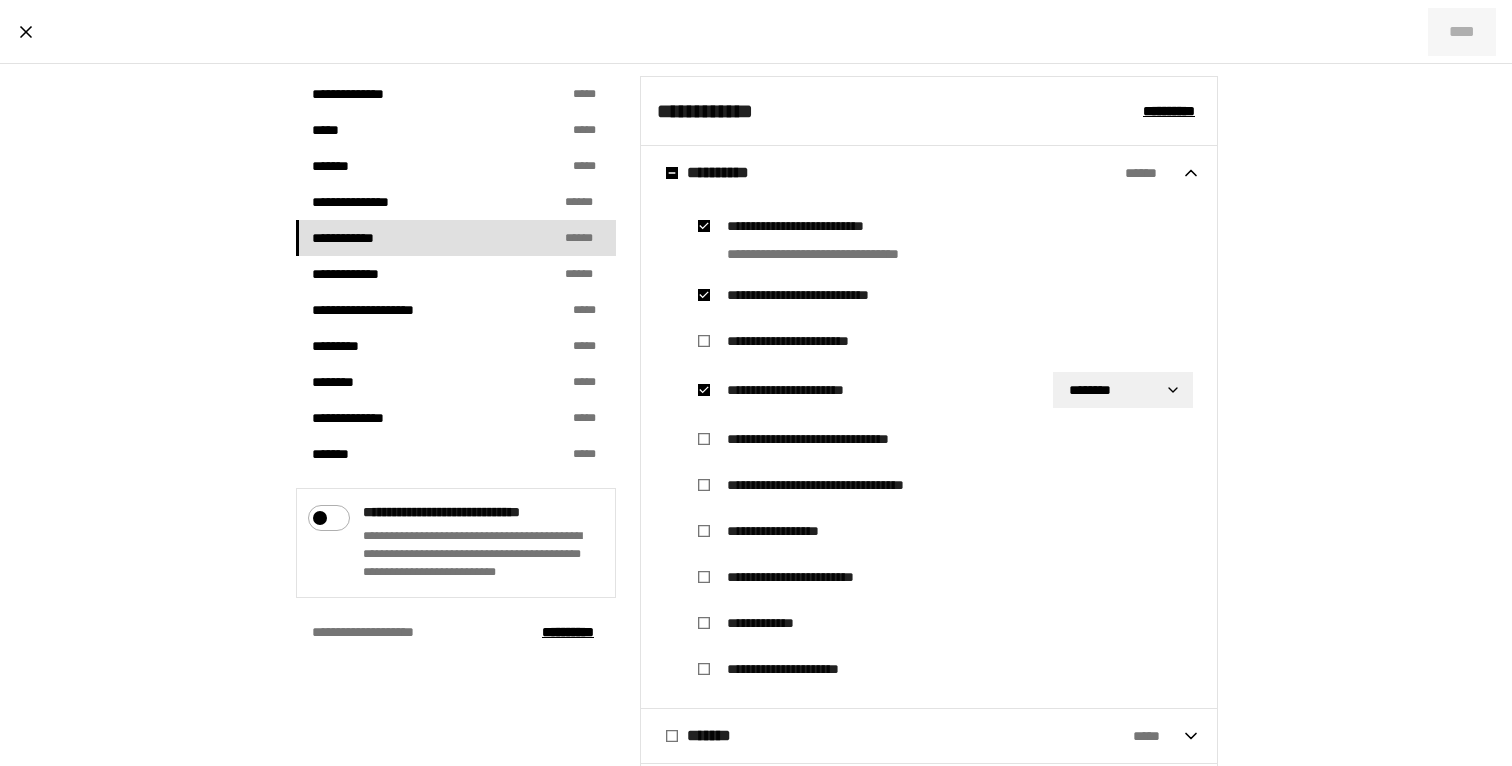 click on "**********" at bounding box center (756, 383) 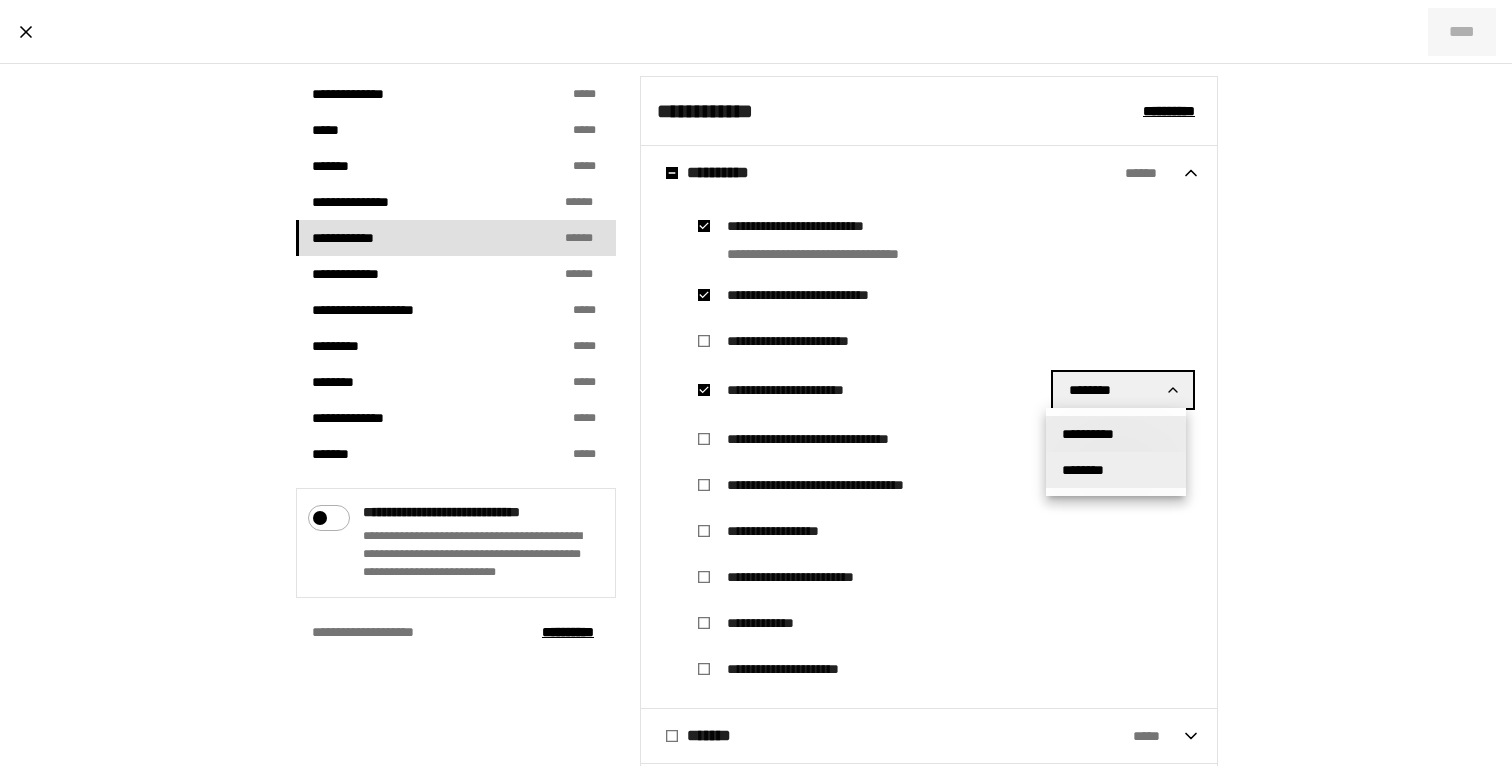 click on "**********" at bounding box center (1088, 434) 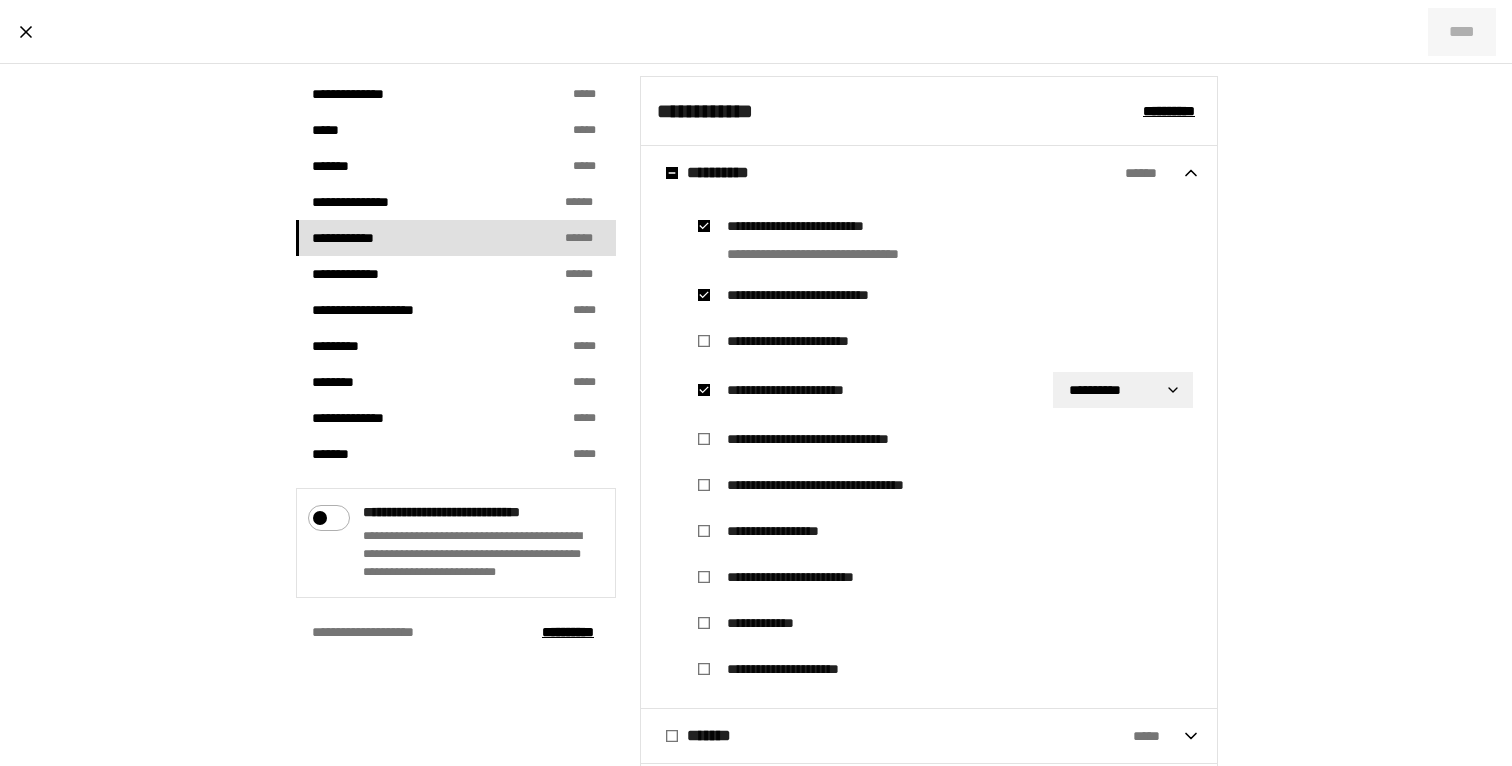 click on "**********" at bounding box center [756, 383] 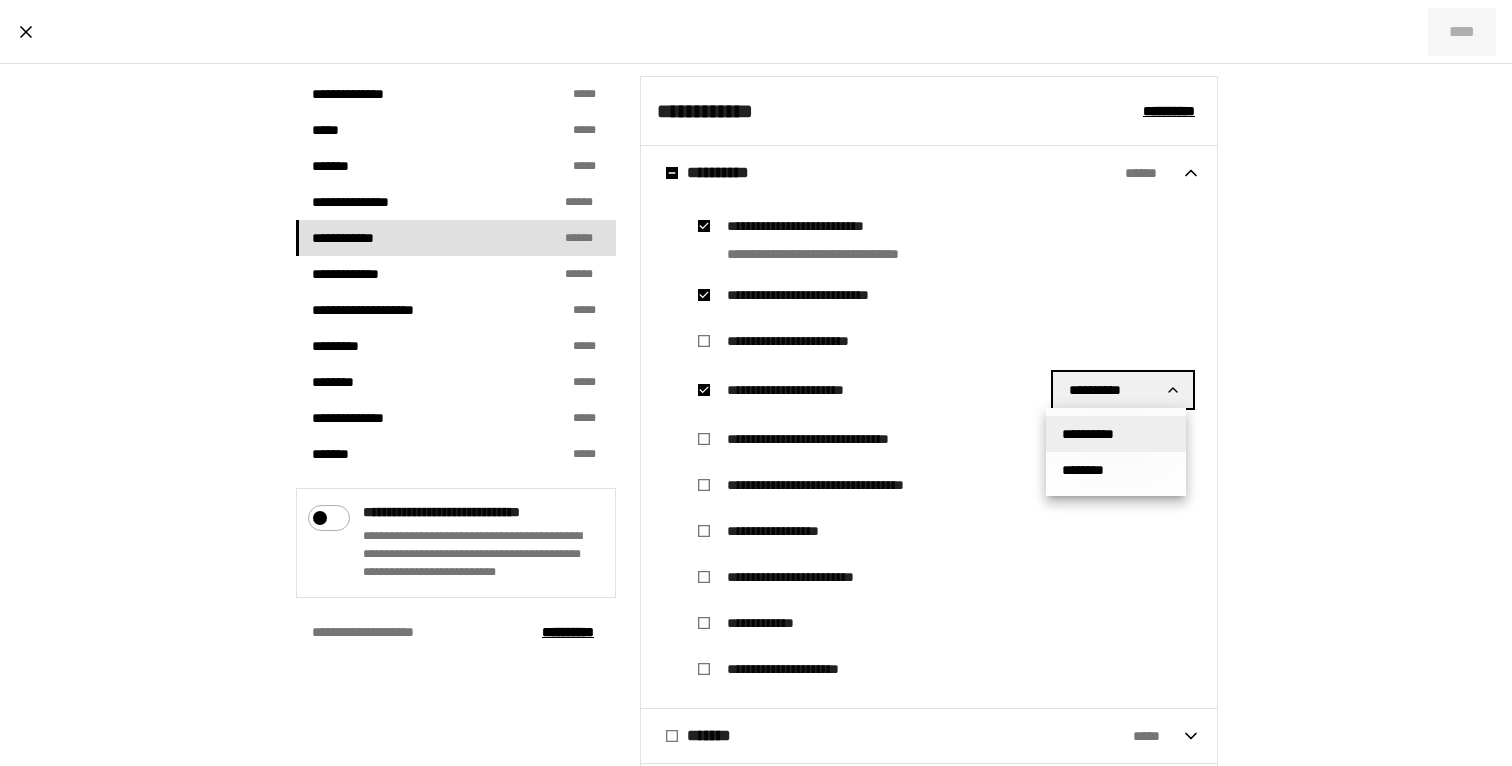 click at bounding box center [756, 383] 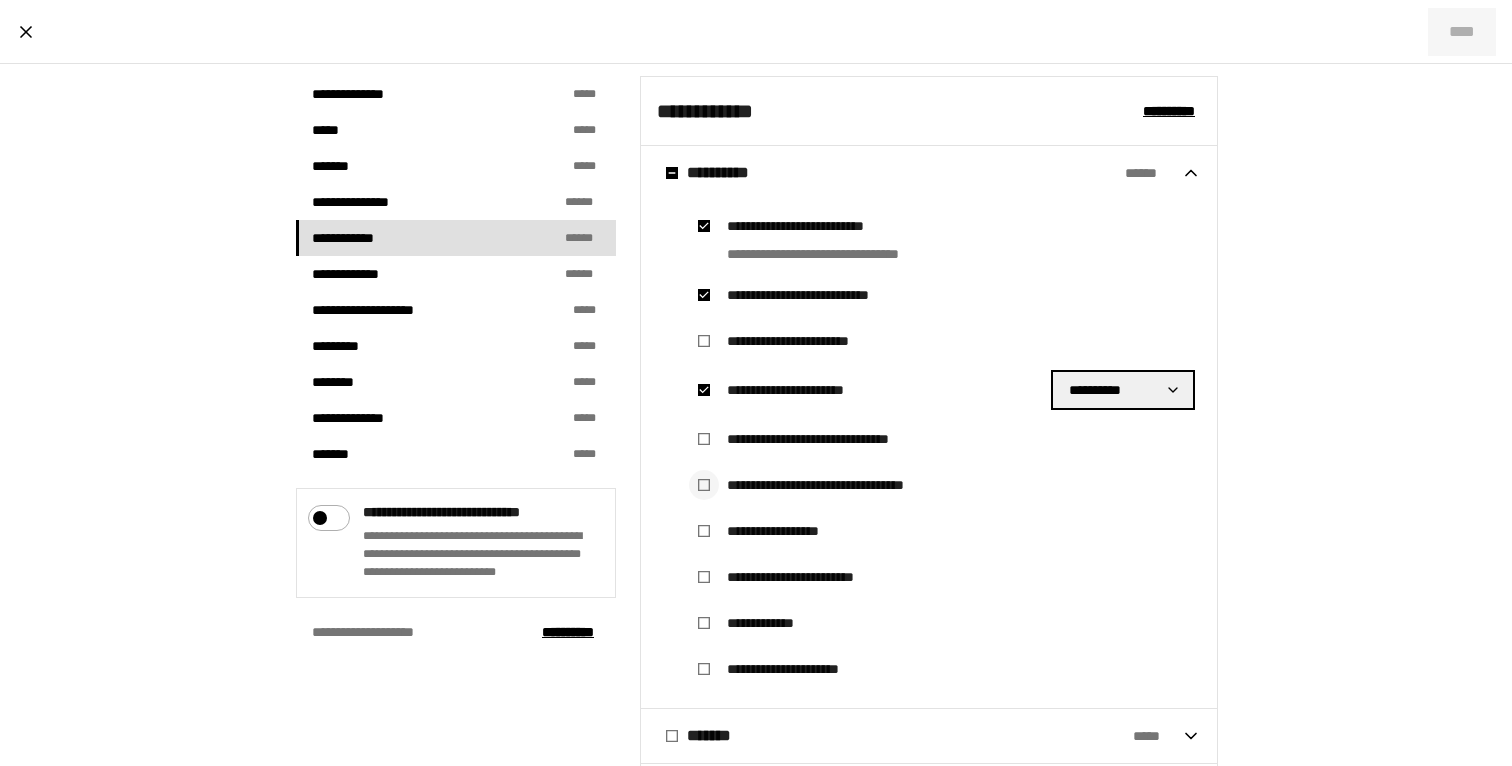 click at bounding box center (704, 485) 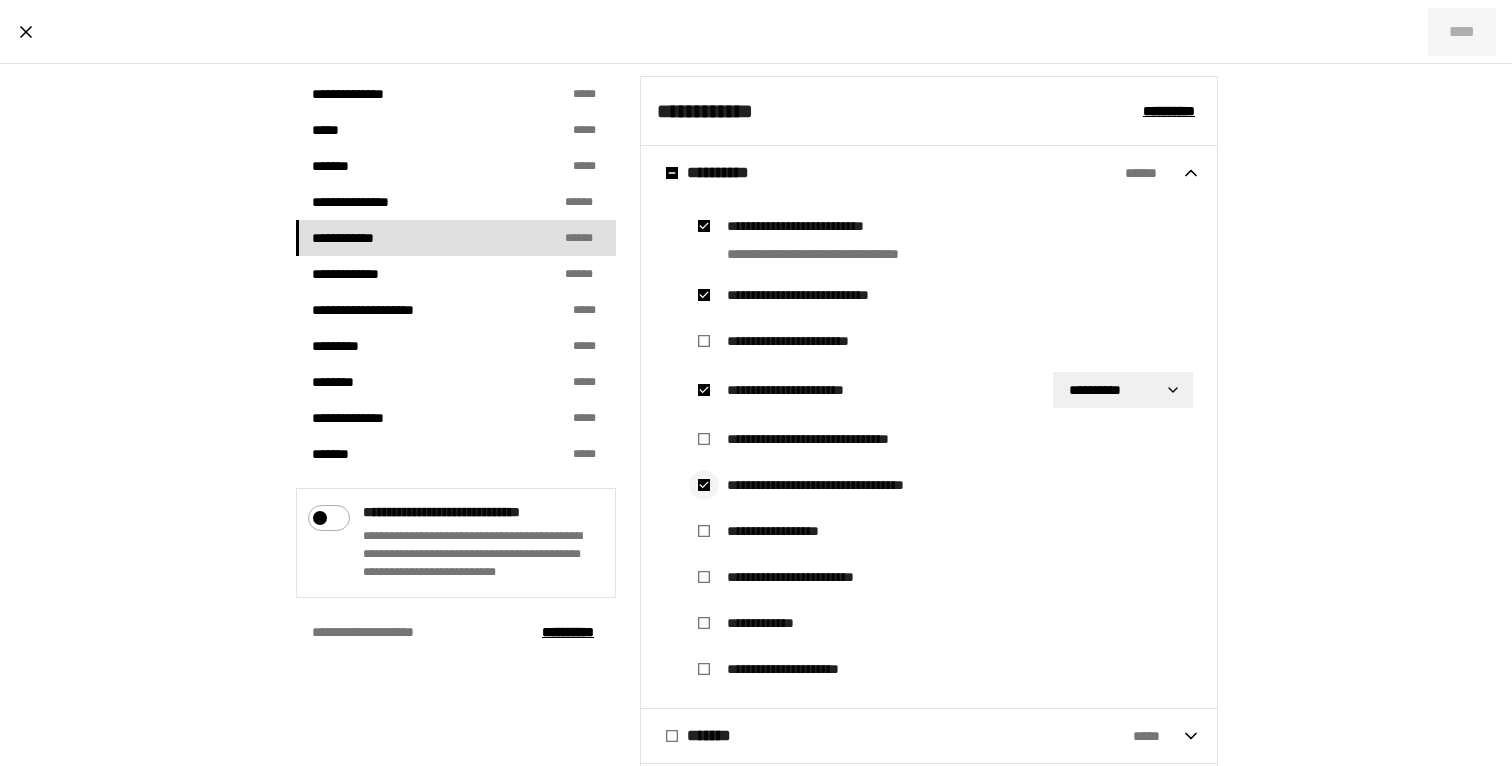 click at bounding box center (704, 485) 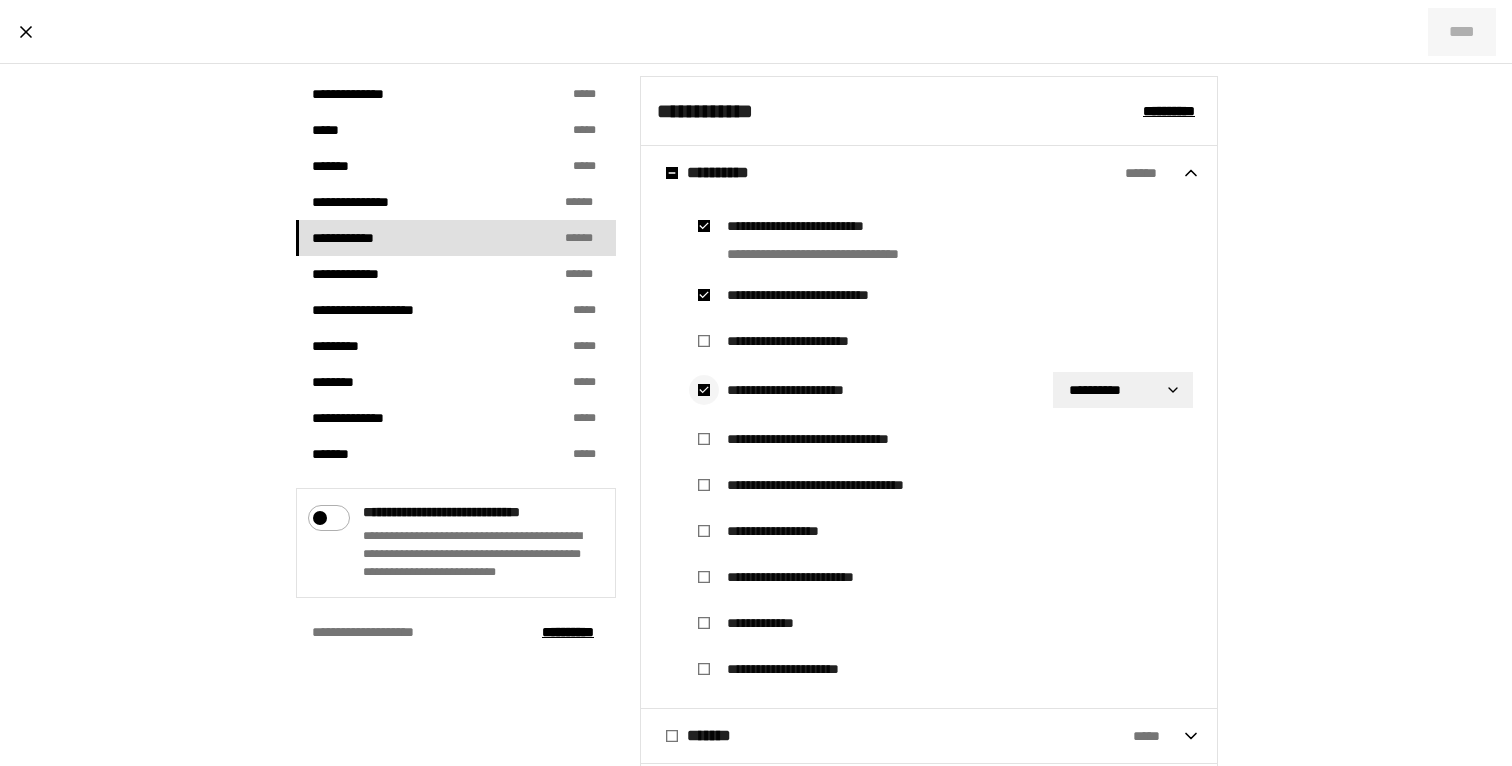 click at bounding box center [704, 390] 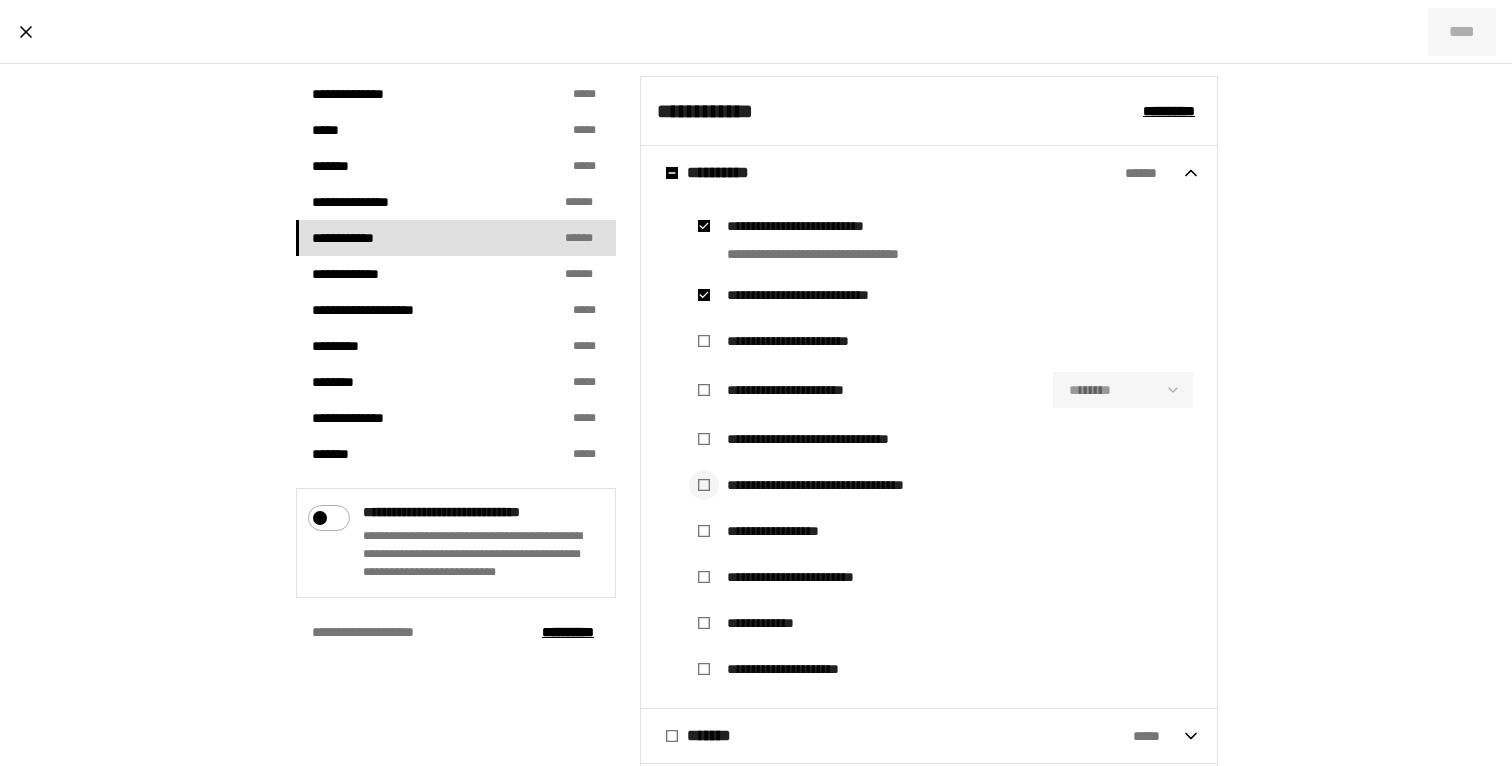 click at bounding box center (704, 485) 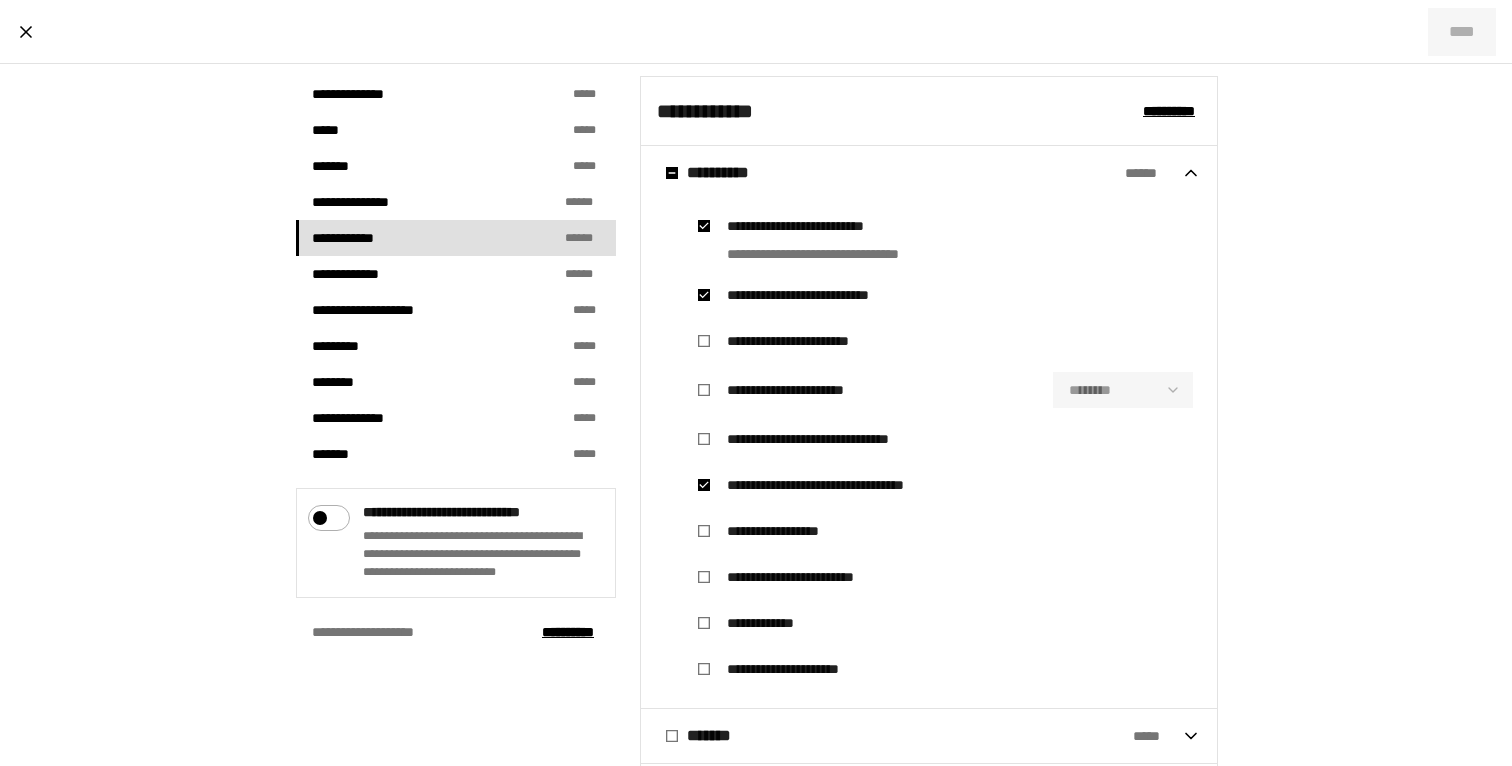 click on "**********" at bounding box center (941, 439) 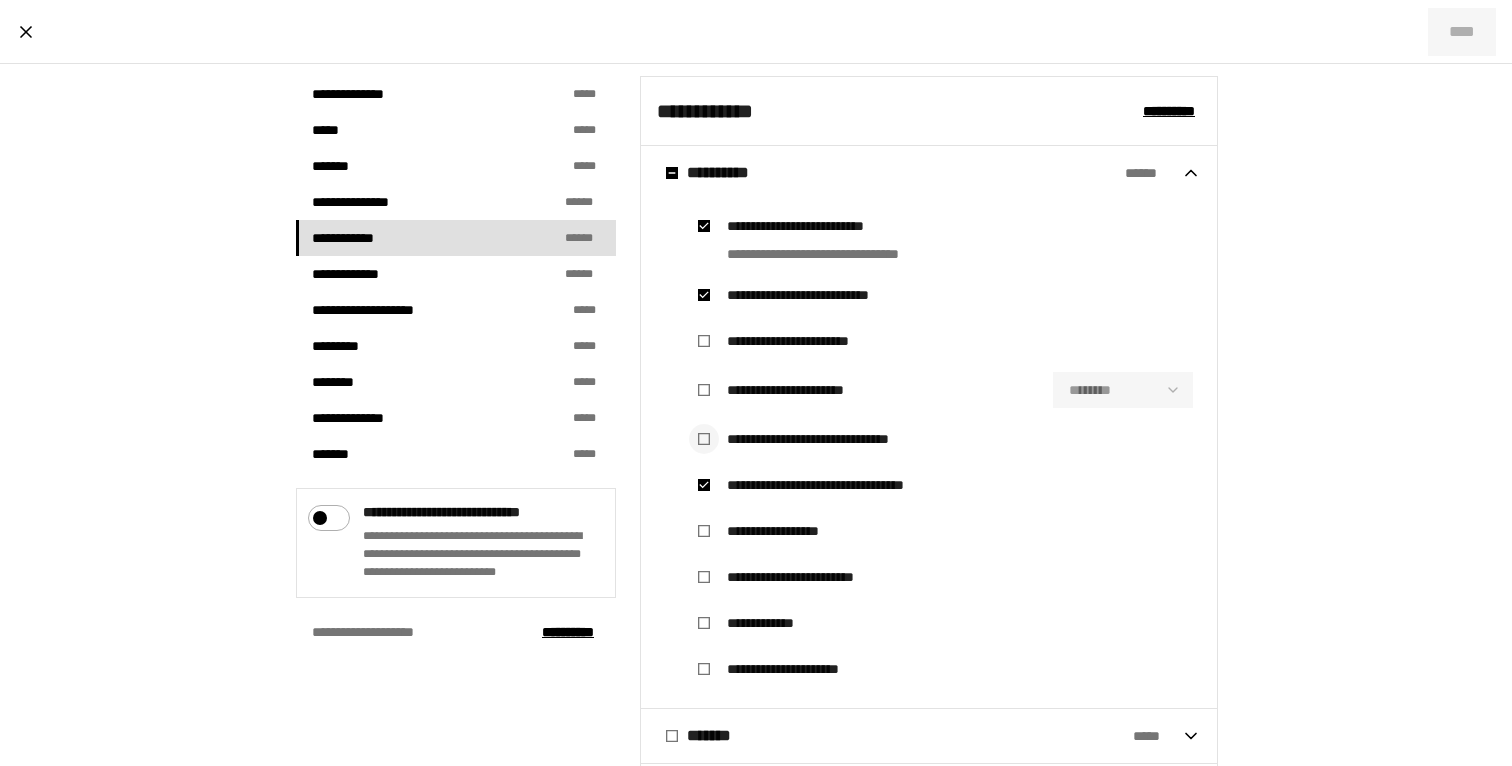 click at bounding box center (704, 439) 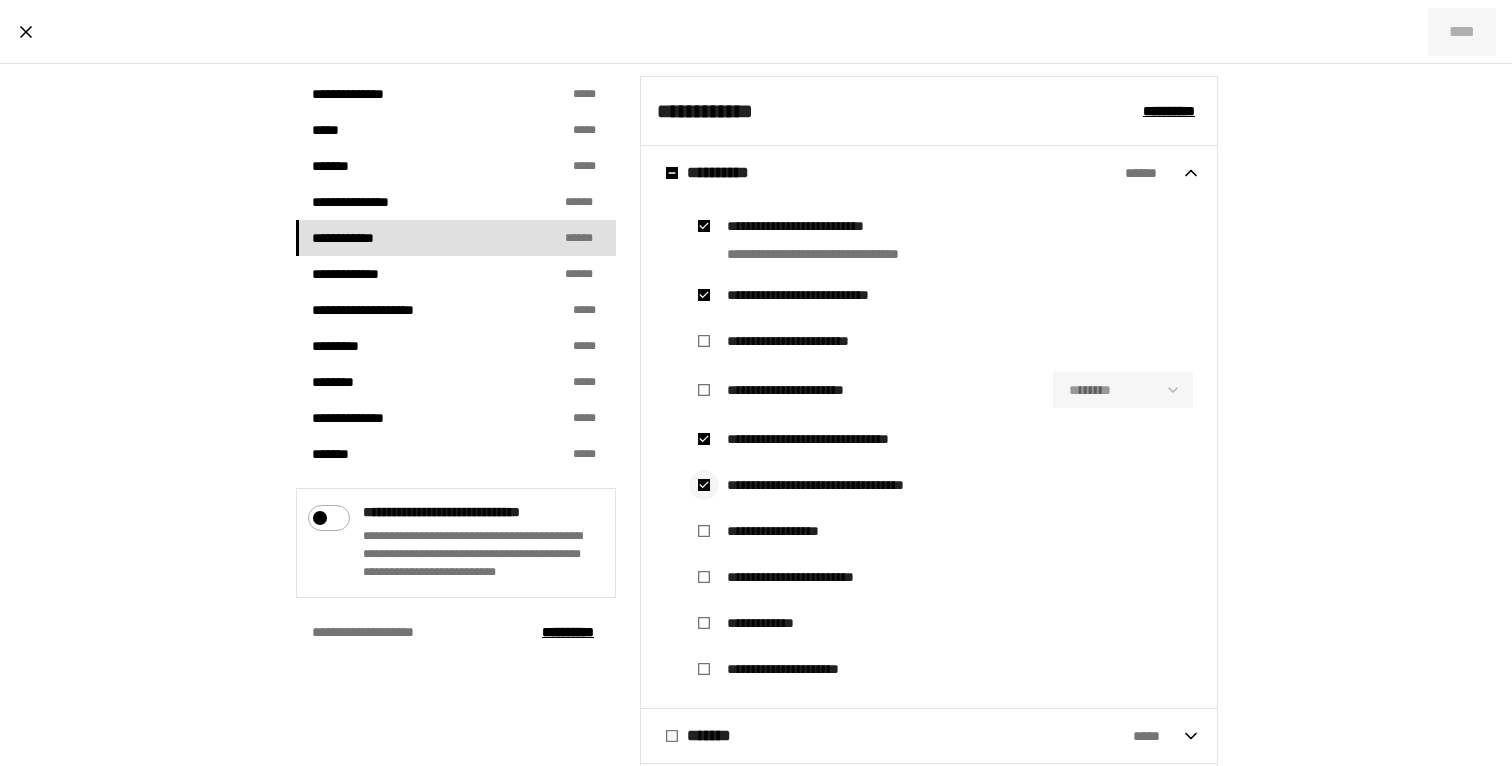 click at bounding box center [704, 485] 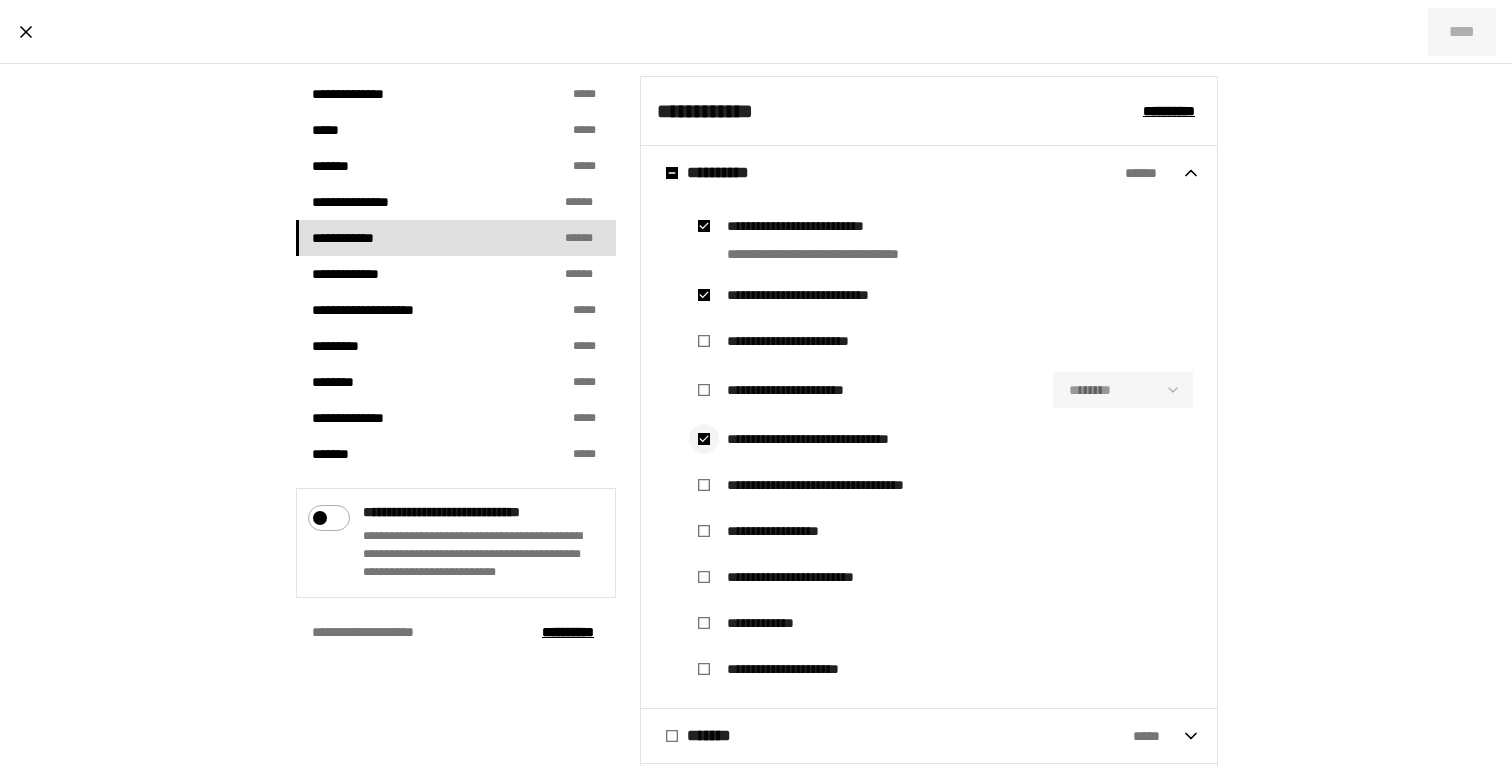 click at bounding box center (704, 439) 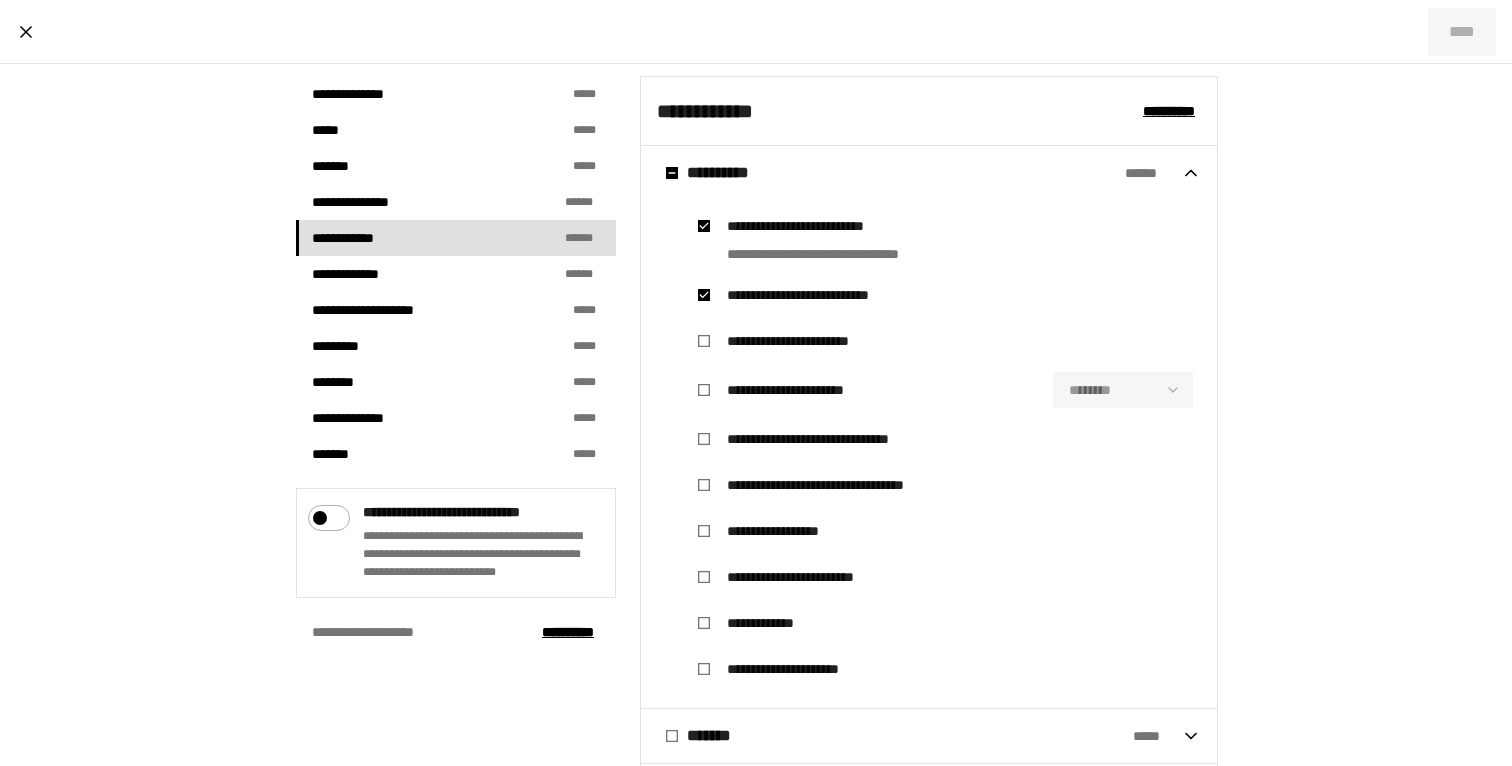 click on "**********" at bounding box center (787, 531) 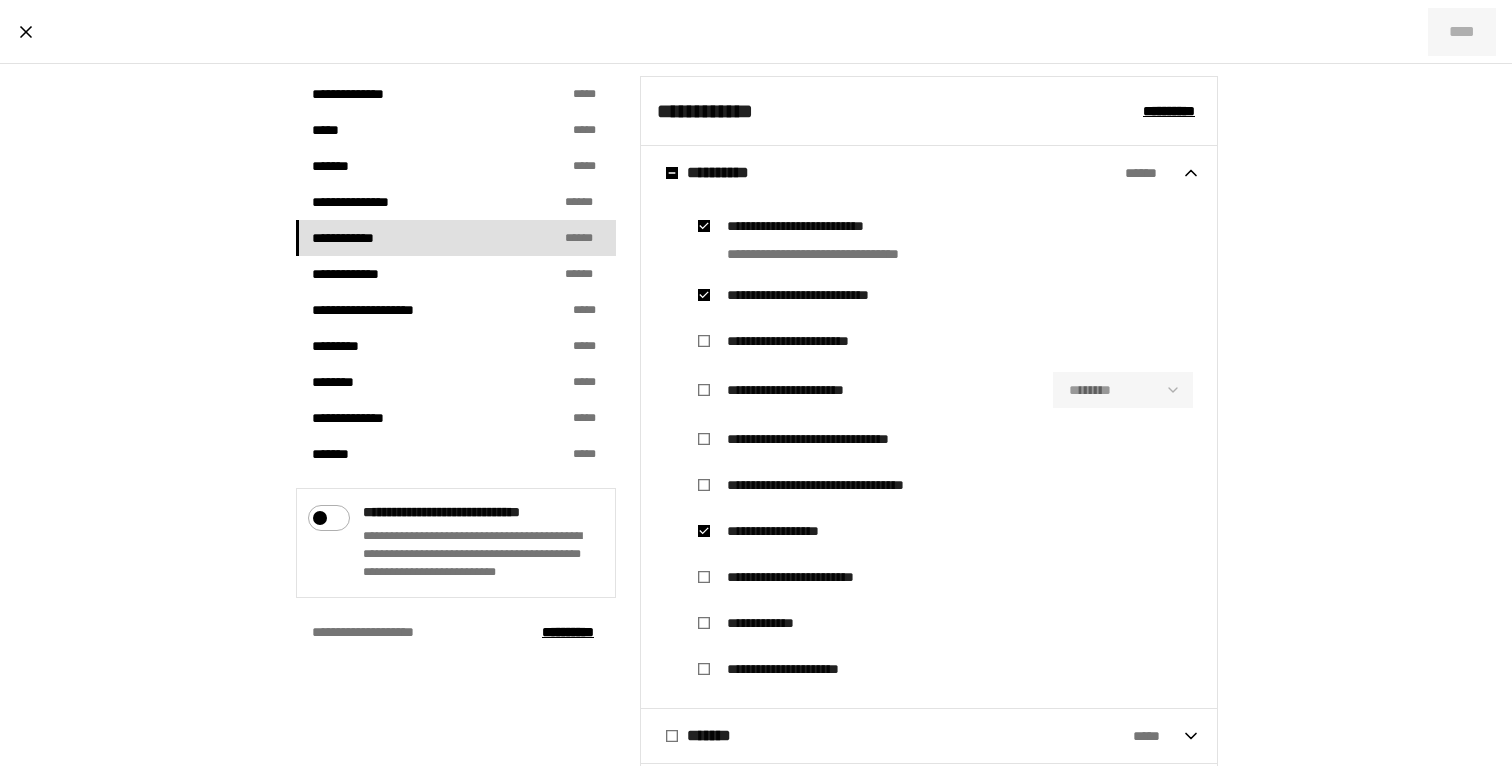 click on "**********" at bounding box center (787, 531) 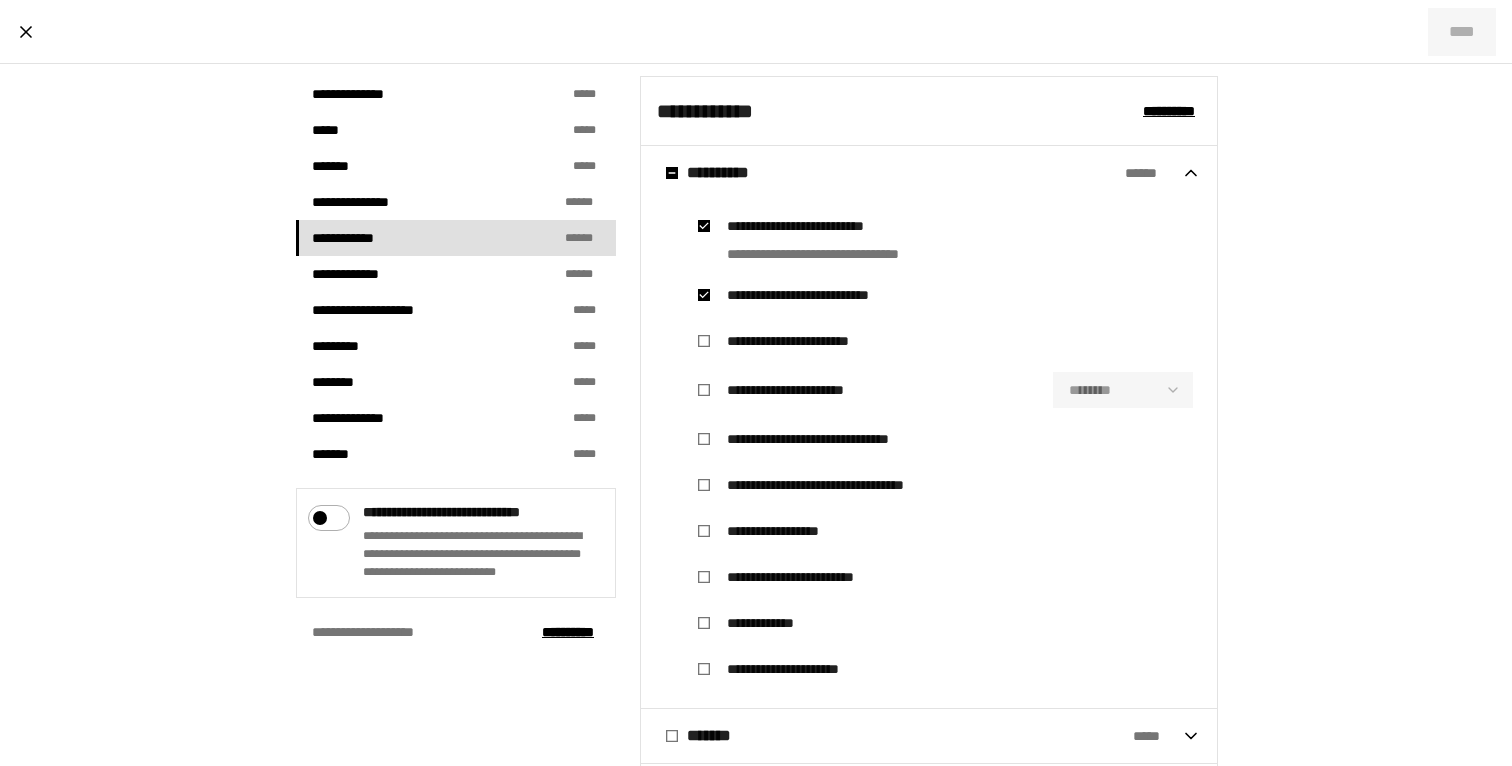 click on "**********" at bounding box center (756, 447) 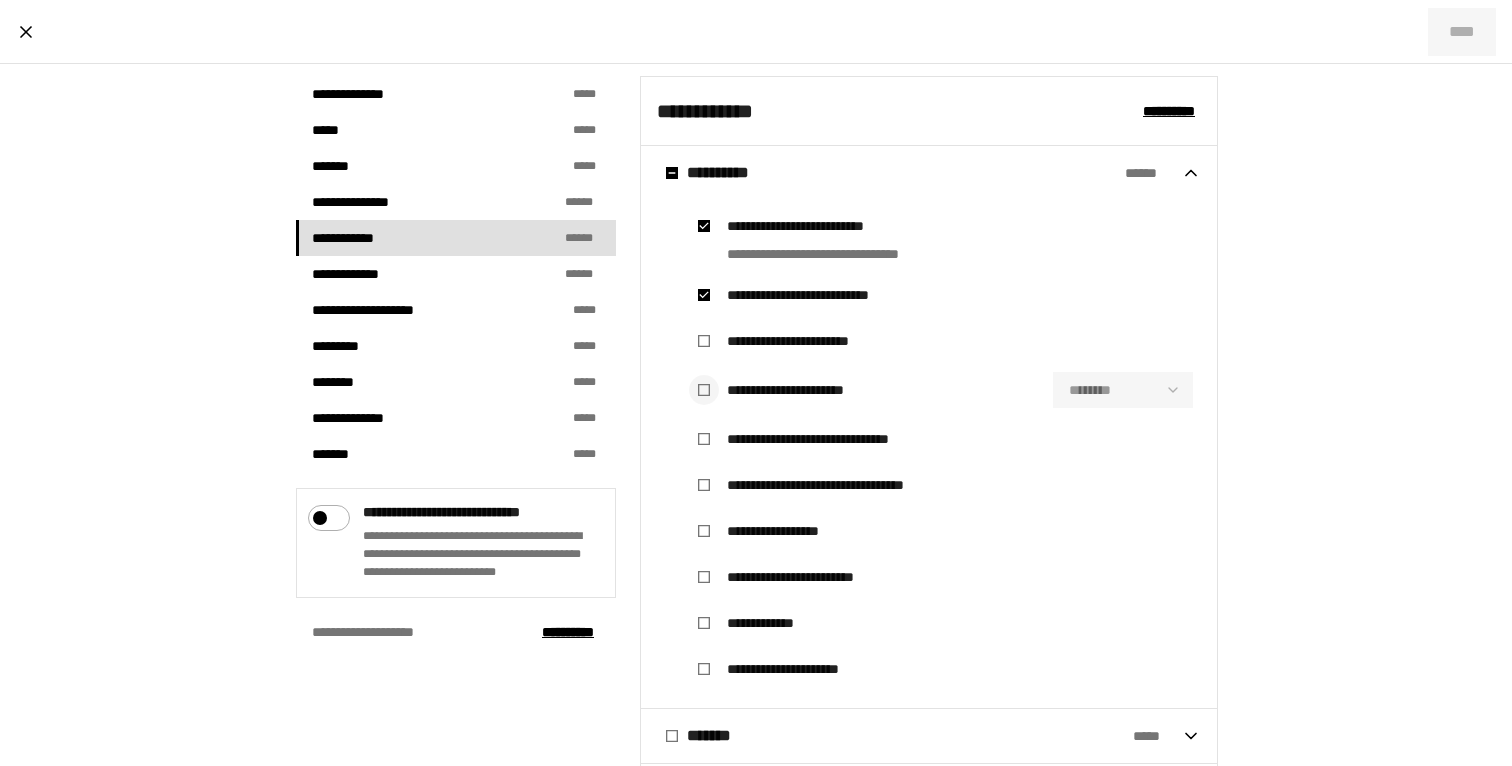 click at bounding box center (704, 390) 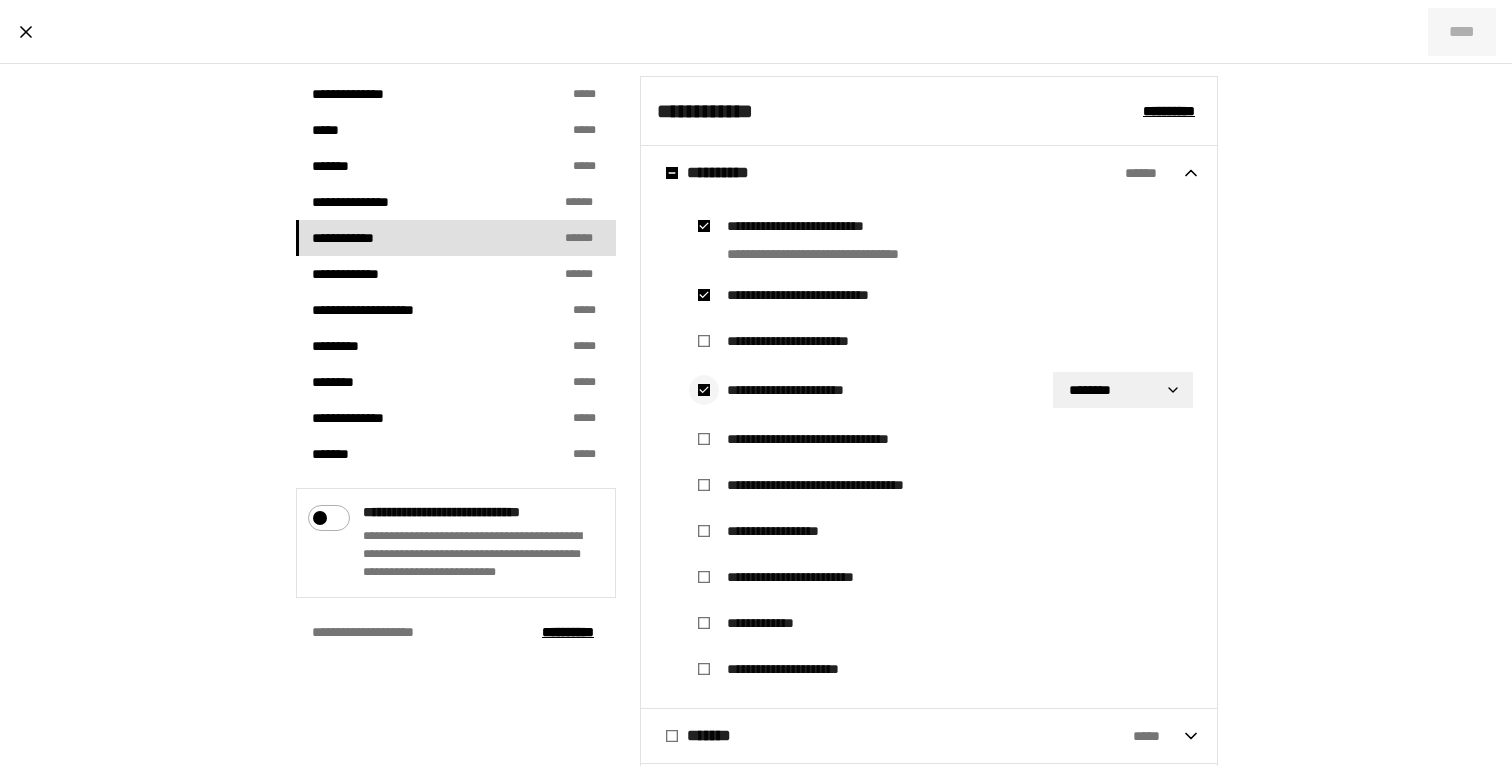 click at bounding box center [704, 390] 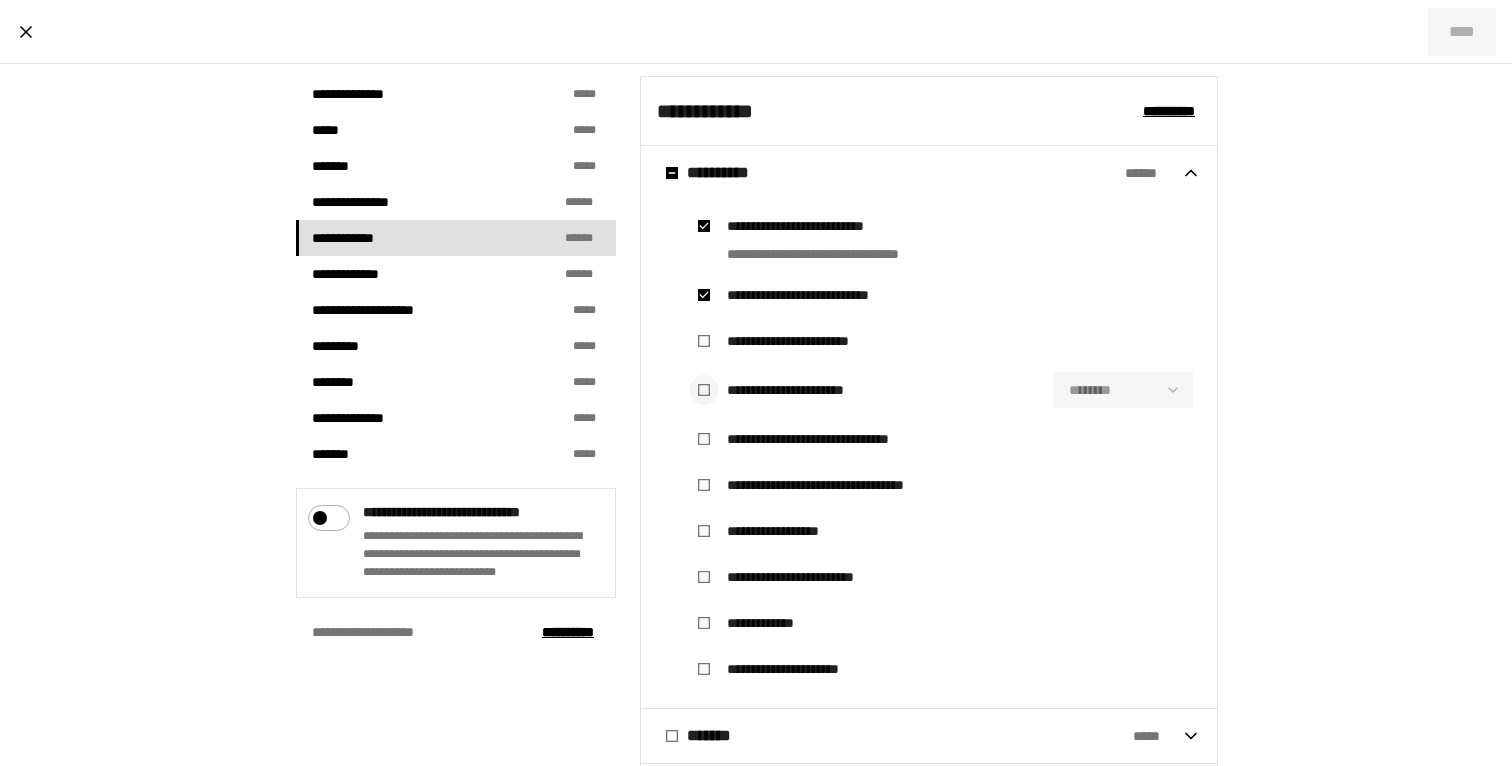 click at bounding box center [704, 390] 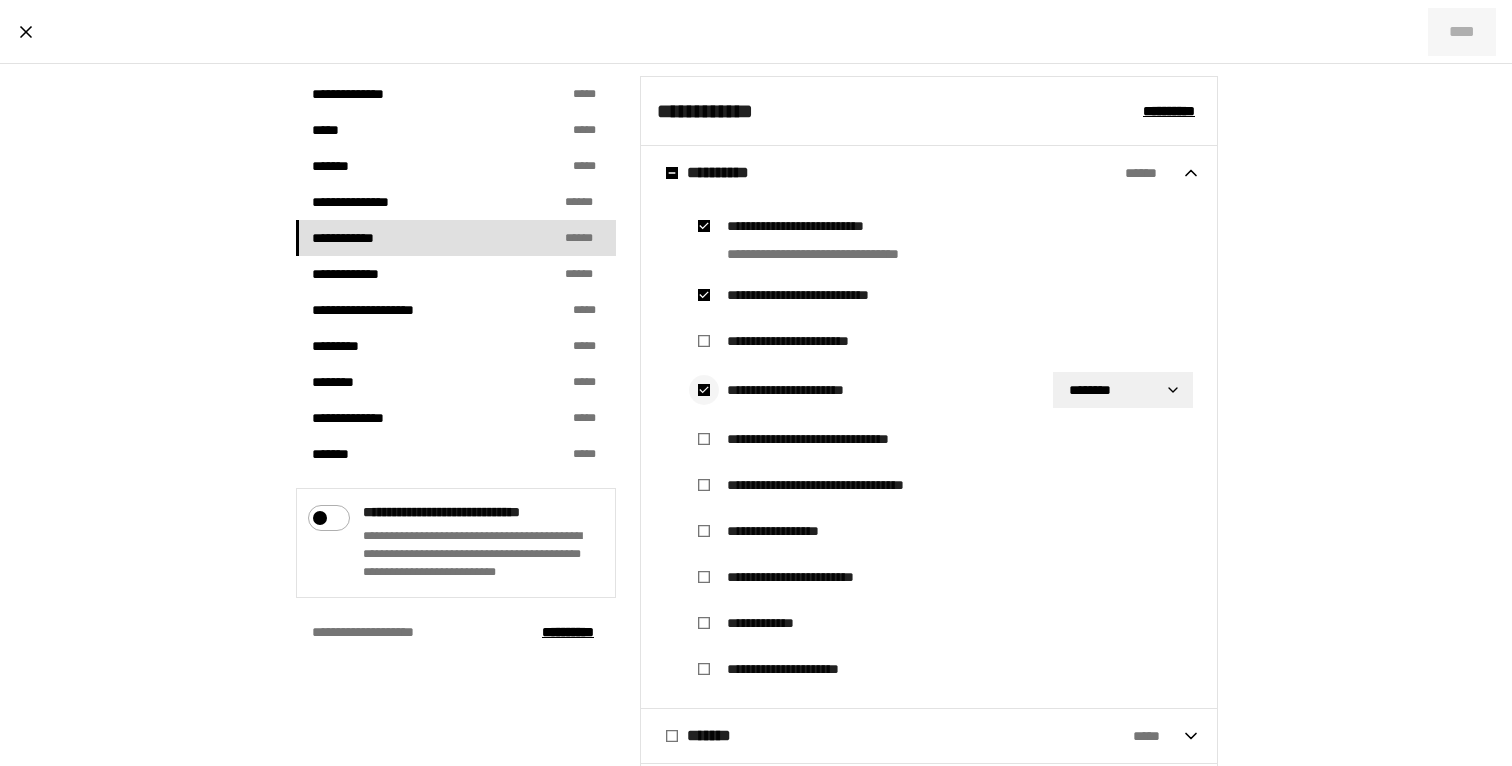 click at bounding box center (704, 390) 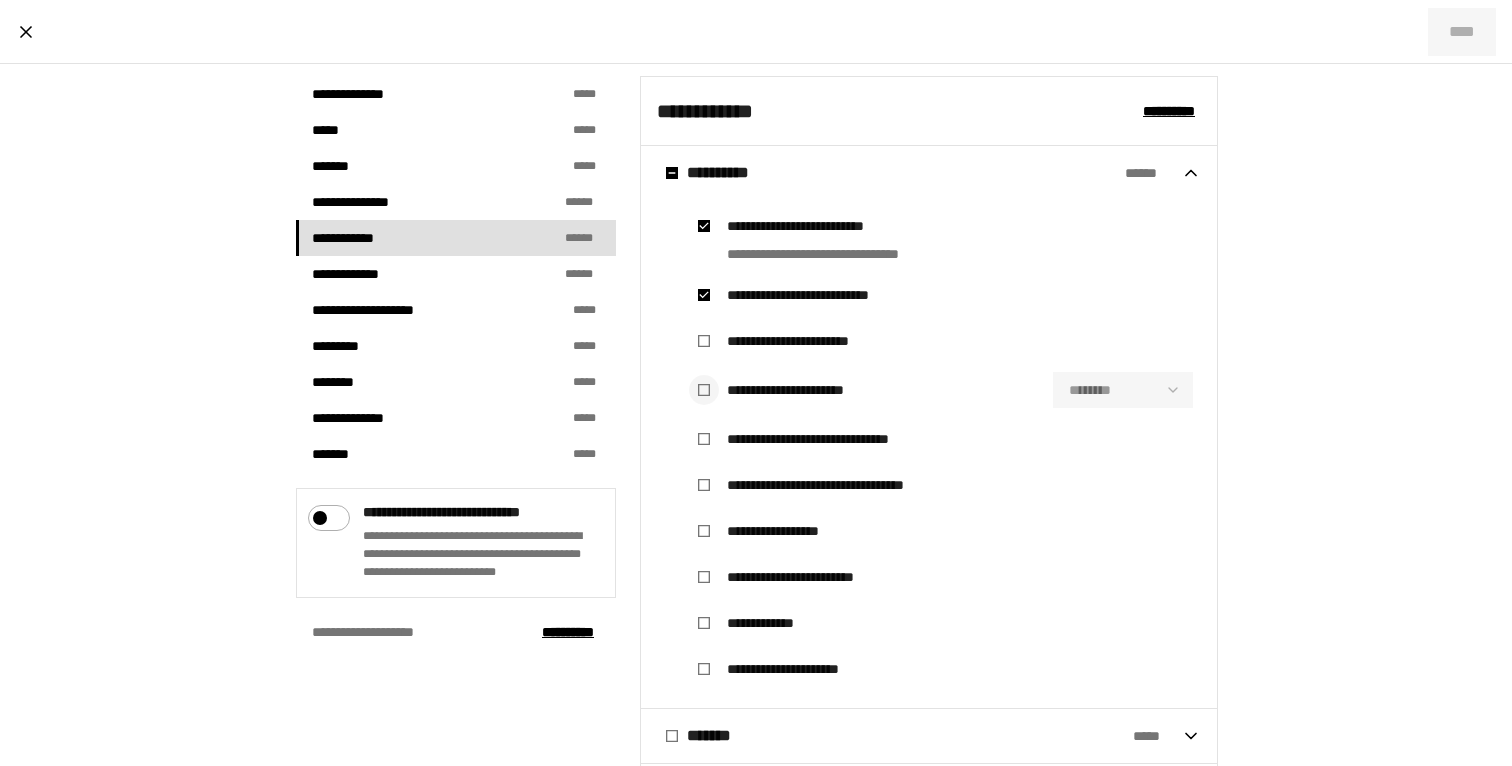 click at bounding box center (704, 390) 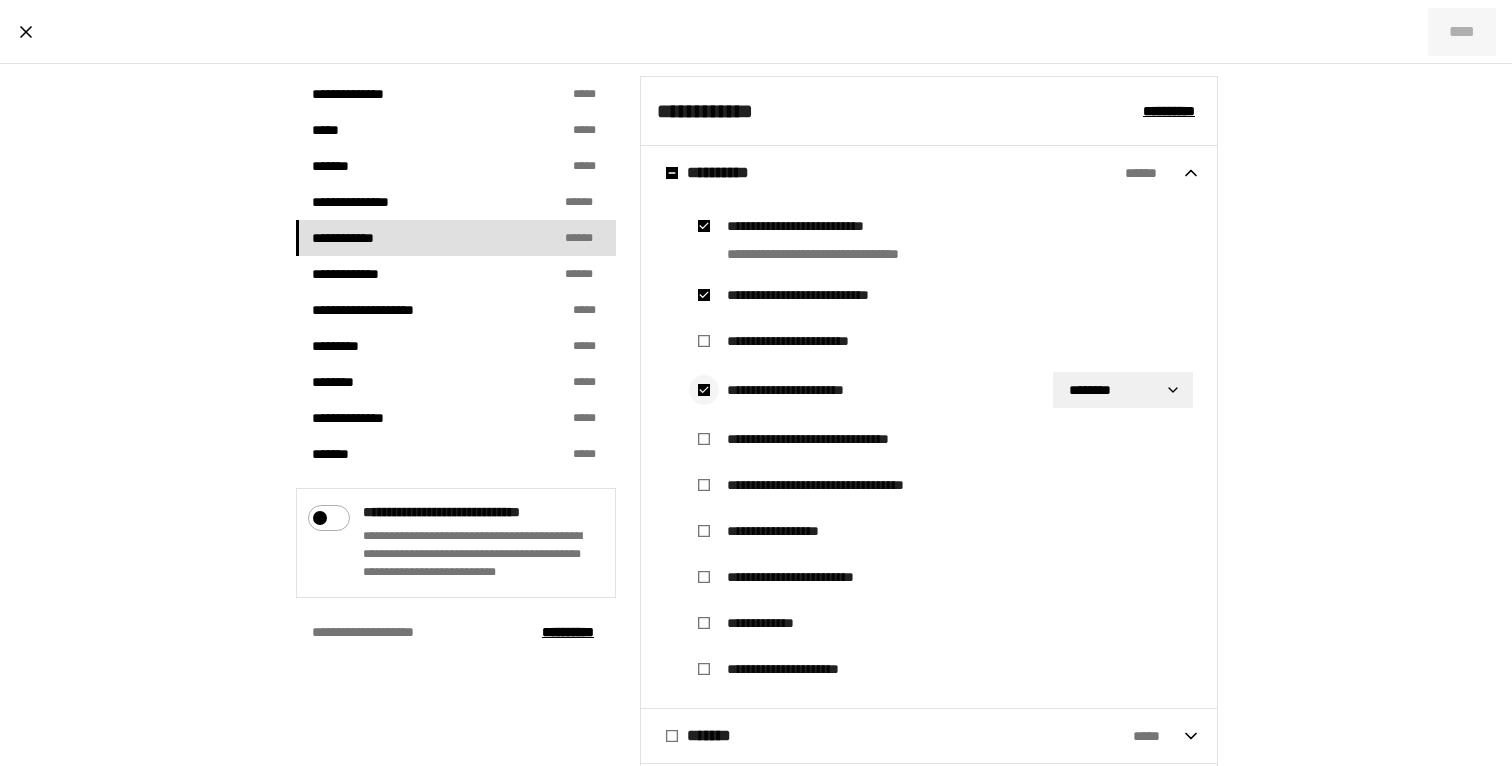click at bounding box center [704, 390] 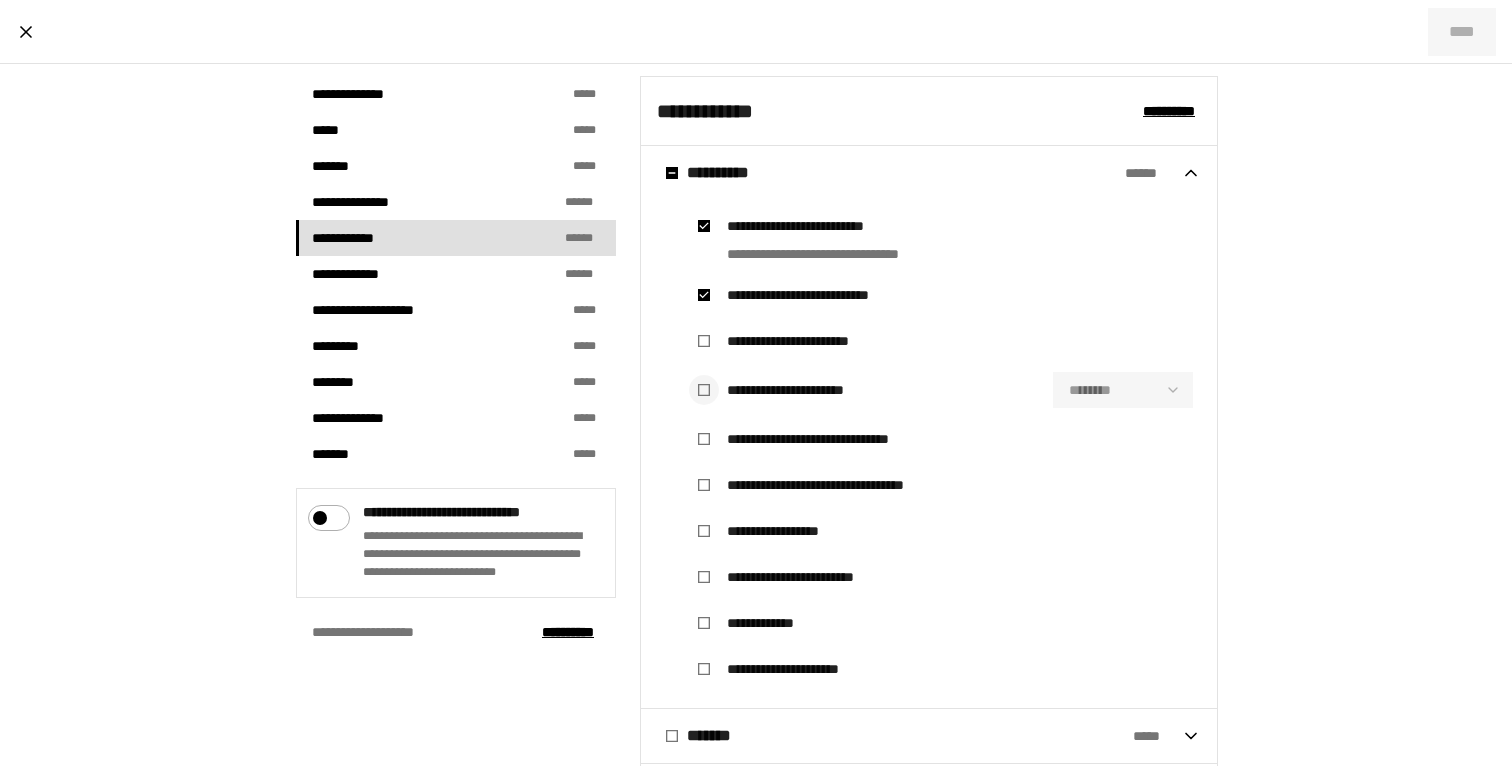 click at bounding box center [704, 390] 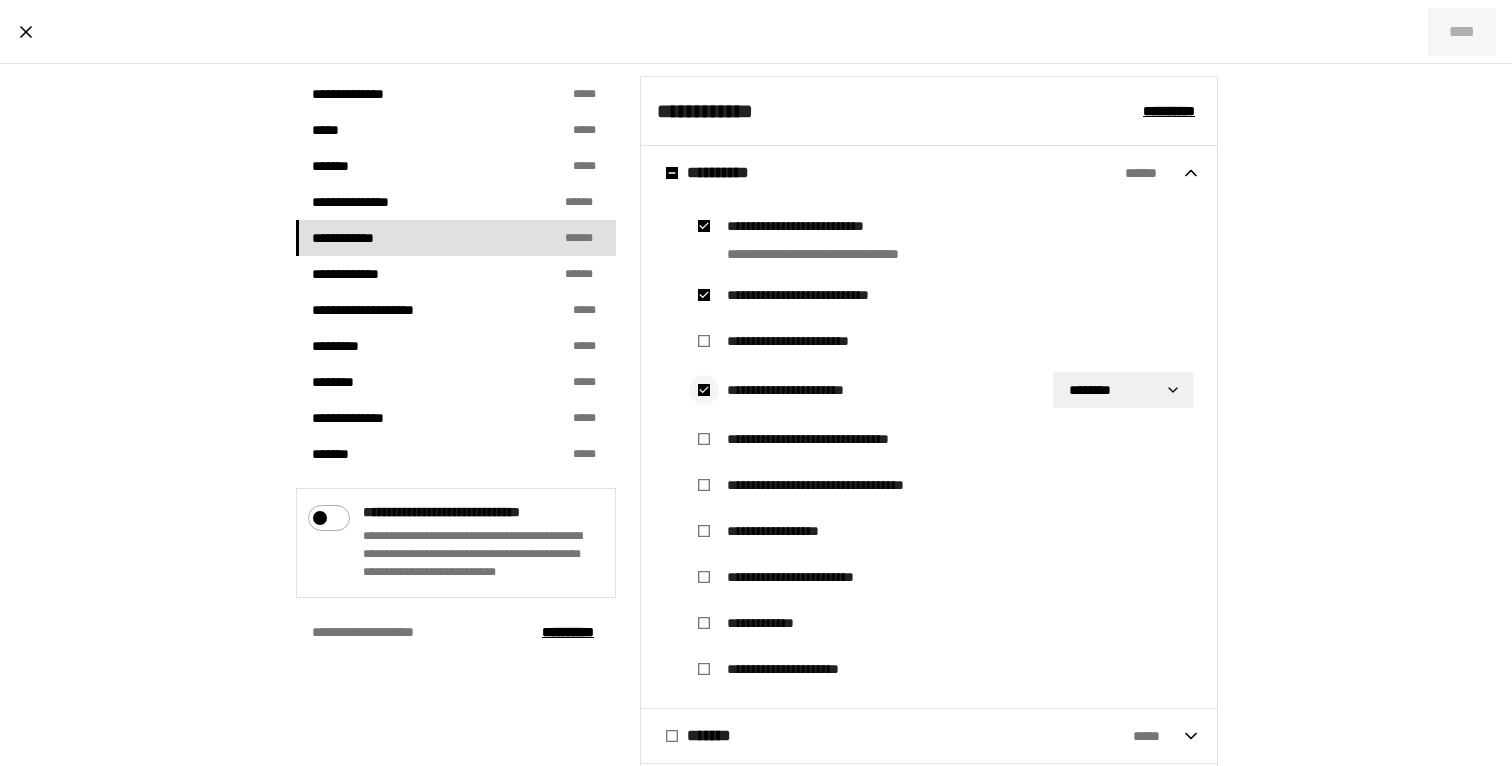 click at bounding box center (704, 390) 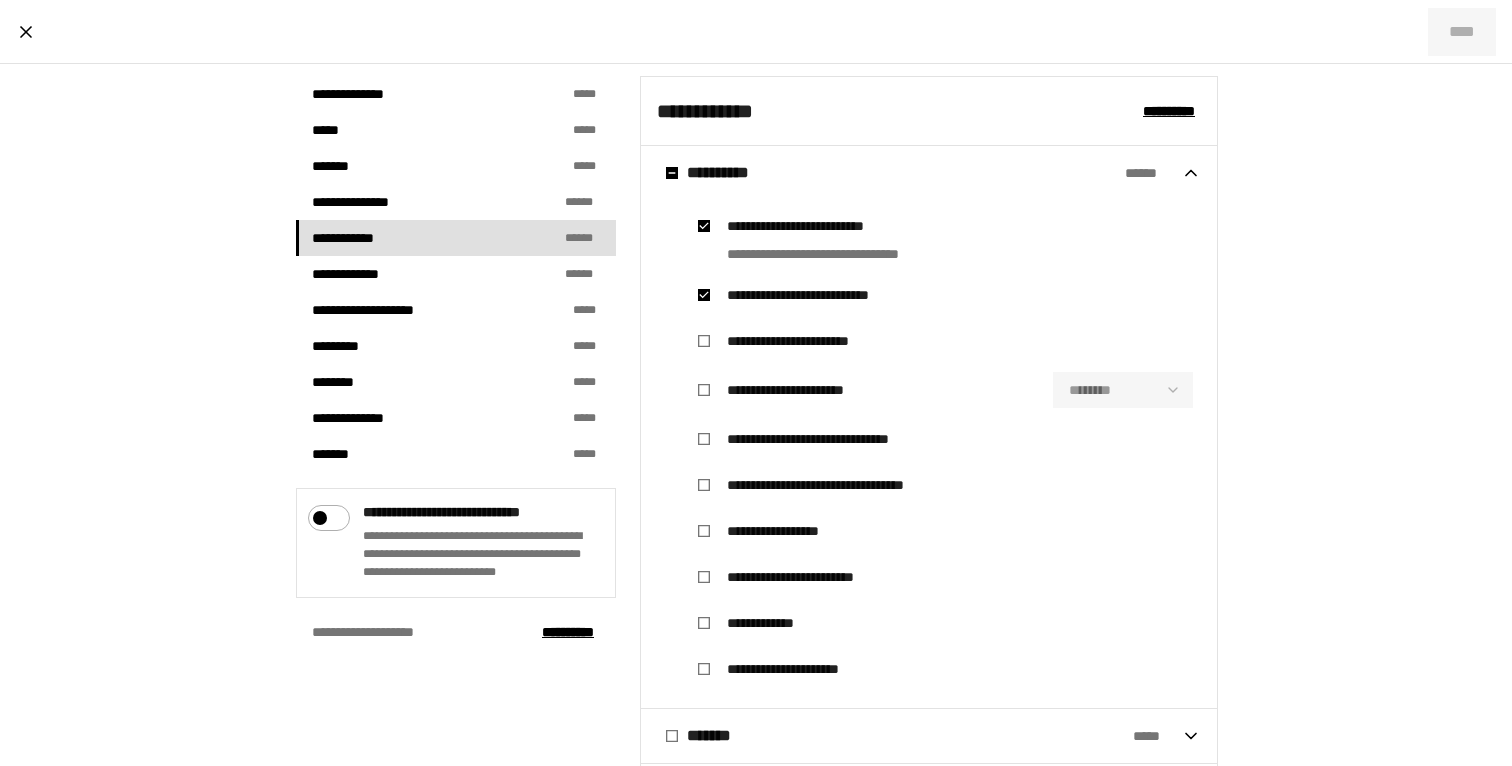 click on "****" at bounding box center (756, 32) 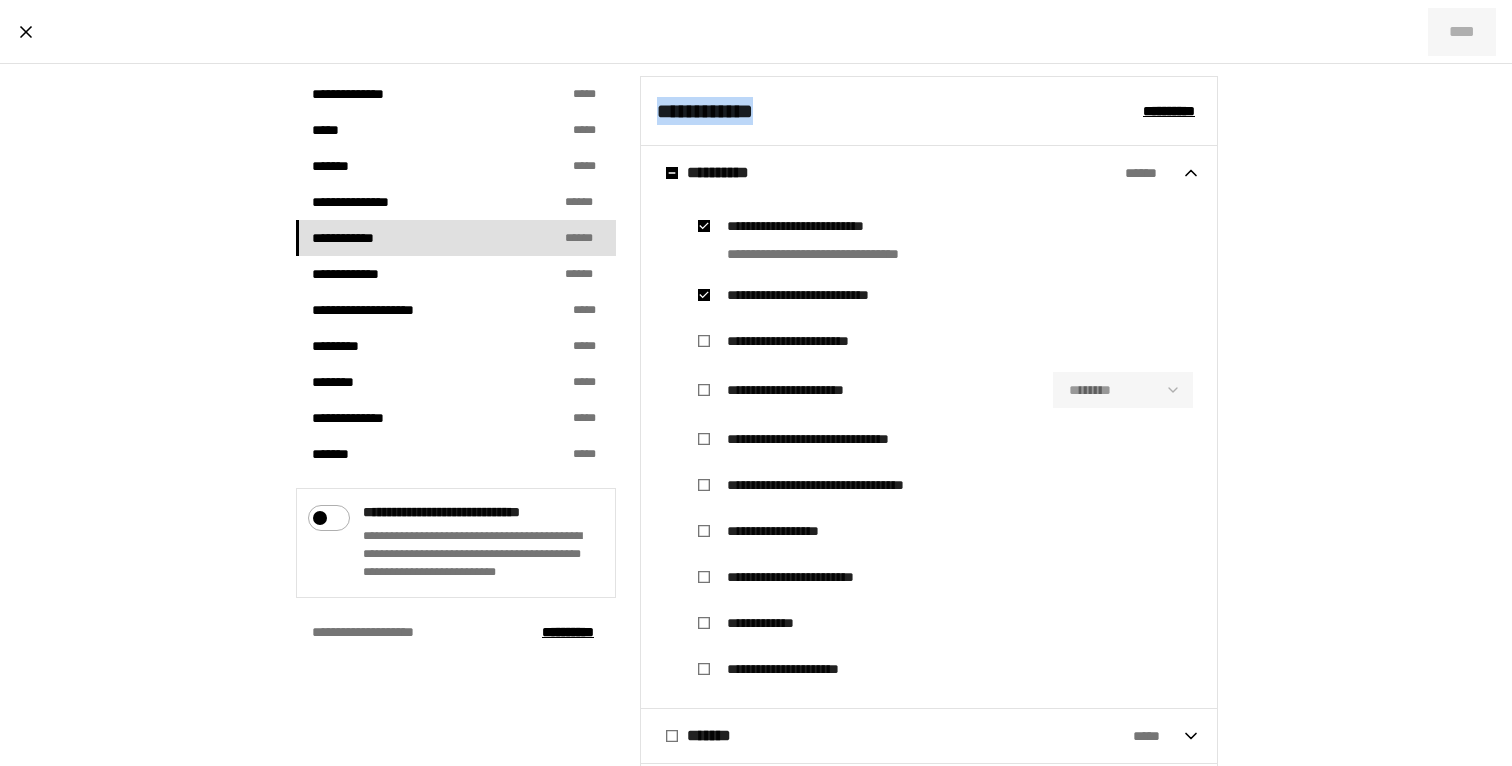 click on "**********" at bounding box center (723, 111) 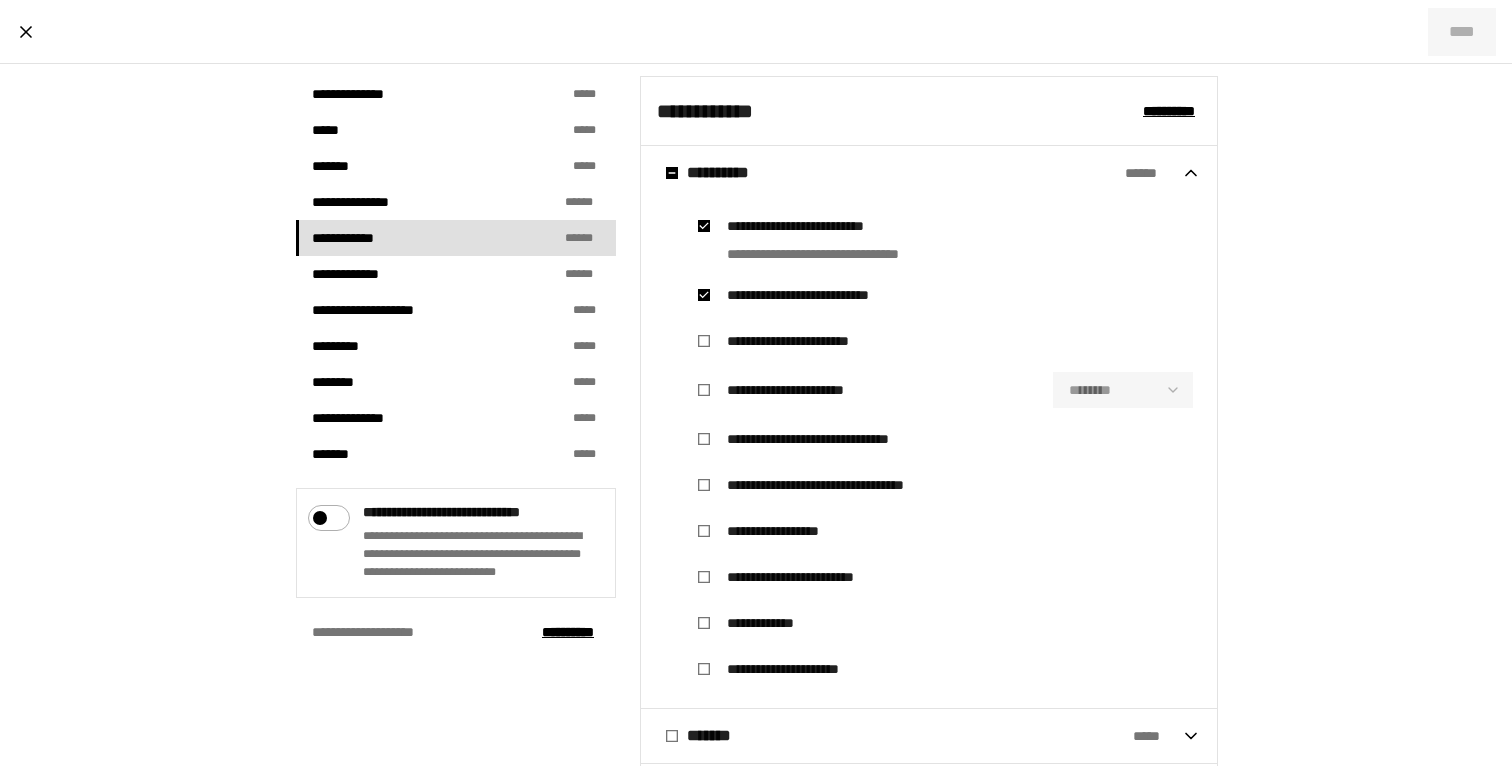 click at bounding box center (704, 623) 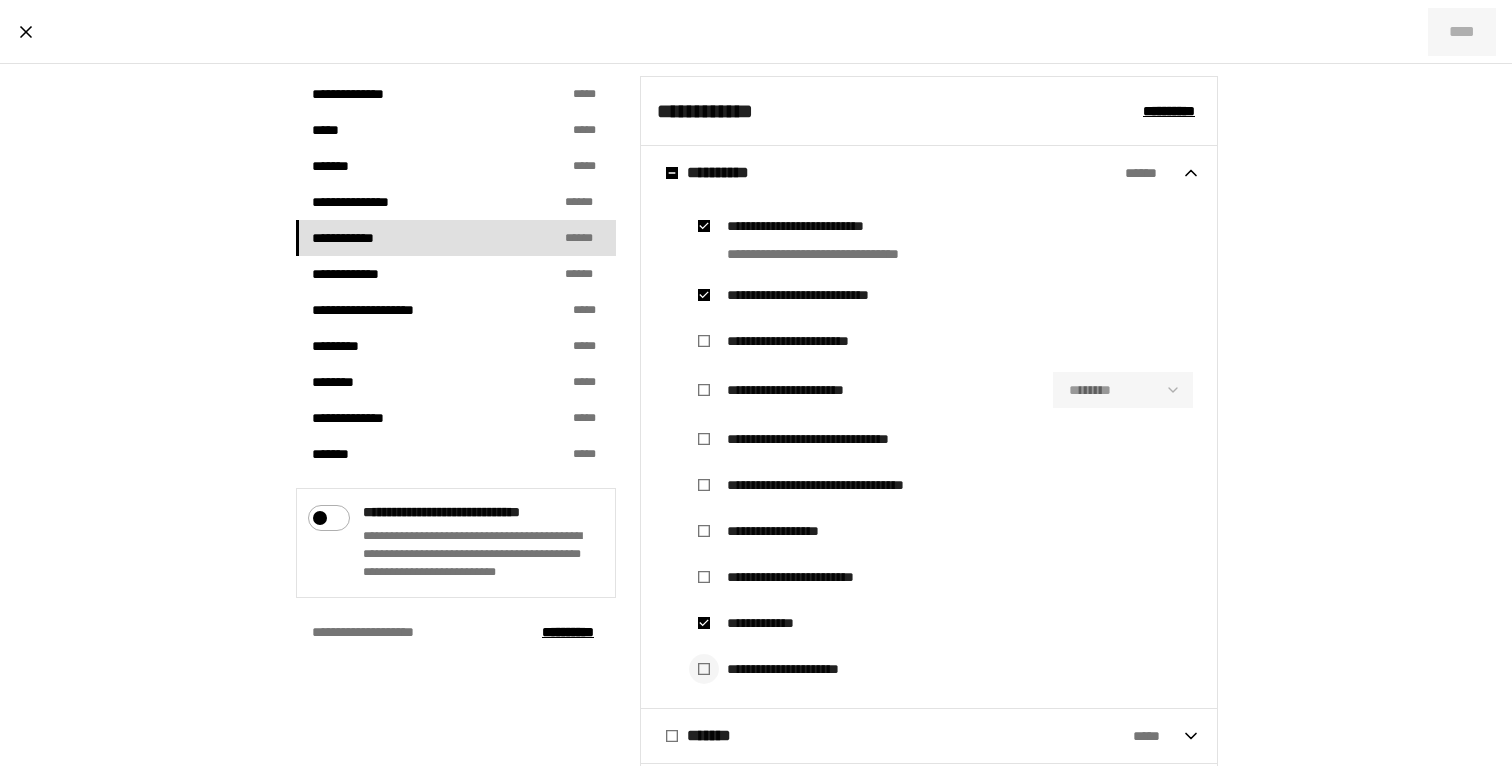 click at bounding box center (704, 669) 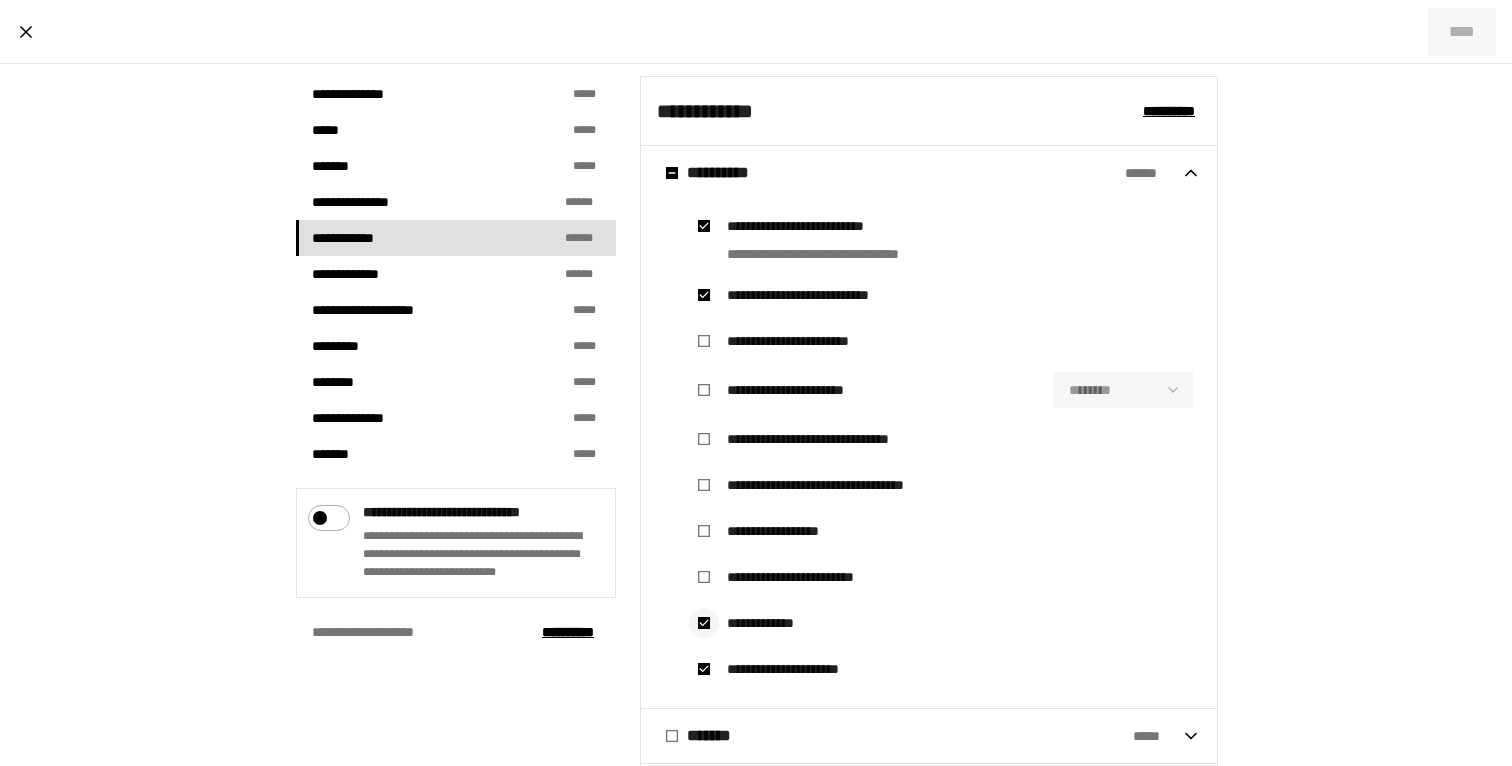 click at bounding box center (704, 623) 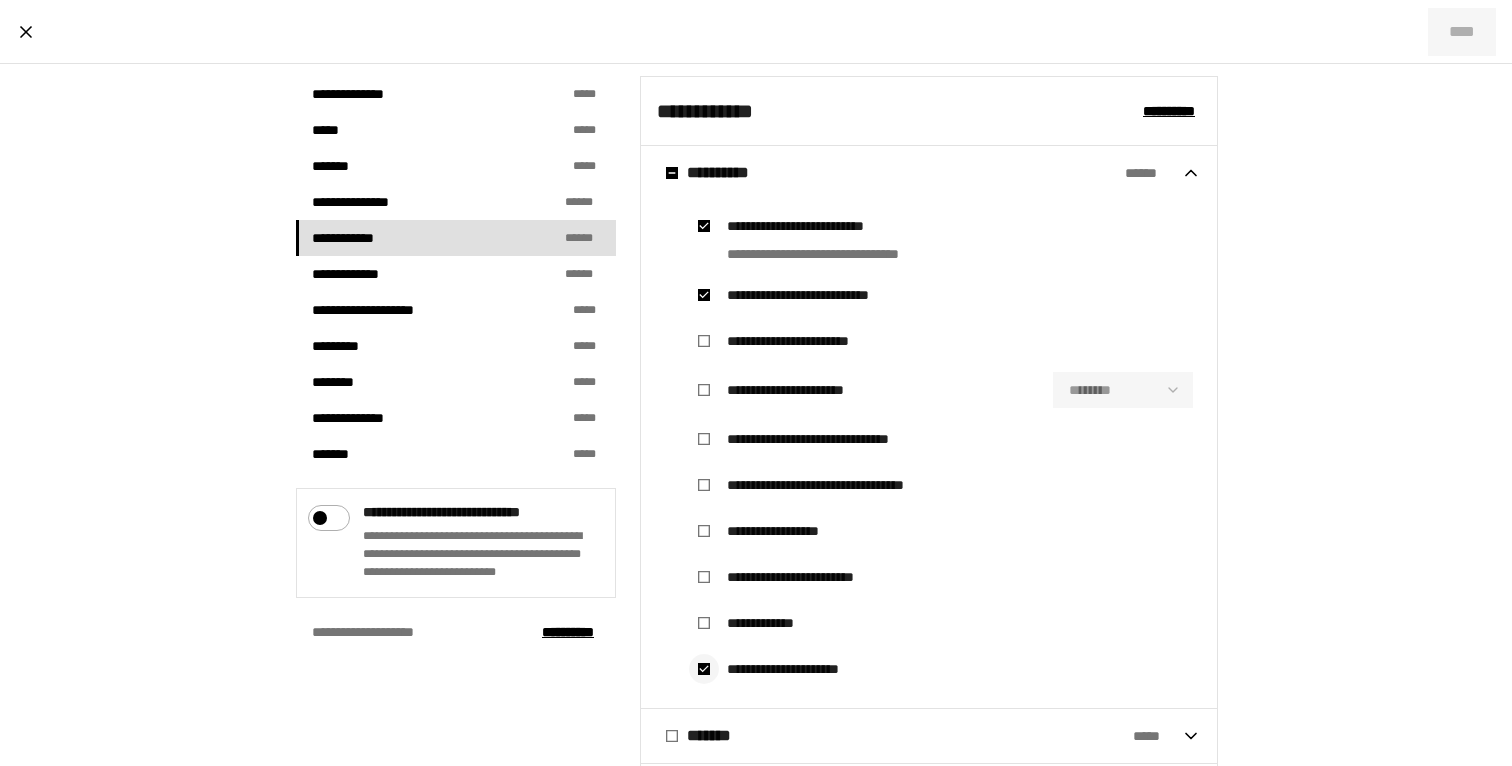 click at bounding box center (704, 669) 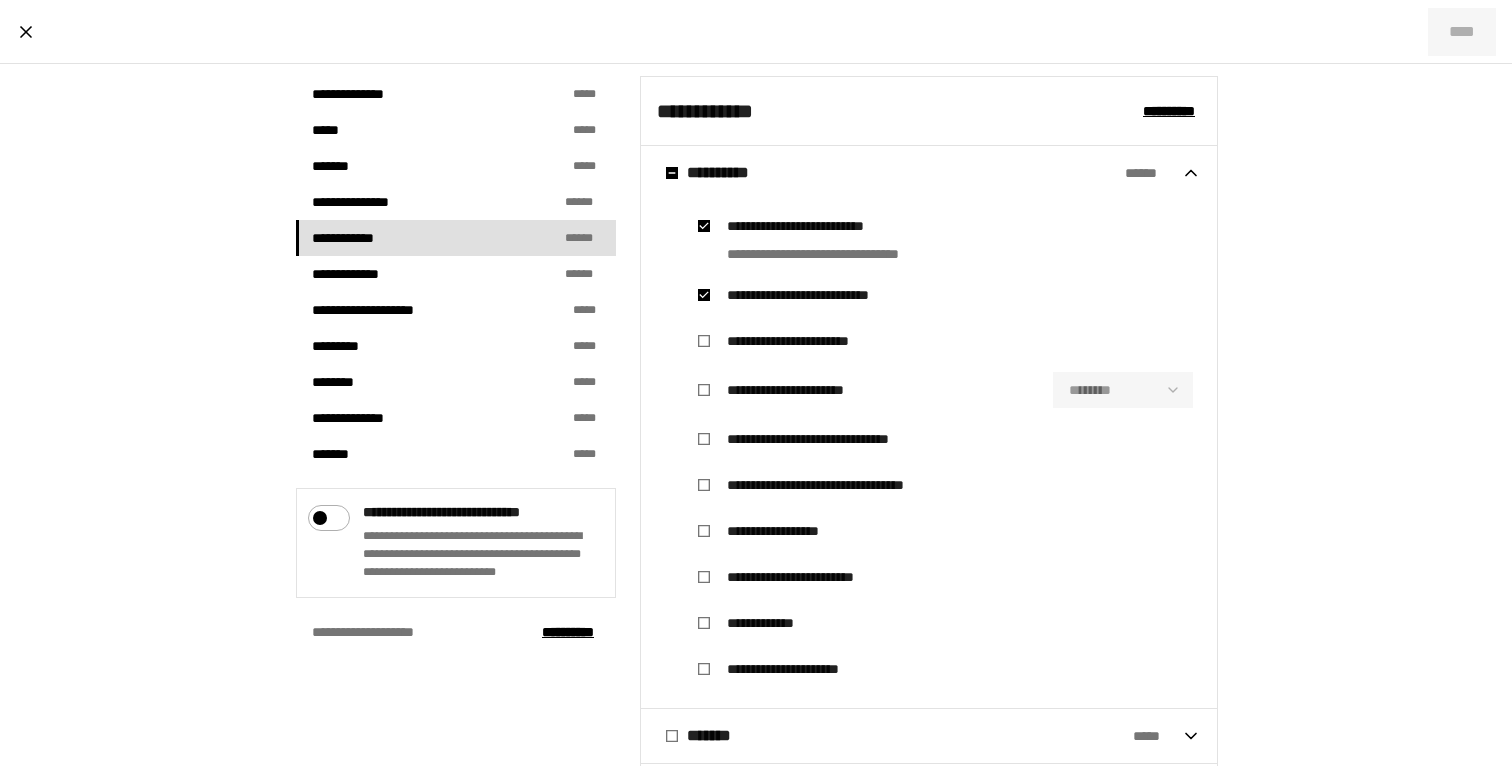 click on "**********" at bounding box center [735, 173] 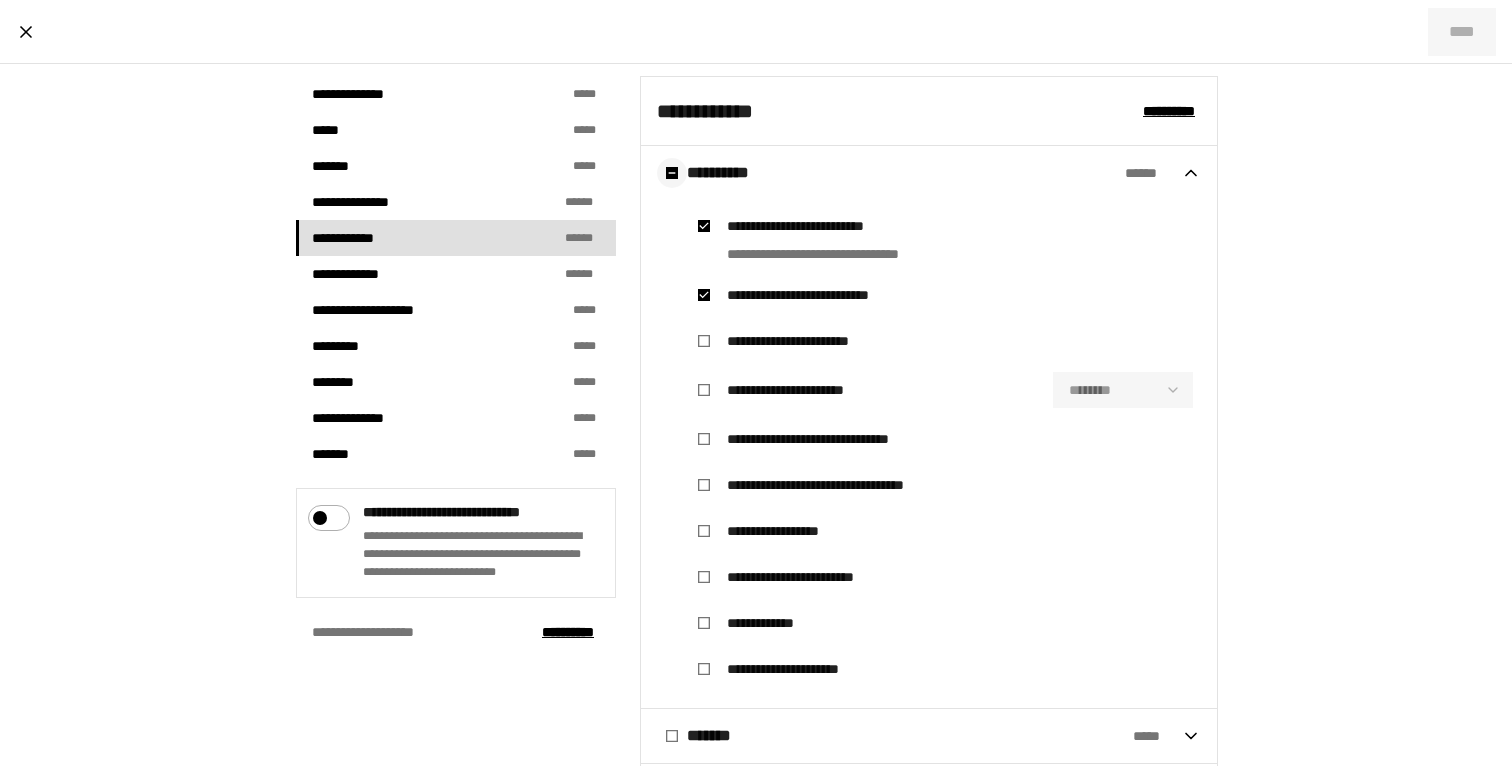 click at bounding box center [672, 173] 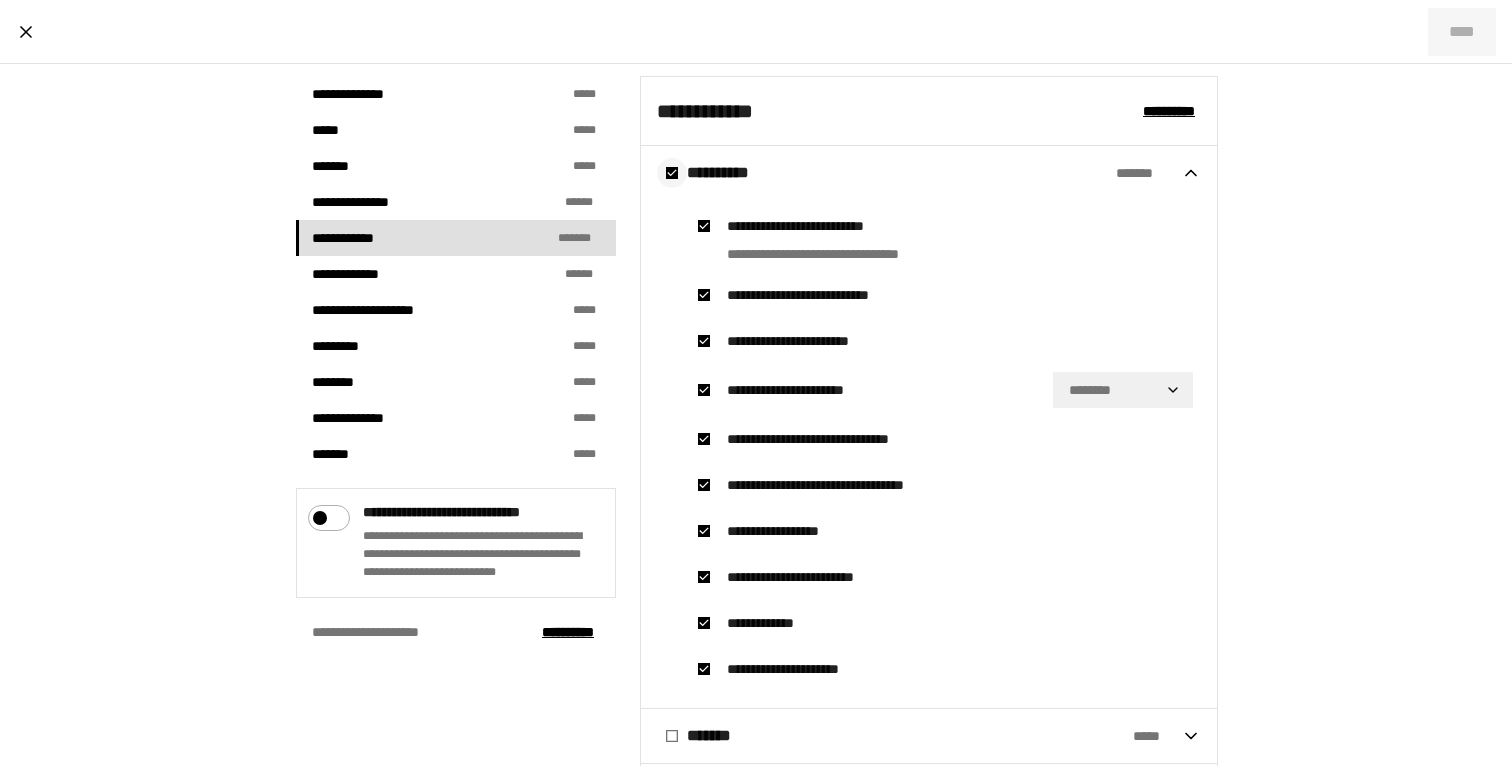 click at bounding box center [672, 173] 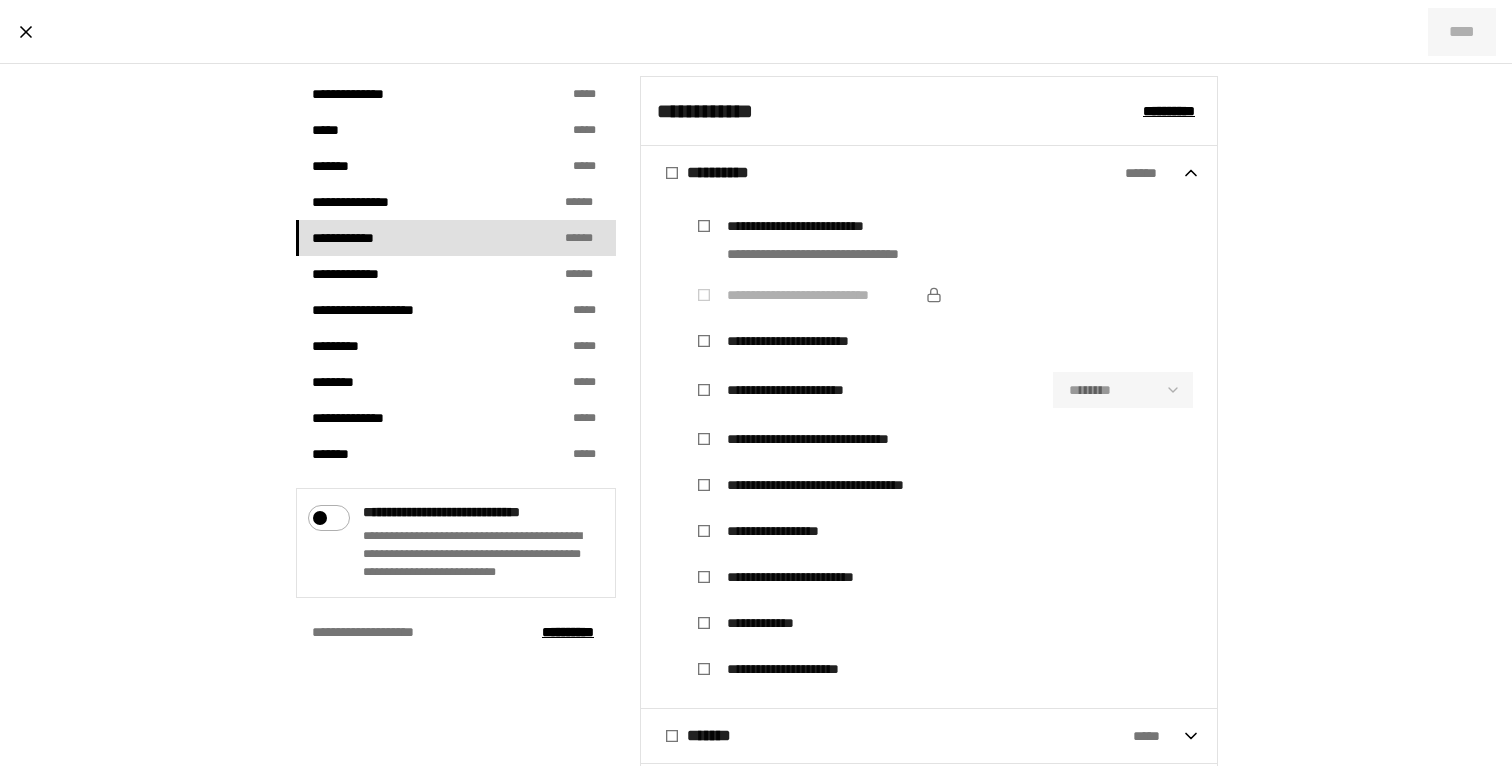 click on "**********" at bounding box center (929, 173) 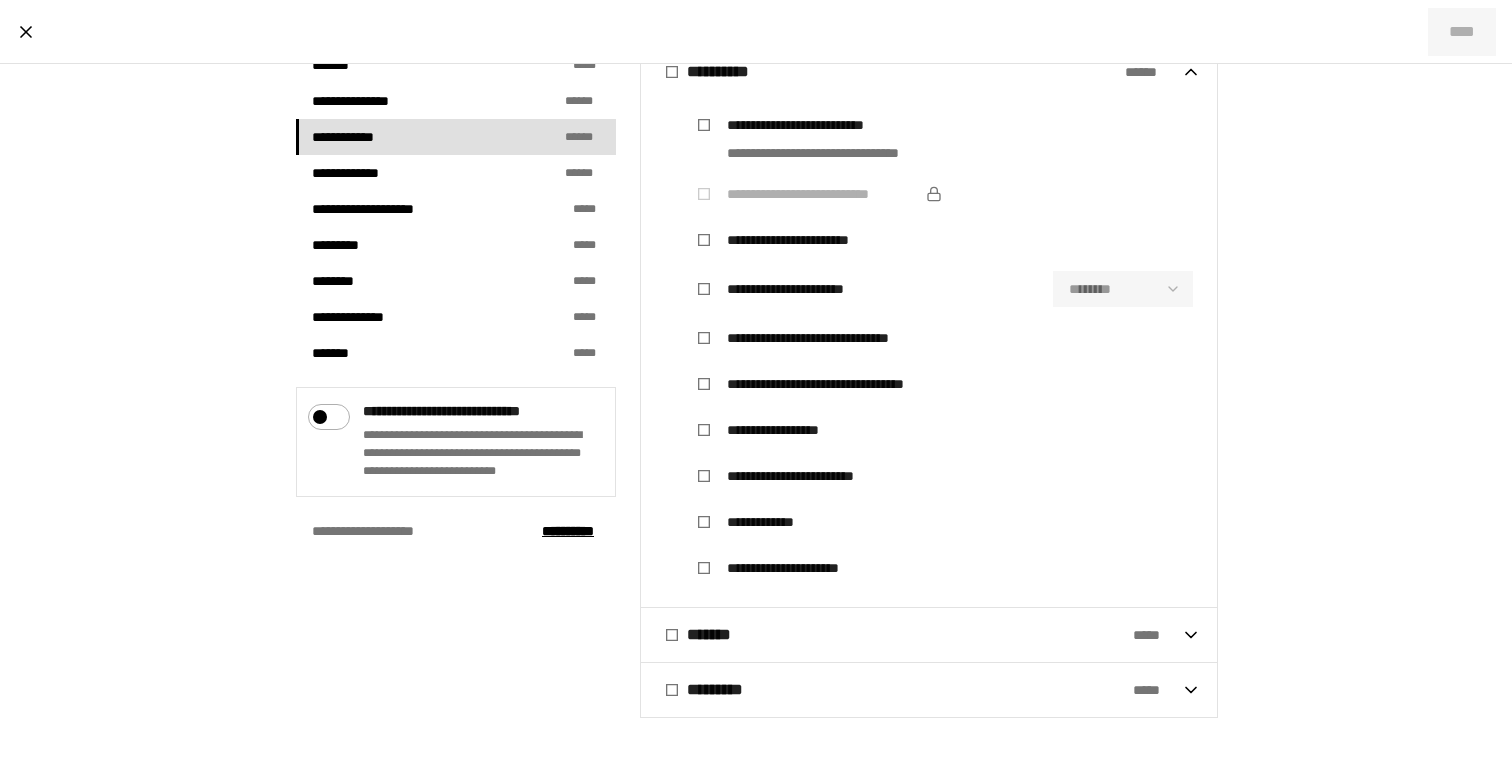 click on "******* * * *" at bounding box center [919, 635] 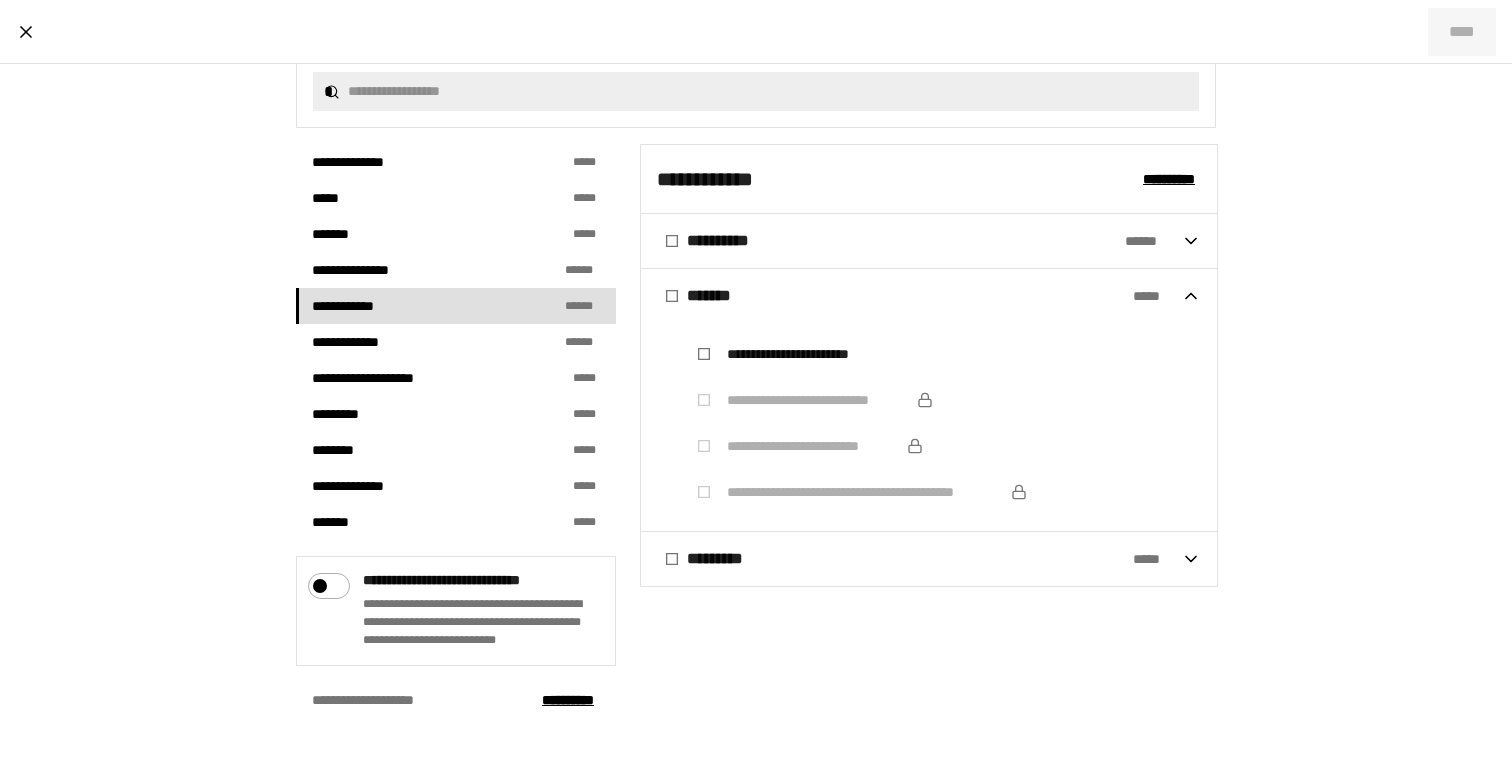 scroll, scrollTop: 441, scrollLeft: 0, axis: vertical 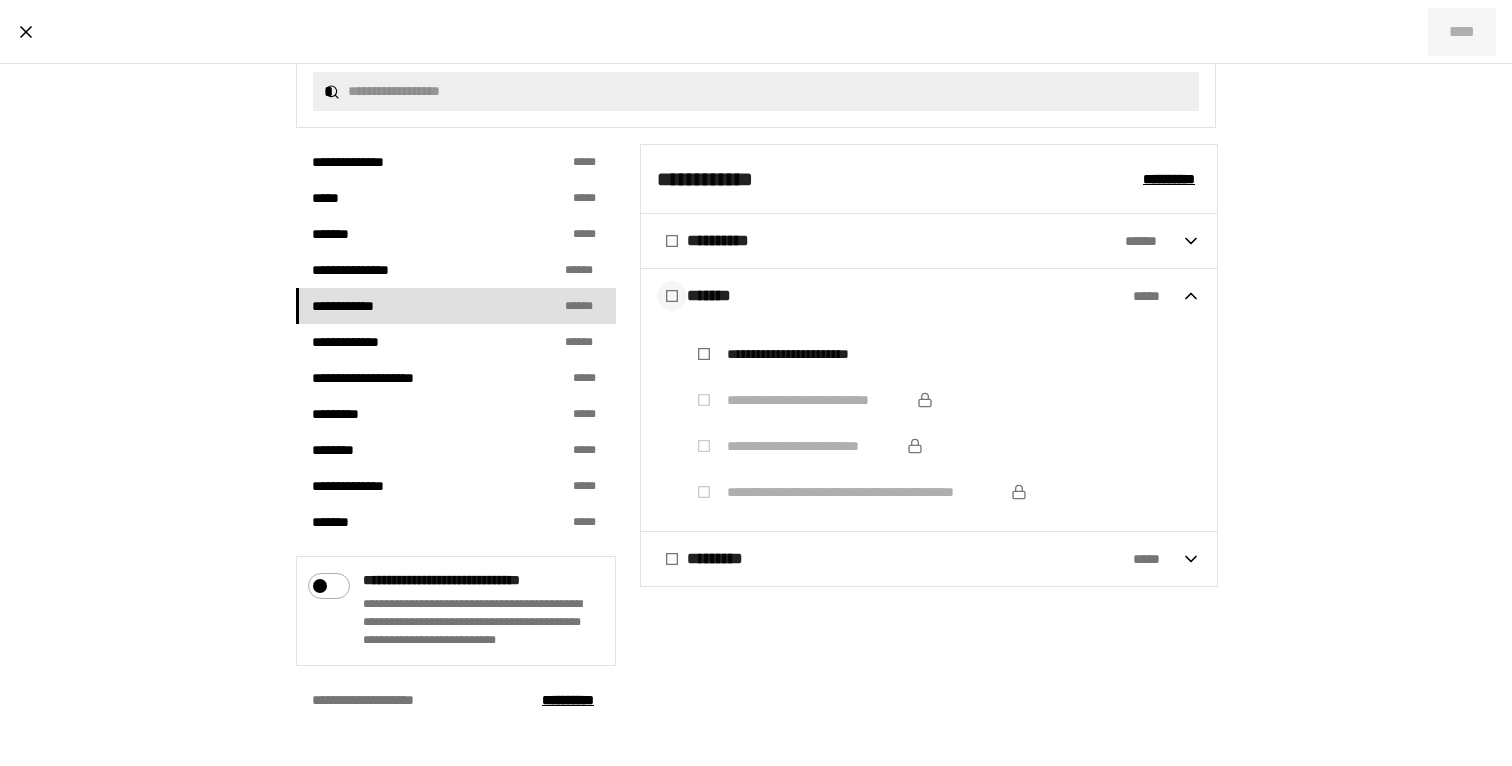 click at bounding box center (672, 296) 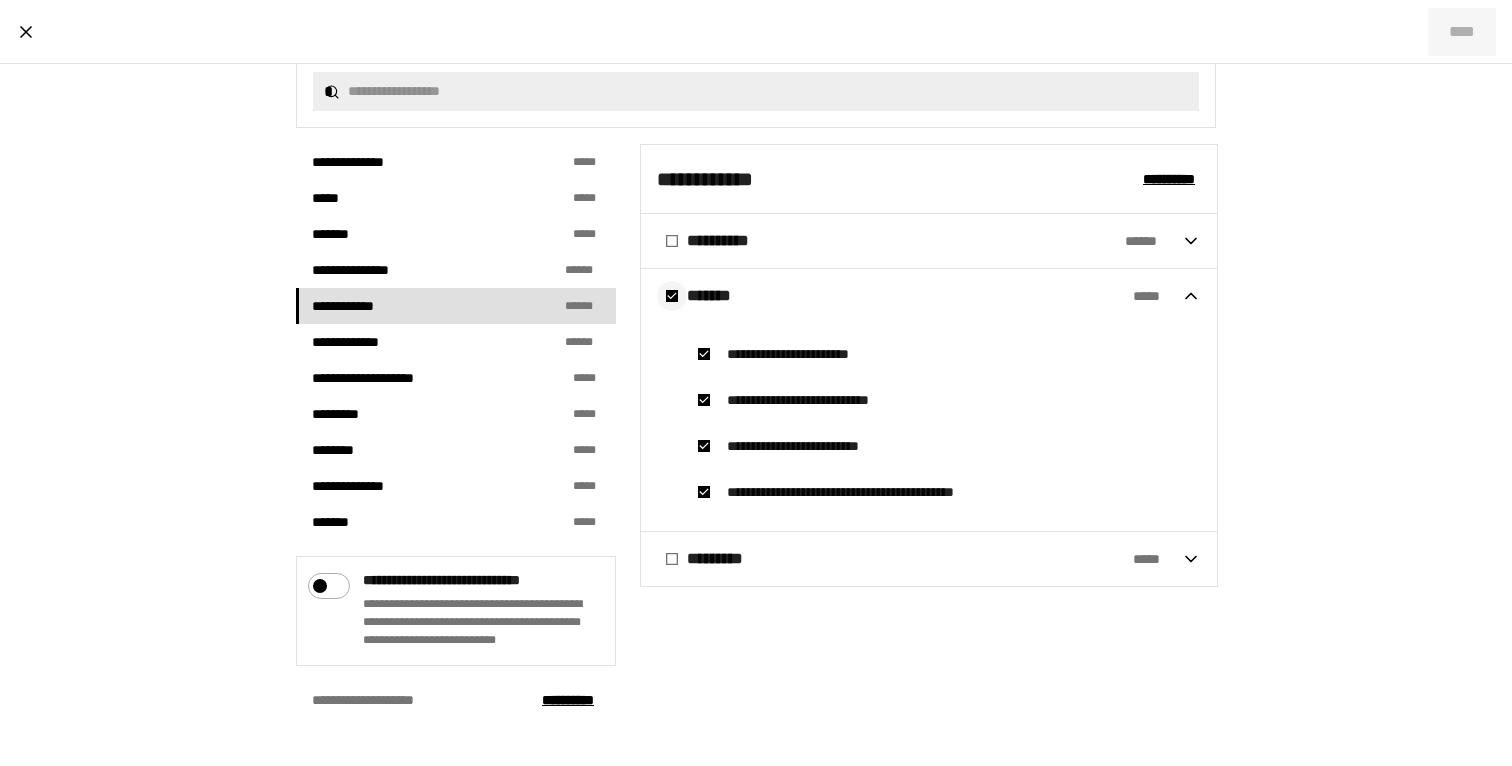 click at bounding box center [672, 296] 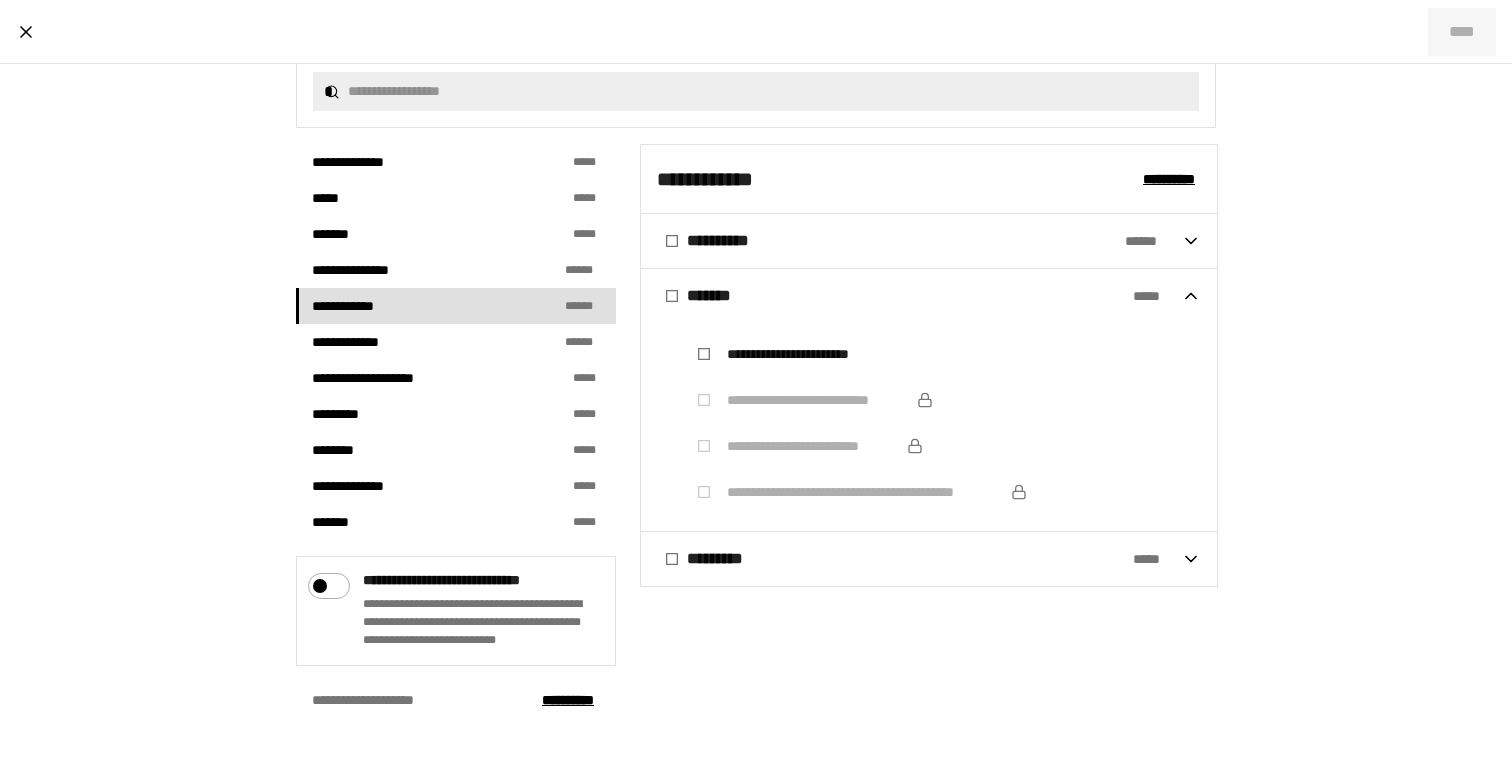 click on "**********" at bounding box center (735, 241) 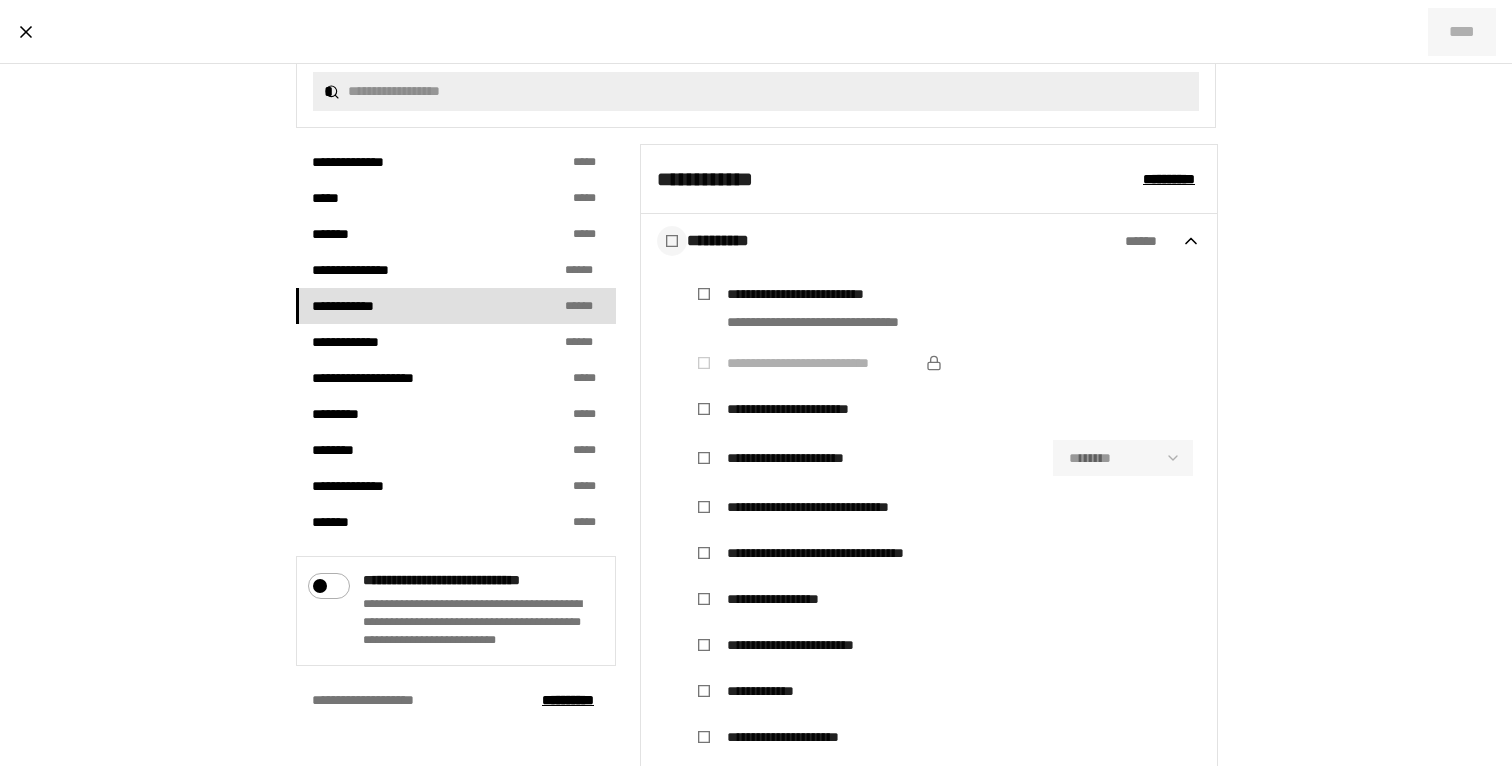 click at bounding box center (672, 241) 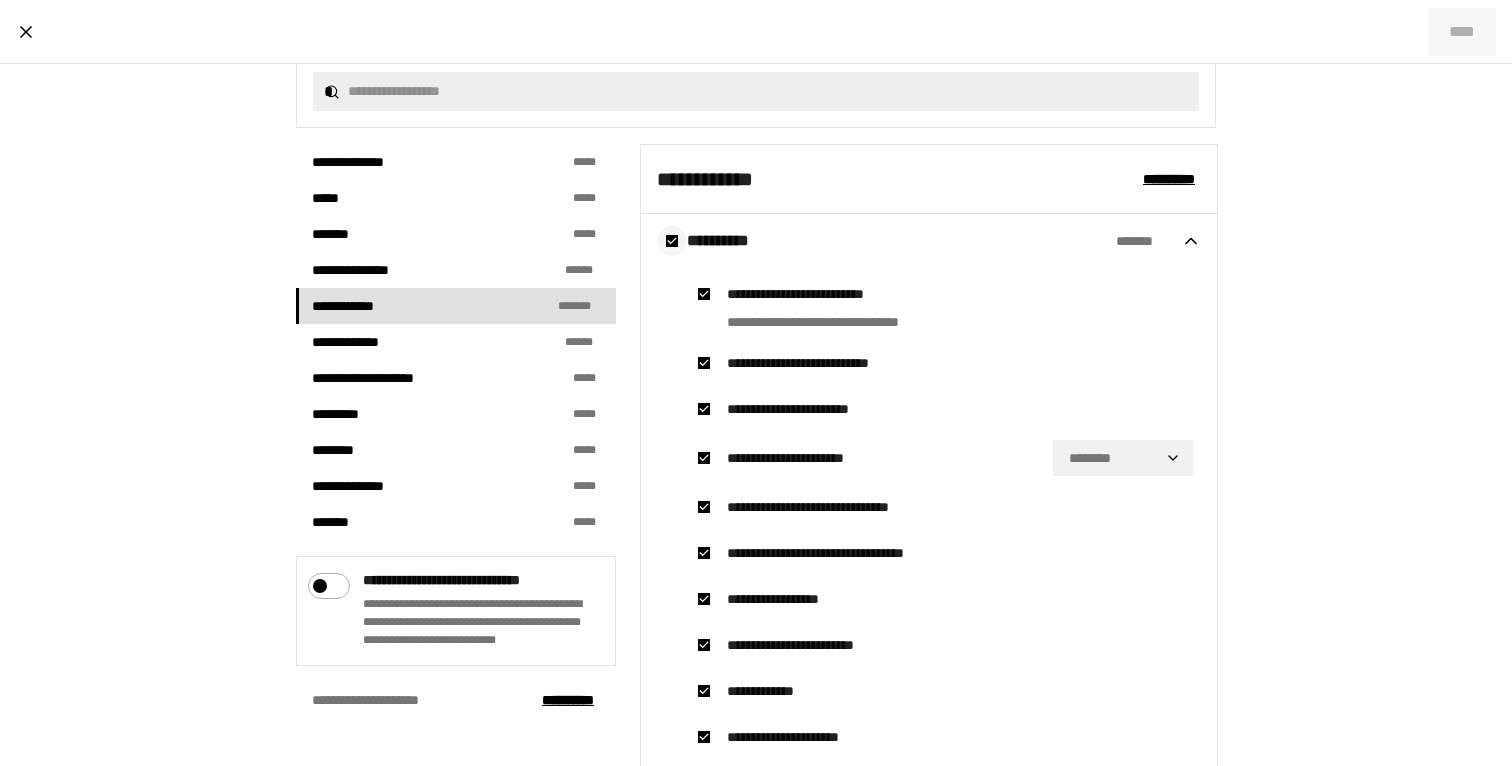 click at bounding box center [672, 241] 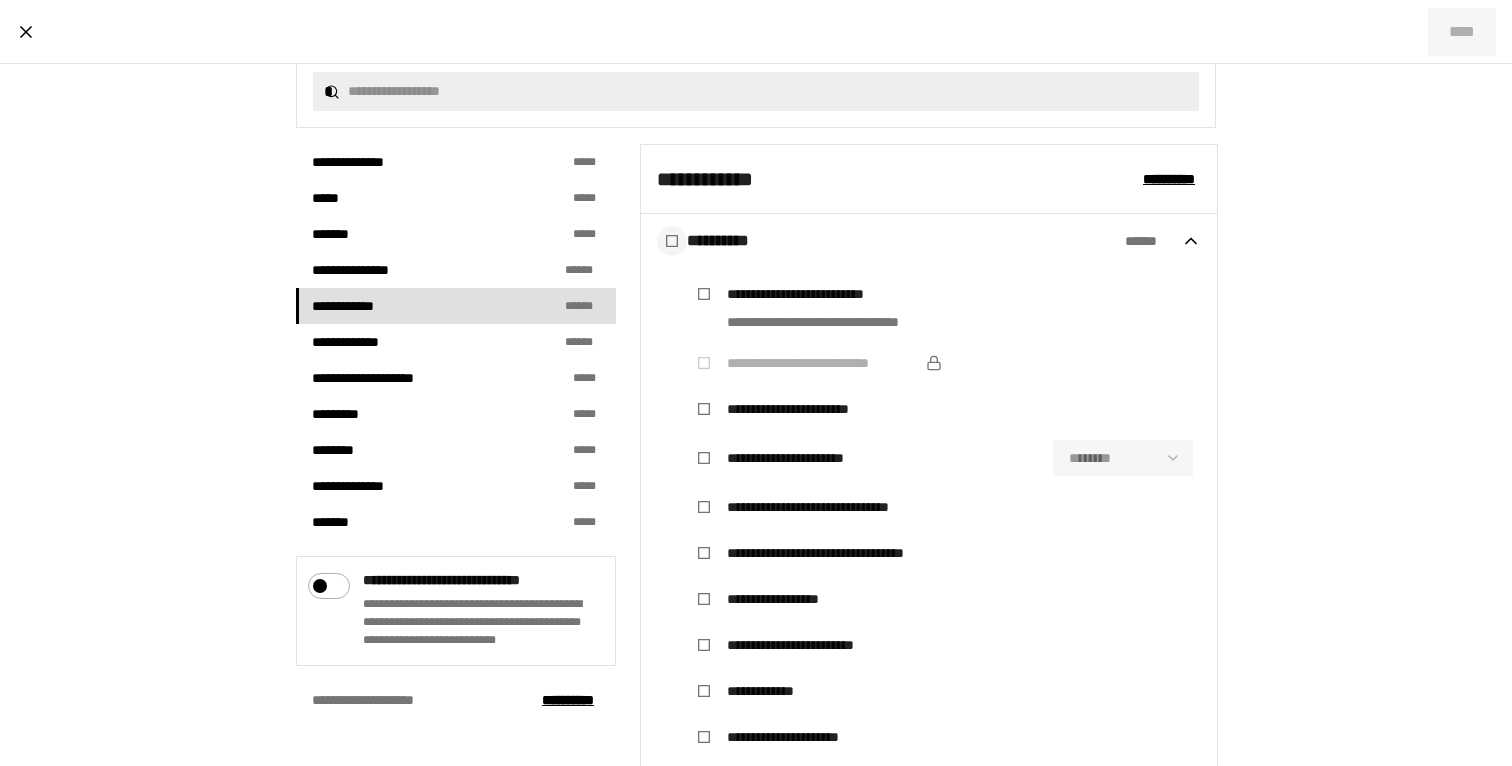 click at bounding box center [672, 241] 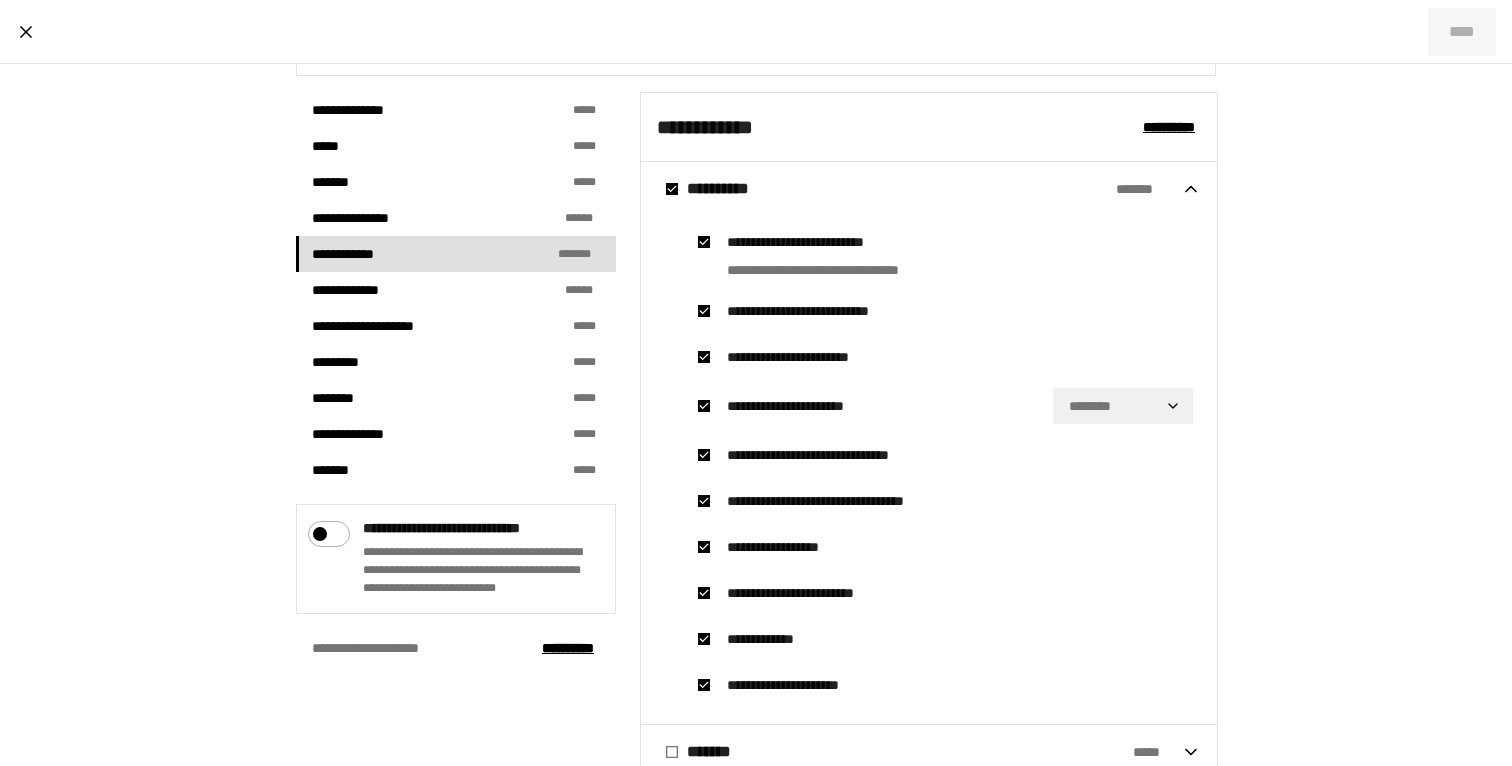 scroll, scrollTop: 481, scrollLeft: 0, axis: vertical 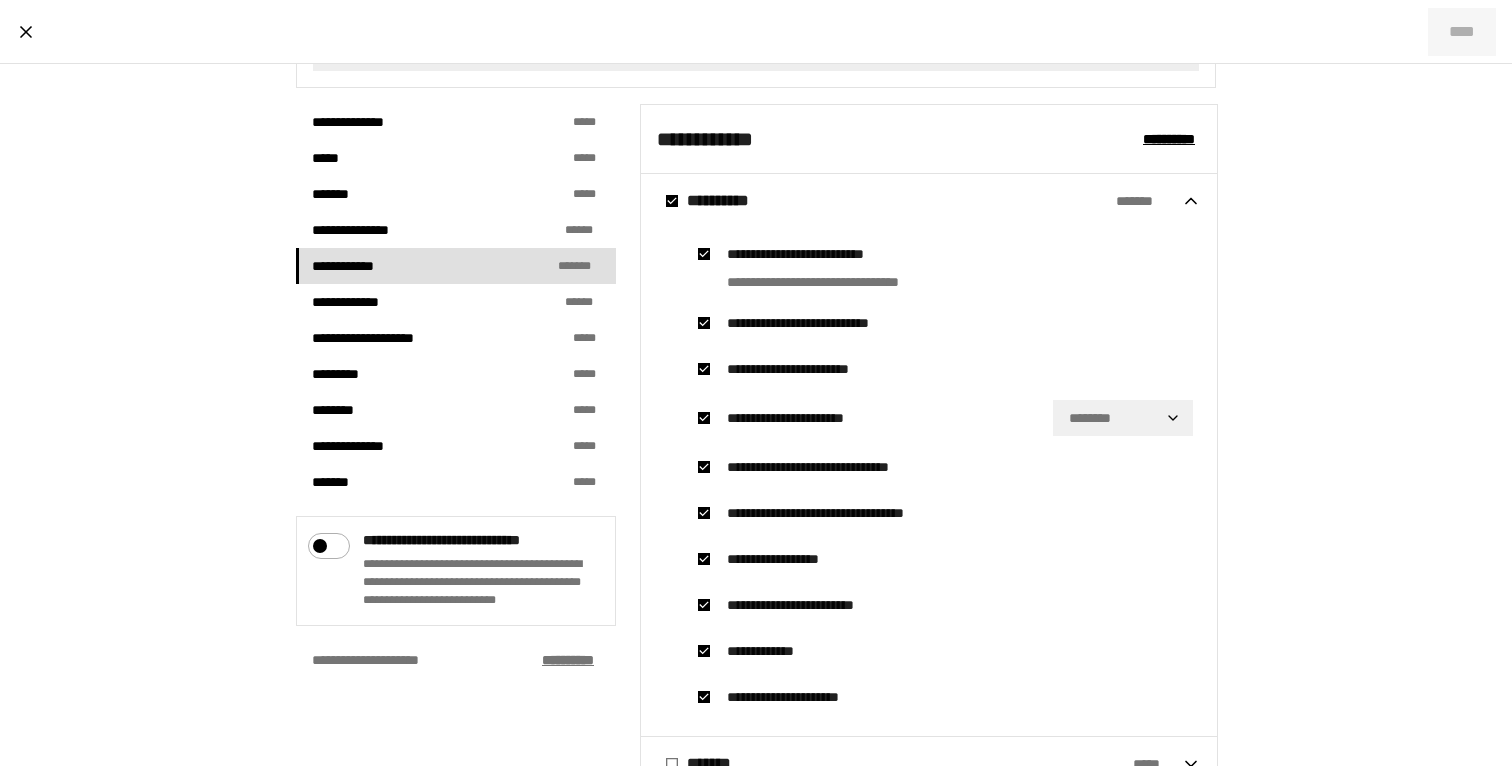 click on "****** ***" at bounding box center [568, 660] 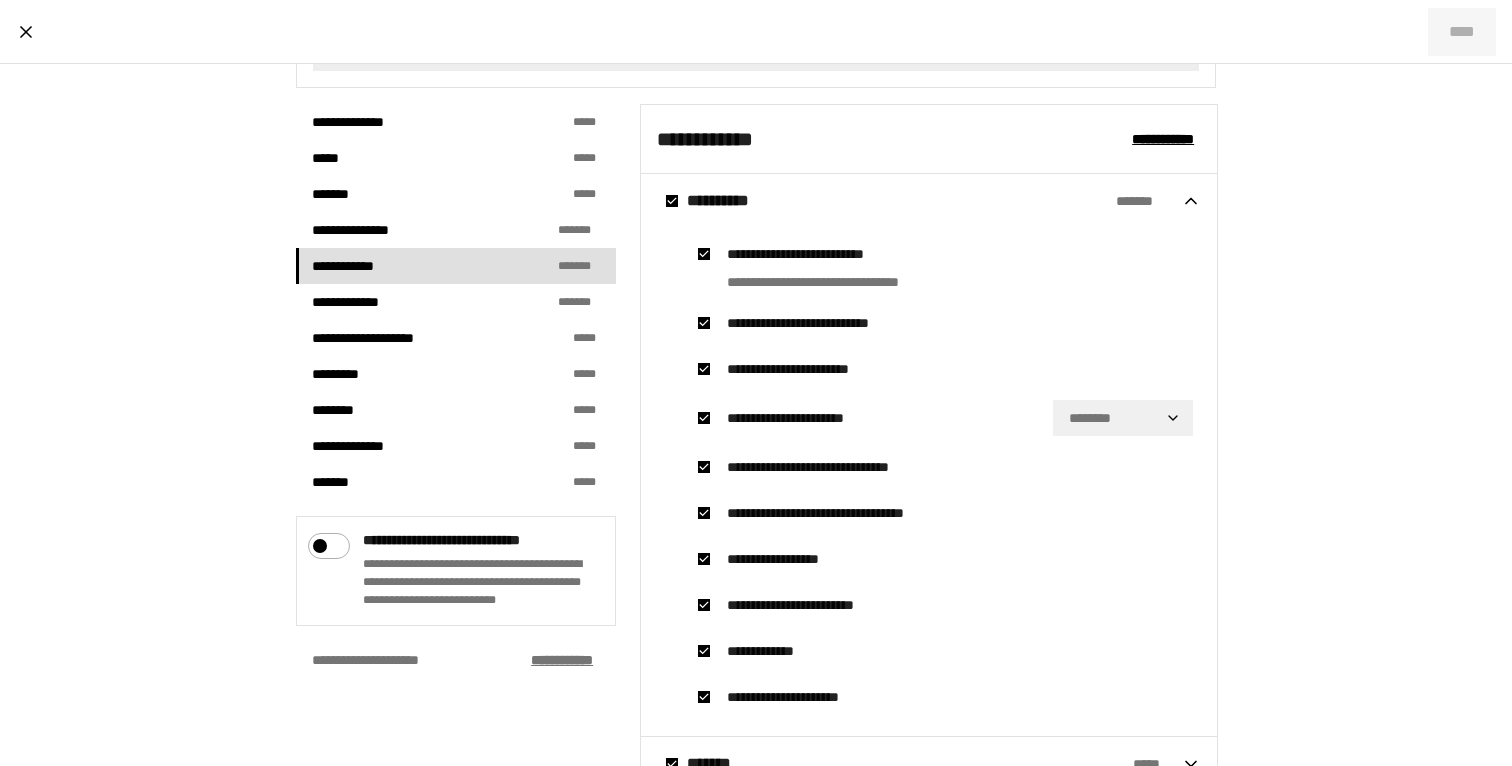 click on "******** ***" at bounding box center [562, 660] 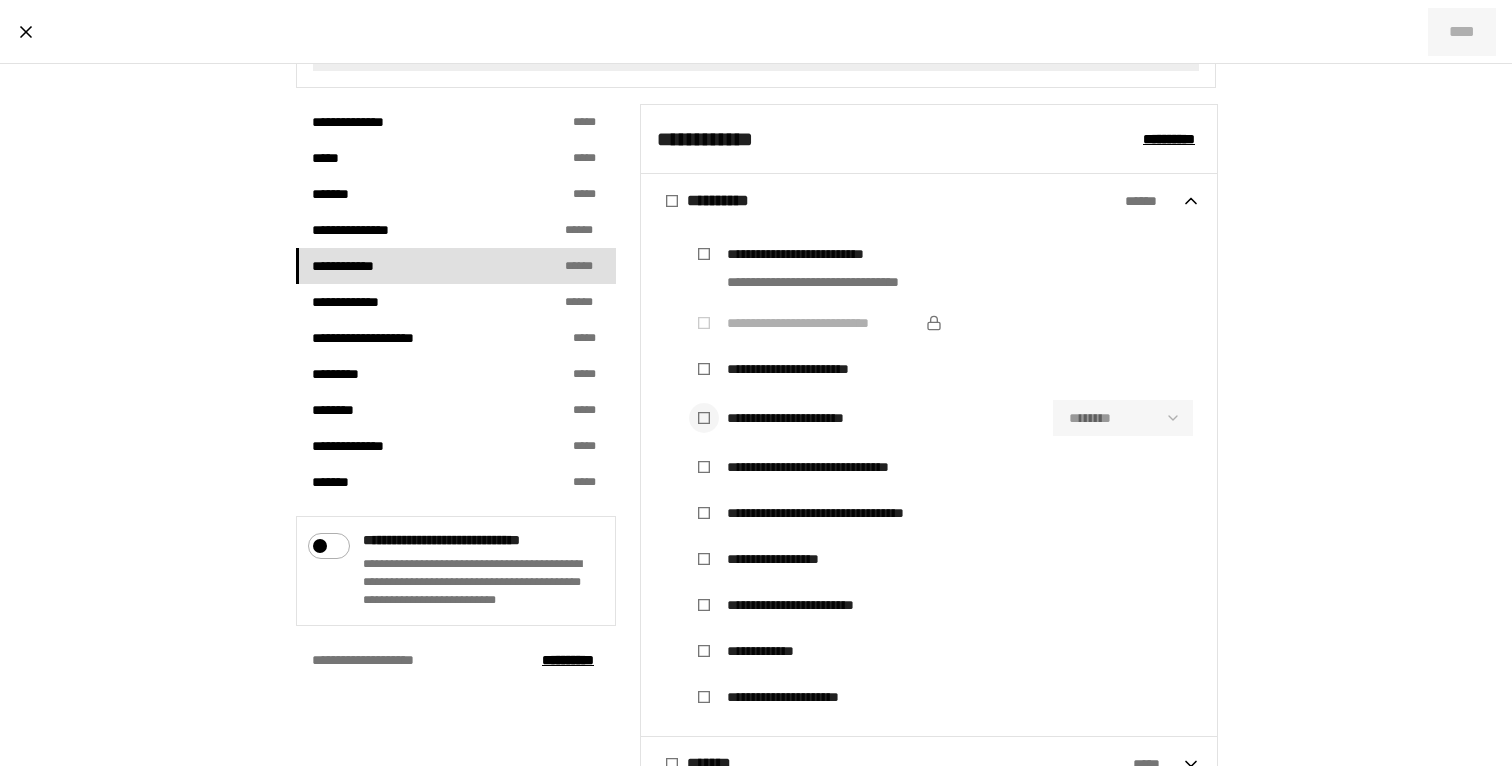 click at bounding box center (704, 418) 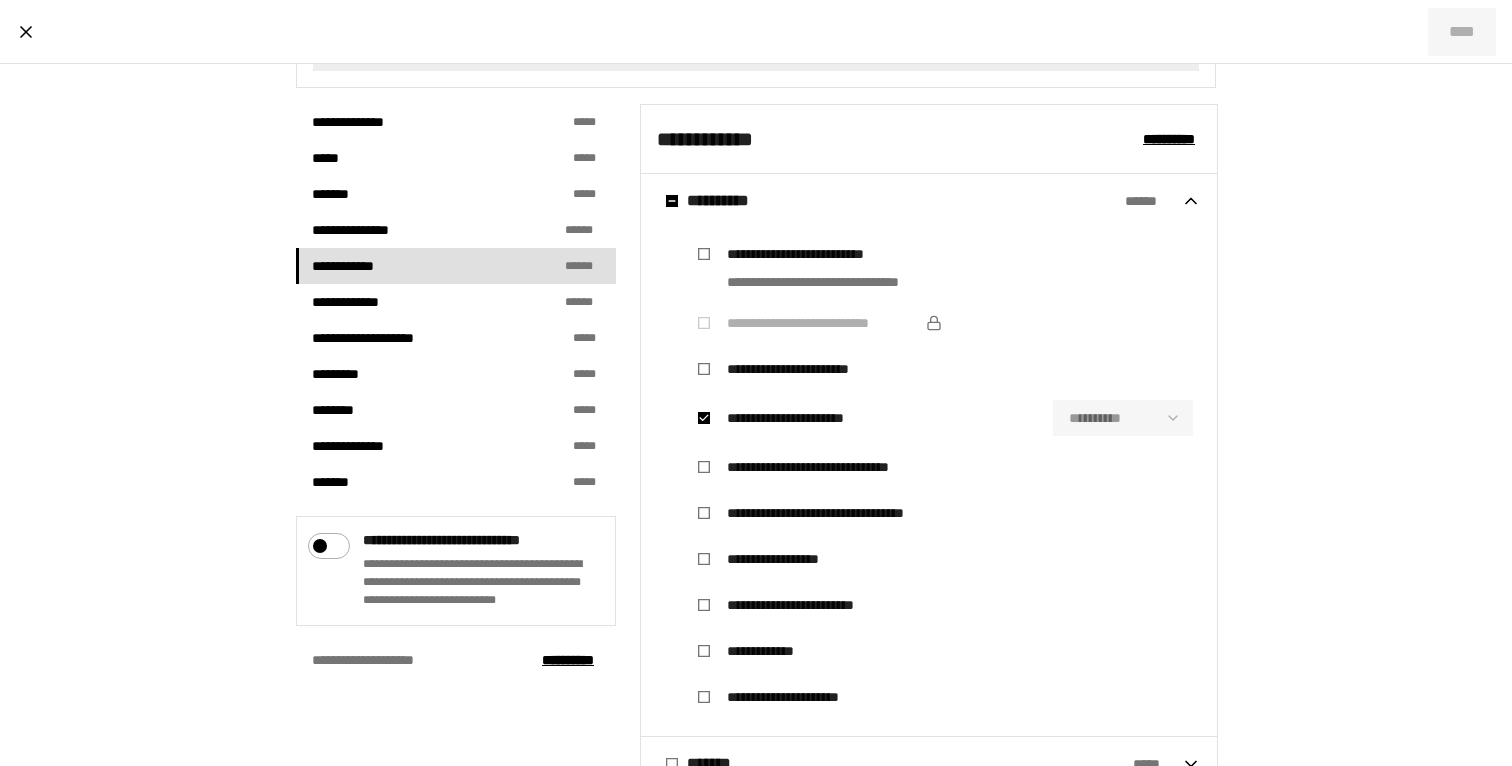 drag, startPoint x: 697, startPoint y: 375, endPoint x: 702, endPoint y: 349, distance: 26.476404 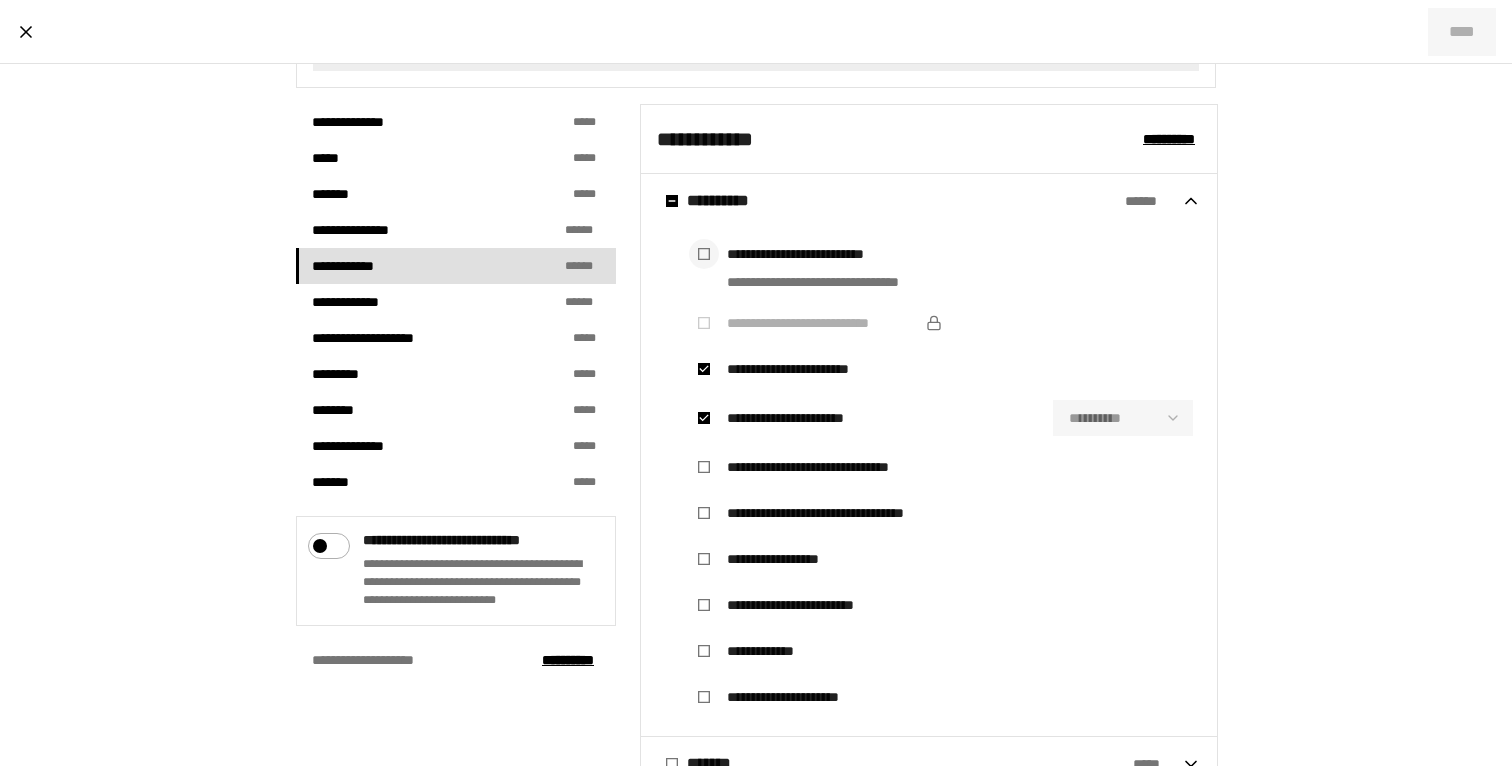 click at bounding box center [704, 254] 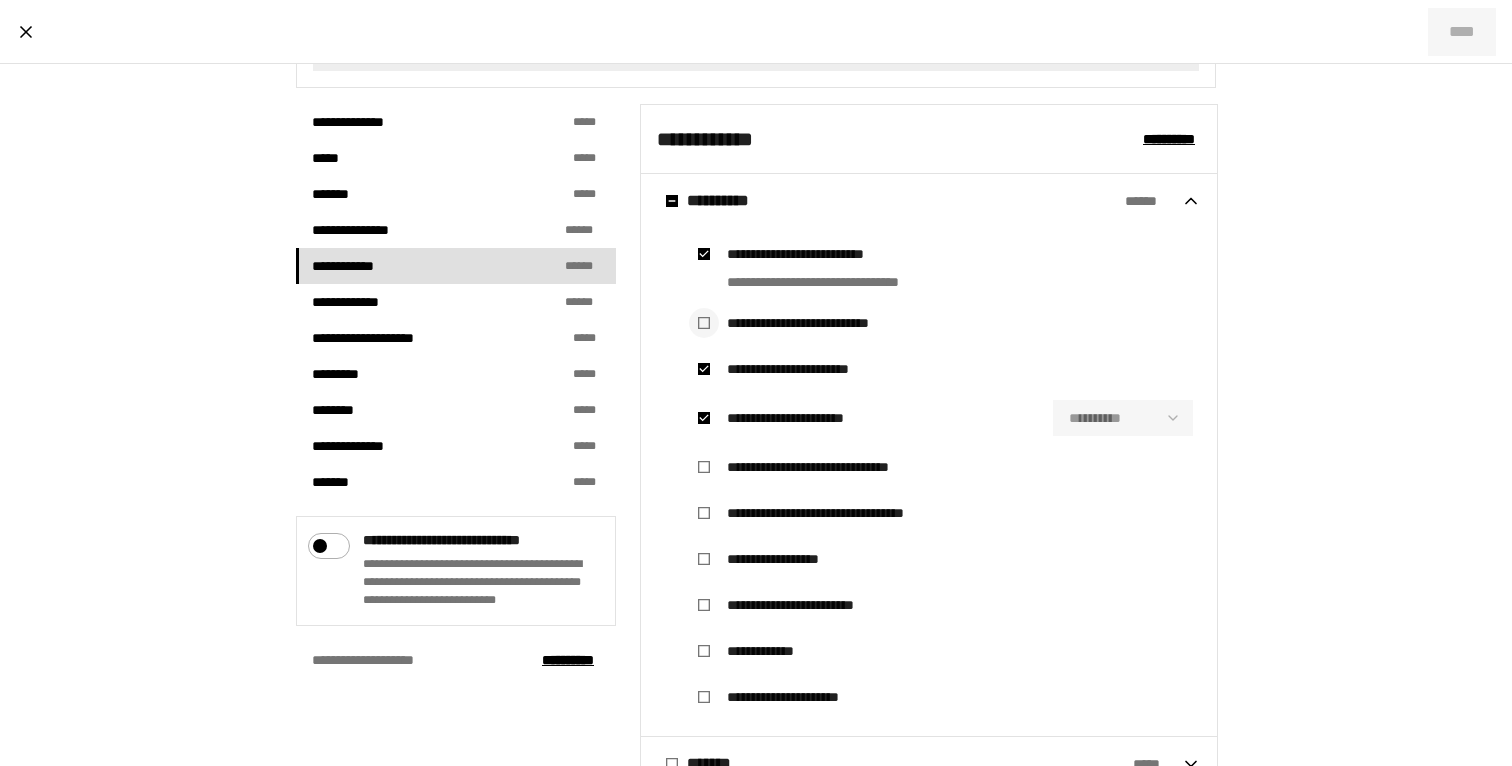 click at bounding box center [704, 323] 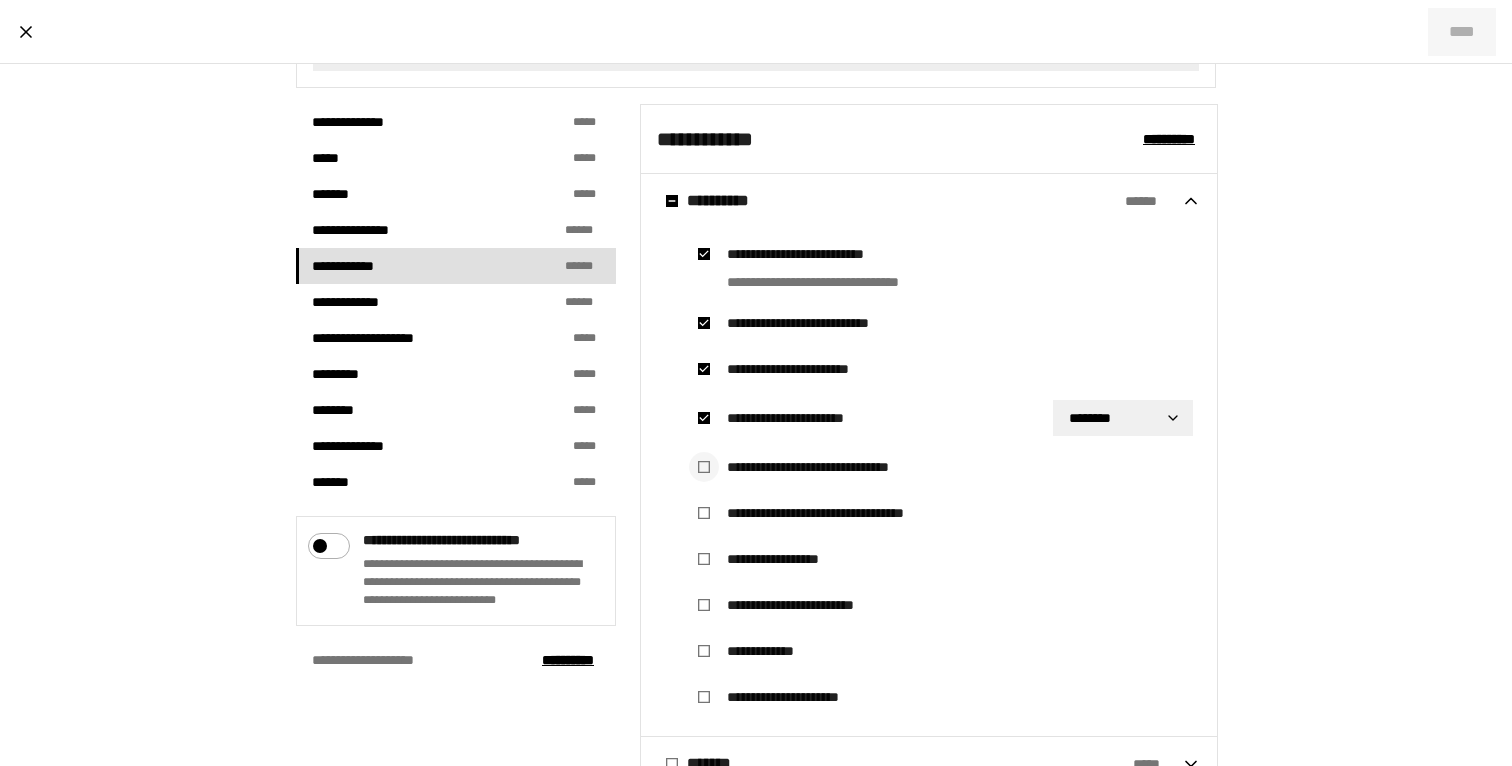 click at bounding box center [704, 467] 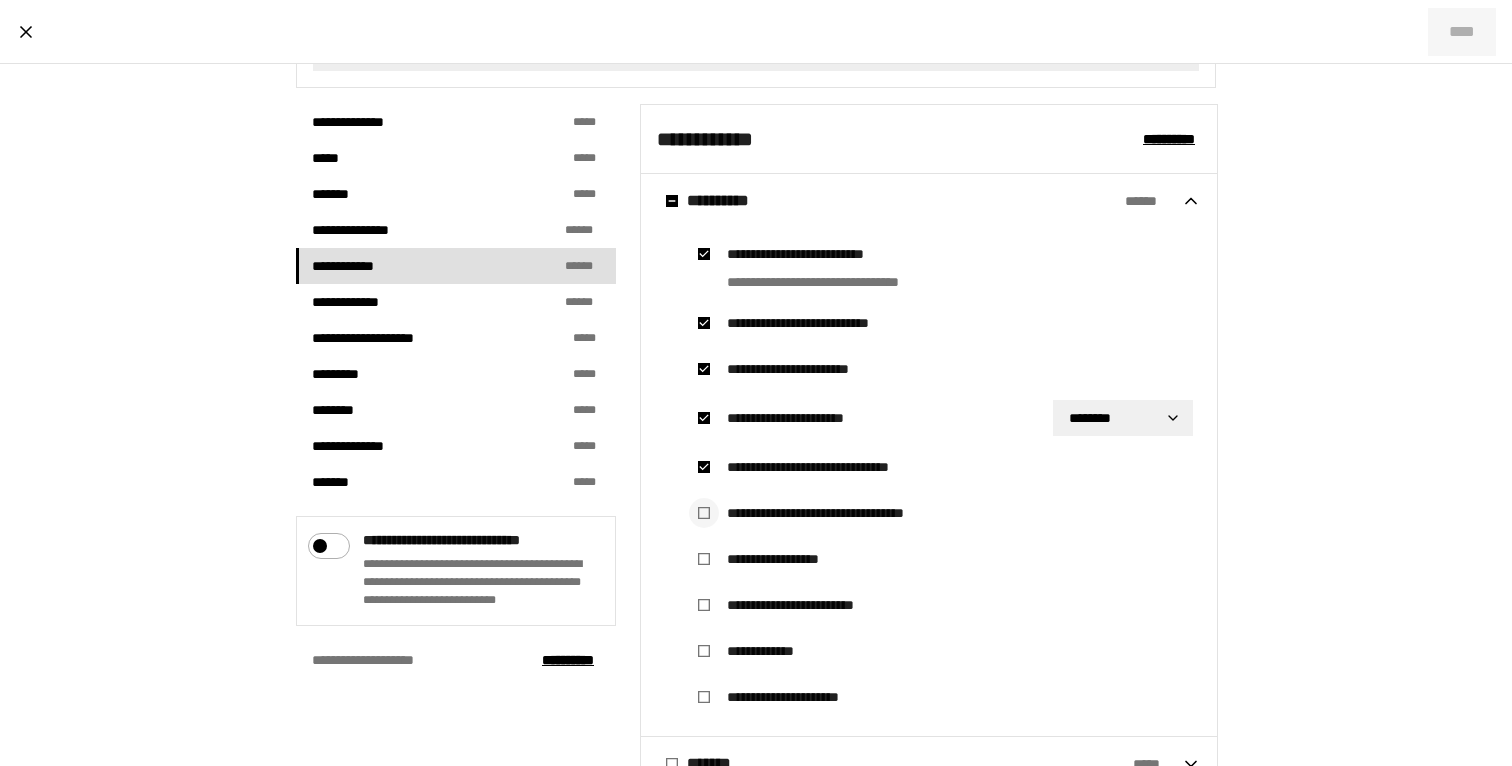 click at bounding box center [704, 513] 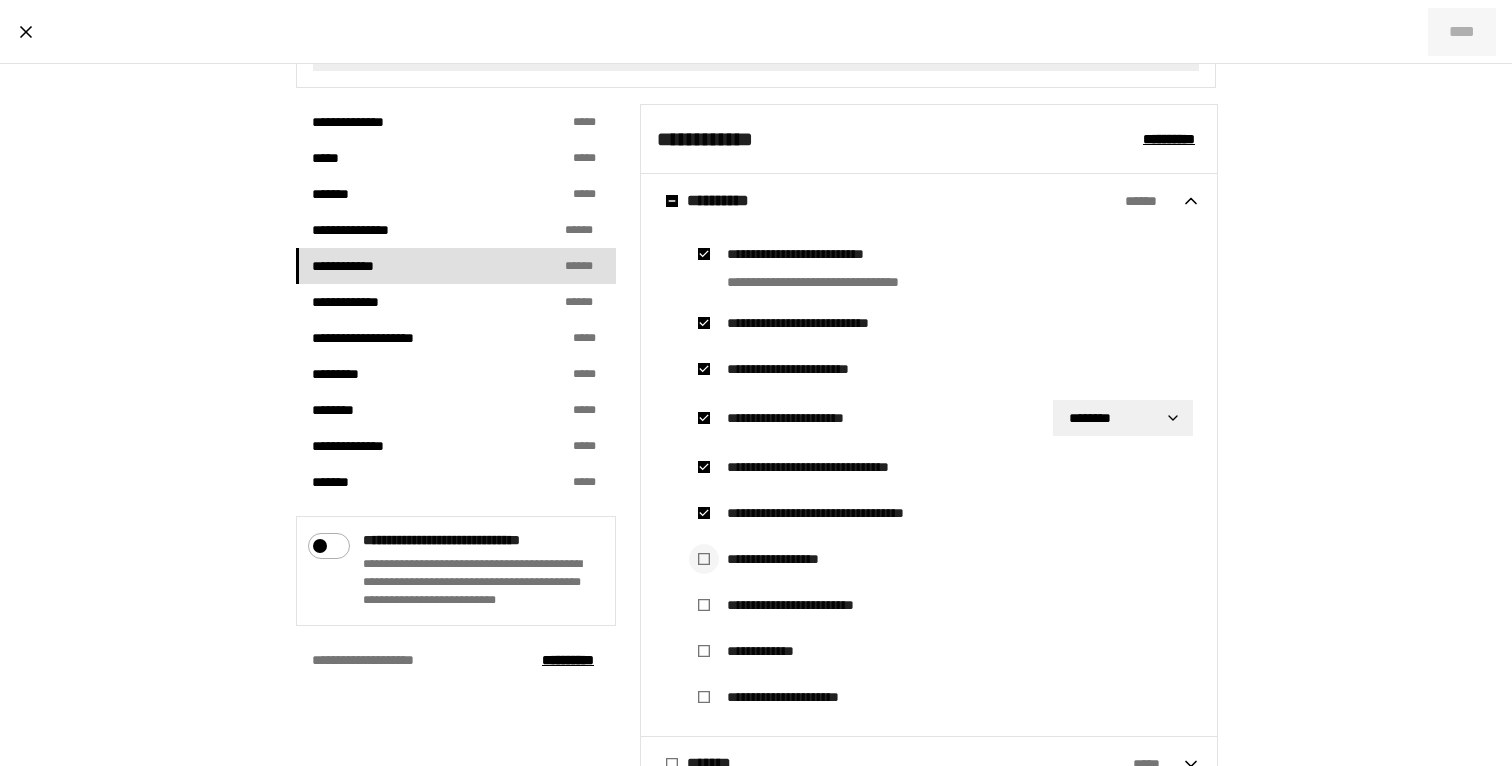 click at bounding box center [704, 559] 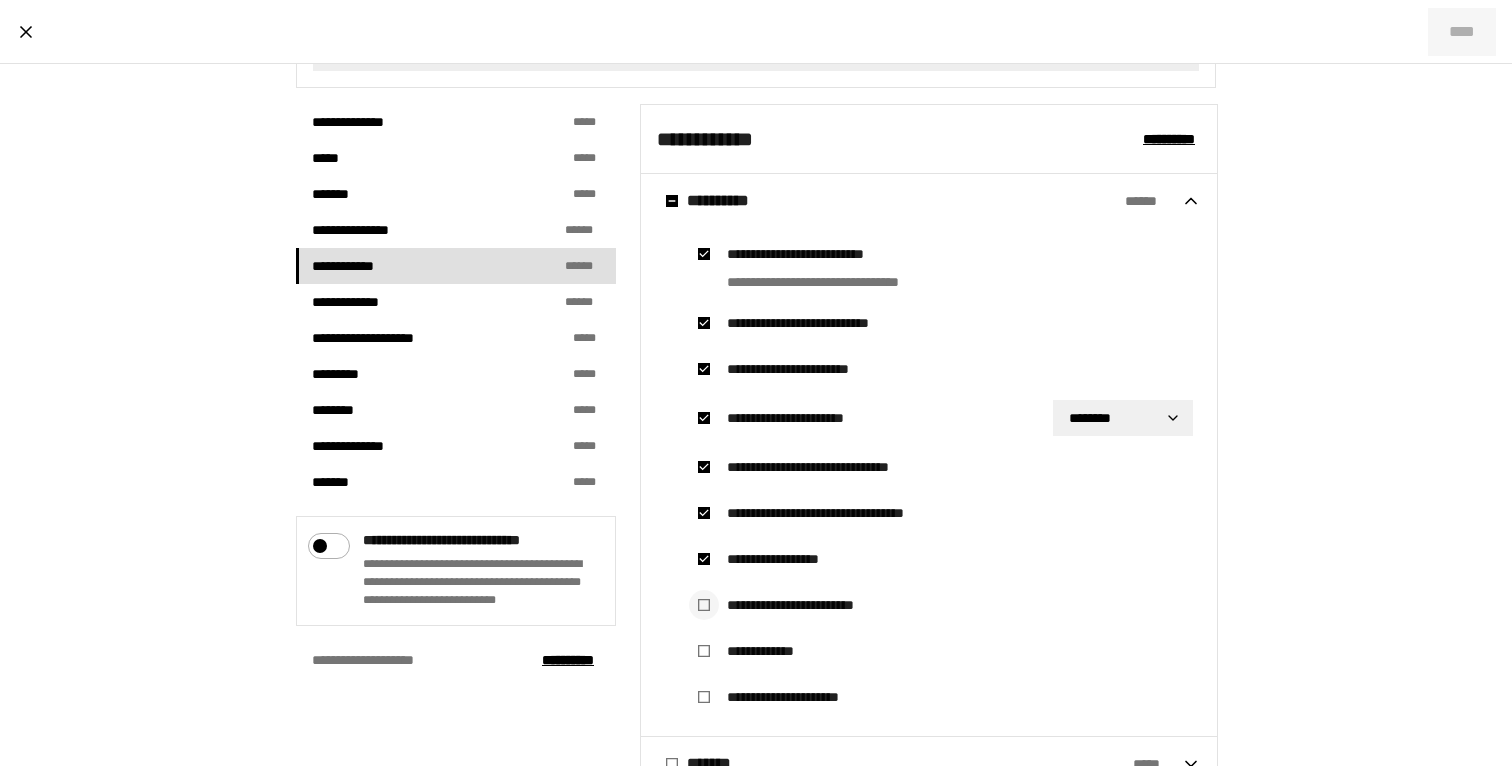 click at bounding box center (704, 605) 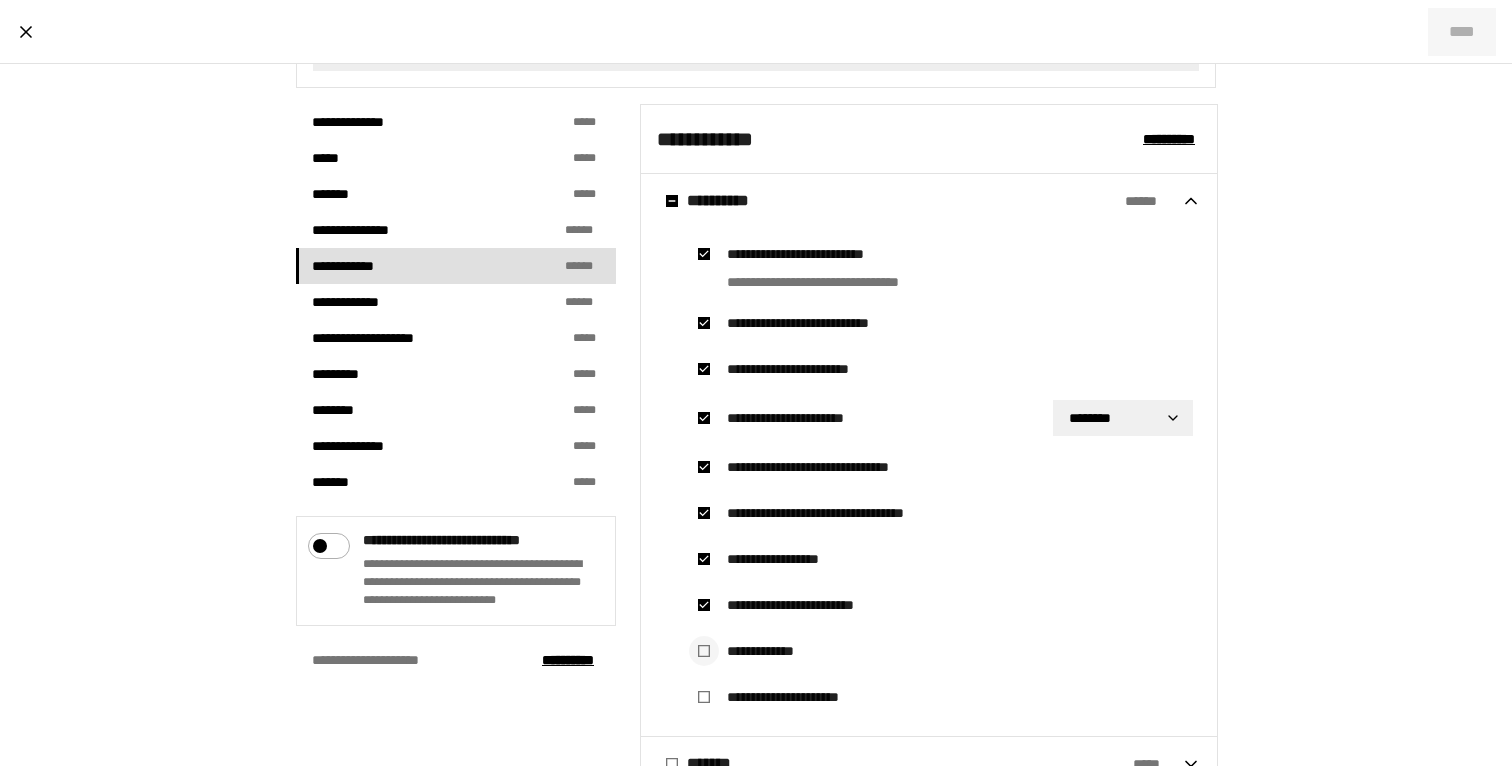 click at bounding box center [704, 651] 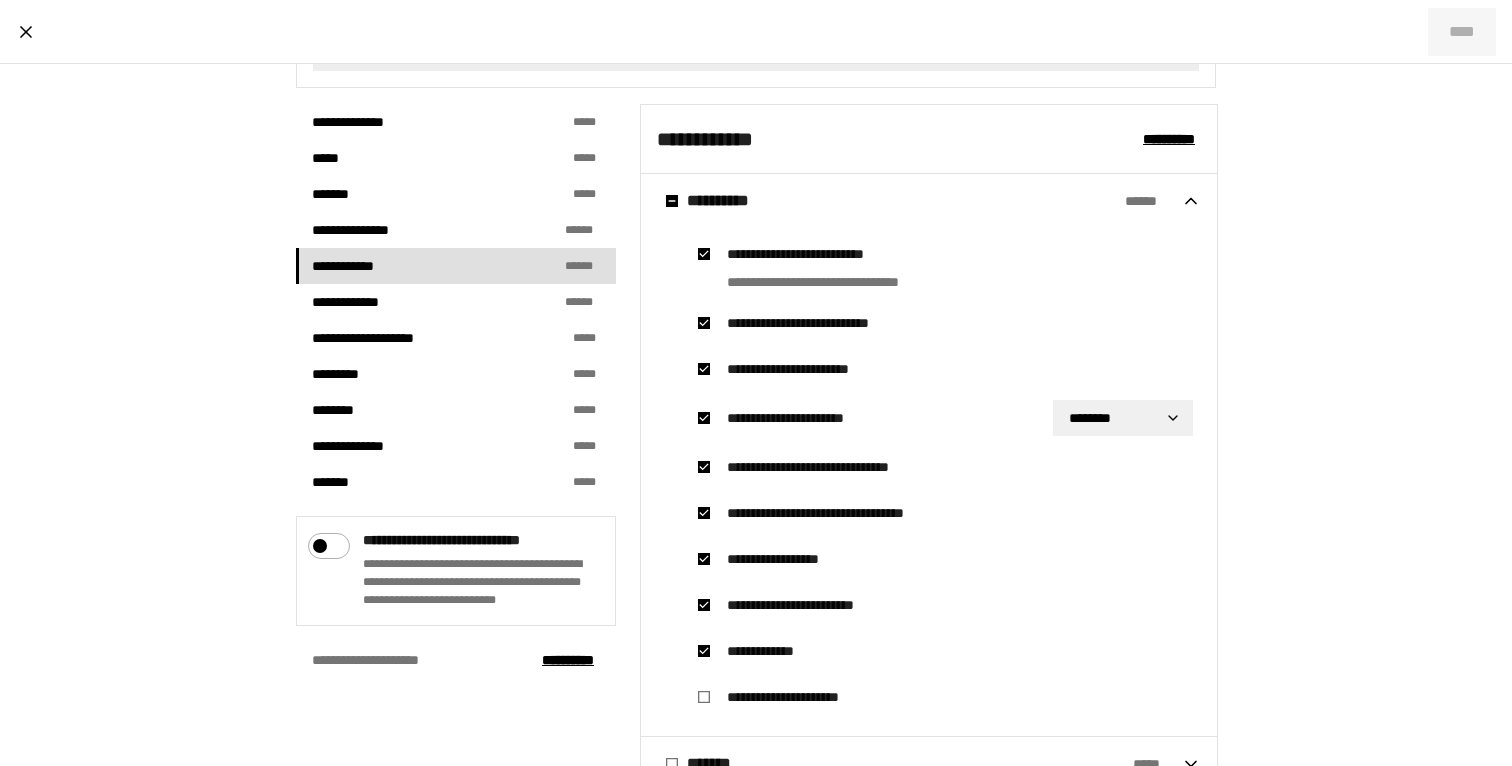 click on "**********" at bounding box center [941, 651] 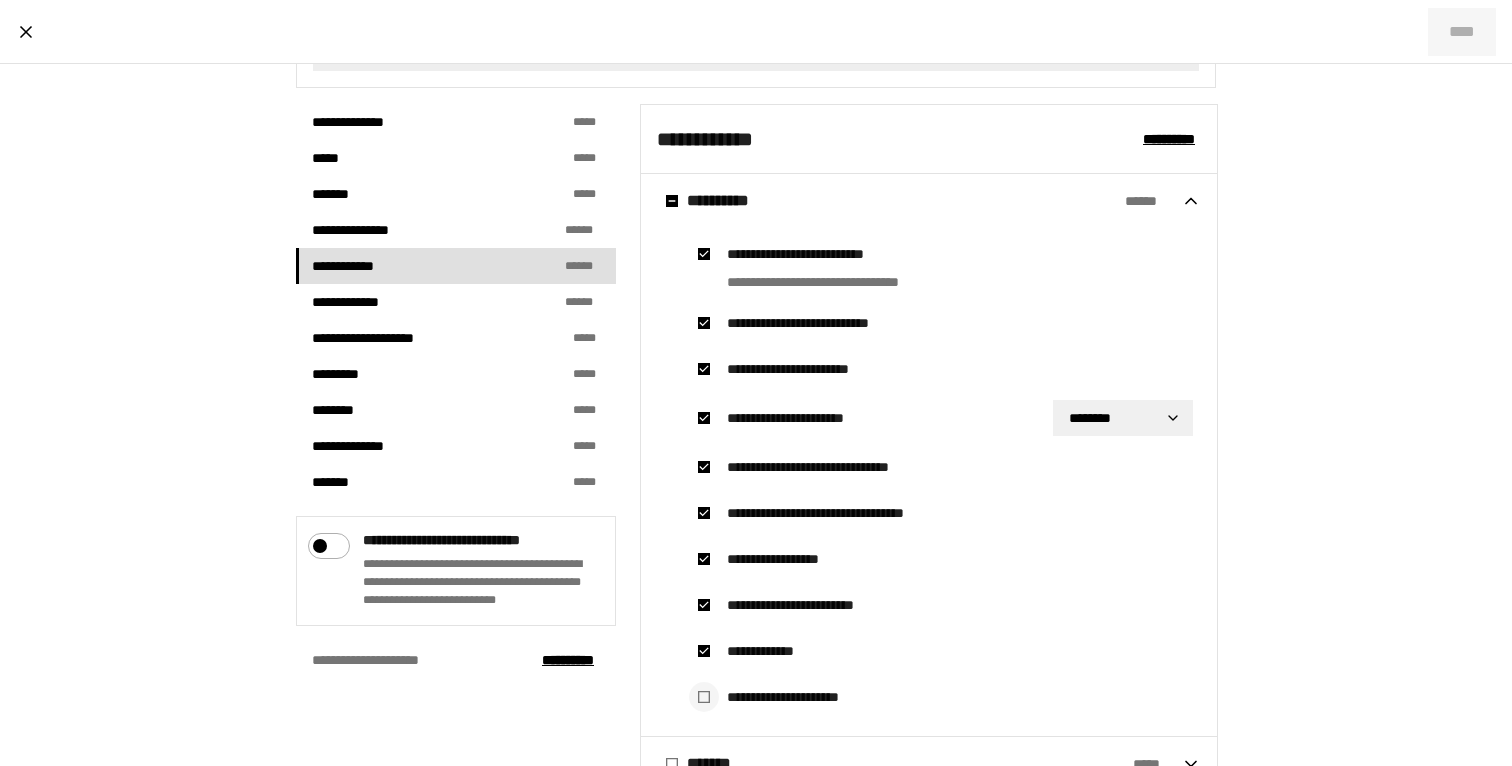 click at bounding box center (704, 697) 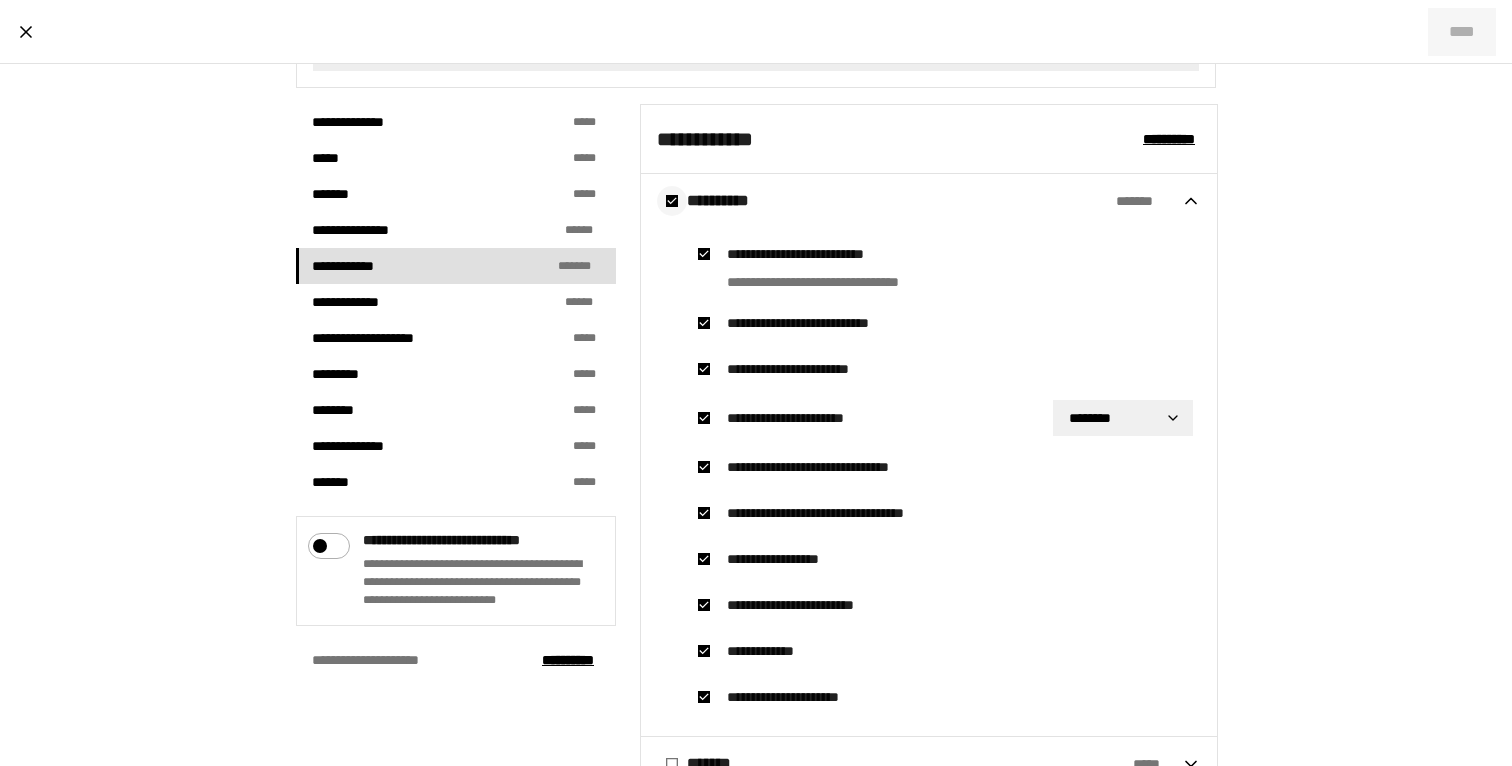 click at bounding box center [672, 201] 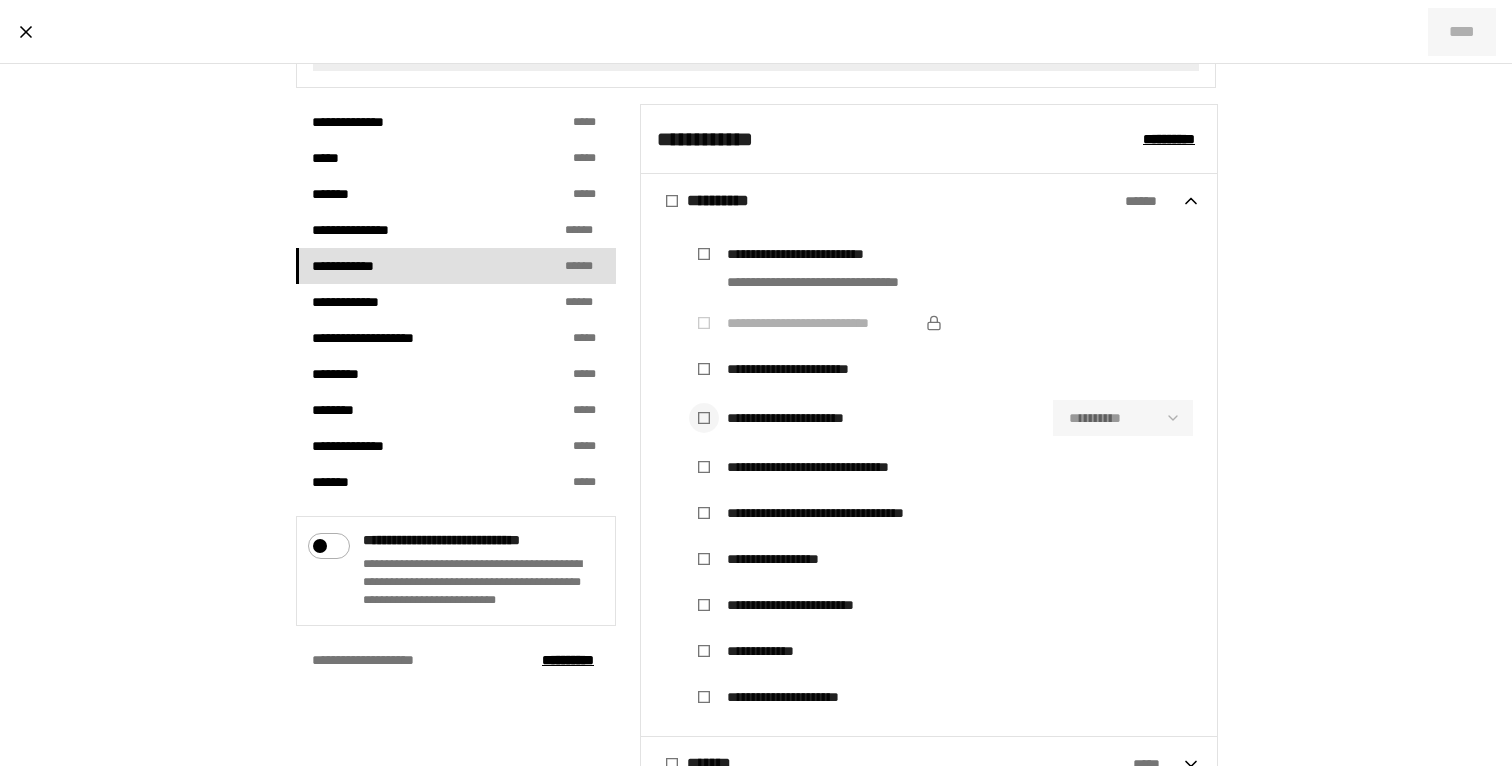 click at bounding box center (704, 418) 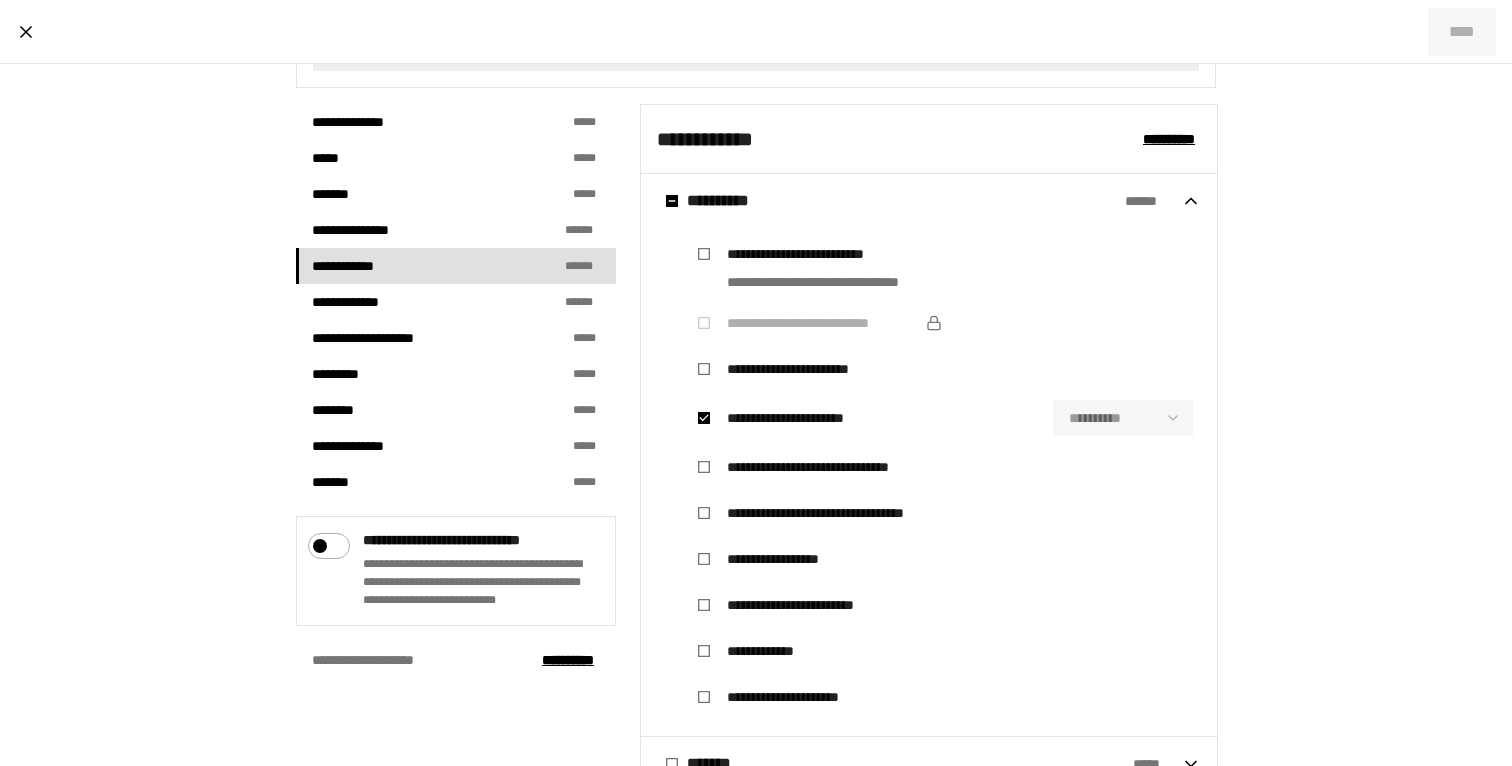 click on "**********" at bounding box center (818, 268) 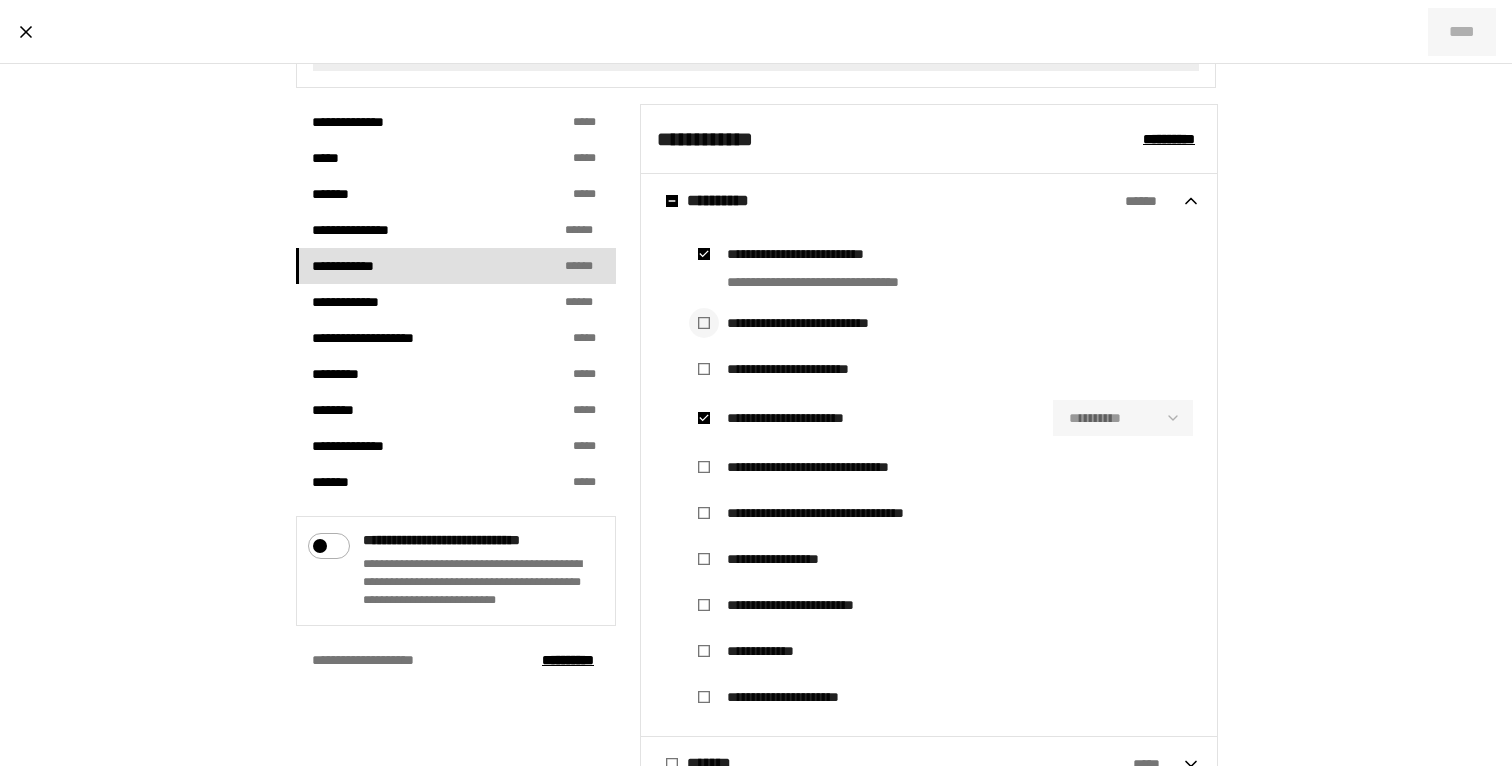 click at bounding box center [704, 323] 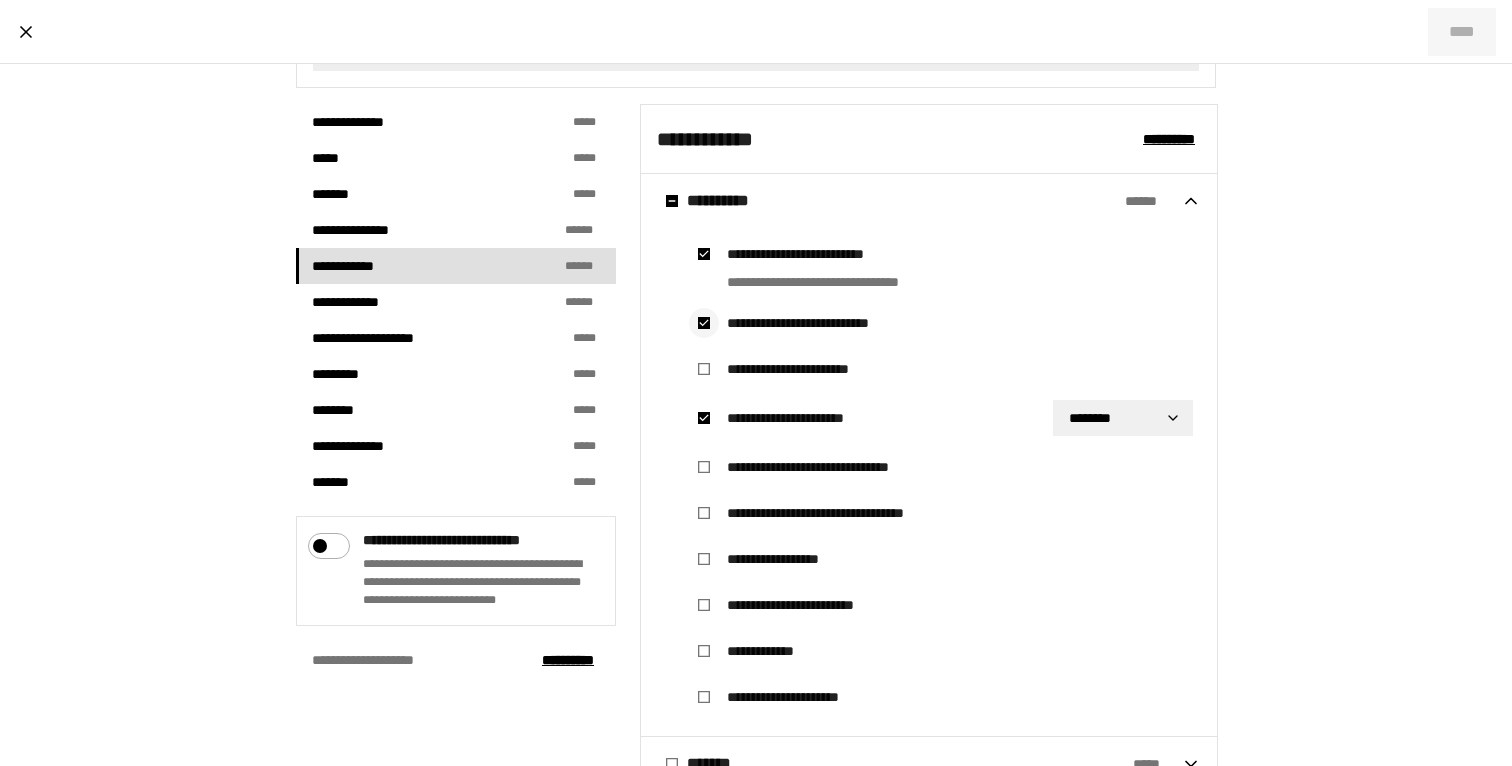 click at bounding box center (704, 323) 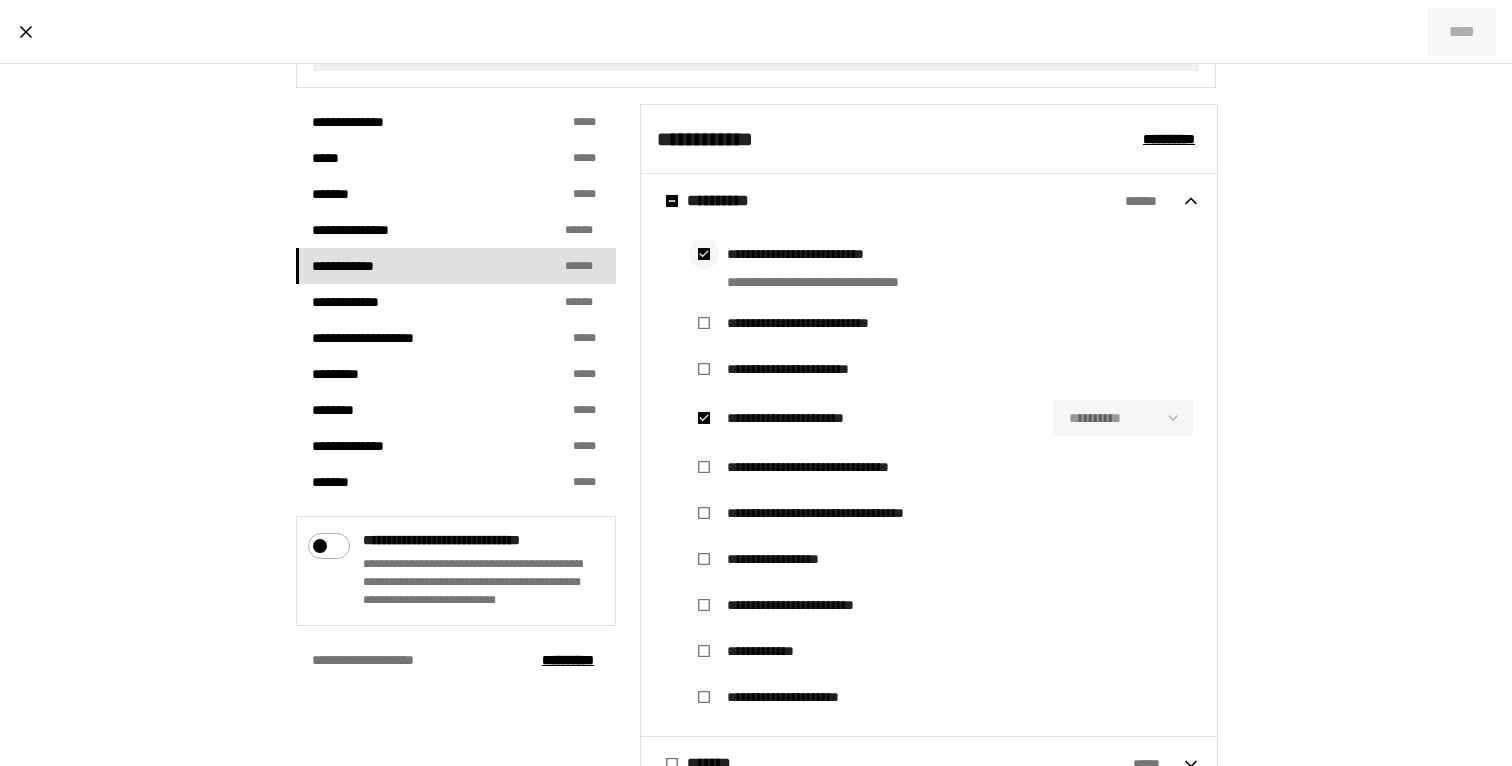 click at bounding box center (704, 254) 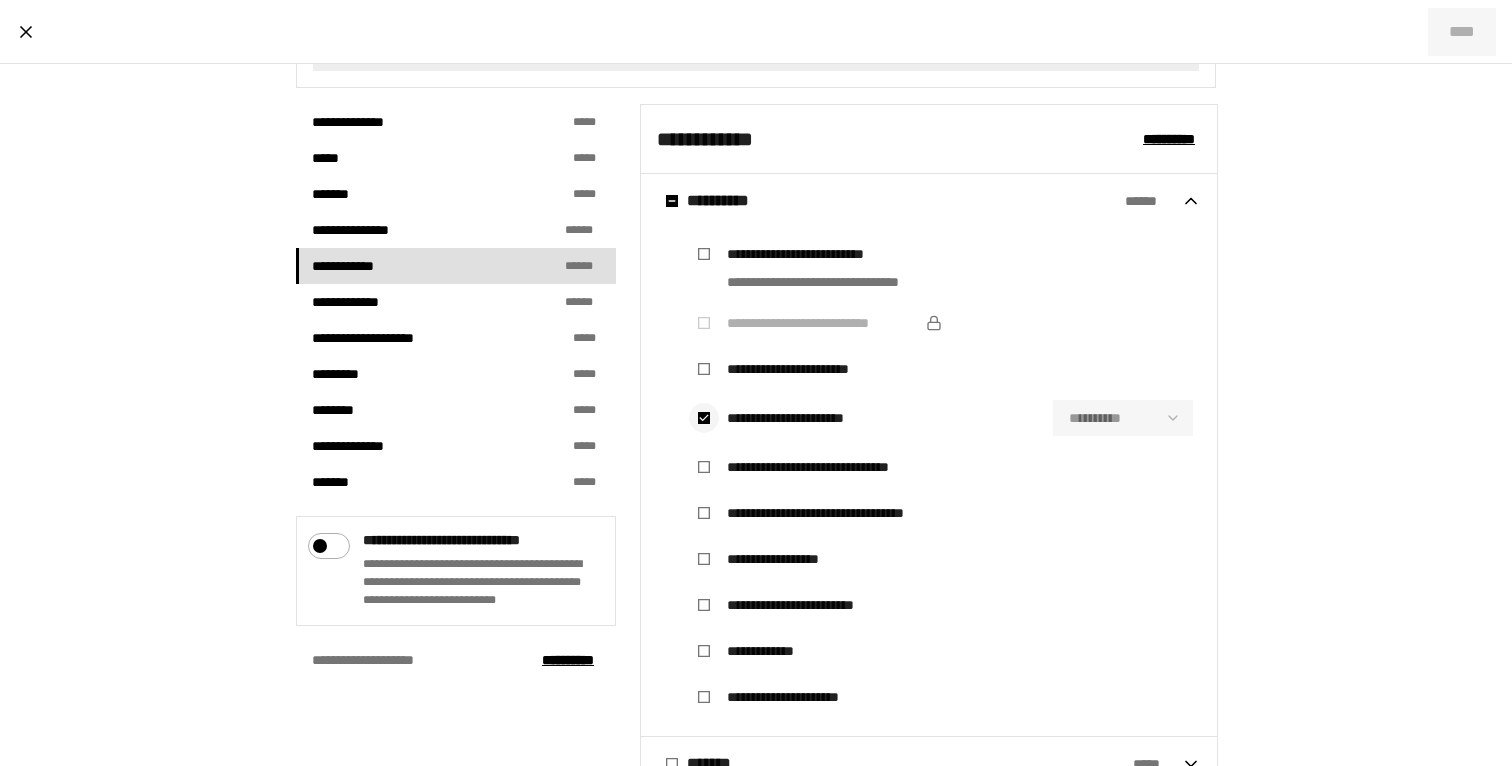 click at bounding box center (704, 418) 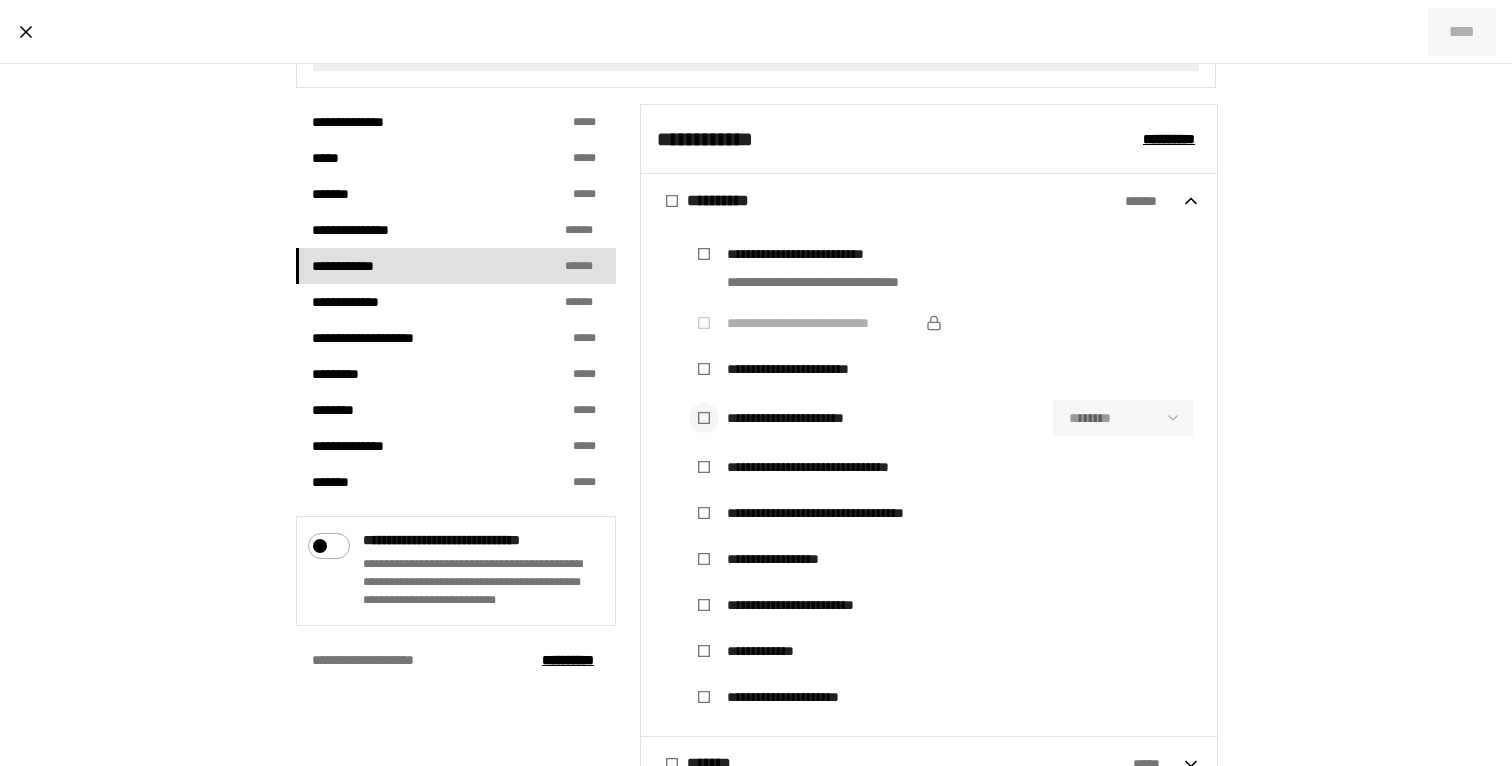 click at bounding box center [704, 418] 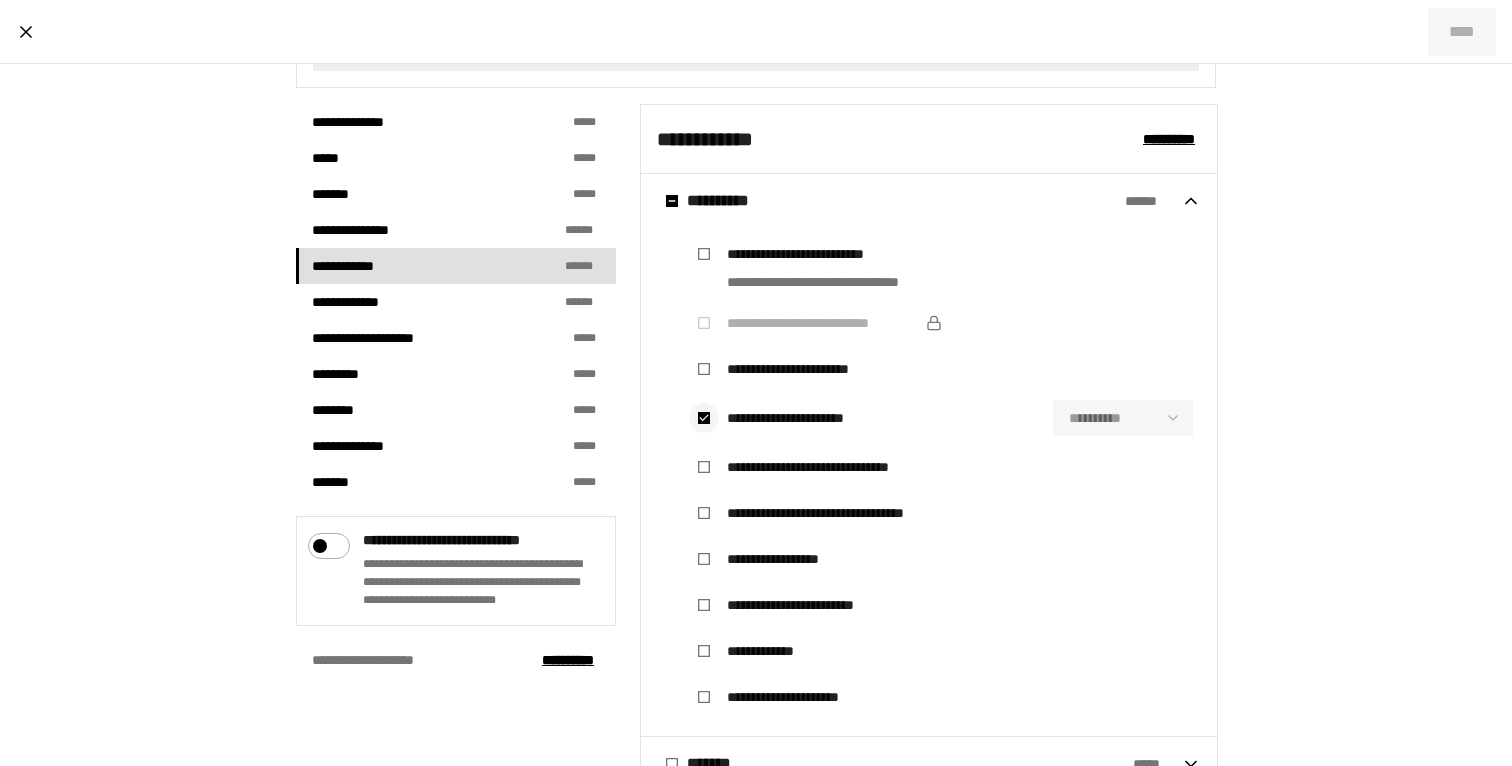 click at bounding box center [704, 418] 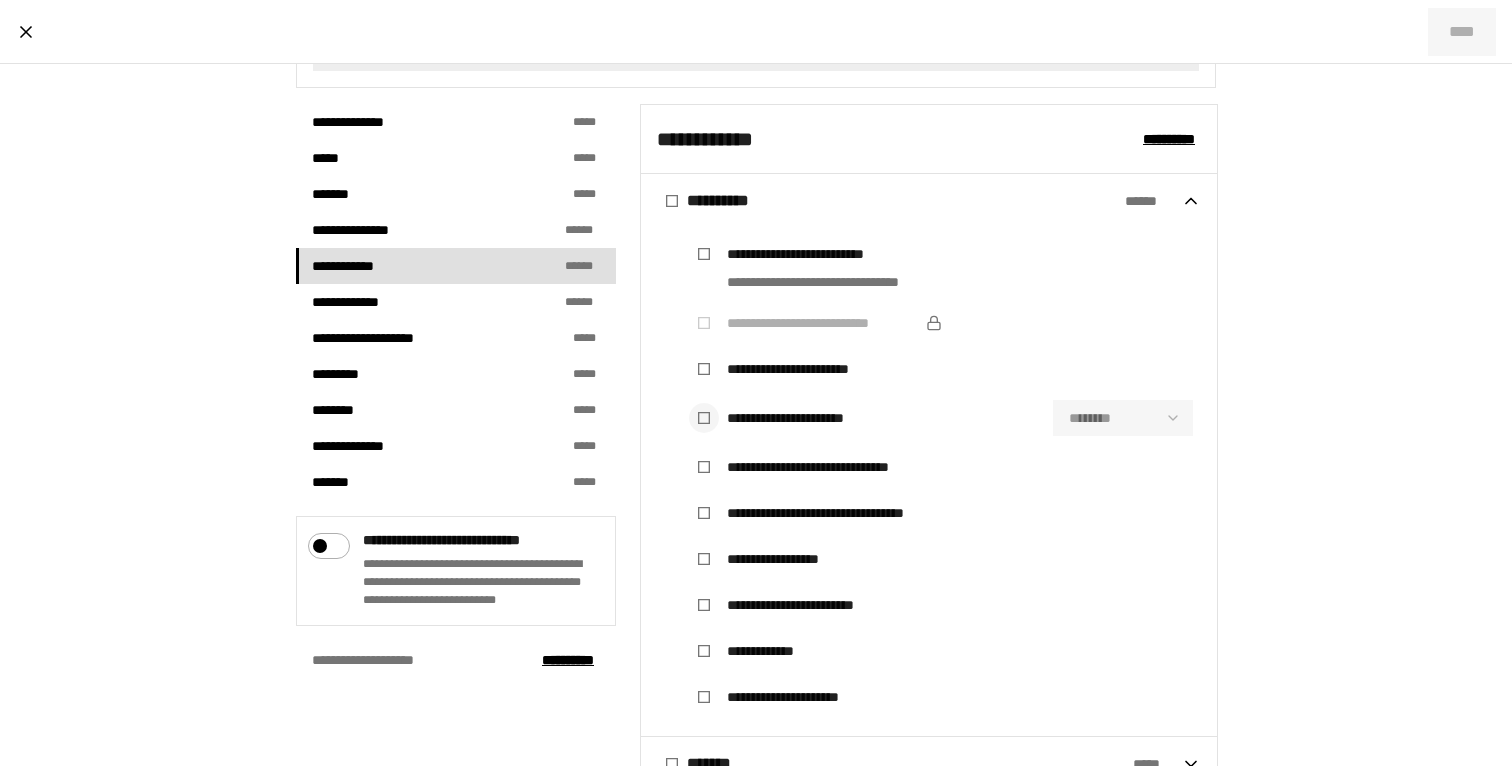 click at bounding box center [704, 418] 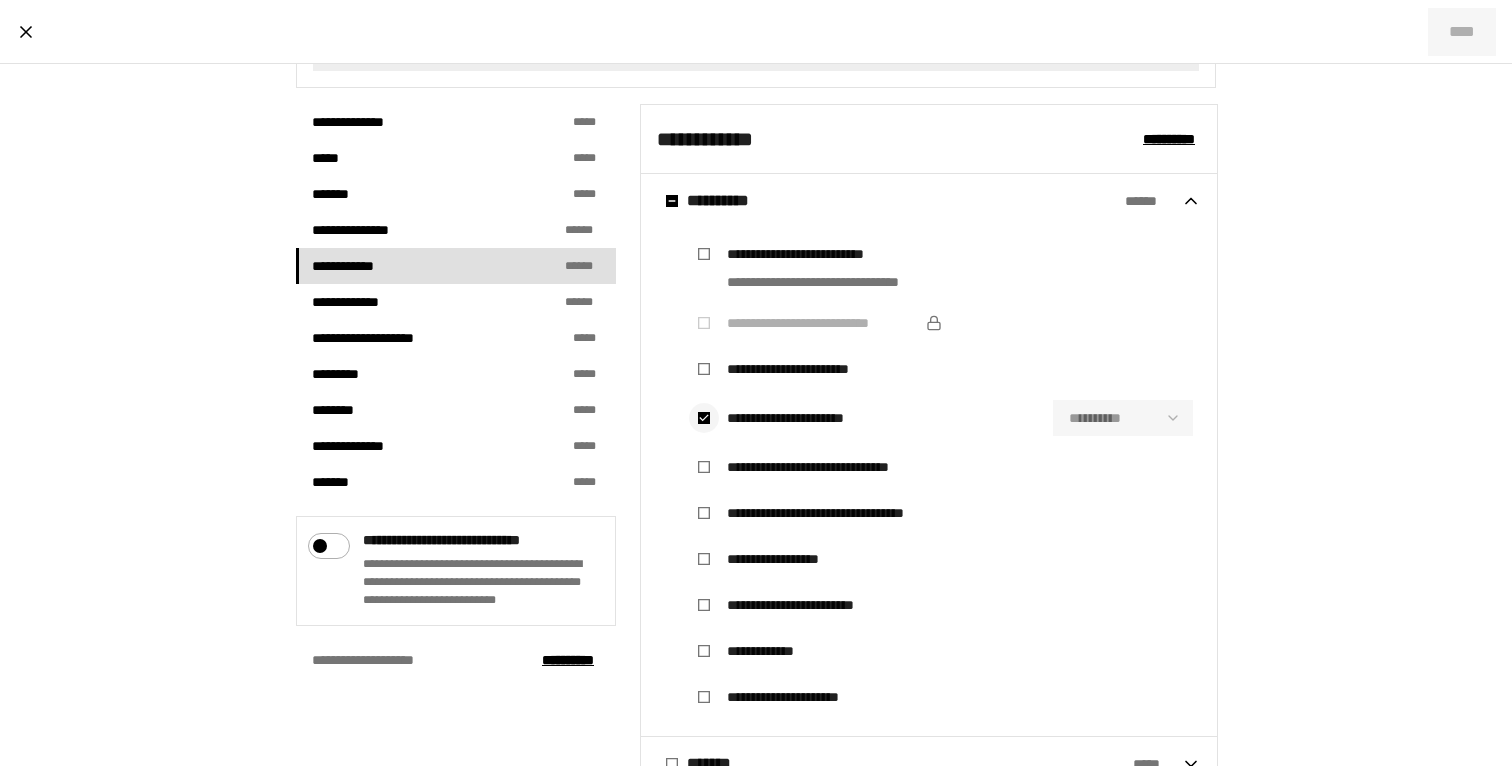 click at bounding box center [704, 418] 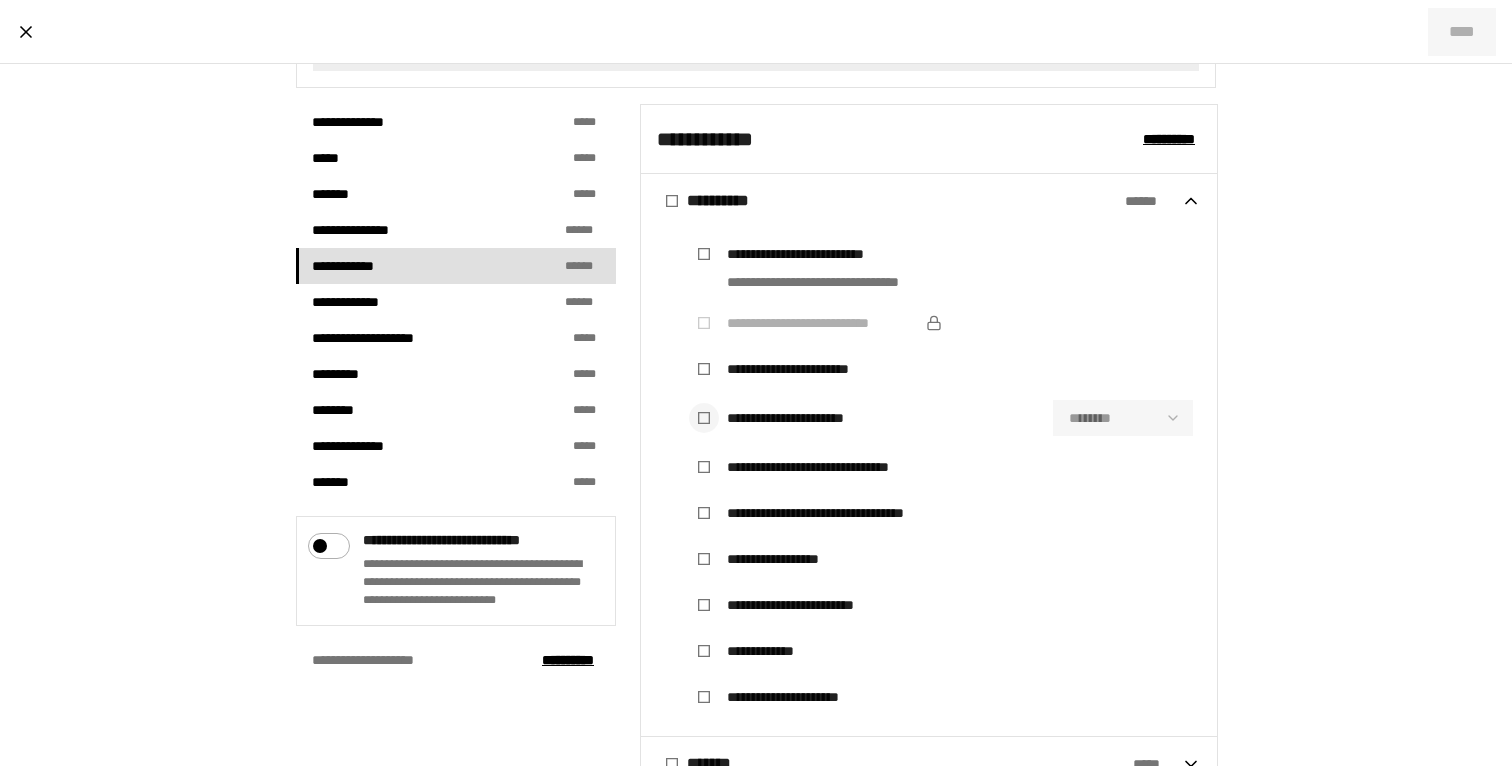 click at bounding box center (704, 418) 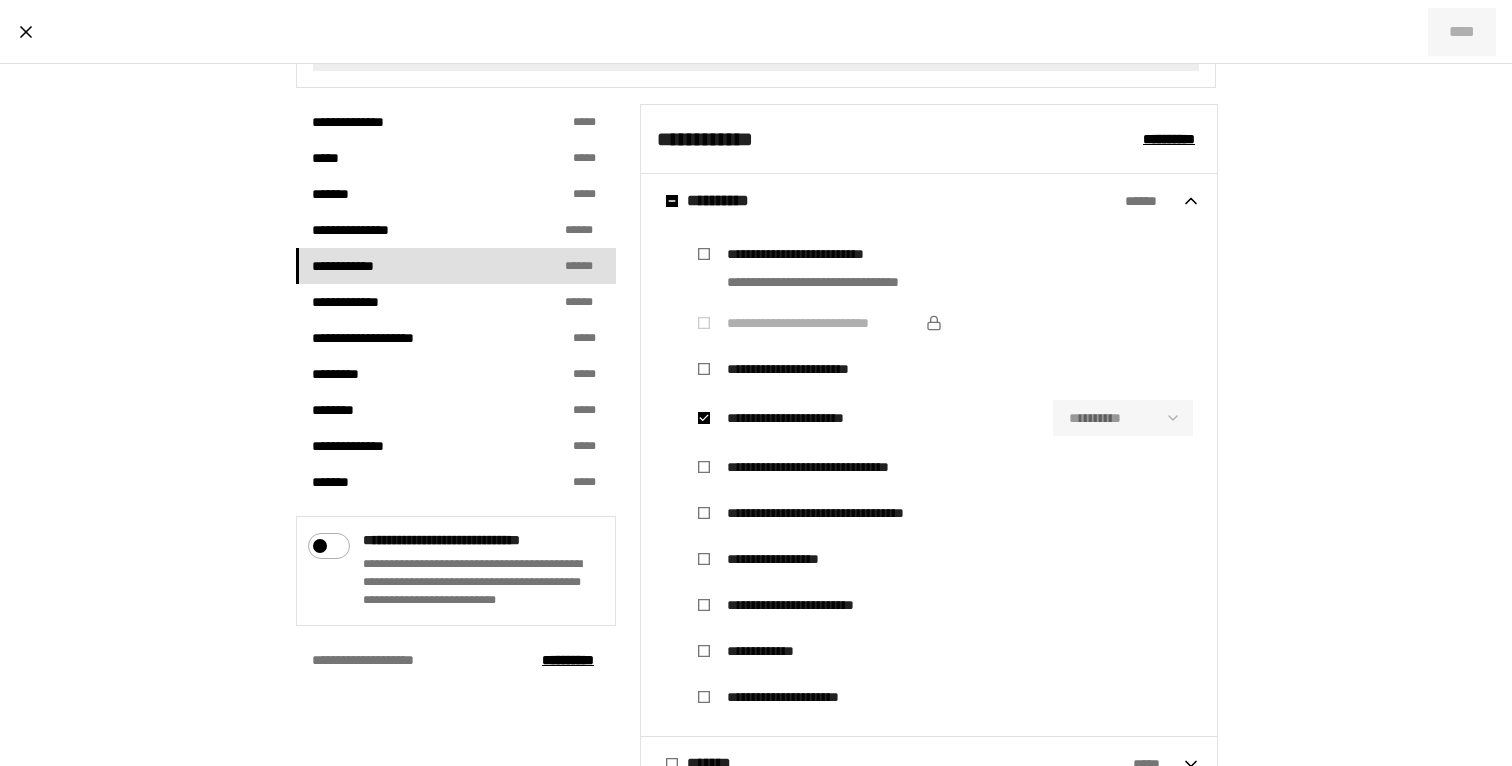 click on "**********" at bounding box center [818, 268] 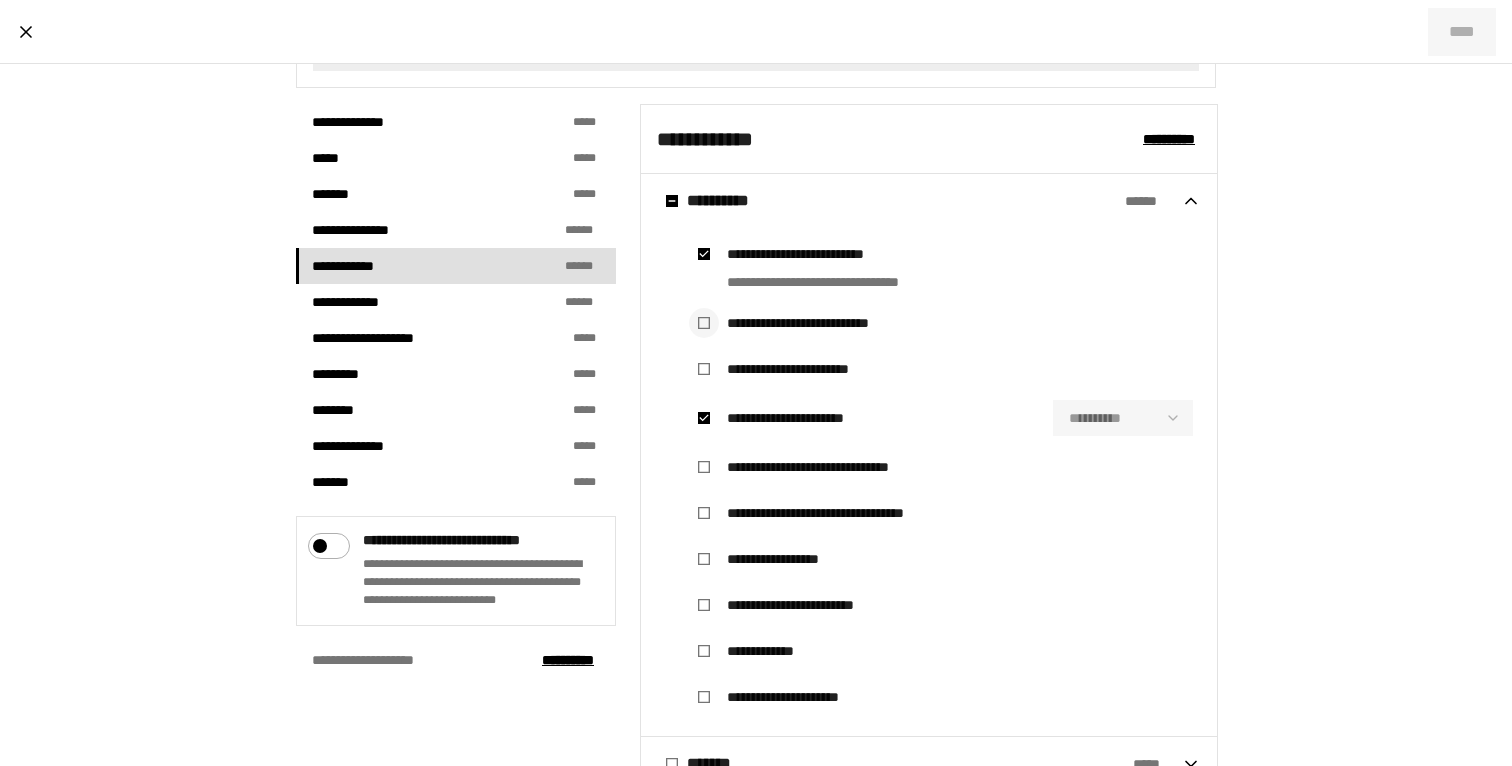 click at bounding box center [704, 323] 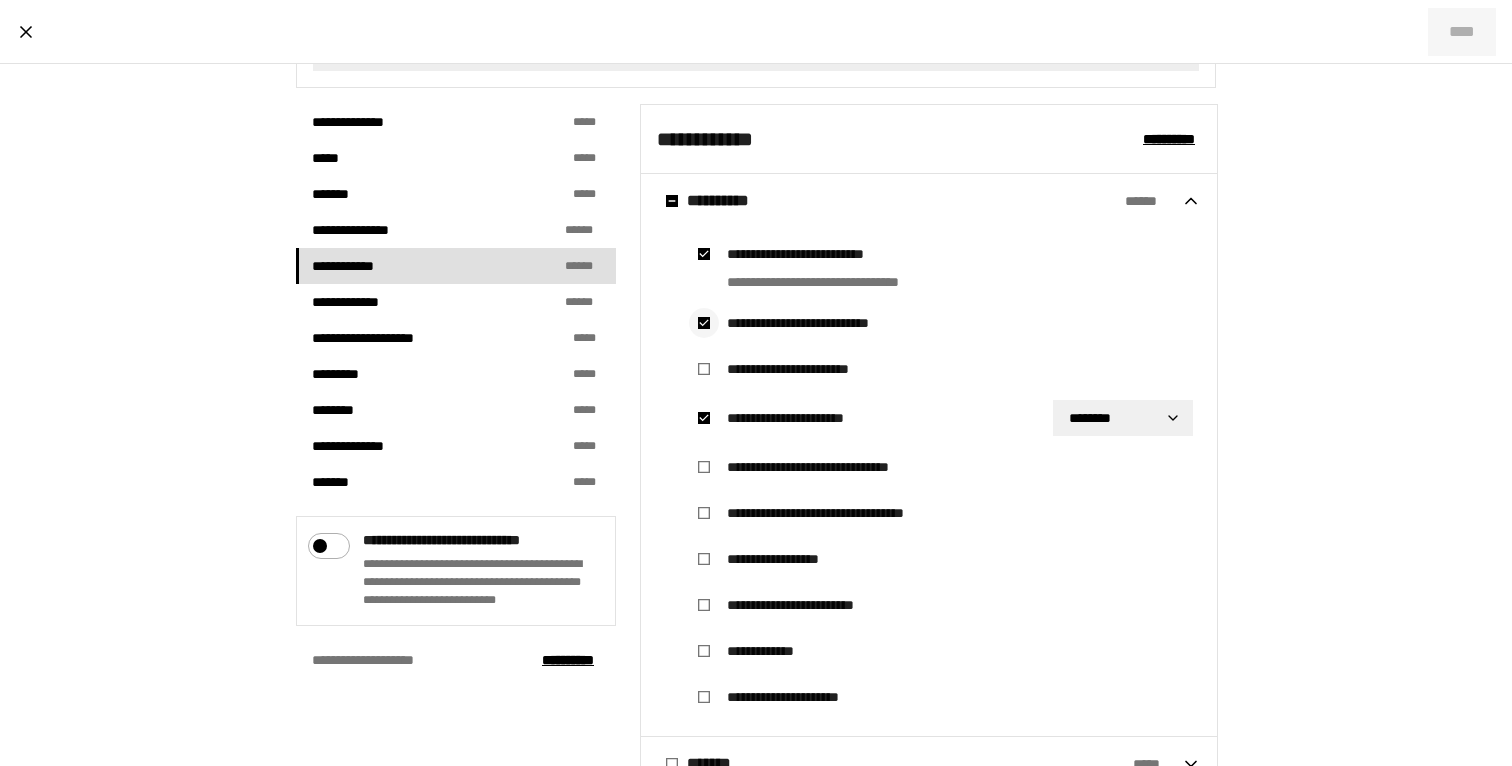 click at bounding box center [704, 323] 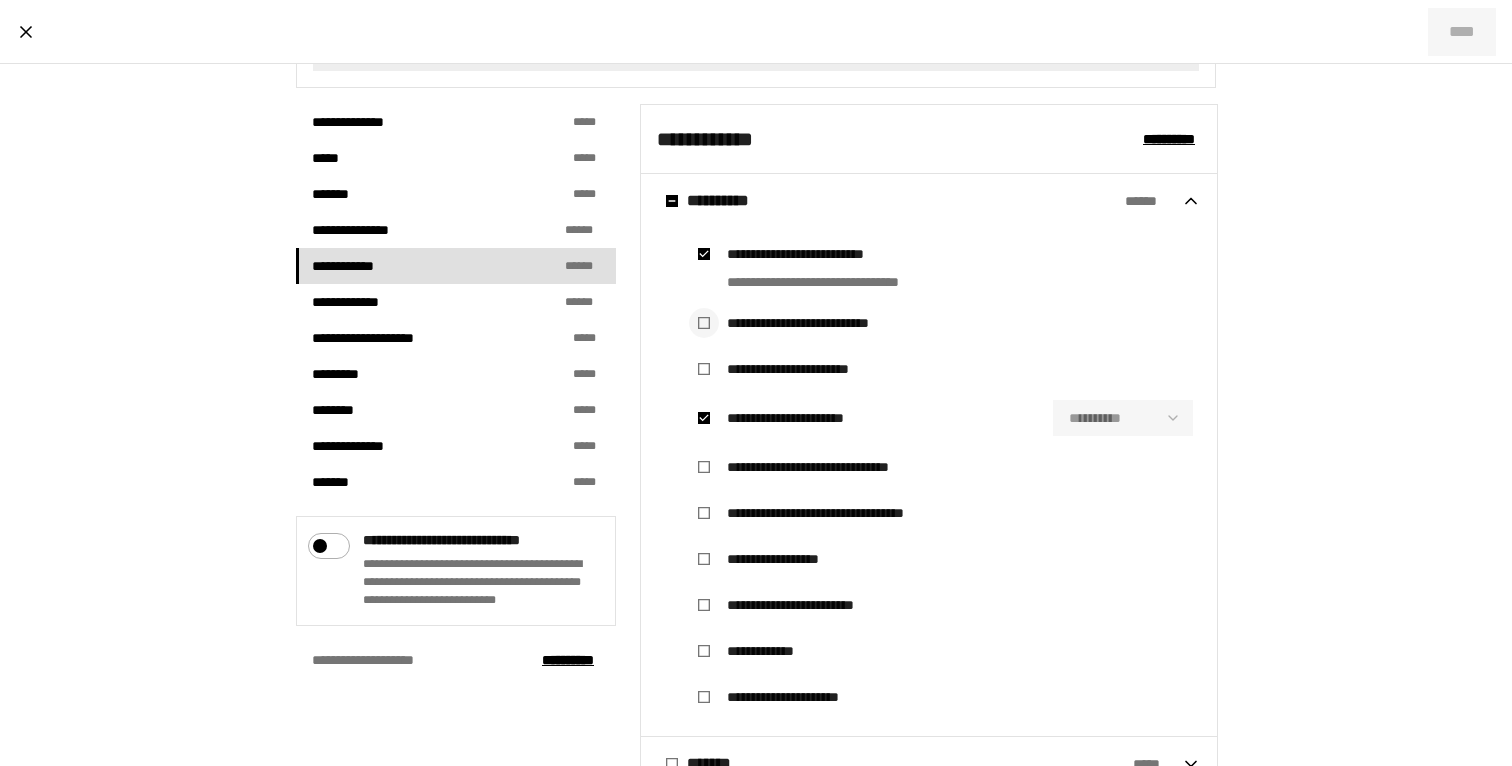 click at bounding box center (704, 323) 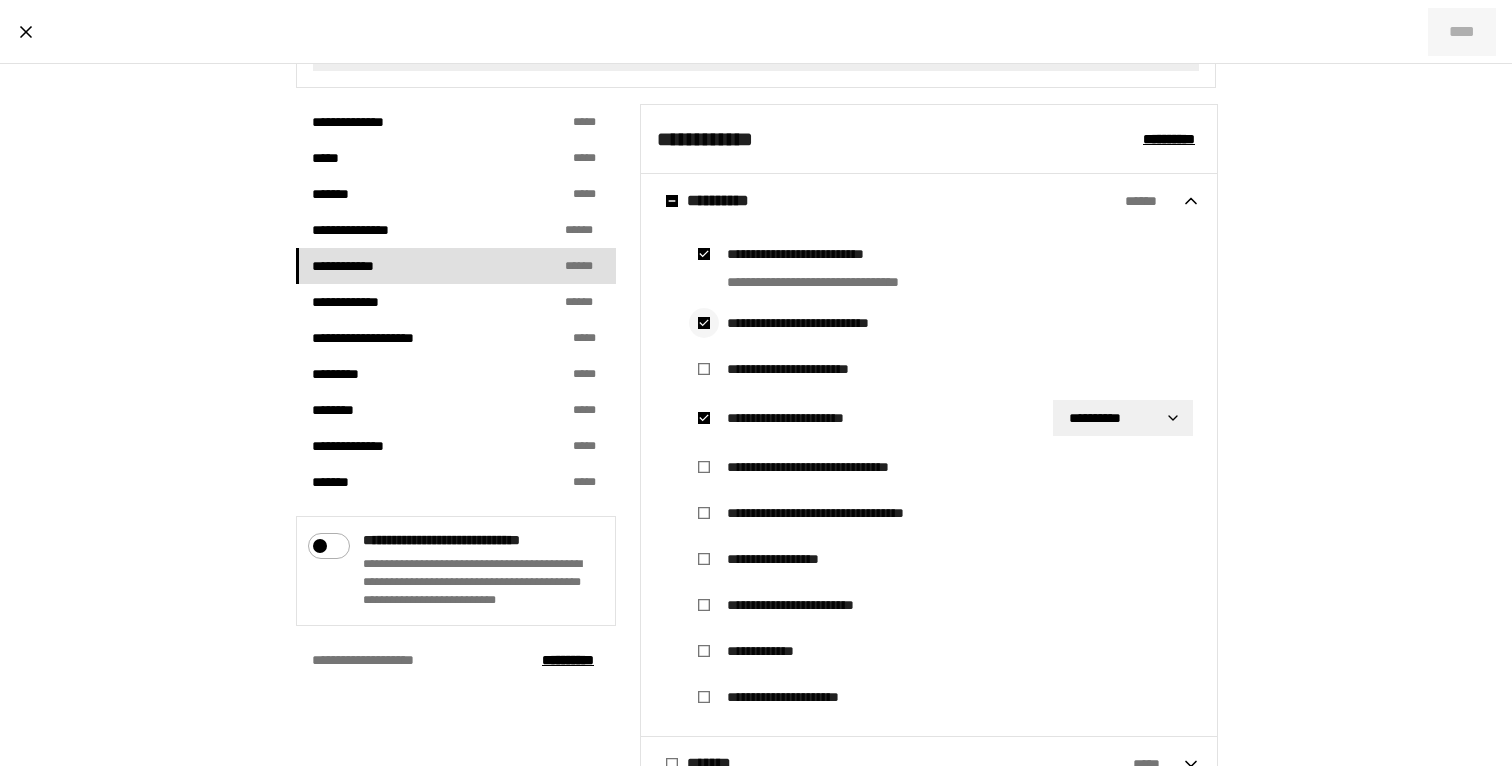 click at bounding box center [704, 323] 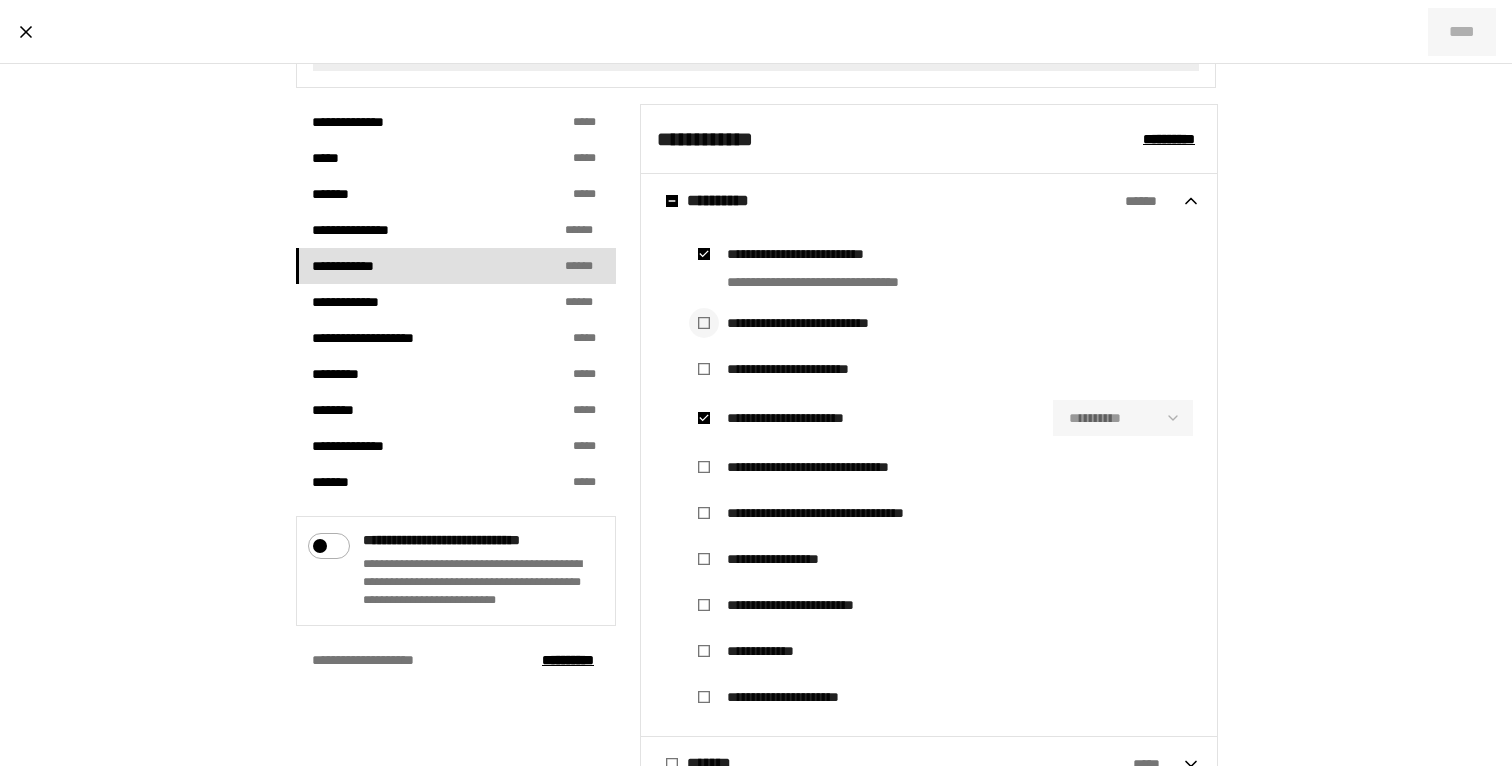 click at bounding box center [704, 323] 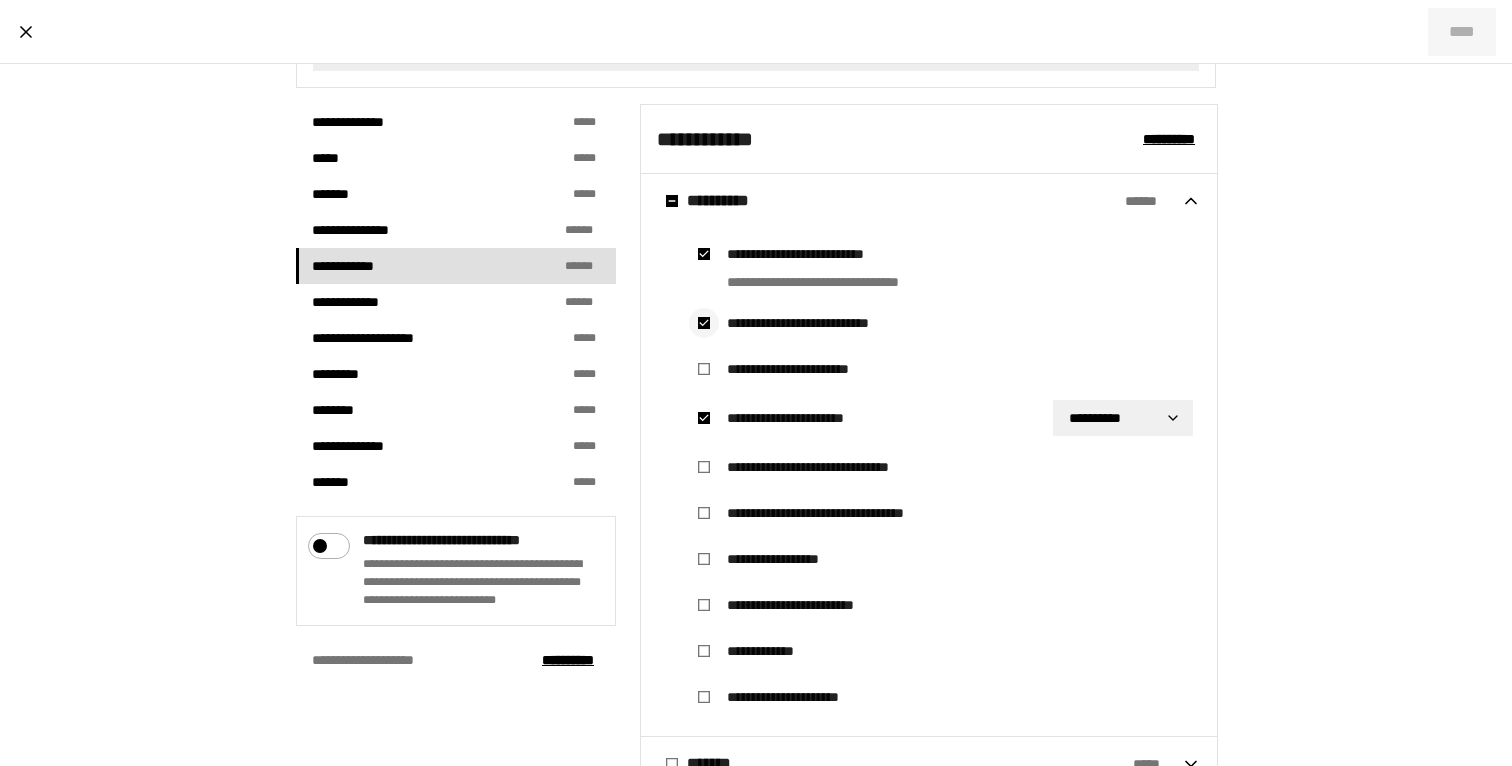 click at bounding box center [704, 323] 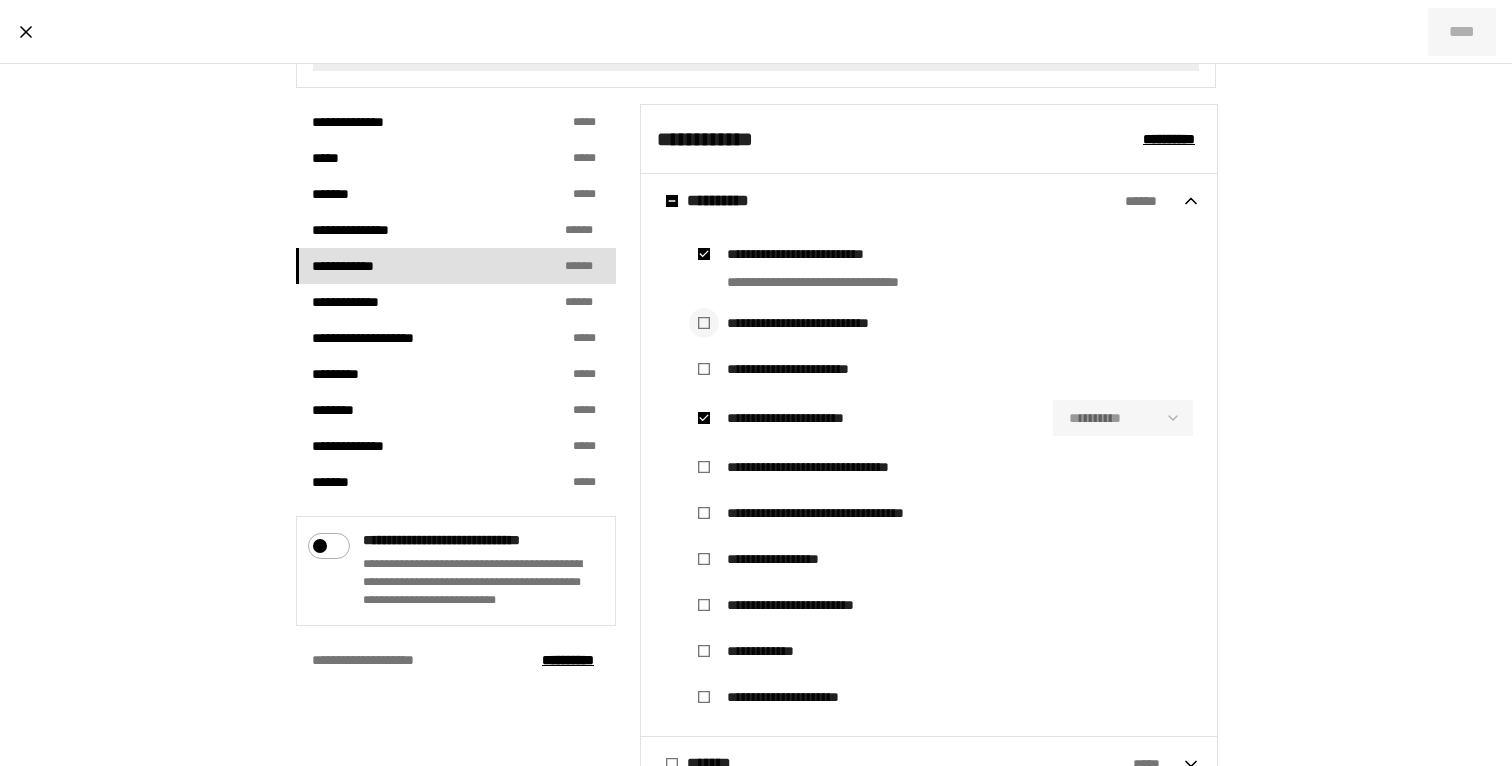 click at bounding box center (704, 323) 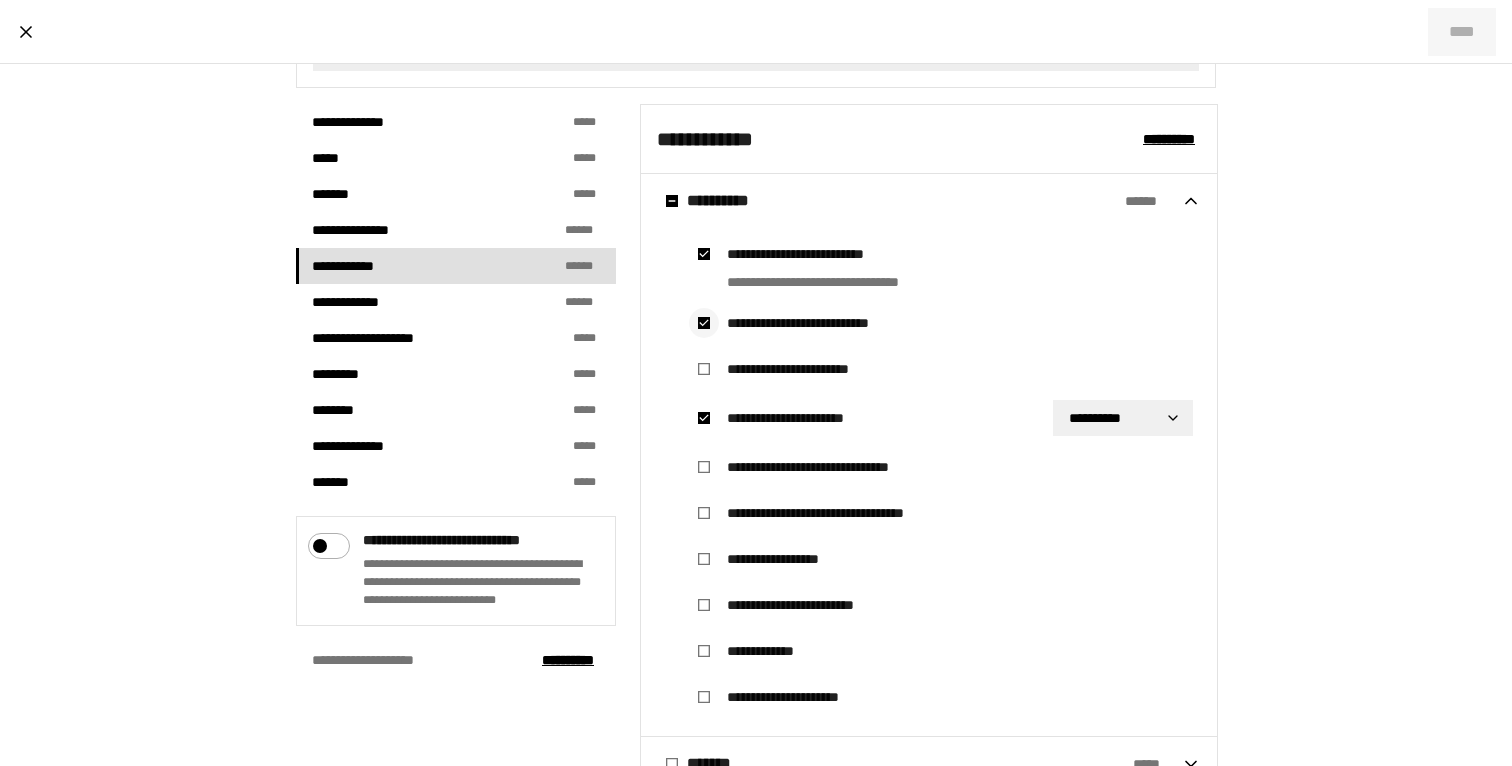 click at bounding box center [704, 323] 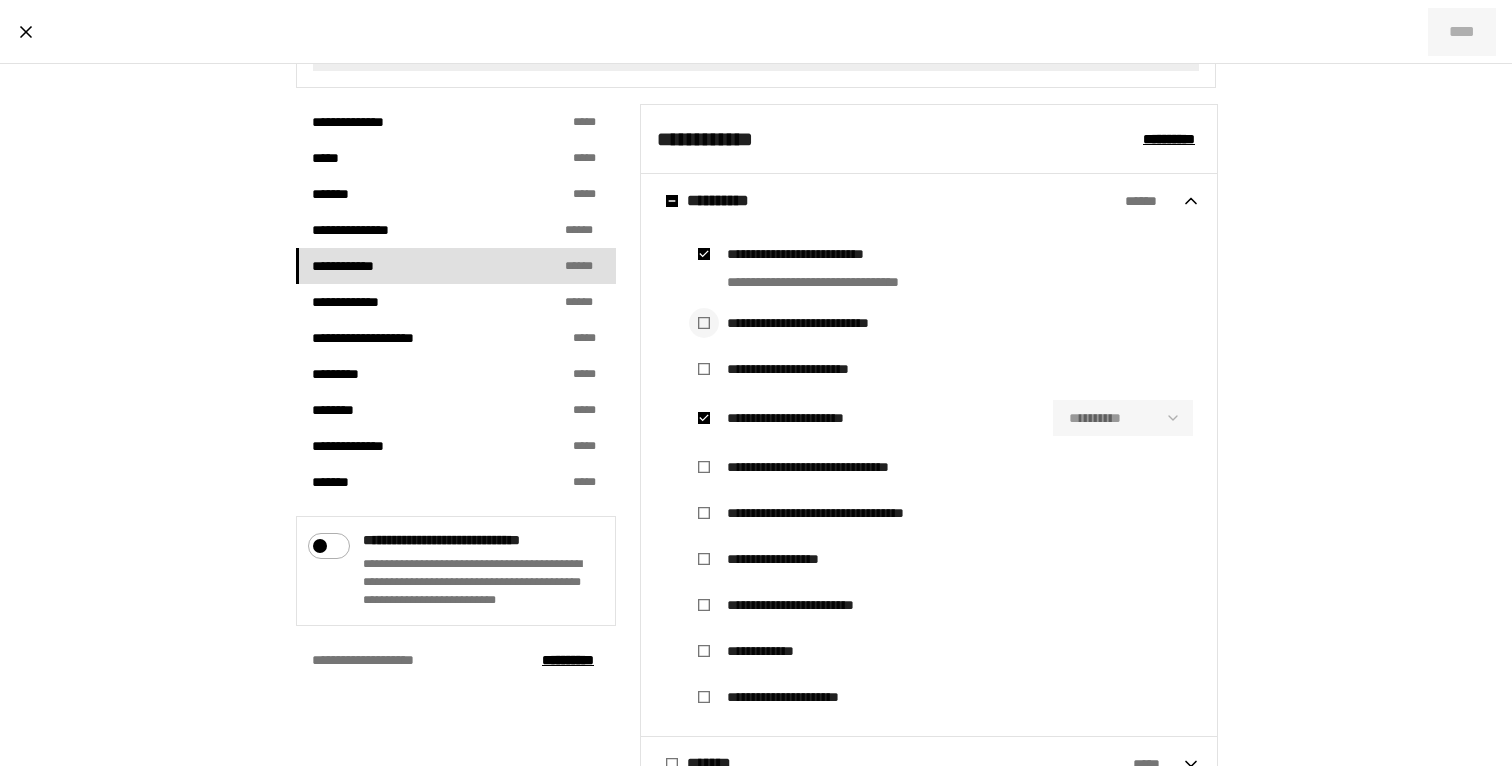 click at bounding box center (704, 323) 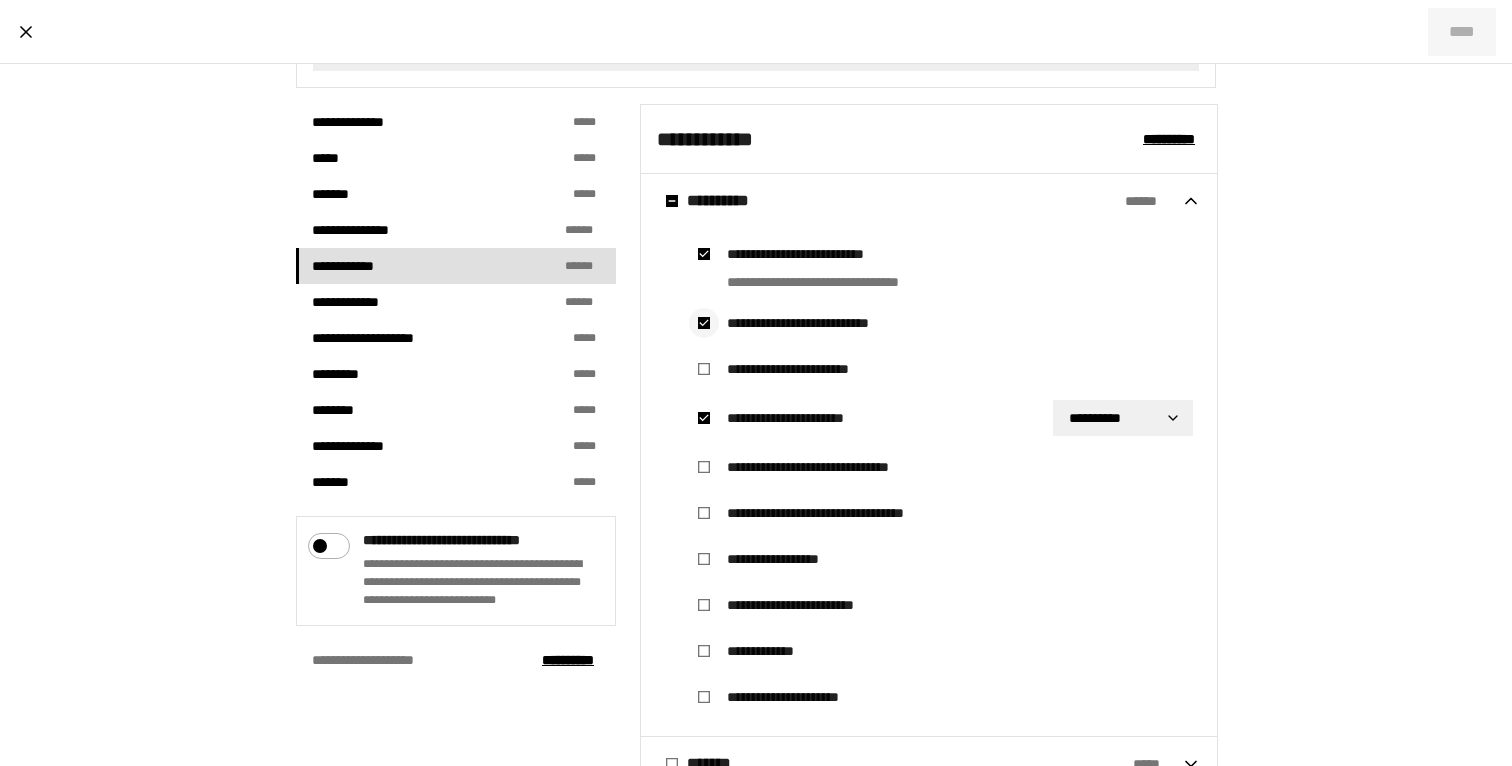 click at bounding box center [704, 323] 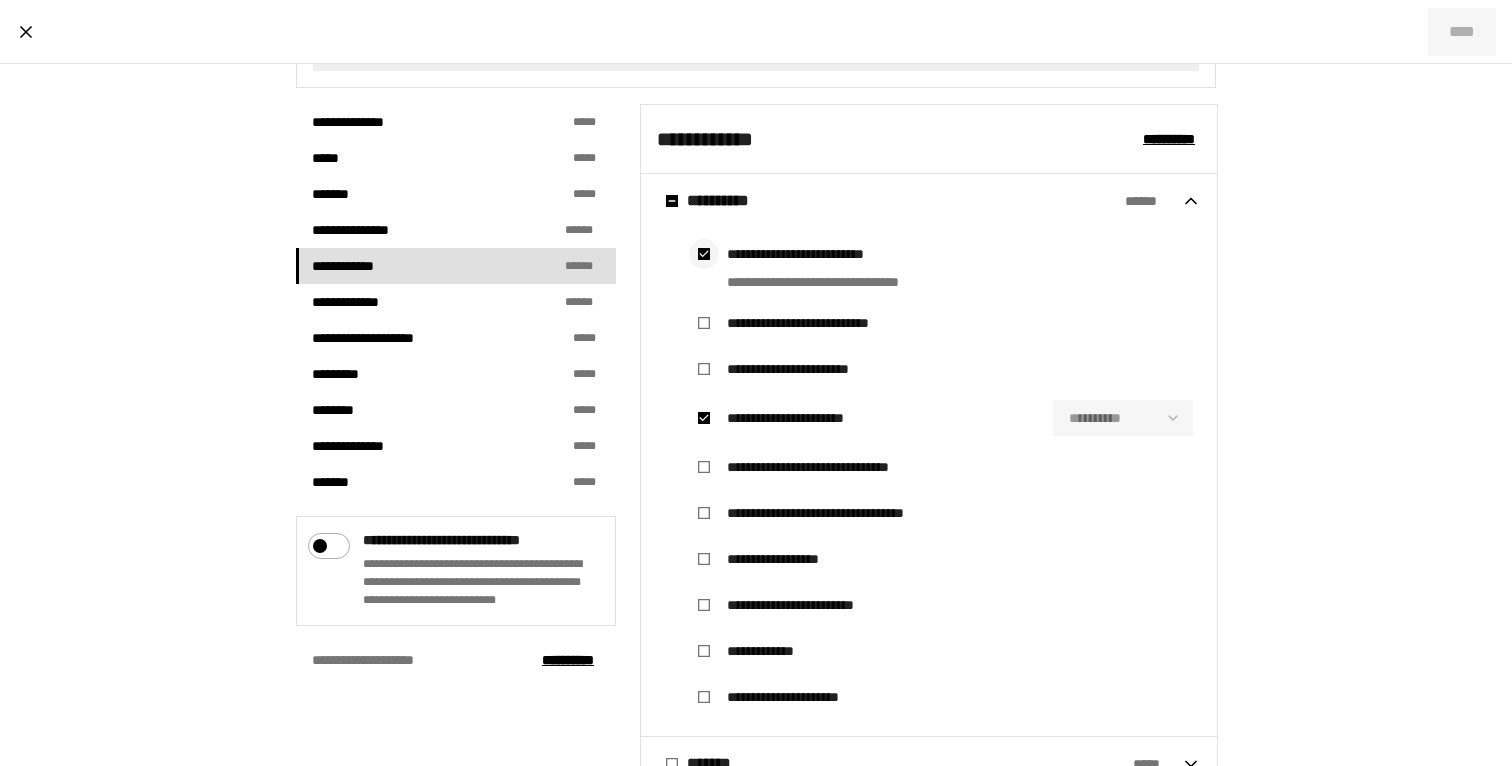 click at bounding box center (704, 254) 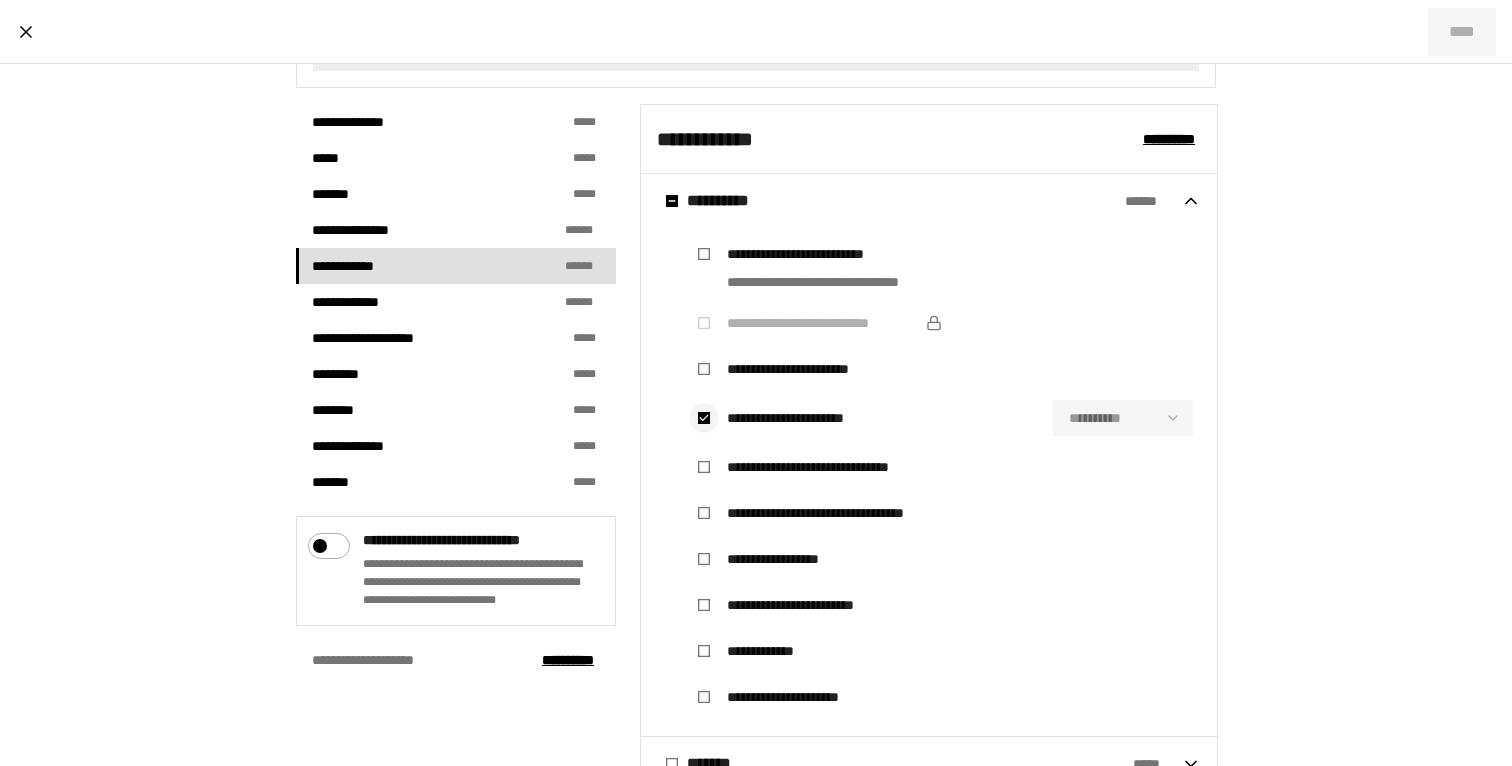 click at bounding box center (704, 418) 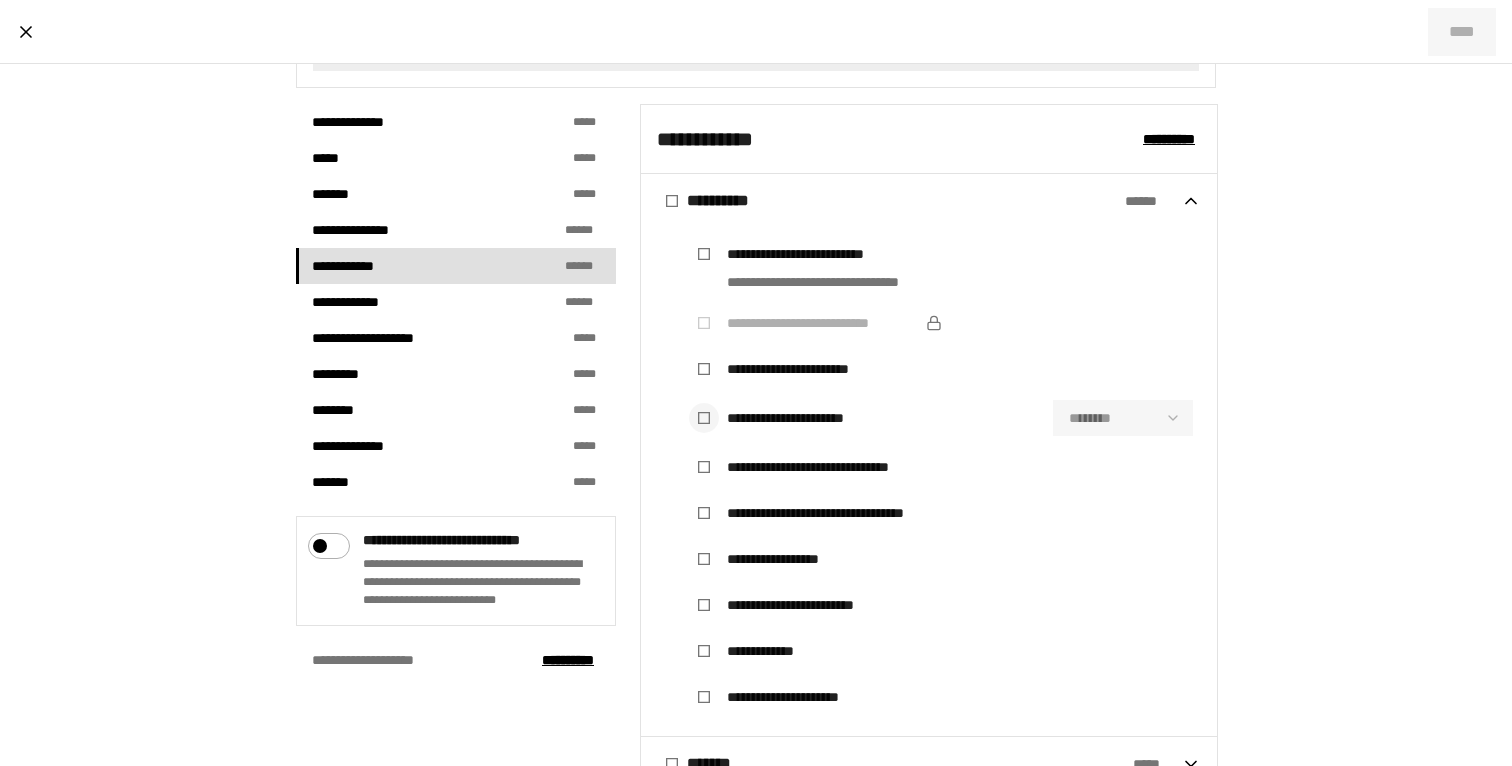 click at bounding box center [704, 418] 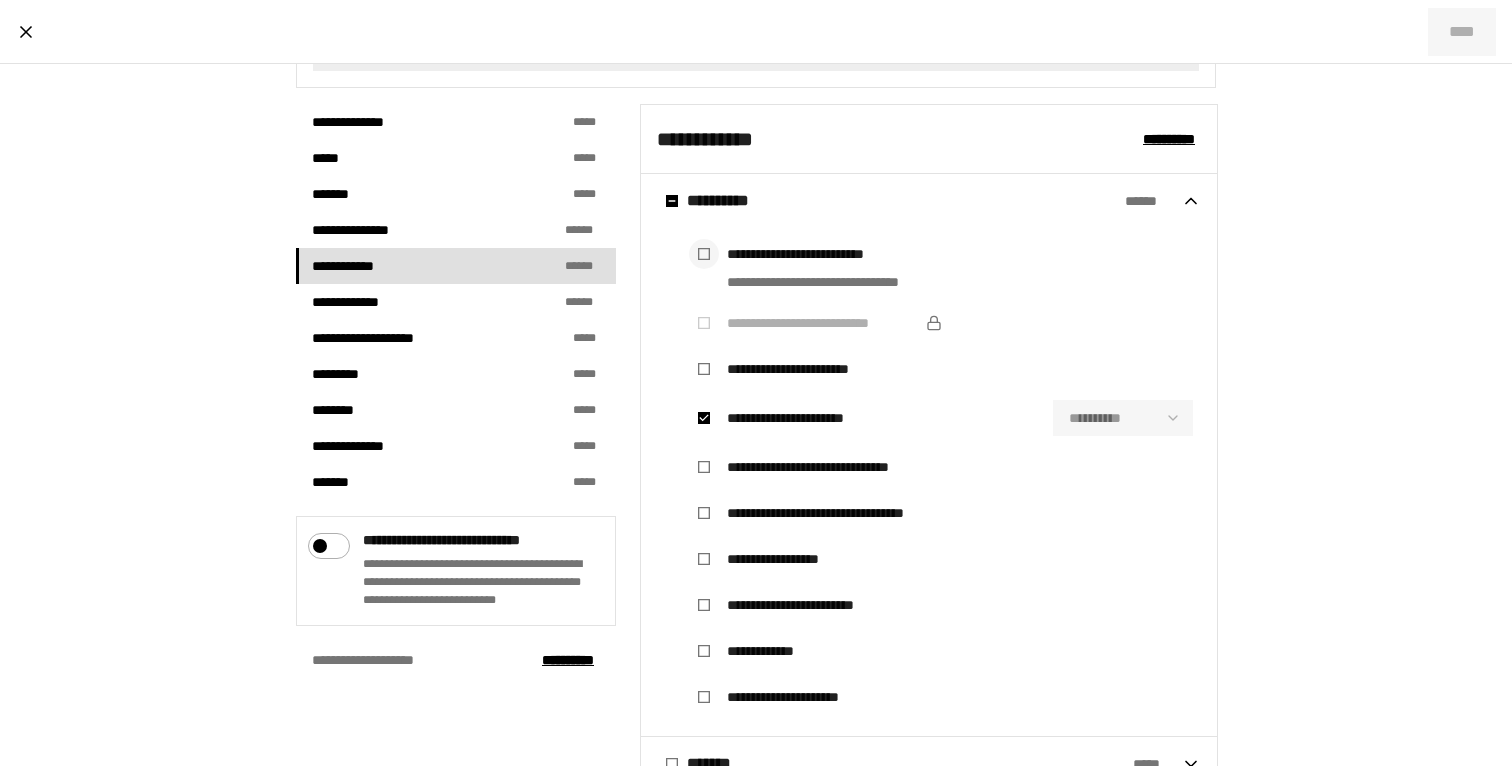 click at bounding box center [704, 254] 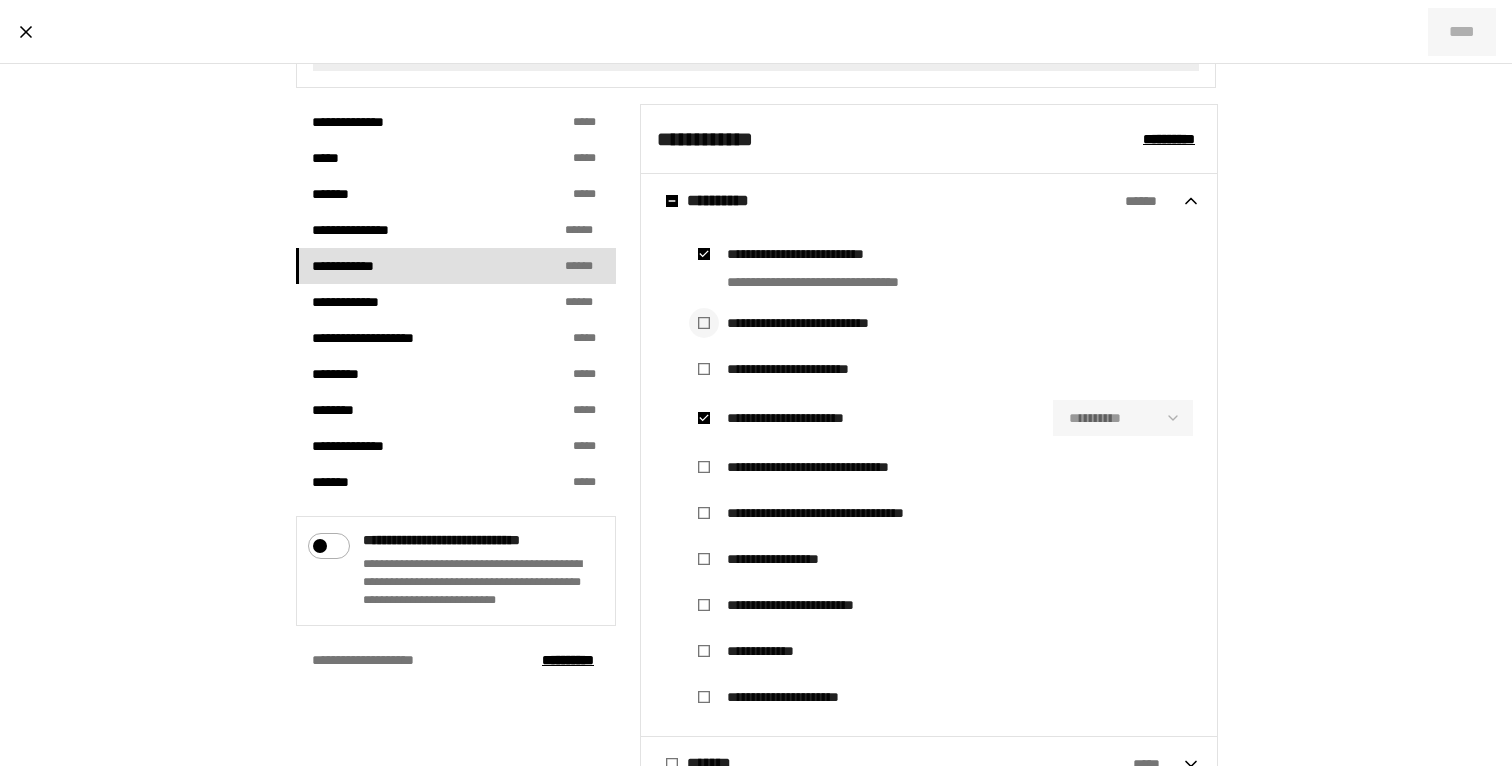 click at bounding box center (704, 323) 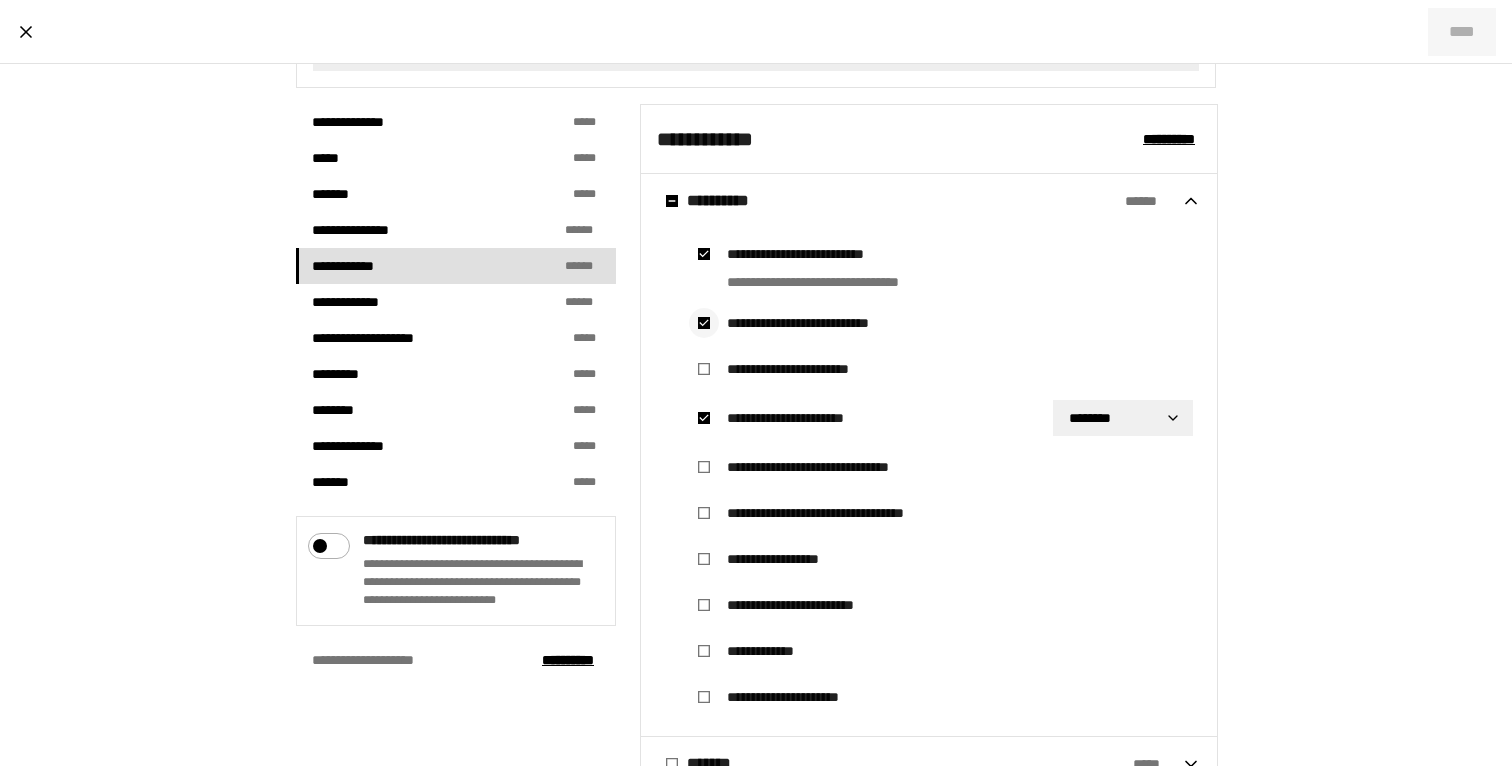 click at bounding box center (704, 323) 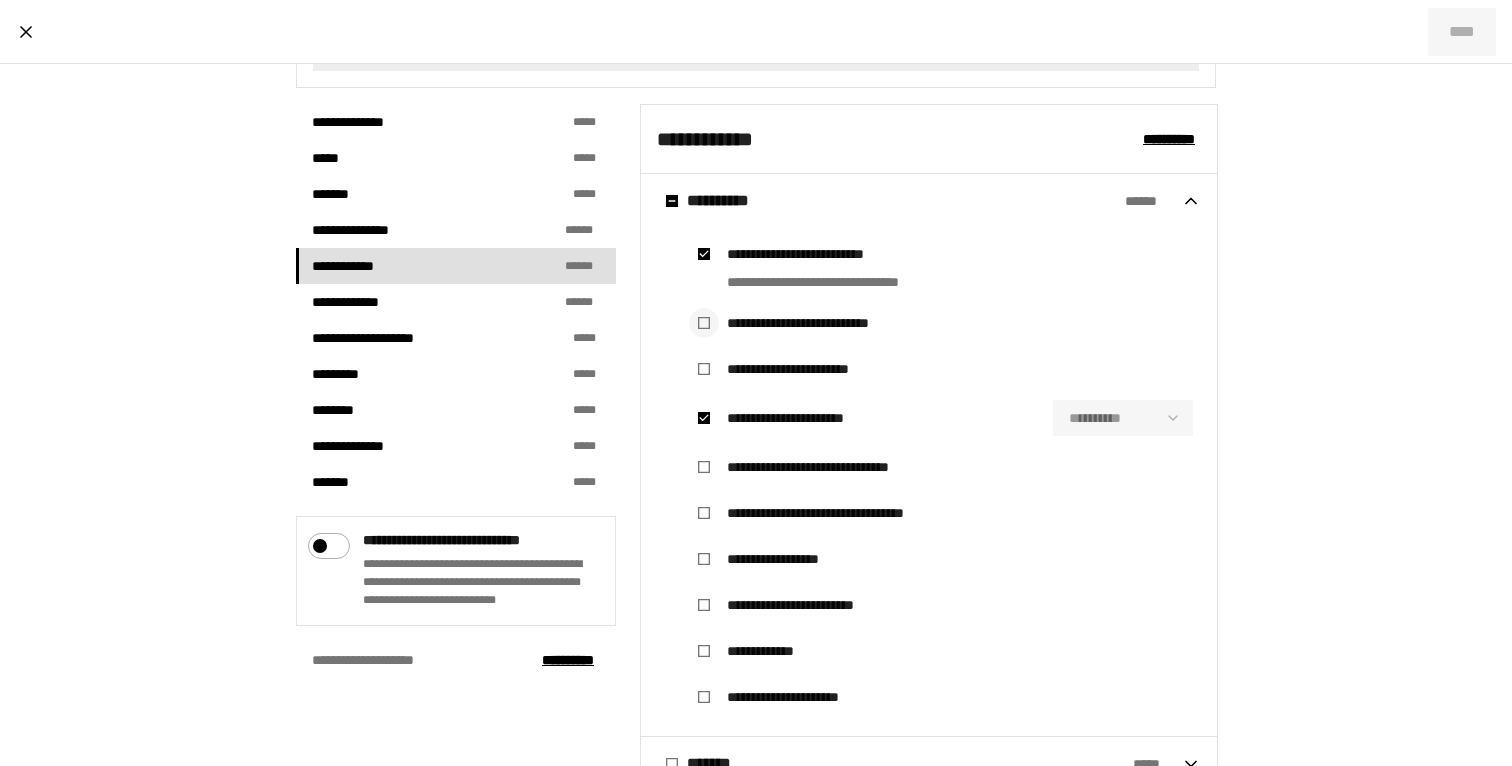 click at bounding box center (704, 323) 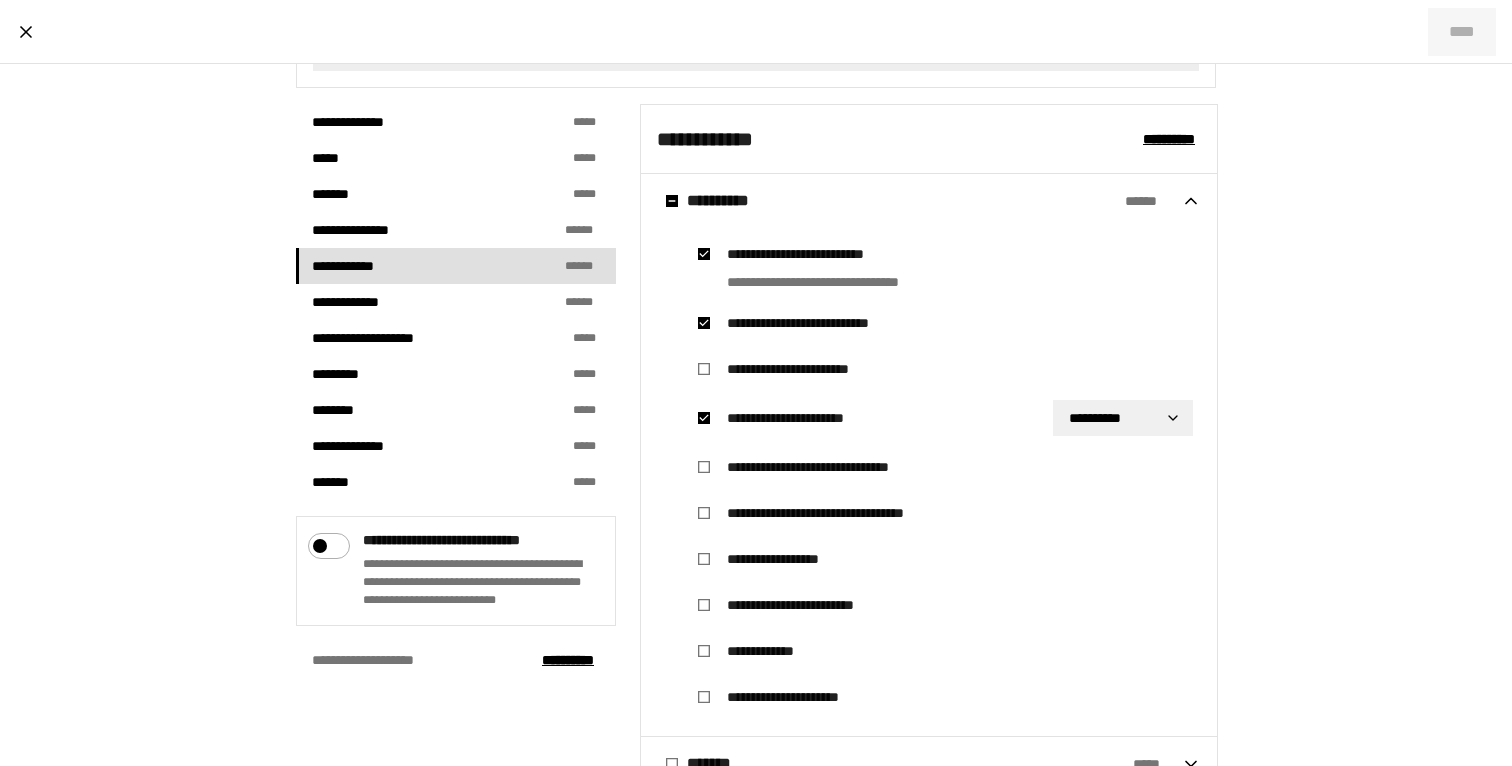 click on "**********" at bounding box center (756, 383) 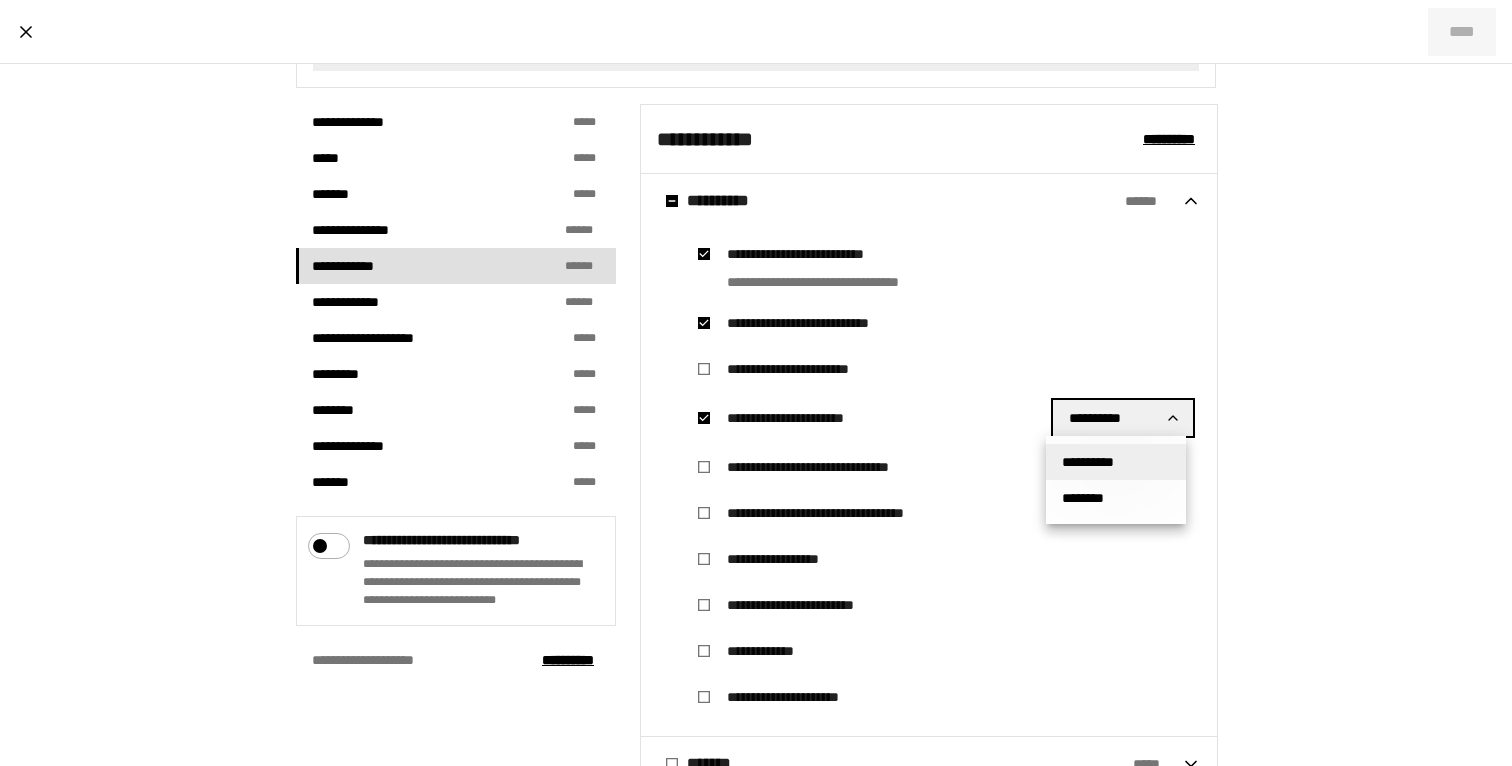 click at bounding box center [756, 383] 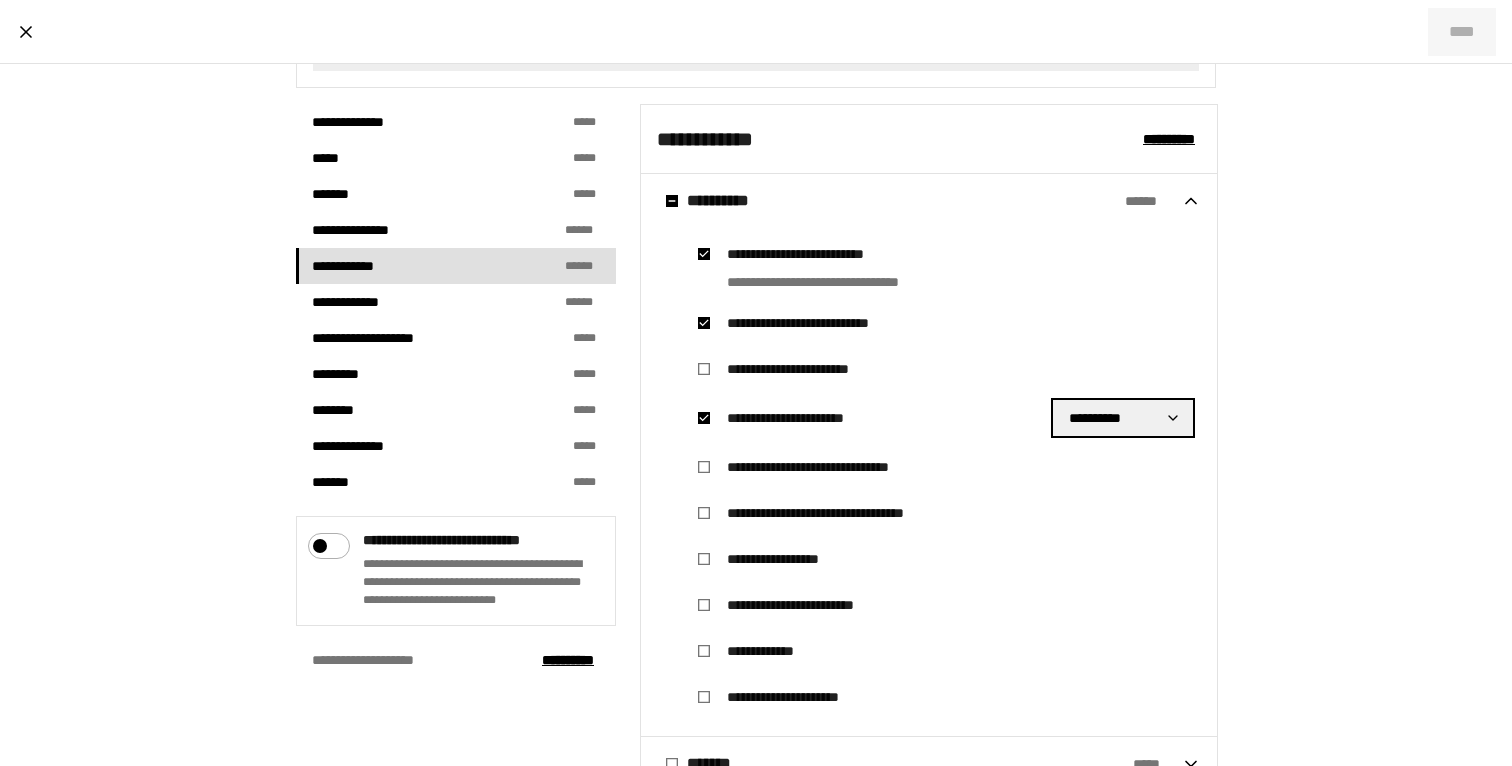 click on "**********" at bounding box center (803, 323) 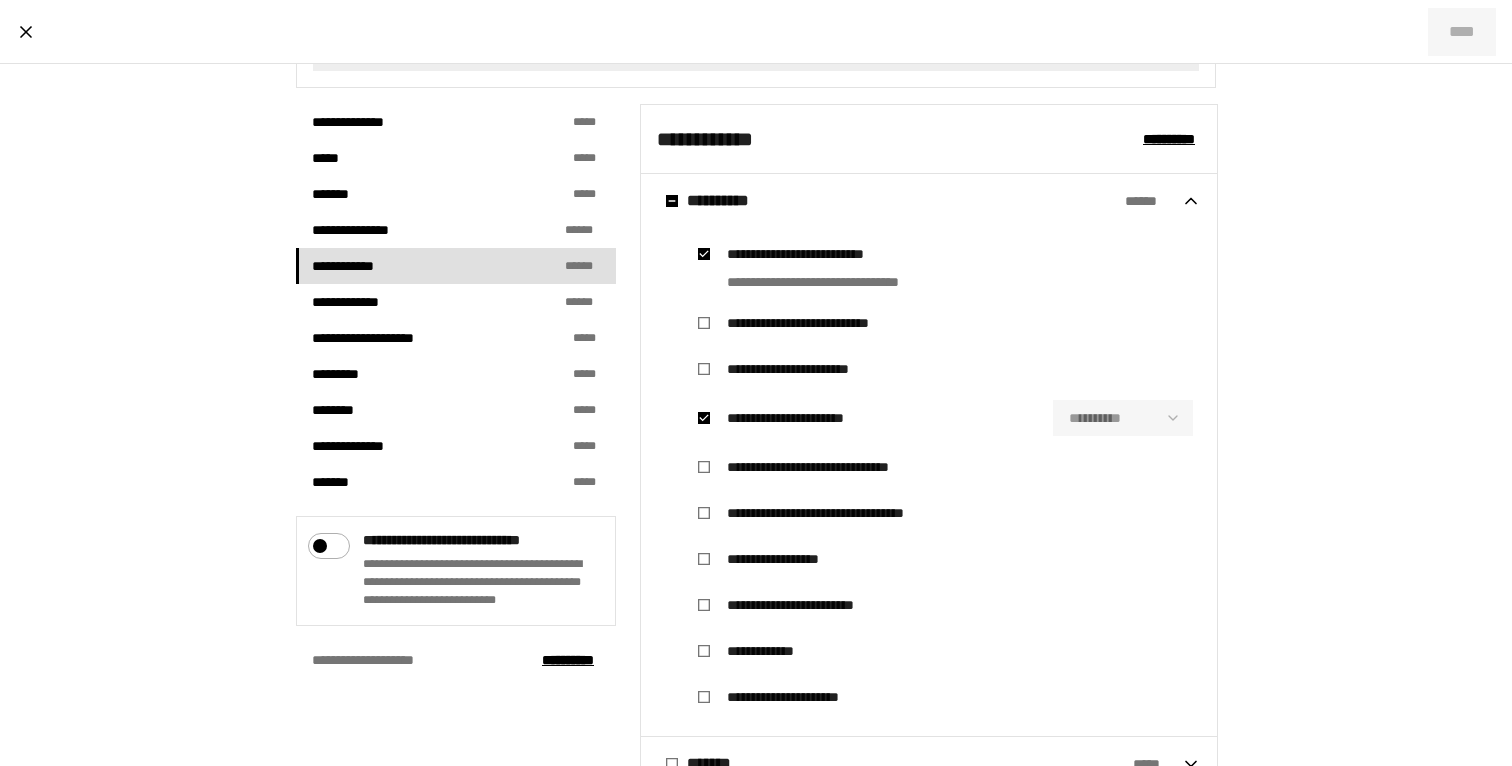 click on "**********" at bounding box center [818, 268] 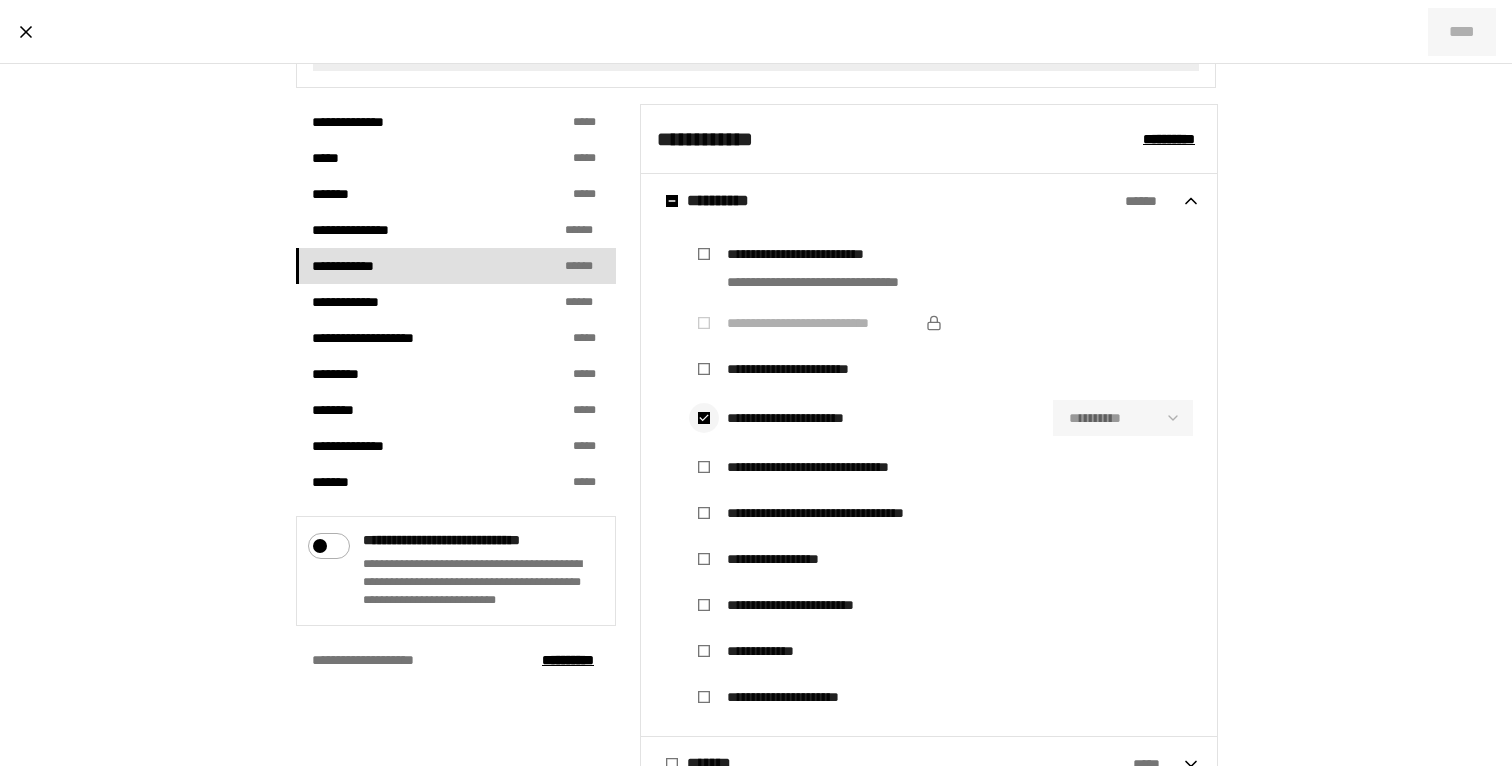 click at bounding box center [704, 418] 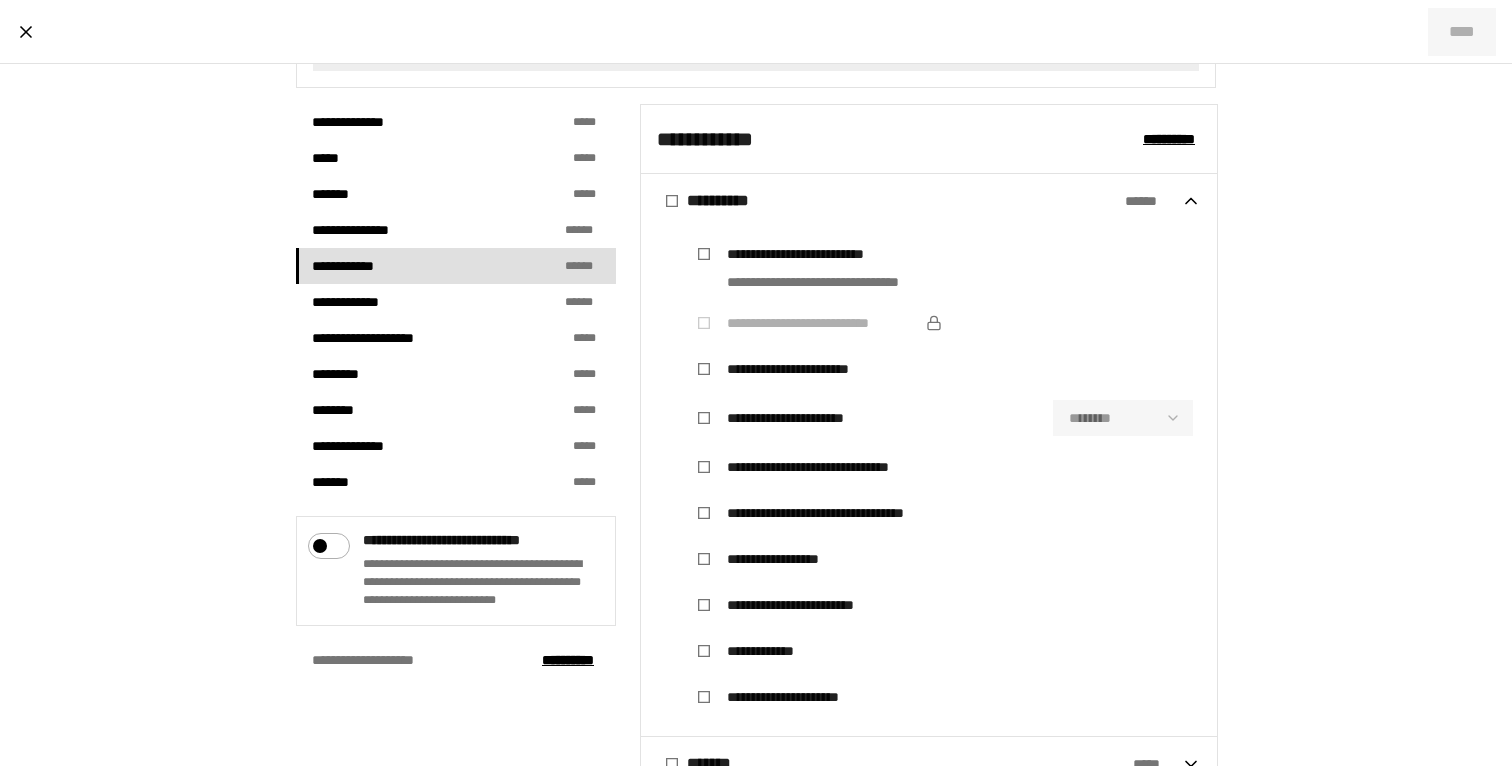 click on "**********" at bounding box center [929, 482] 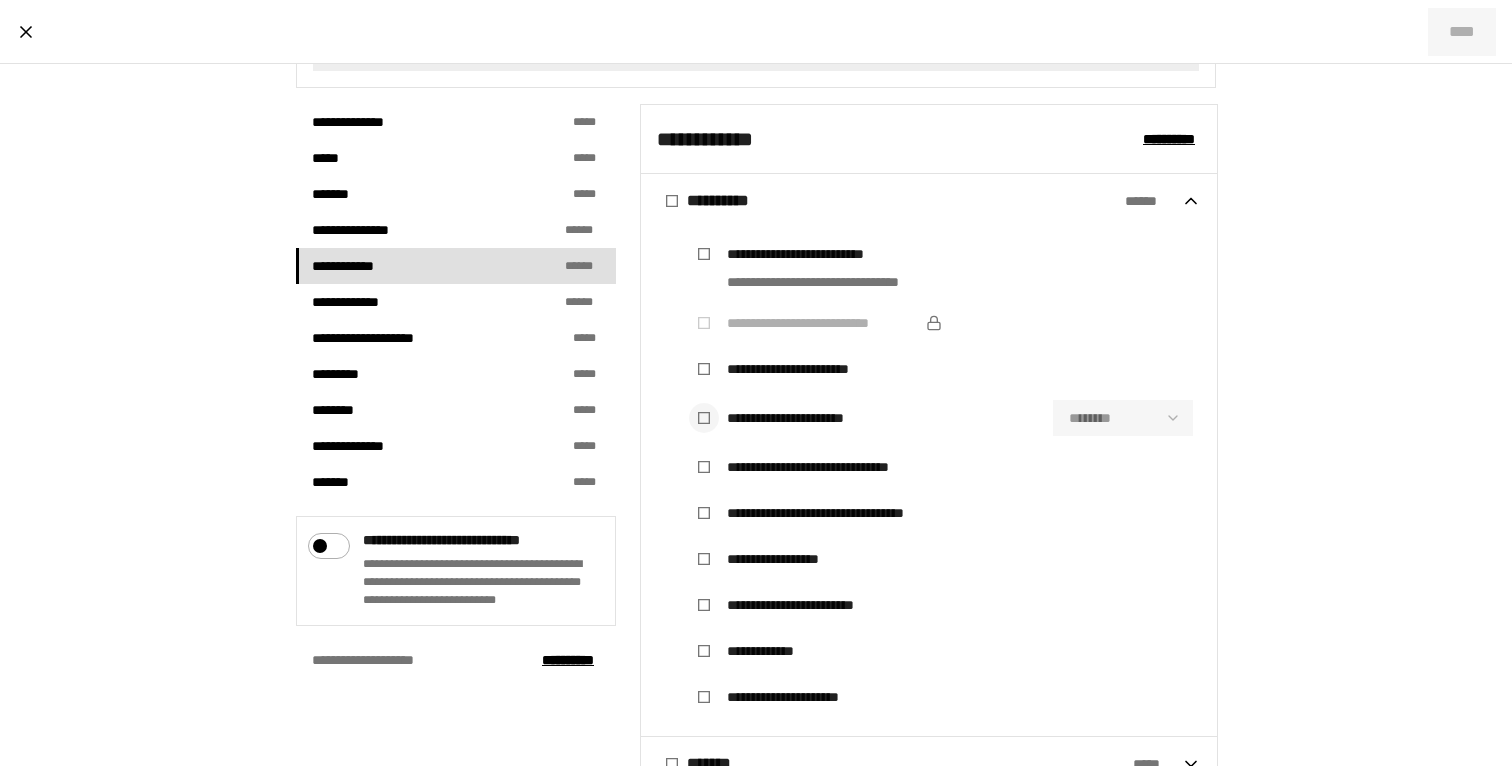 click at bounding box center (704, 418) 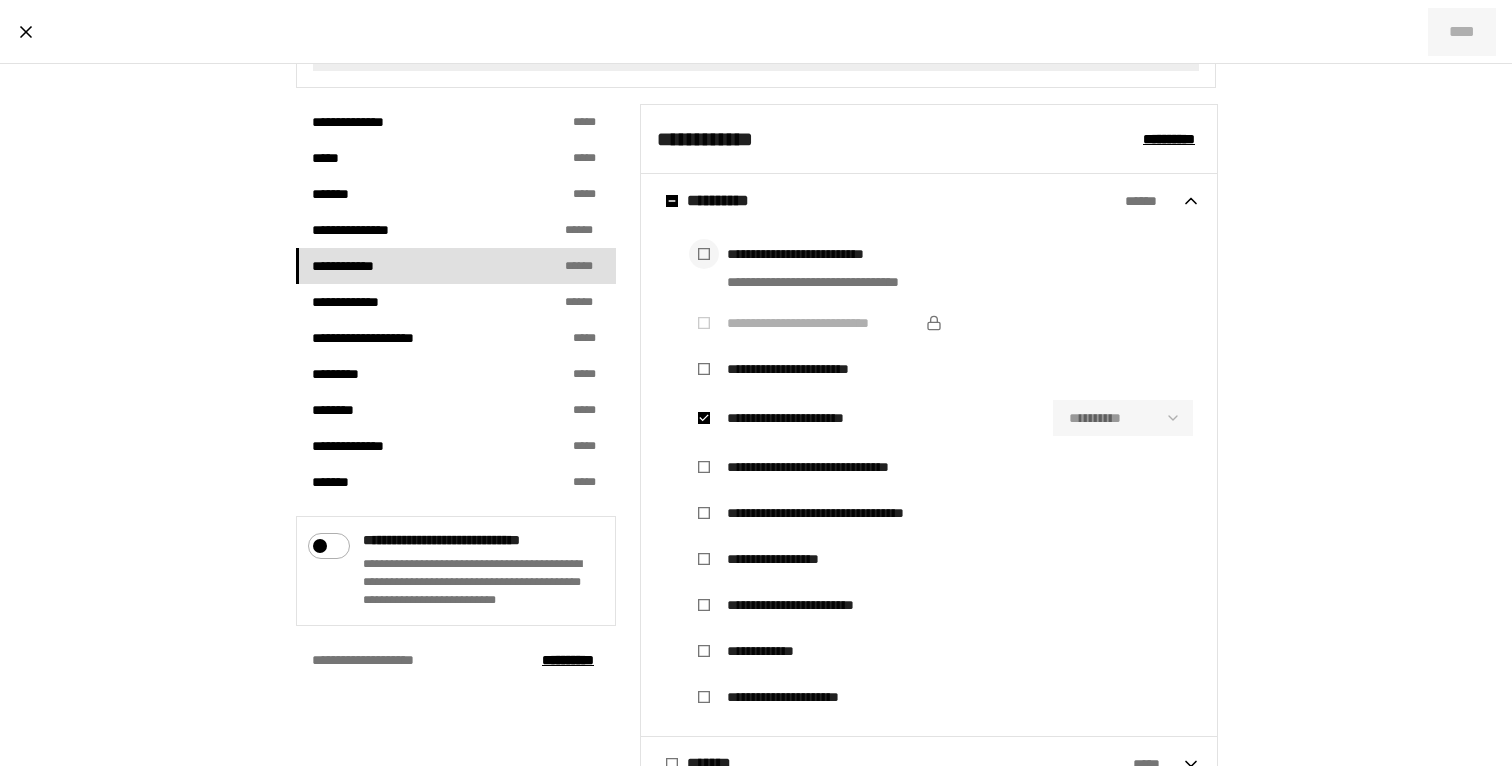 click at bounding box center (704, 254) 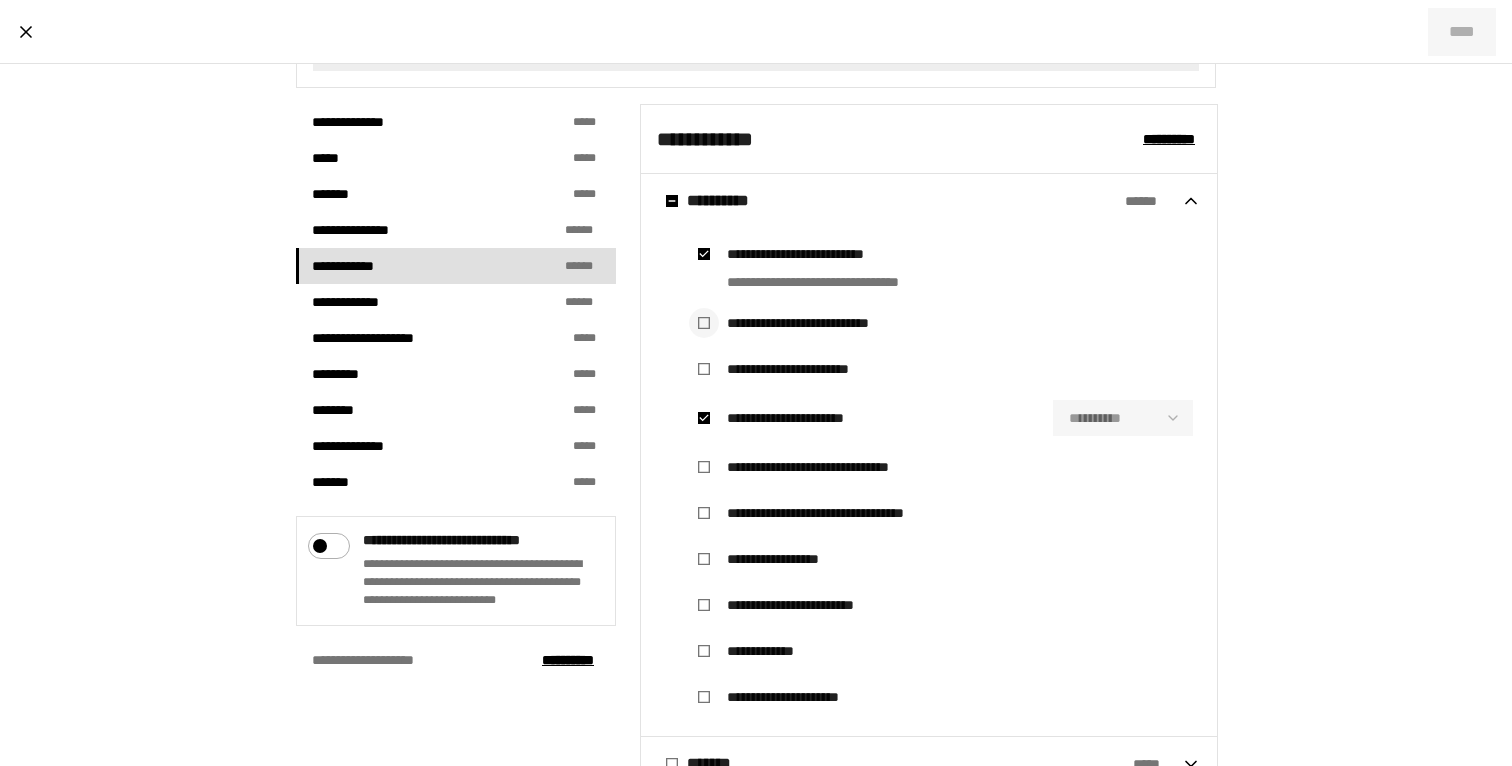 click at bounding box center (704, 323) 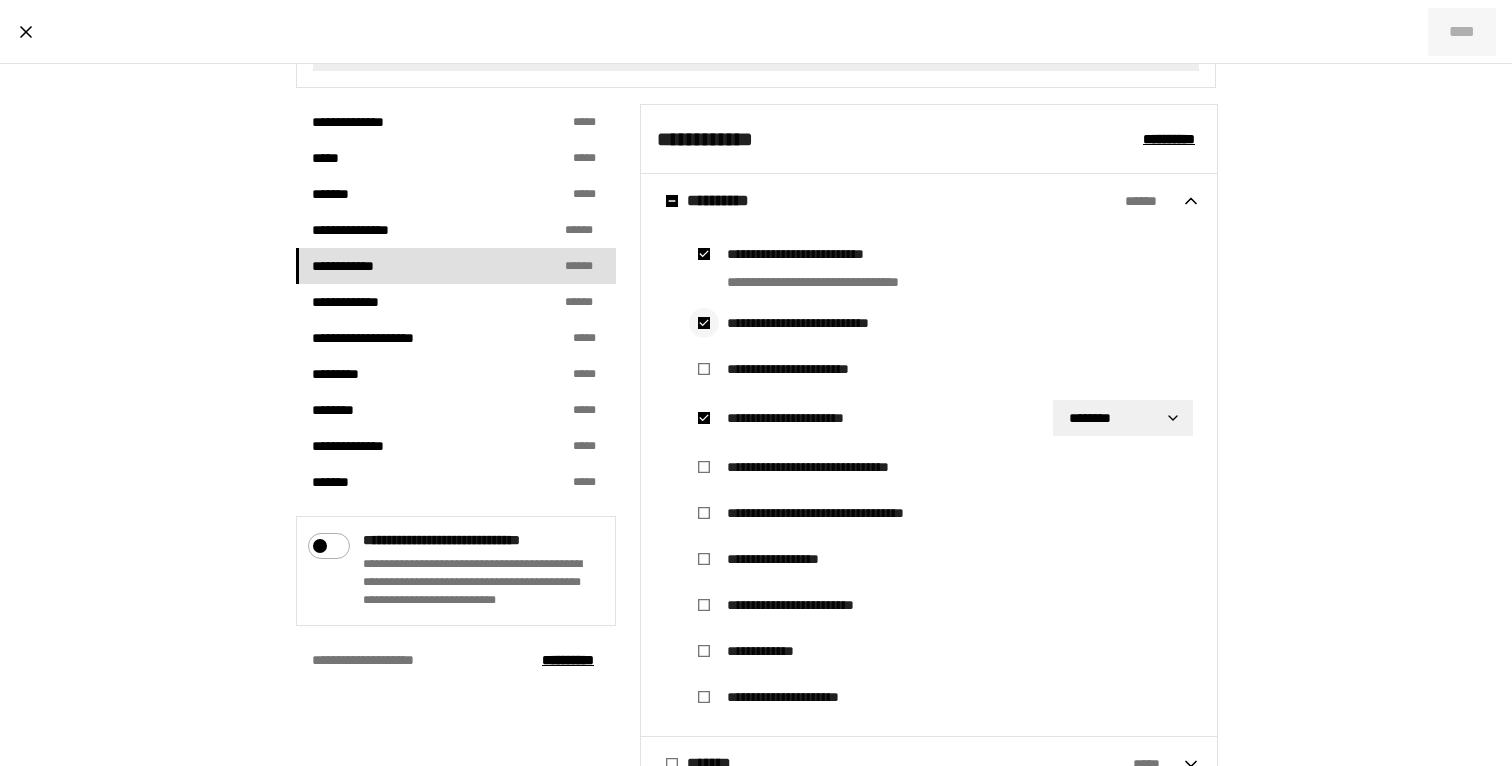 click at bounding box center (704, 323) 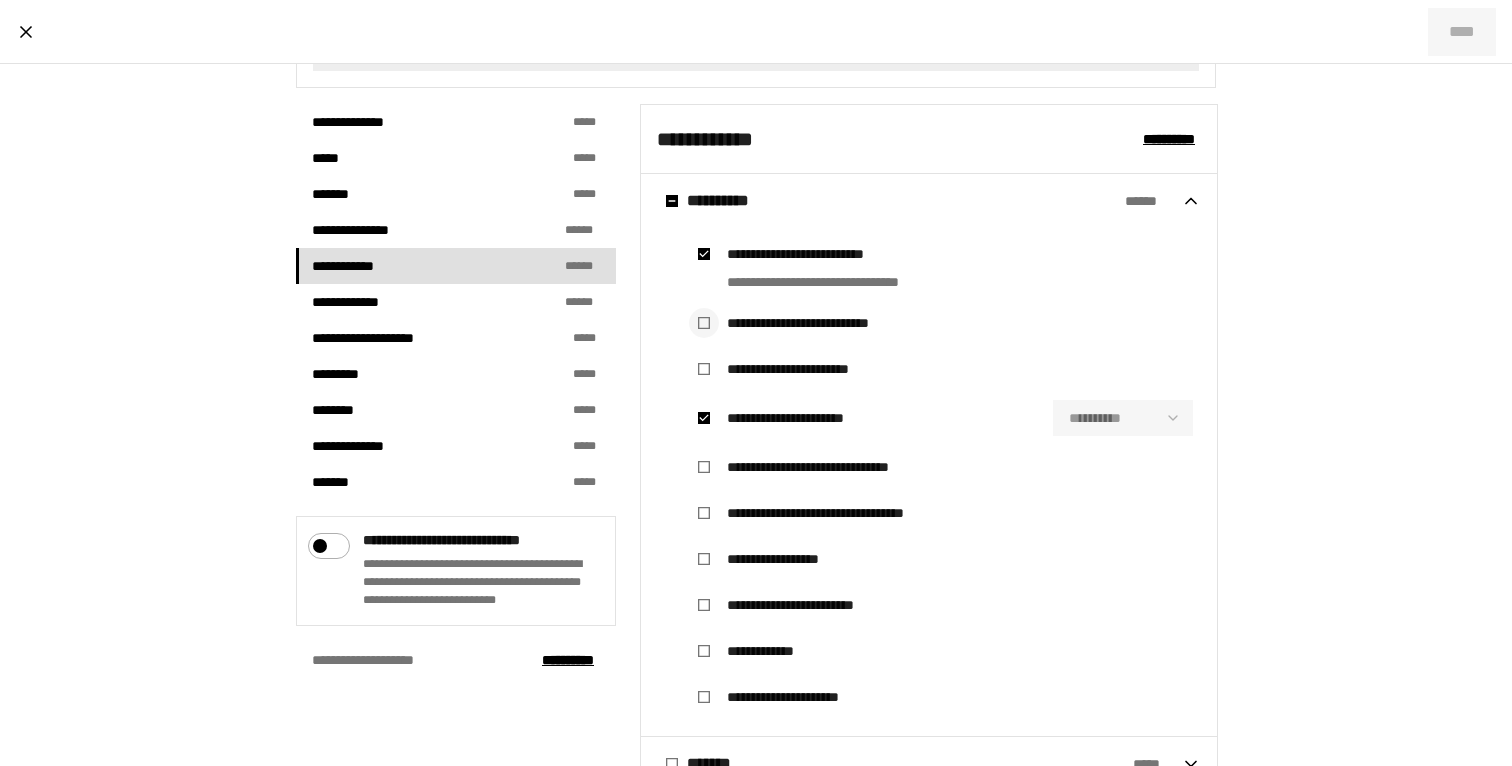 click at bounding box center [704, 323] 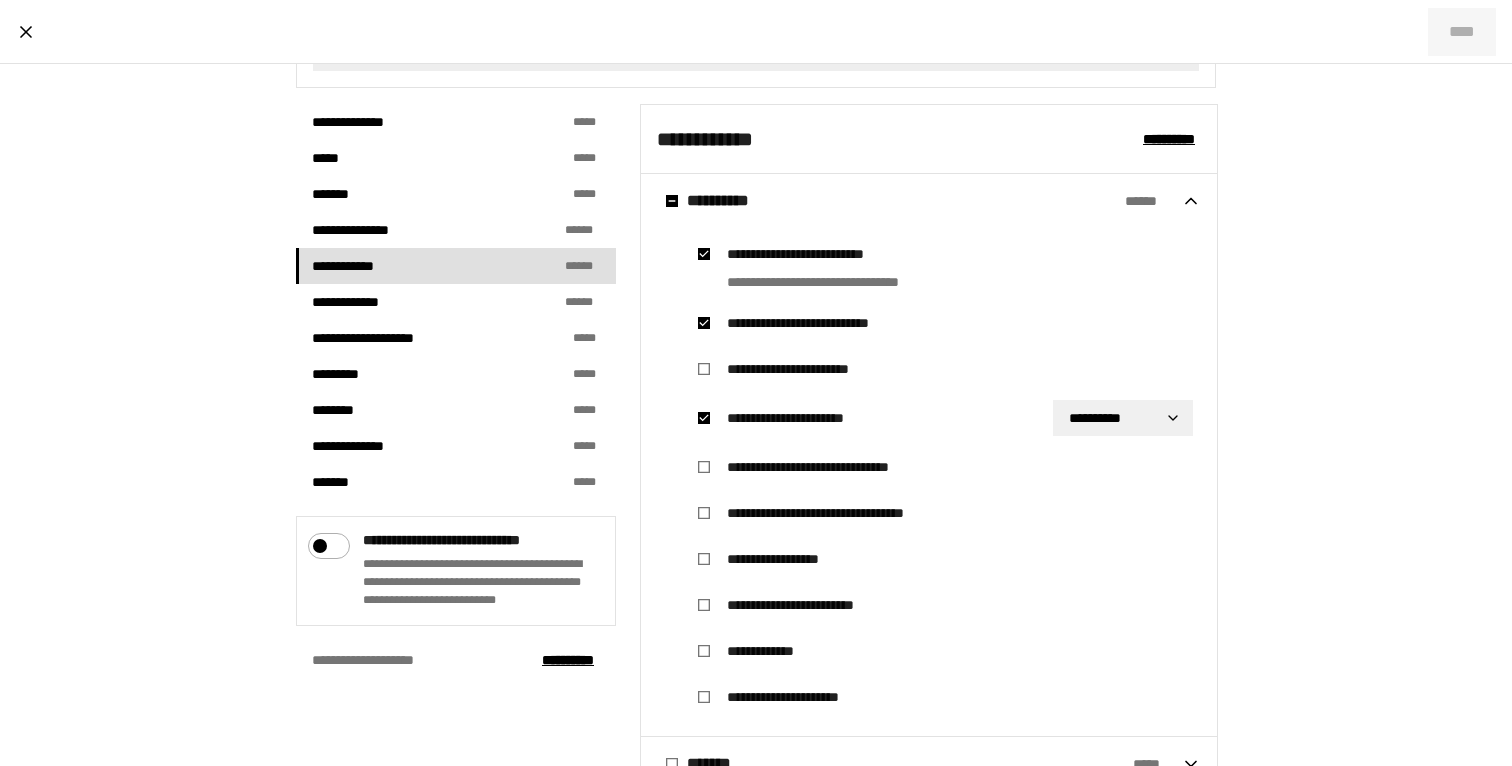 click on "**********" at bounding box center [803, 323] 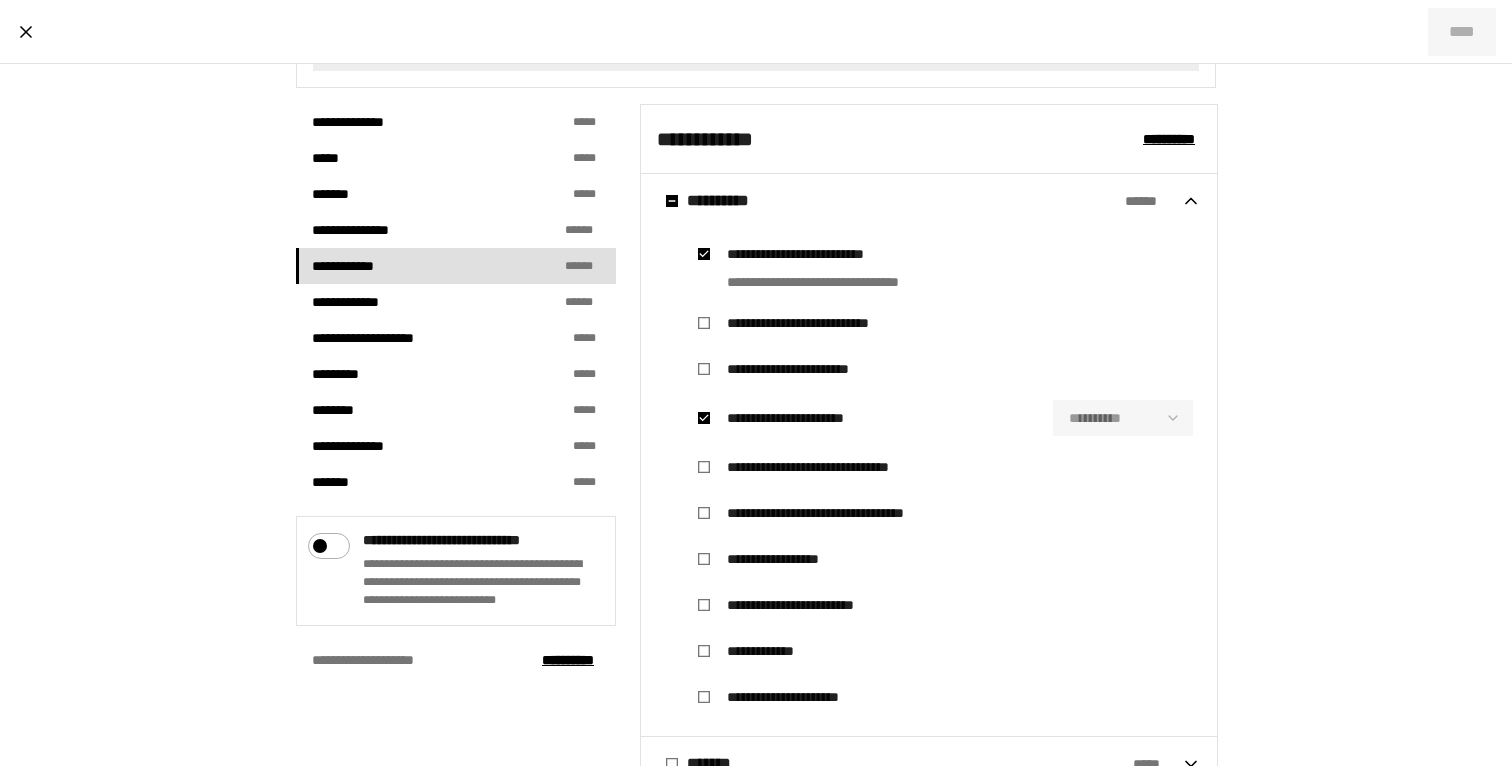 click on "**********" at bounding box center [818, 268] 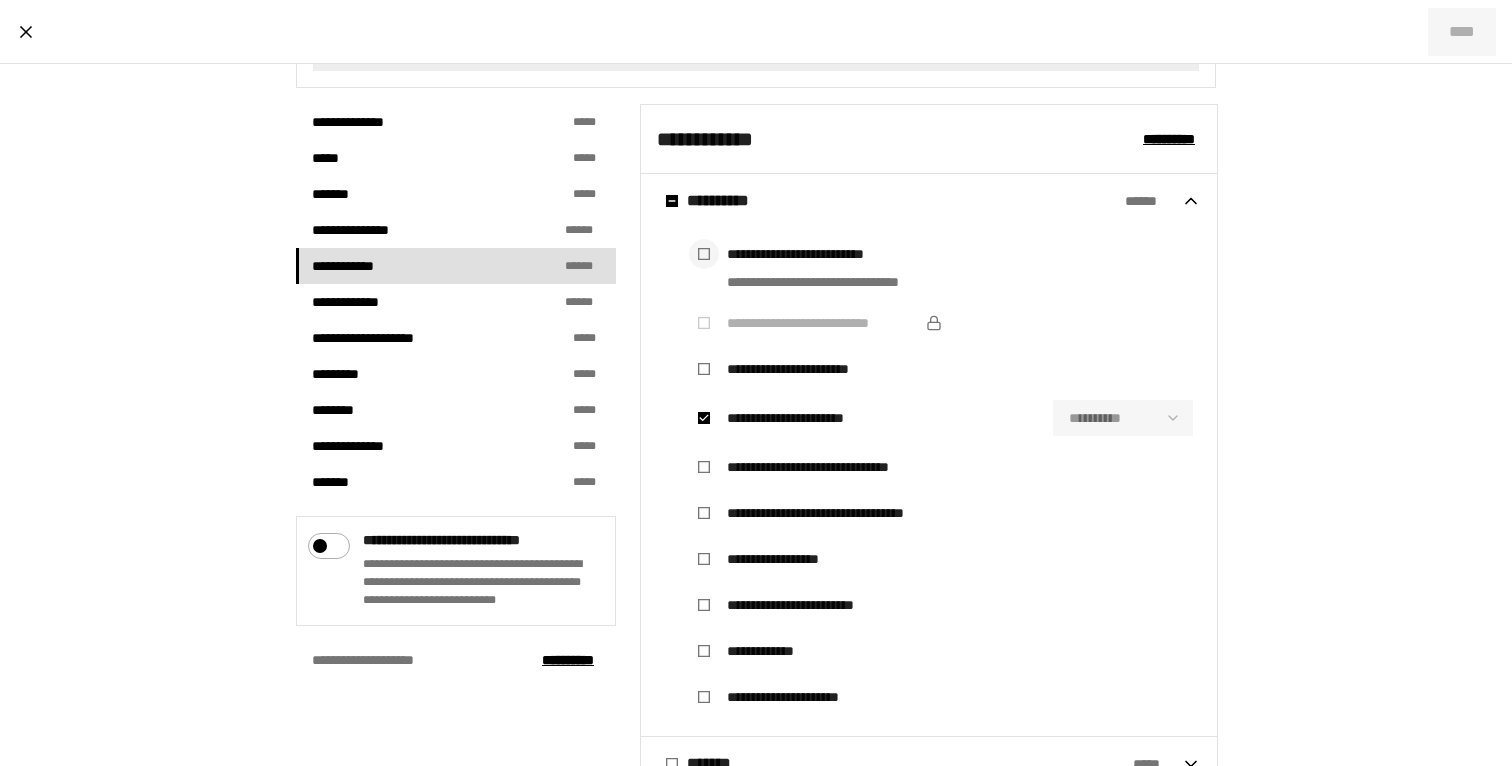 click at bounding box center (704, 254) 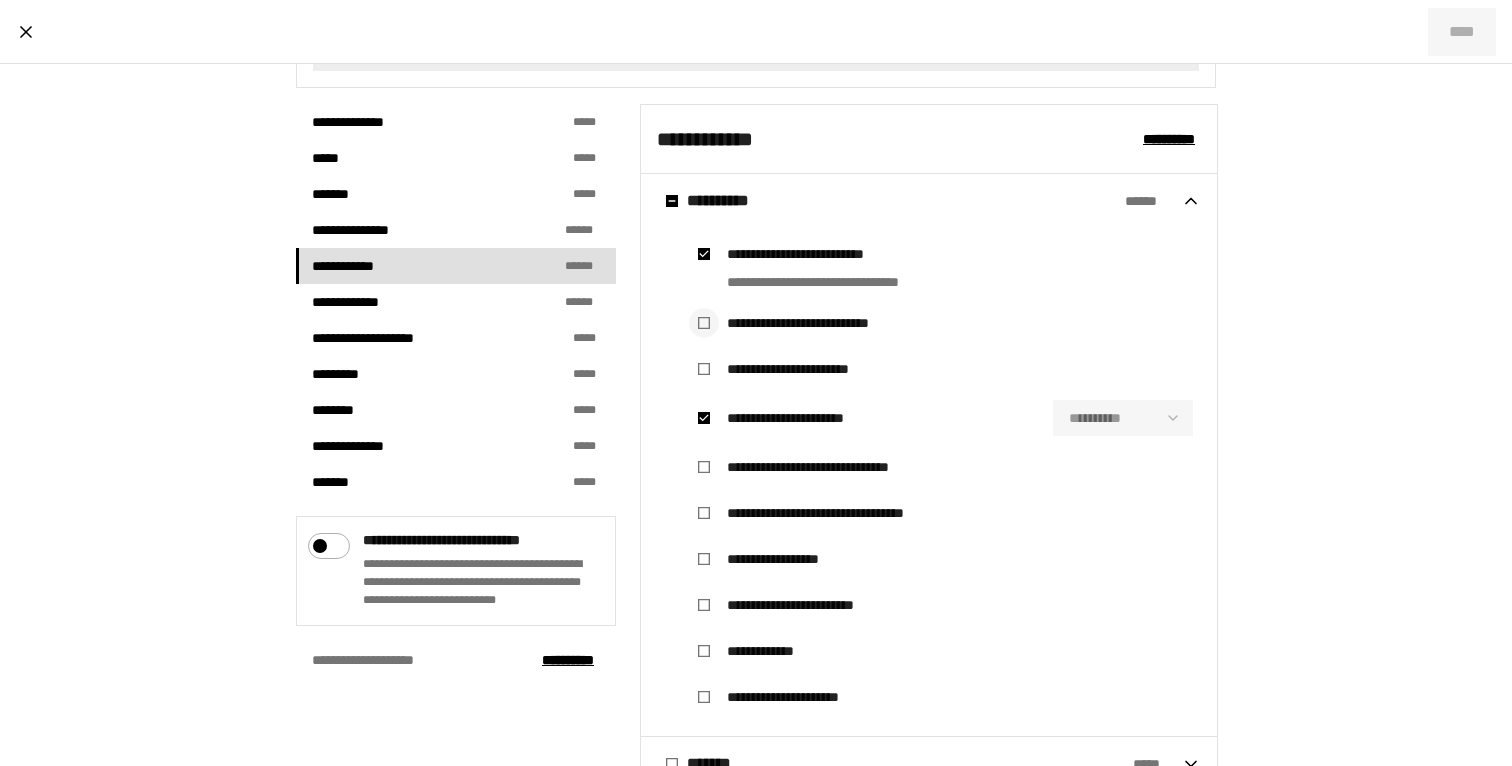 click at bounding box center (704, 323) 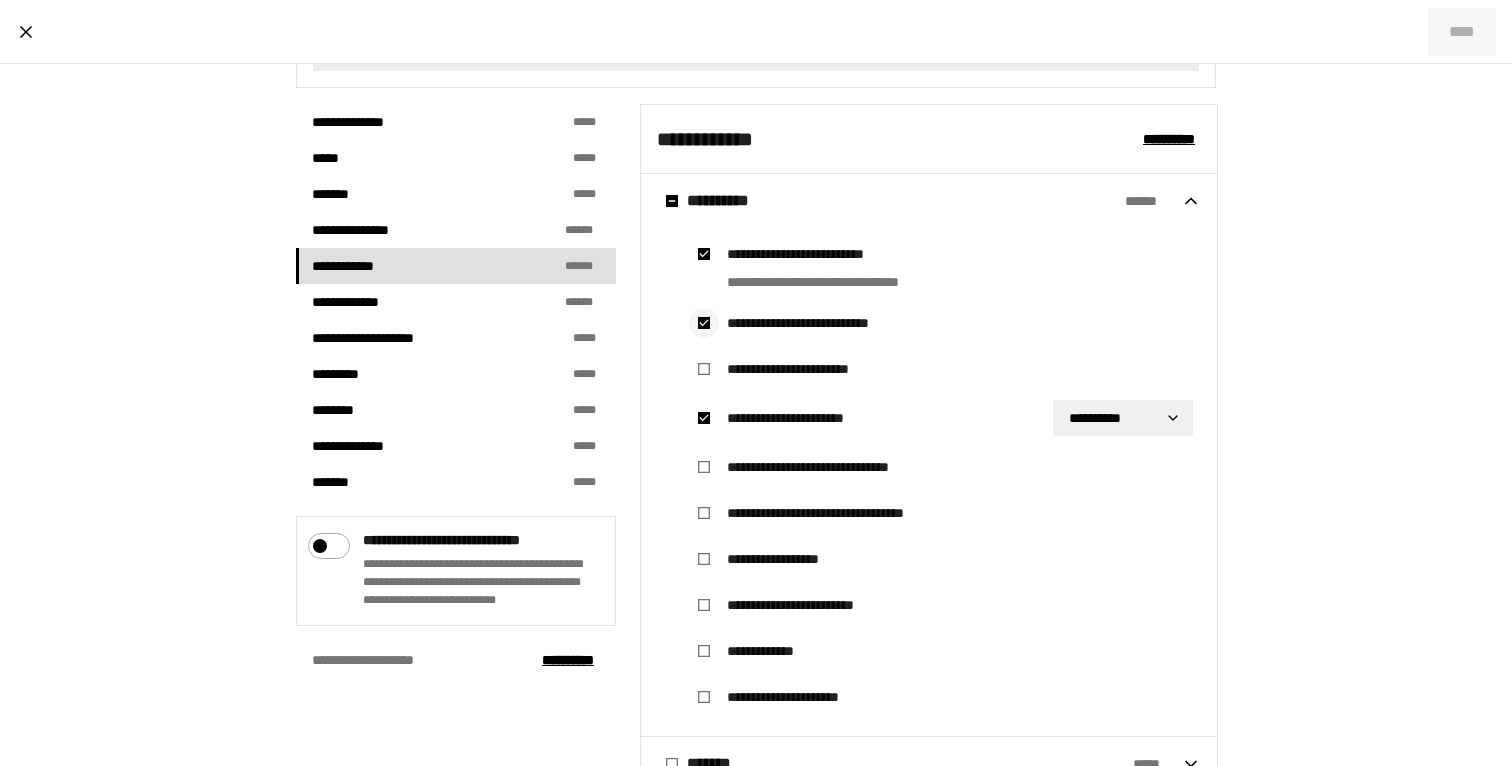 click at bounding box center (704, 323) 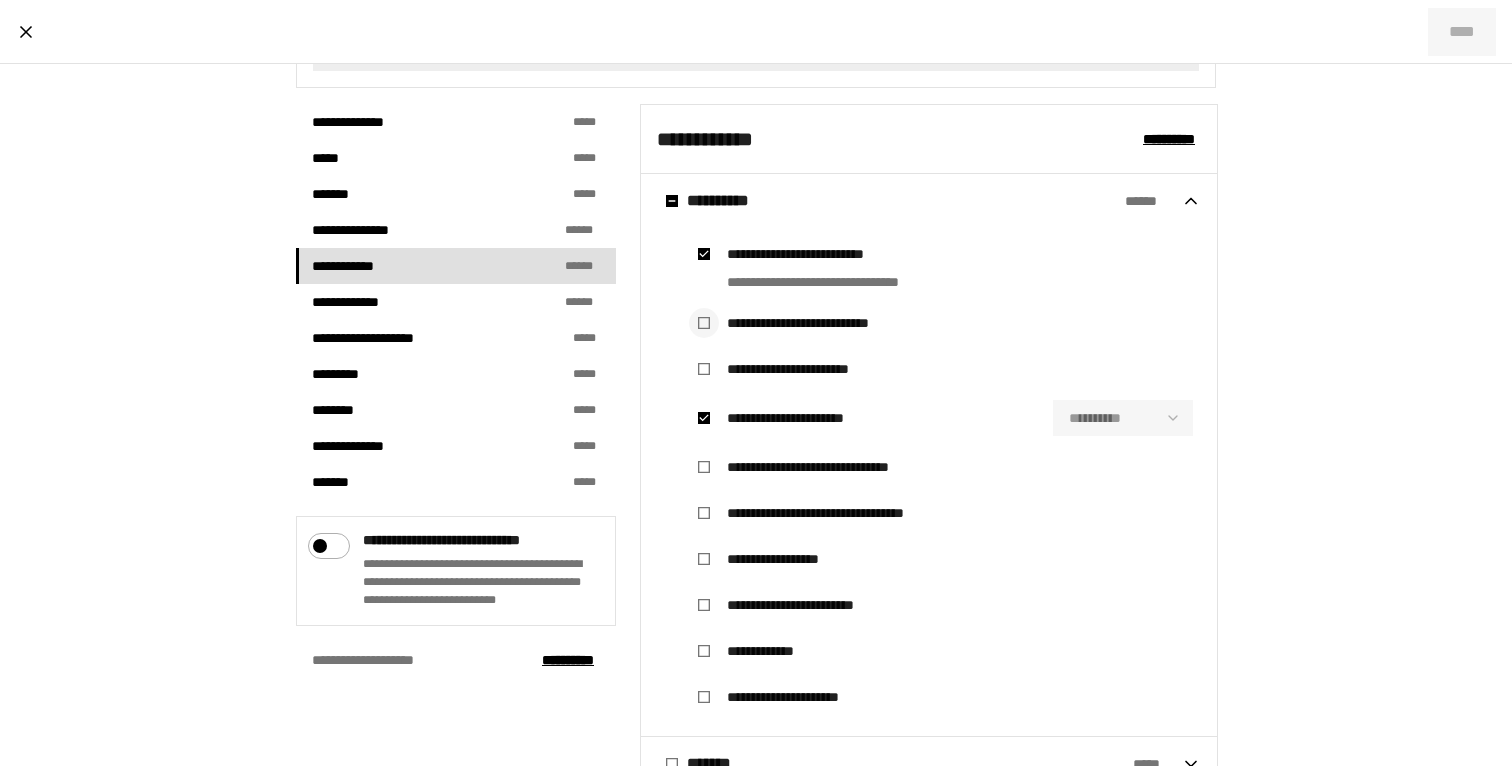 click at bounding box center (704, 323) 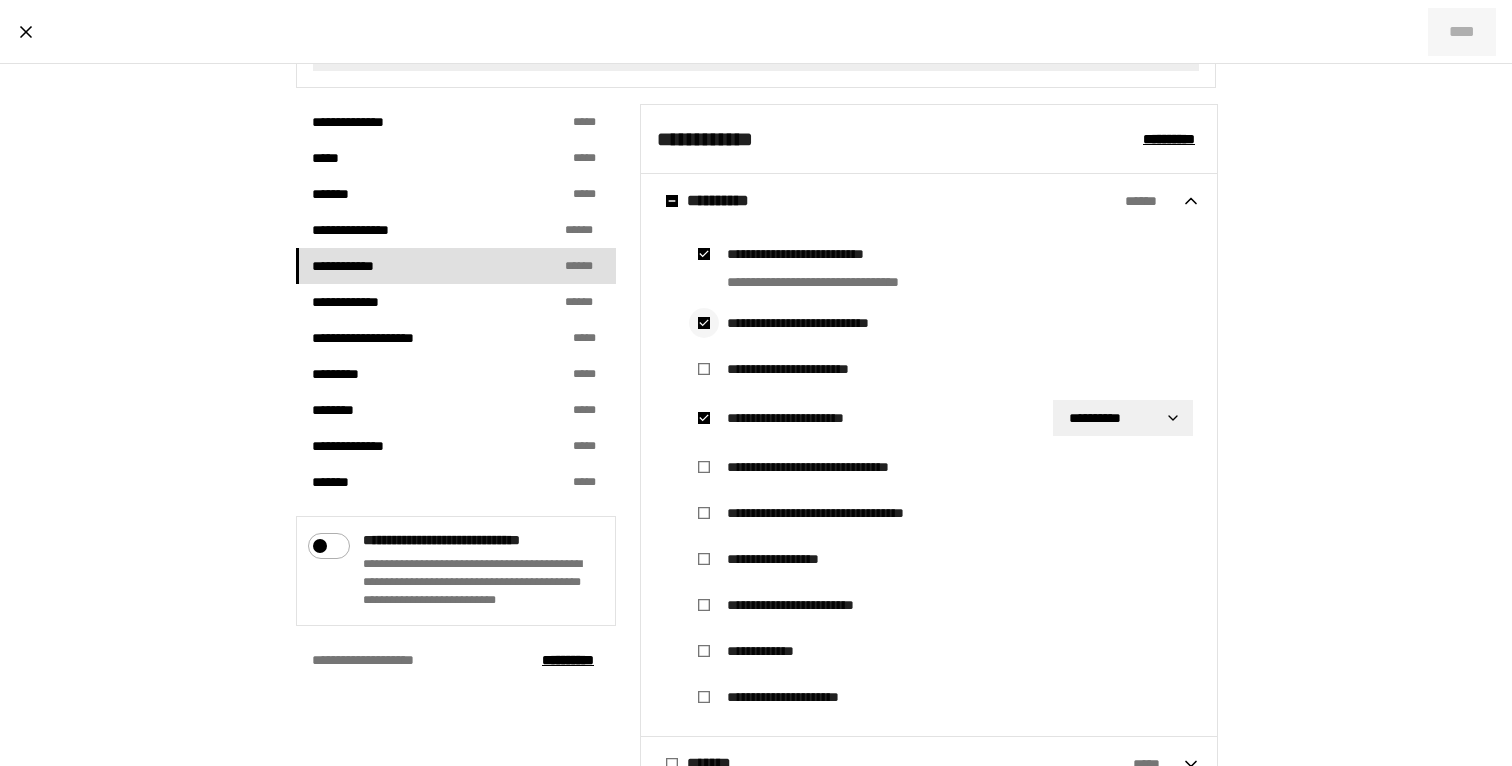 click at bounding box center [704, 323] 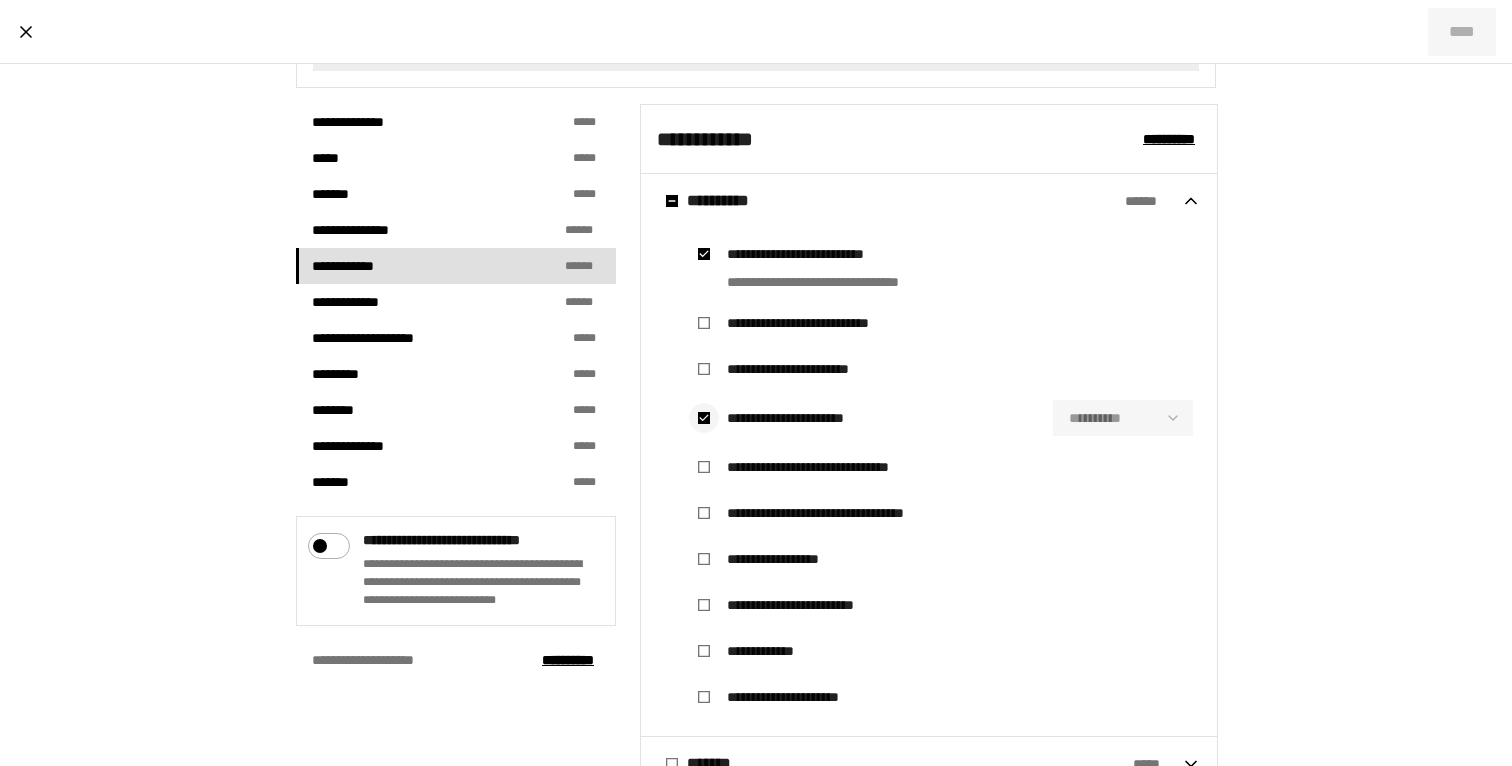 click at bounding box center [704, 418] 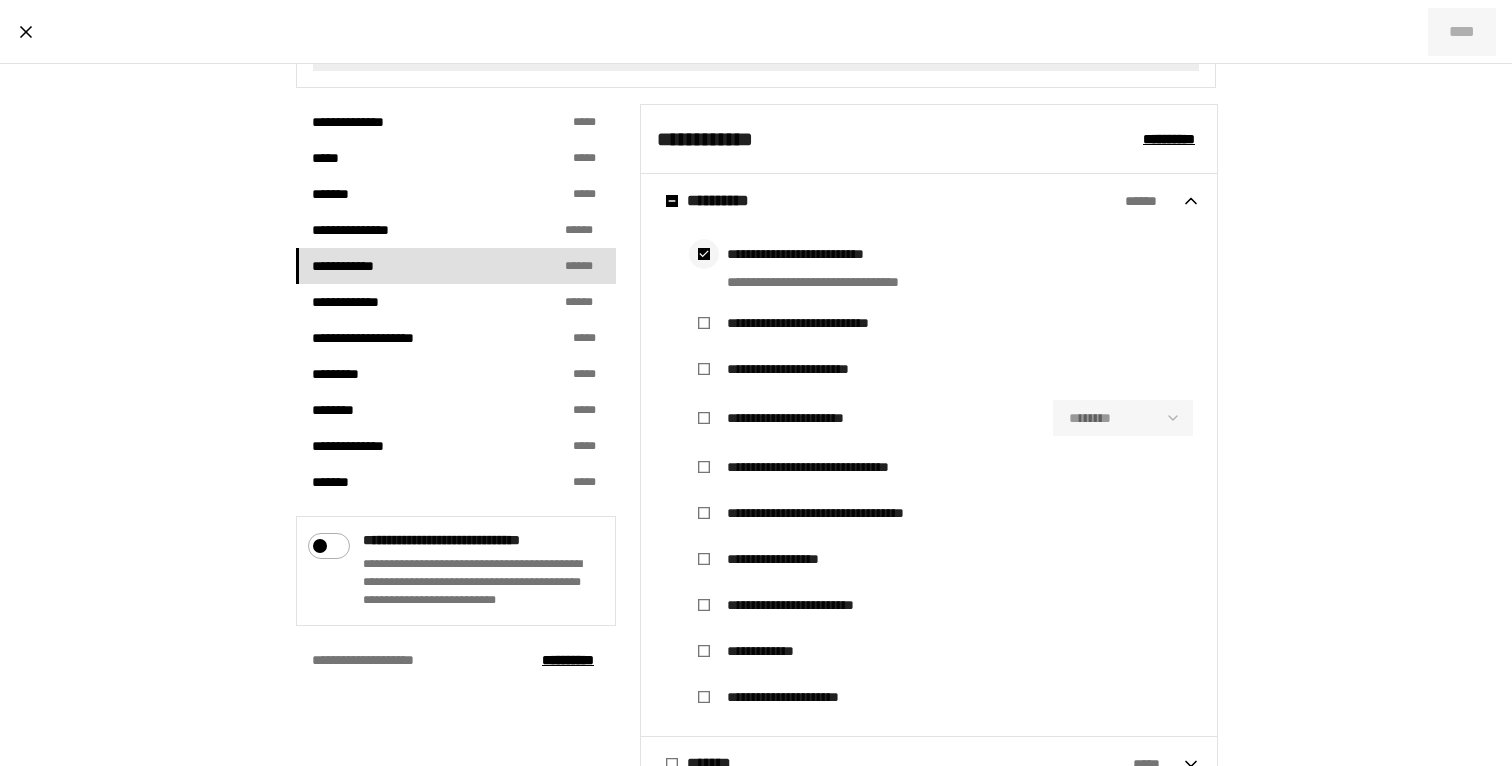 click at bounding box center (704, 254) 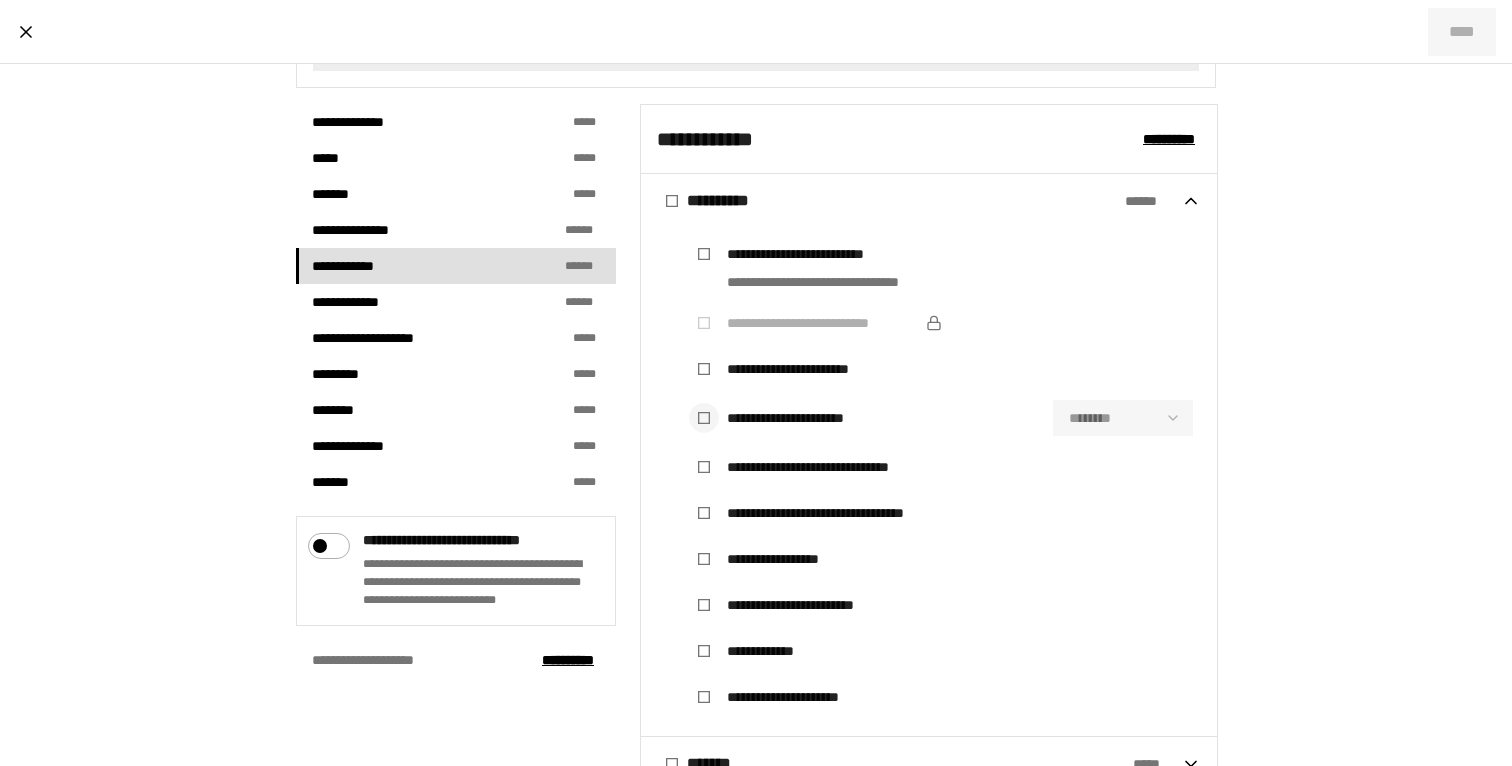 click at bounding box center [704, 418] 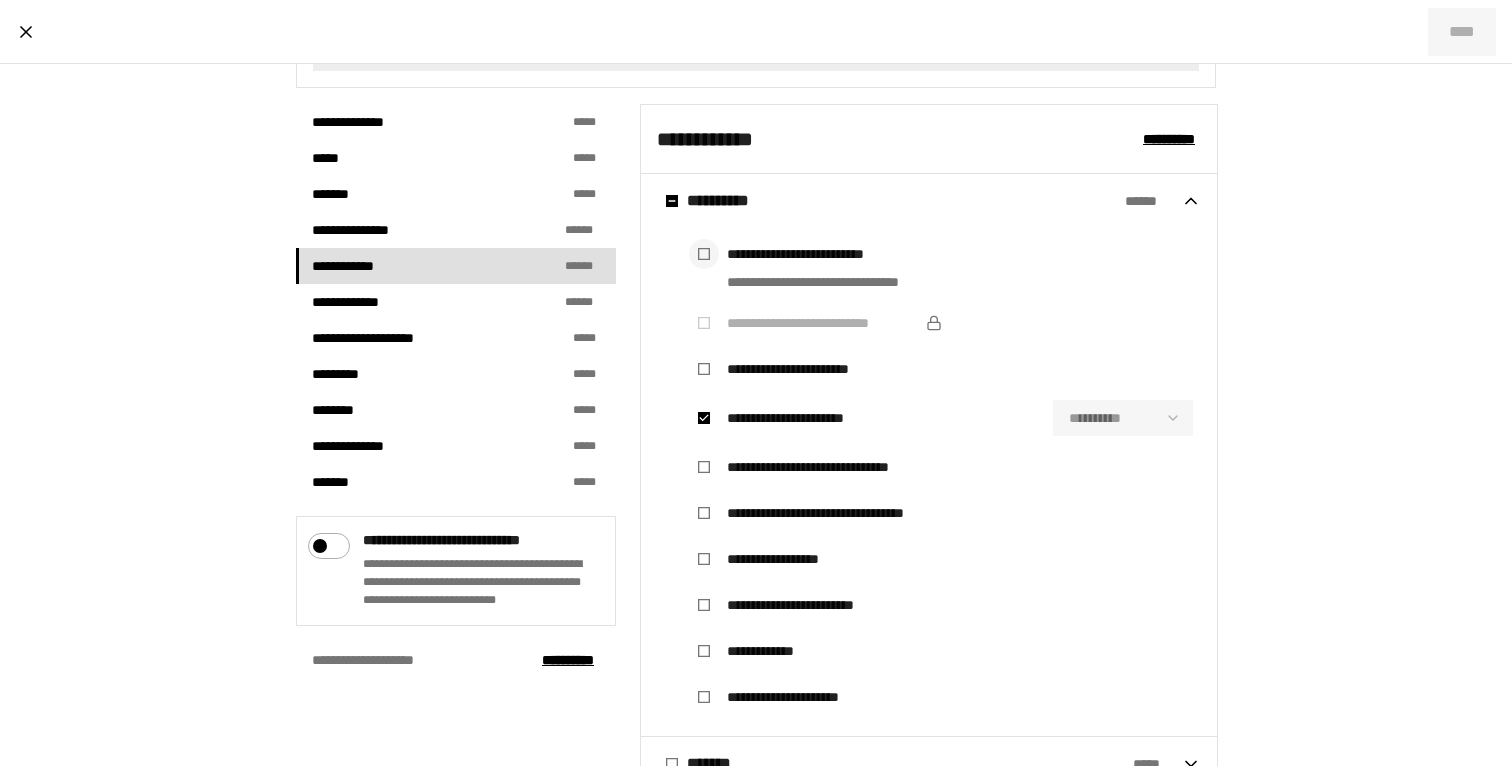 click at bounding box center (704, 254) 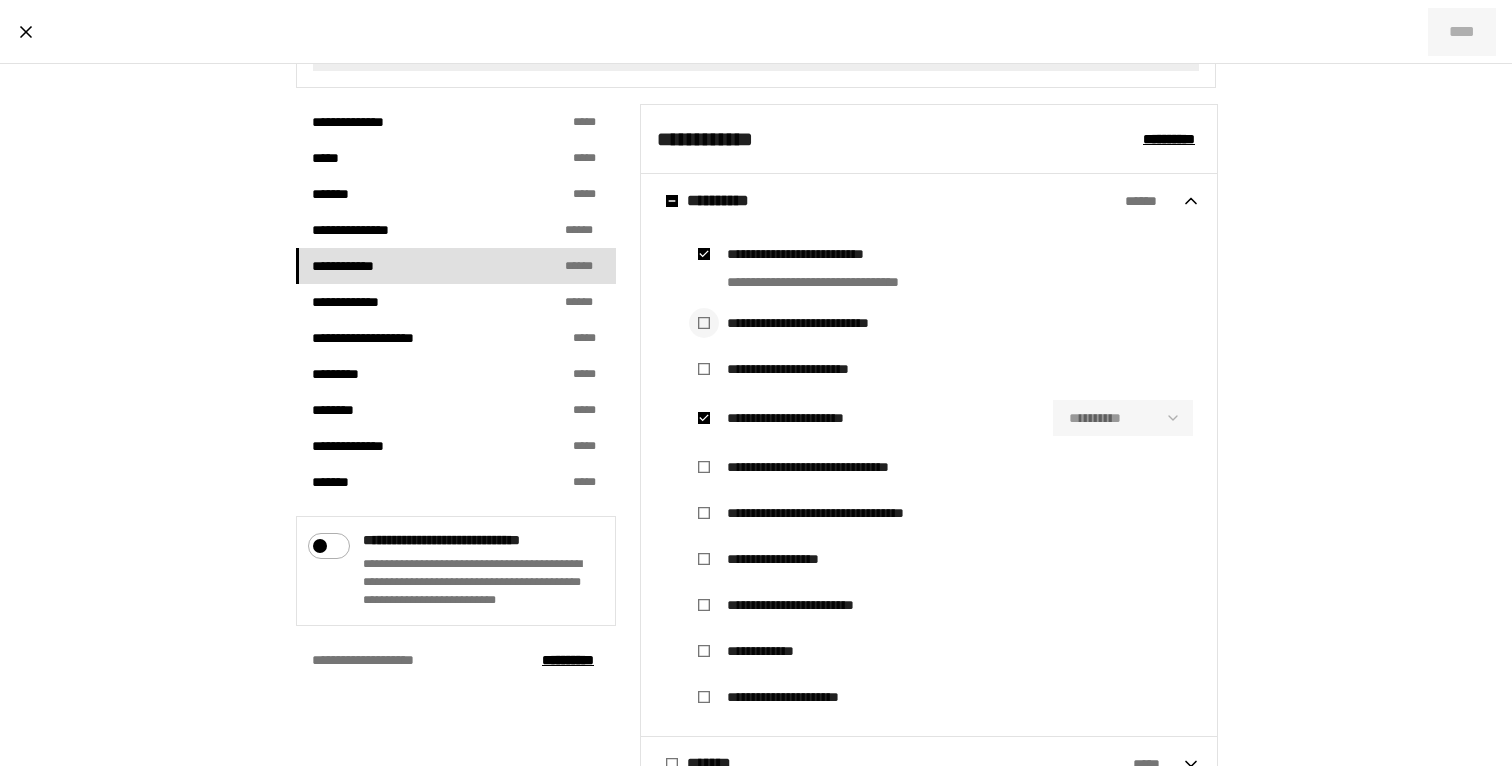click at bounding box center (704, 323) 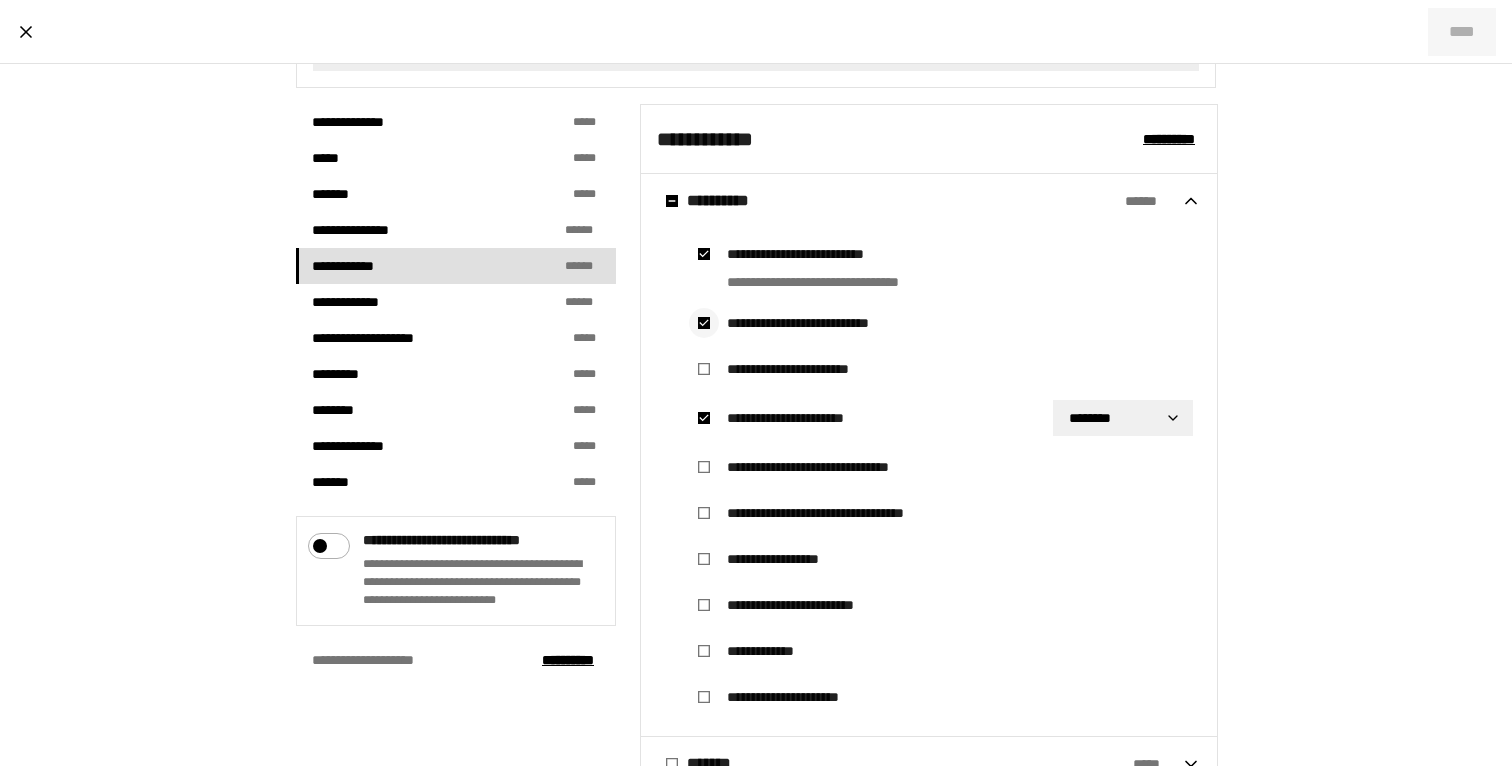 click at bounding box center (704, 323) 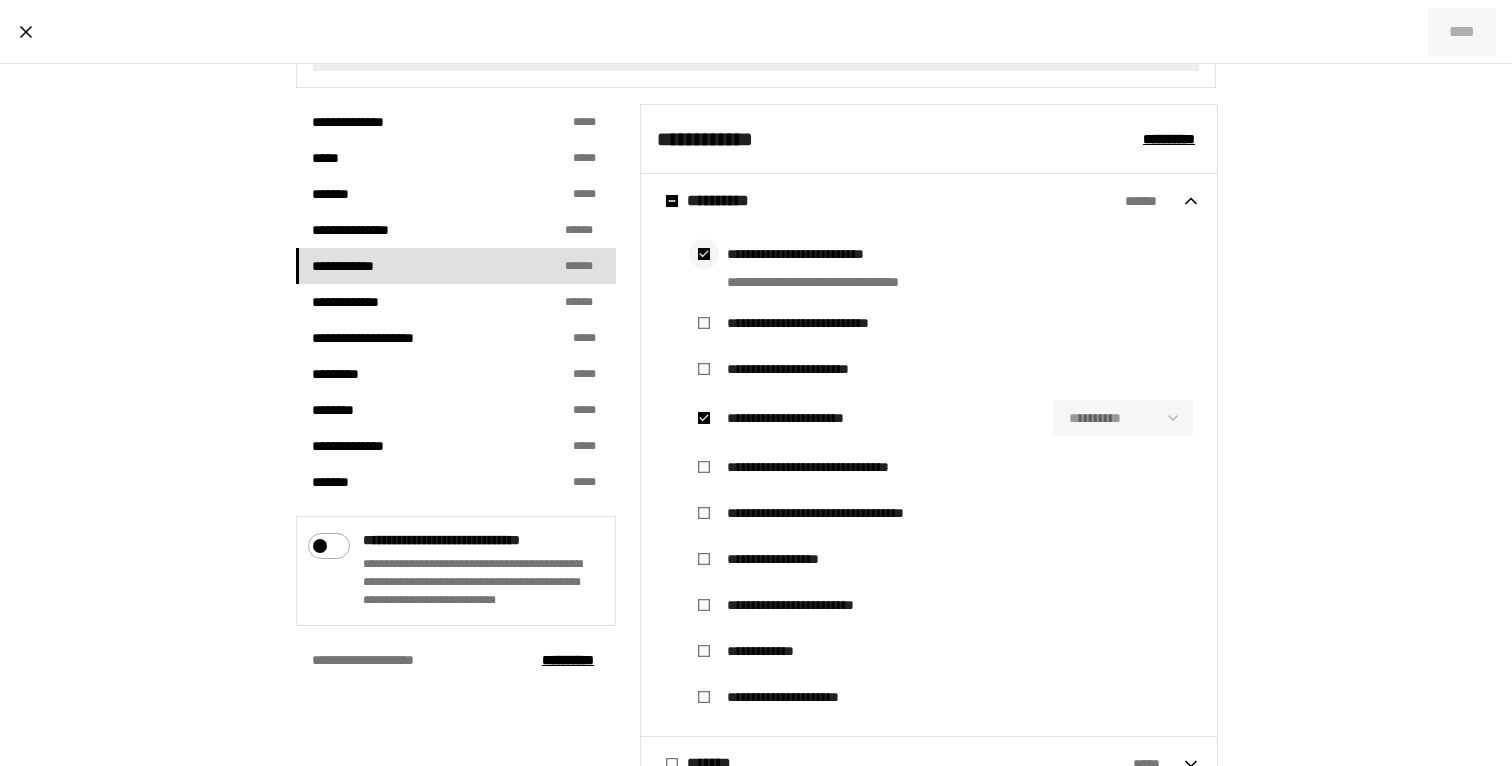 click at bounding box center (704, 254) 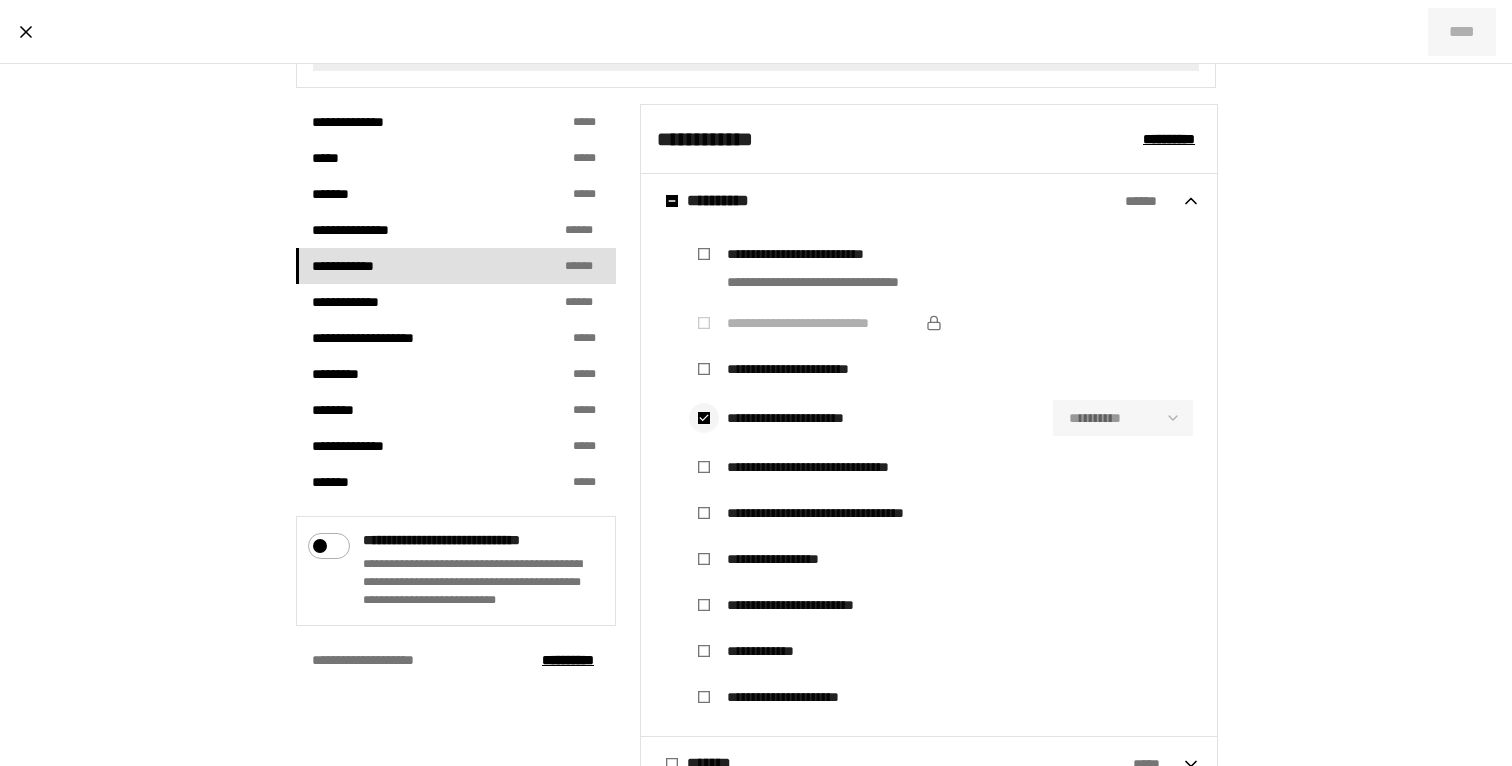 click at bounding box center [704, 418] 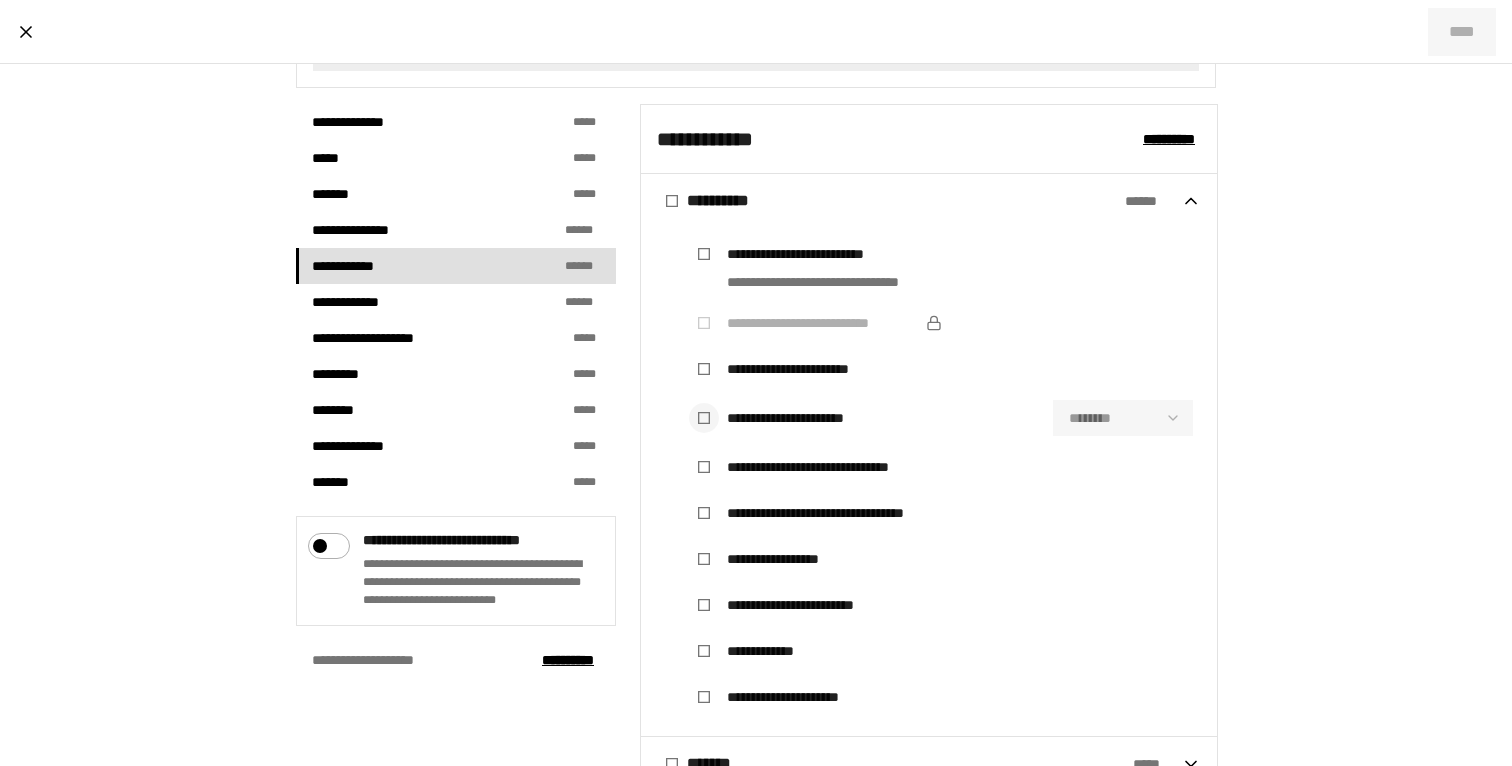 click at bounding box center [704, 418] 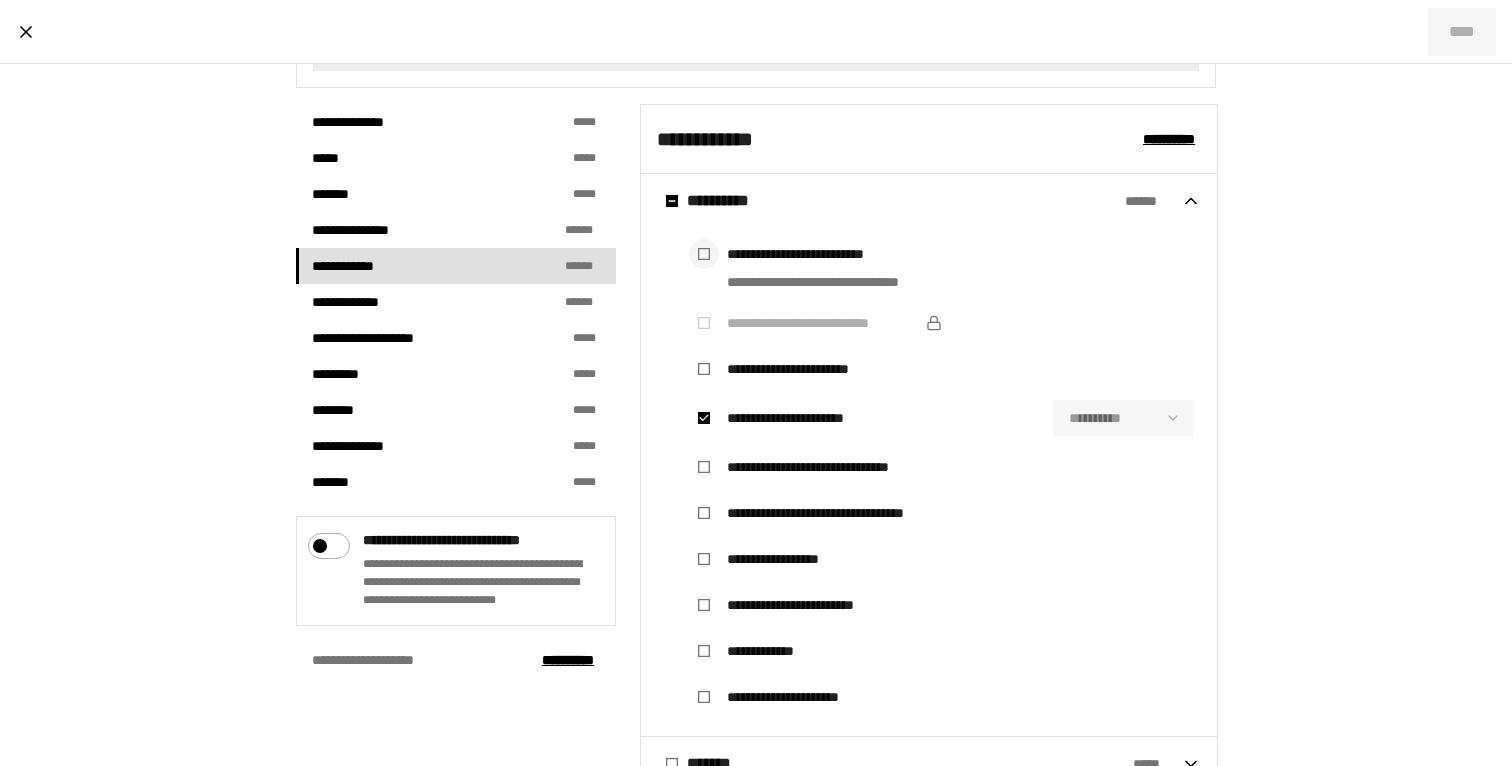 click at bounding box center (704, 254) 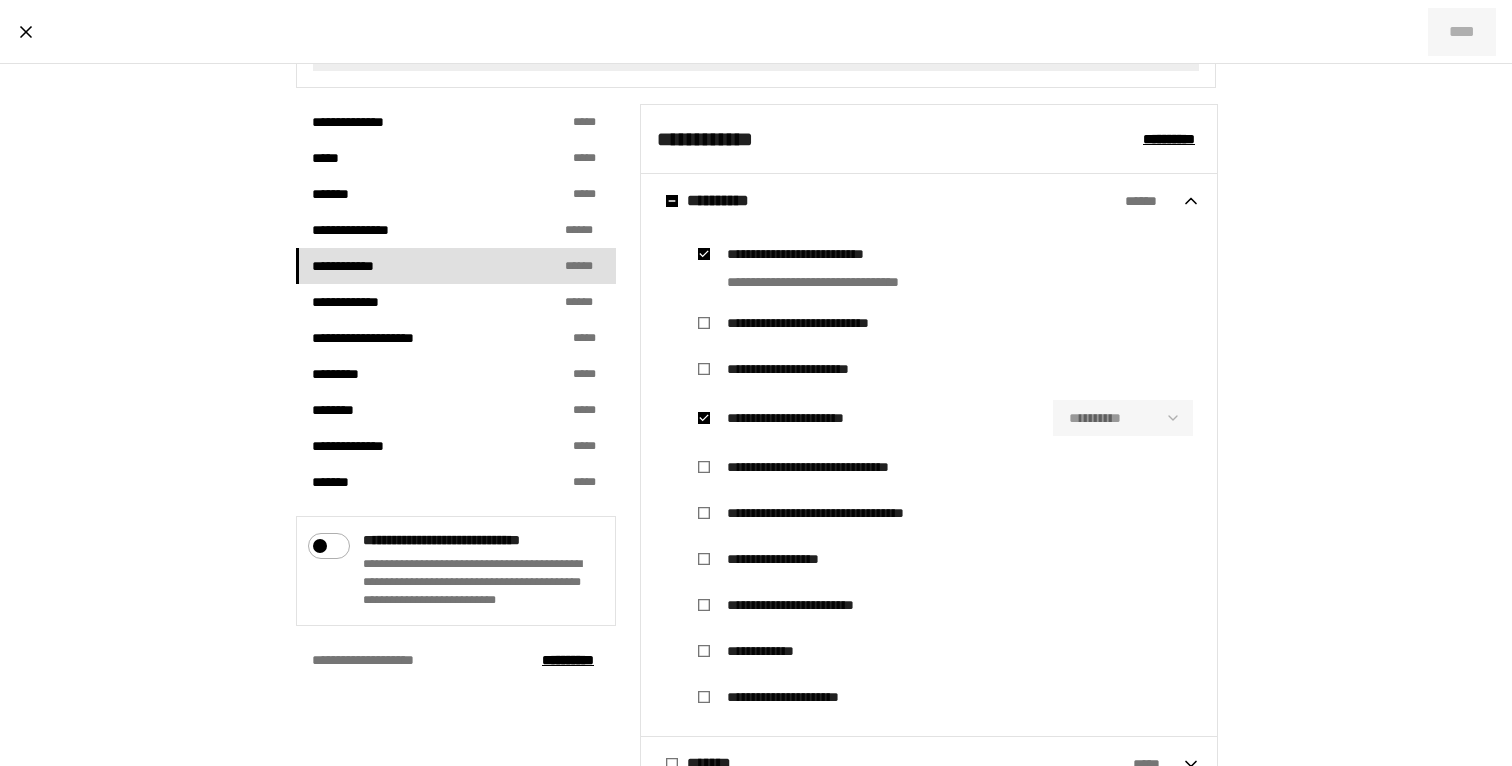 click on "**********" at bounding box center (941, 323) 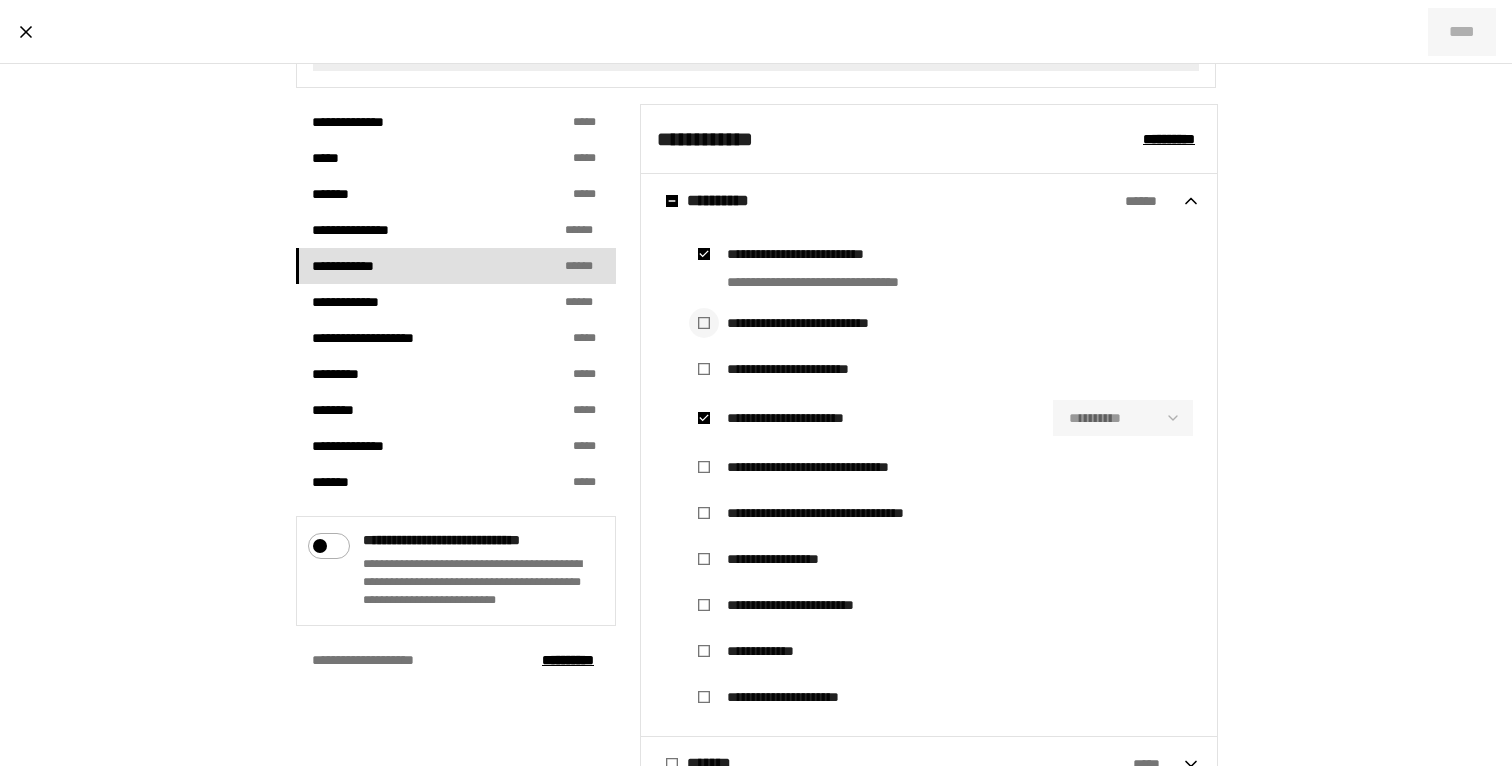 click at bounding box center [704, 323] 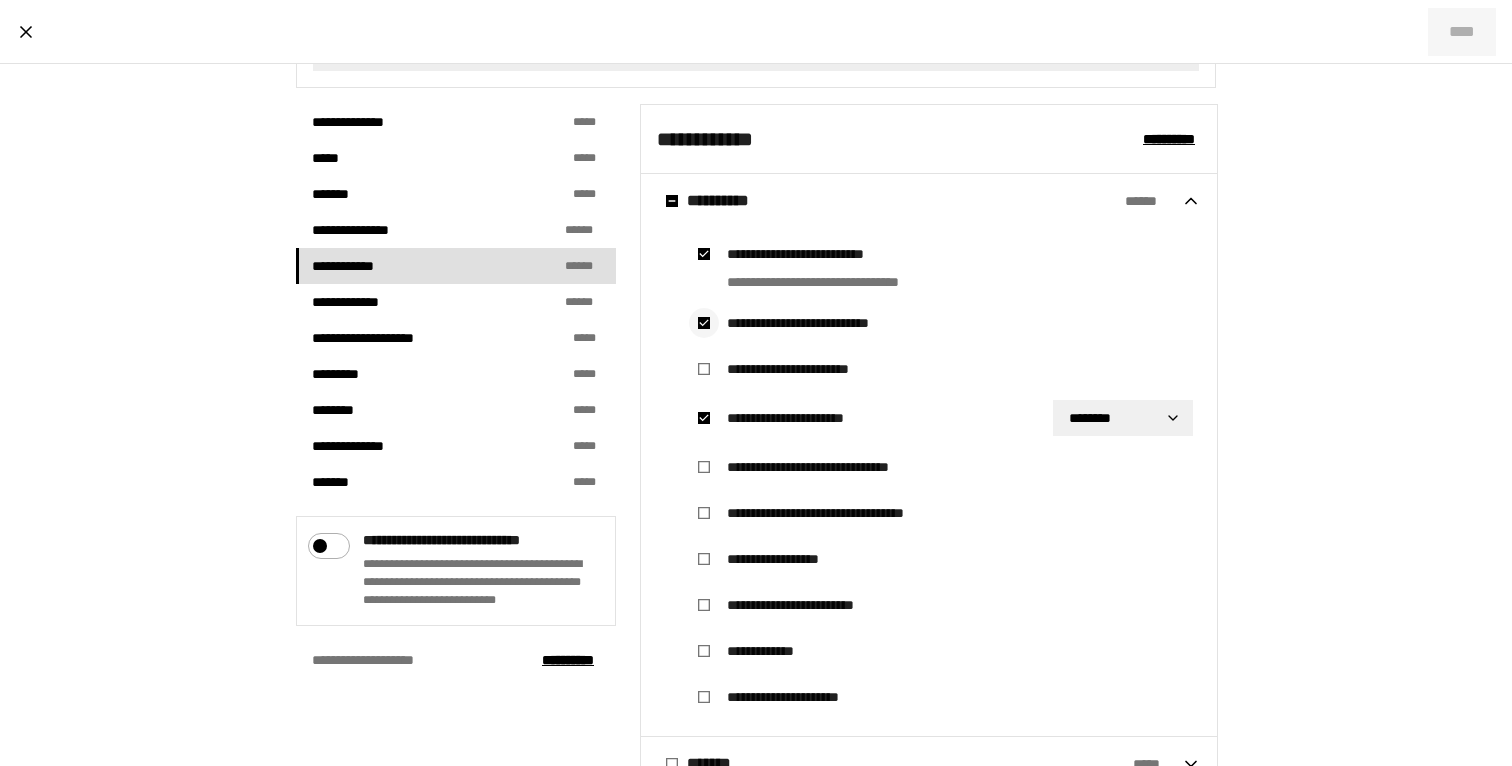 click at bounding box center [704, 323] 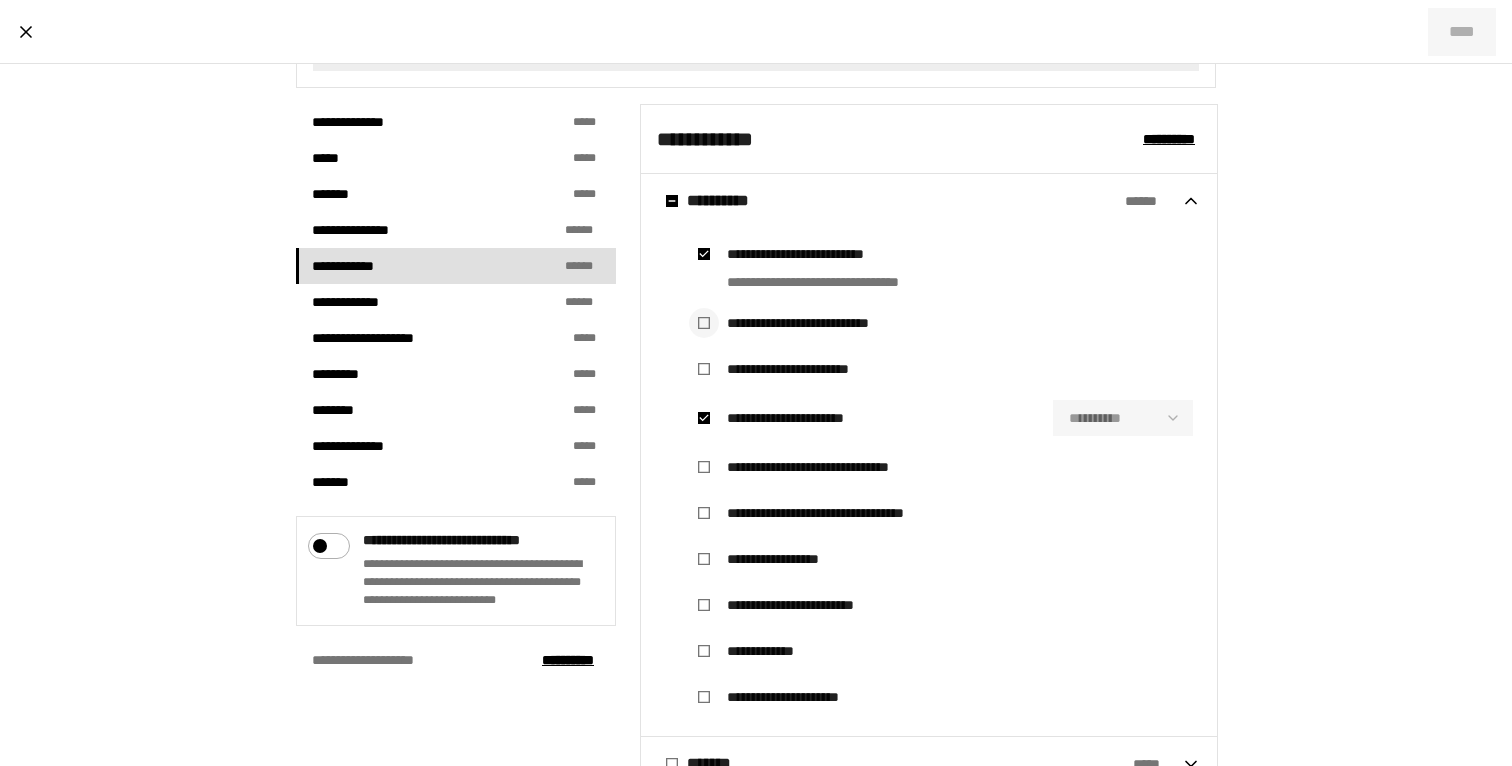 click at bounding box center [704, 323] 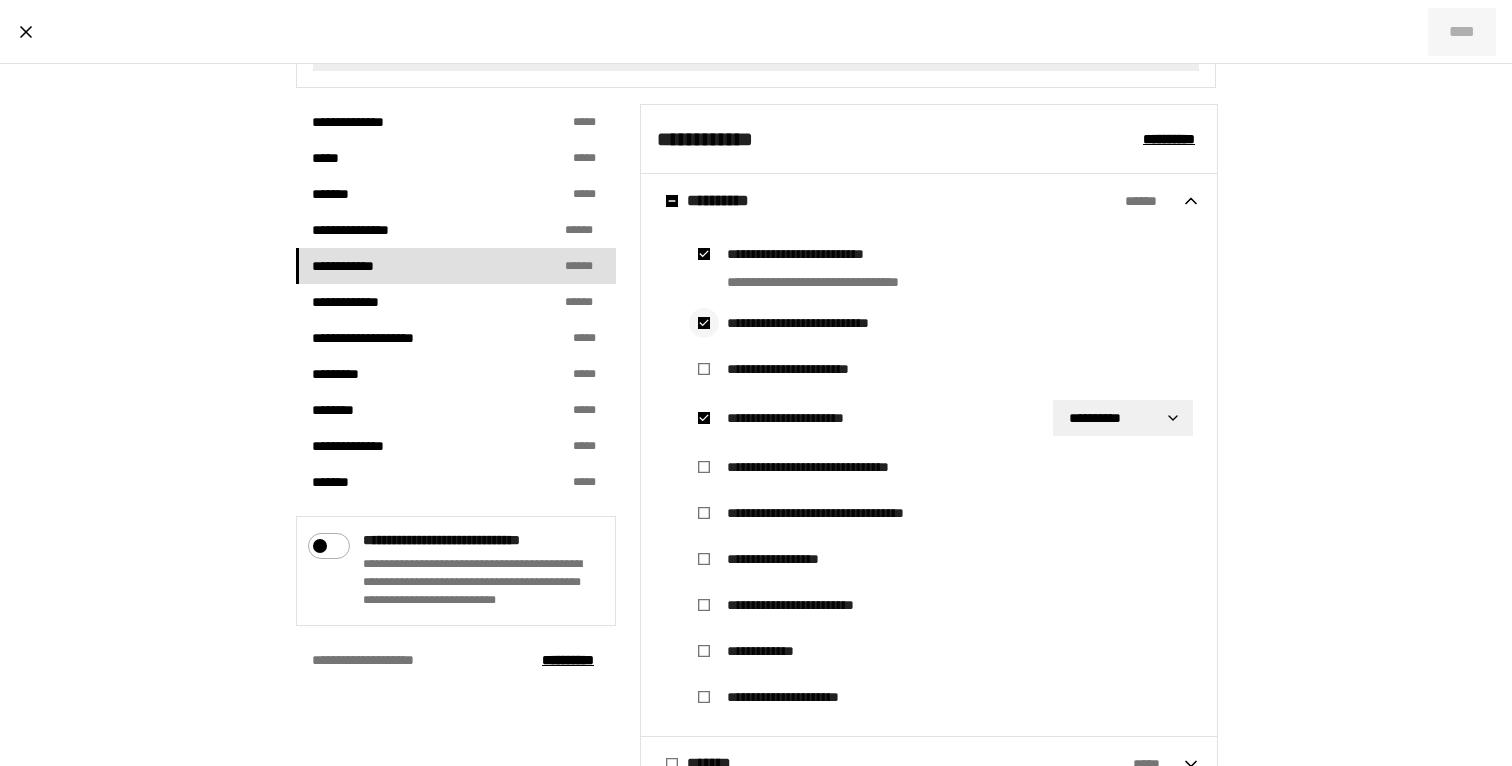 click at bounding box center [704, 323] 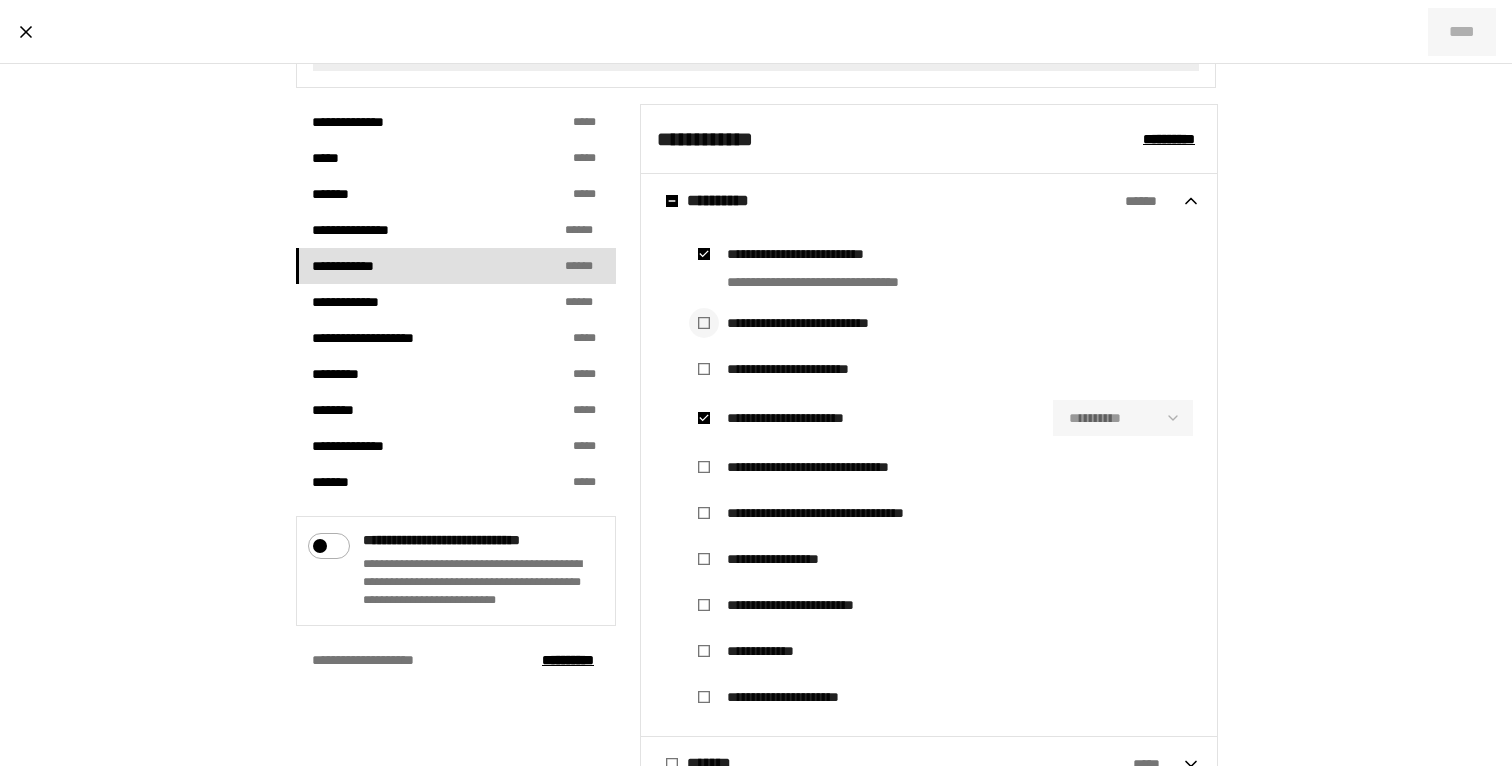 click at bounding box center (704, 323) 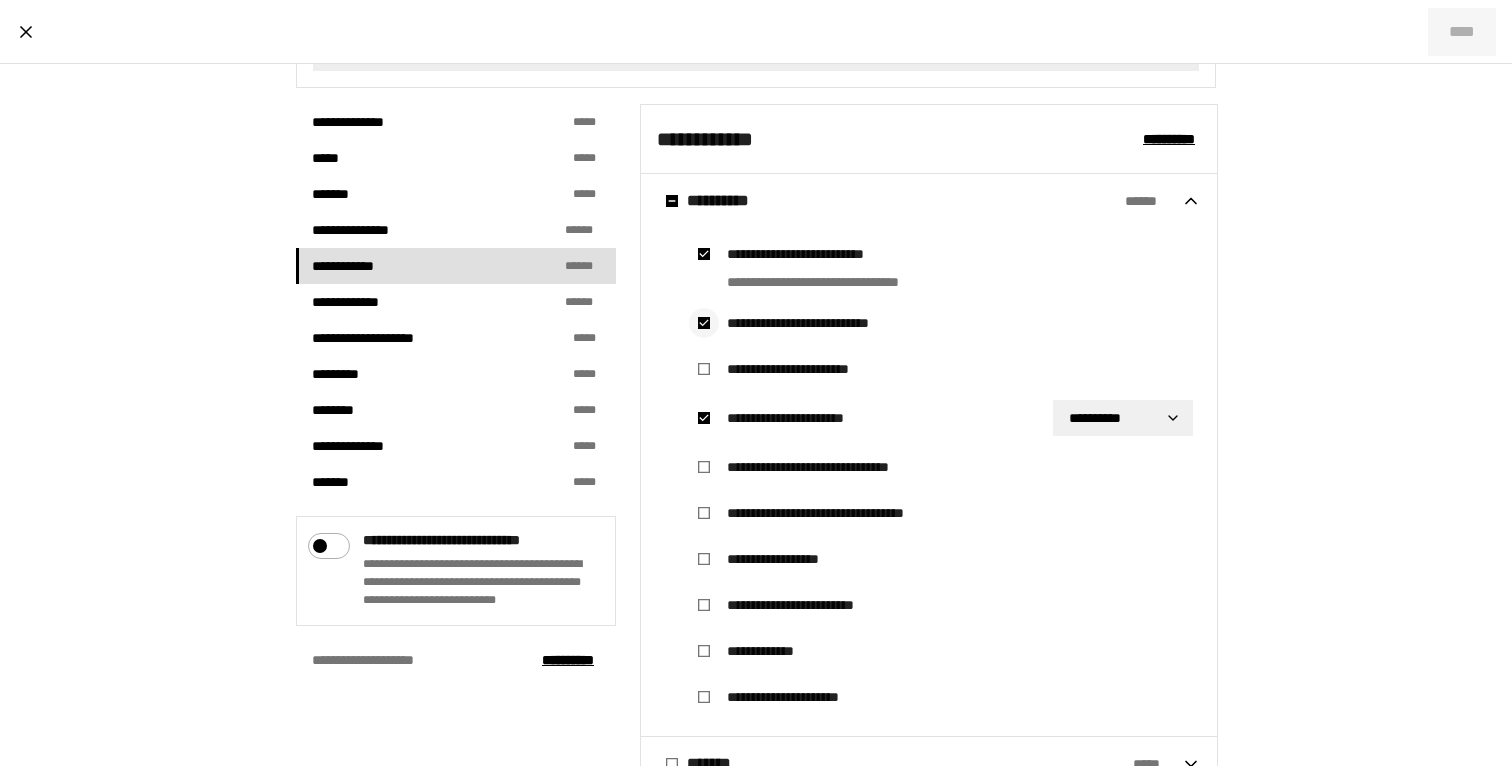 click at bounding box center [704, 323] 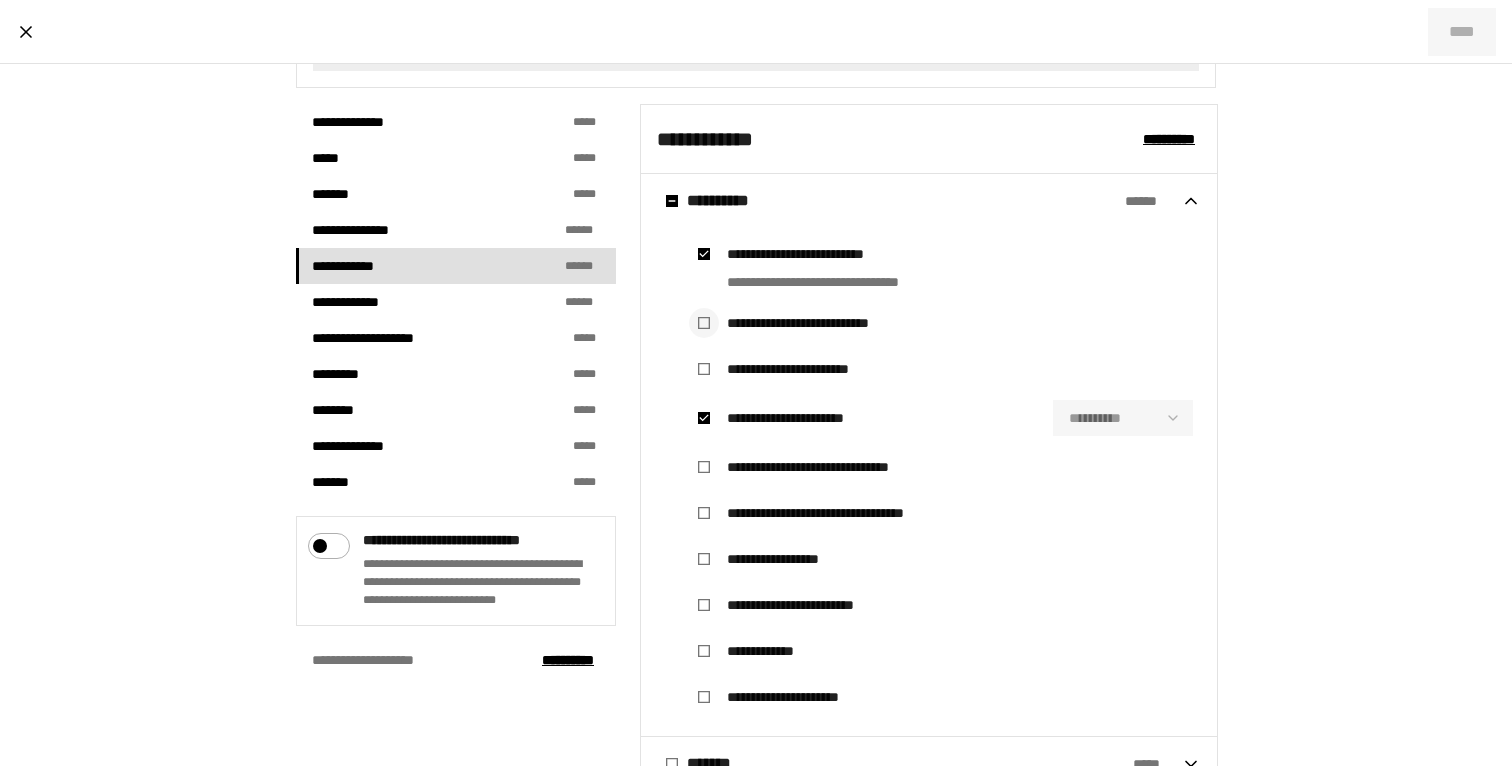 click at bounding box center [704, 323] 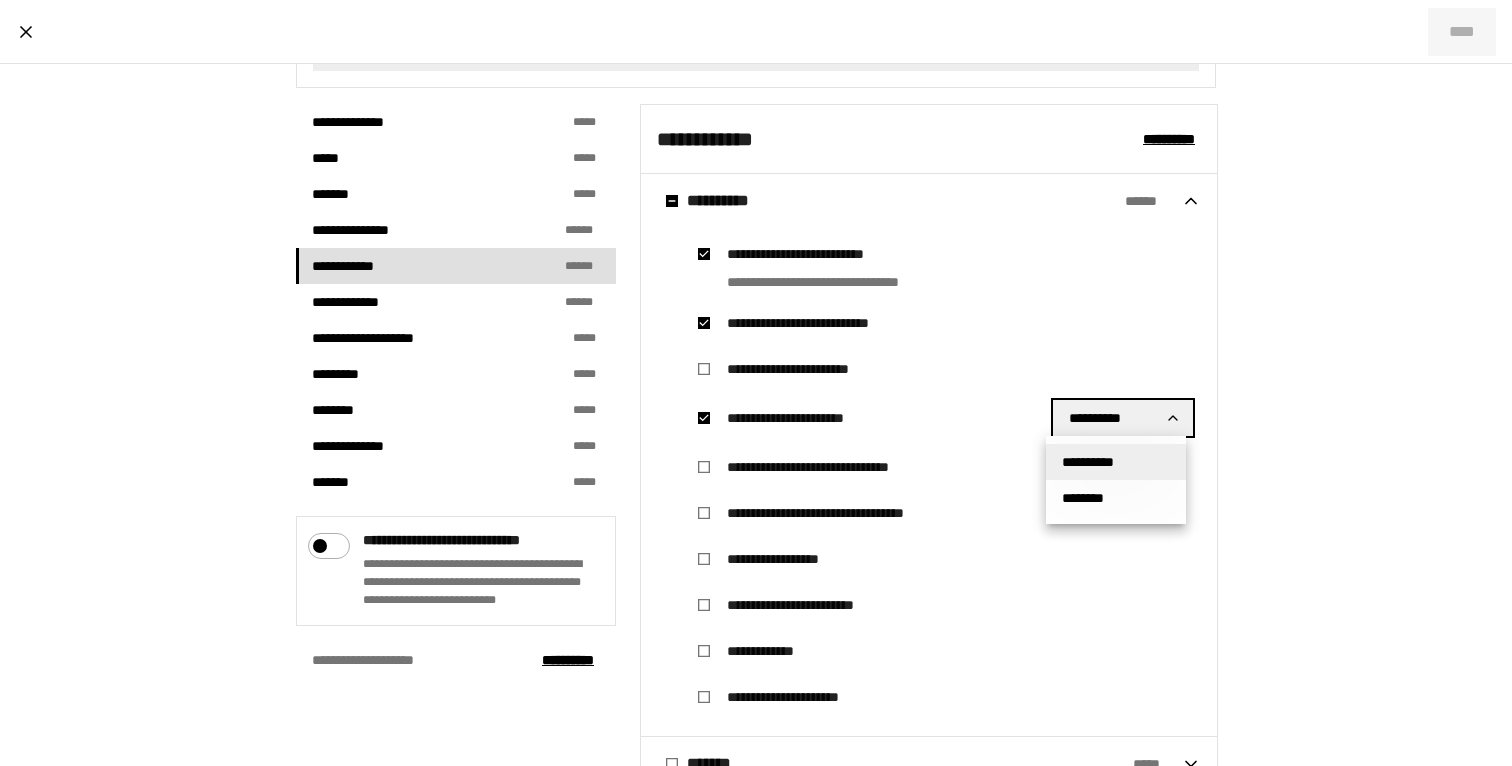 click on "**********" at bounding box center (756, 383) 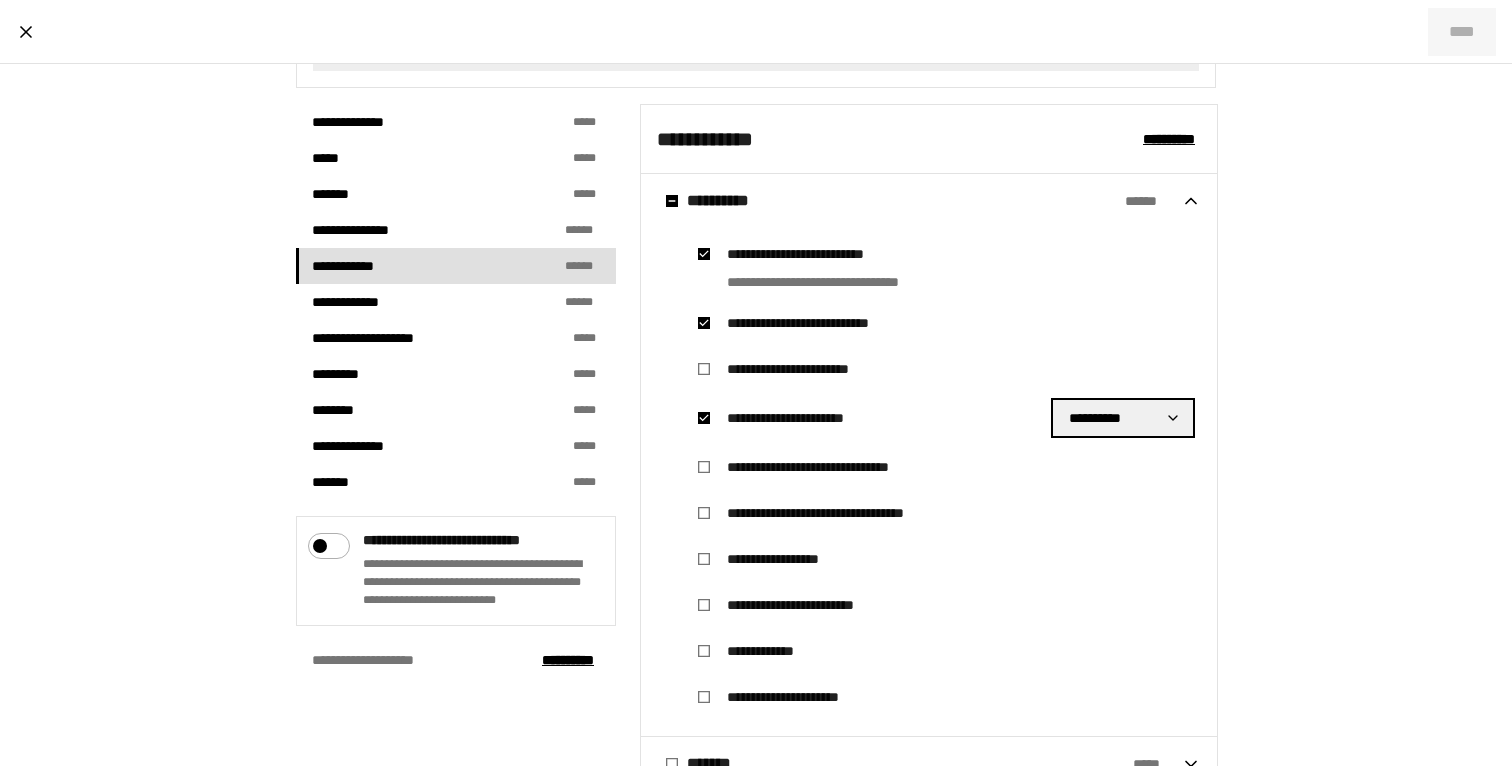 click on "**********" at bounding box center [929, 482] 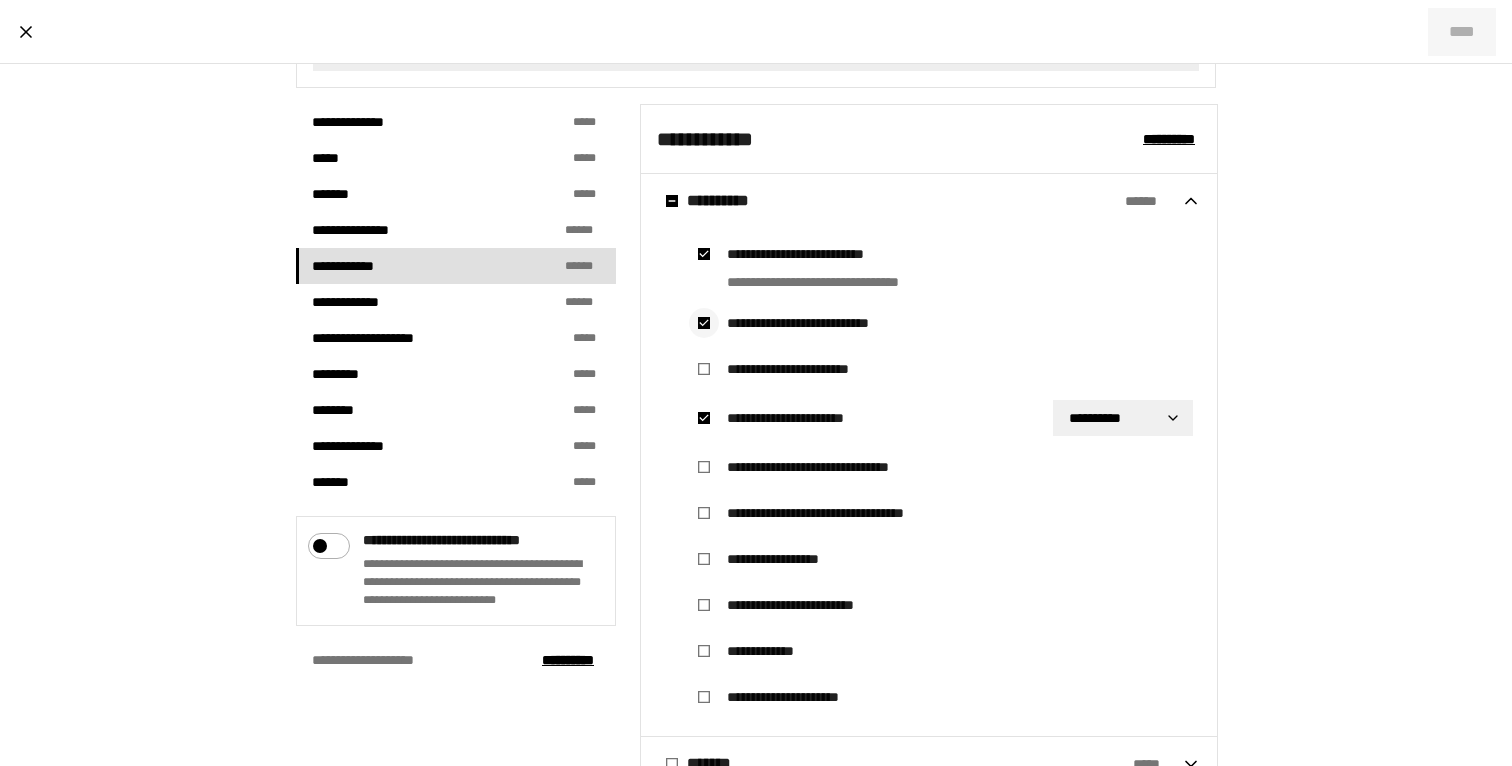 click at bounding box center [704, 323] 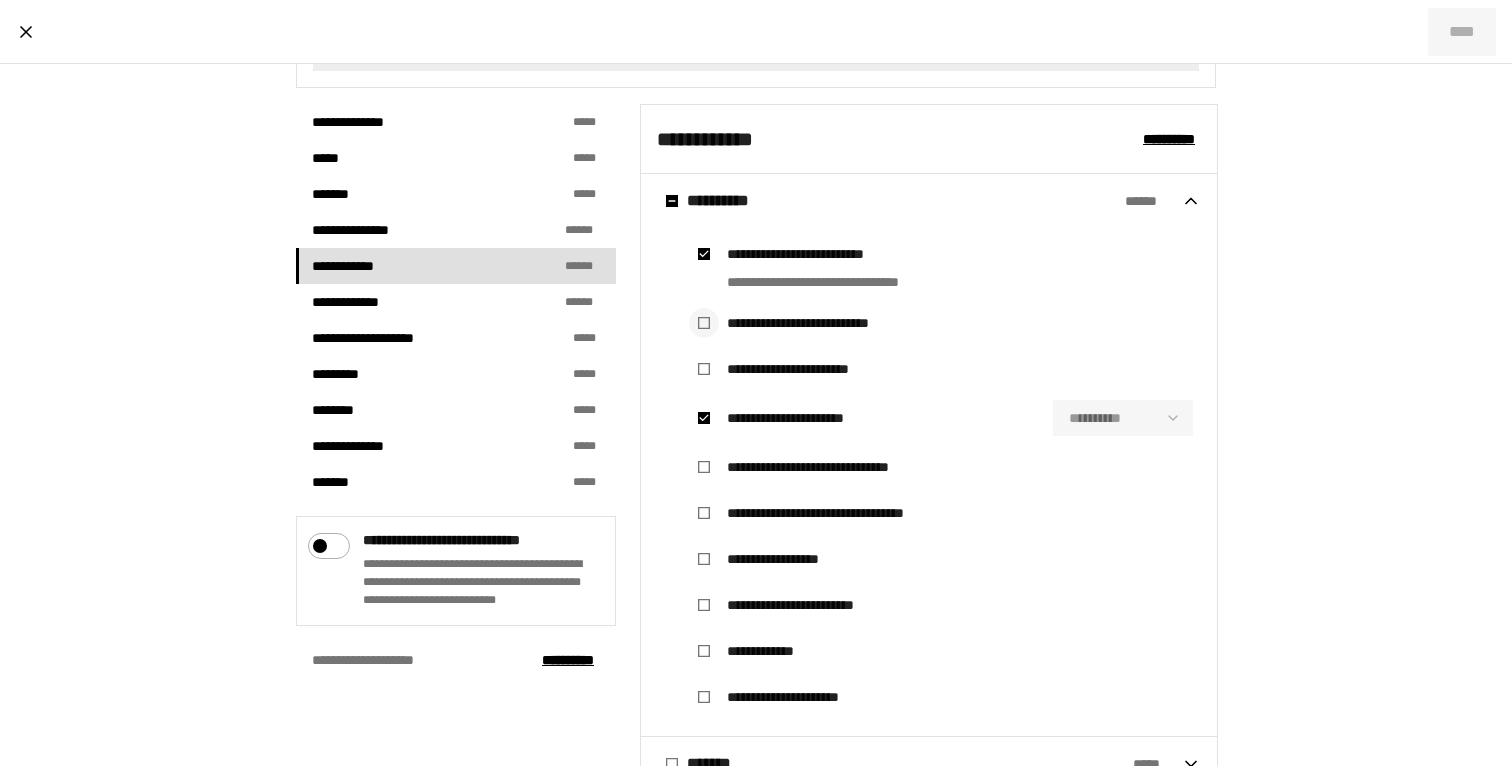 click at bounding box center [704, 323] 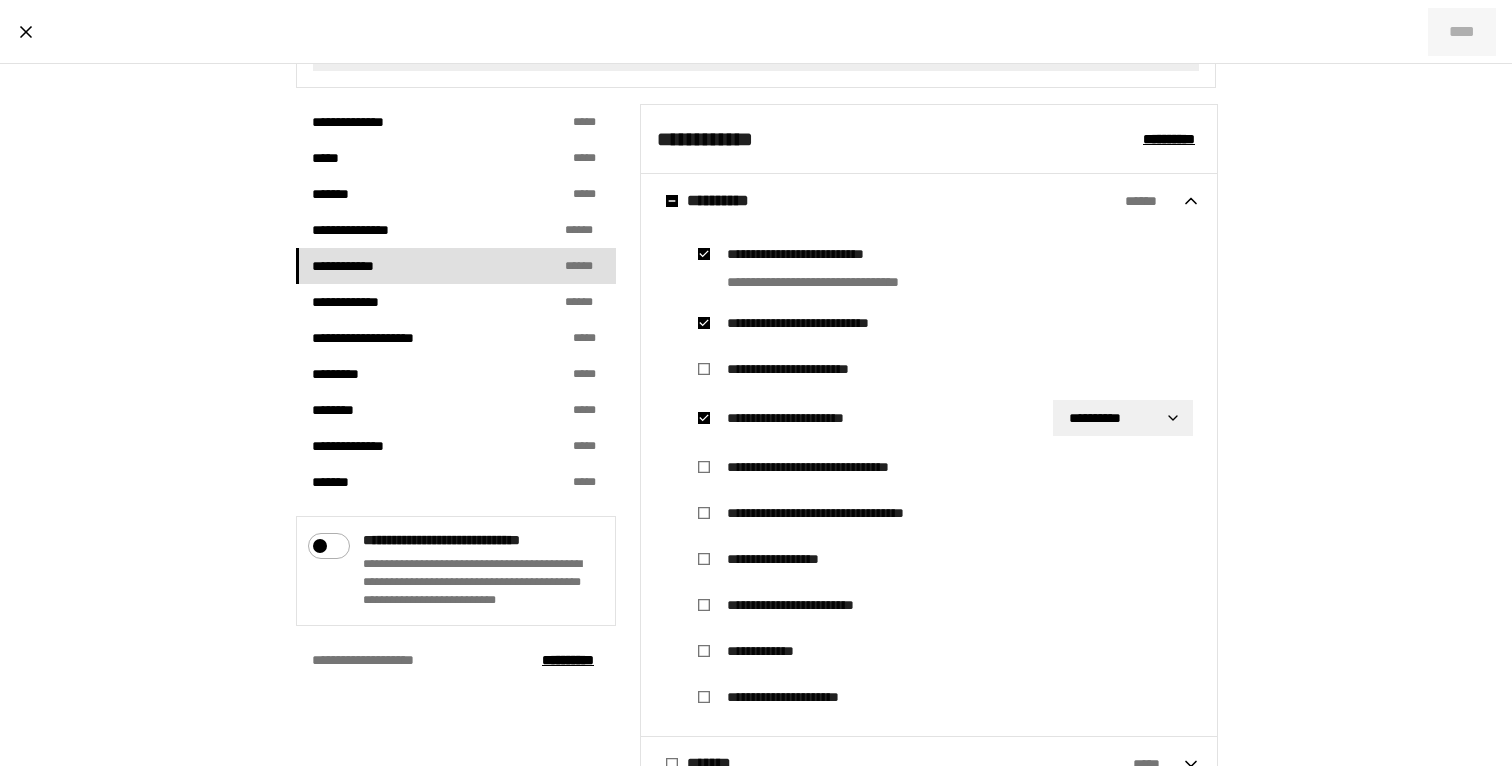 click on "**********" at bounding box center [756, 383] 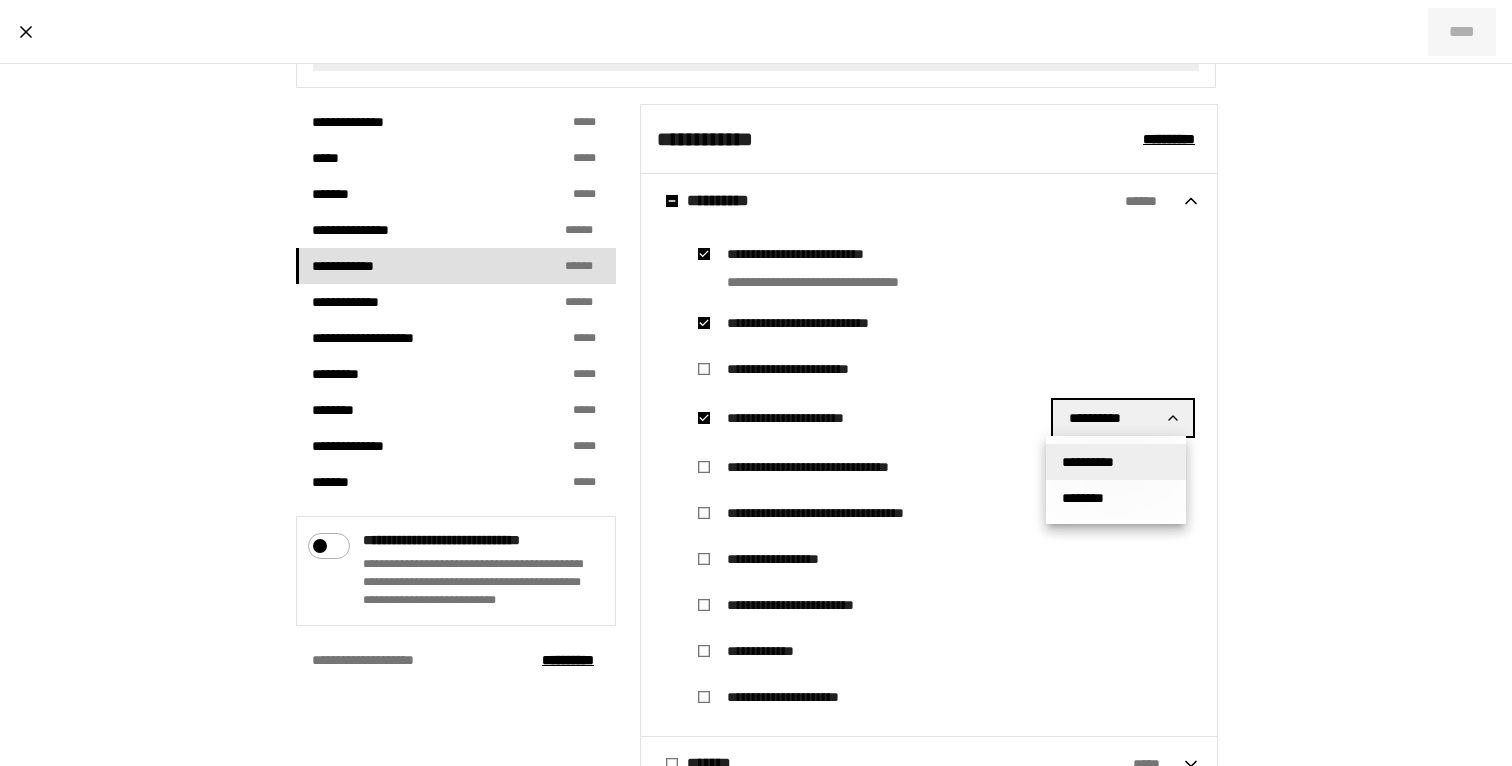 click at bounding box center (756, 383) 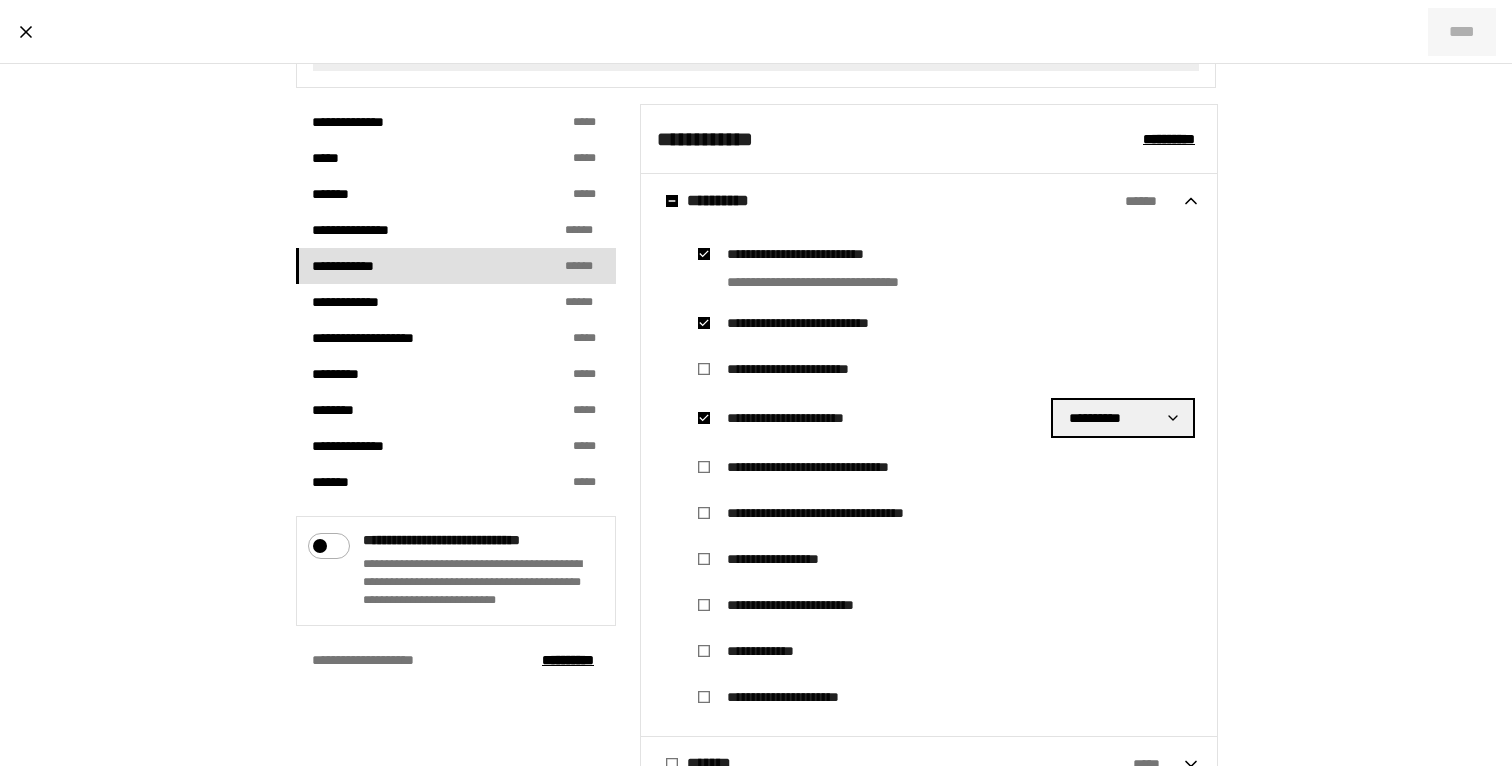click on "**********" at bounding box center (756, 383) 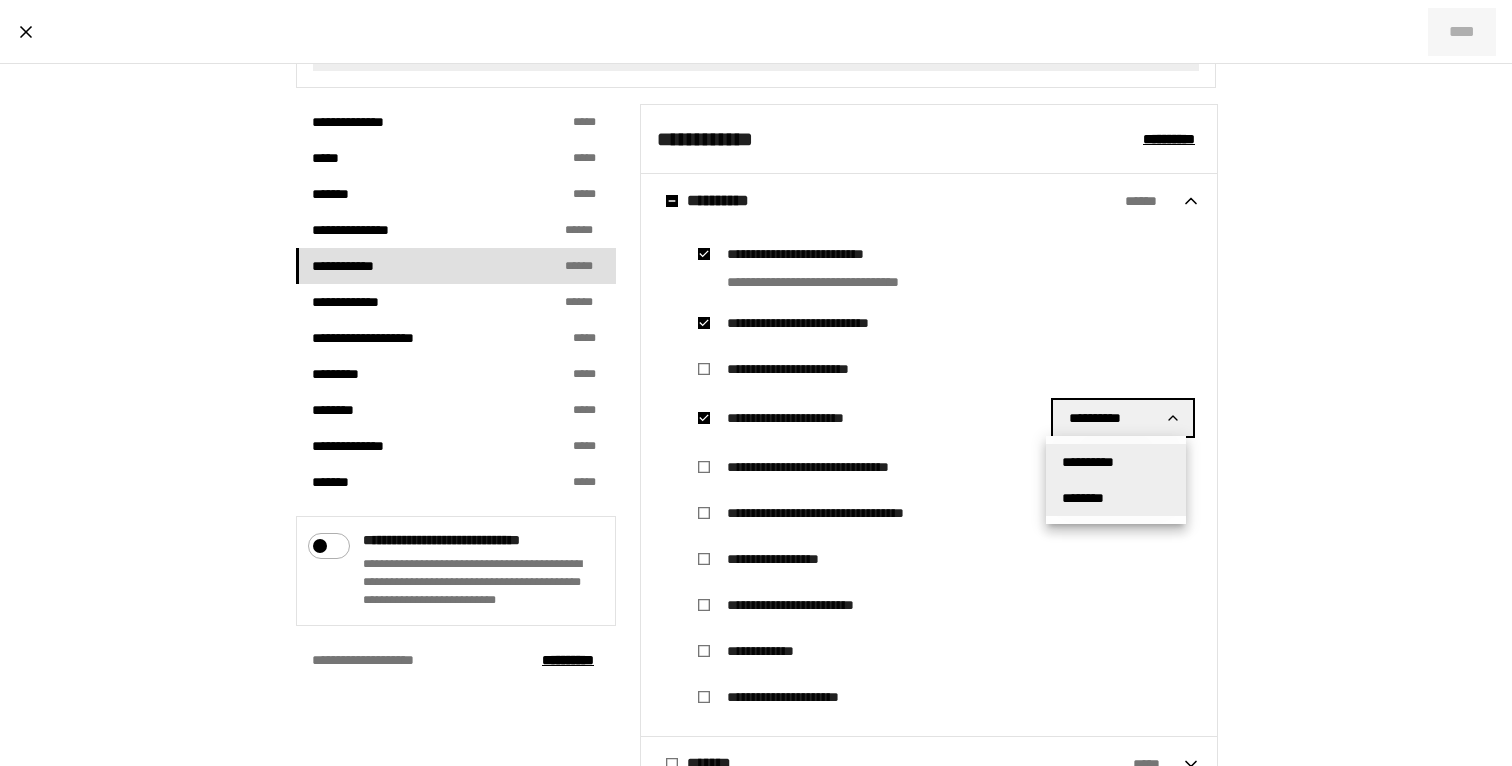 click on "********" at bounding box center [1116, 498] 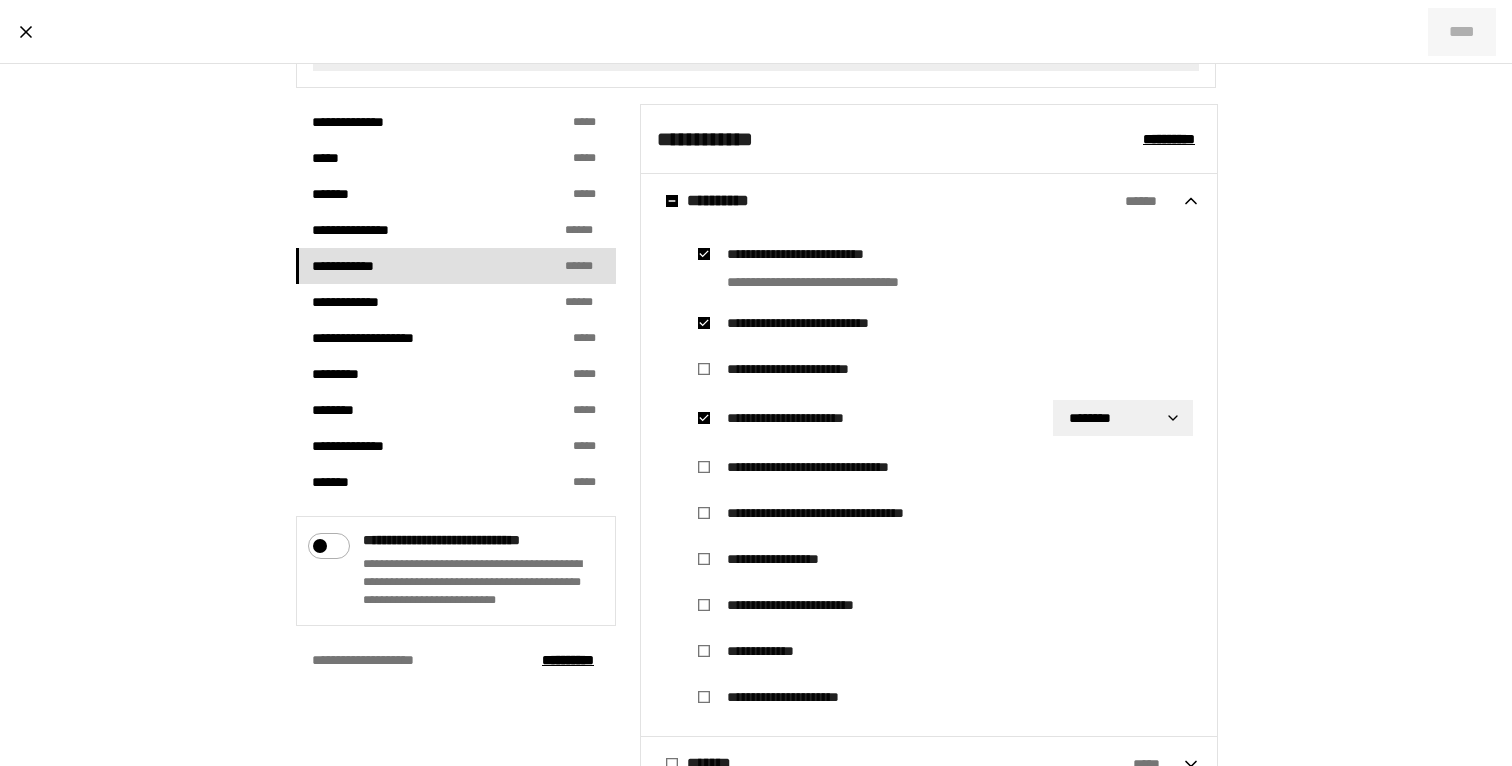 click on "**********" at bounding box center [756, 383] 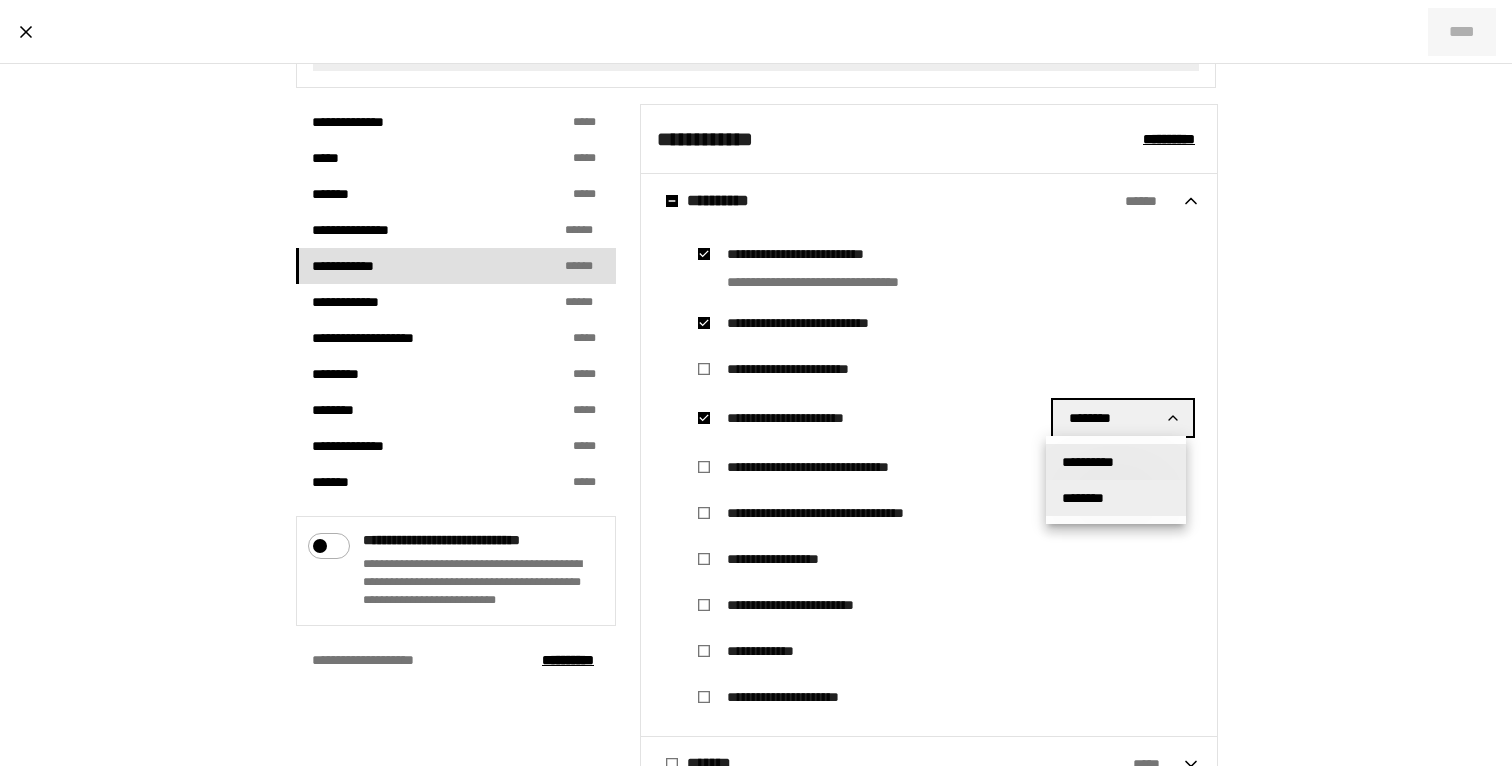 click on "**********" at bounding box center [1088, 462] 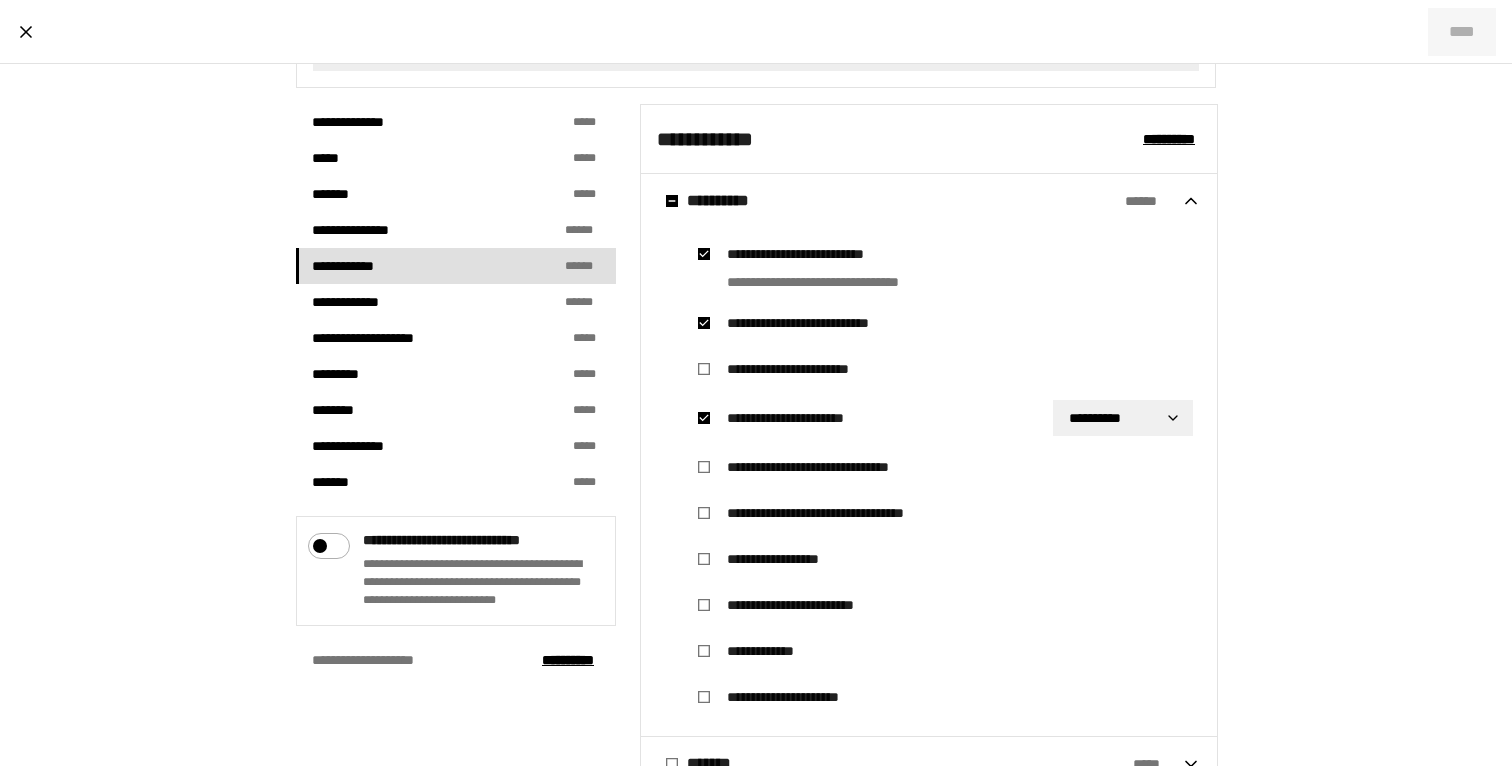 click on "**********" at bounding box center (804, 418) 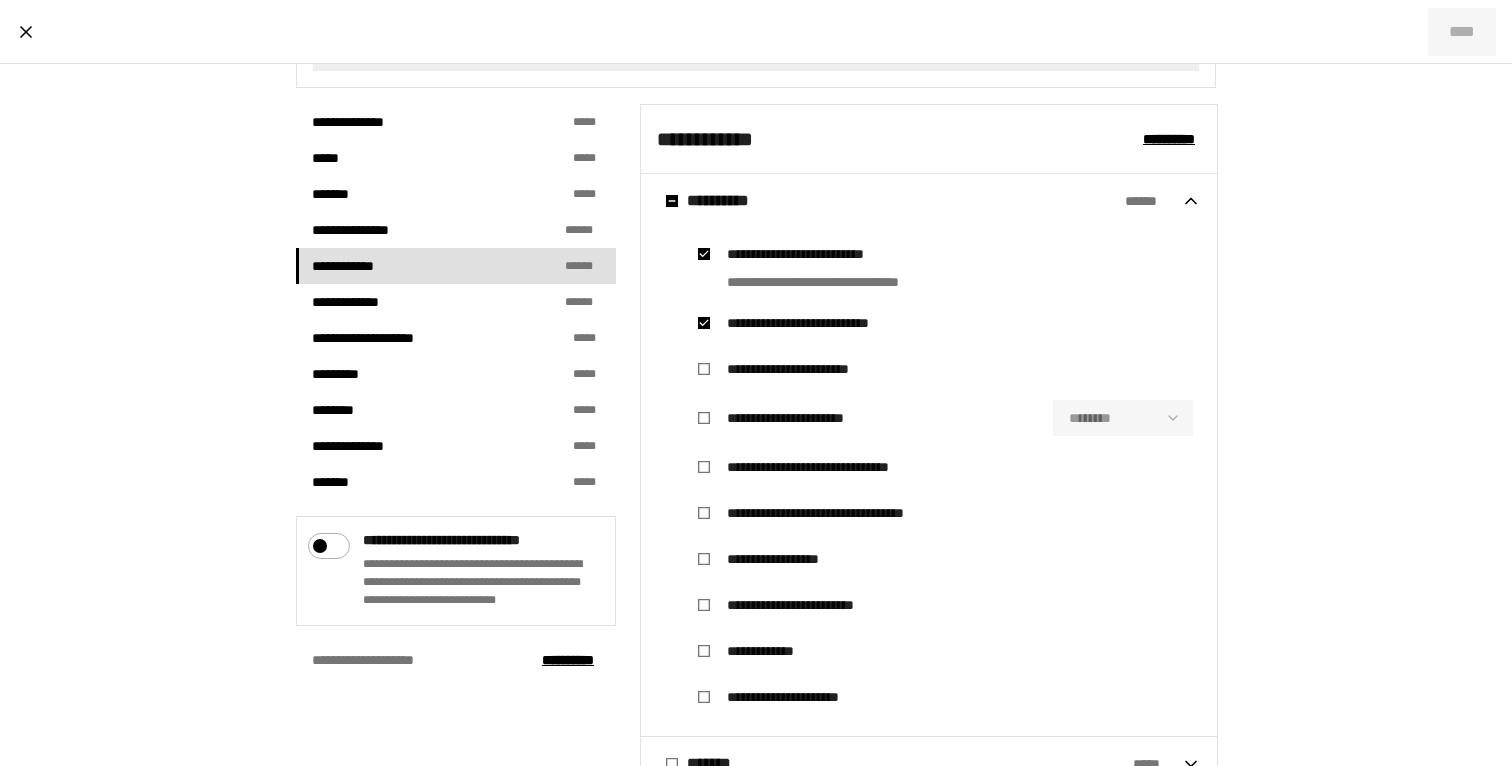 click on "**********" at bounding box center (804, 418) 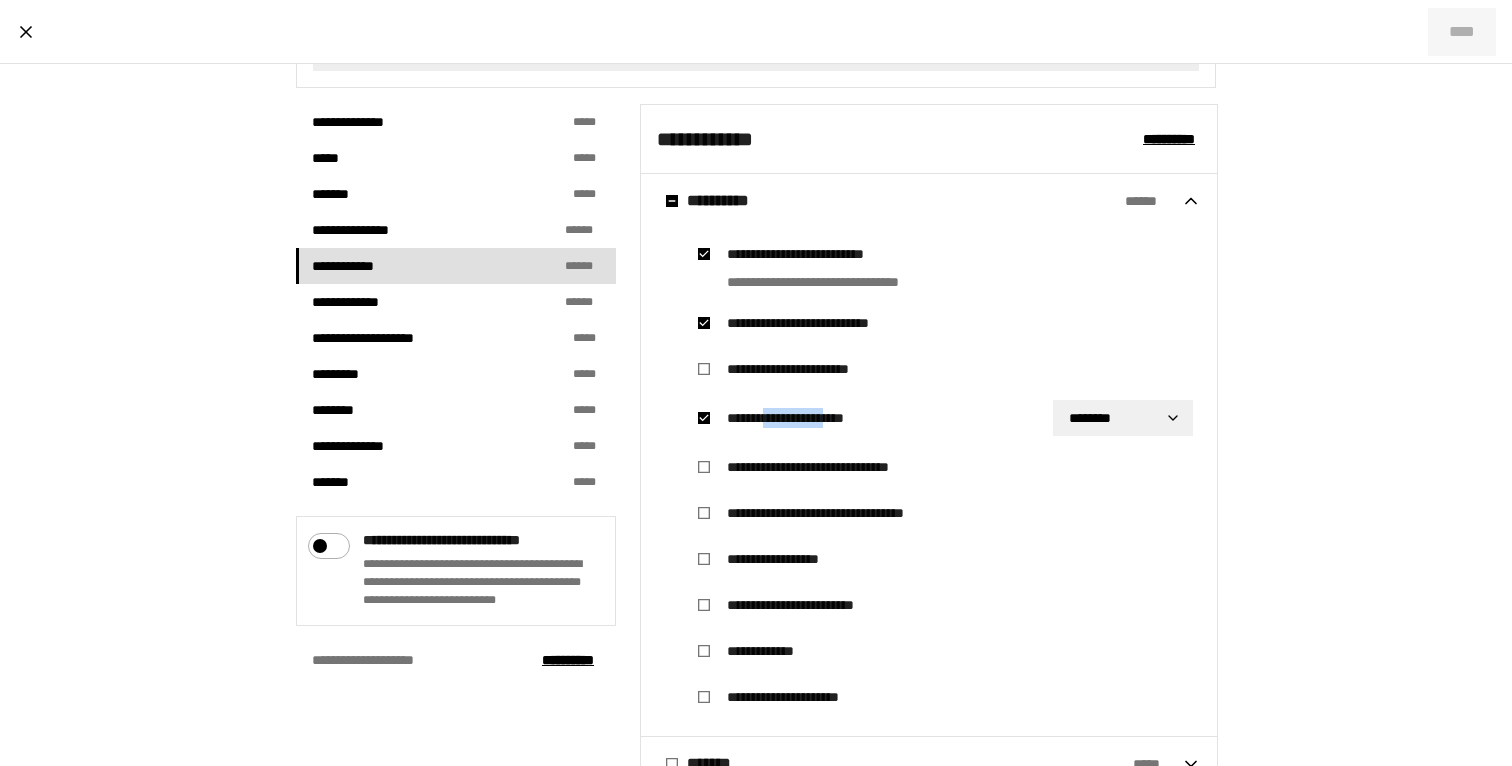 click on "**********" at bounding box center (804, 418) 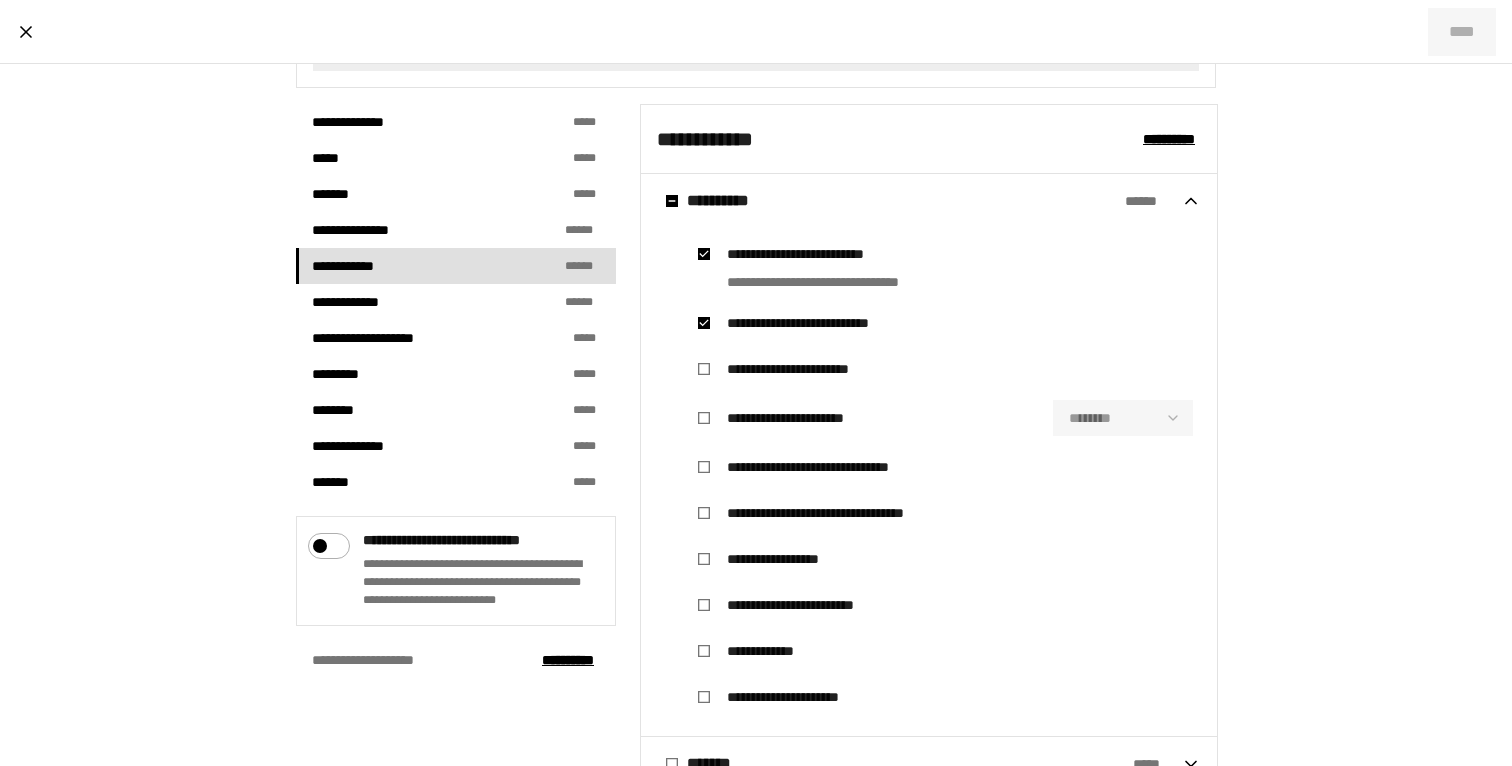 click on "**********" at bounding box center (804, 418) 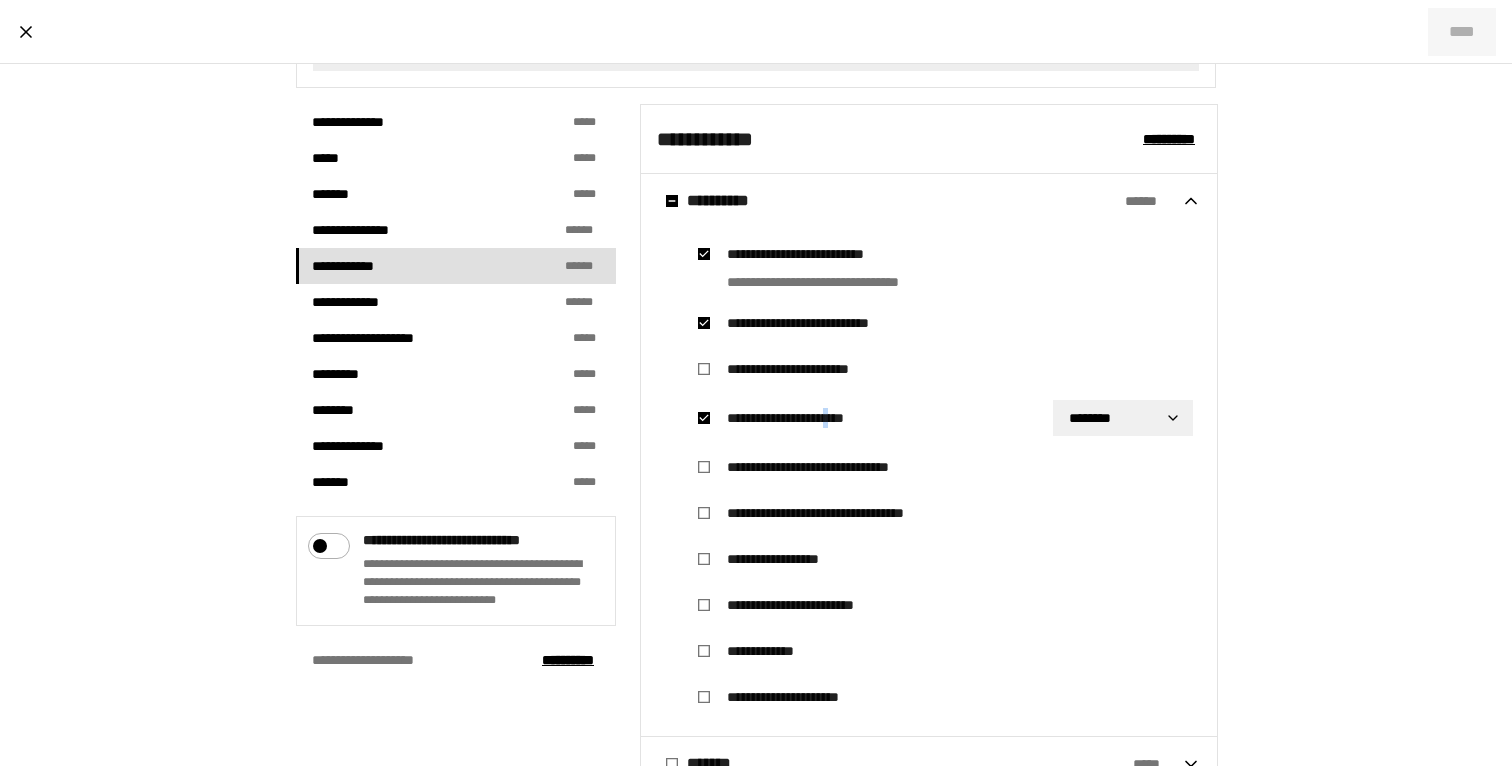 click on "**********" at bounding box center (822, 323) 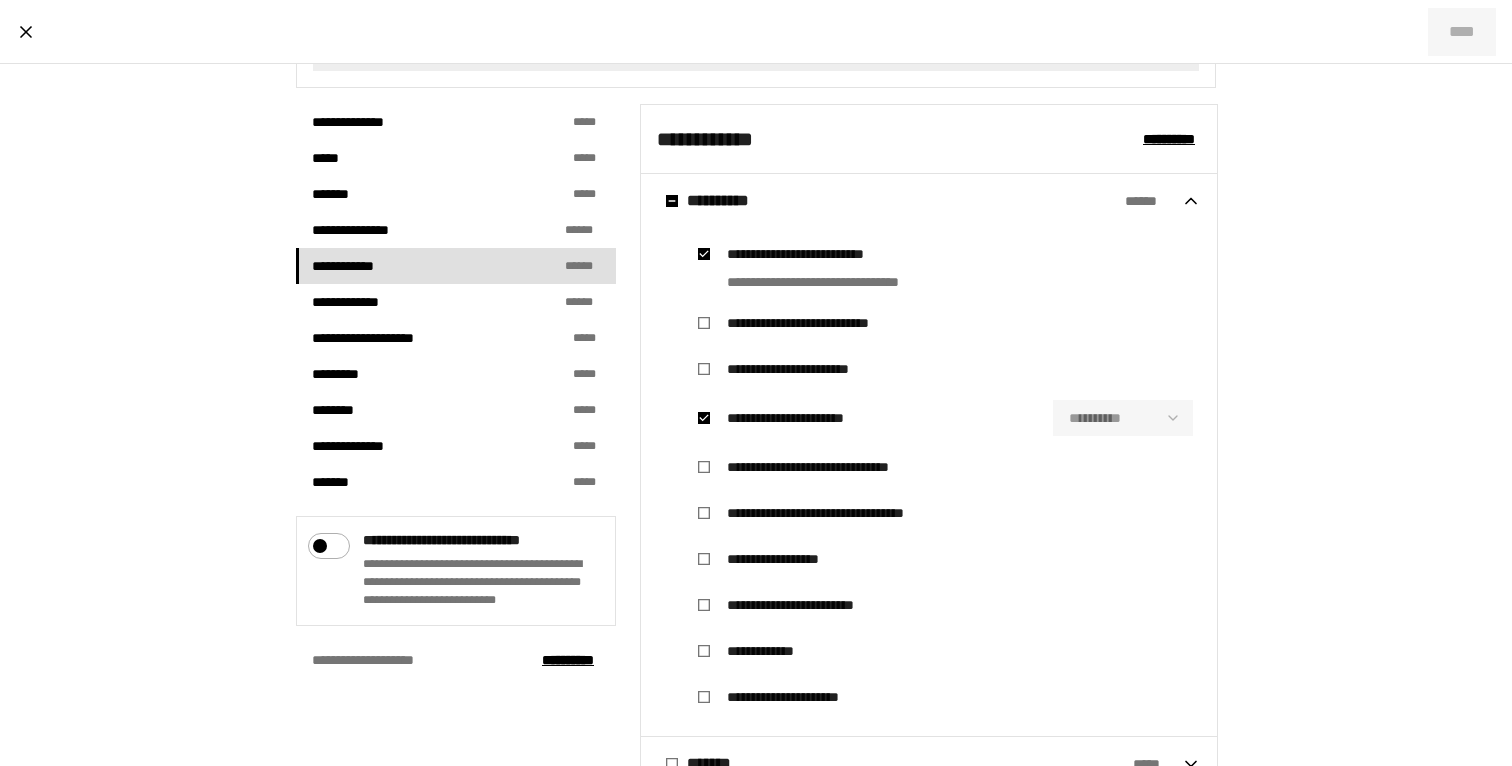 click on "**********" at bounding box center [803, 323] 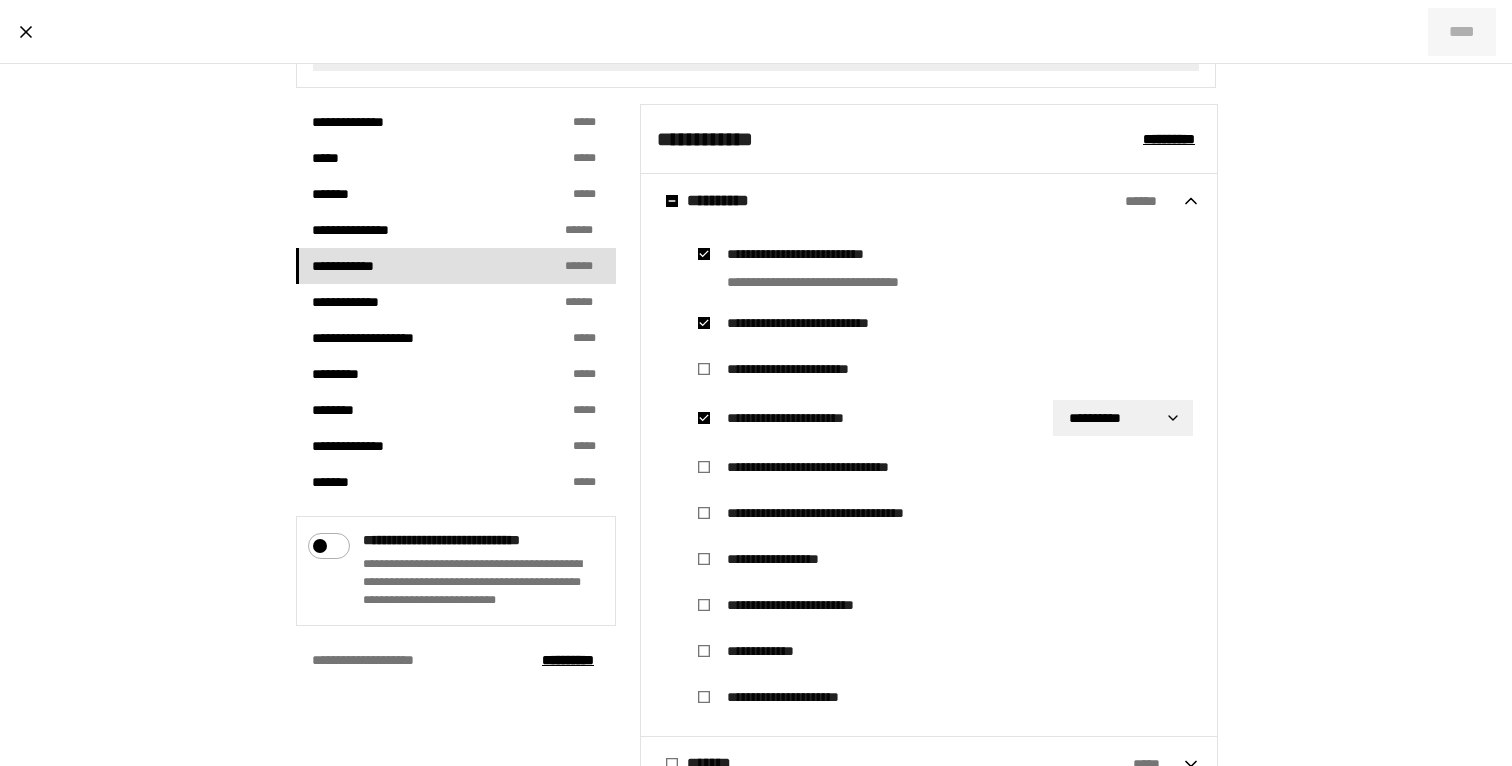 click on "**********" at bounding box center [822, 323] 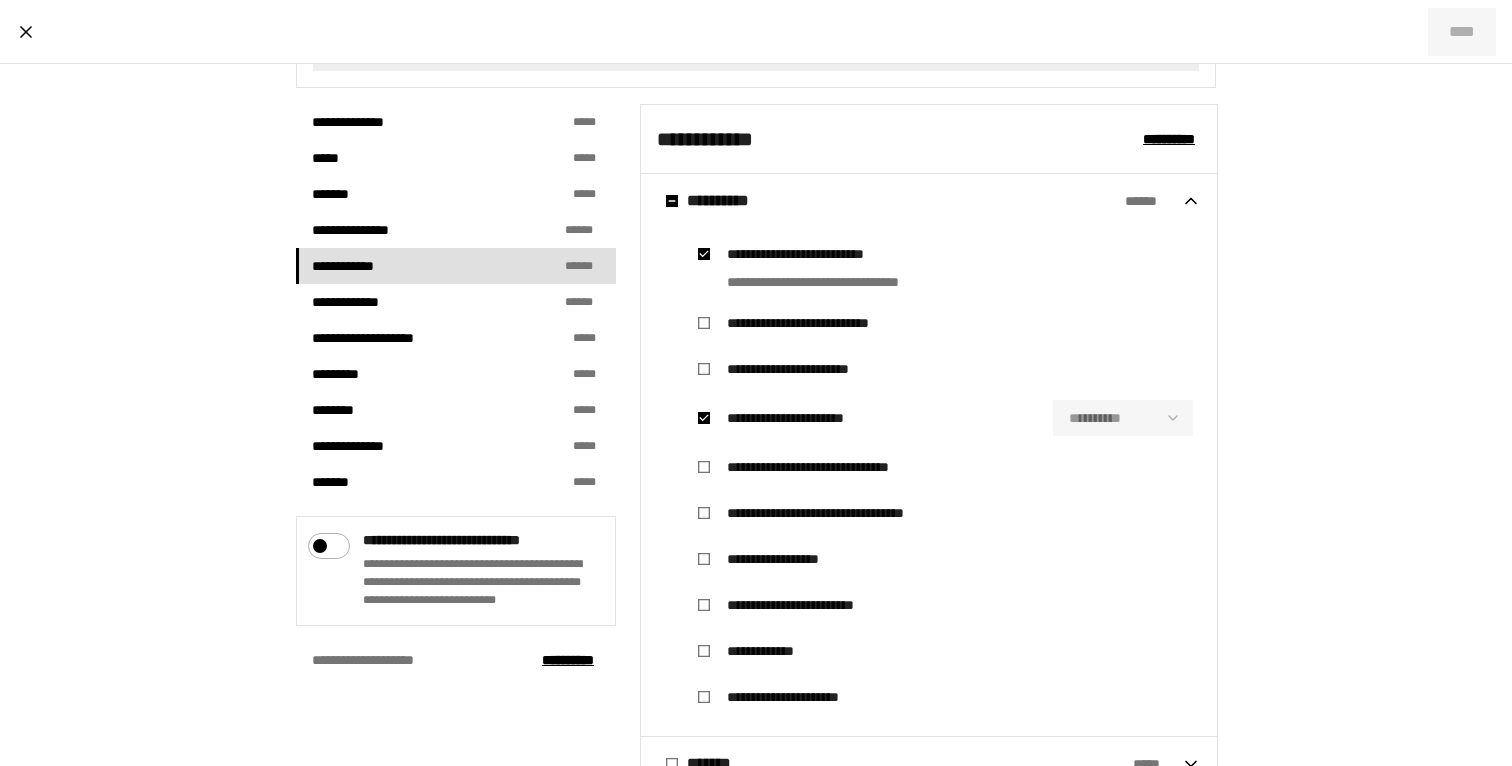 click on "**********" at bounding box center (822, 323) 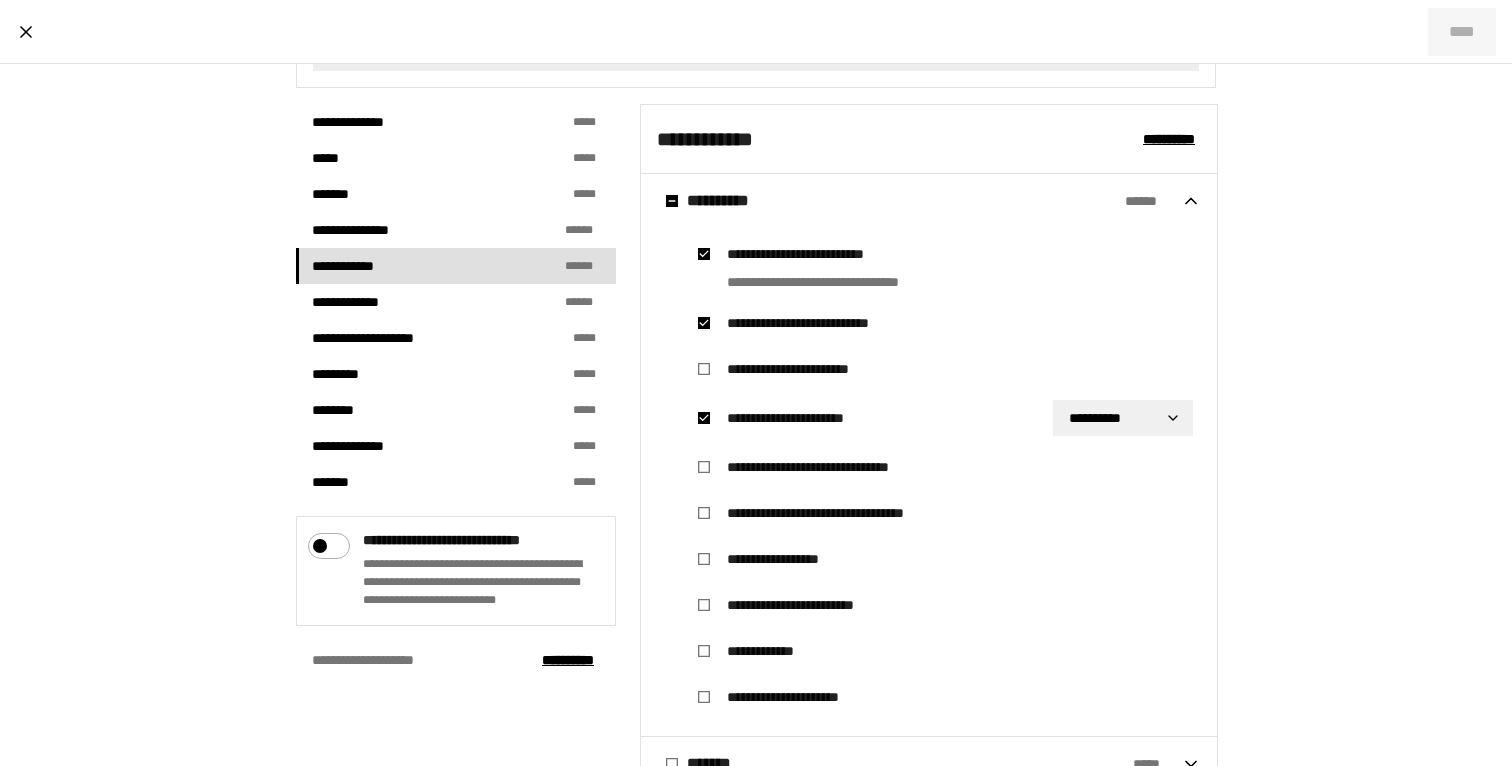 click on "**********" at bounding box center [756, 383] 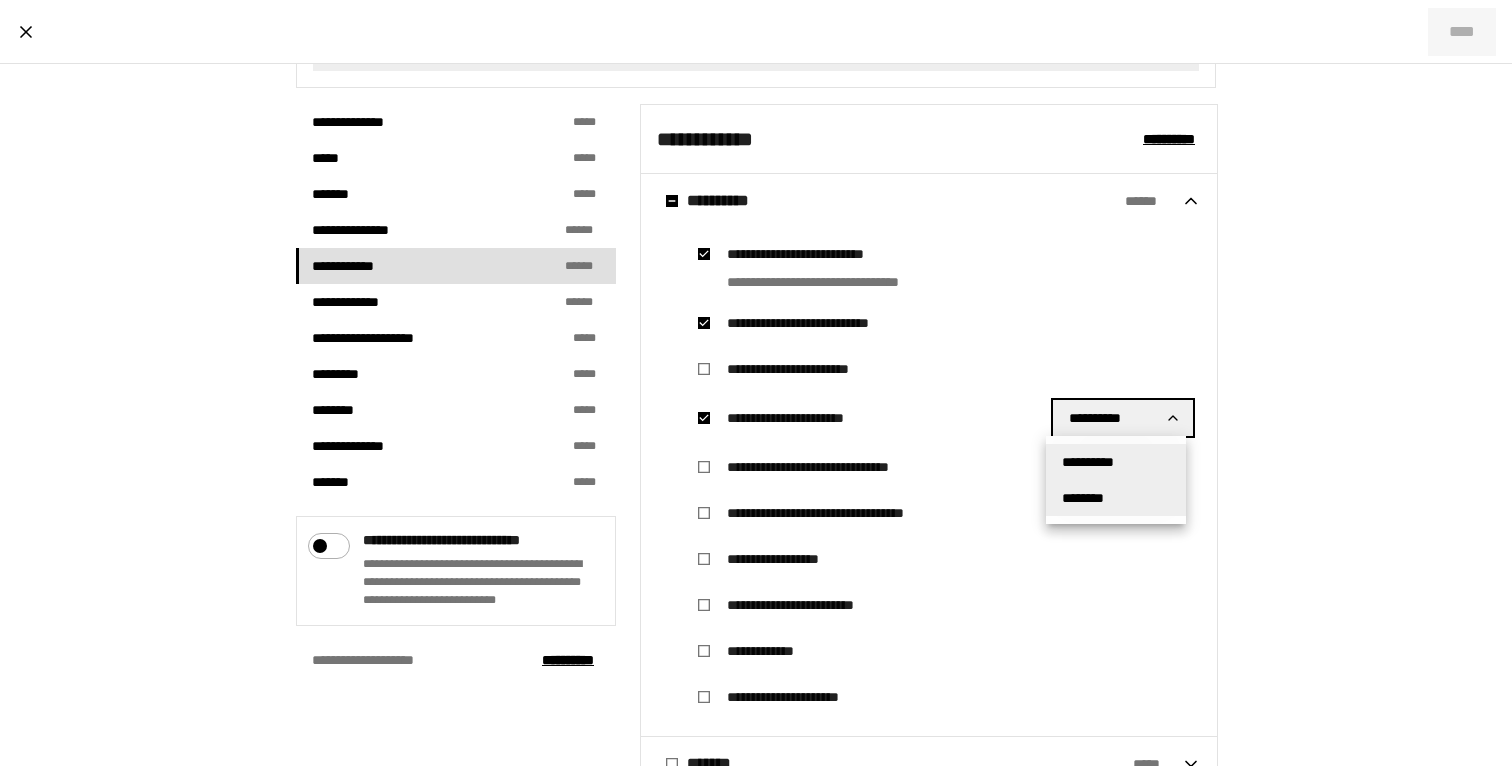 click on "********" at bounding box center (1116, 498) 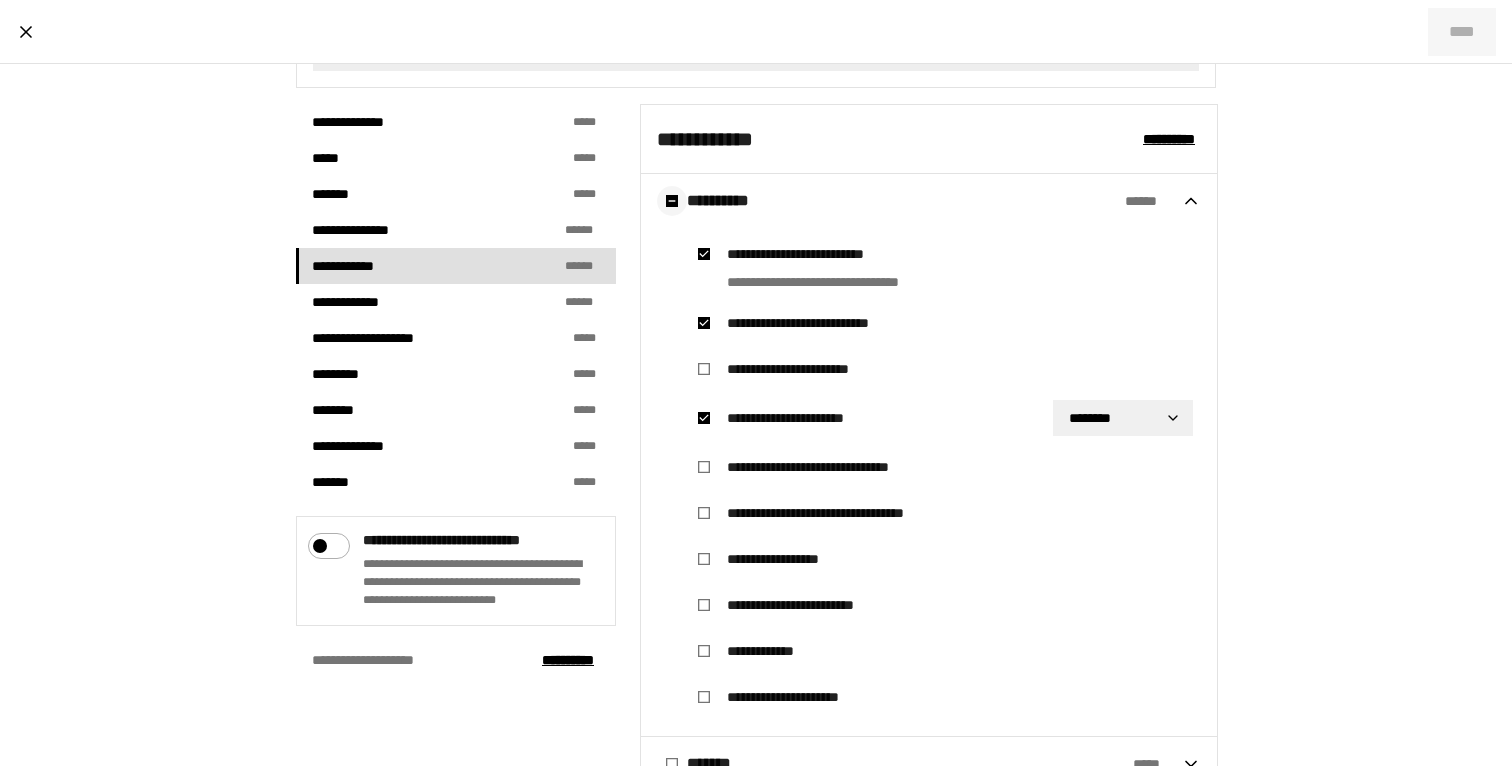 click at bounding box center [672, 201] 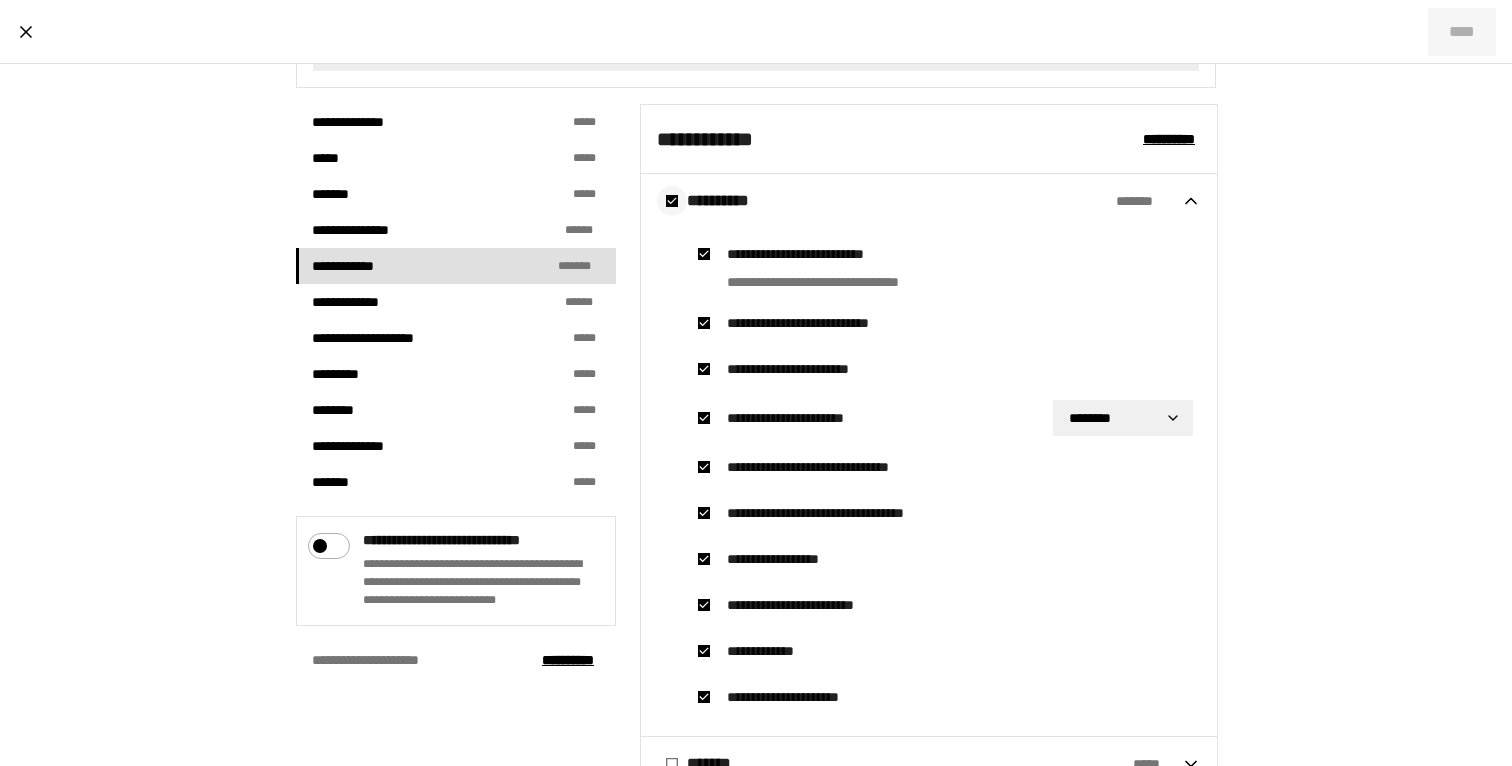 click at bounding box center (672, 201) 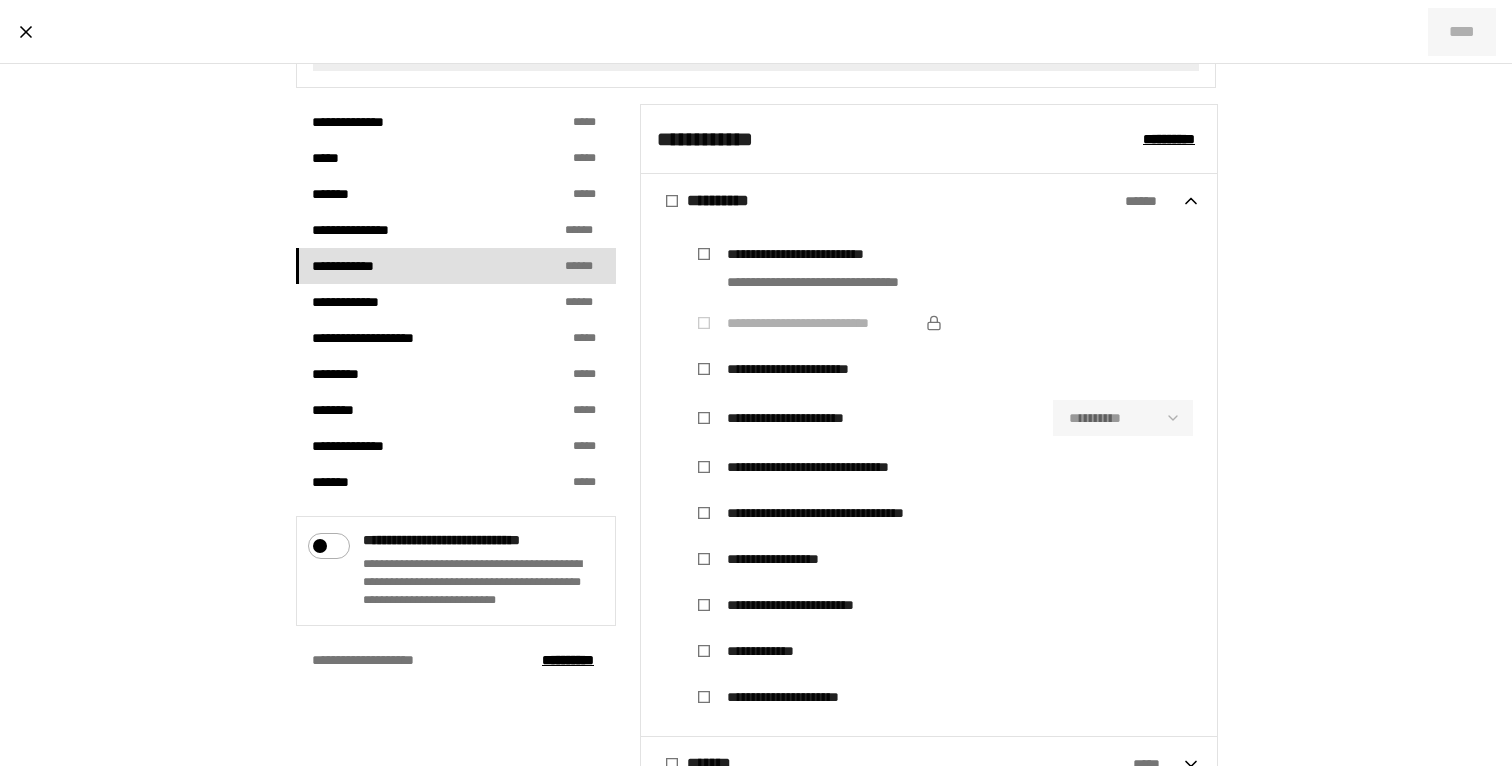 click on "**********" at bounding box center (919, 201) 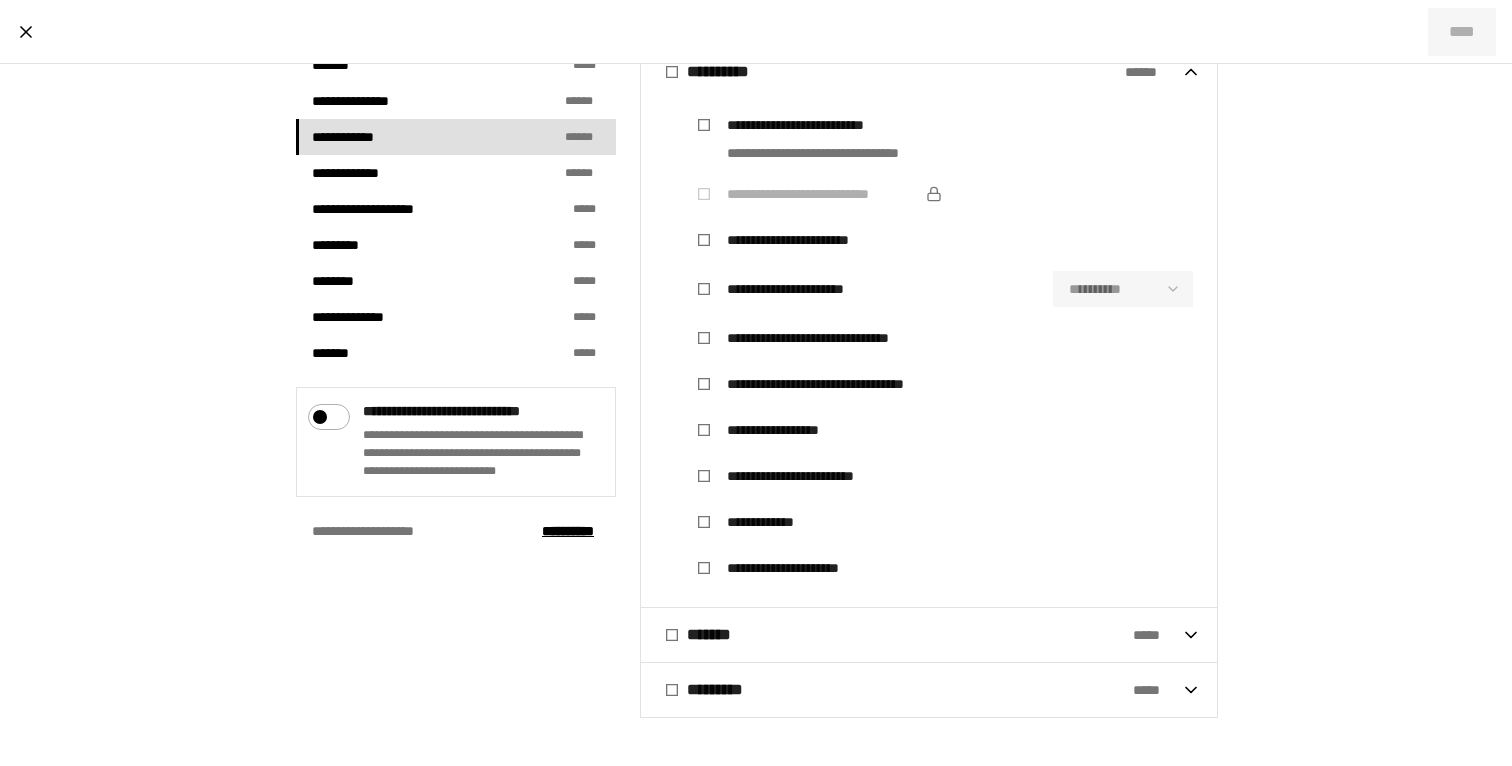 click on "********* * * *" at bounding box center [929, 690] 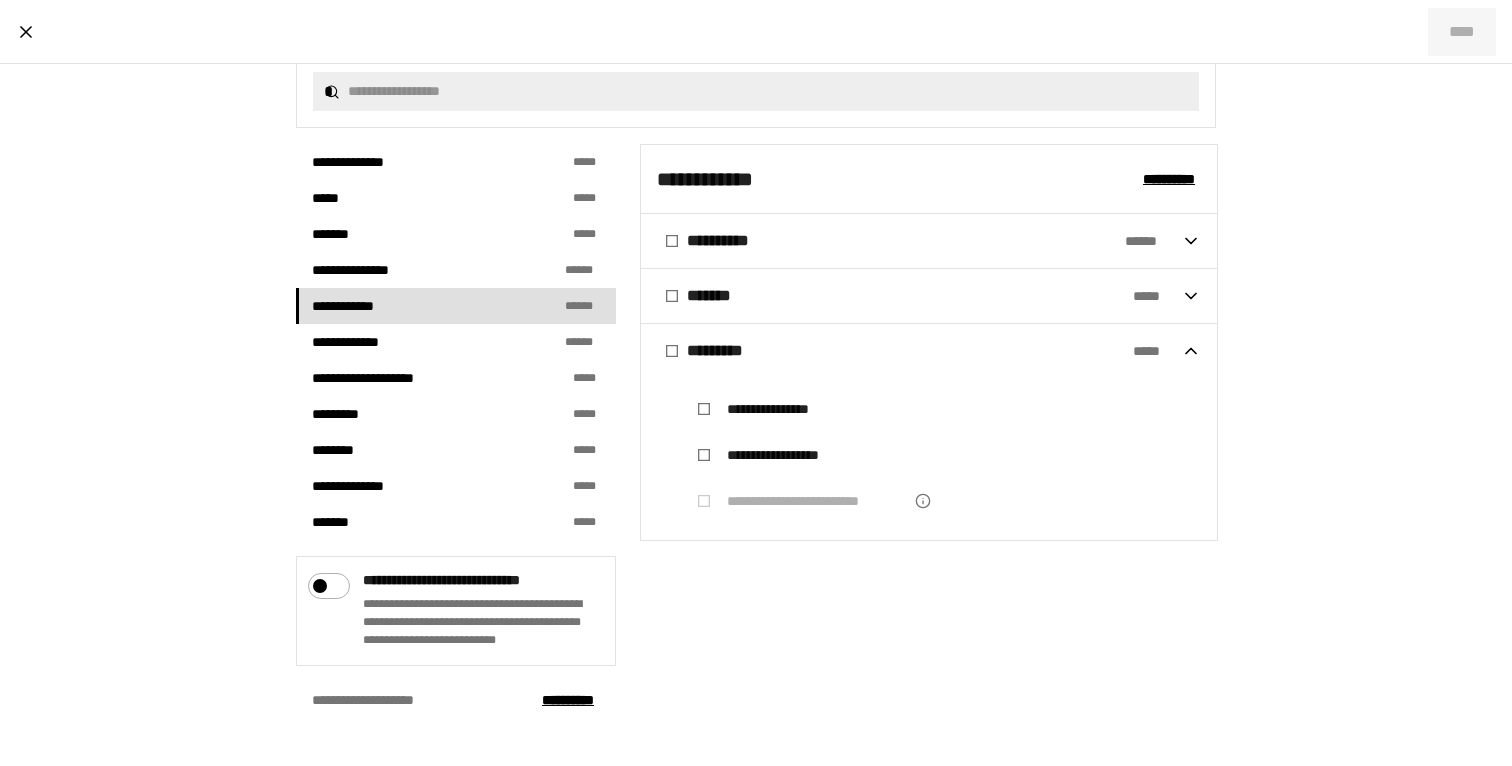 scroll, scrollTop: 441, scrollLeft: 0, axis: vertical 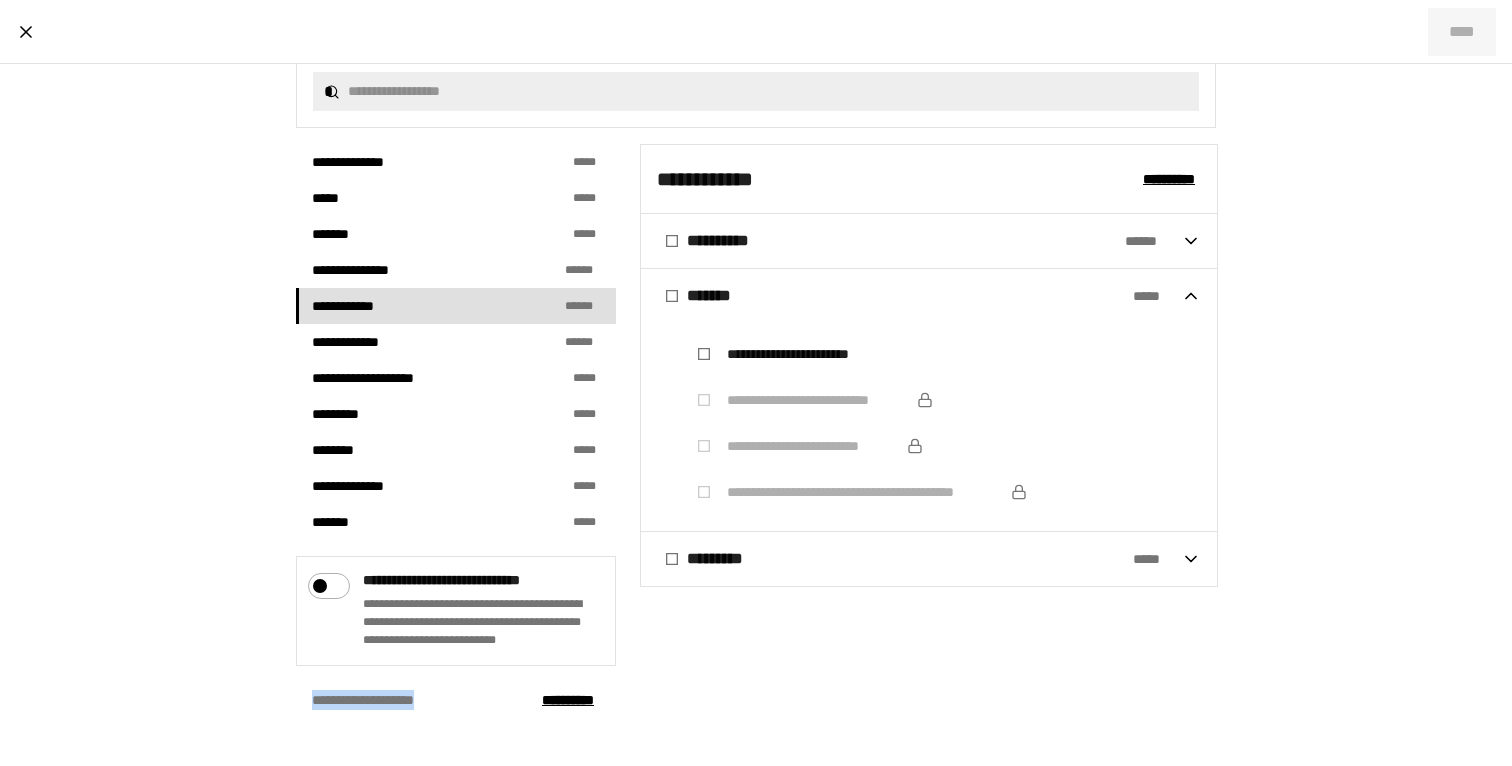 drag, startPoint x: 306, startPoint y: 700, endPoint x: 446, endPoint y: 694, distance: 140.12851 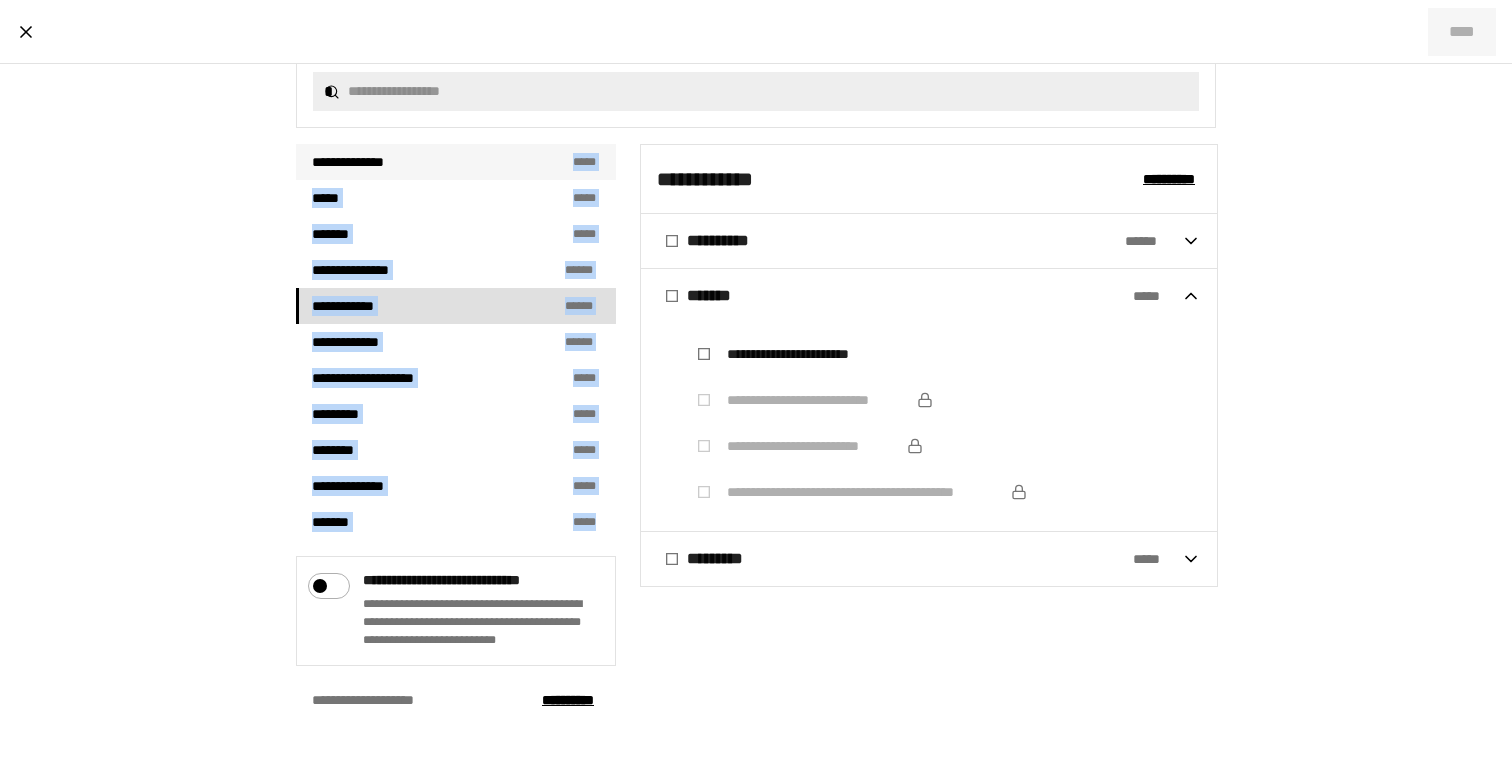 drag, startPoint x: 587, startPoint y: 537, endPoint x: 560, endPoint y: 158, distance: 379.9605 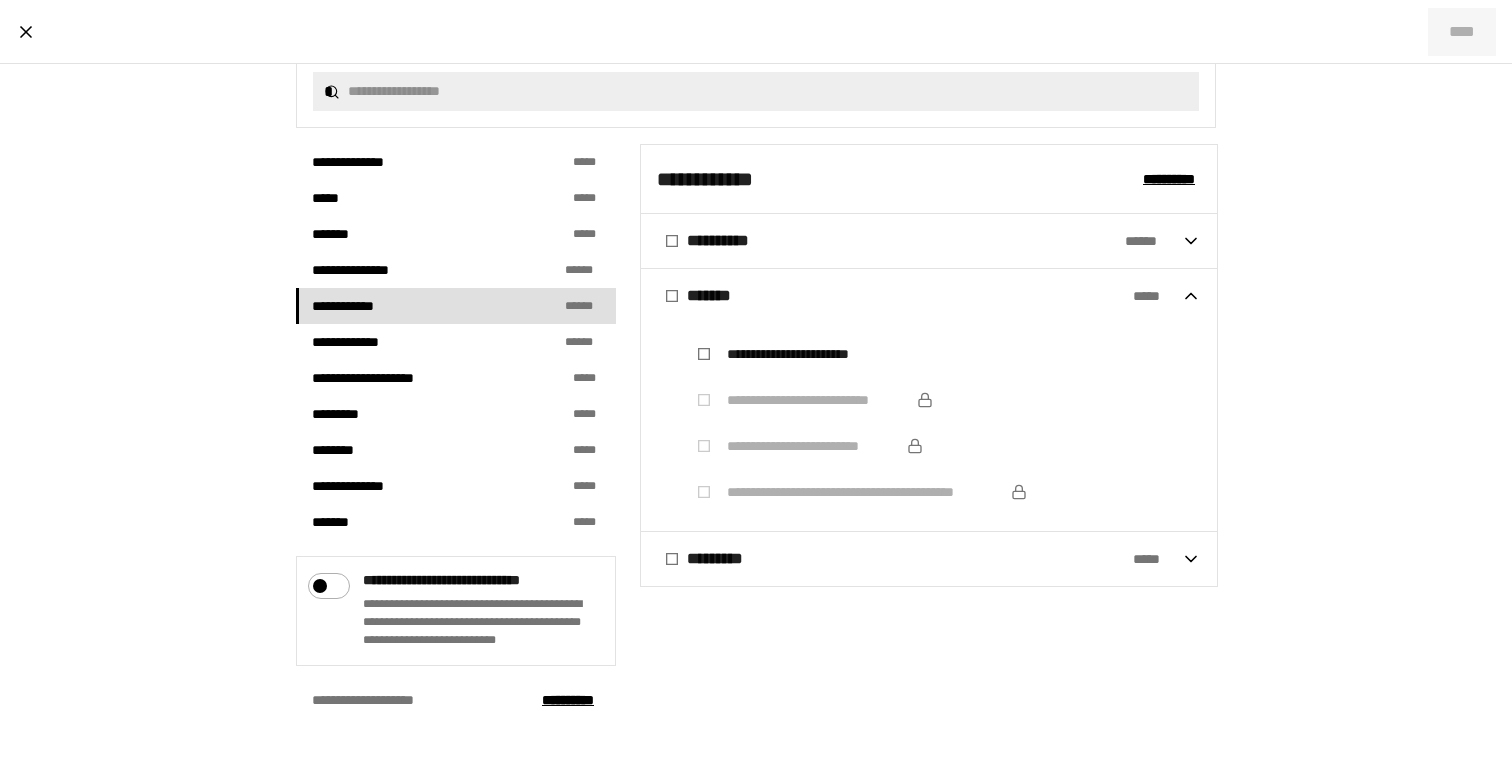 click on "**********" at bounding box center [756, 386] 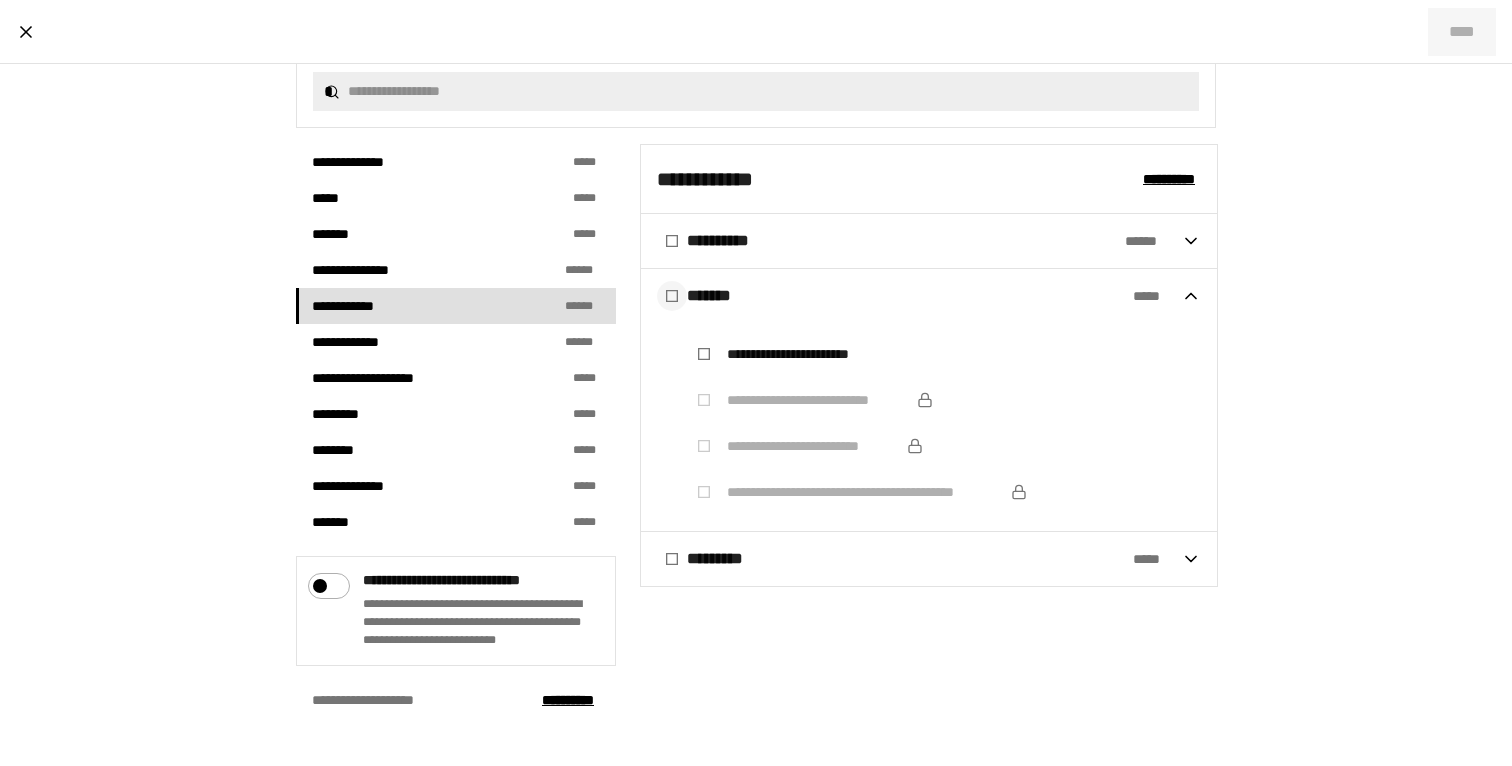 click at bounding box center (672, 296) 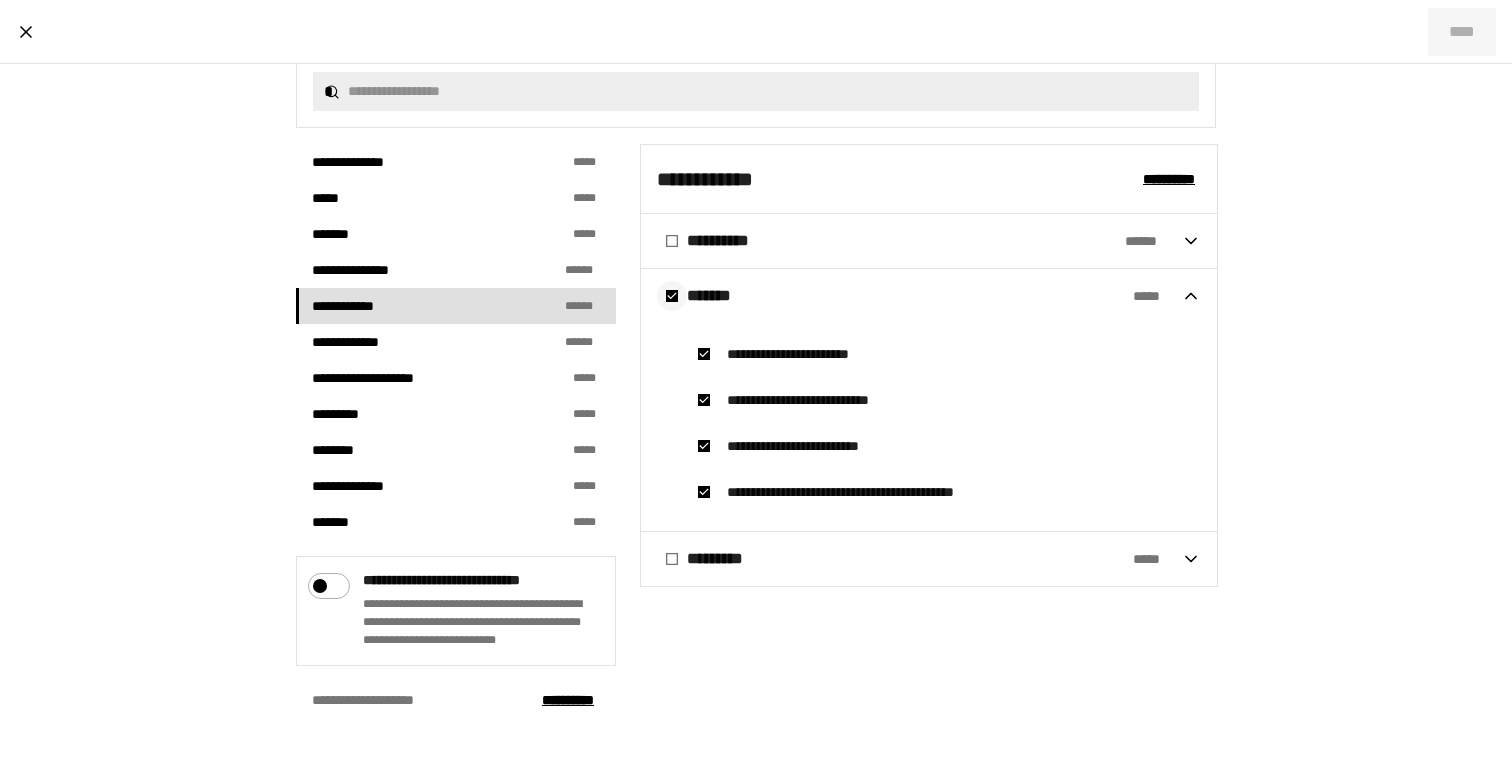 click at bounding box center (672, 296) 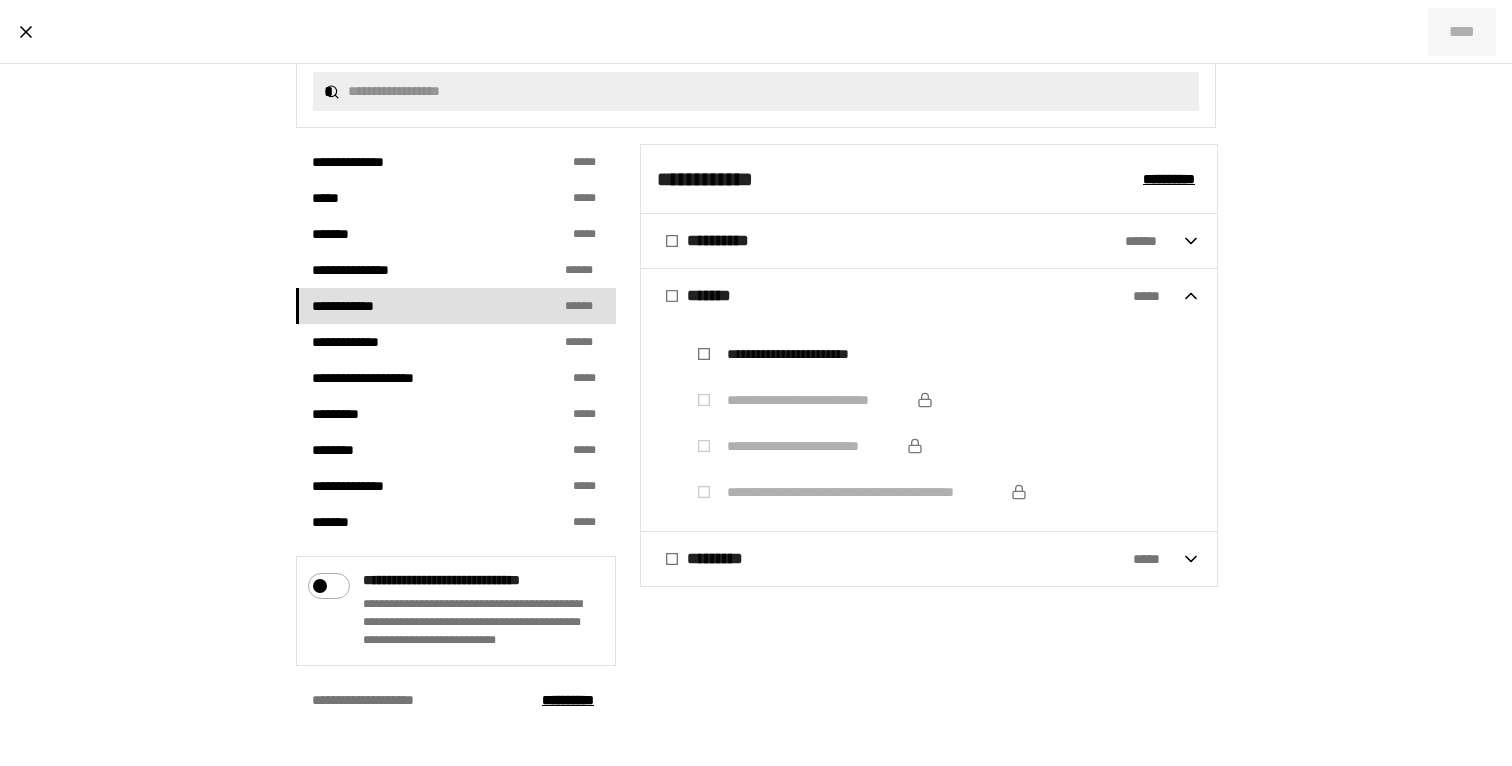 click on "*******" at bounding box center (715, 296) 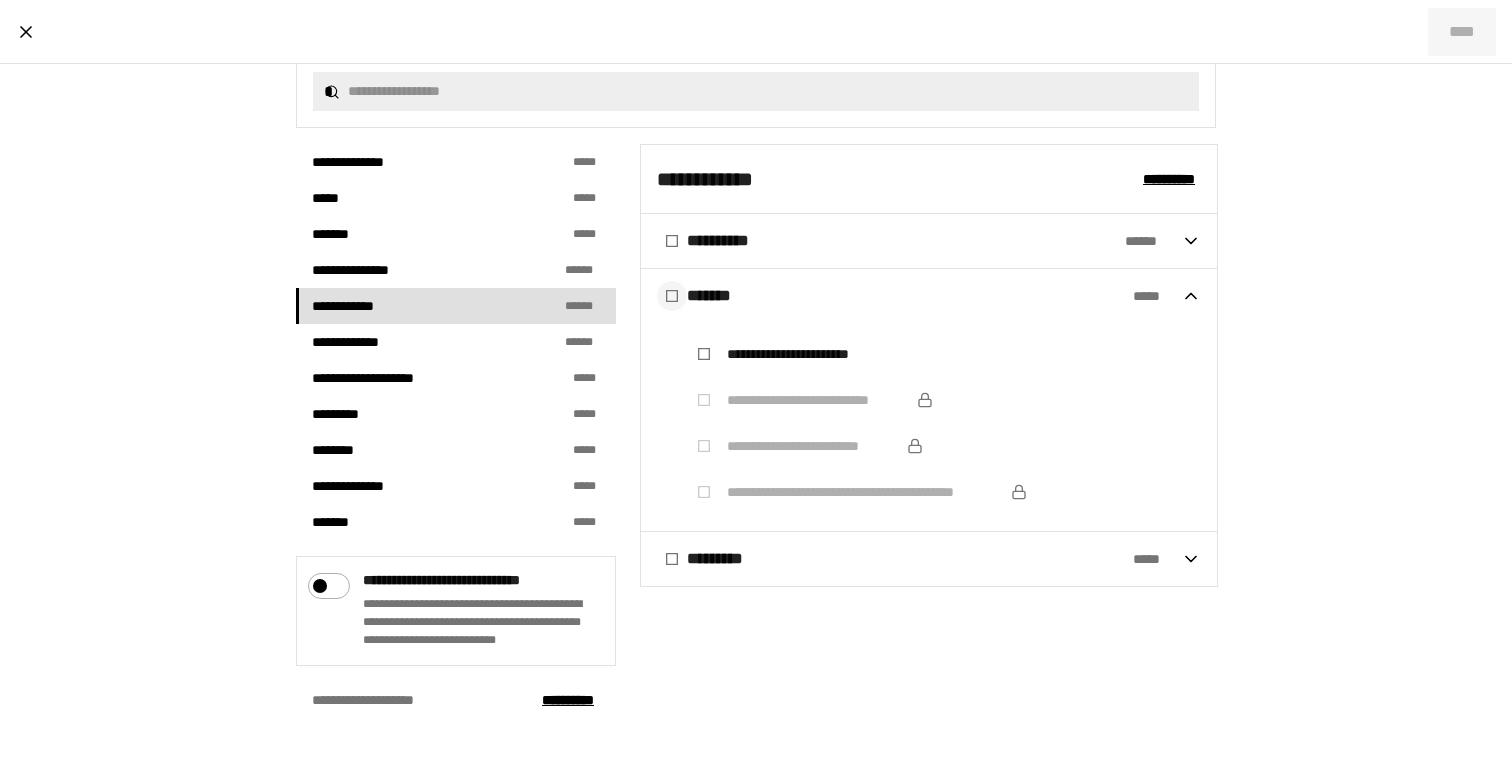 click at bounding box center (672, 296) 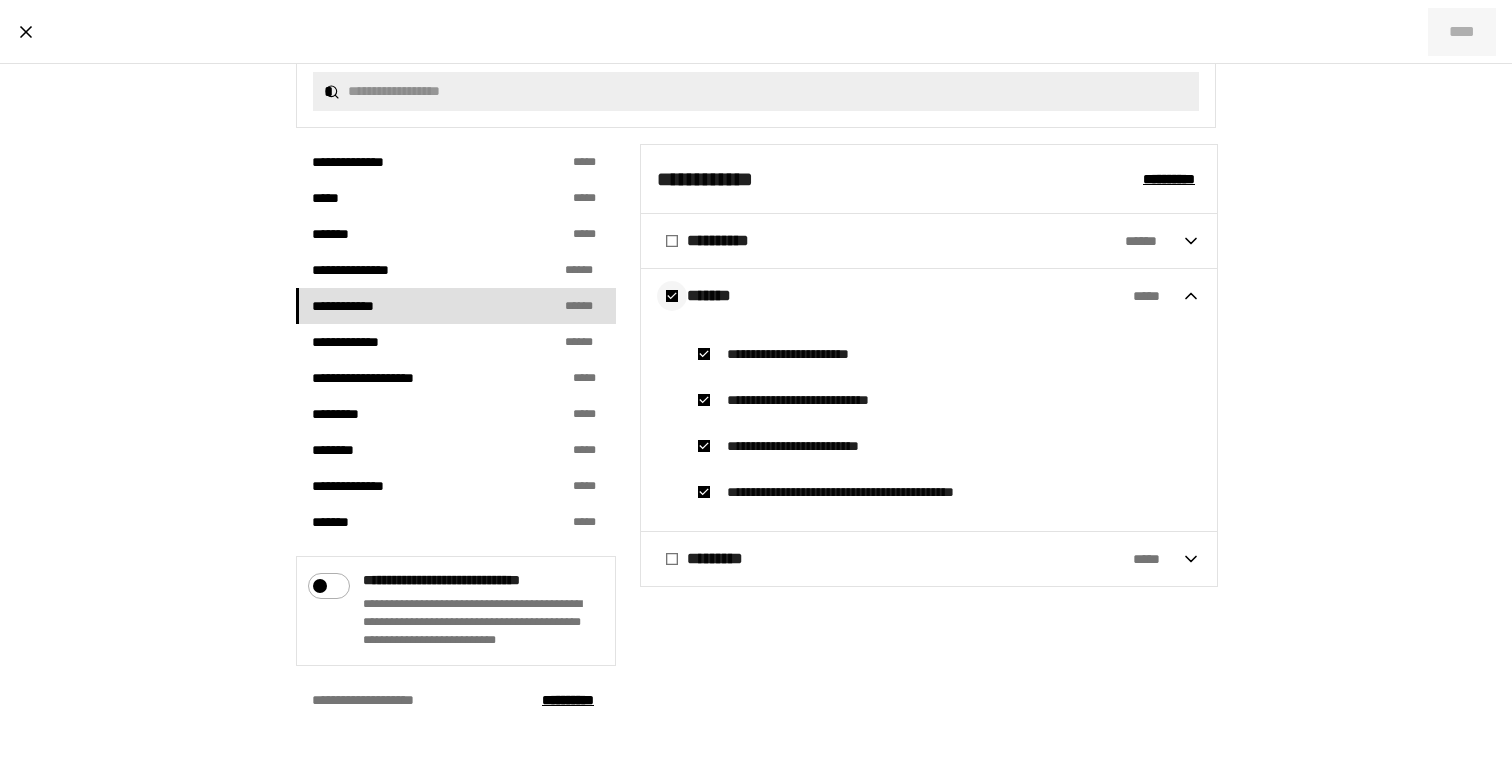 click at bounding box center (672, 296) 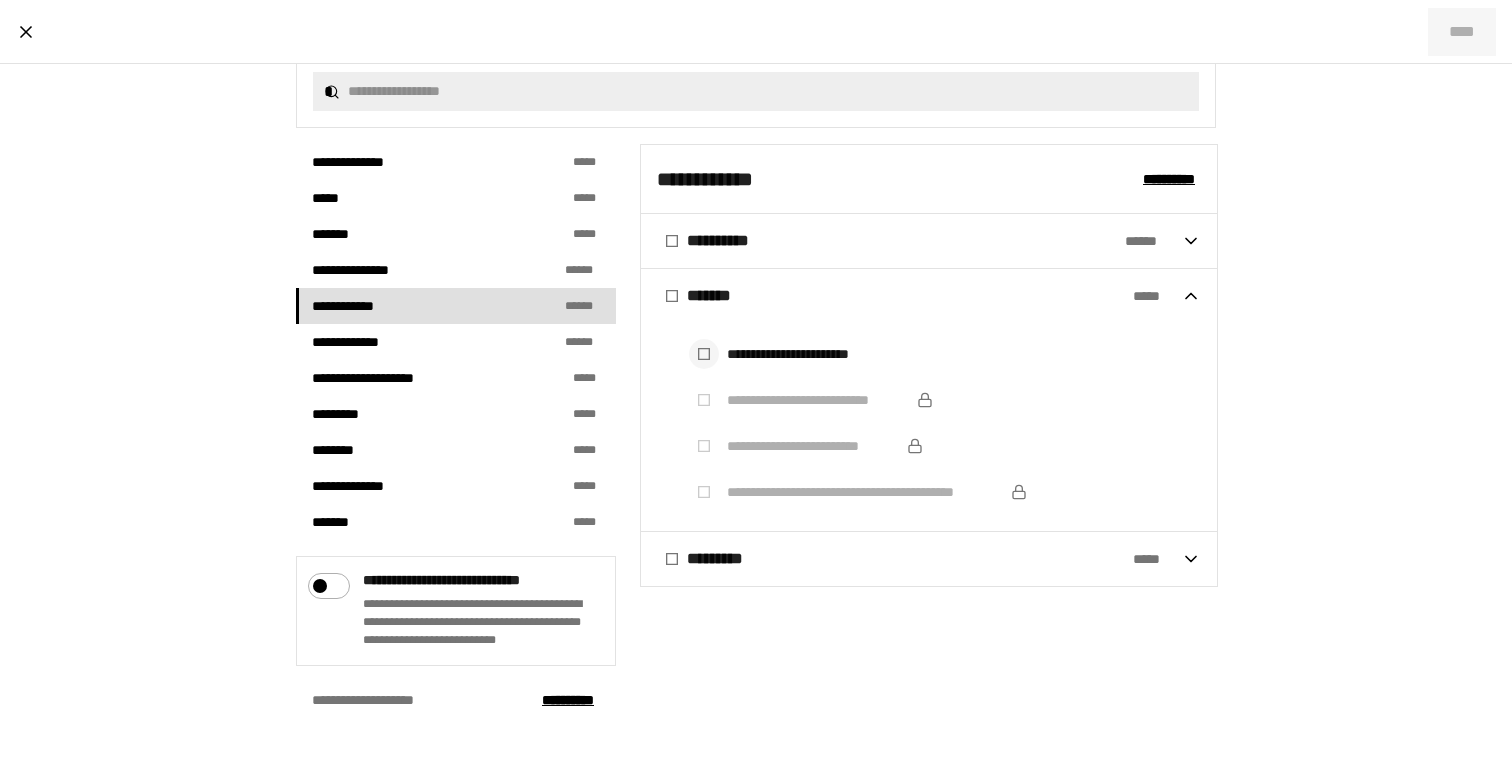 click at bounding box center [704, 354] 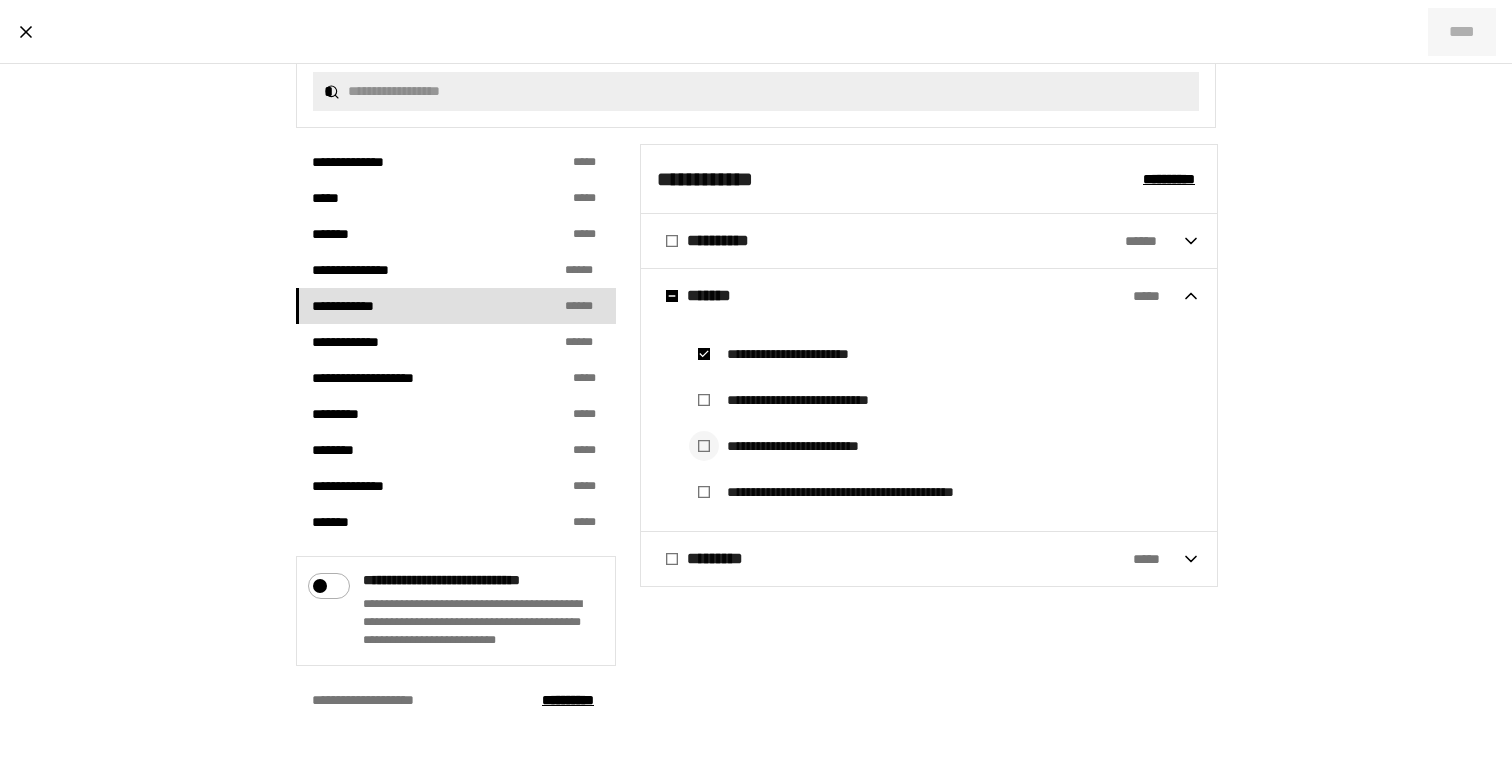 click at bounding box center [704, 446] 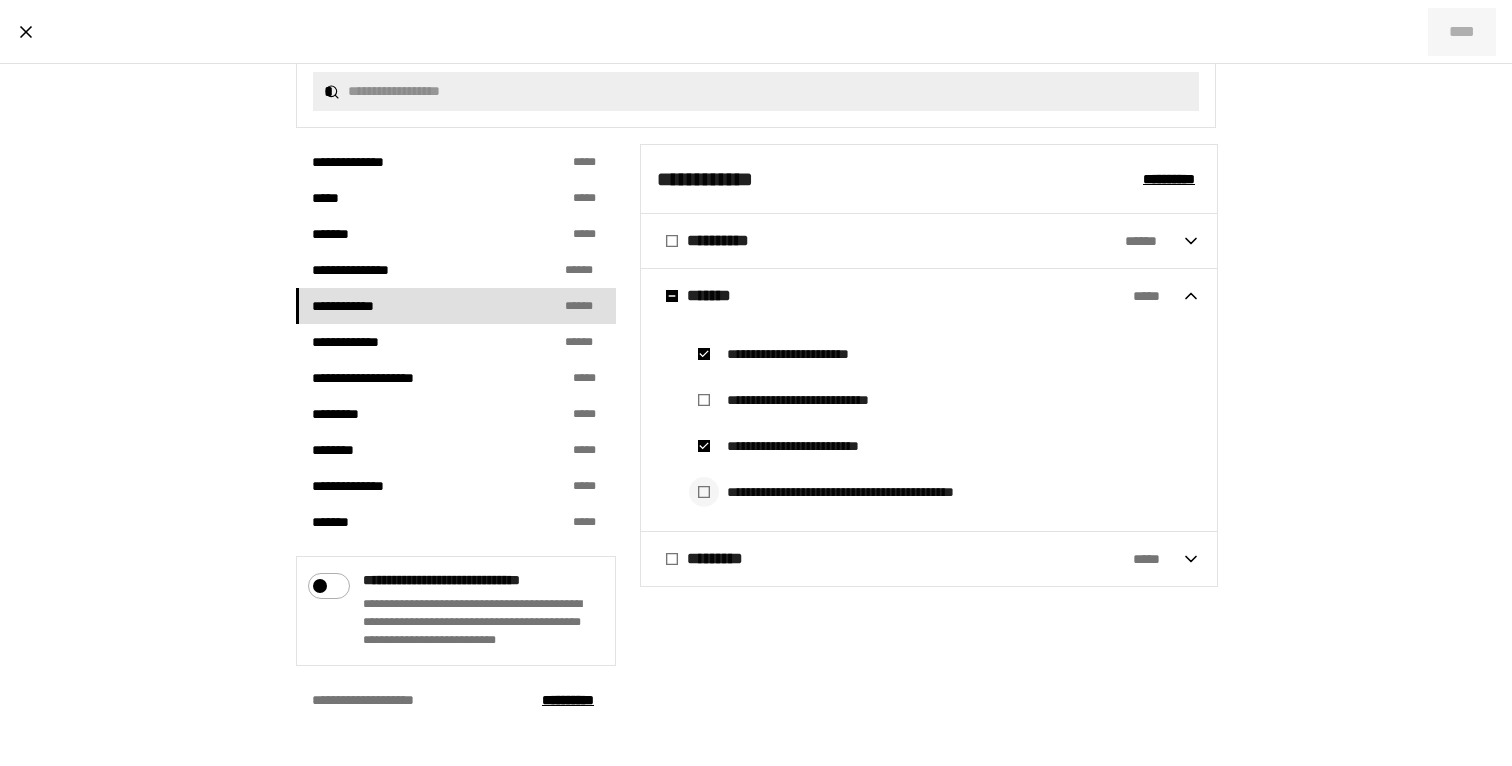 click at bounding box center (704, 492) 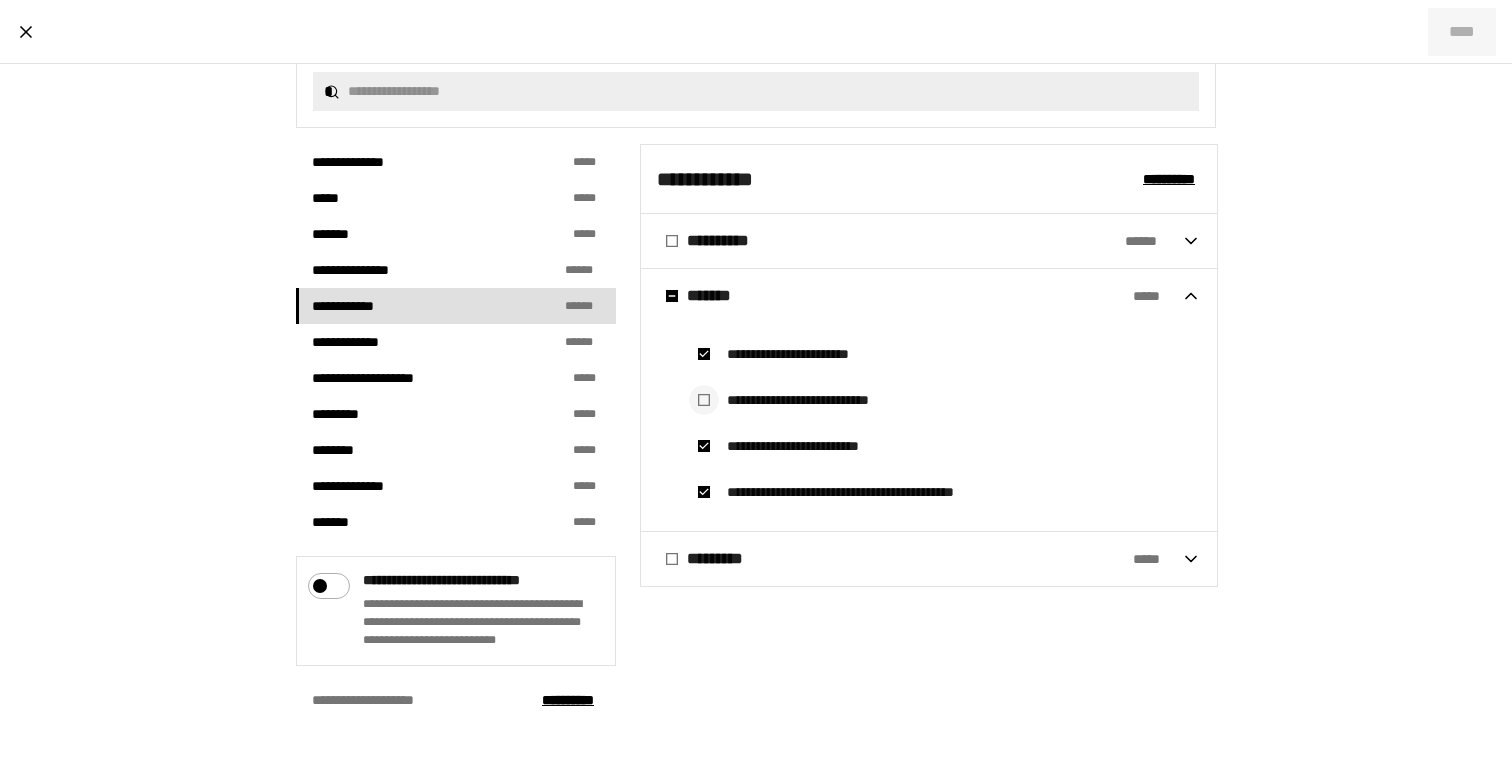 click at bounding box center [704, 400] 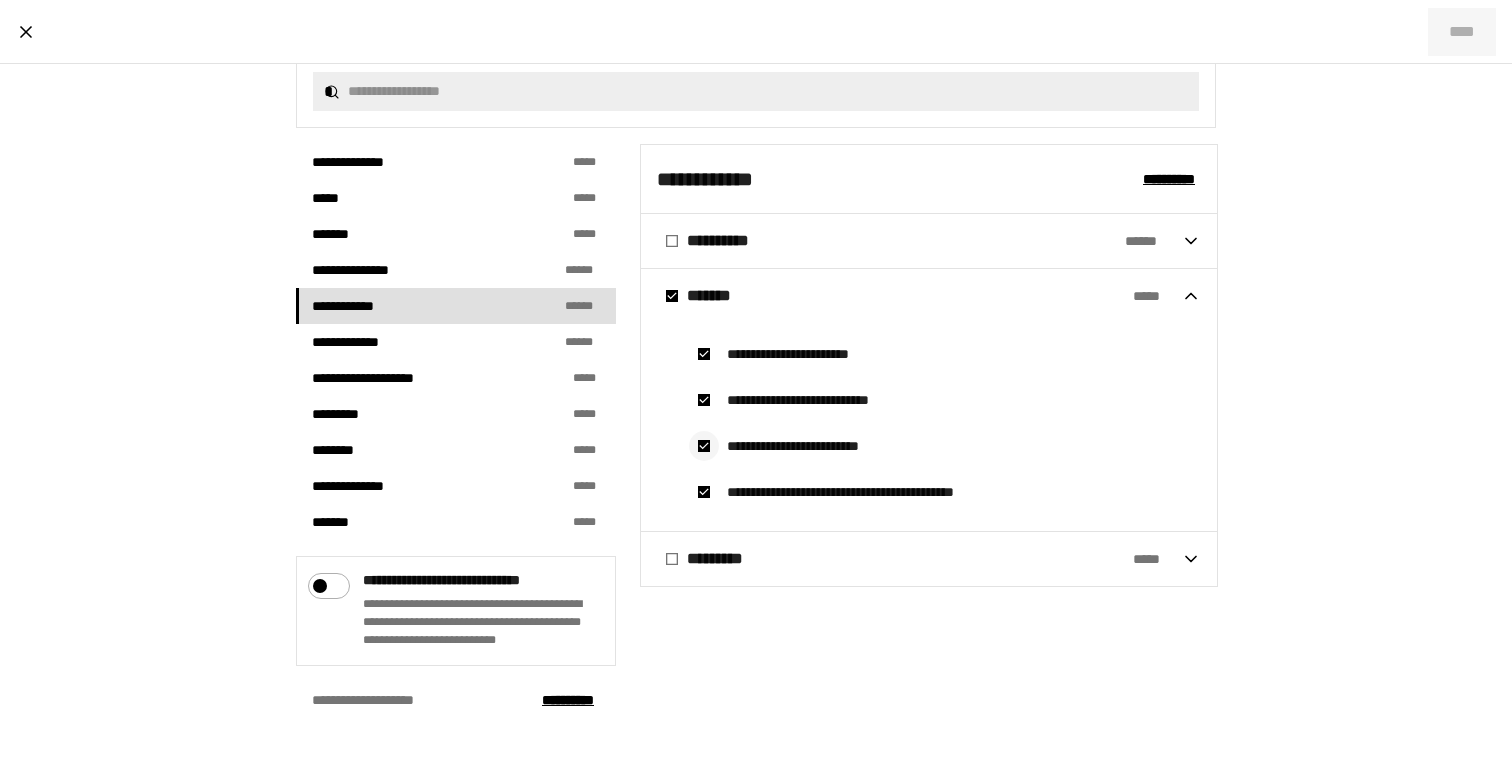 click at bounding box center (704, 446) 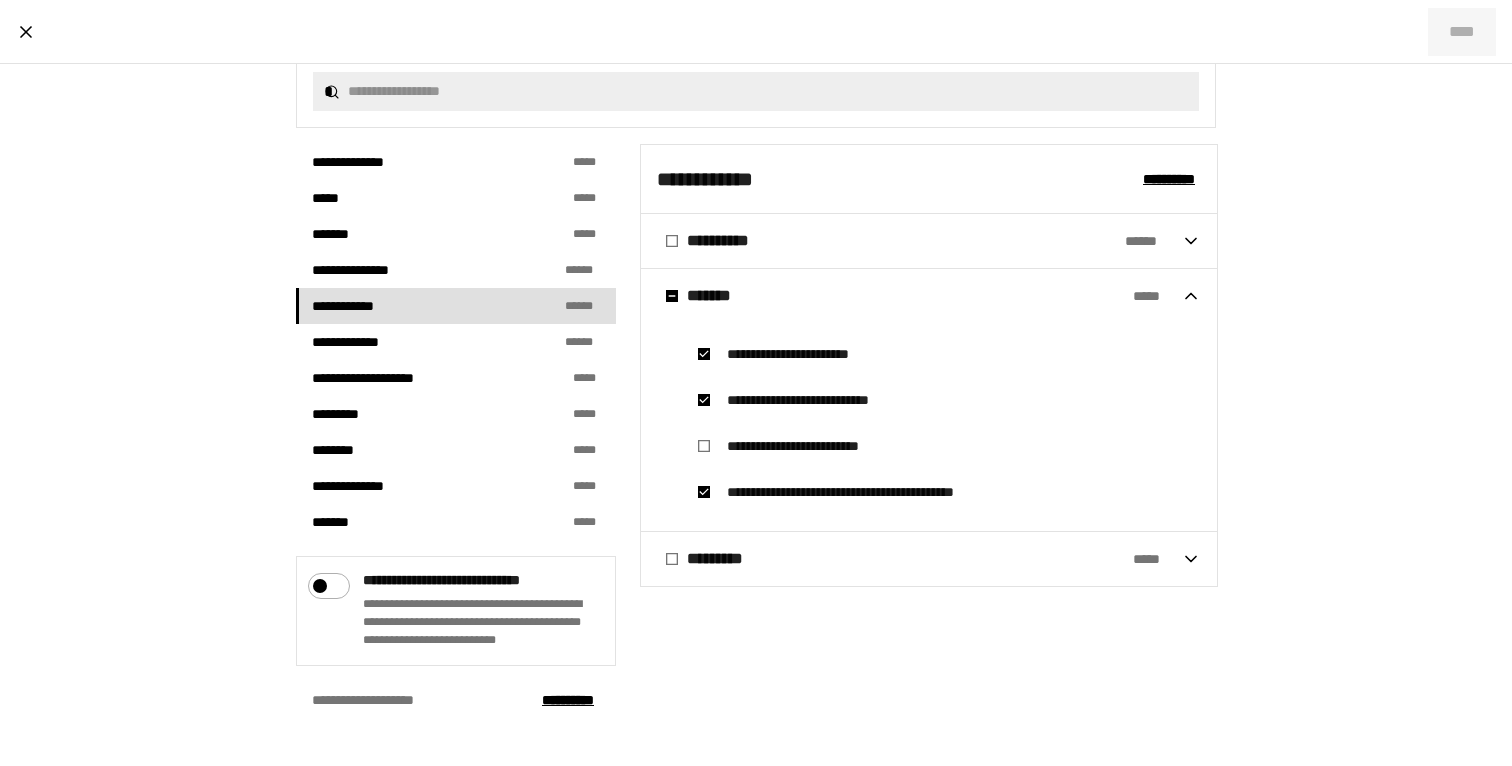 click on "********* * * *" at bounding box center [919, 559] 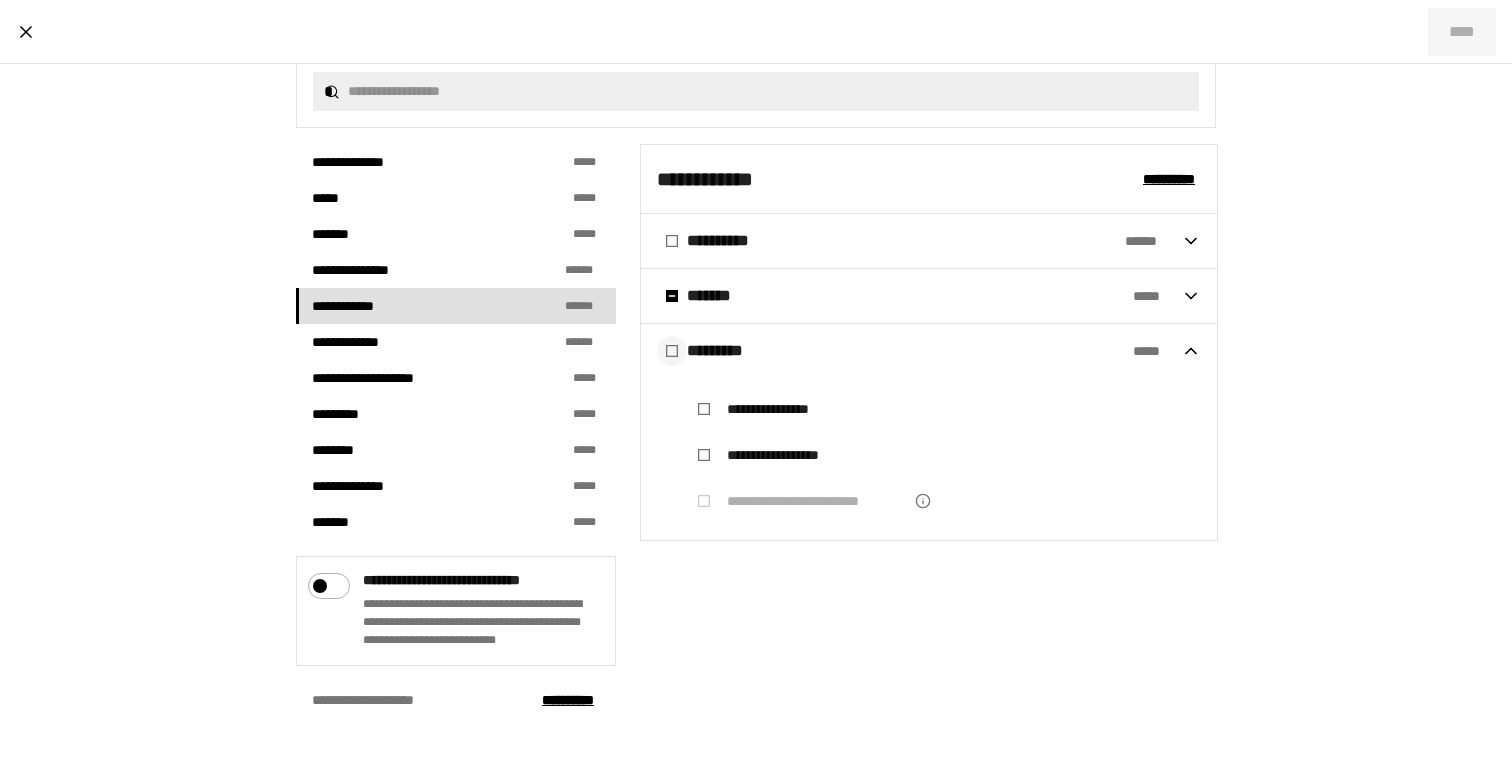 click at bounding box center [672, 351] 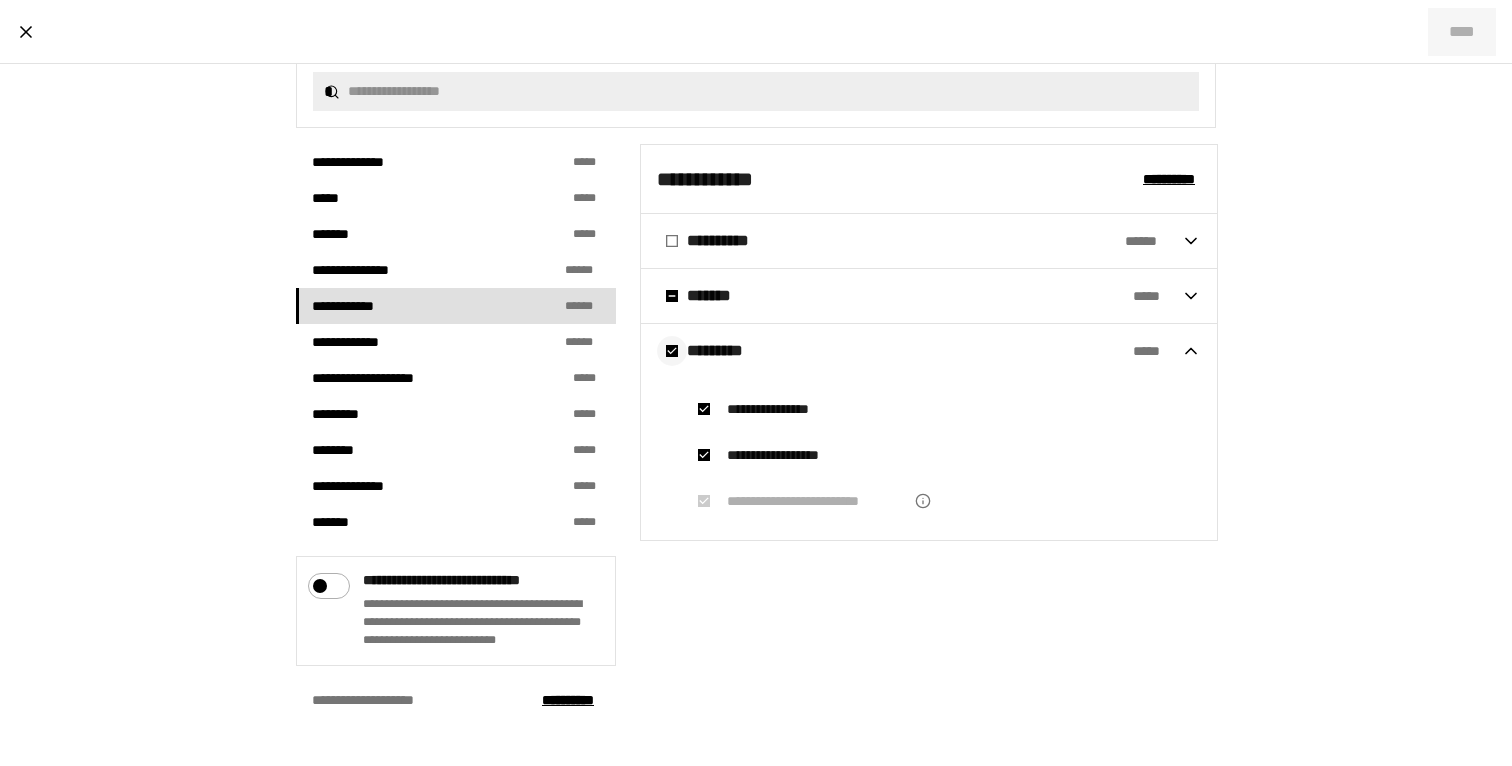 click at bounding box center [672, 351] 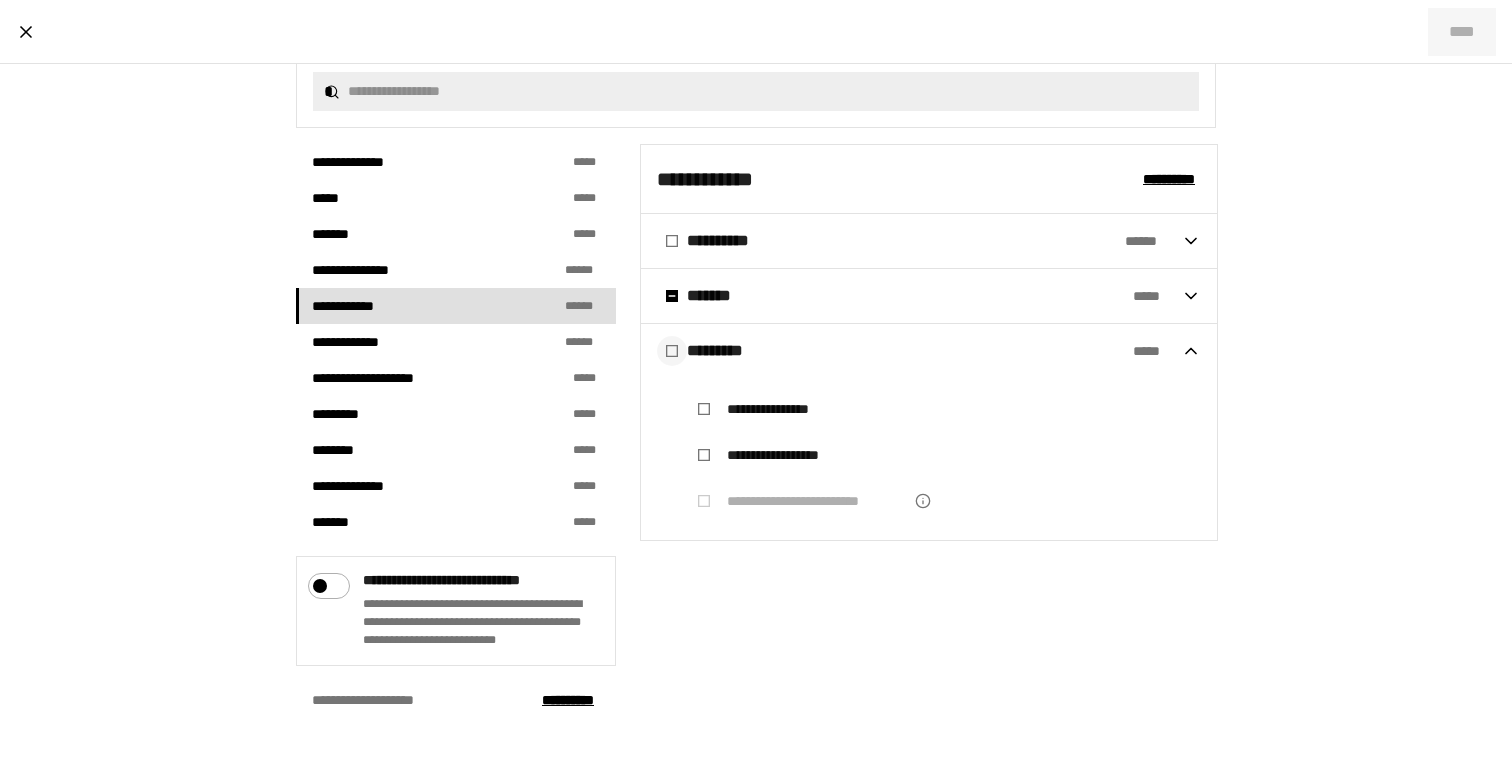 click at bounding box center [672, 351] 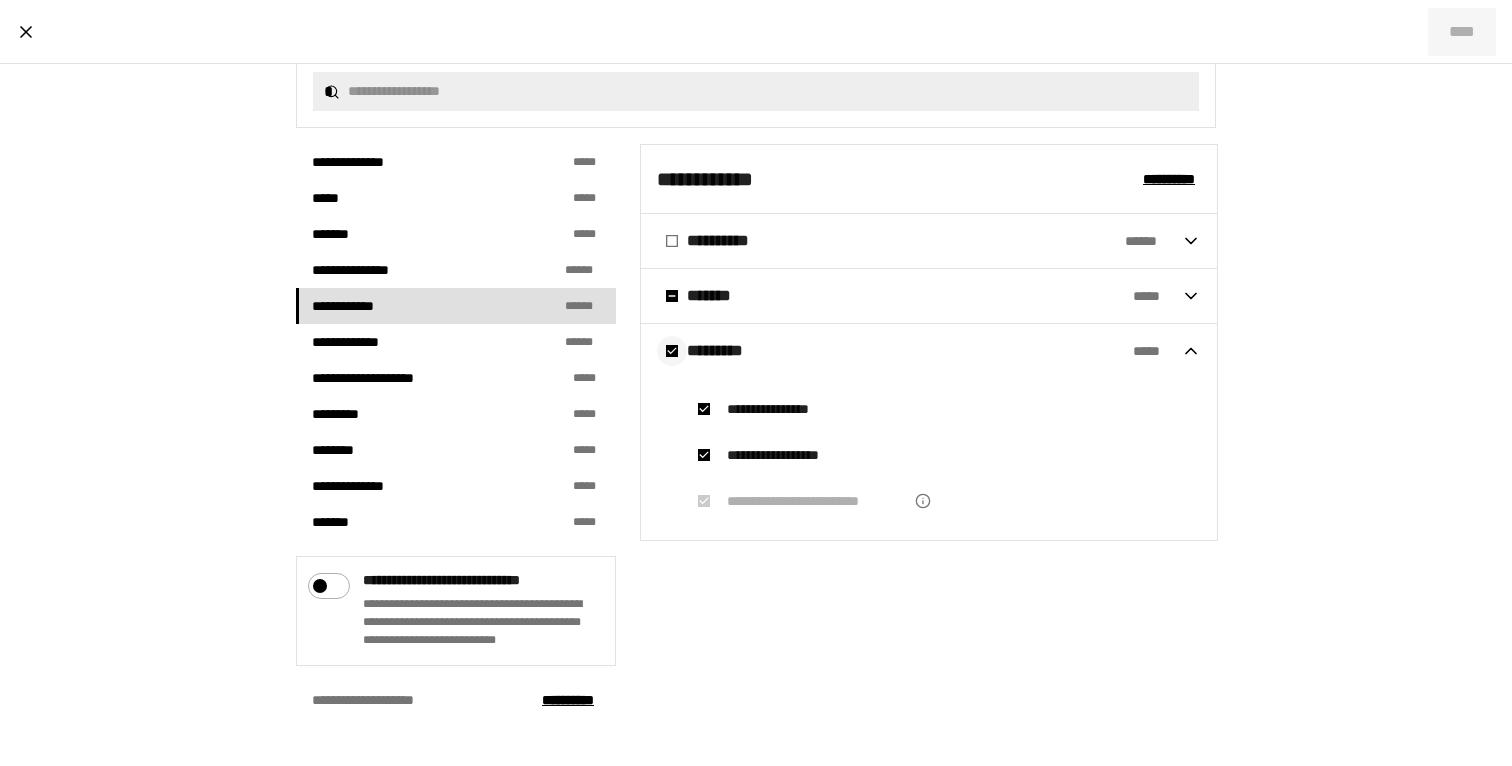 click at bounding box center [672, 351] 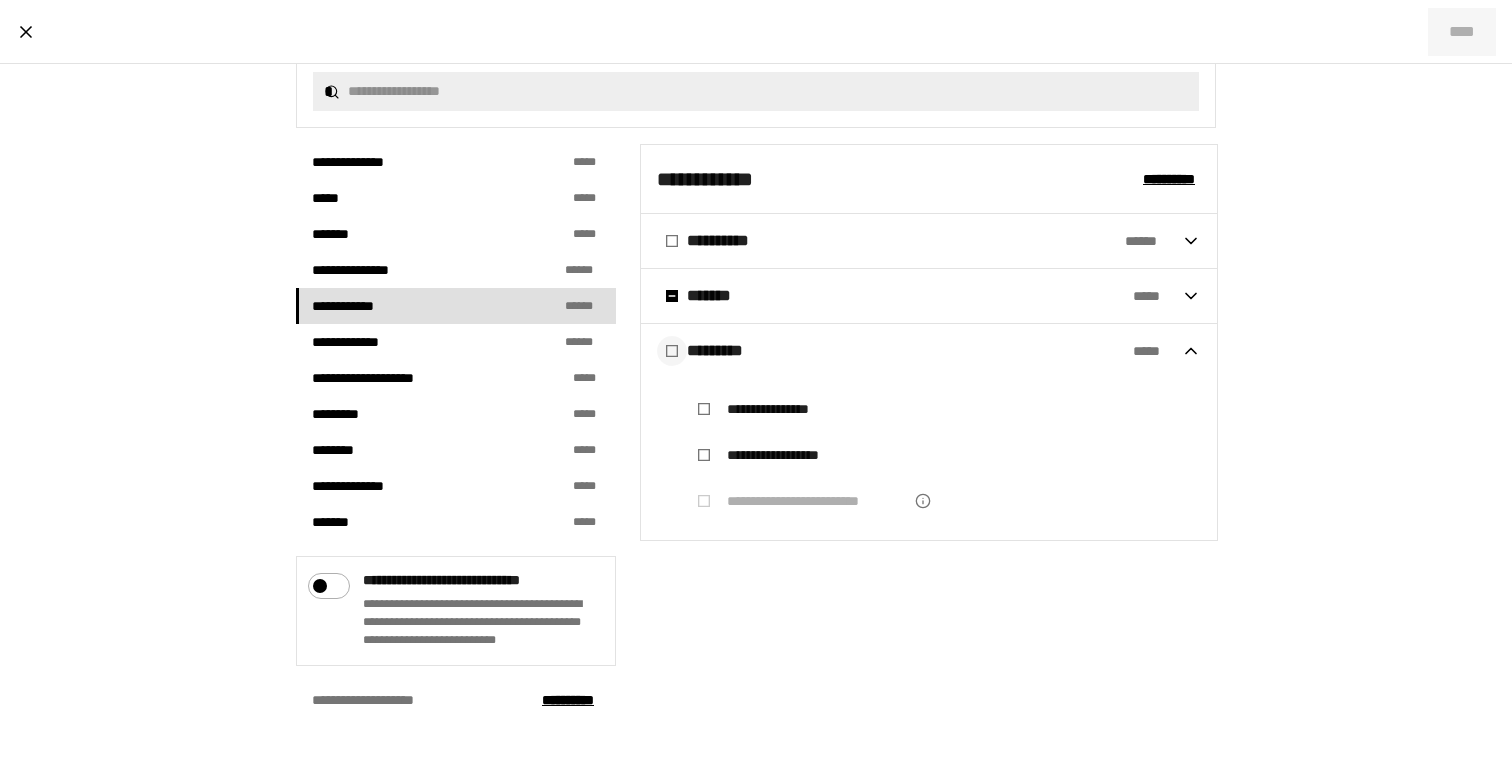 click at bounding box center (672, 351) 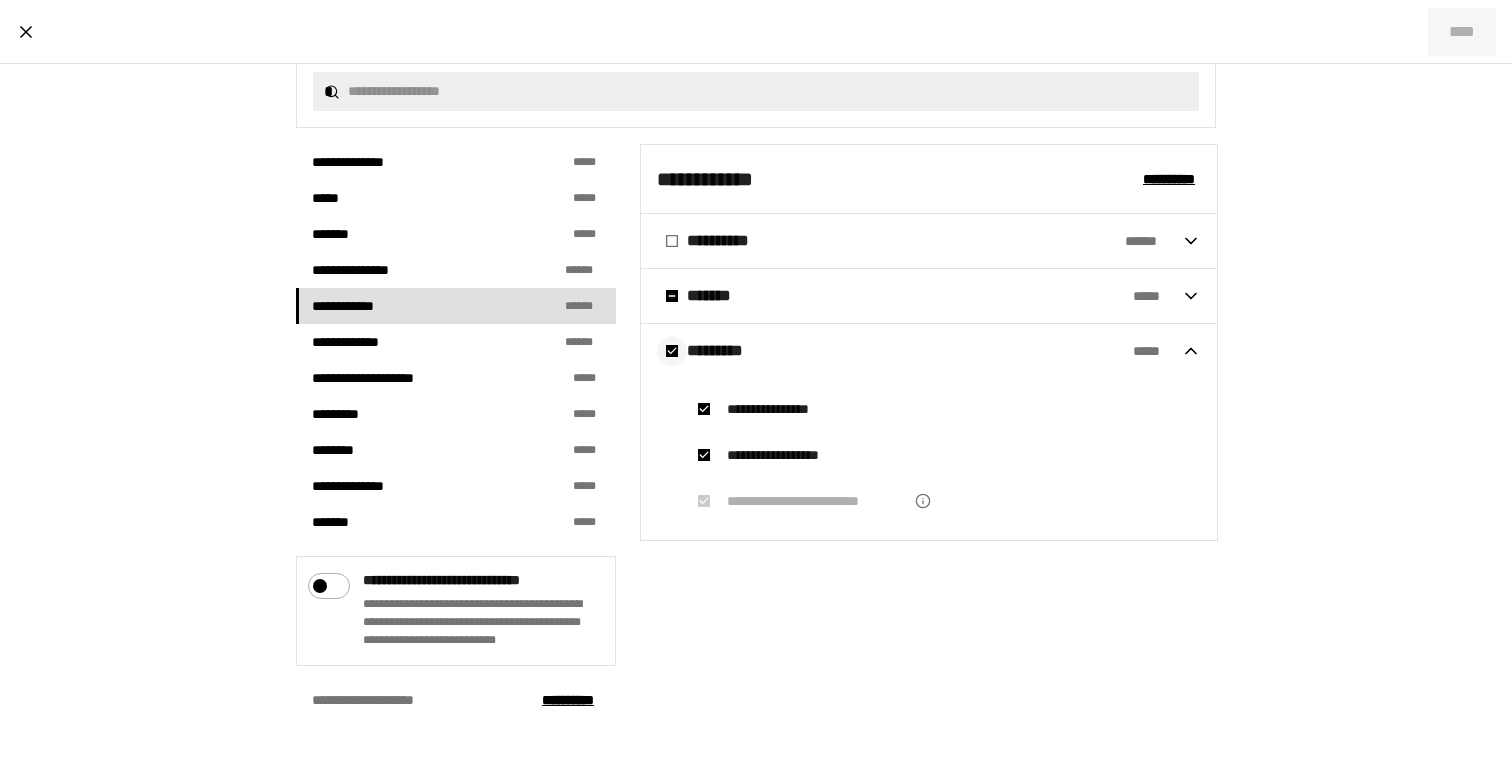 click at bounding box center (672, 351) 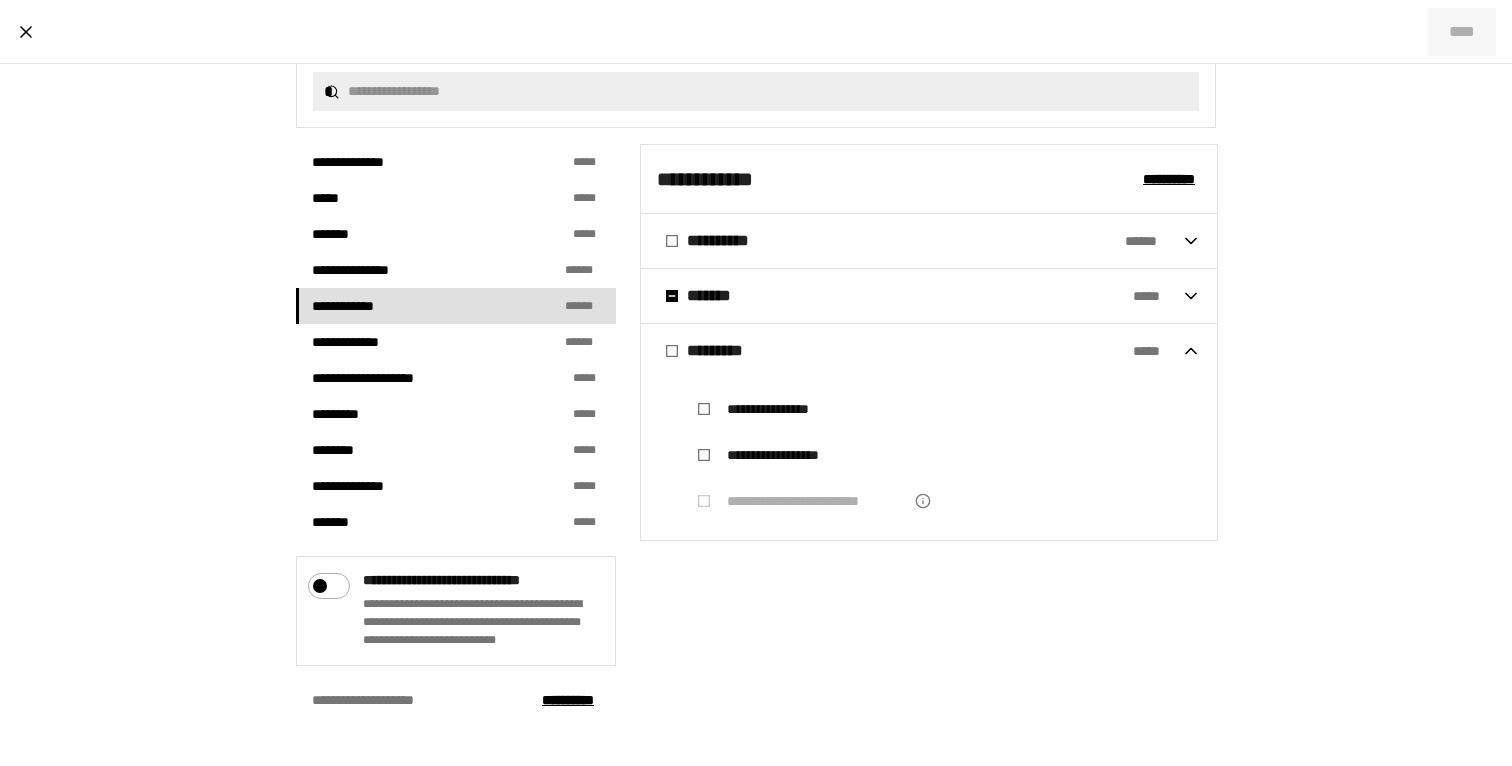click on "**********" at bounding box center [919, 241] 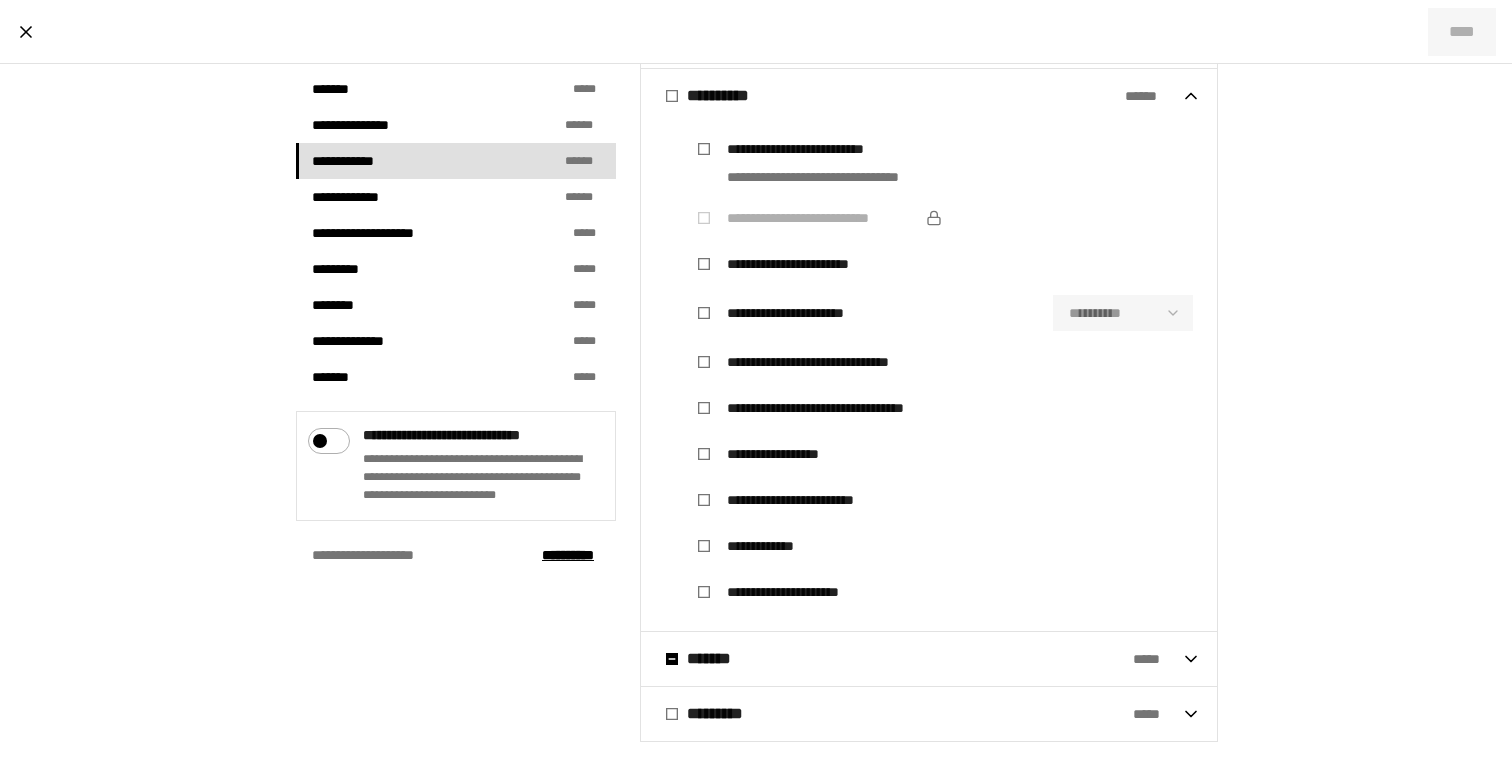 scroll, scrollTop: 592, scrollLeft: 0, axis: vertical 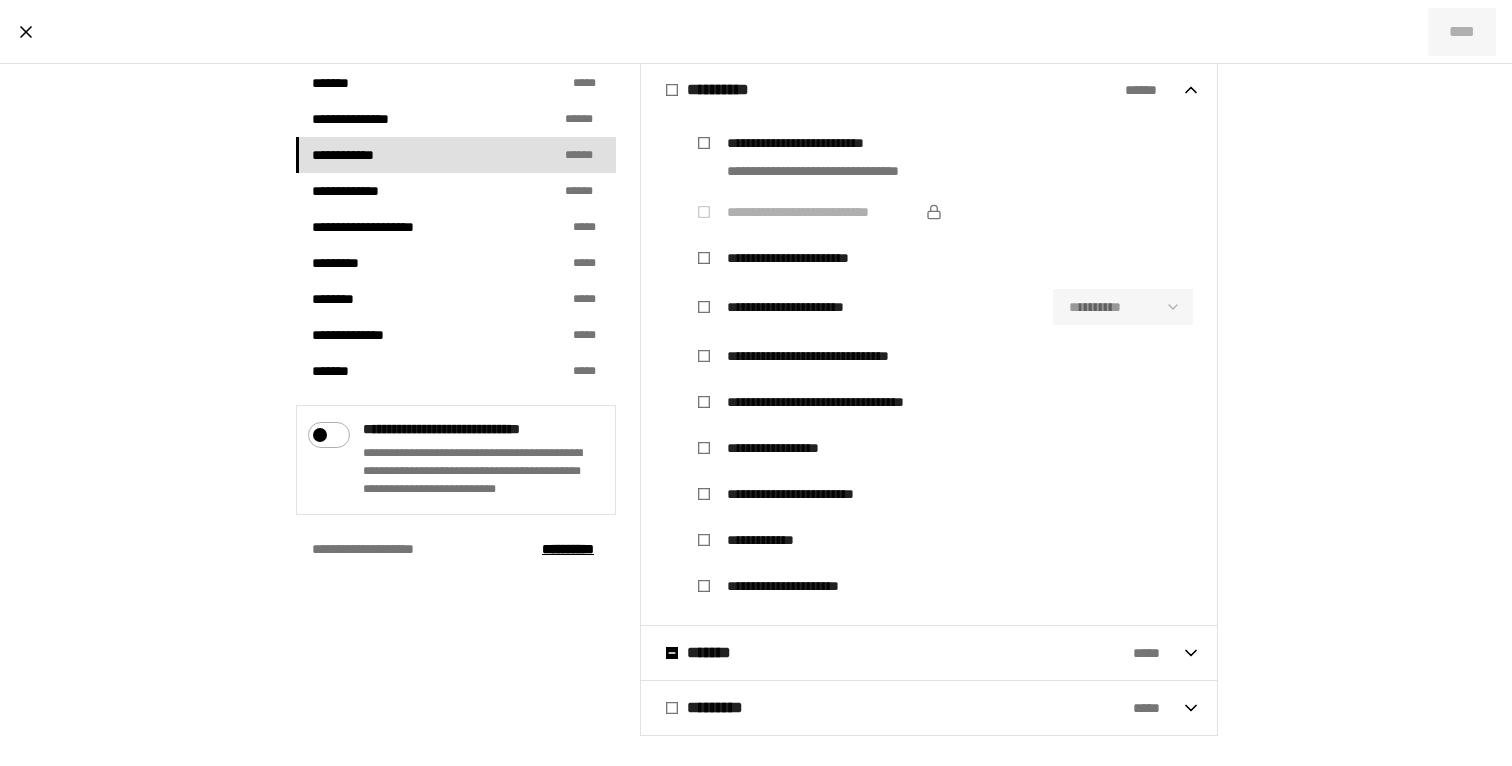 click on "**********" at bounding box center (813, 494) 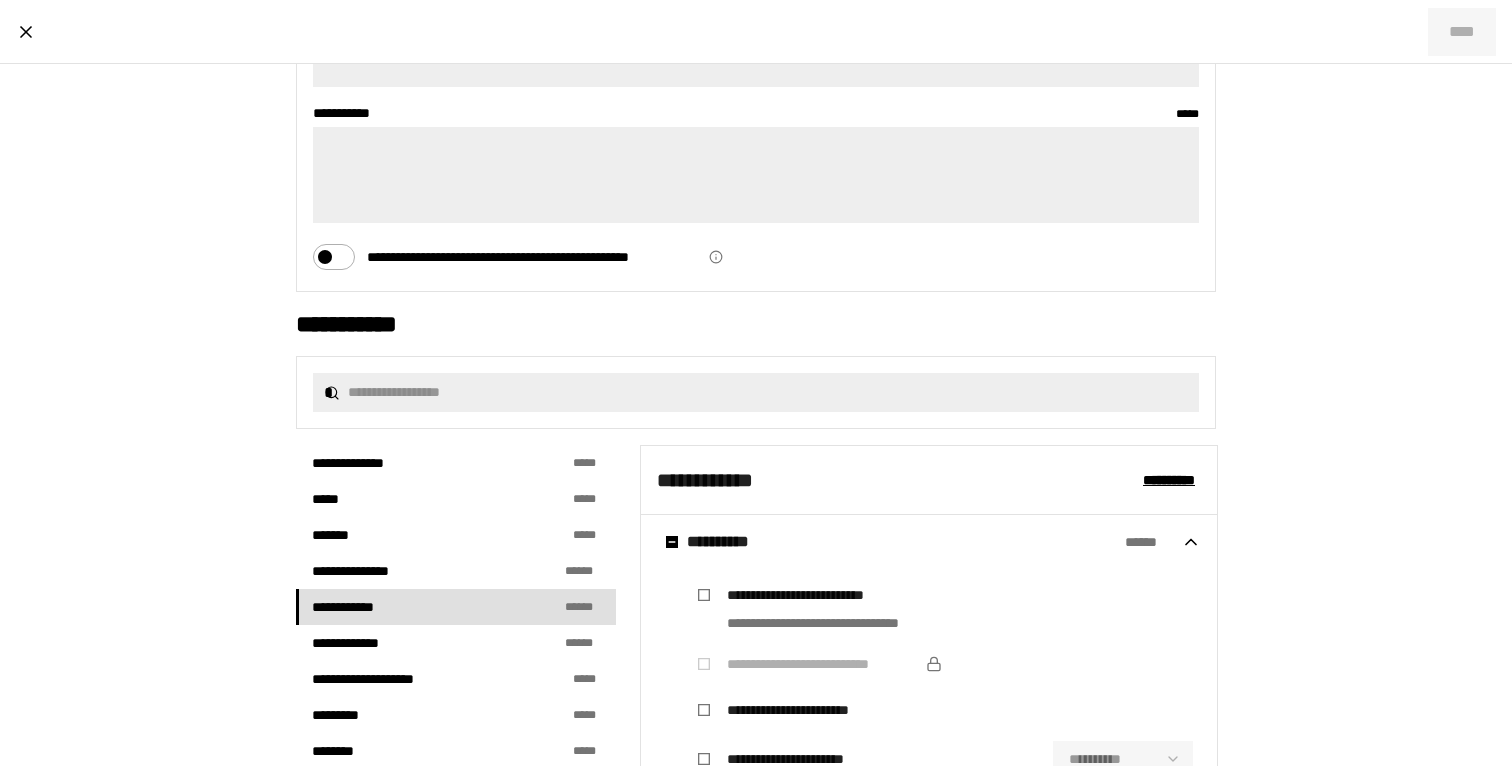 scroll, scrollTop: 0, scrollLeft: 0, axis: both 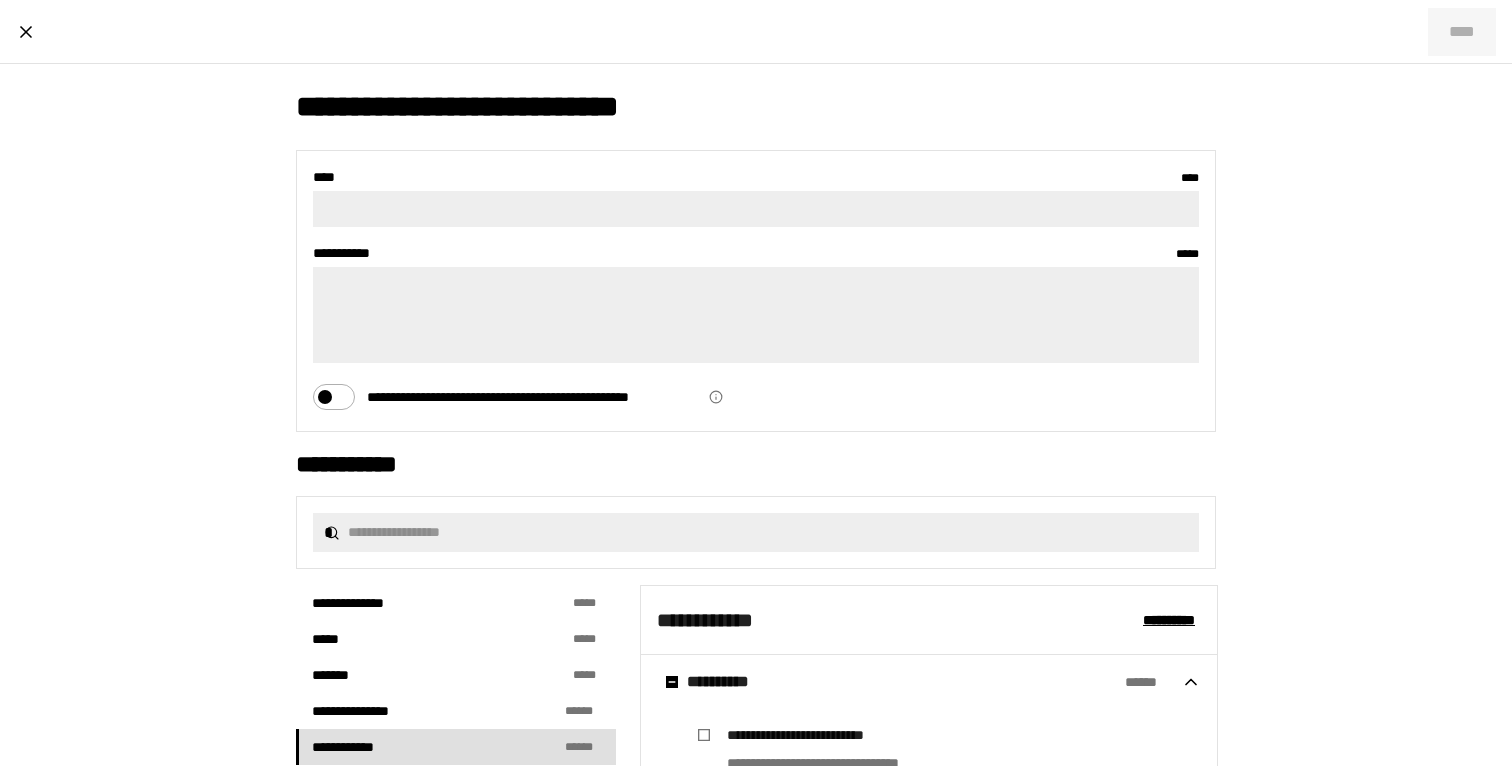click on "****" at bounding box center (1462, 32) 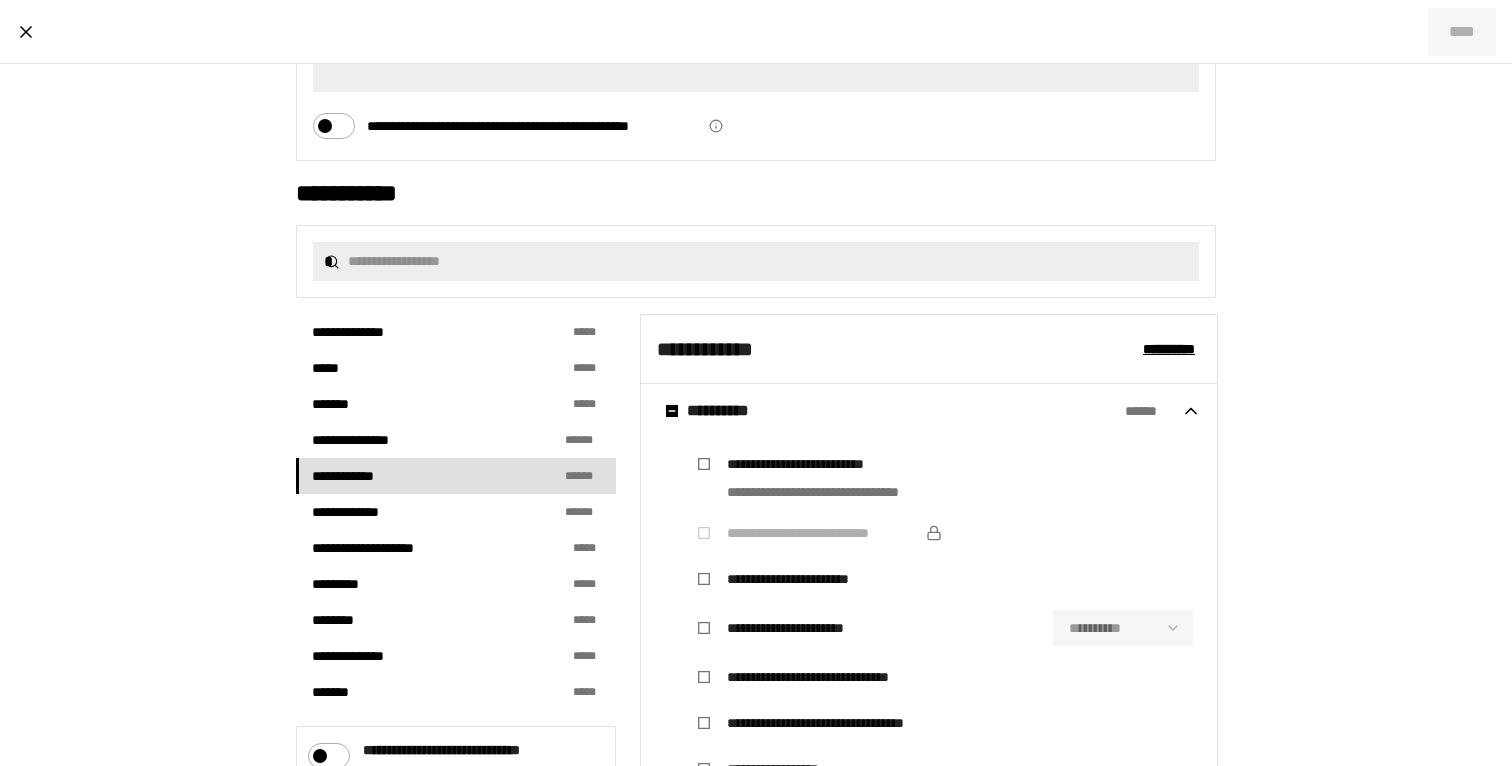 scroll, scrollTop: 531, scrollLeft: 0, axis: vertical 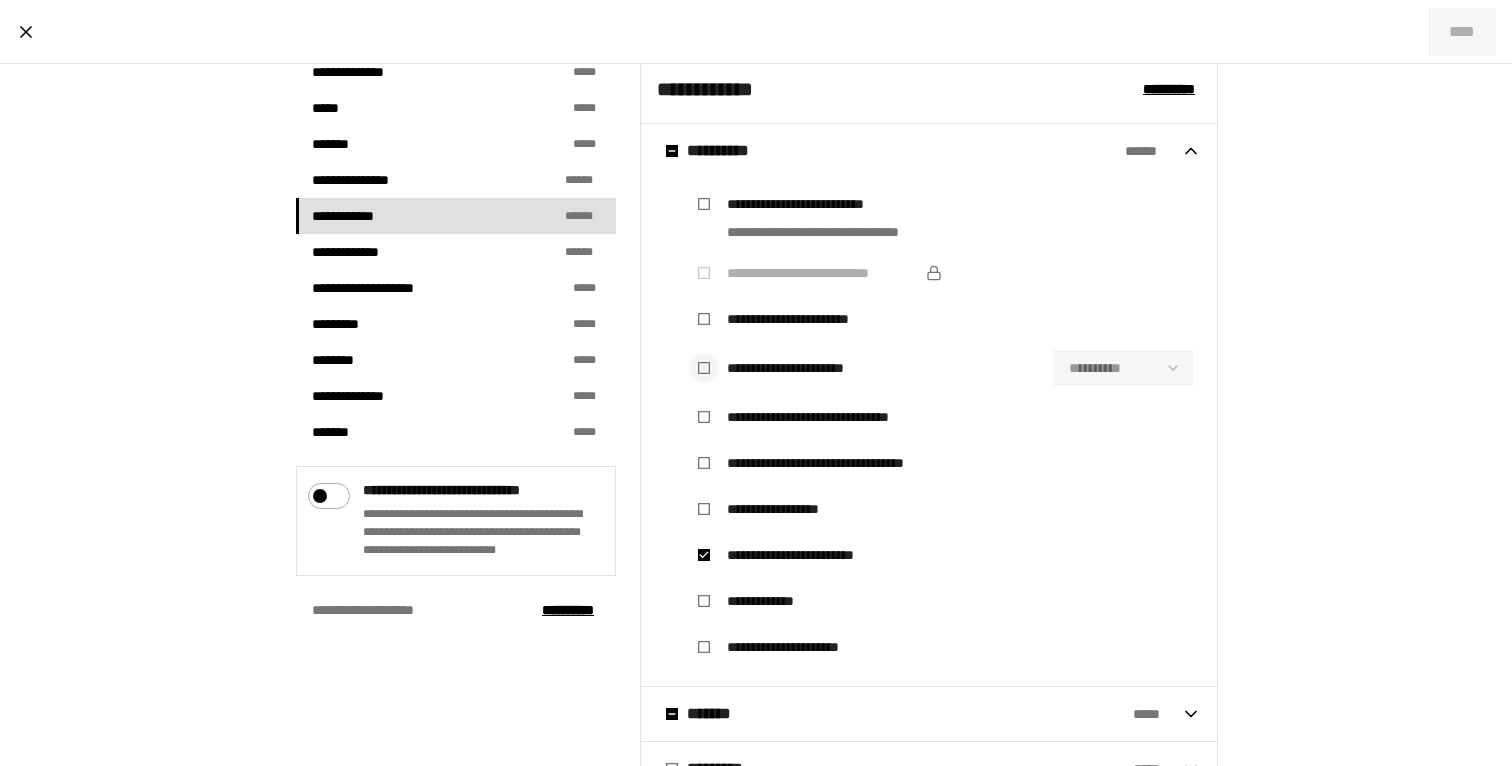click at bounding box center (704, 368) 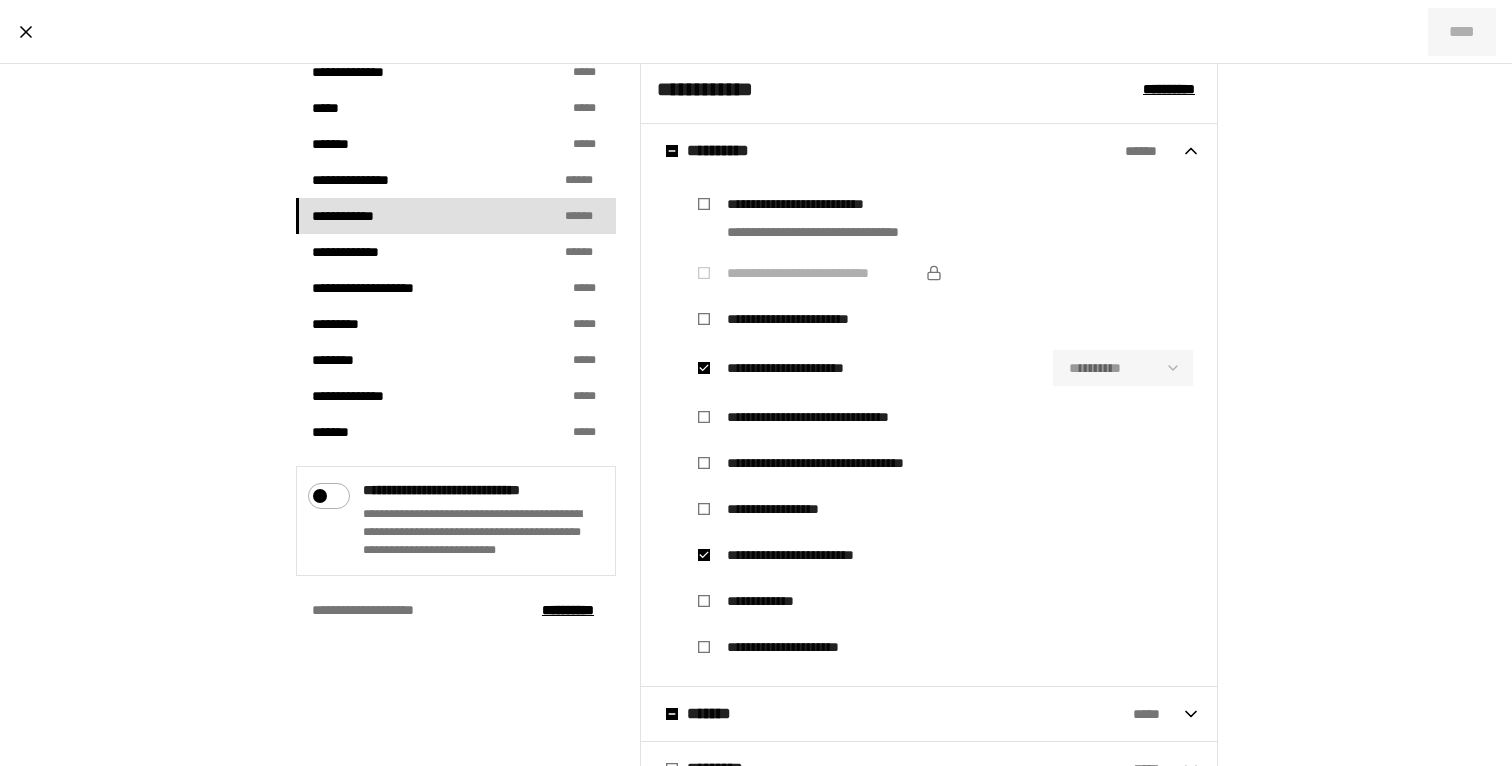 click on "**********" at bounding box center [941, 218] 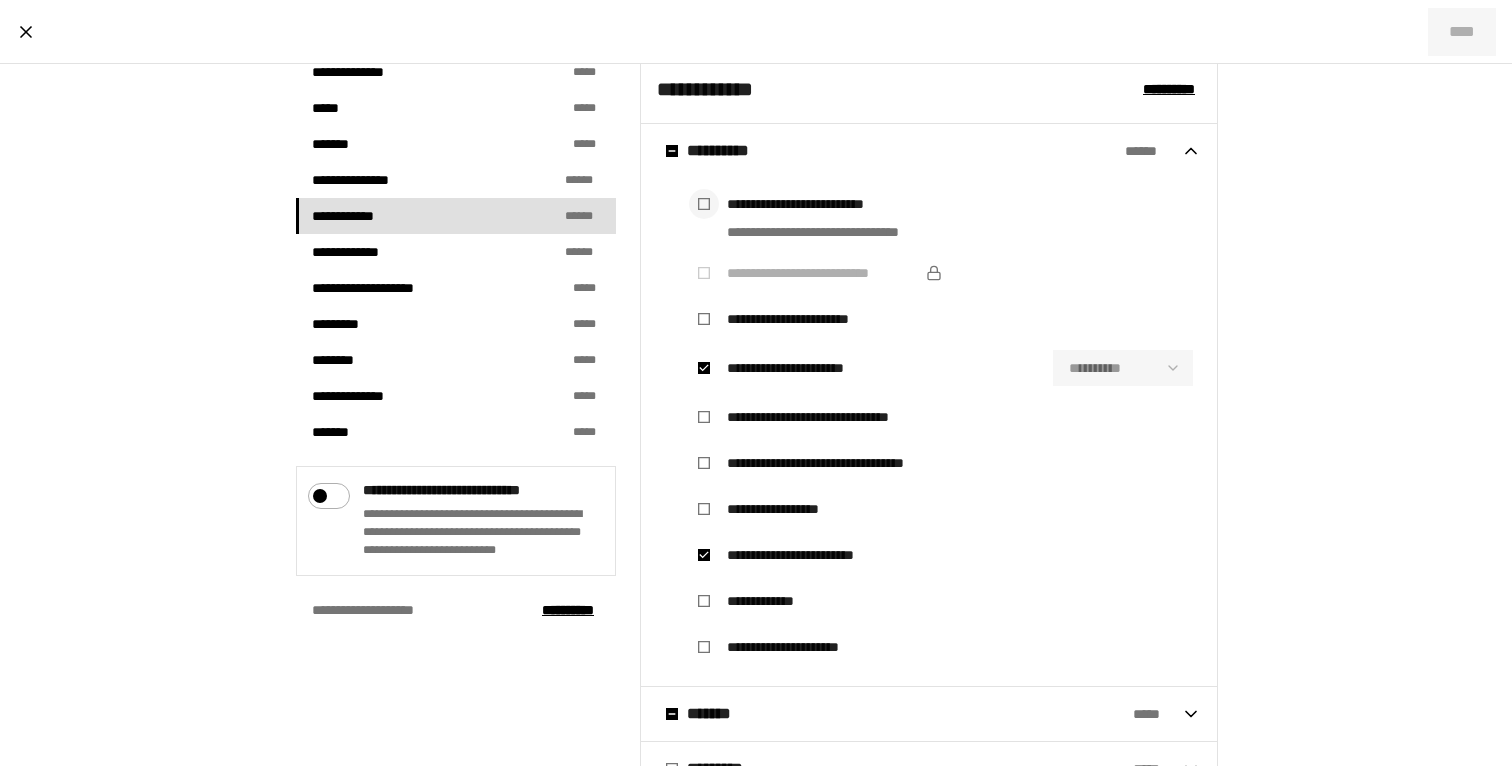 click at bounding box center (704, 204) 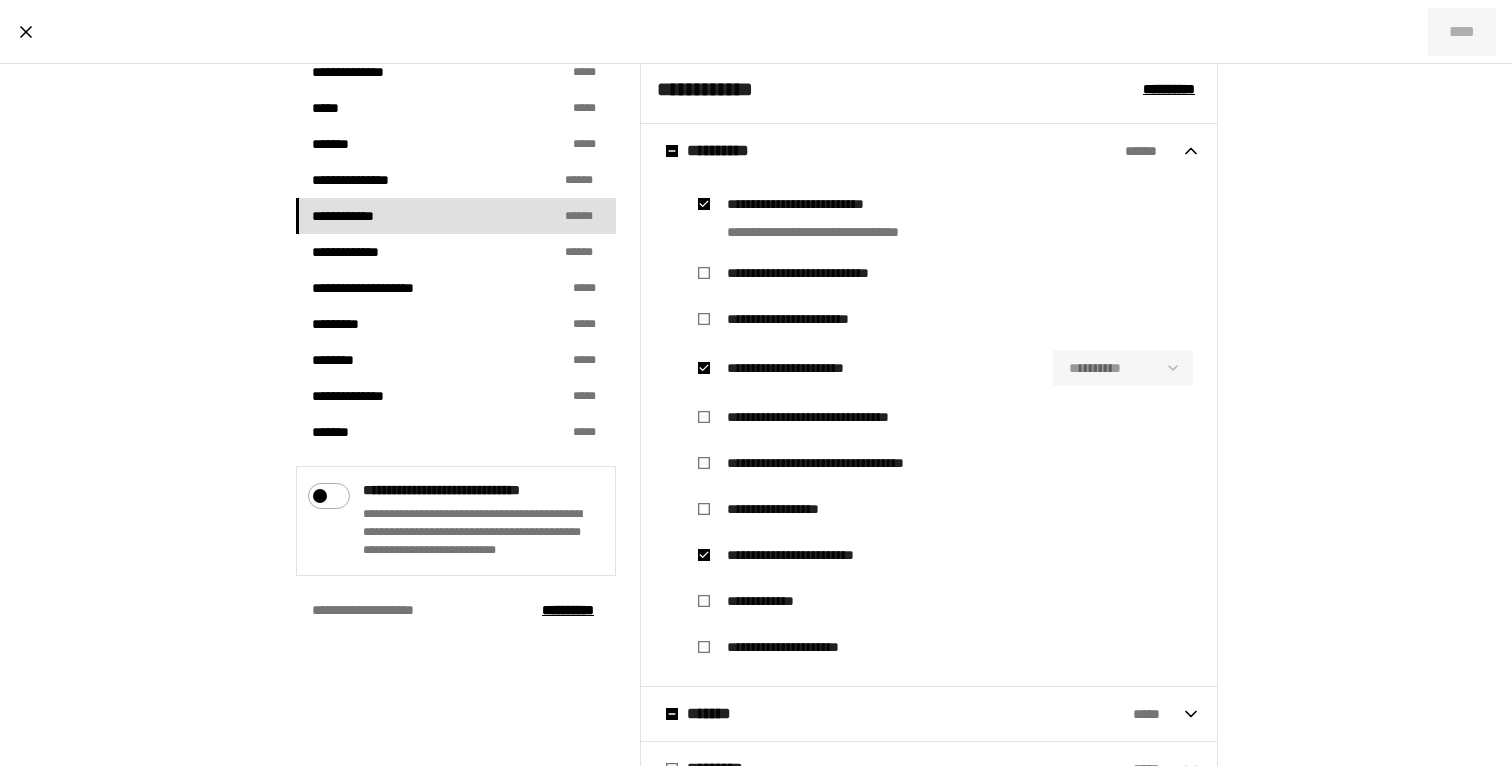 click on "**********" at bounding box center [822, 273] 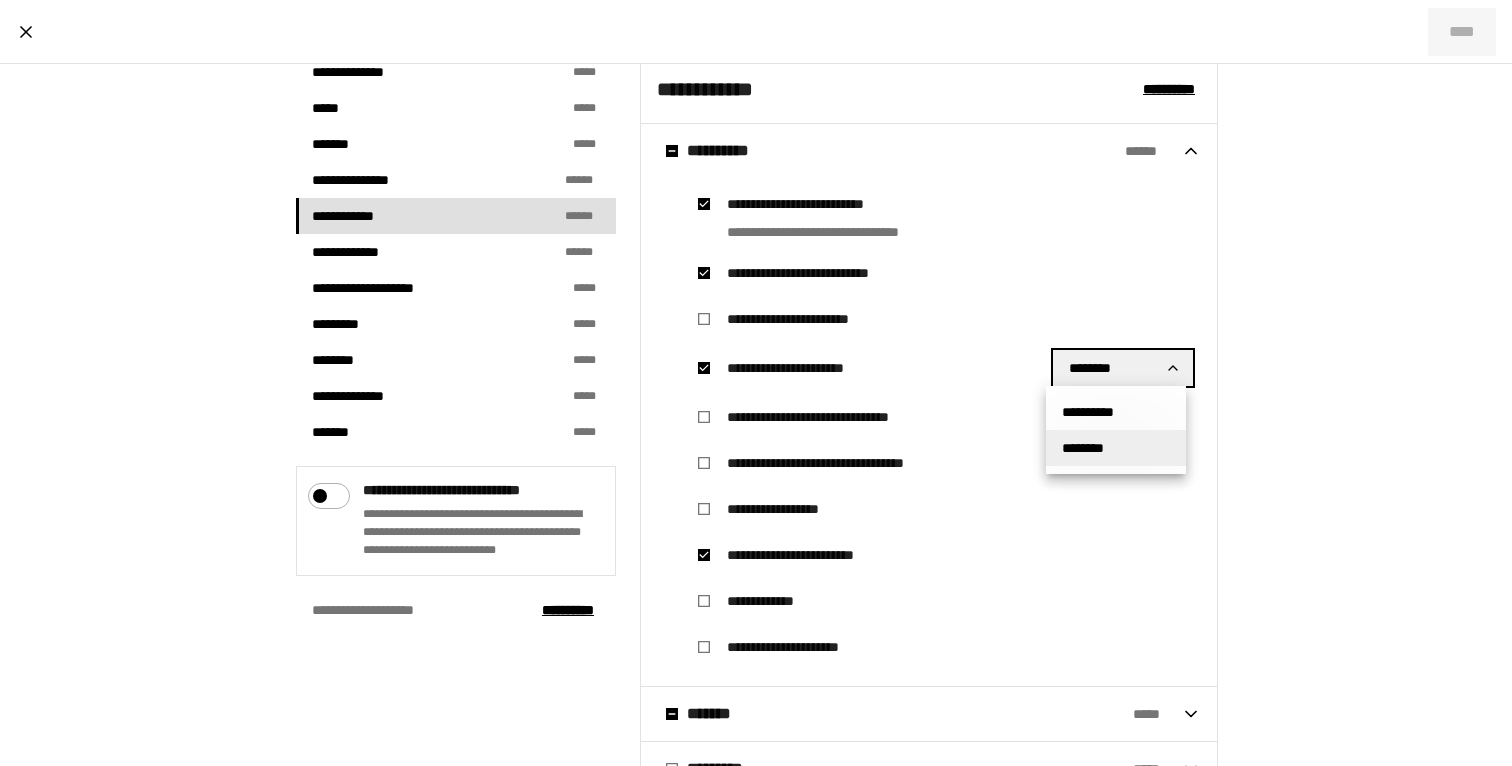 click on "**********" at bounding box center (756, 383) 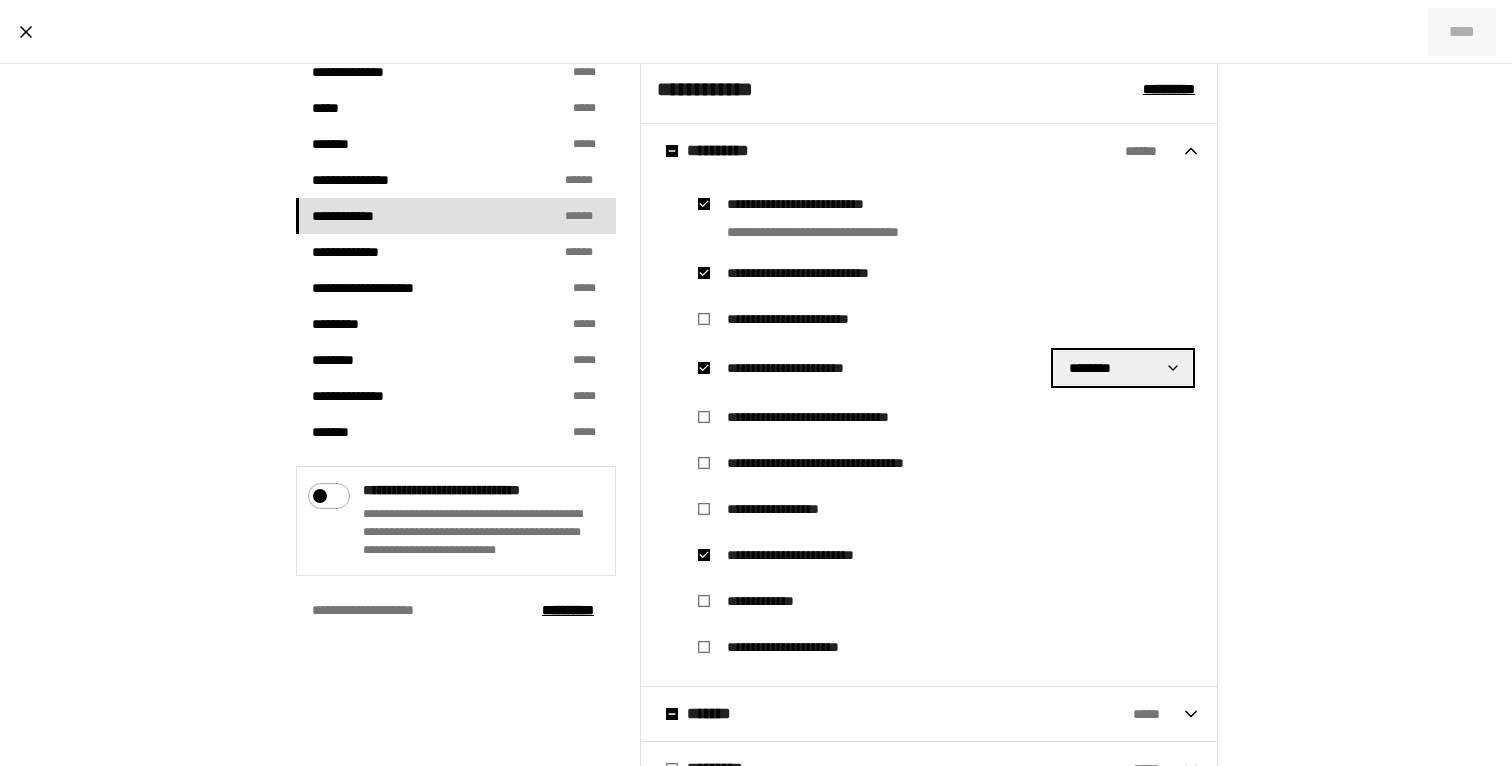 click on "**********" at bounding box center [813, 555] 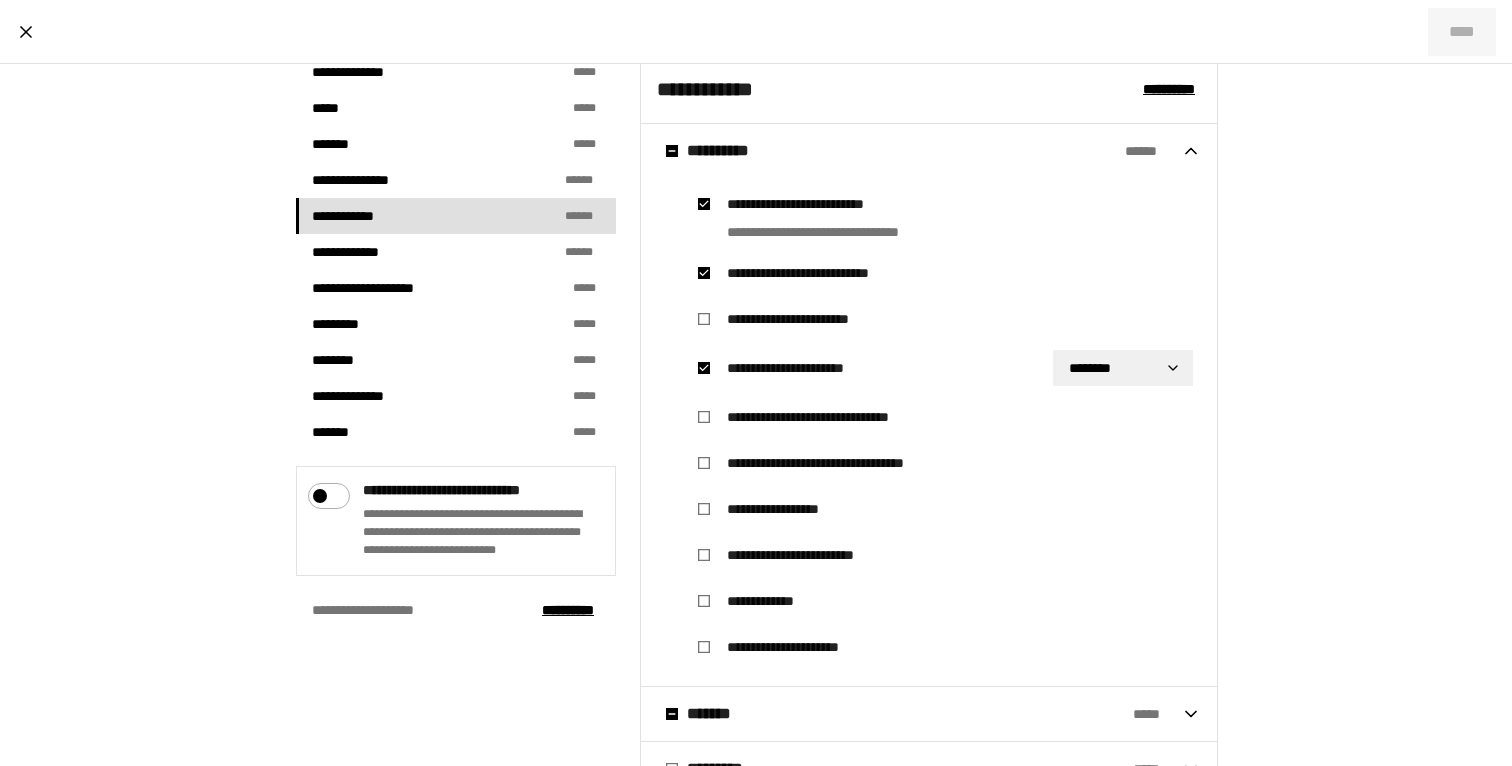 click on "**********" at bounding box center [813, 555] 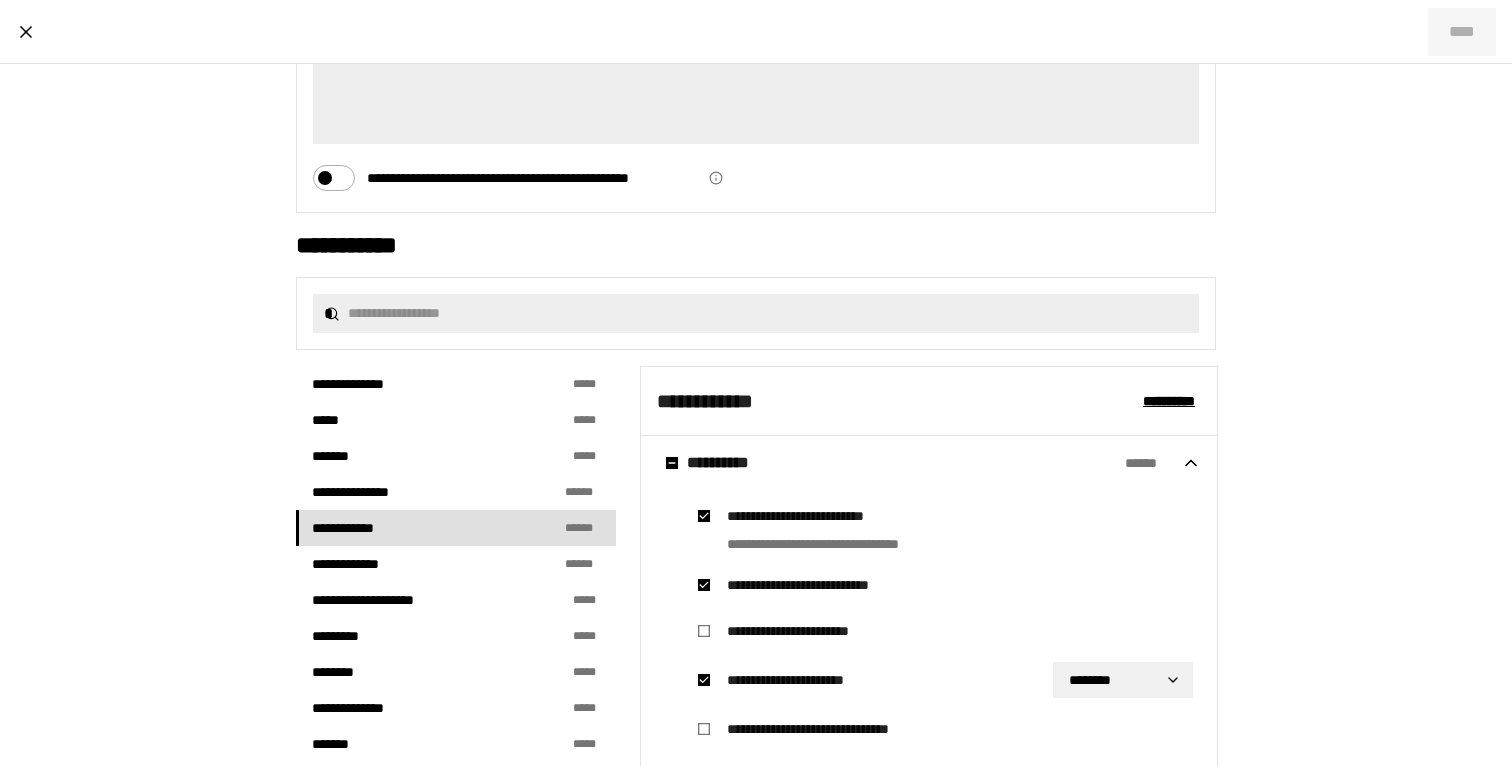 scroll, scrollTop: 0, scrollLeft: 0, axis: both 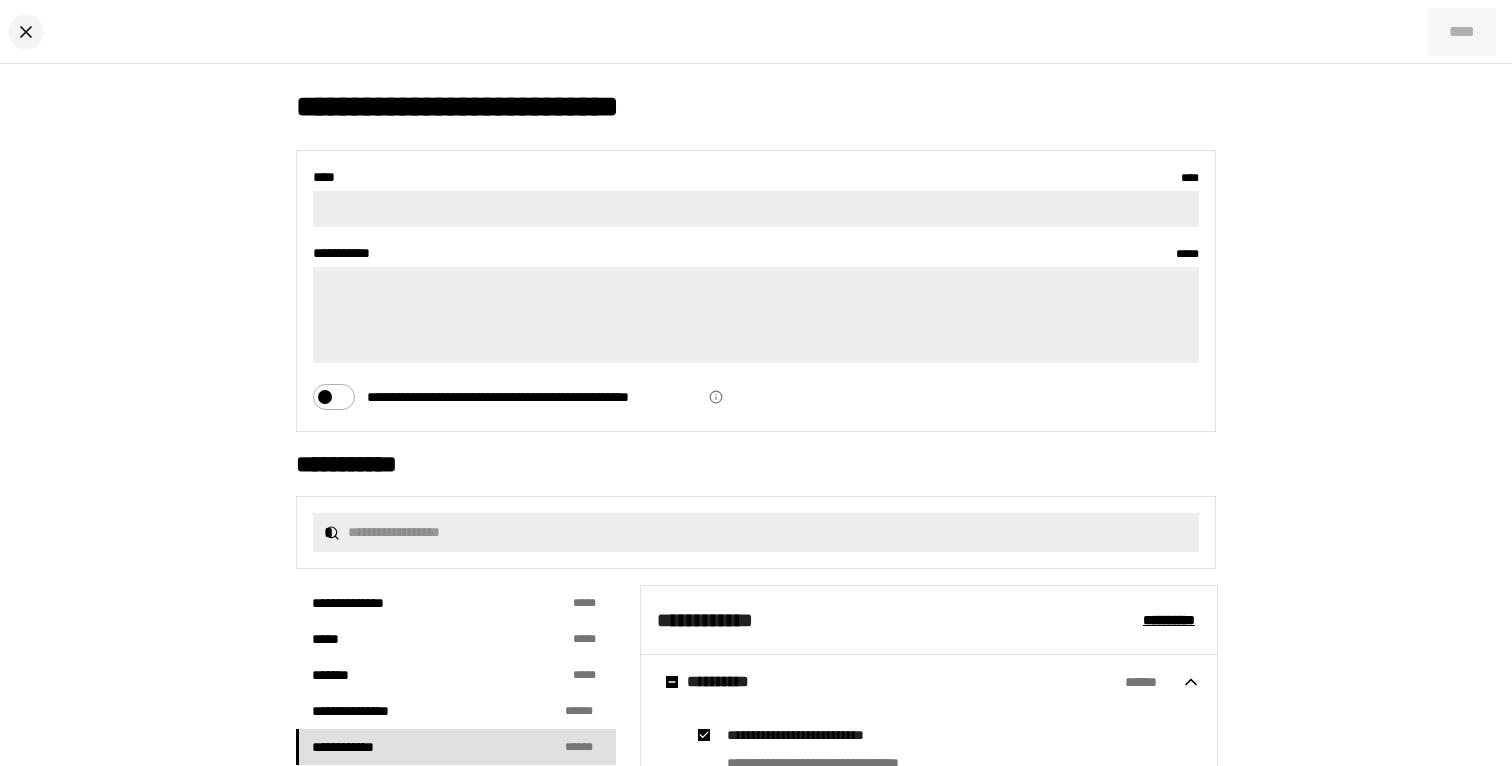 click 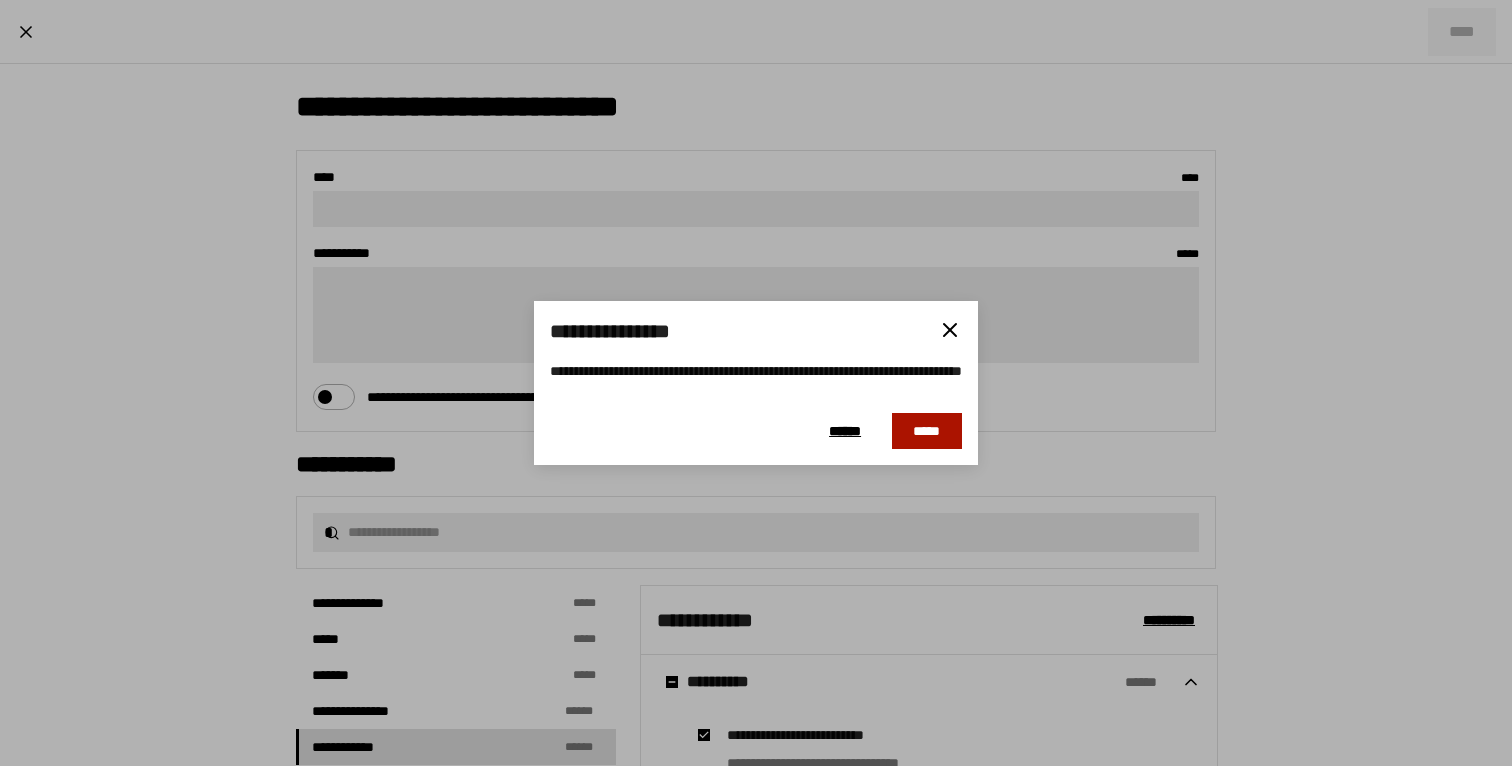 click on "*****" at bounding box center (927, 431) 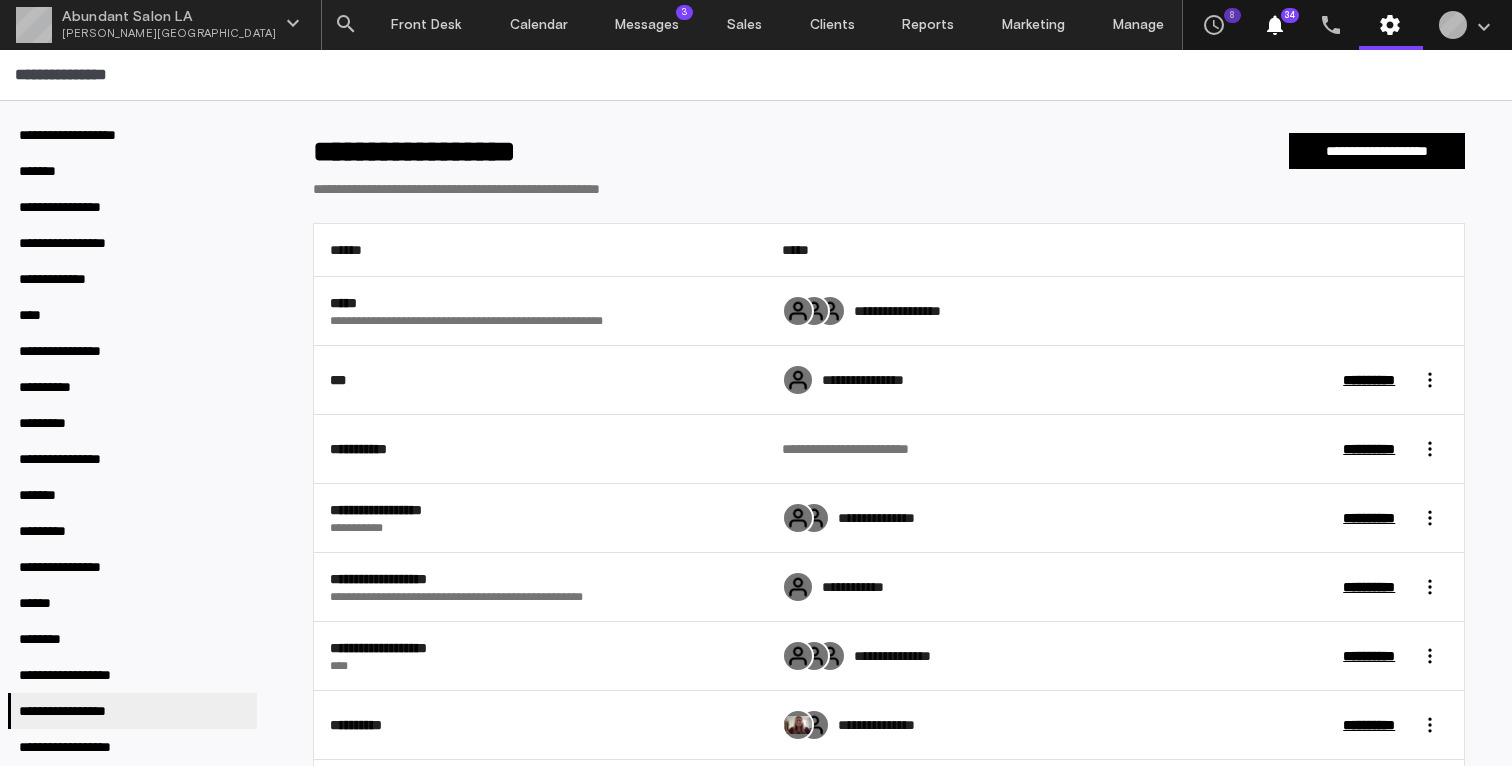 scroll, scrollTop: 278, scrollLeft: 0, axis: vertical 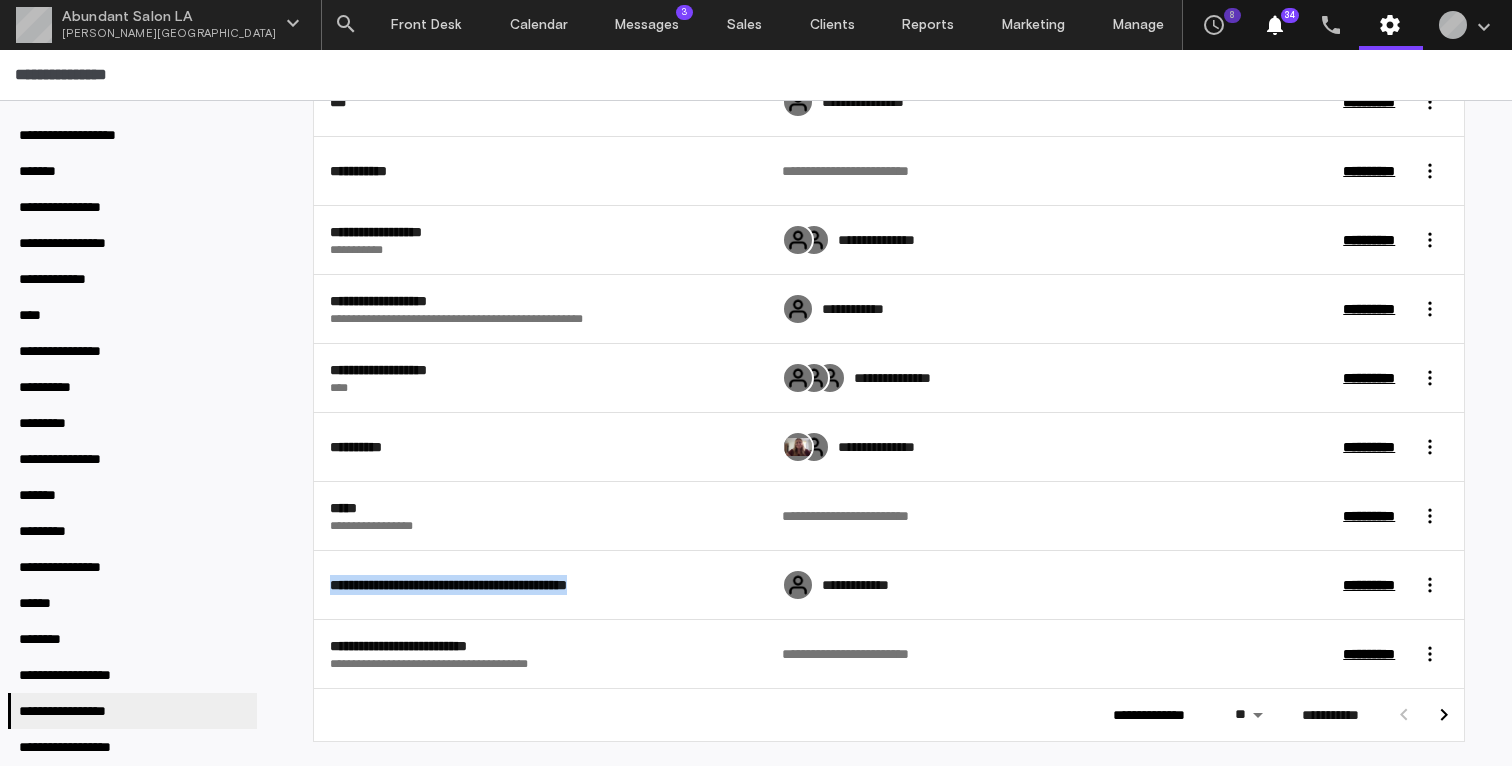 drag, startPoint x: 664, startPoint y: 583, endPoint x: 326, endPoint y: 580, distance: 338.0133 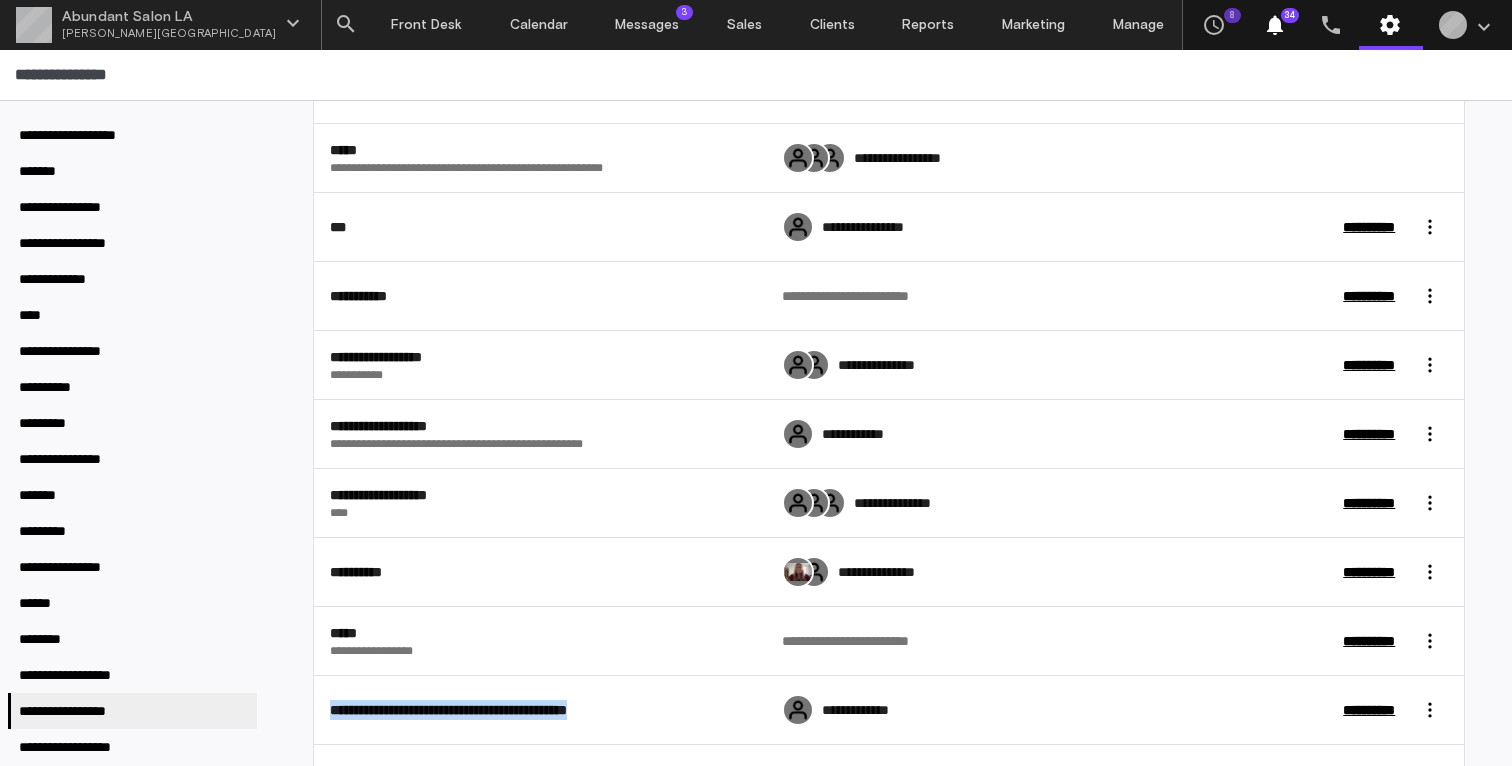 scroll, scrollTop: 0, scrollLeft: 0, axis: both 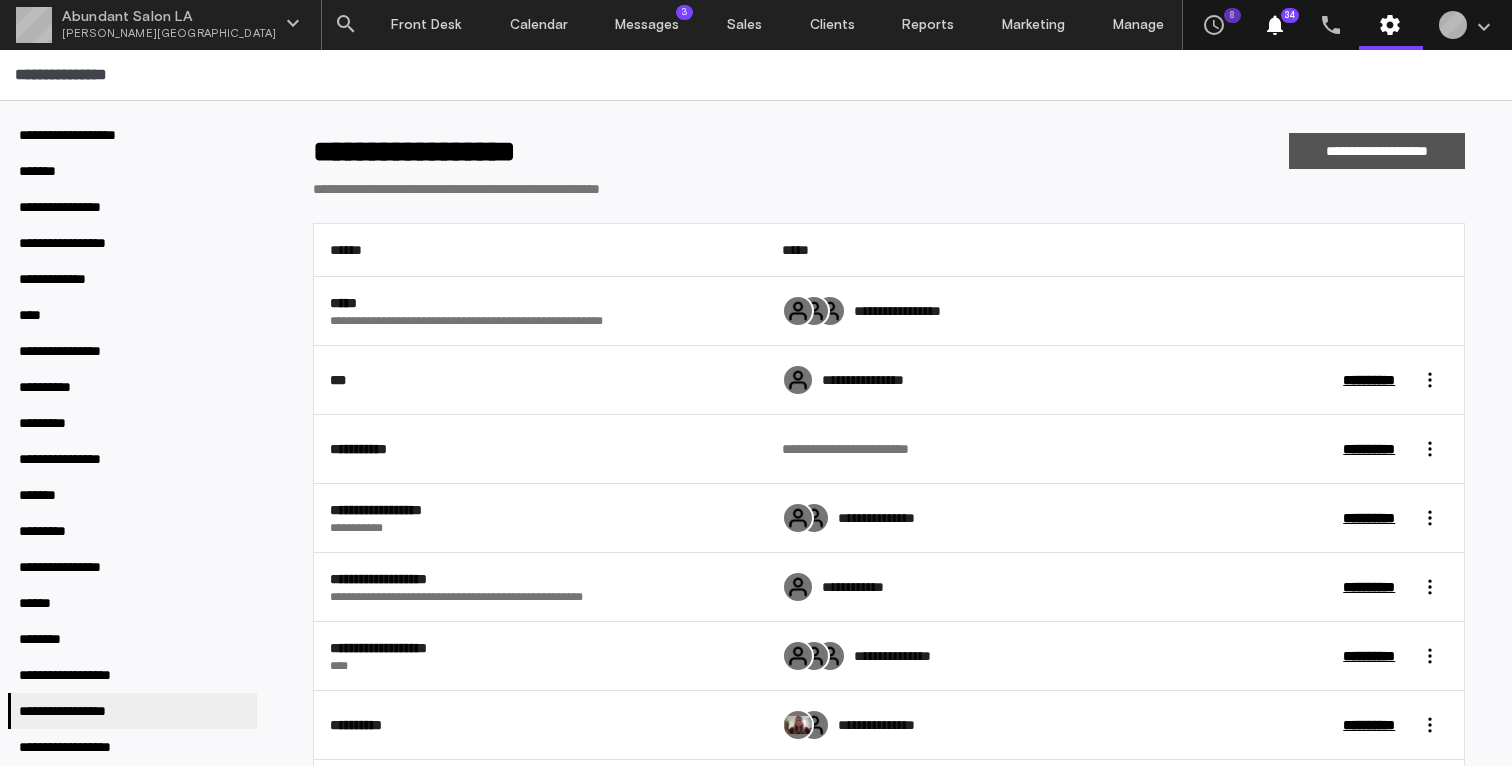 click on "**********" at bounding box center (1376, 151) 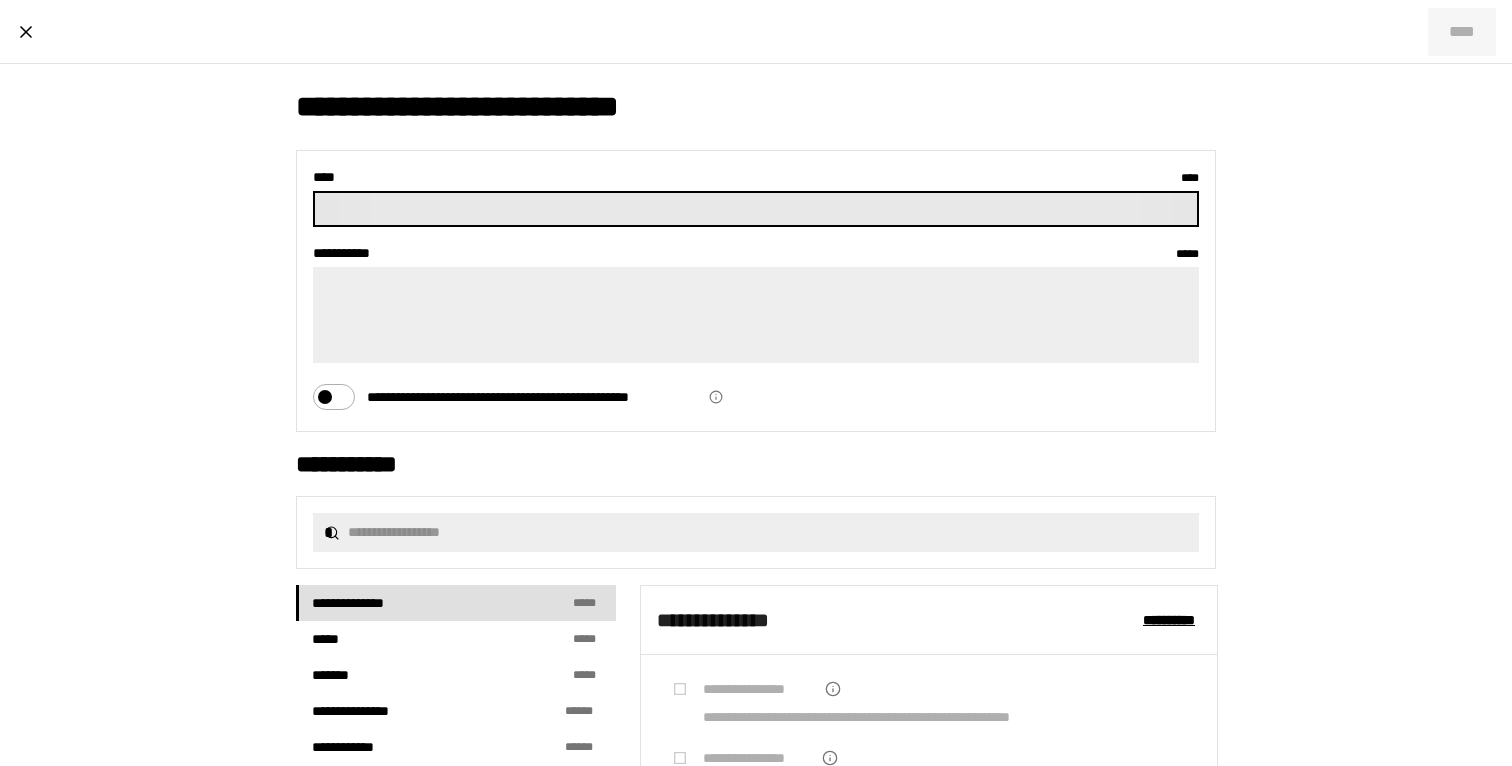 click on "****   * * **" at bounding box center [756, 209] 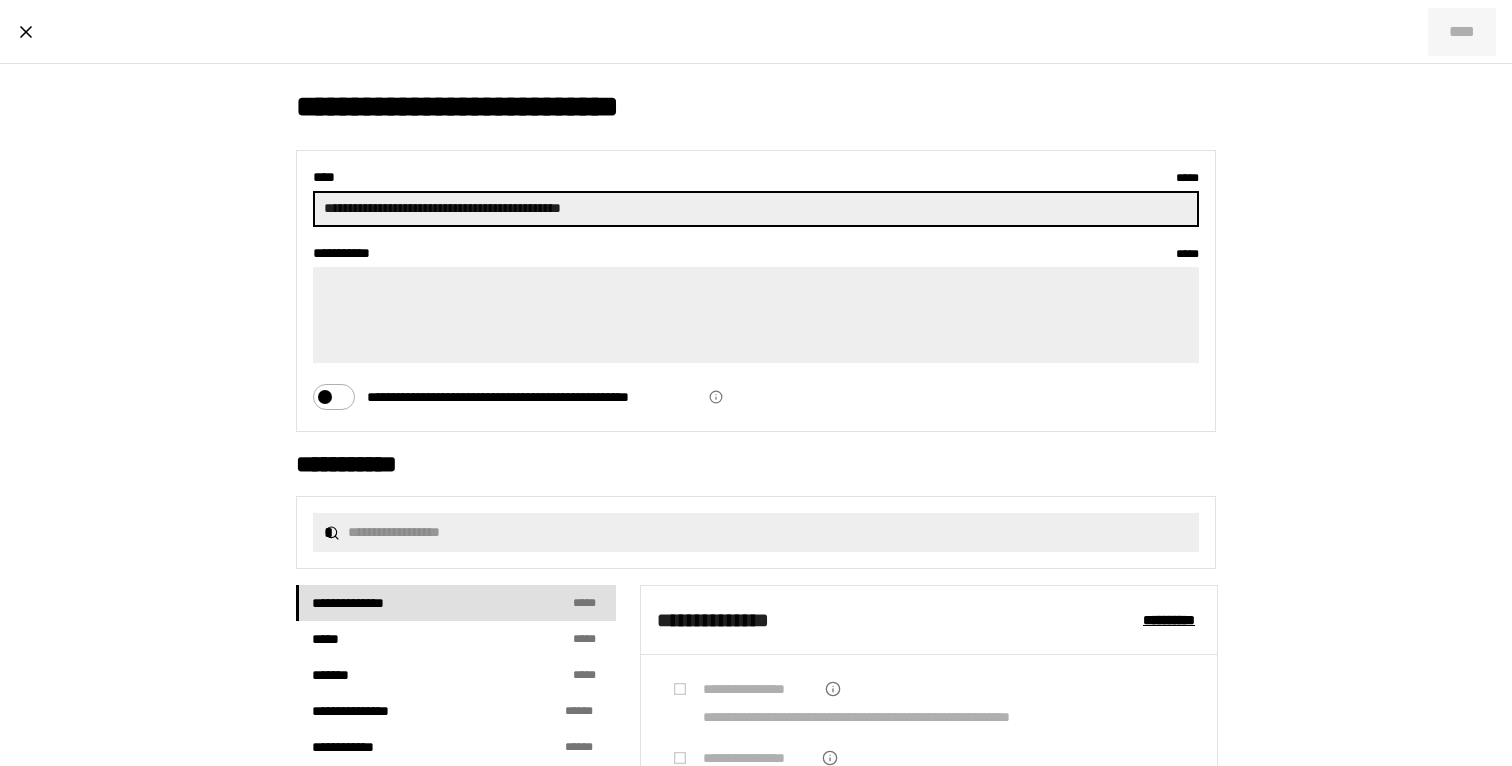 drag, startPoint x: 401, startPoint y: 202, endPoint x: 271, endPoint y: 200, distance: 130.01538 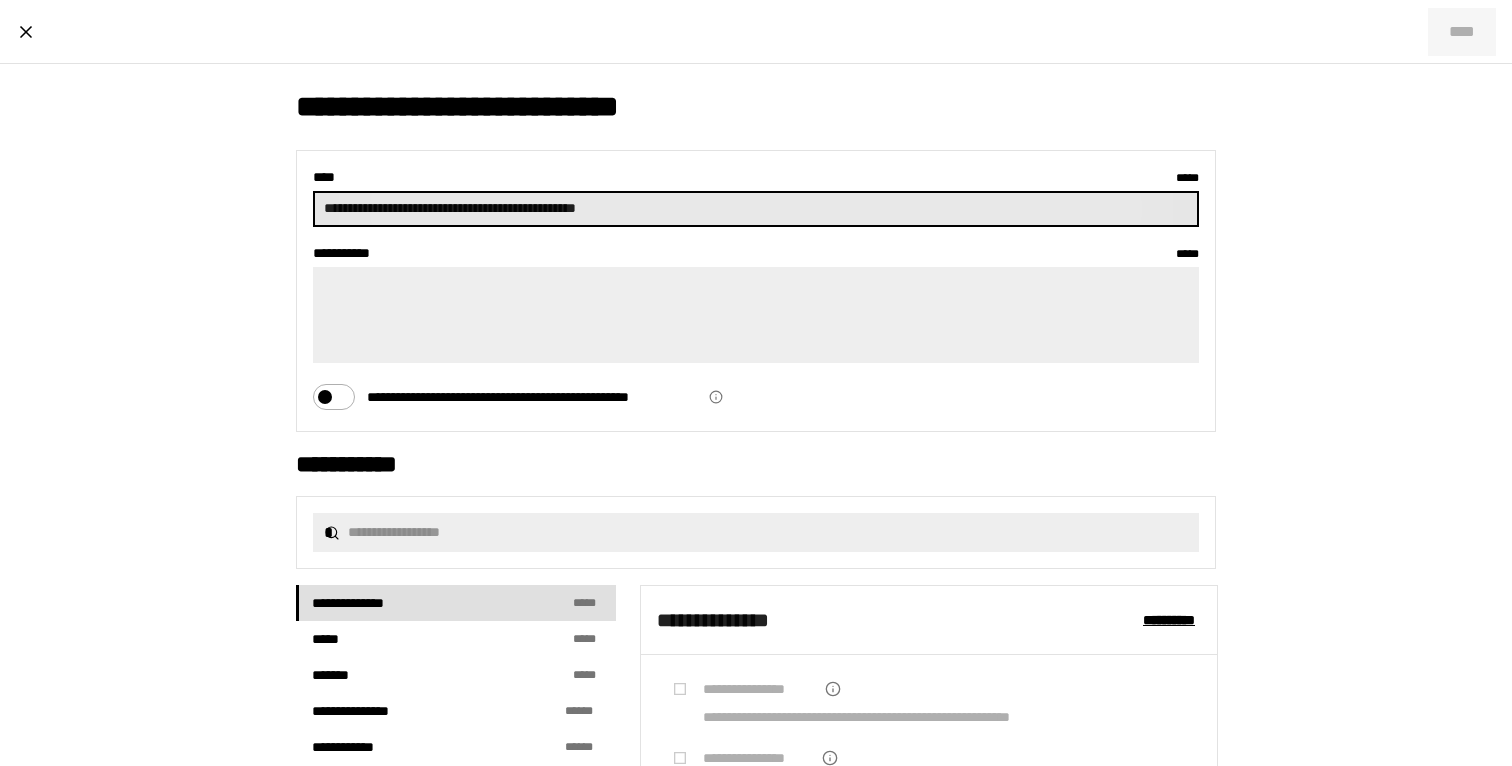 drag, startPoint x: 624, startPoint y: 204, endPoint x: 698, endPoint y: 208, distance: 74.10803 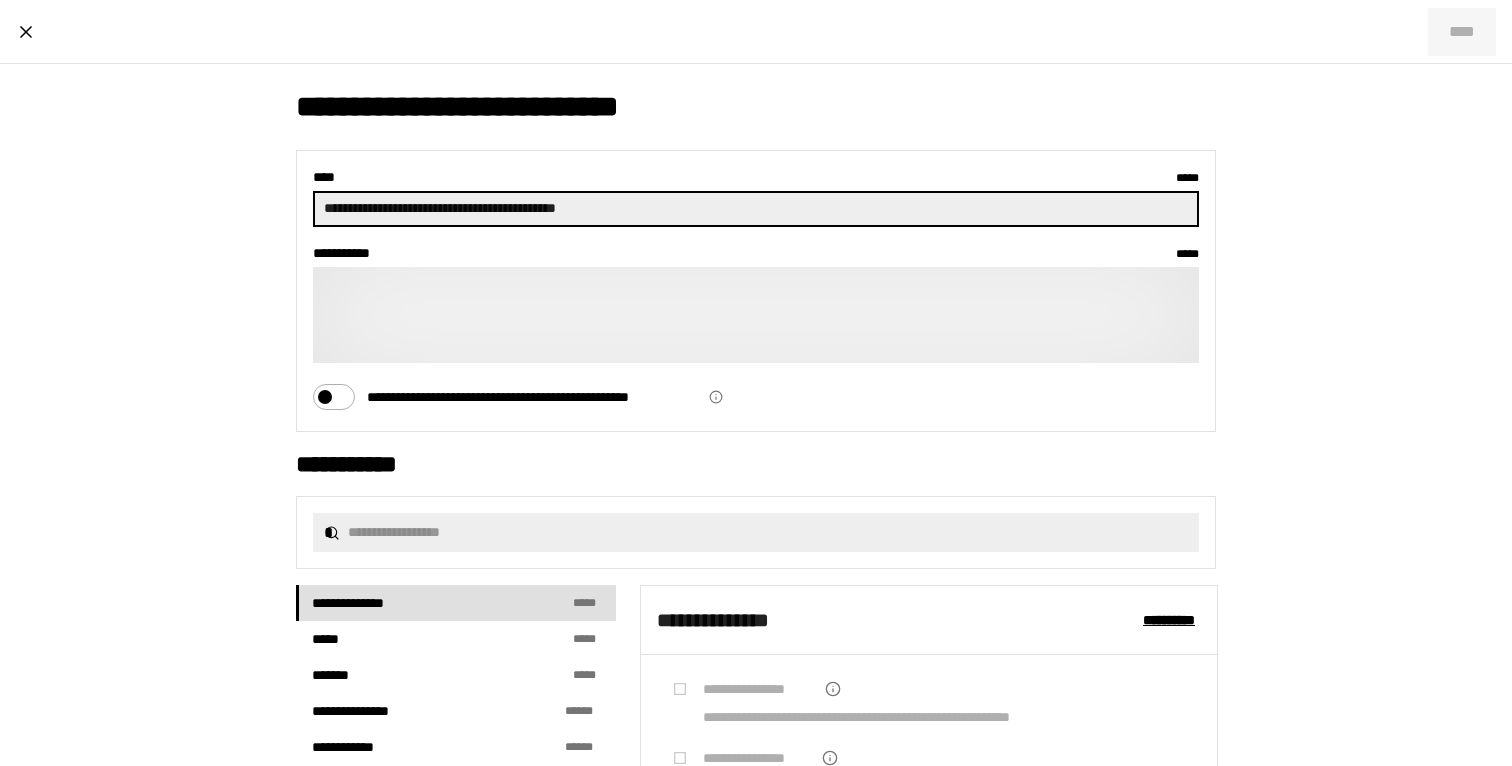 click on "**********" at bounding box center [756, 315] 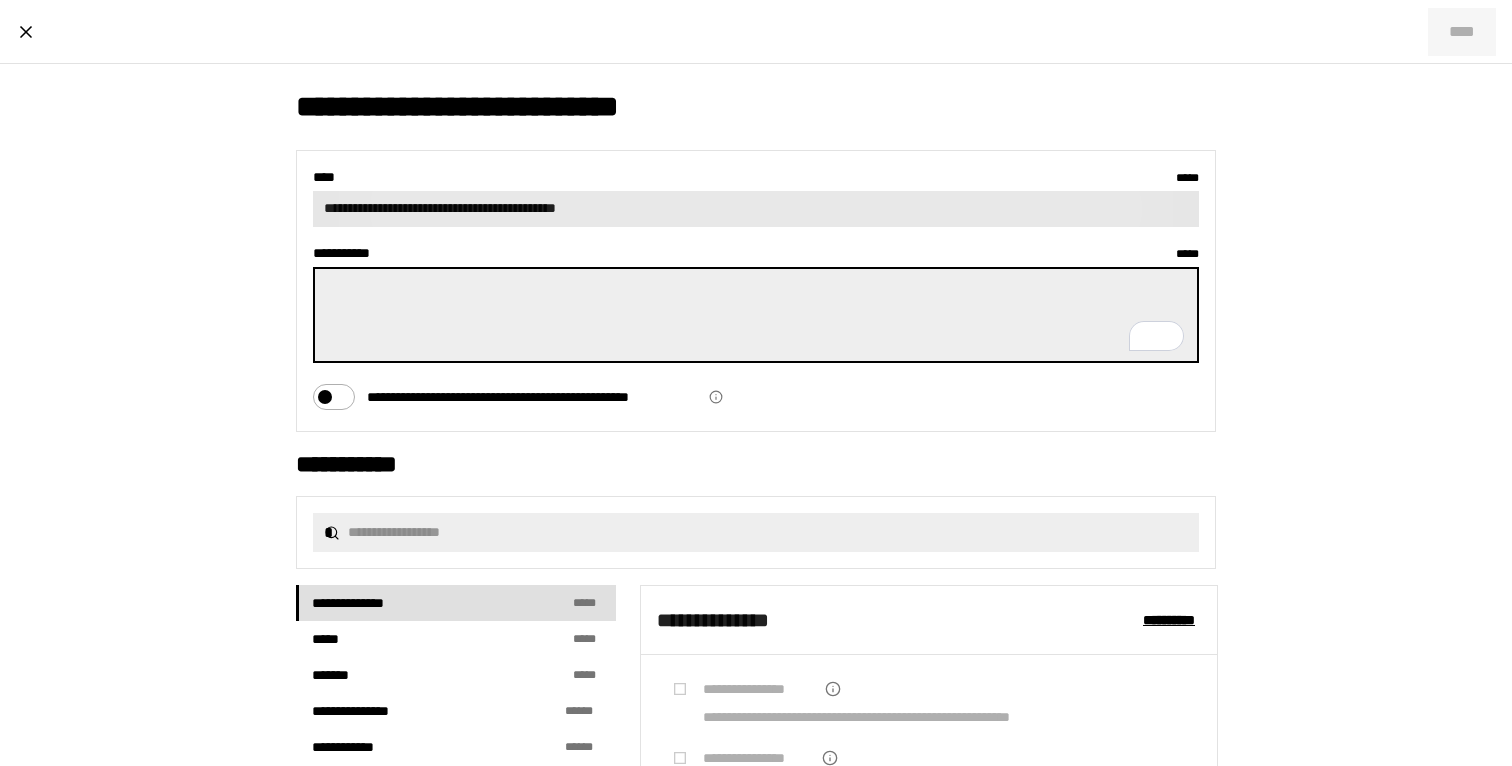 click on "**********" at bounding box center [756, 209] 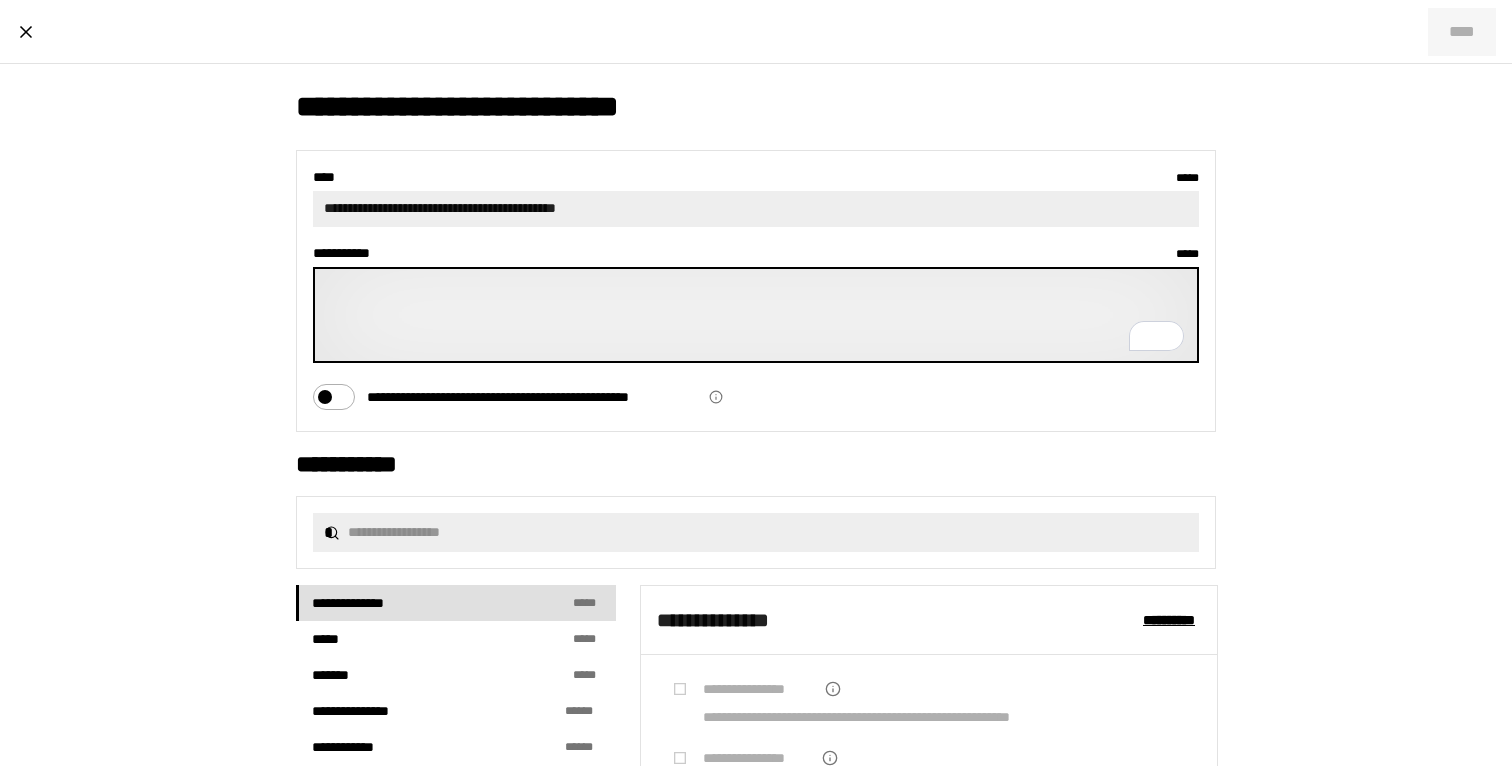 click on "**********" at bounding box center (756, 315) 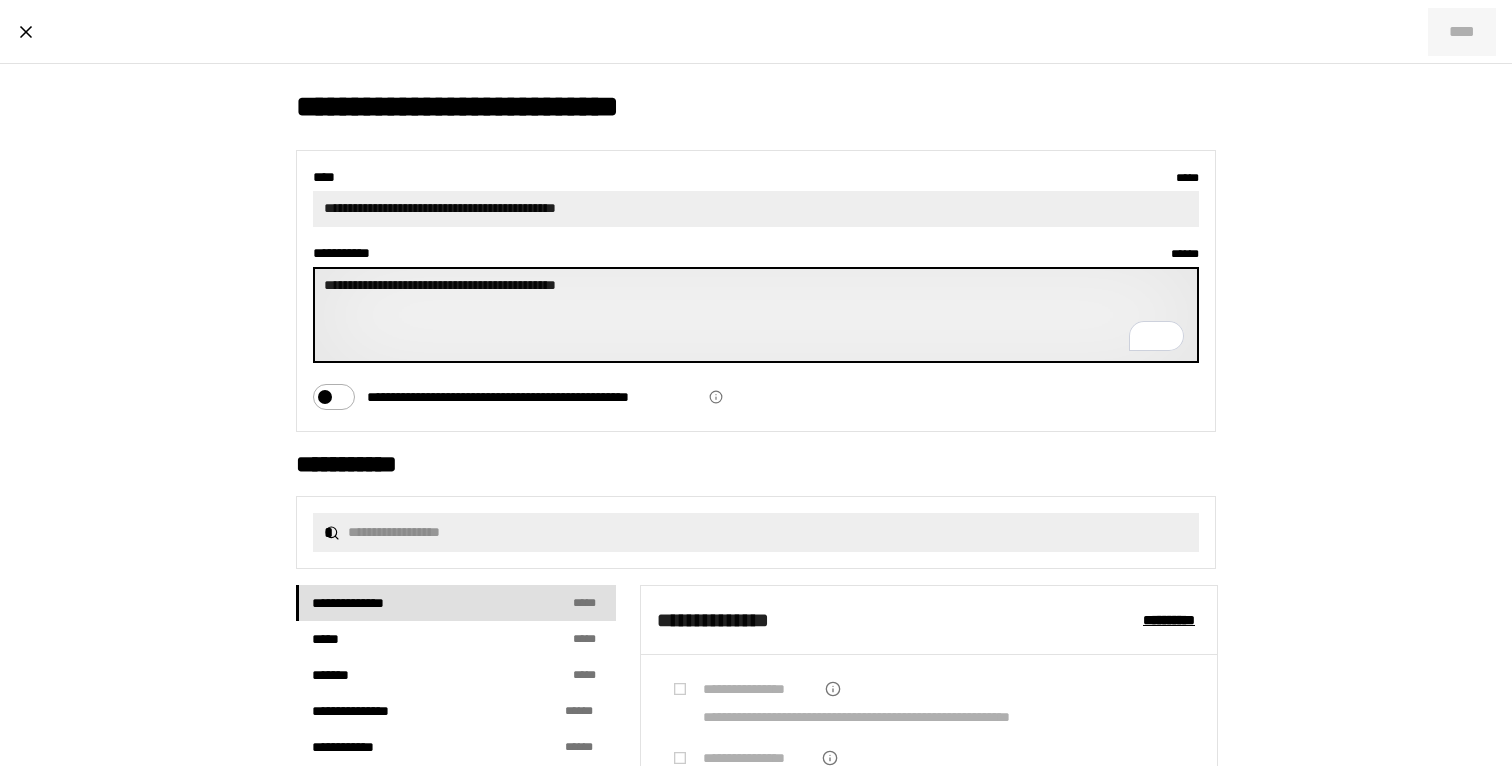 scroll, scrollTop: 56, scrollLeft: 0, axis: vertical 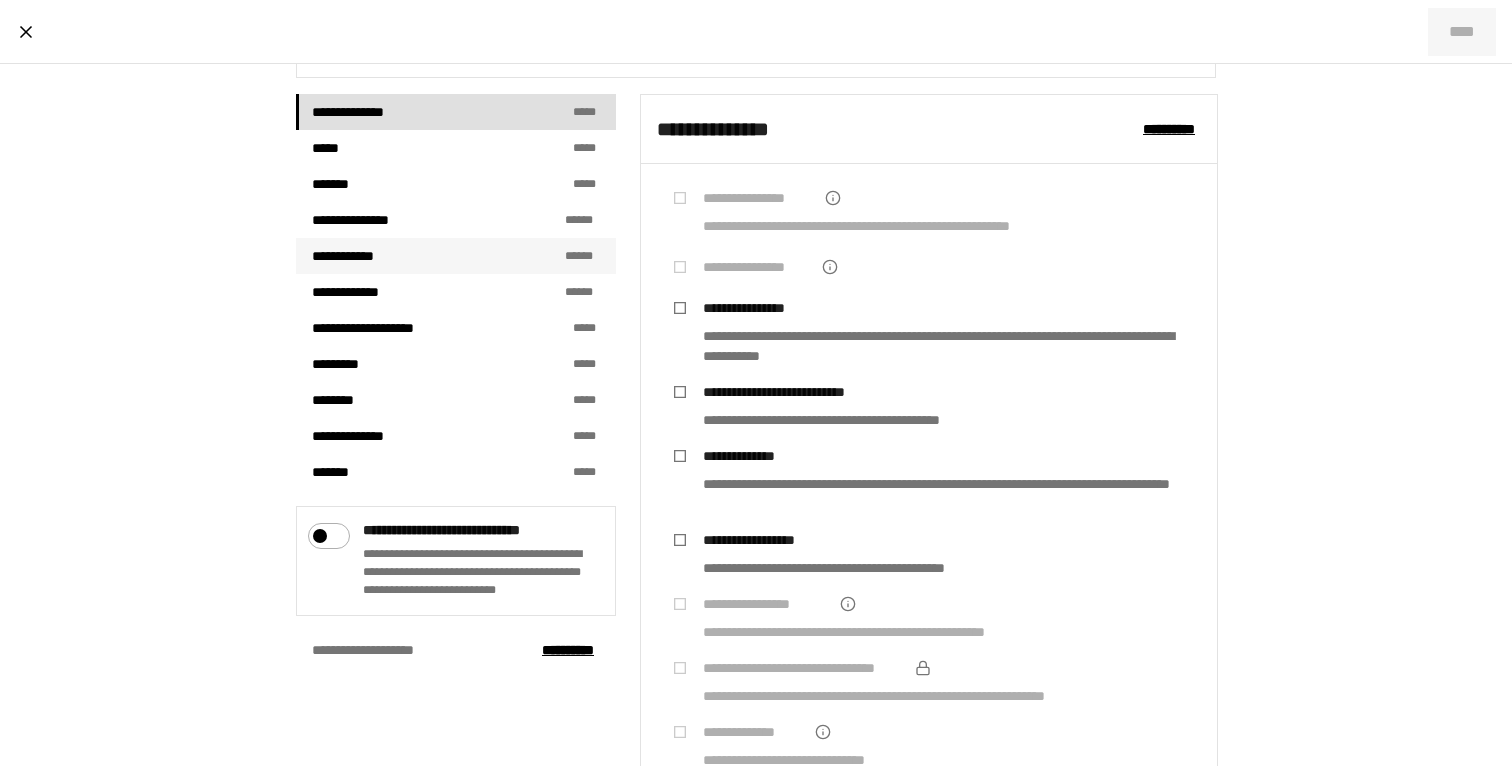 click on "**********" at bounding box center (456, 256) 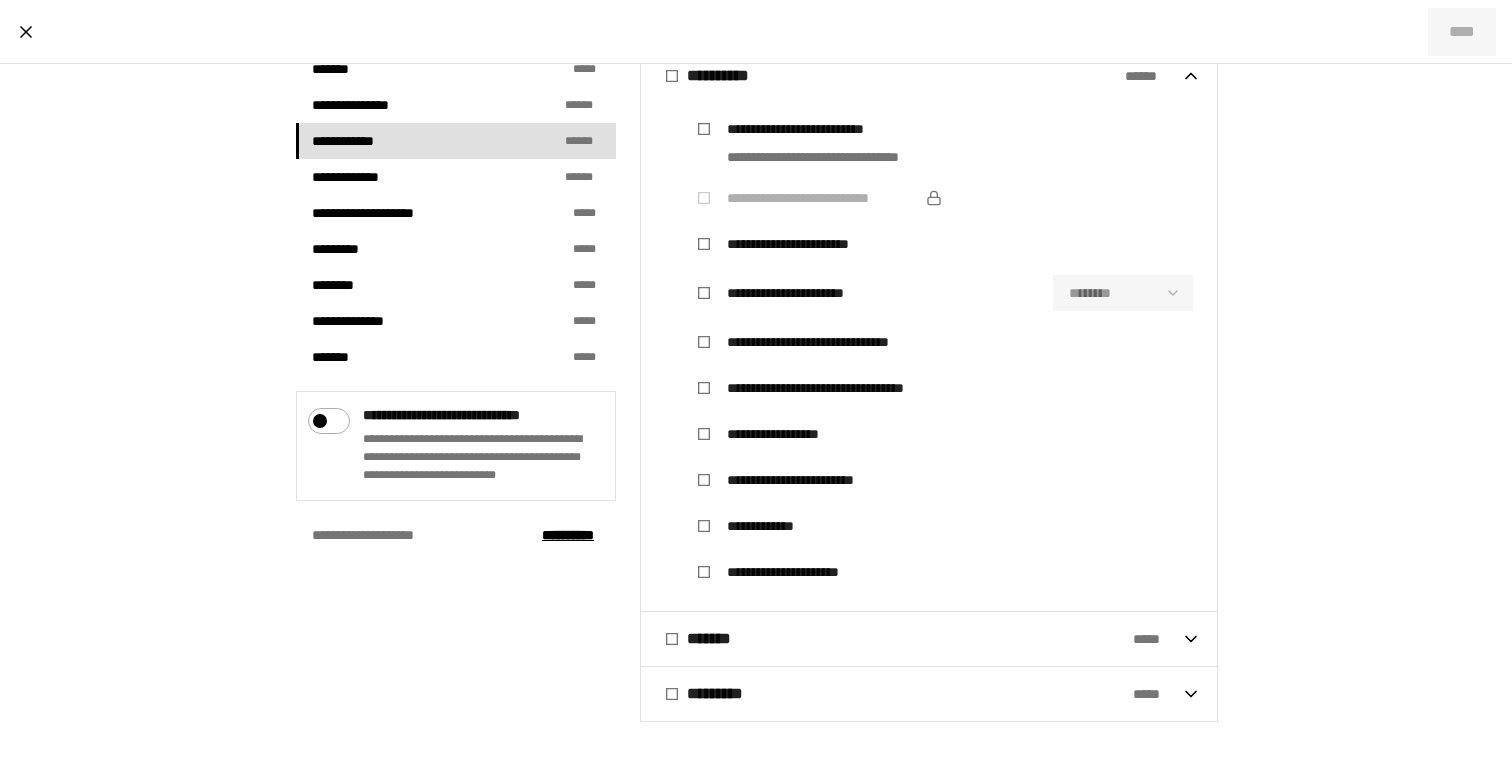 click on "**********" at bounding box center (813, 480) 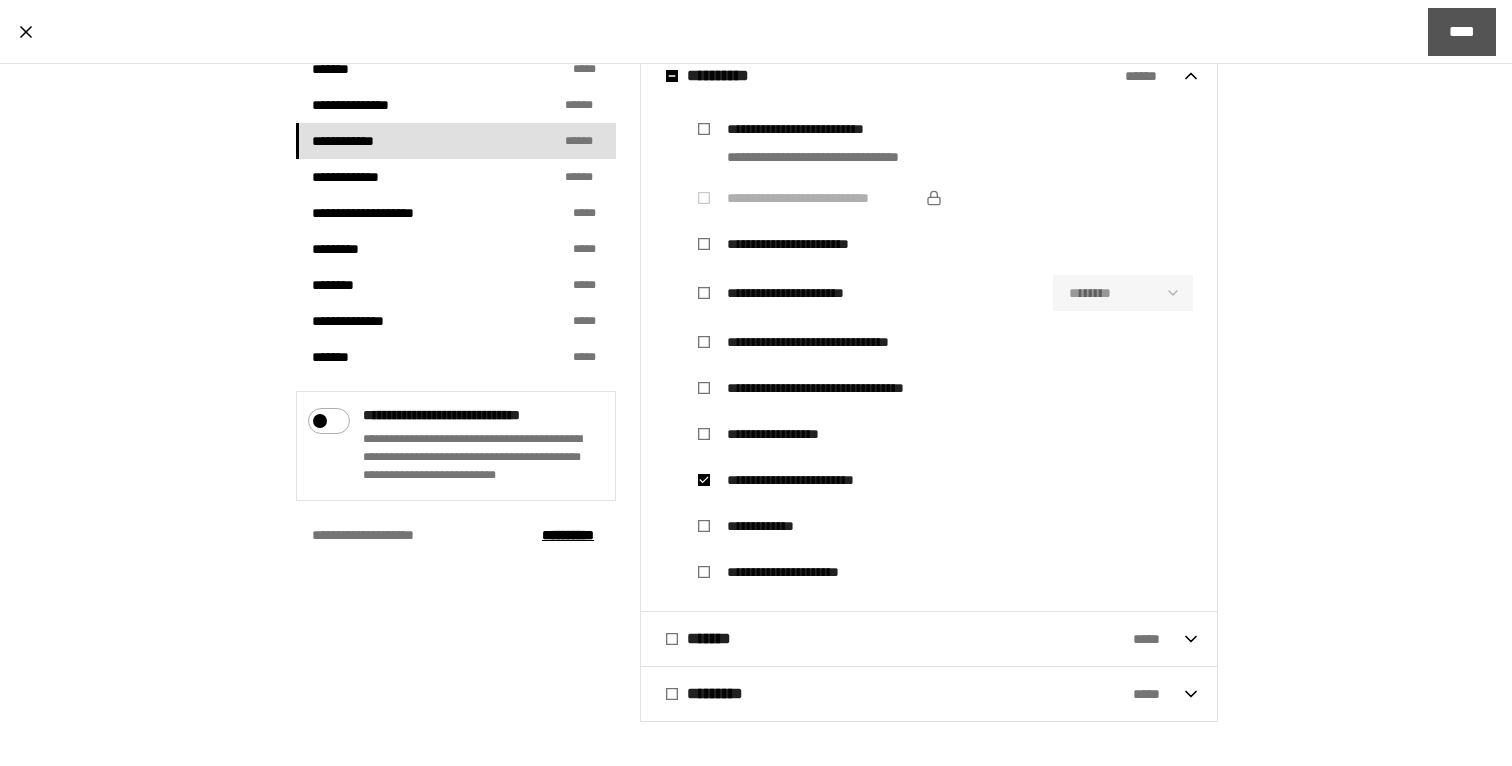 click on "****" at bounding box center [1462, 32] 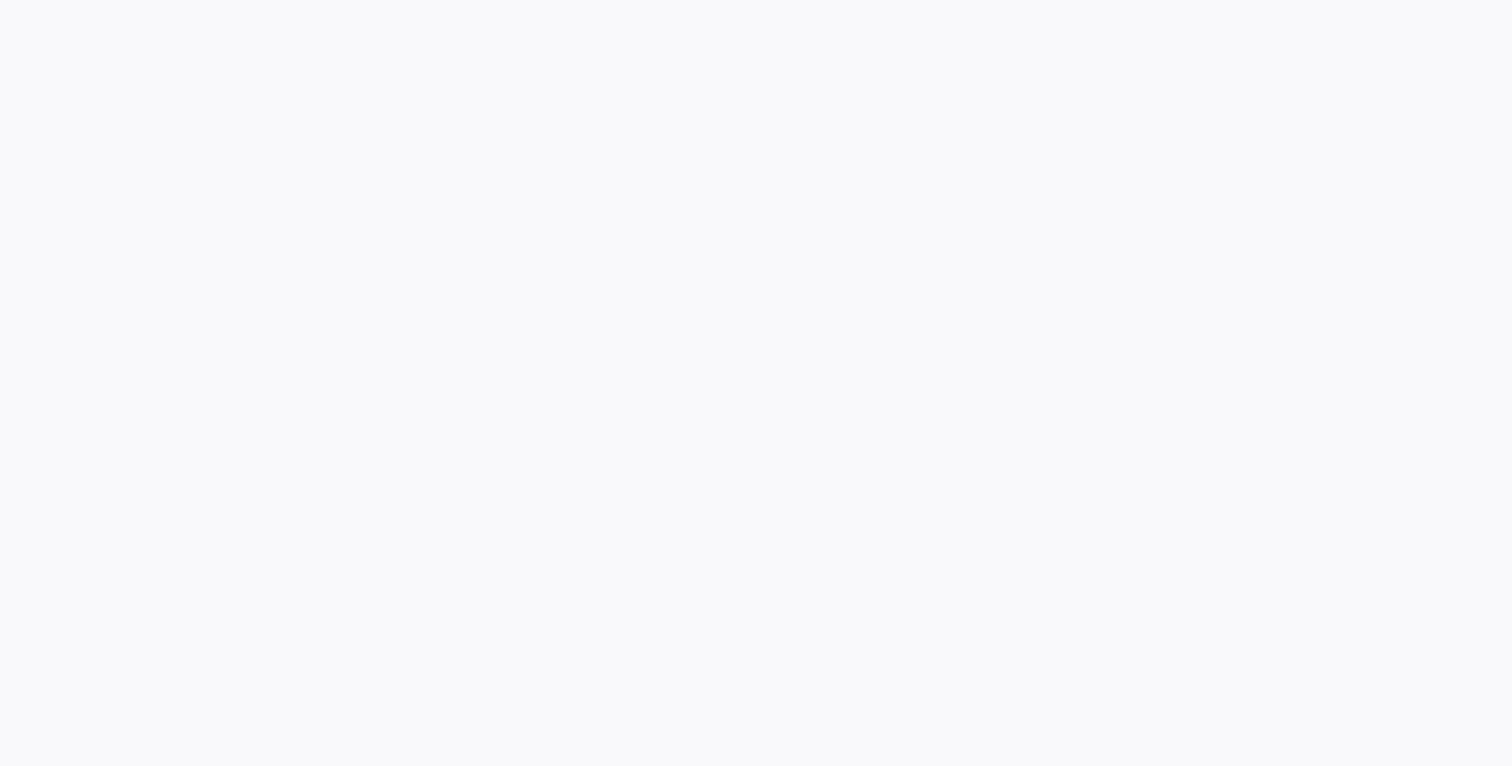 scroll, scrollTop: 0, scrollLeft: 0, axis: both 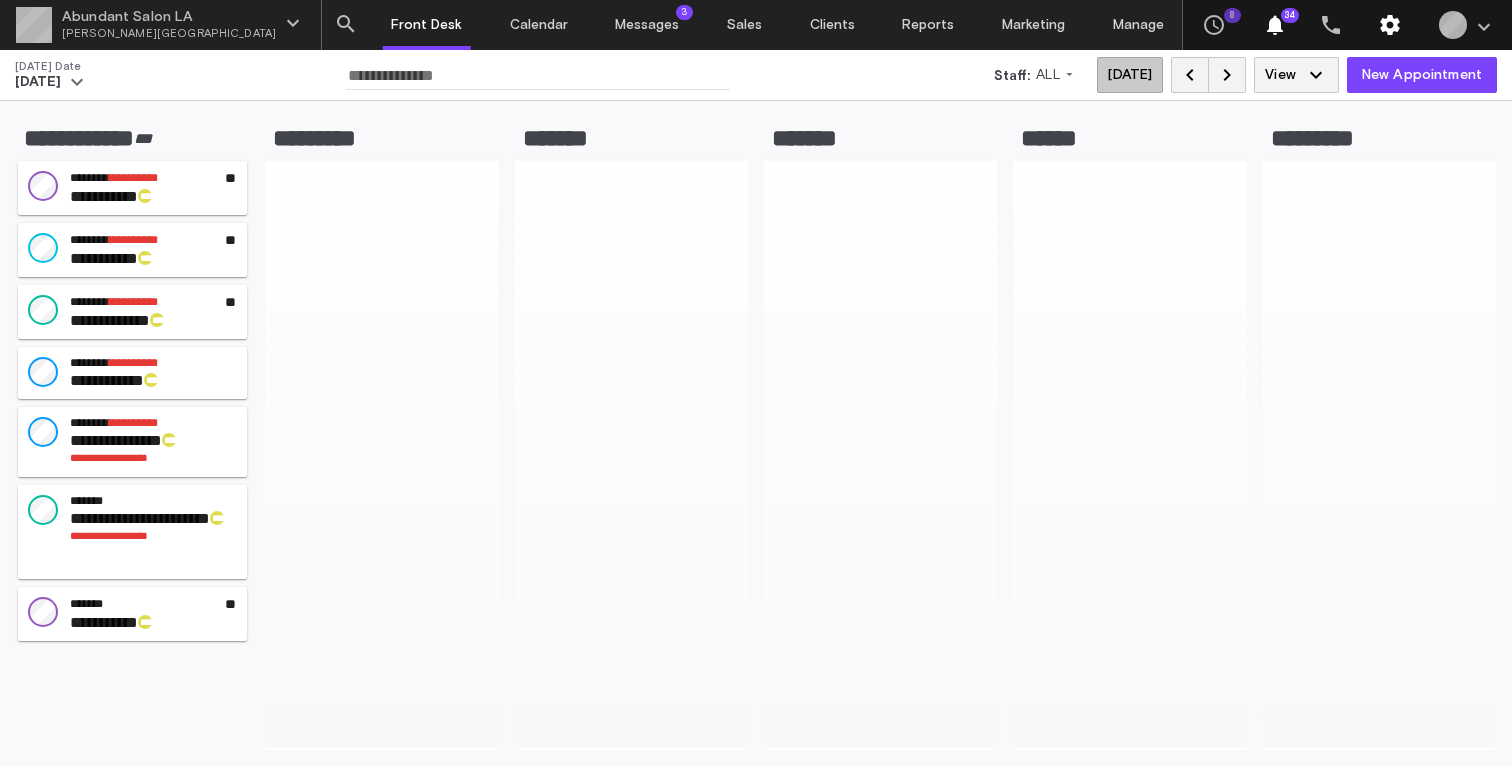 click on "settings" at bounding box center (1390, 25) 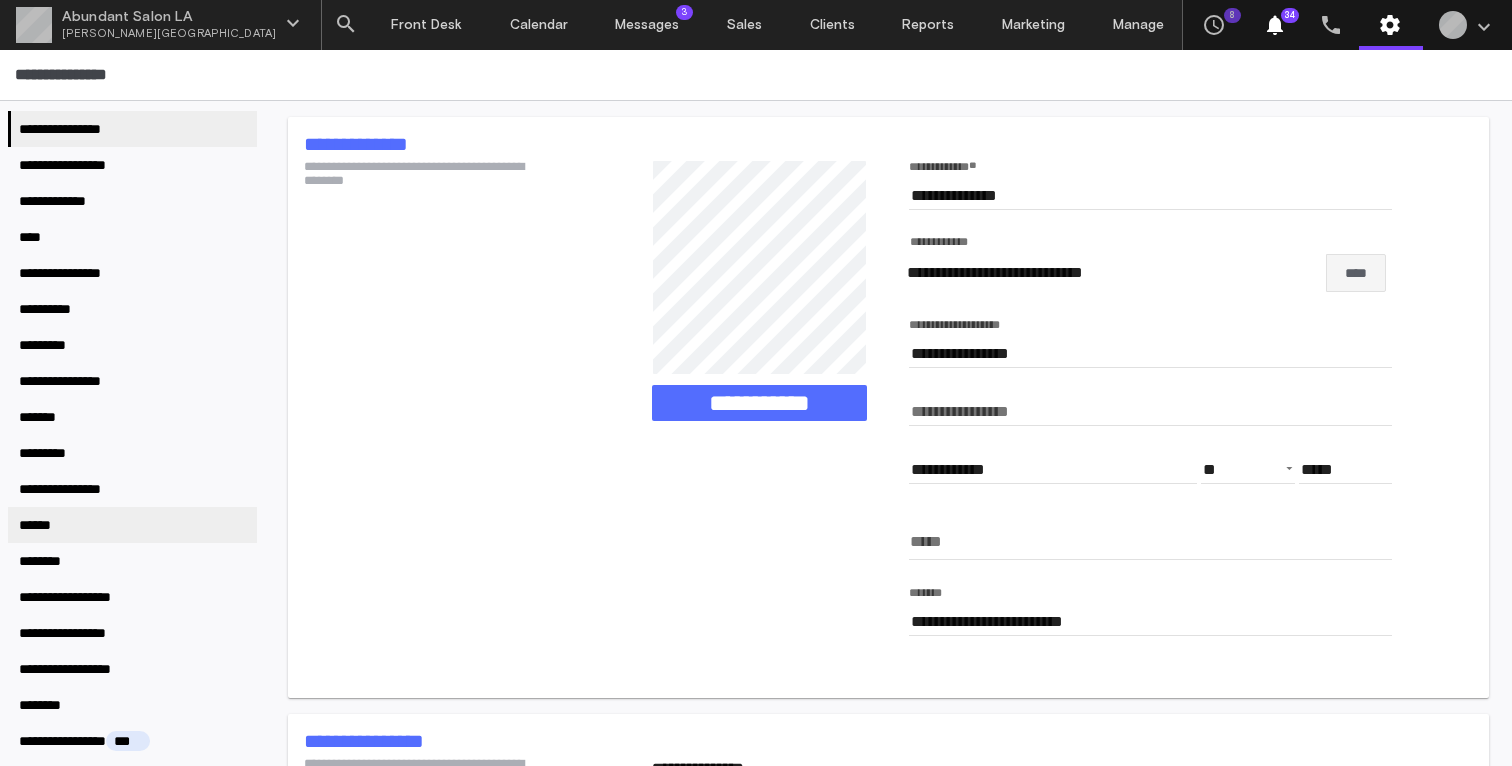 scroll, scrollTop: 85, scrollLeft: 0, axis: vertical 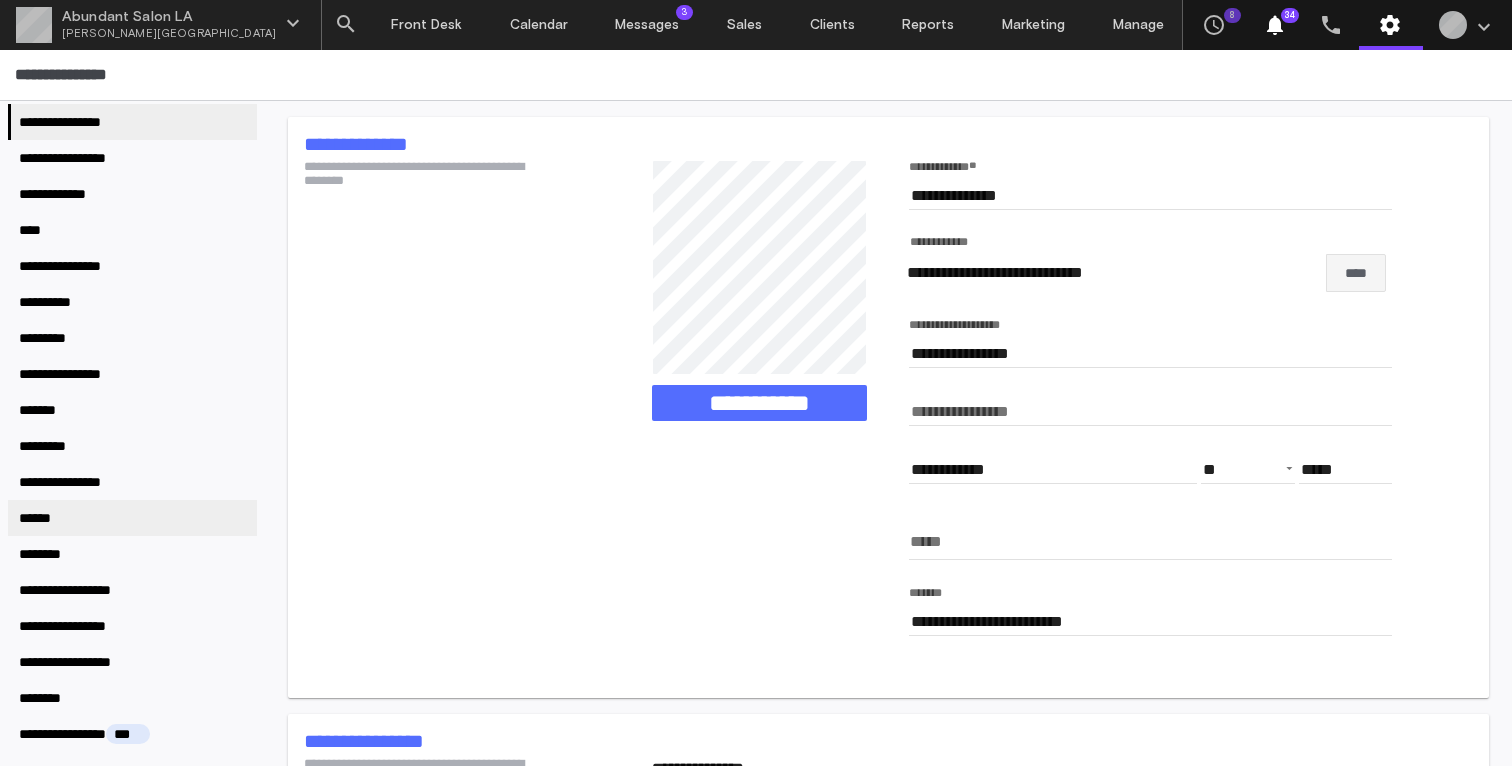 click on "**********" at bounding box center (132, 626) 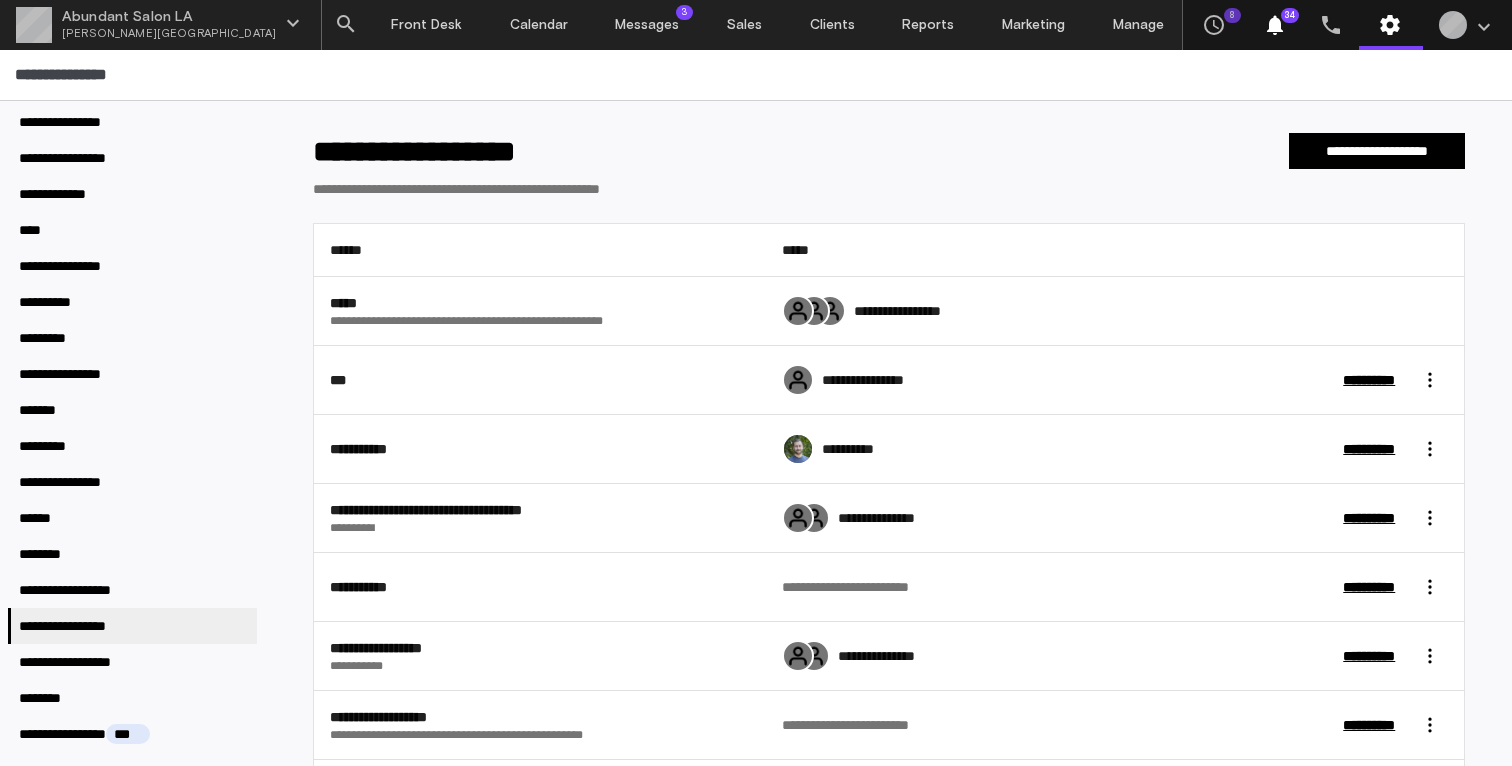 click on "**********" at bounding box center (888, 572) 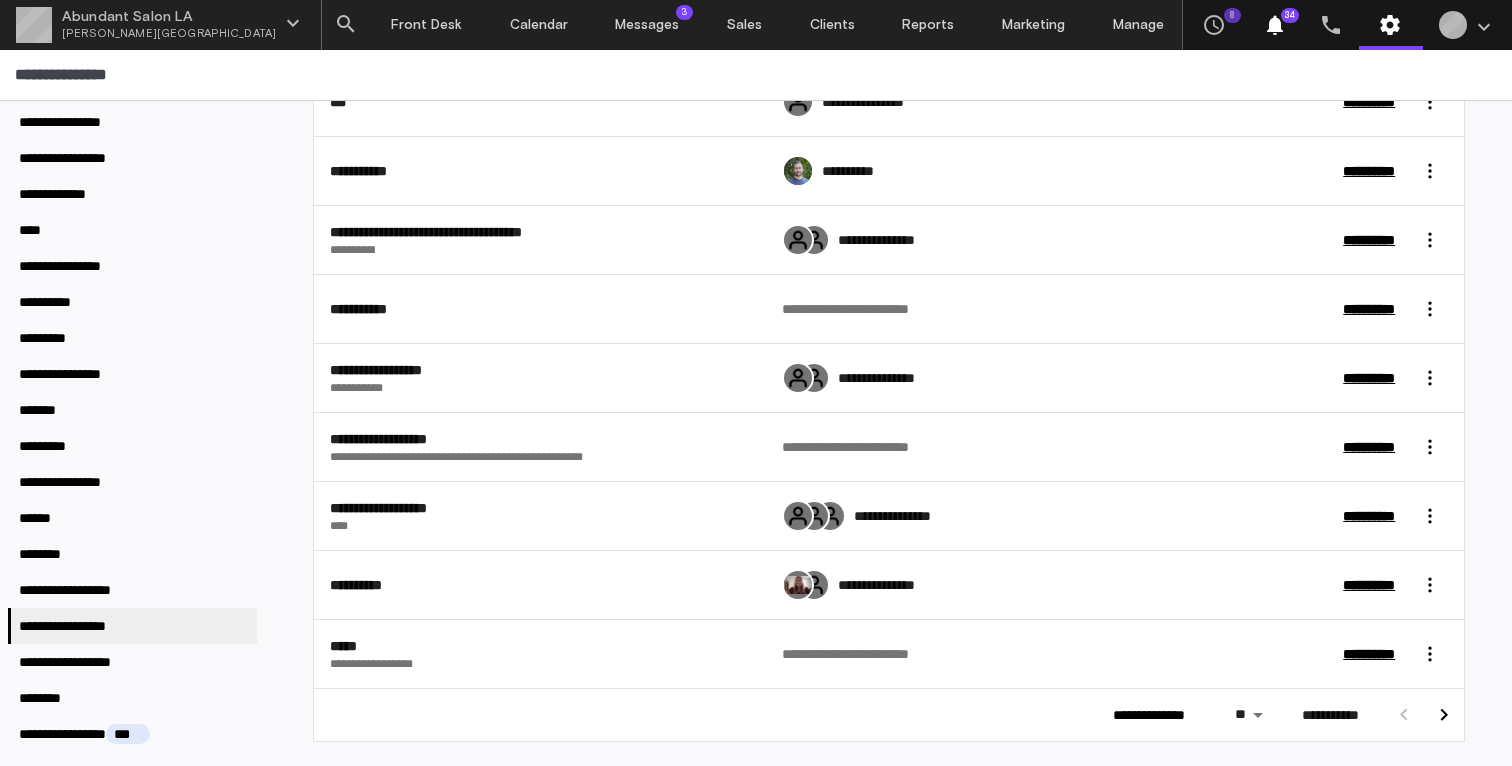 click 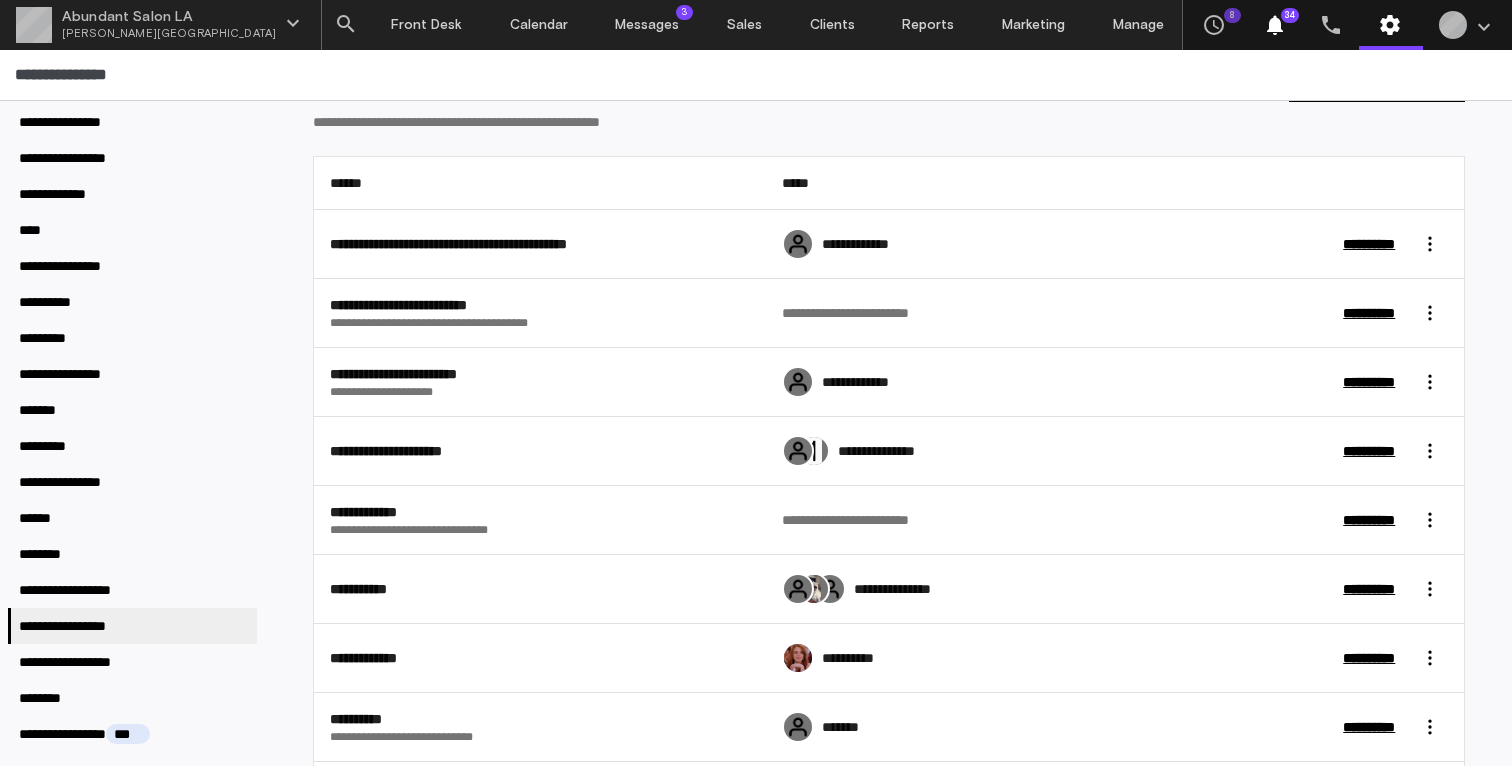 scroll, scrollTop: 0, scrollLeft: 0, axis: both 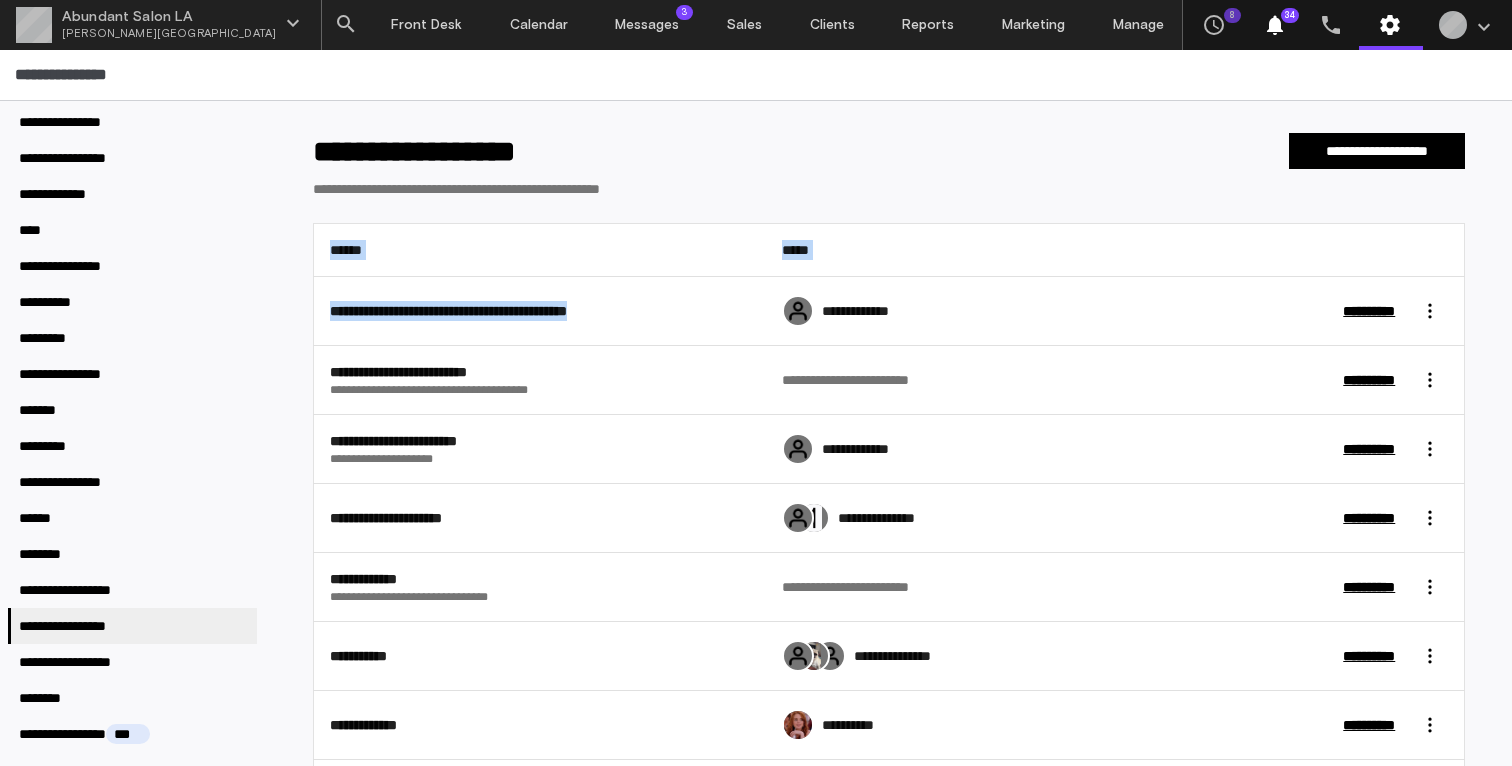 drag, startPoint x: 672, startPoint y: 309, endPoint x: 295, endPoint y: 309, distance: 377 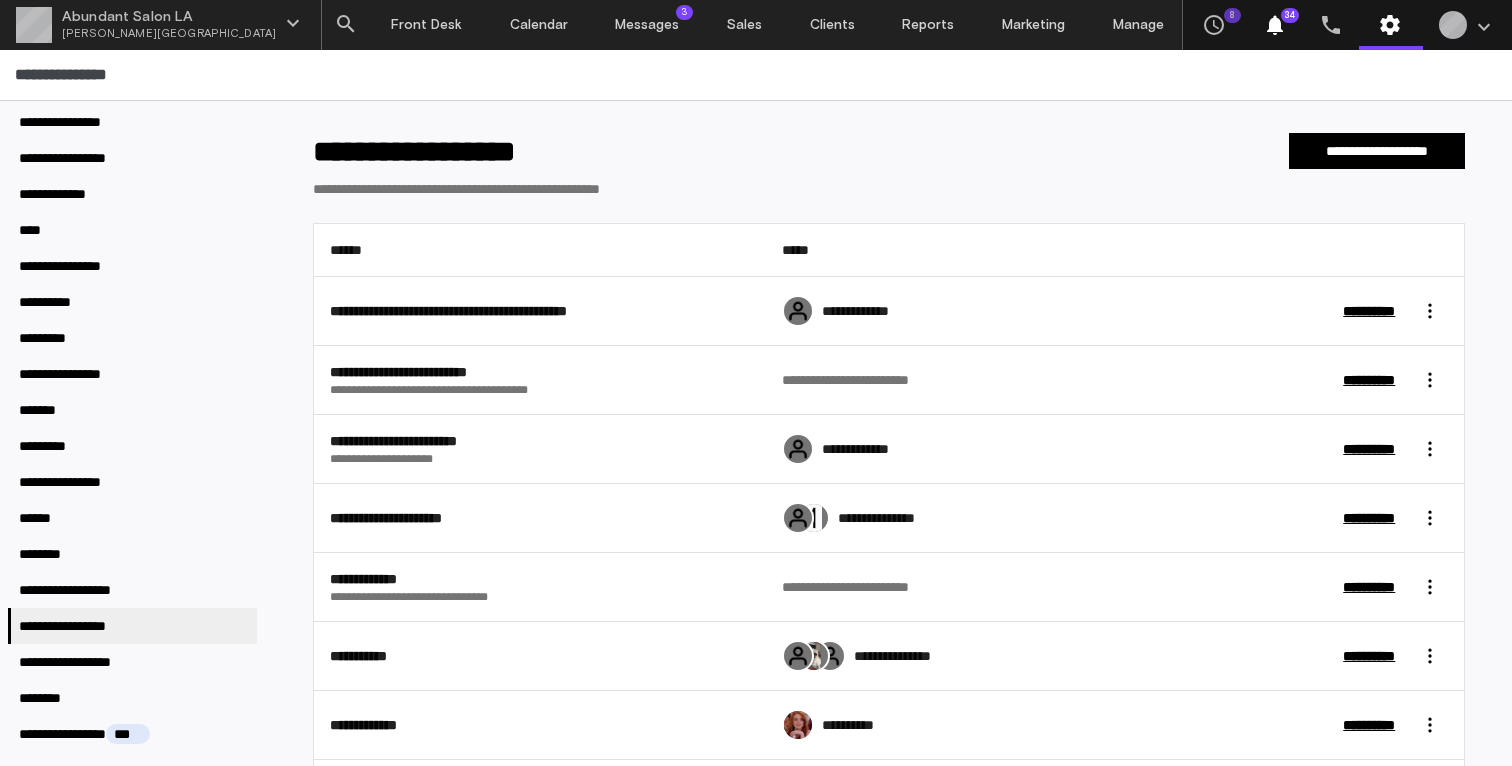 click on "**********" at bounding box center [539, 311] 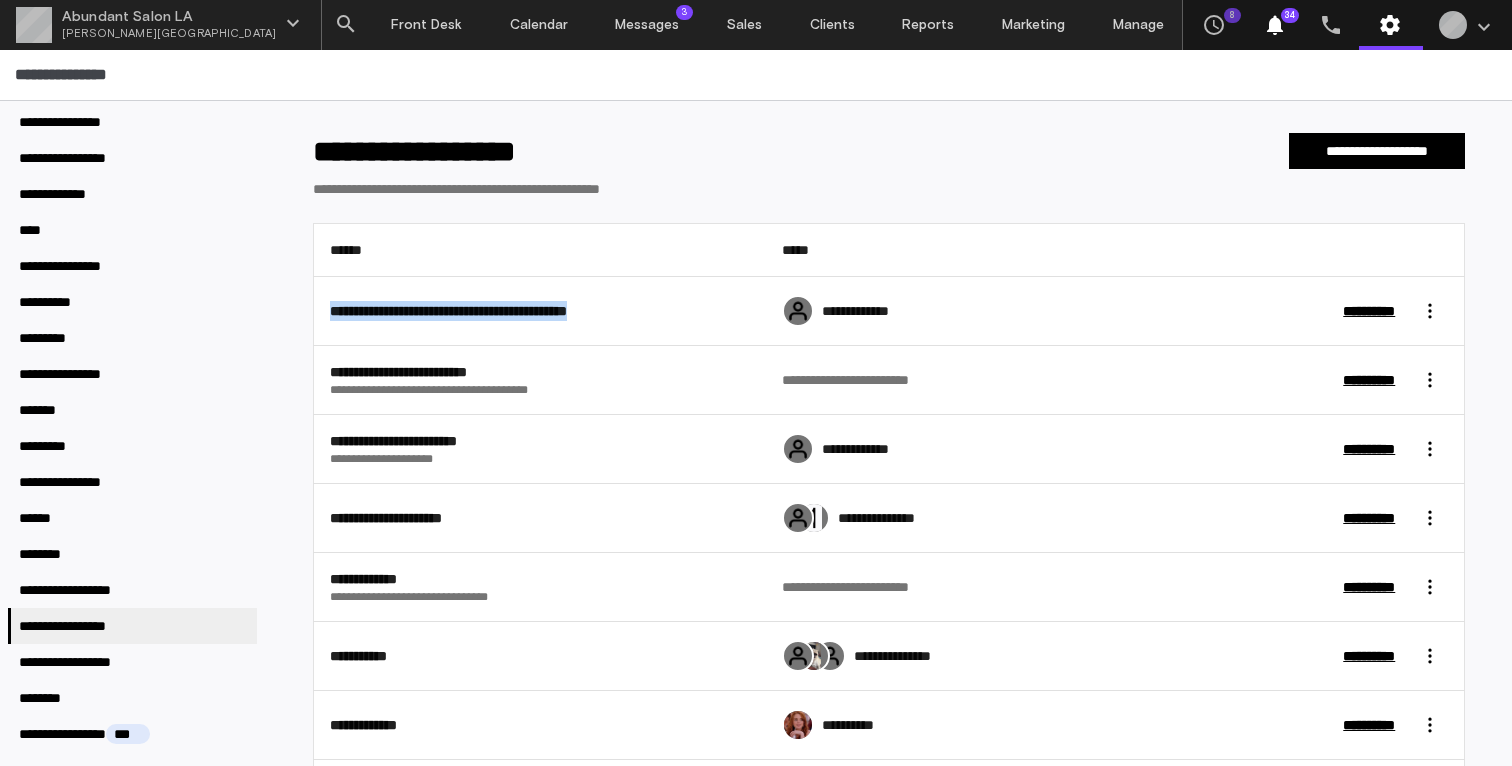 drag, startPoint x: 641, startPoint y: 311, endPoint x: 323, endPoint y: 308, distance: 318.01416 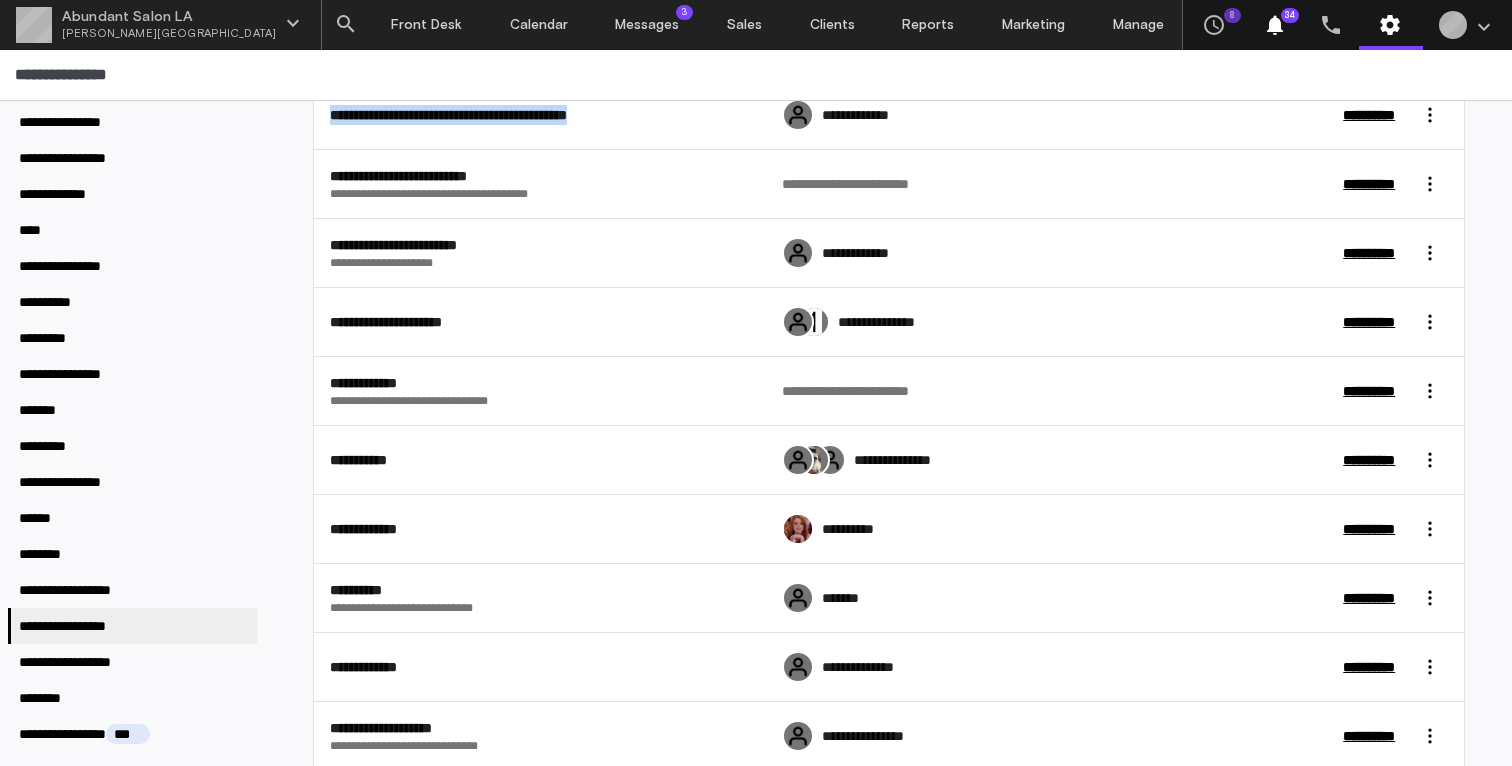 scroll, scrollTop: 278, scrollLeft: 0, axis: vertical 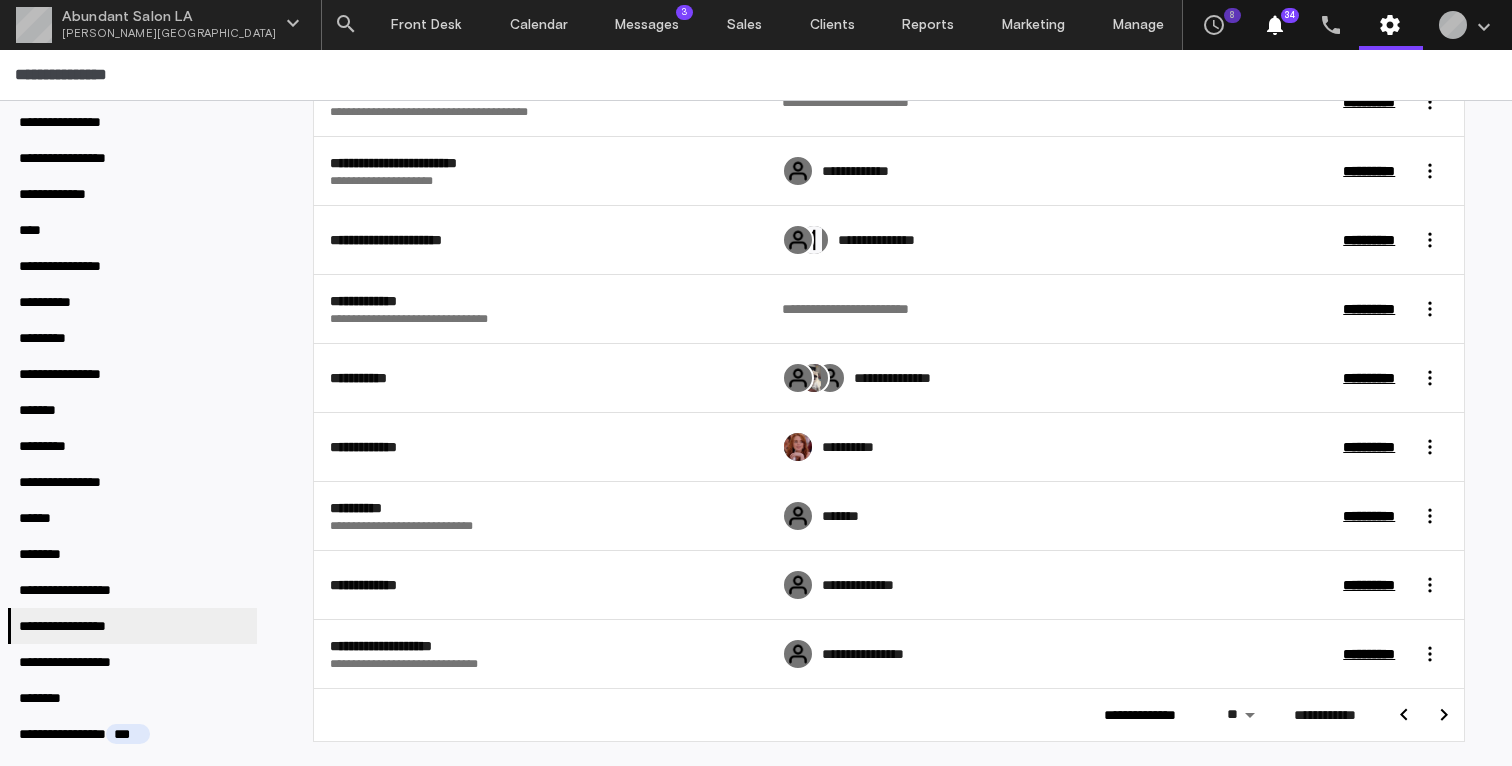 click 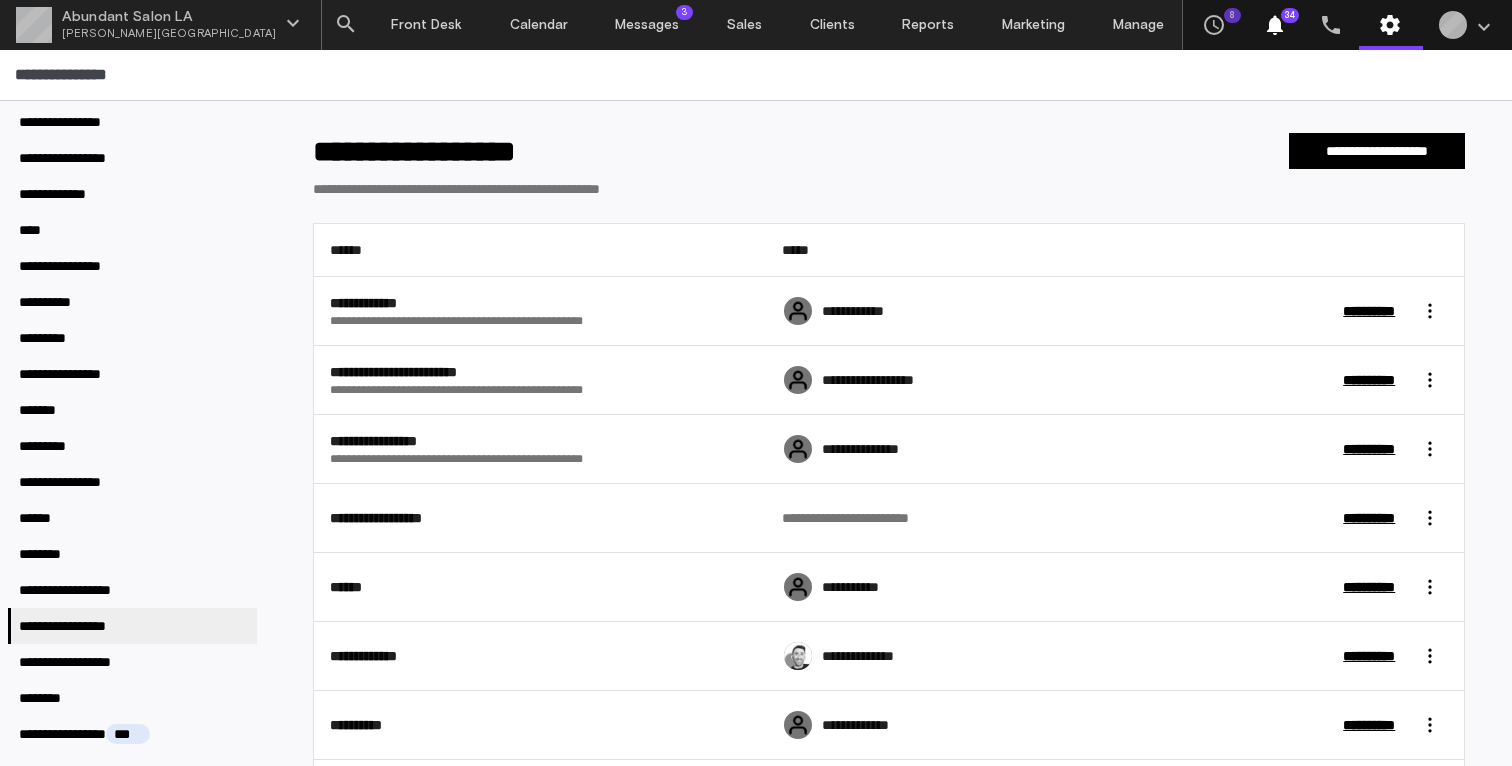 scroll, scrollTop: 278, scrollLeft: 0, axis: vertical 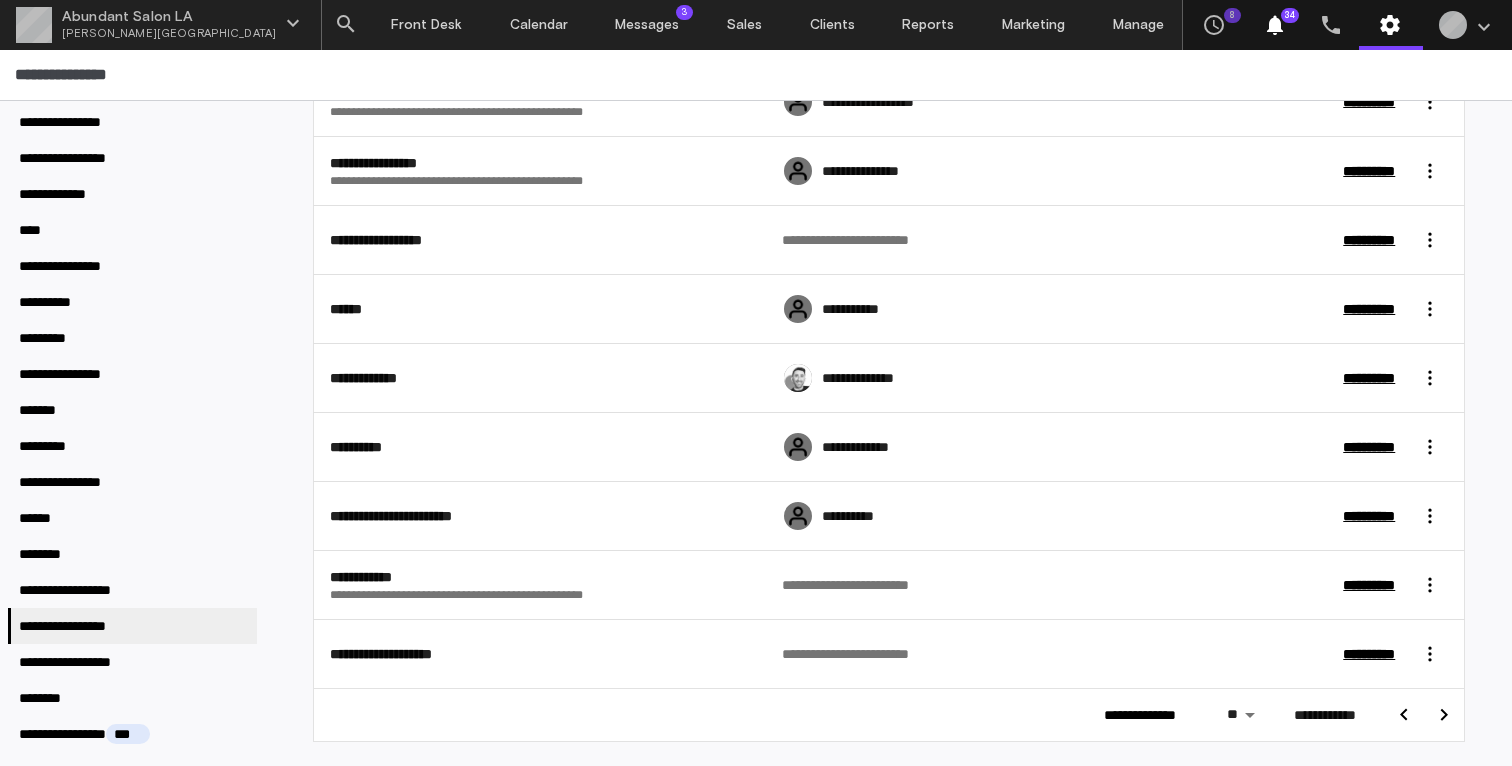 click 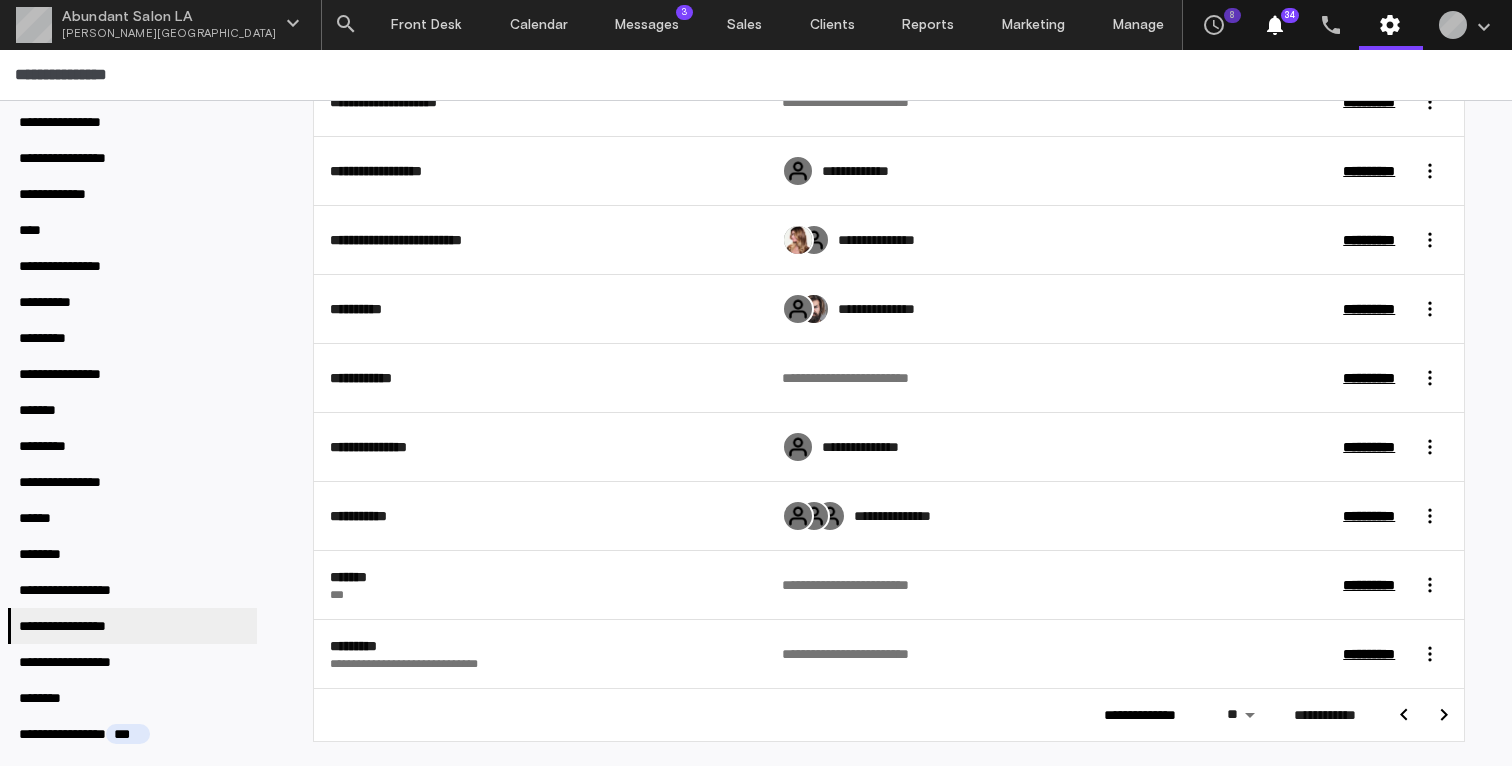 click 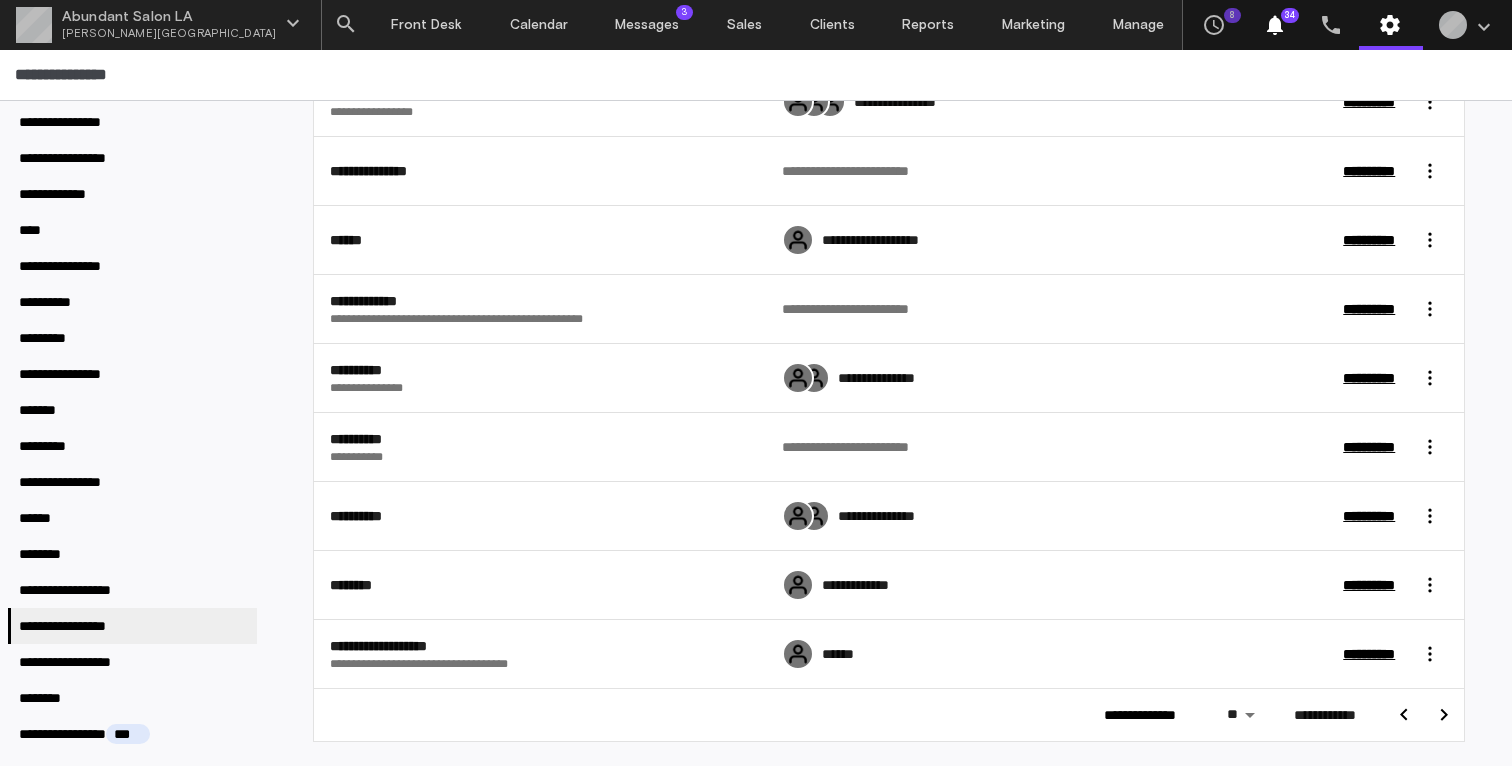 click 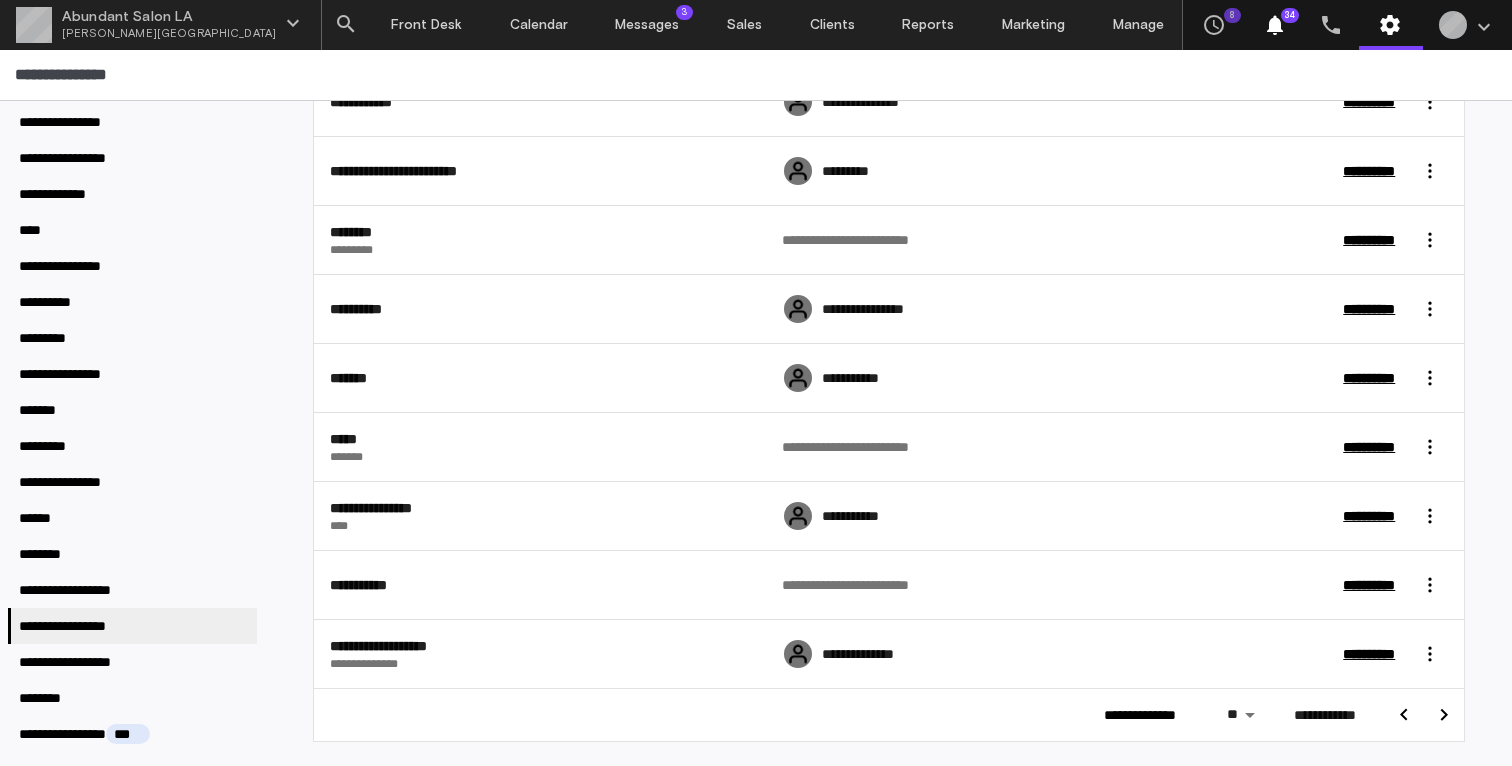 click 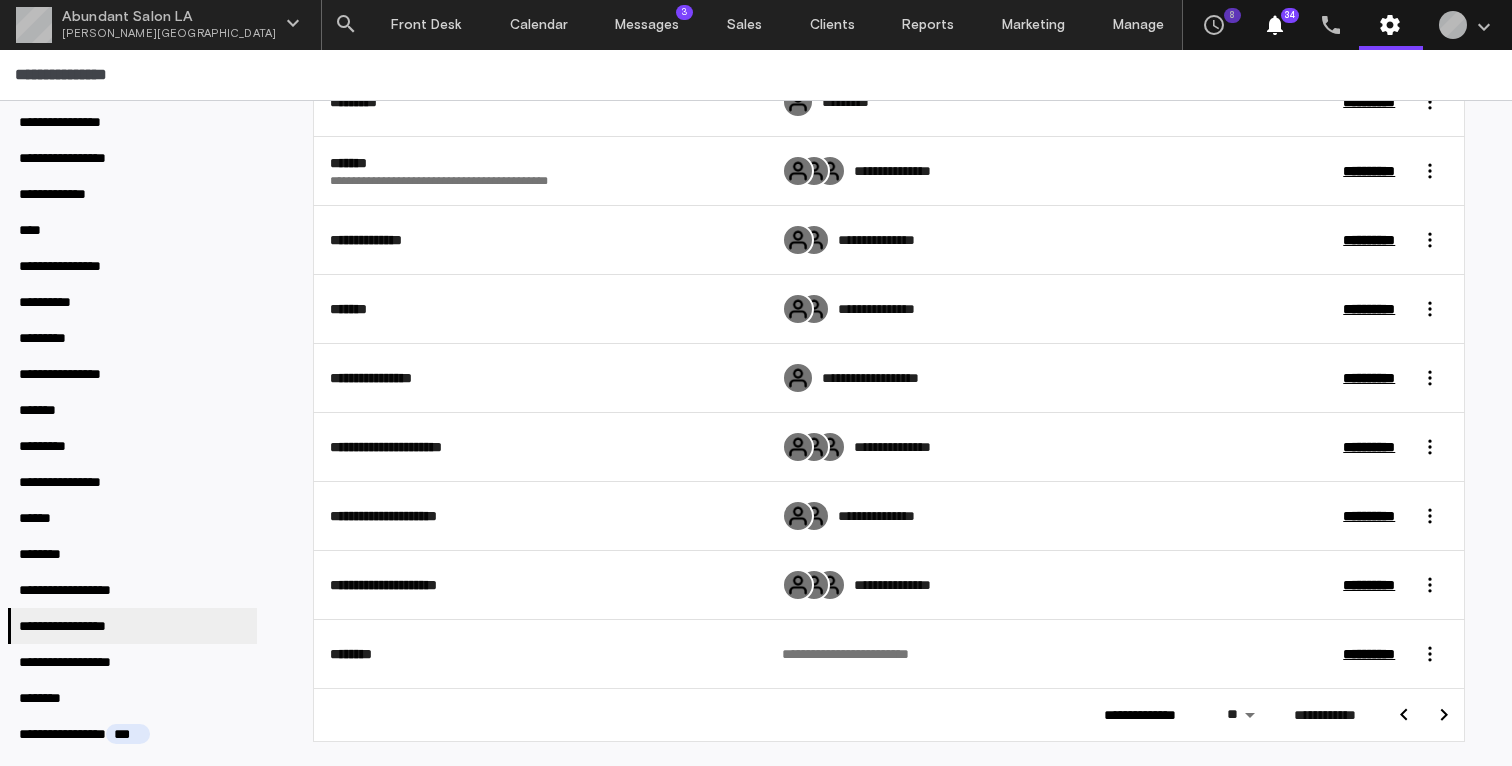 click 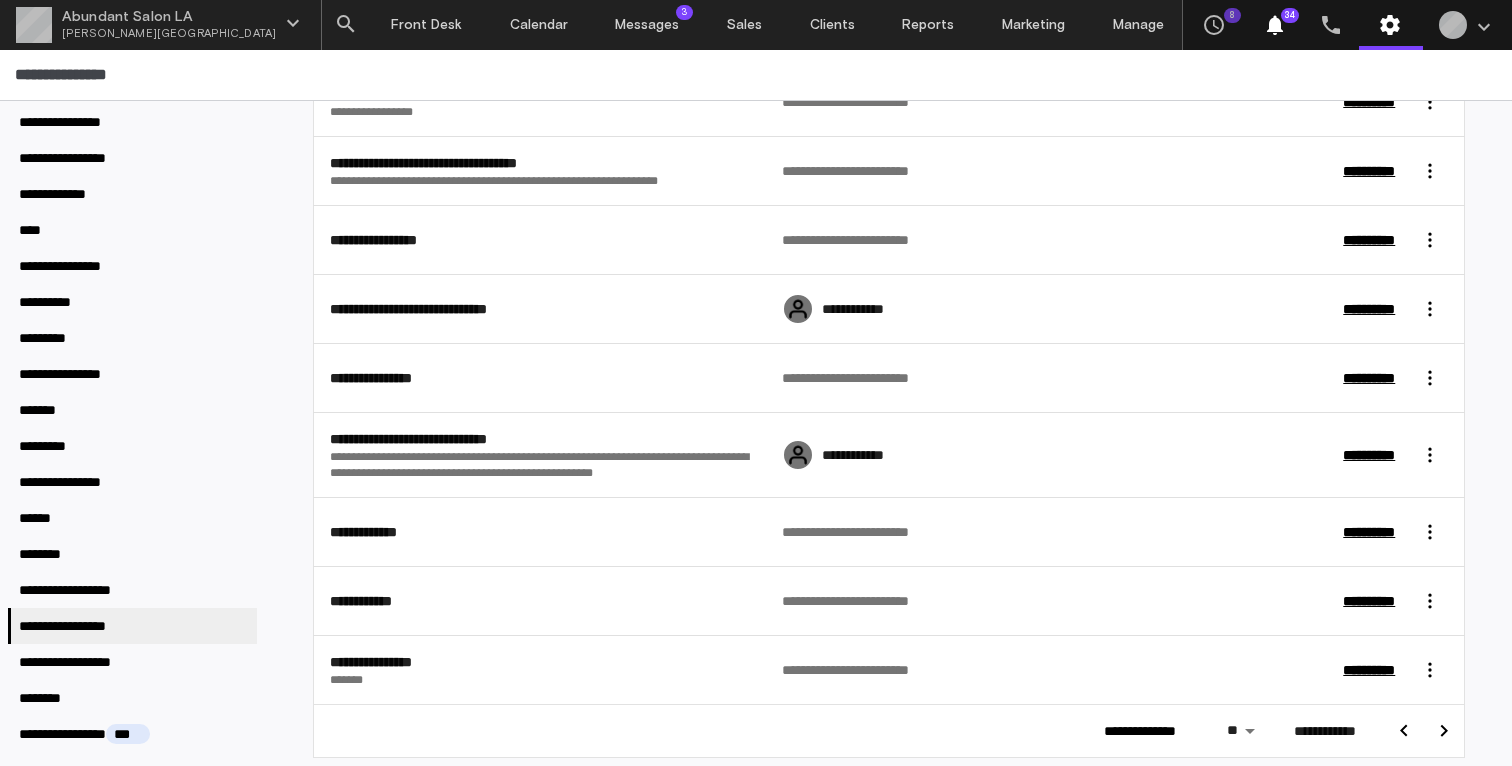 click at bounding box center (1444, 731) 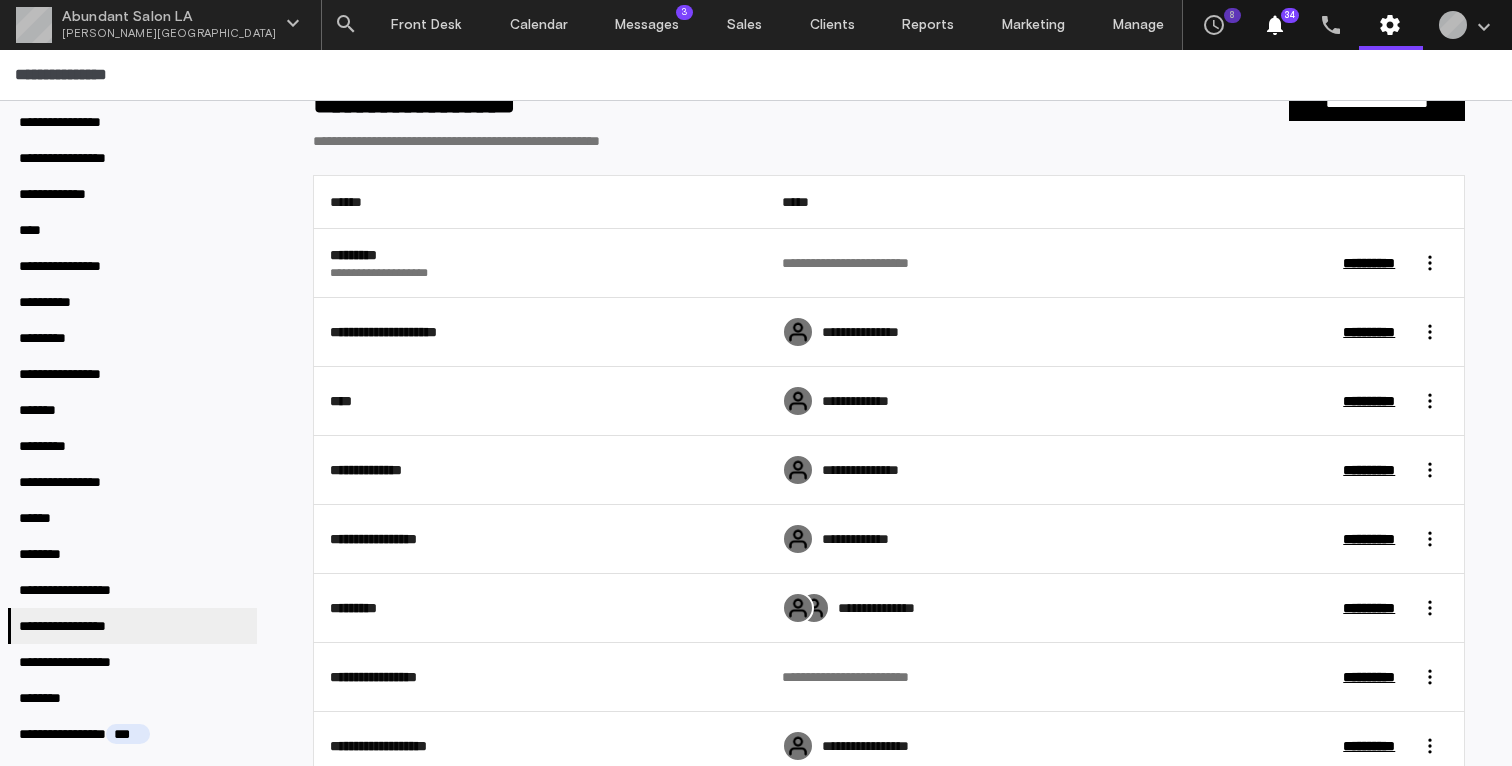 scroll, scrollTop: 0, scrollLeft: 0, axis: both 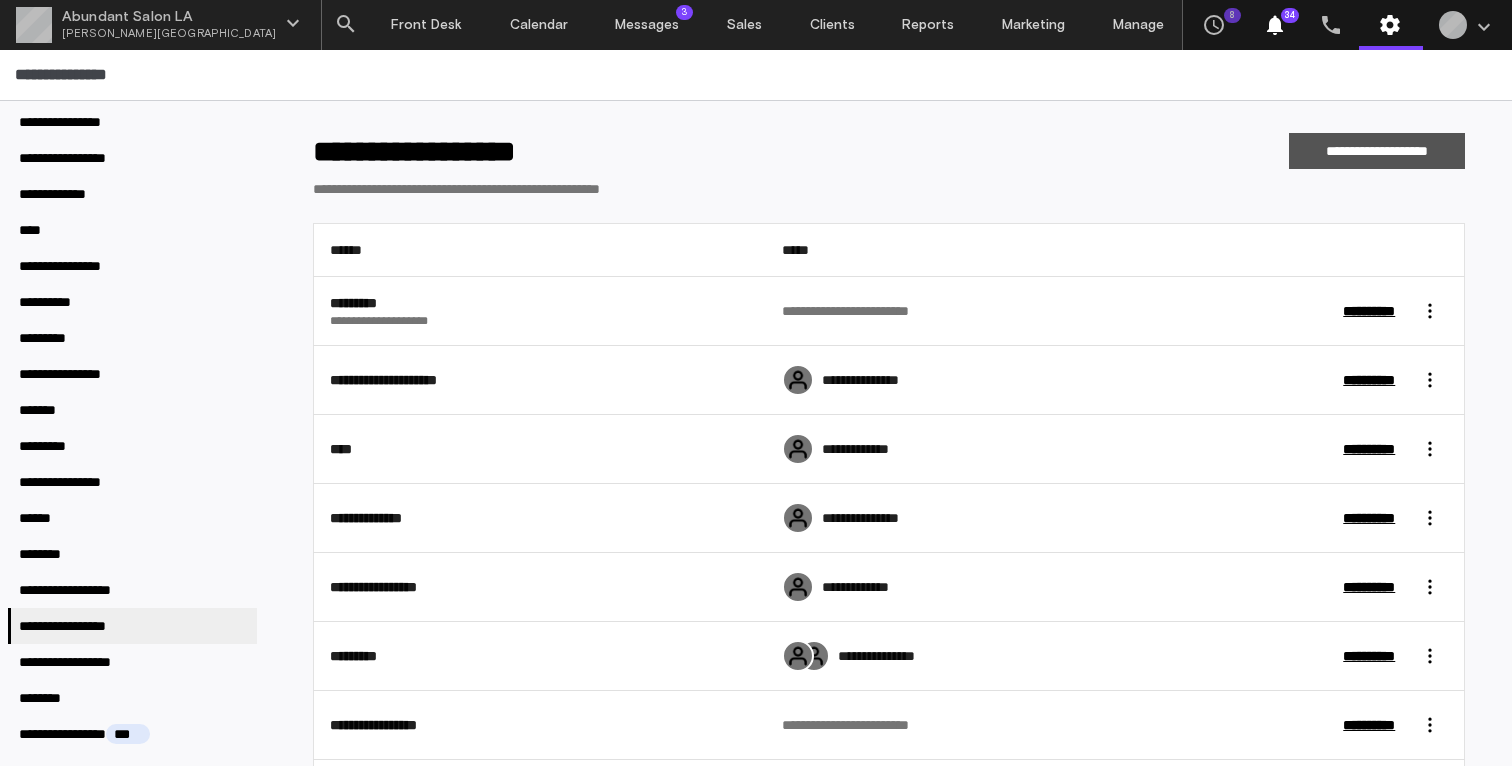 click on "**********" at bounding box center [1376, 151] 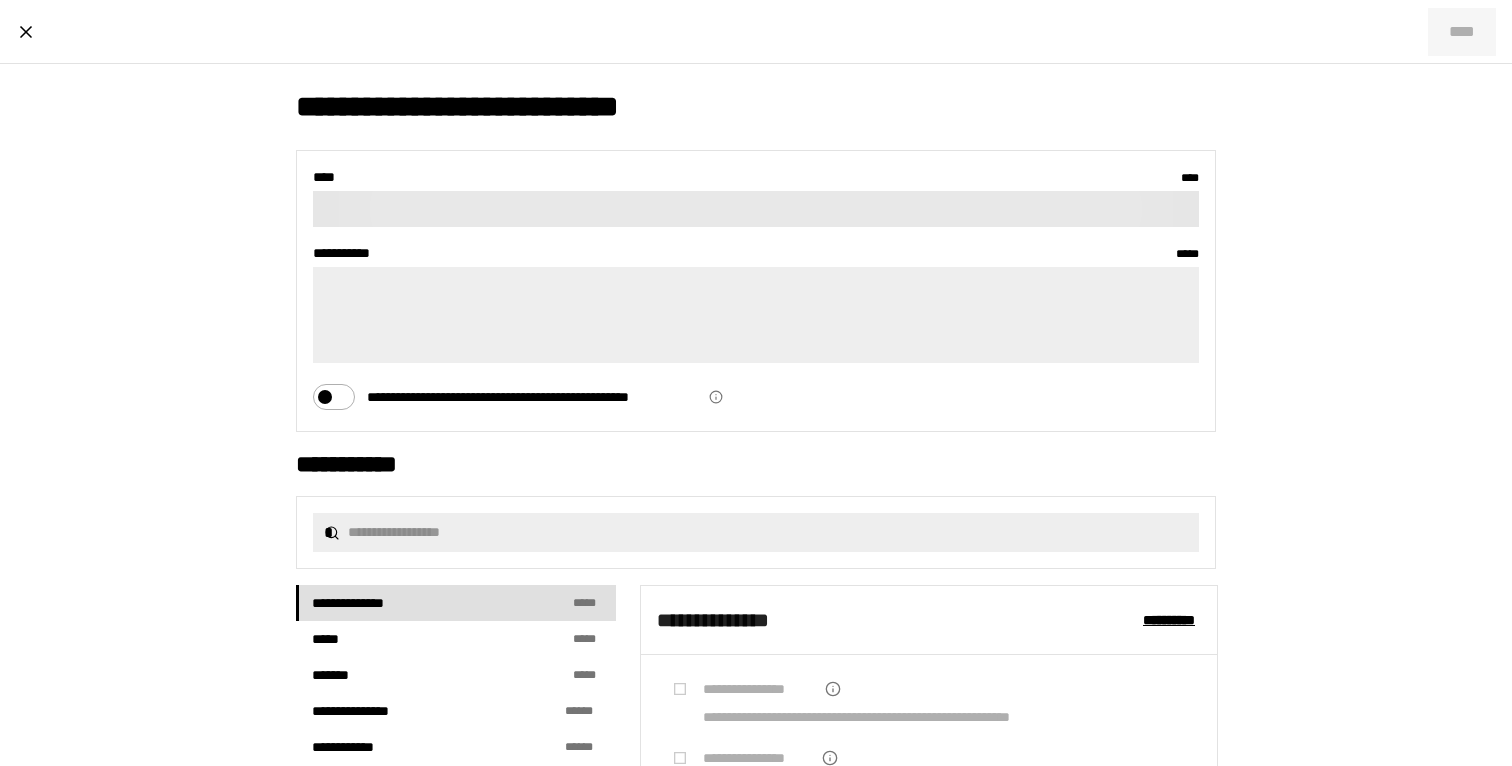 click on "****   * * **" at bounding box center [756, 209] 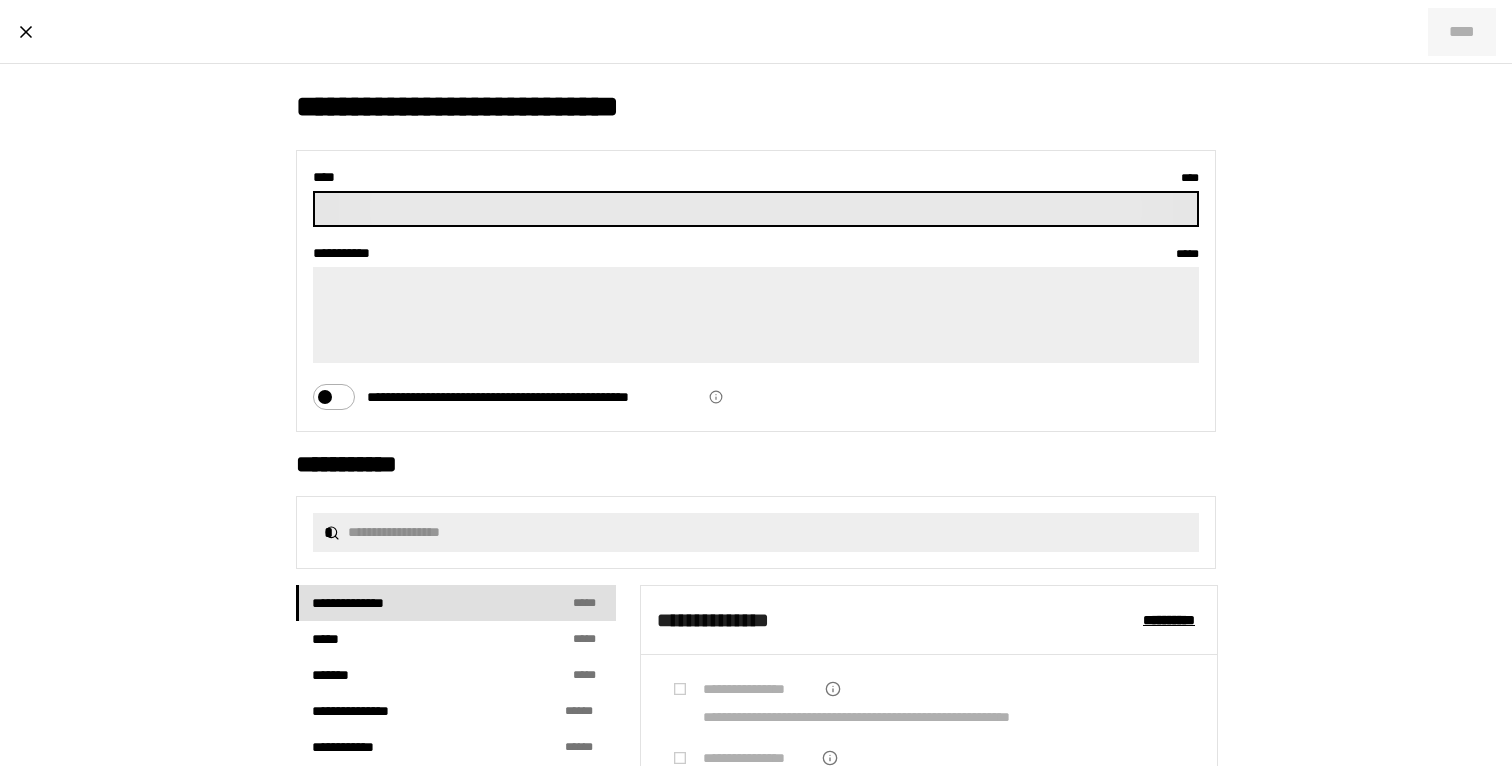 paste on "**********" 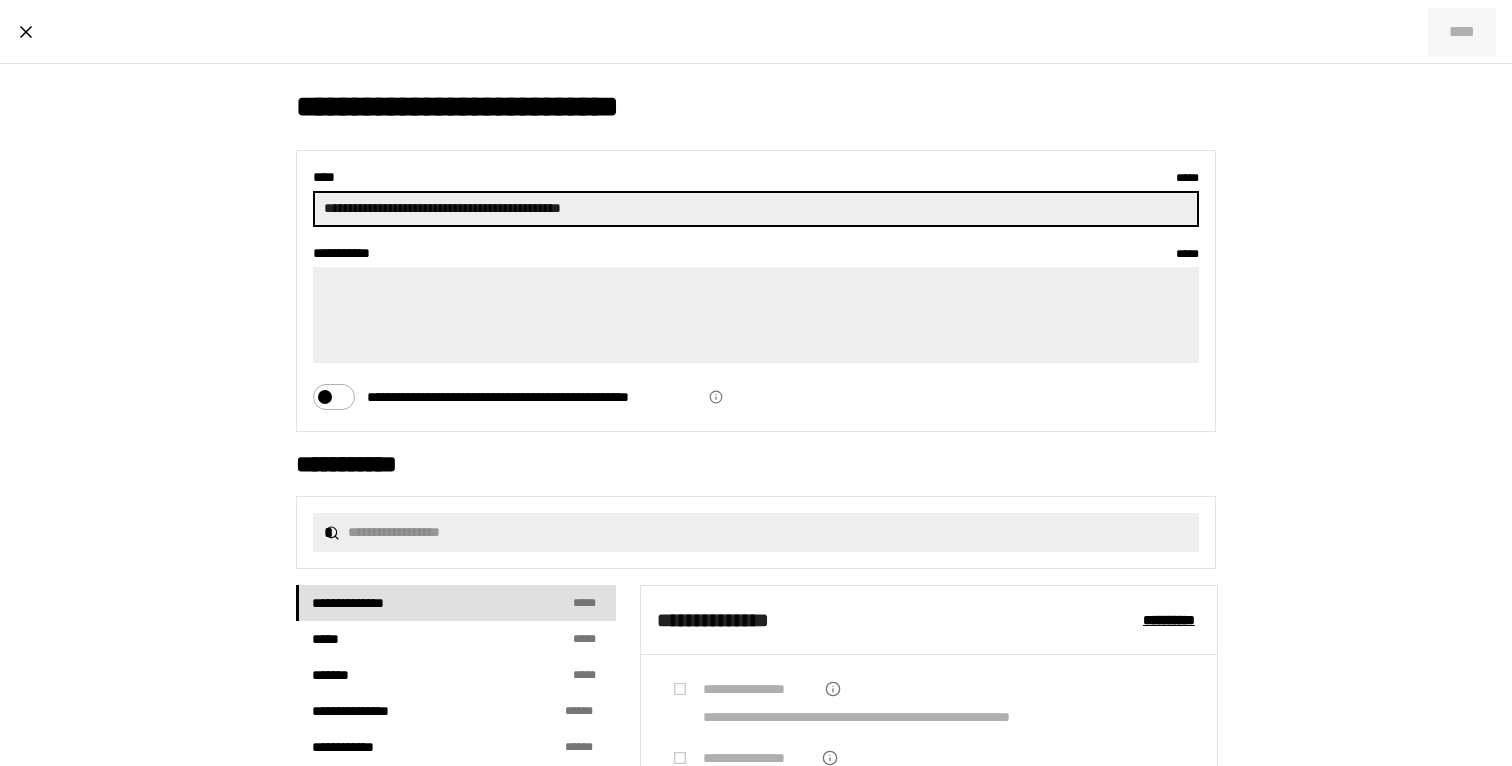 drag, startPoint x: 405, startPoint y: 208, endPoint x: 267, endPoint y: 192, distance: 138.92444 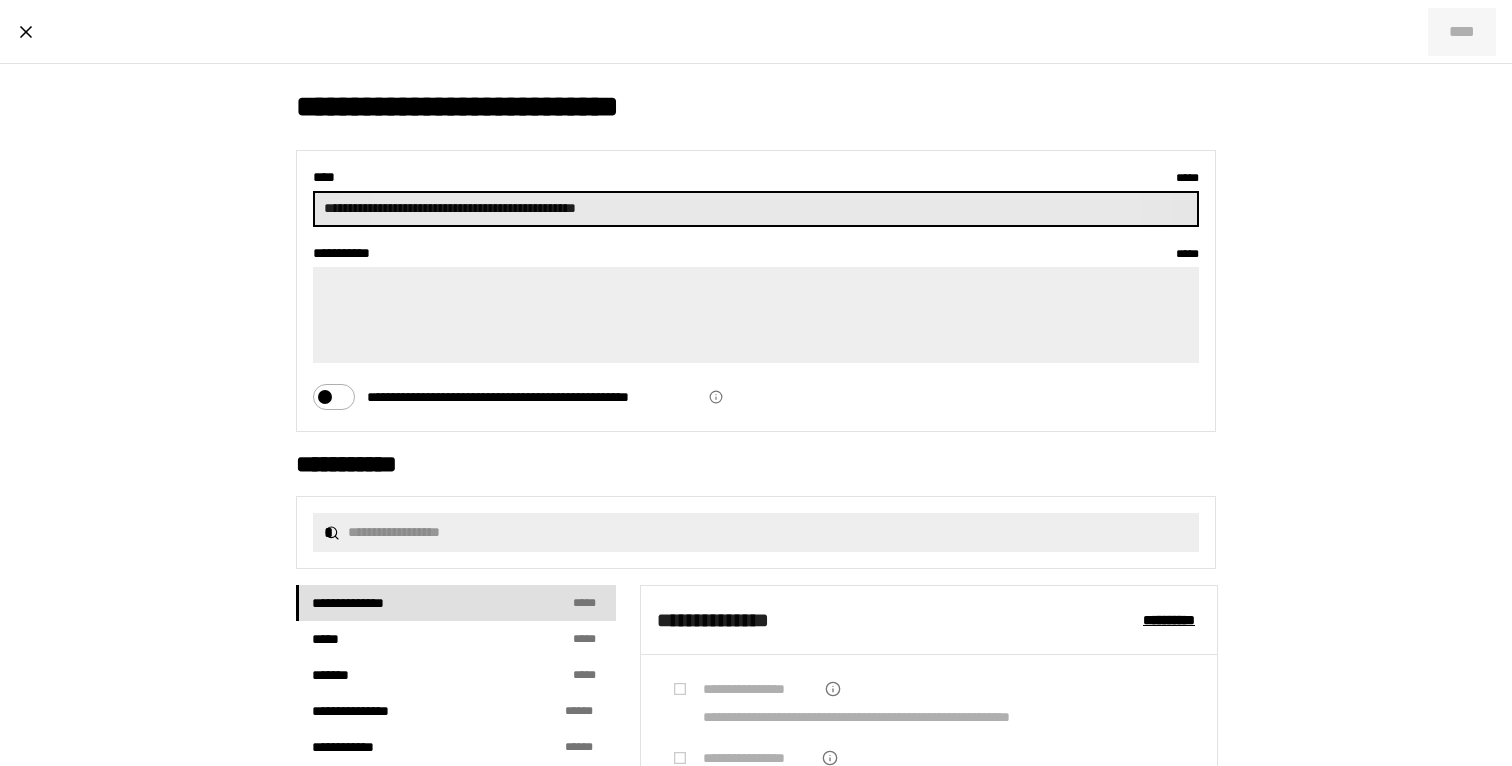 click on "**********" at bounding box center [756, 209] 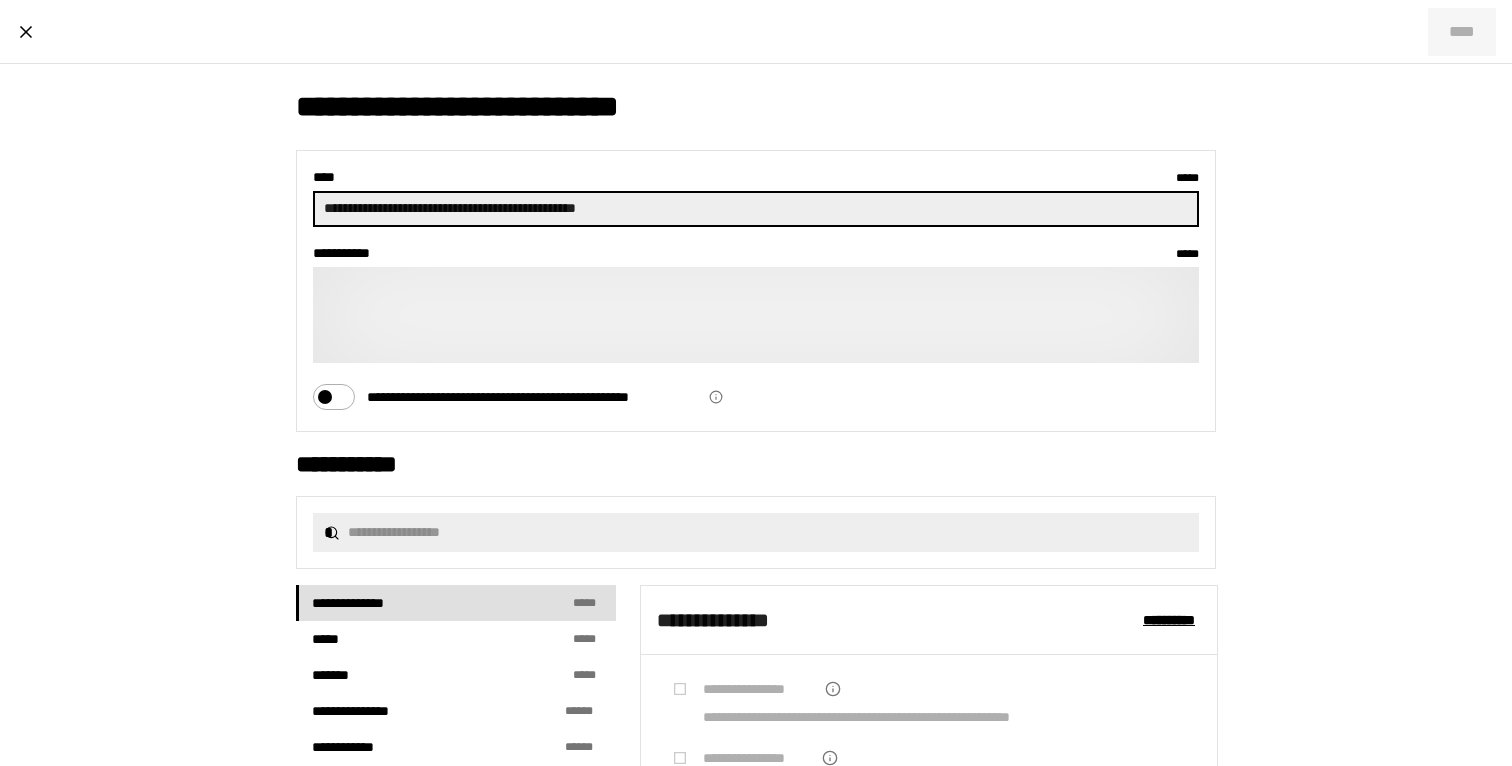 click on "**********" at bounding box center [756, 315] 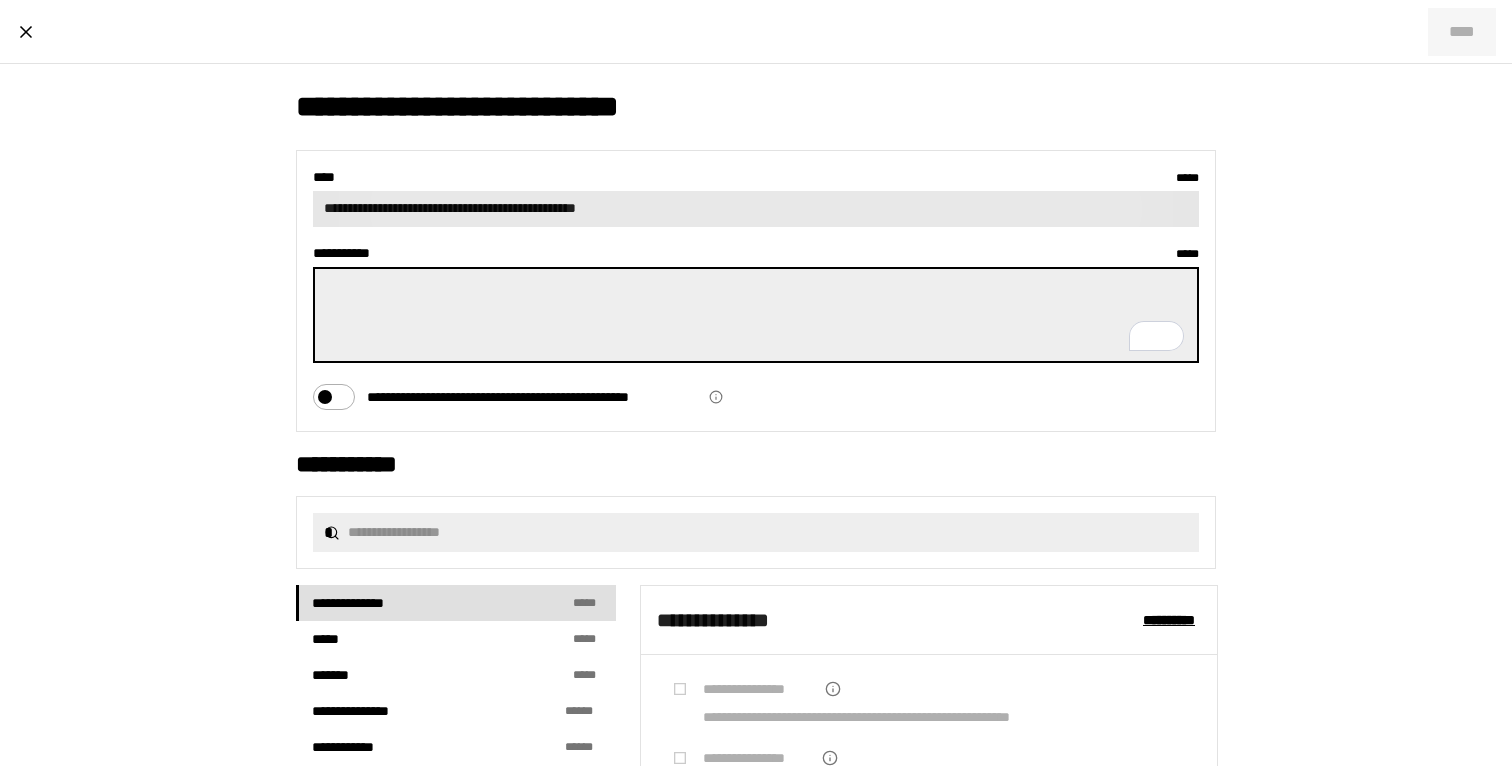 click on "**********" at bounding box center (756, 209) 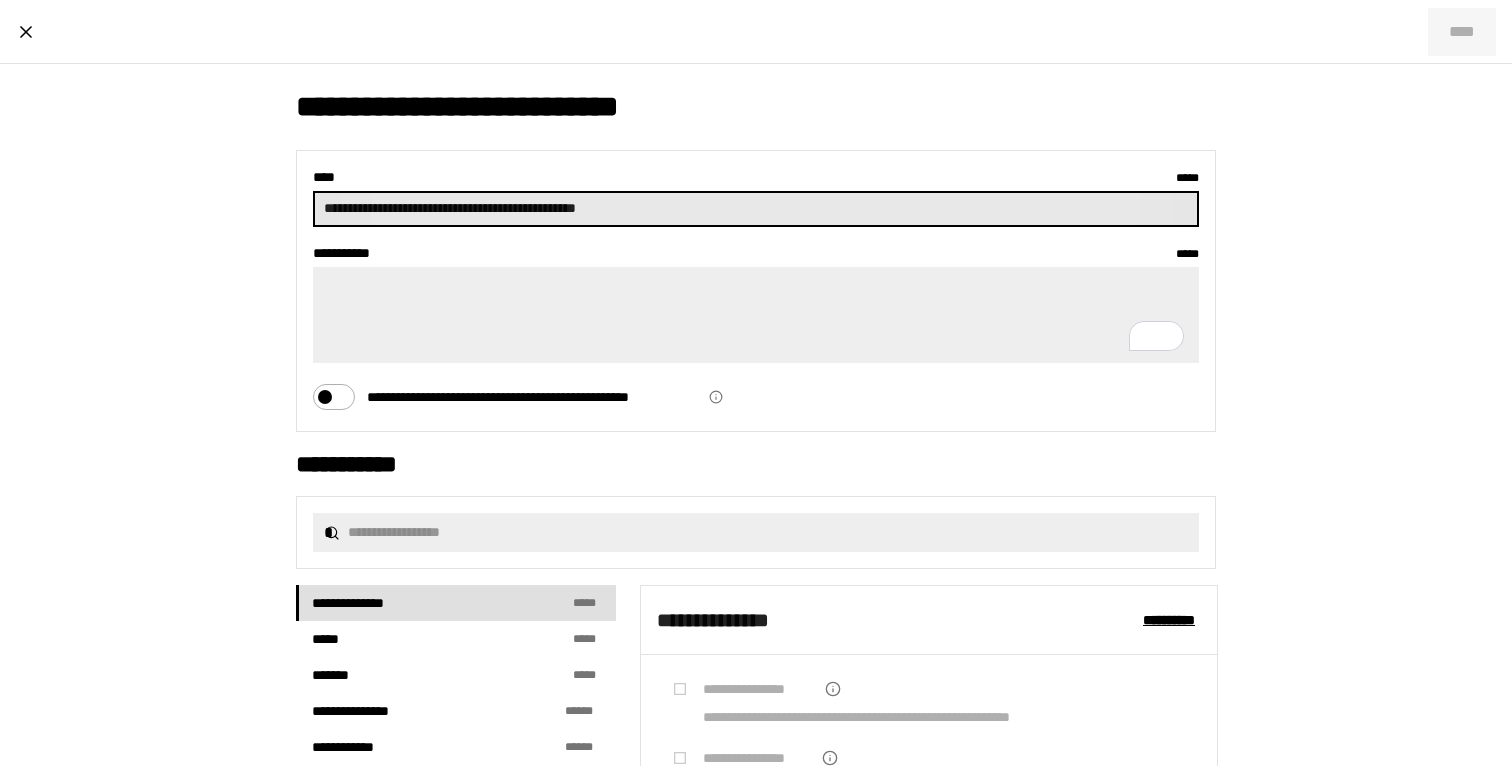 click on "**********" at bounding box center [756, 209] 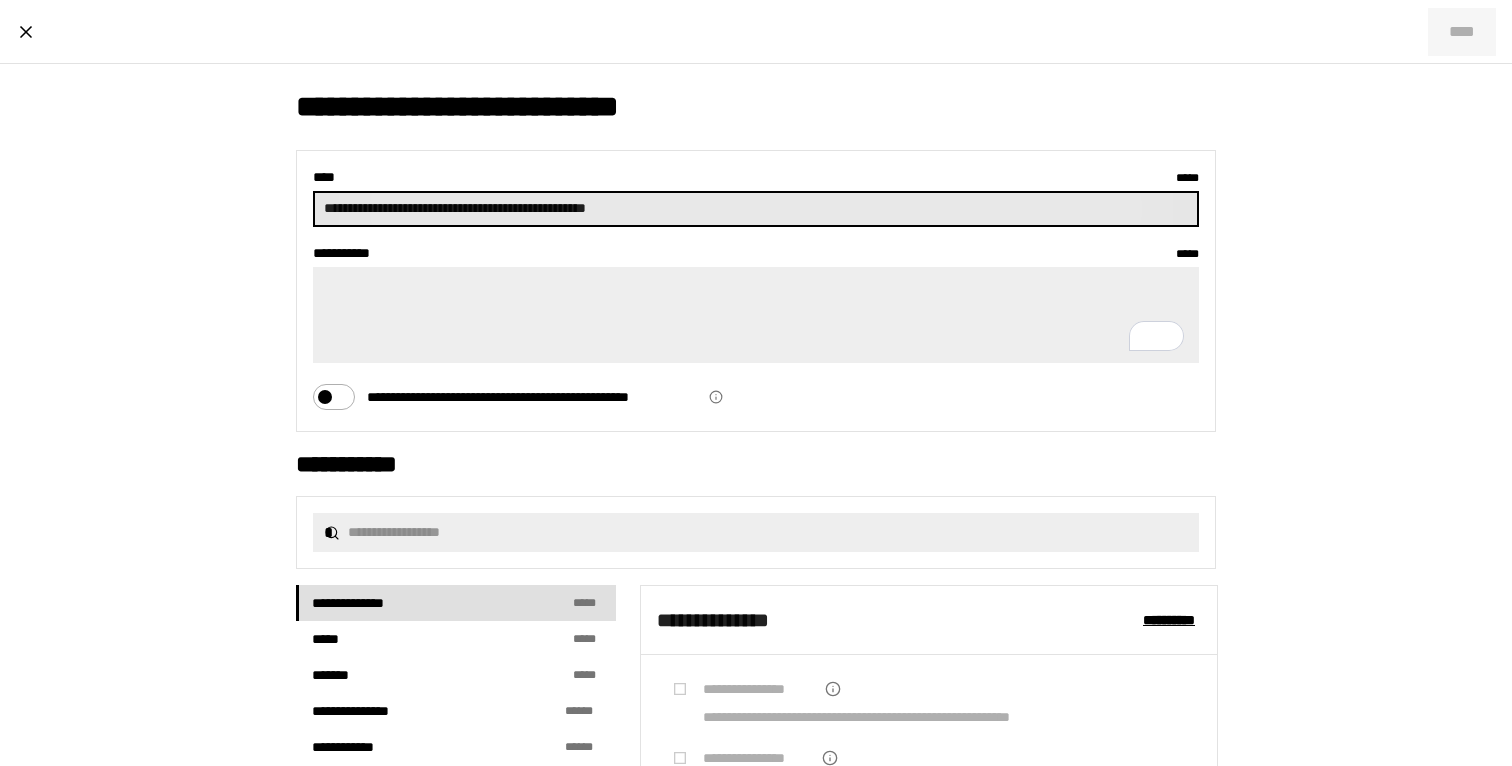click on "**********" at bounding box center (756, 209) 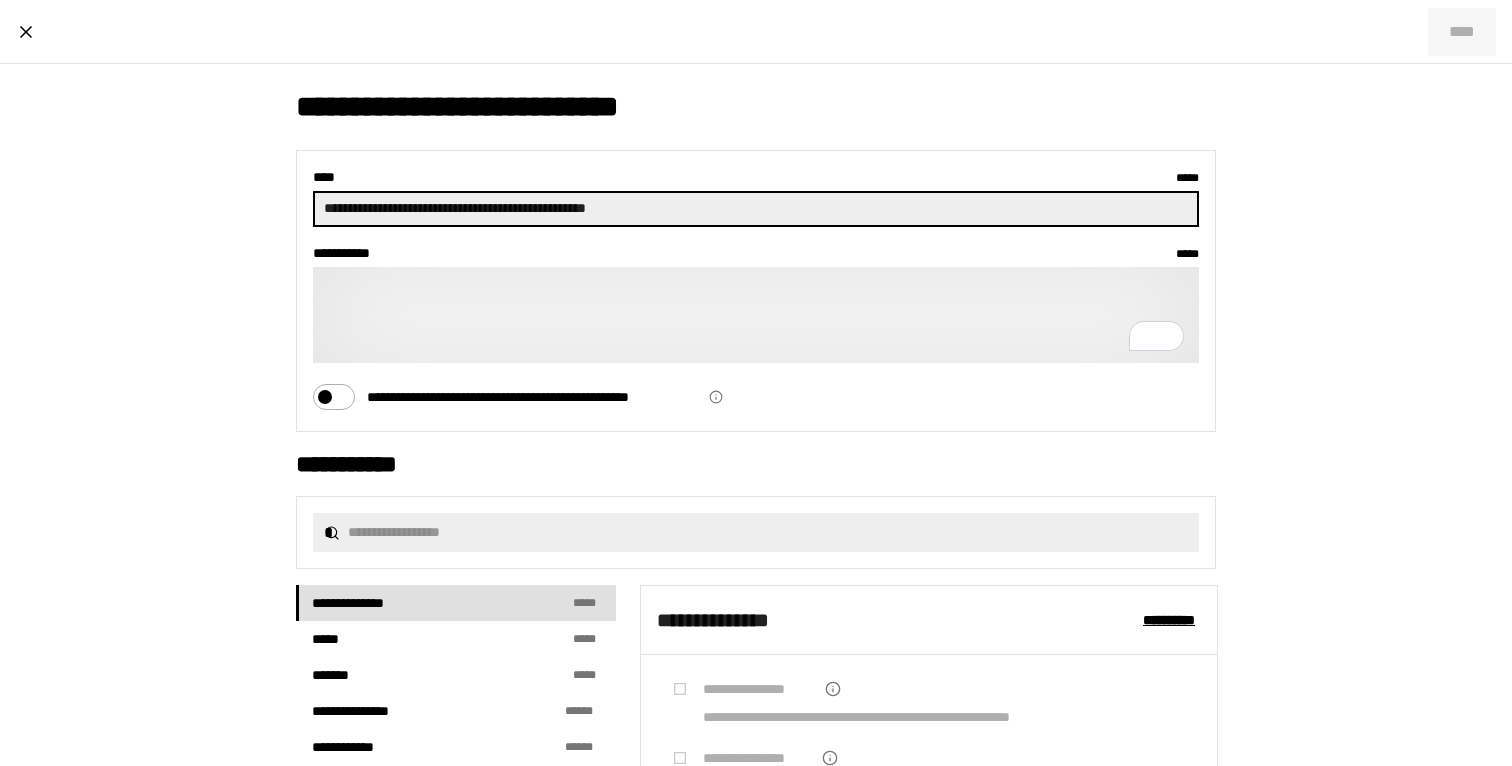 type on "**********" 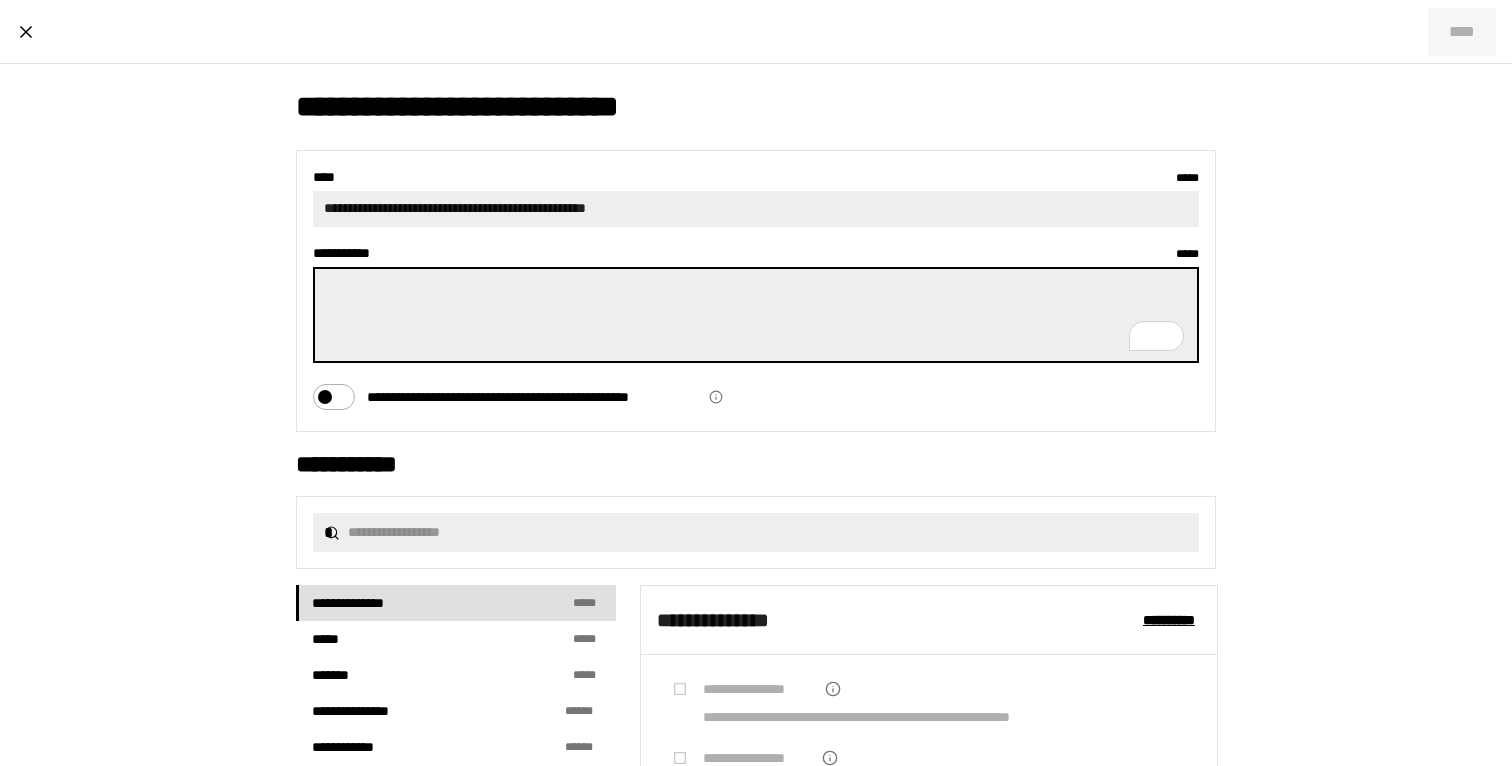 click on "**********" at bounding box center (756, 291) 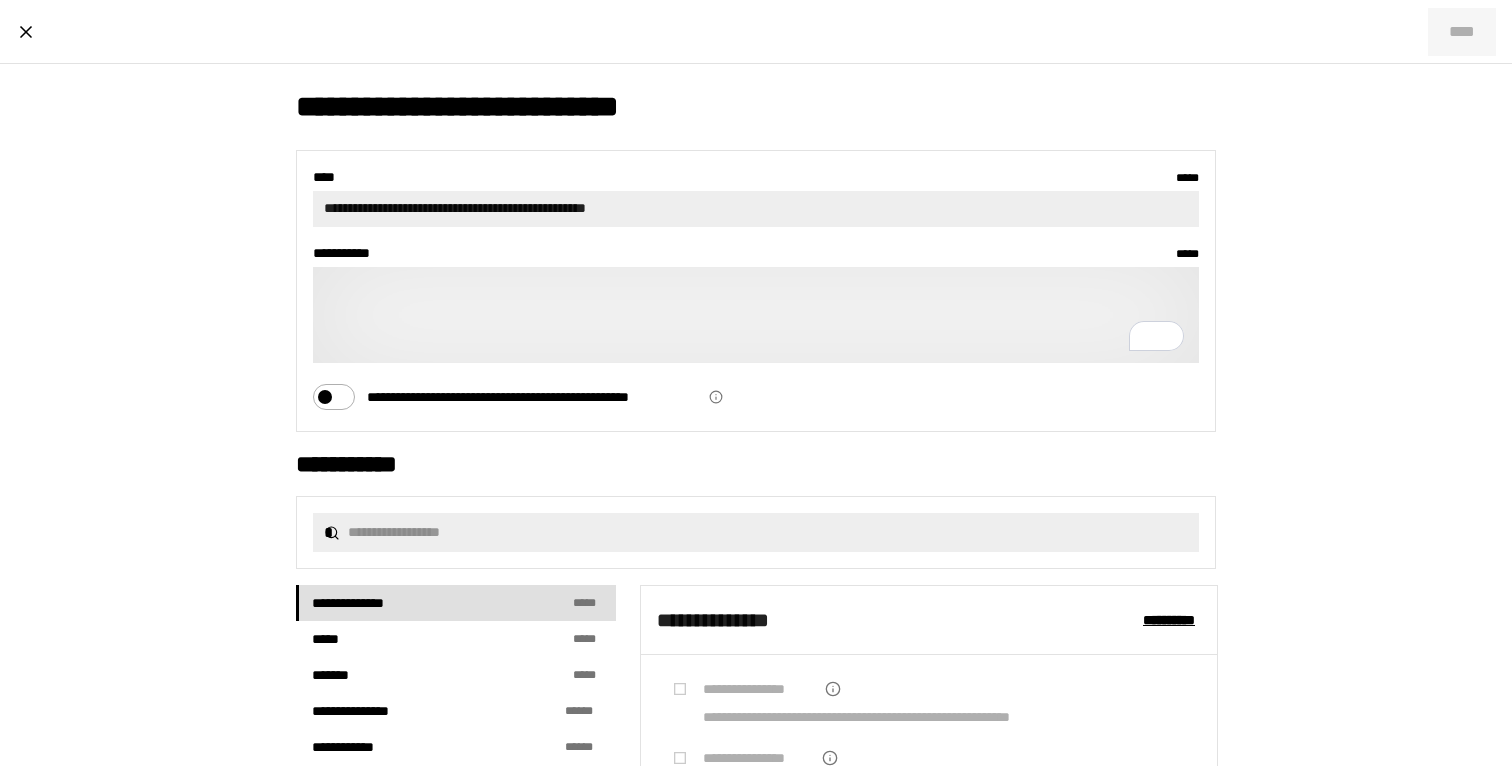 click on "**********" at bounding box center [756, 315] 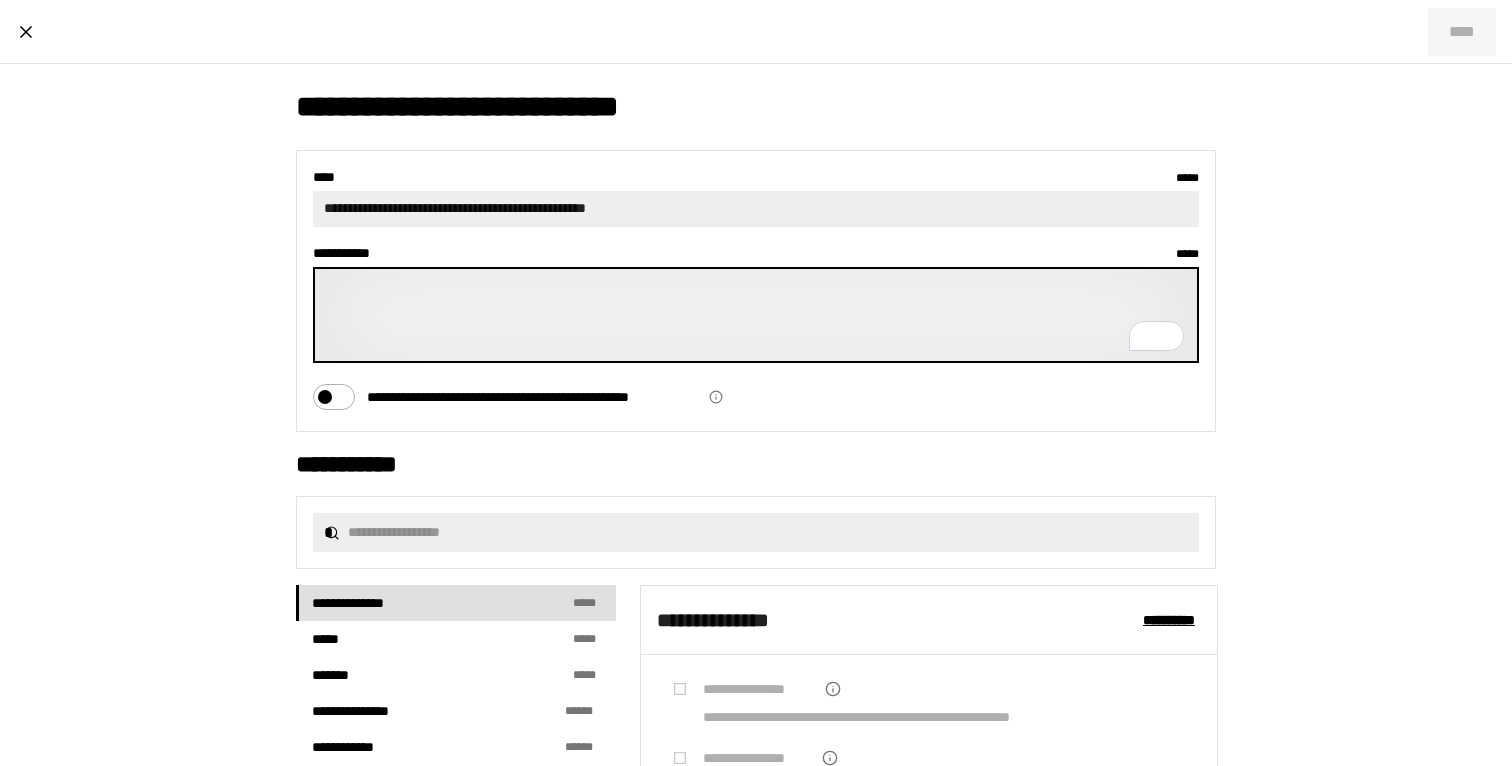 paste on "**********" 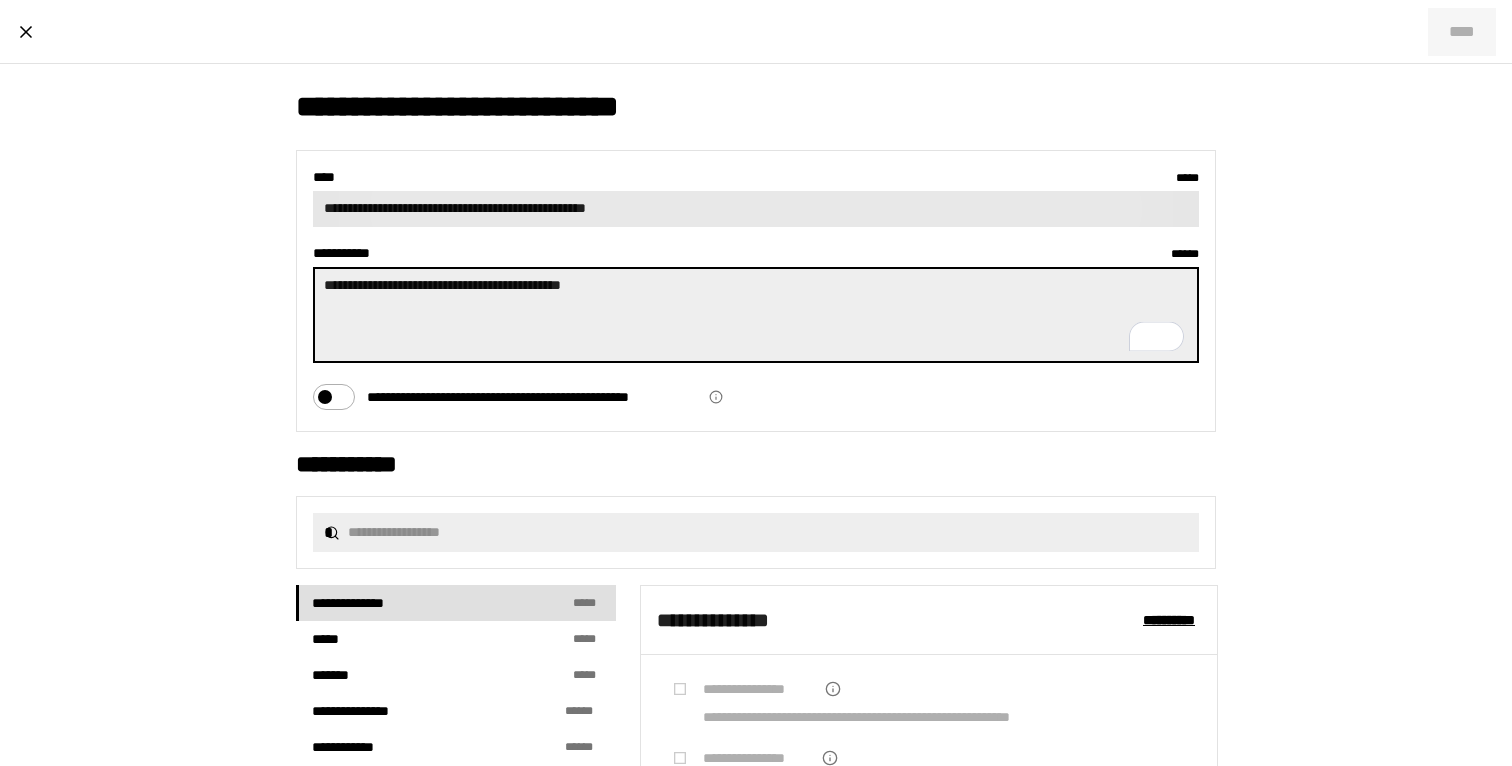 click on "**********" at bounding box center (756, 209) 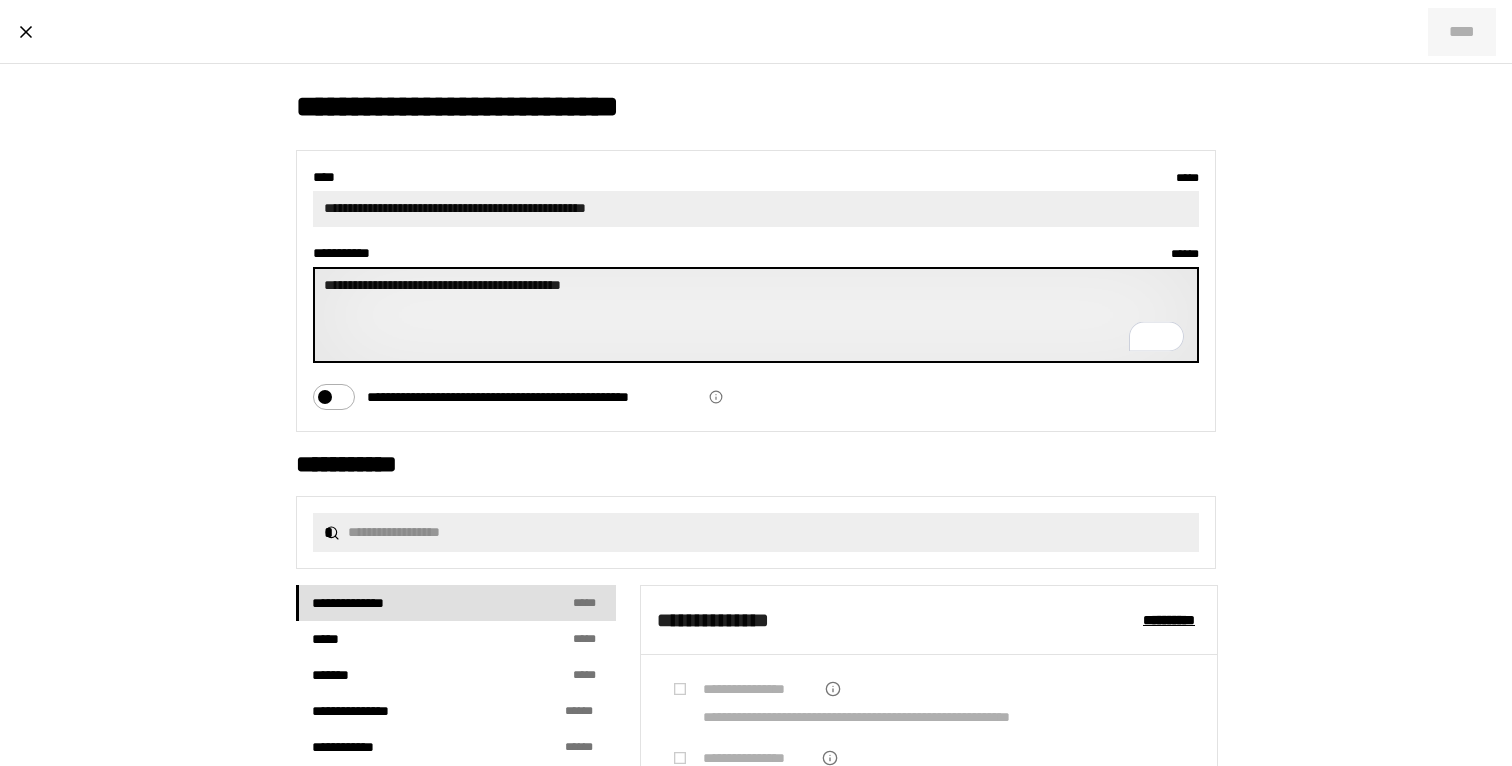 click on "**********" at bounding box center (756, 315) 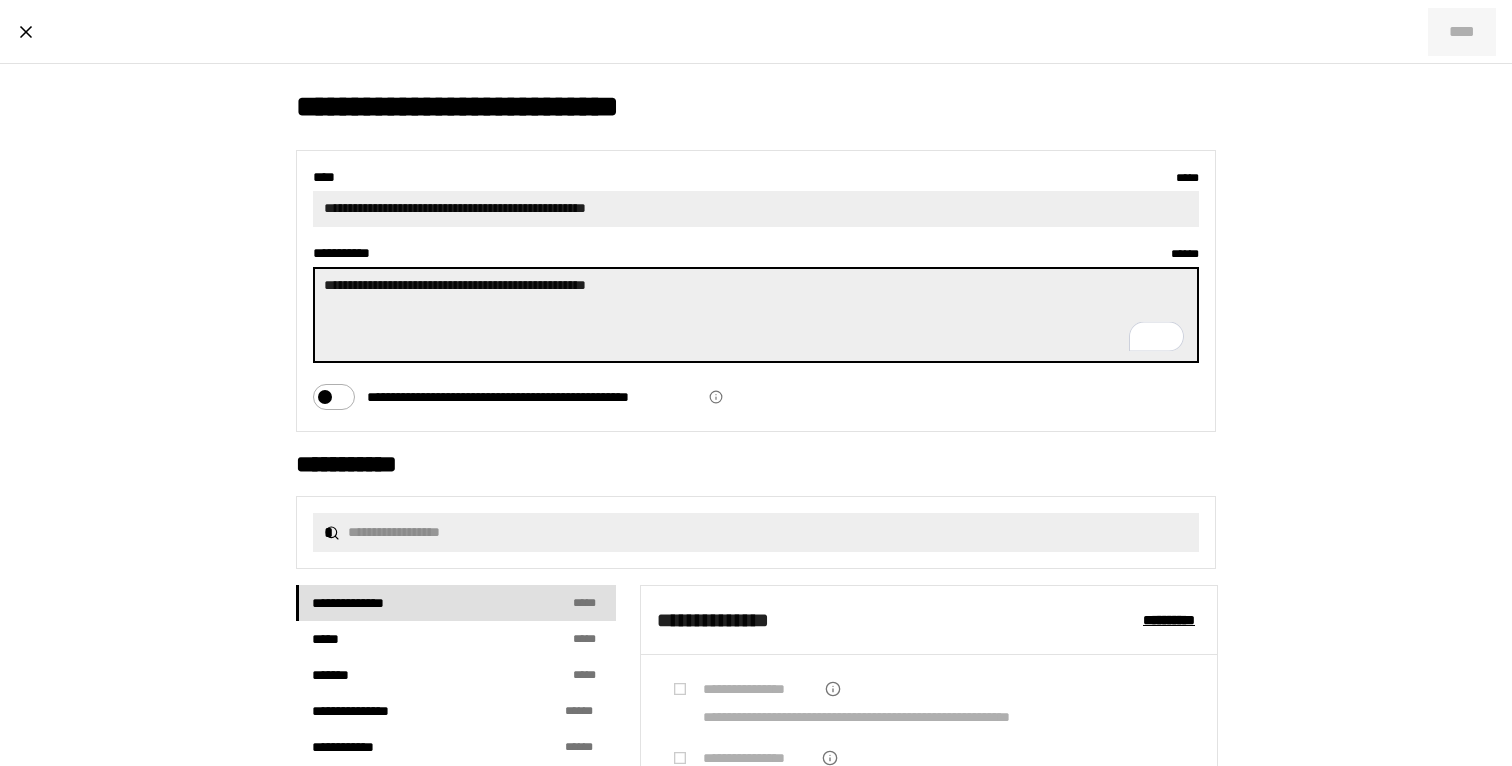 scroll, scrollTop: 146, scrollLeft: 0, axis: vertical 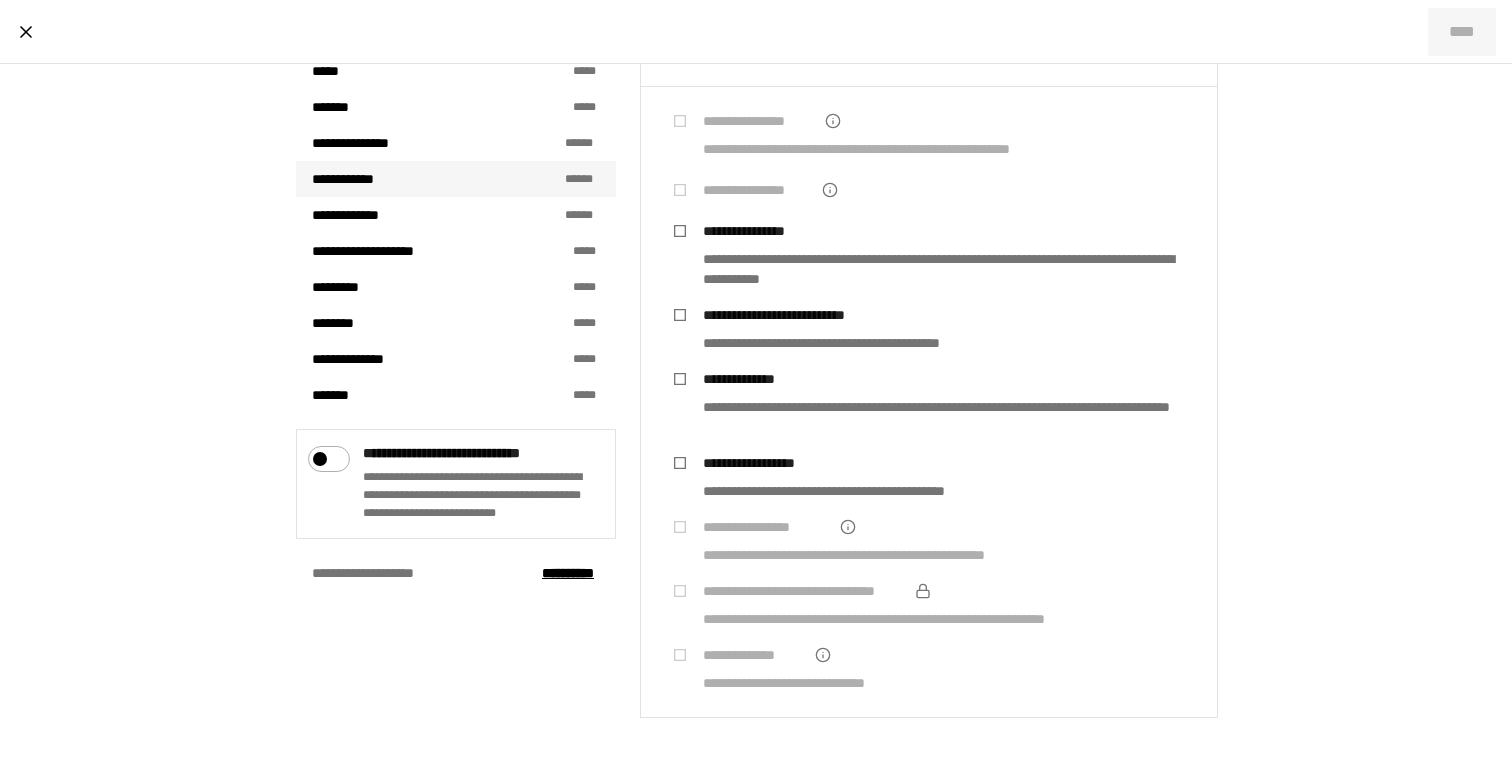 type on "**********" 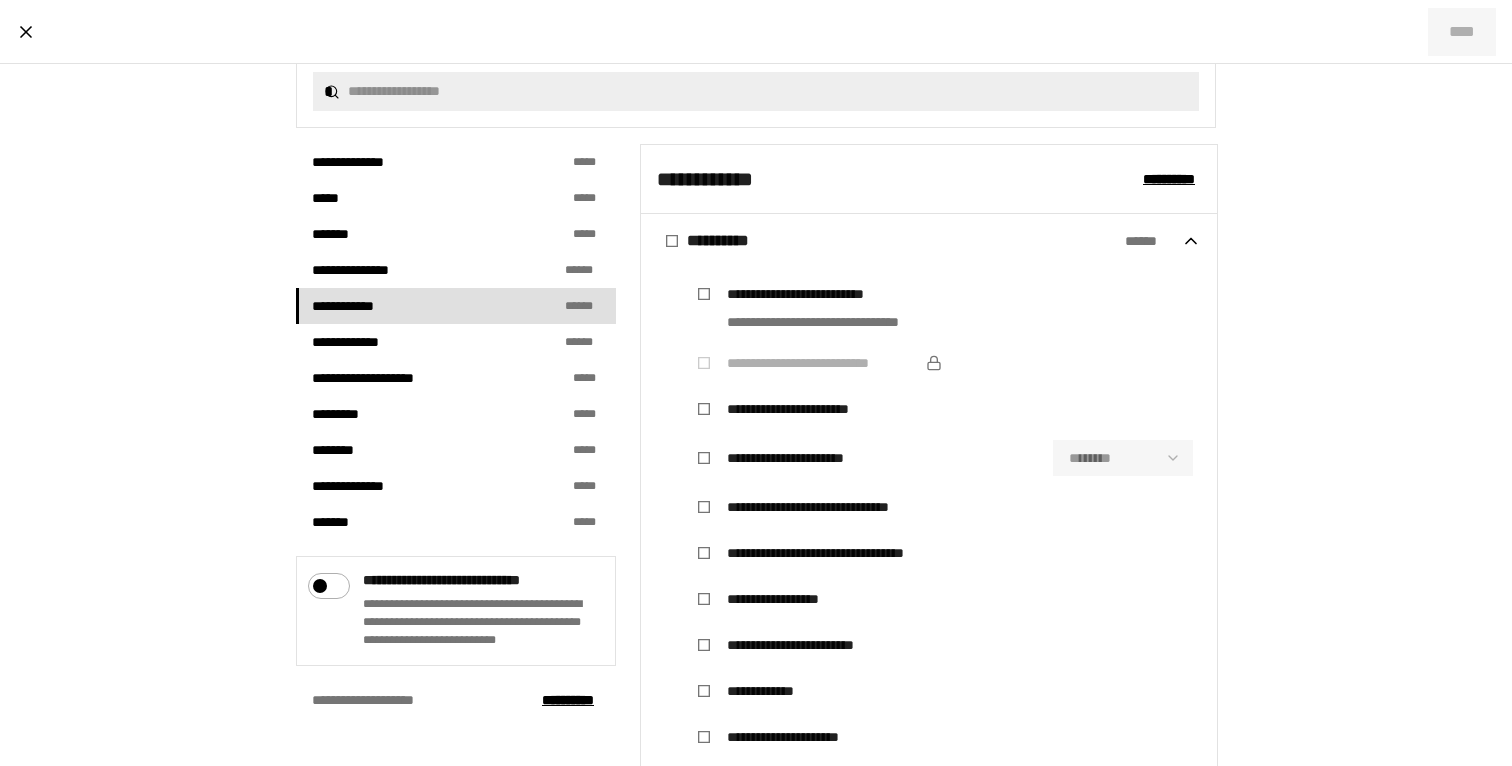 scroll, scrollTop: 568, scrollLeft: 0, axis: vertical 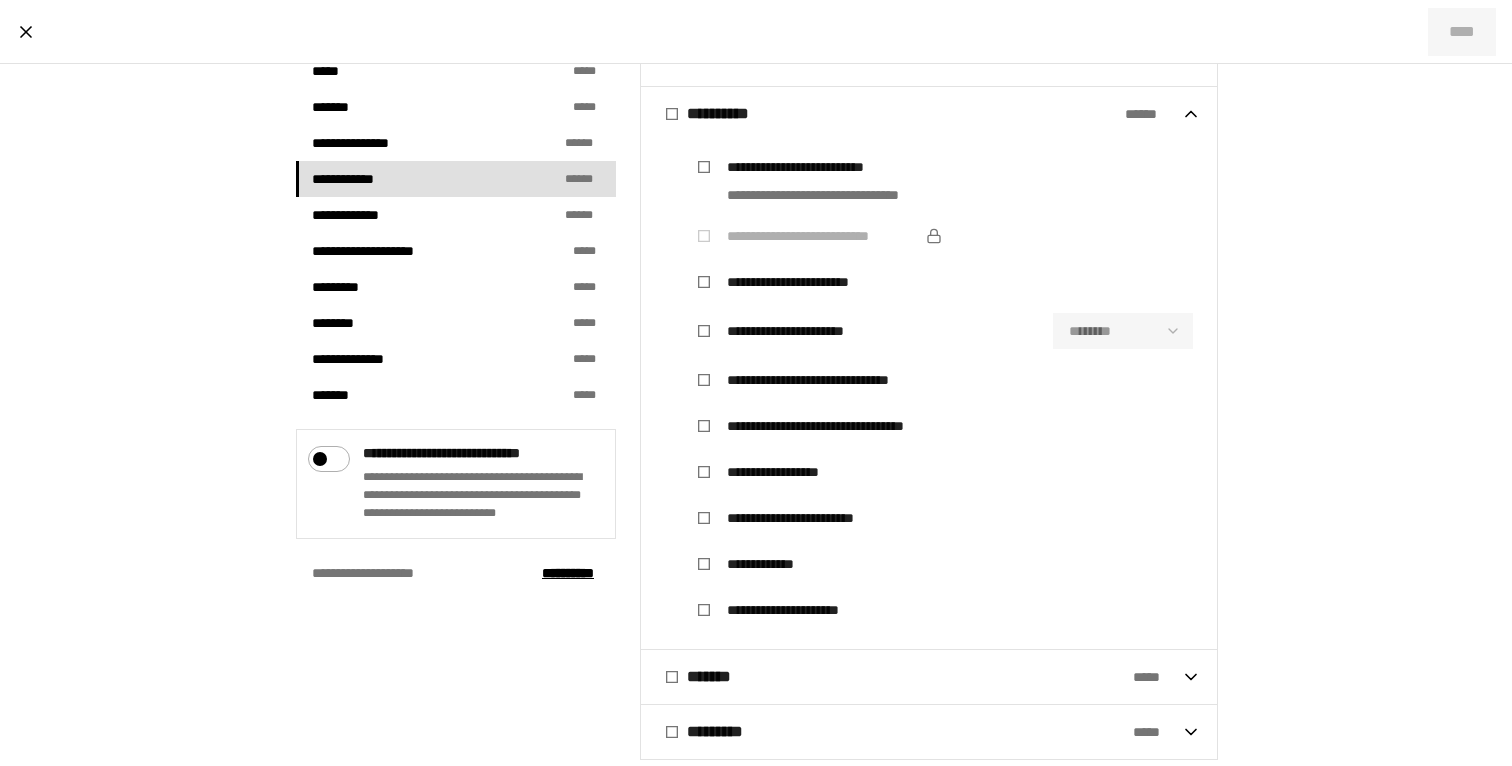 click on "**********" at bounding box center (813, 518) 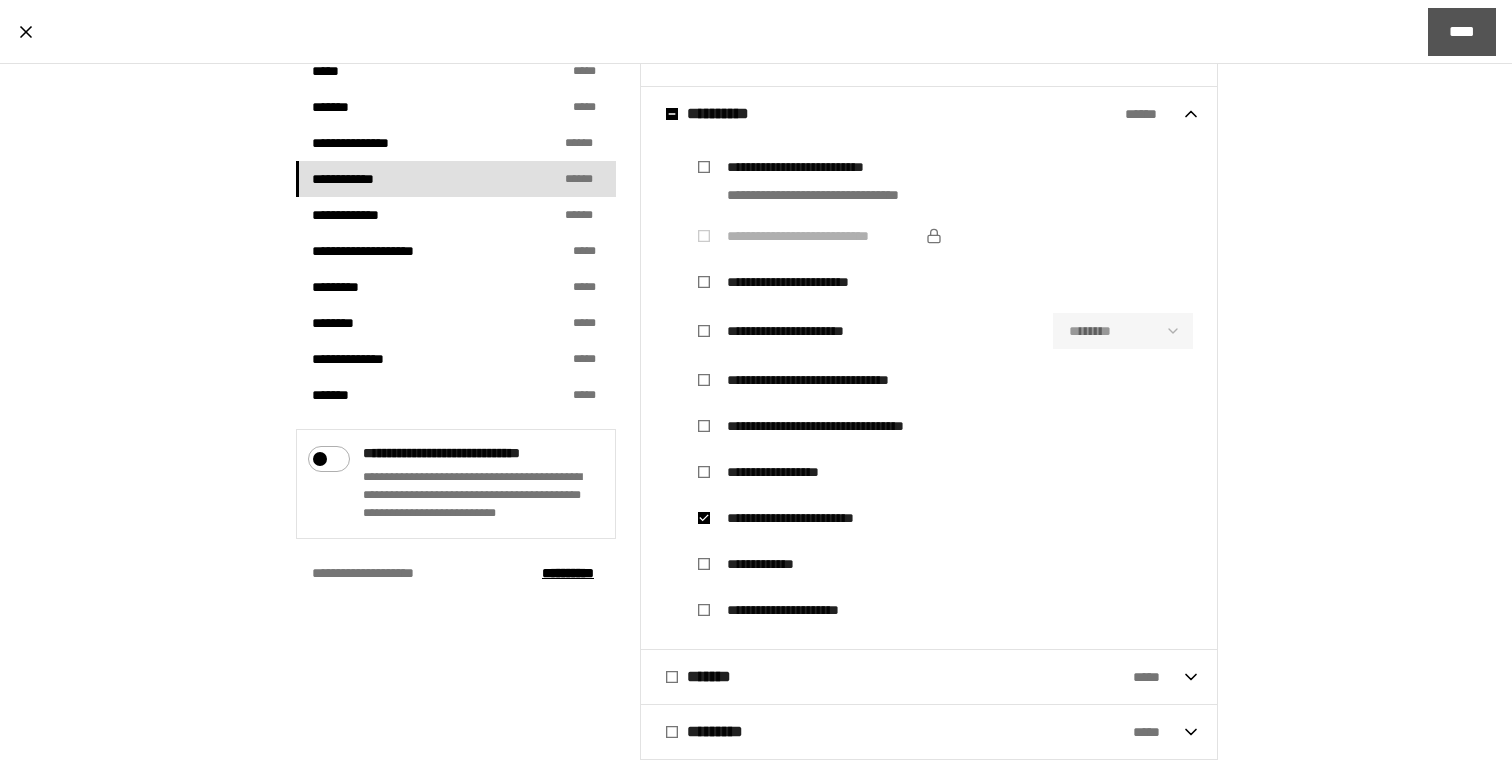 click on "****" at bounding box center (1462, 32) 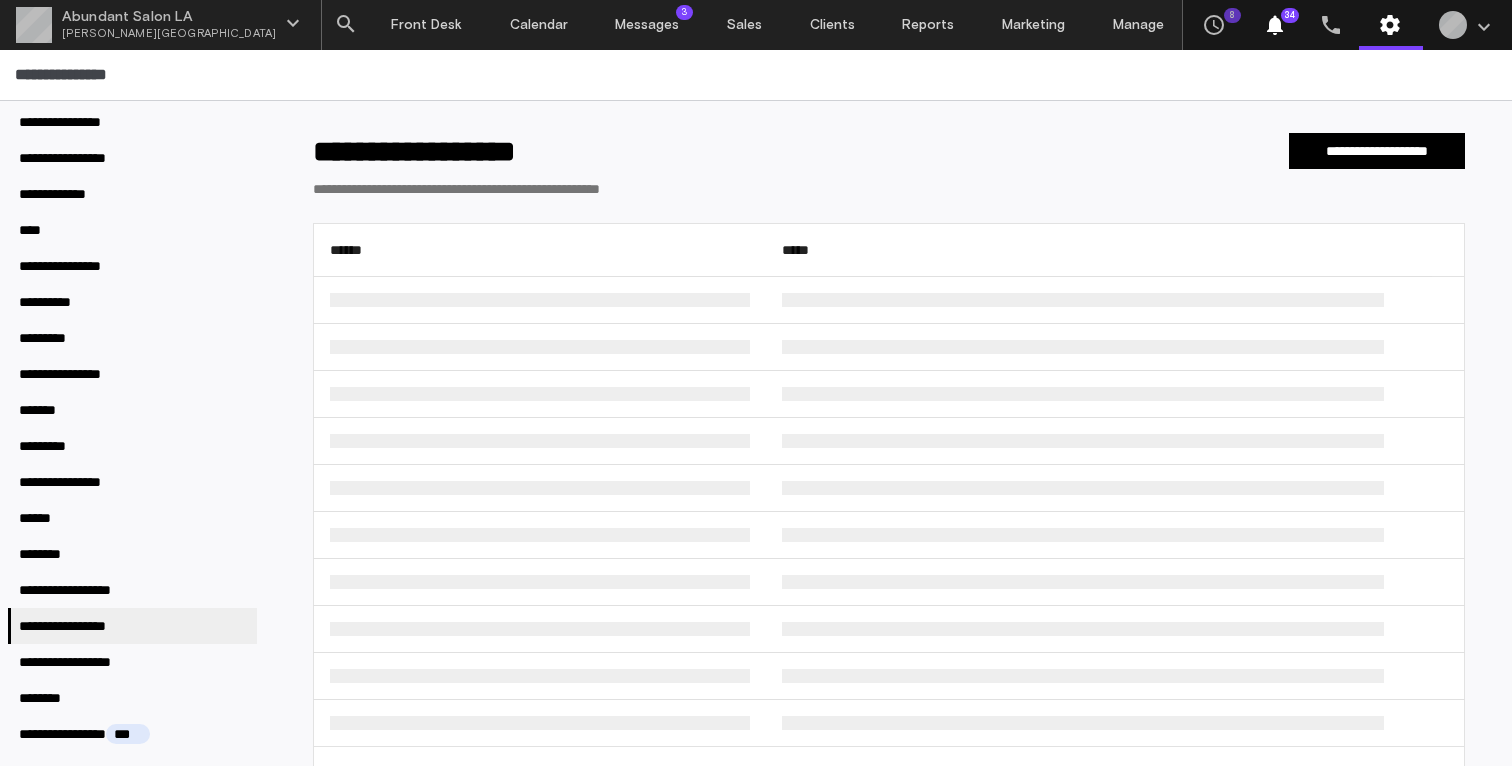 click on "**********" at bounding box center [889, 478] 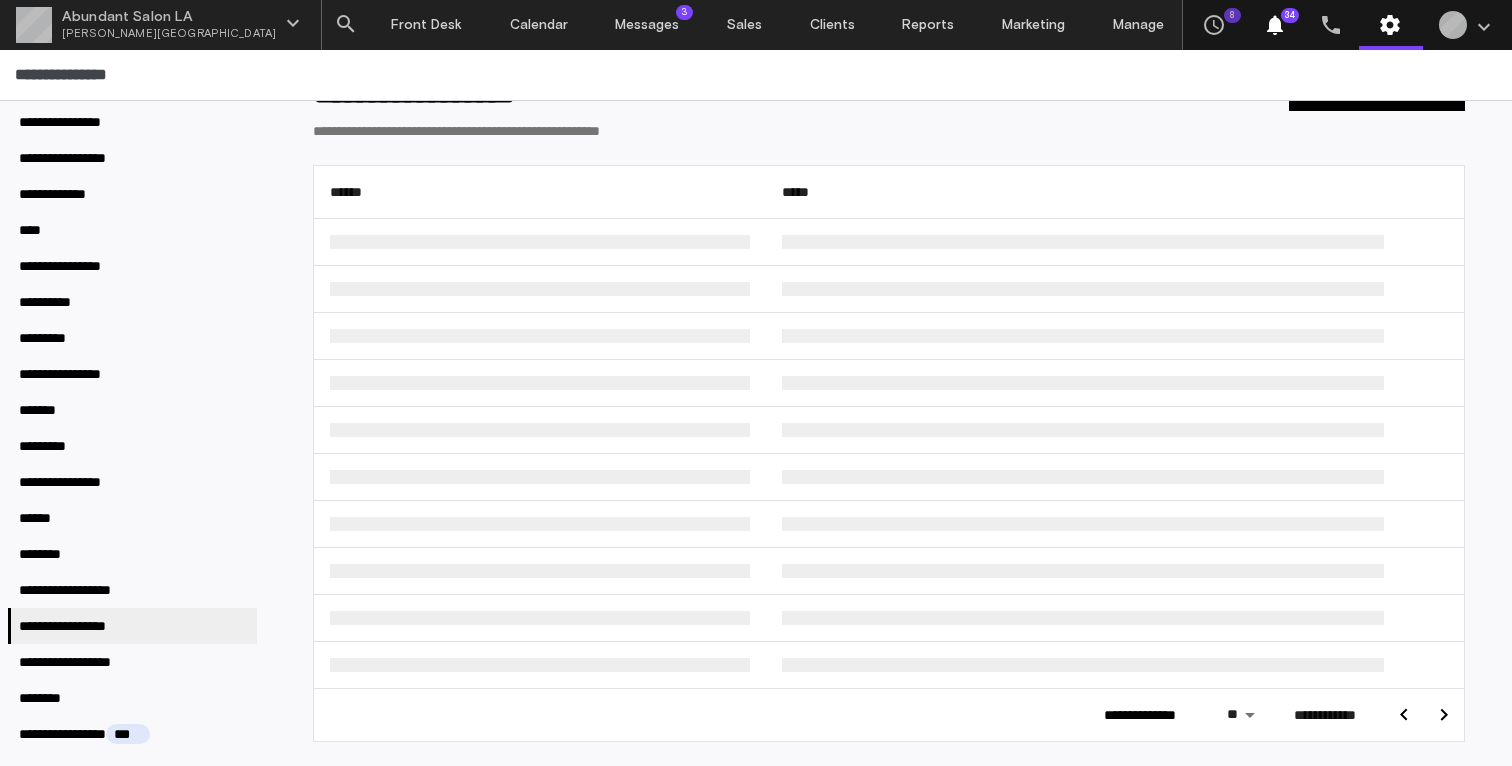 scroll, scrollTop: 0, scrollLeft: 0, axis: both 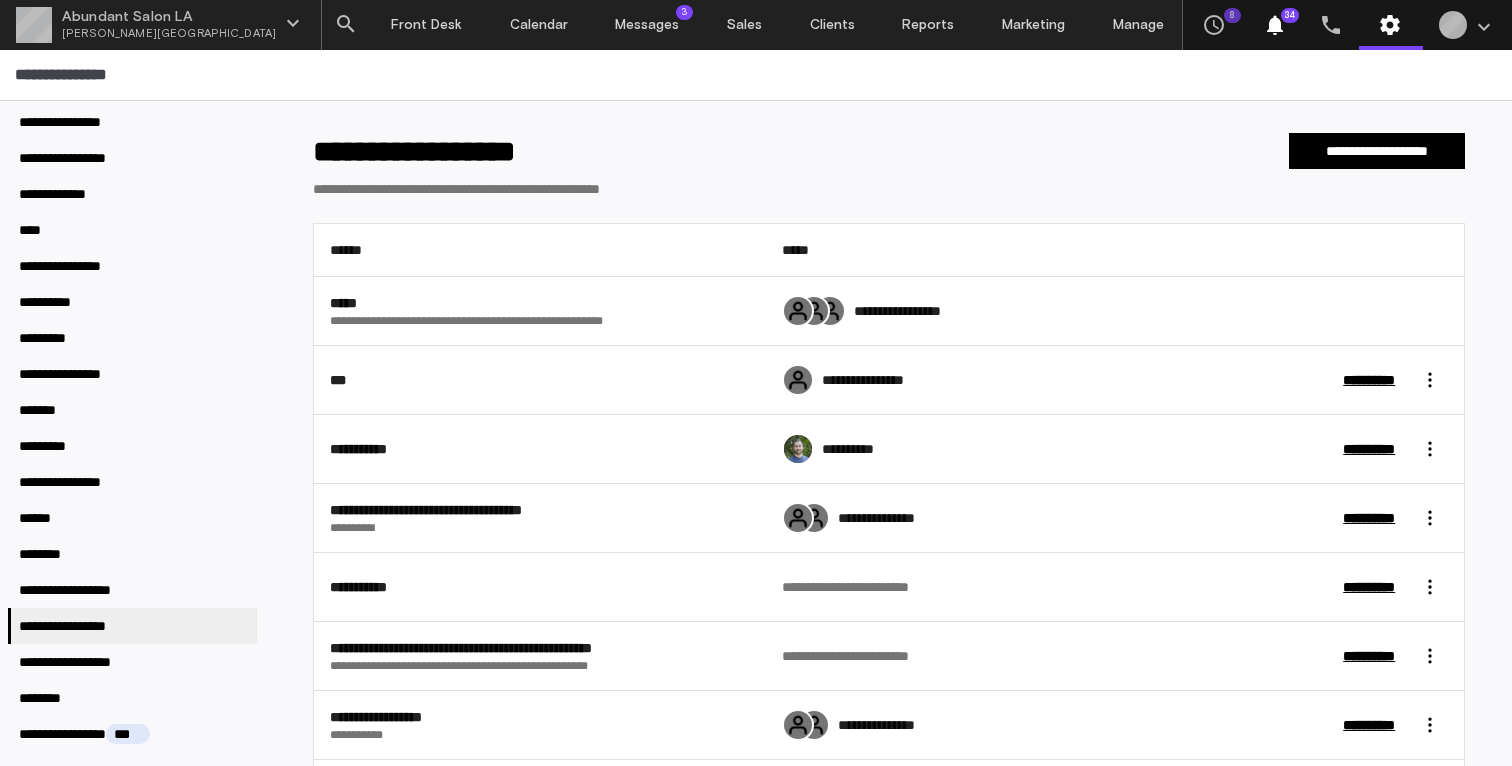 click on "**********" at bounding box center [889, 178] 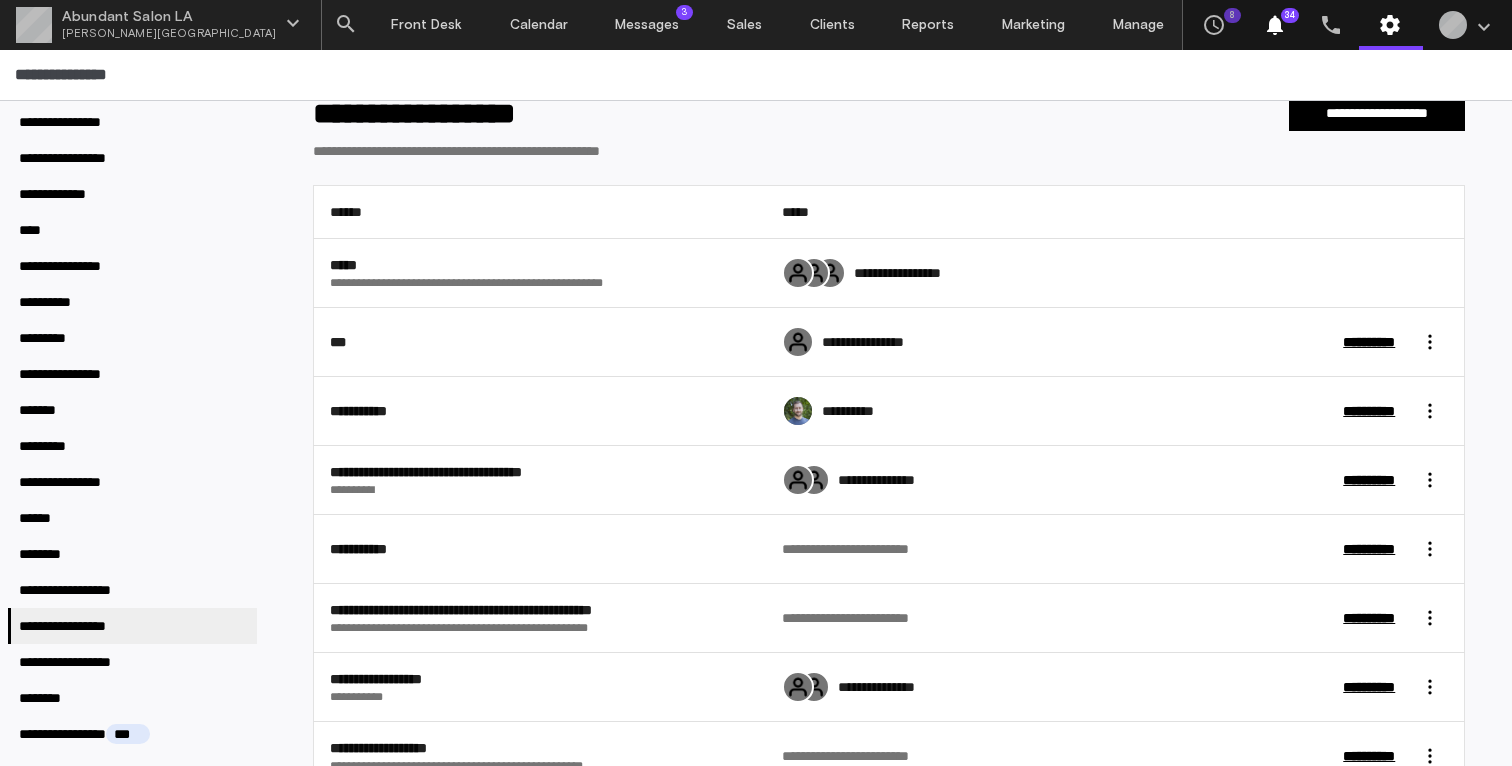 scroll, scrollTop: 51, scrollLeft: 0, axis: vertical 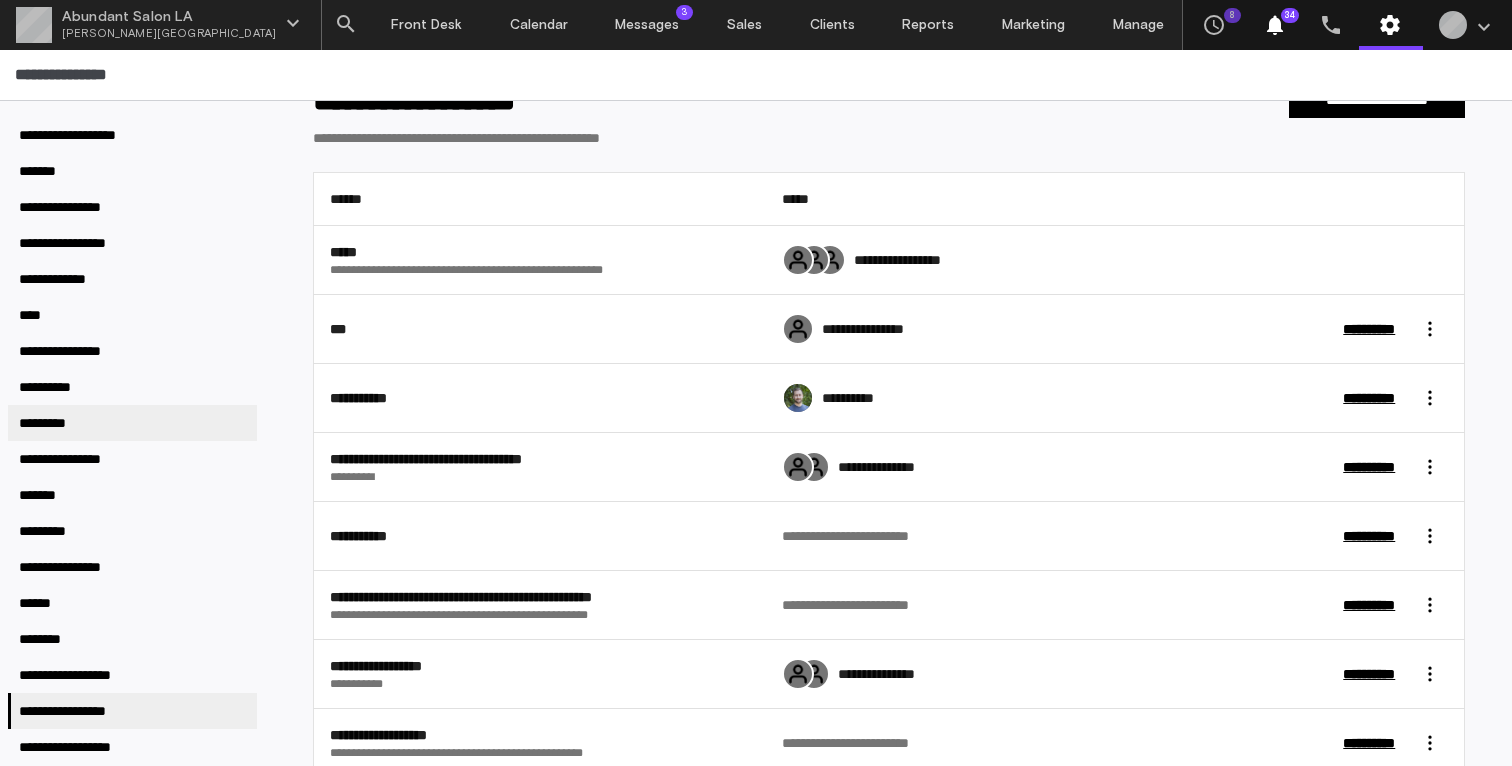 click on "*********" at bounding box center [132, 423] 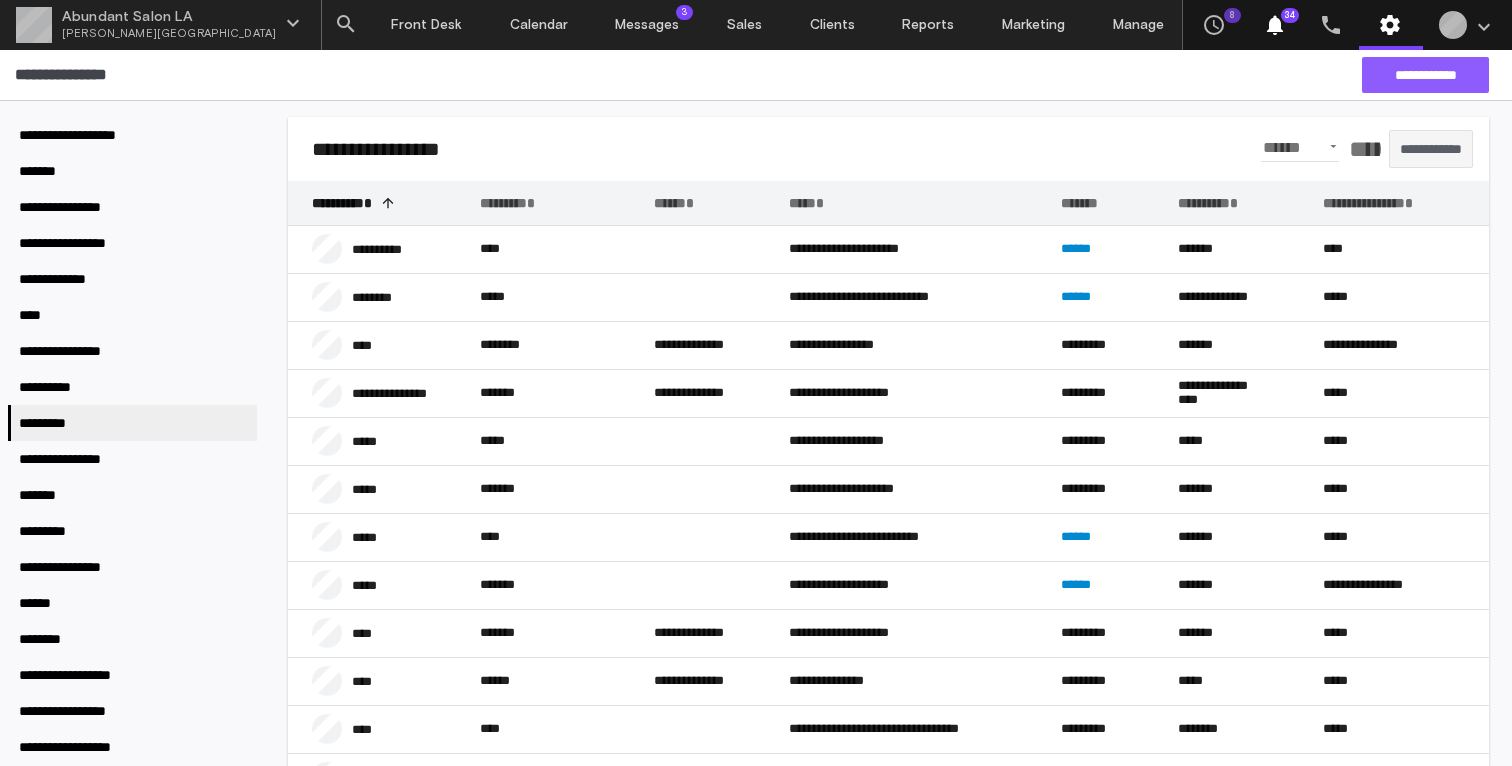 click on "**********" at bounding box center [1425, 75] 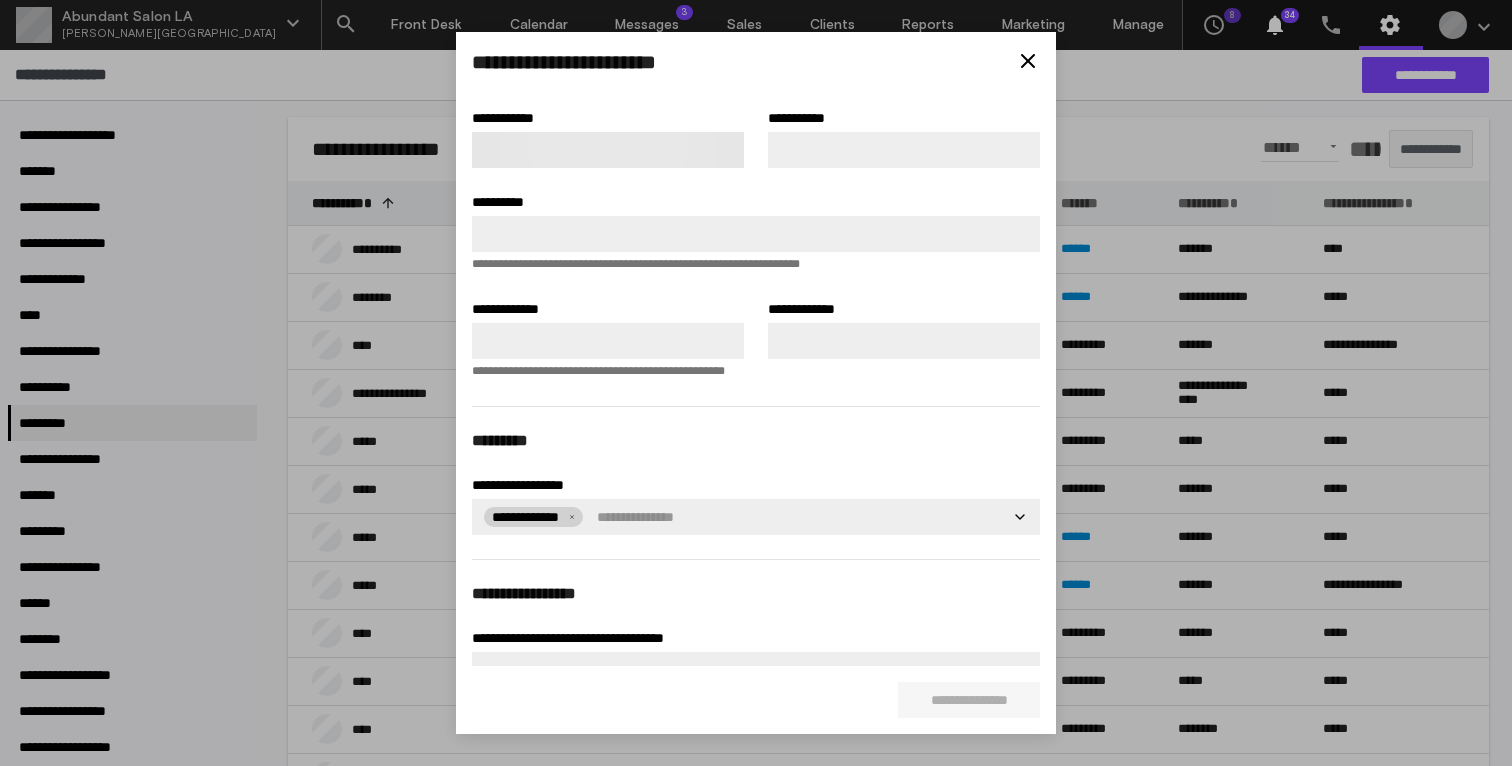 click at bounding box center [608, 150] 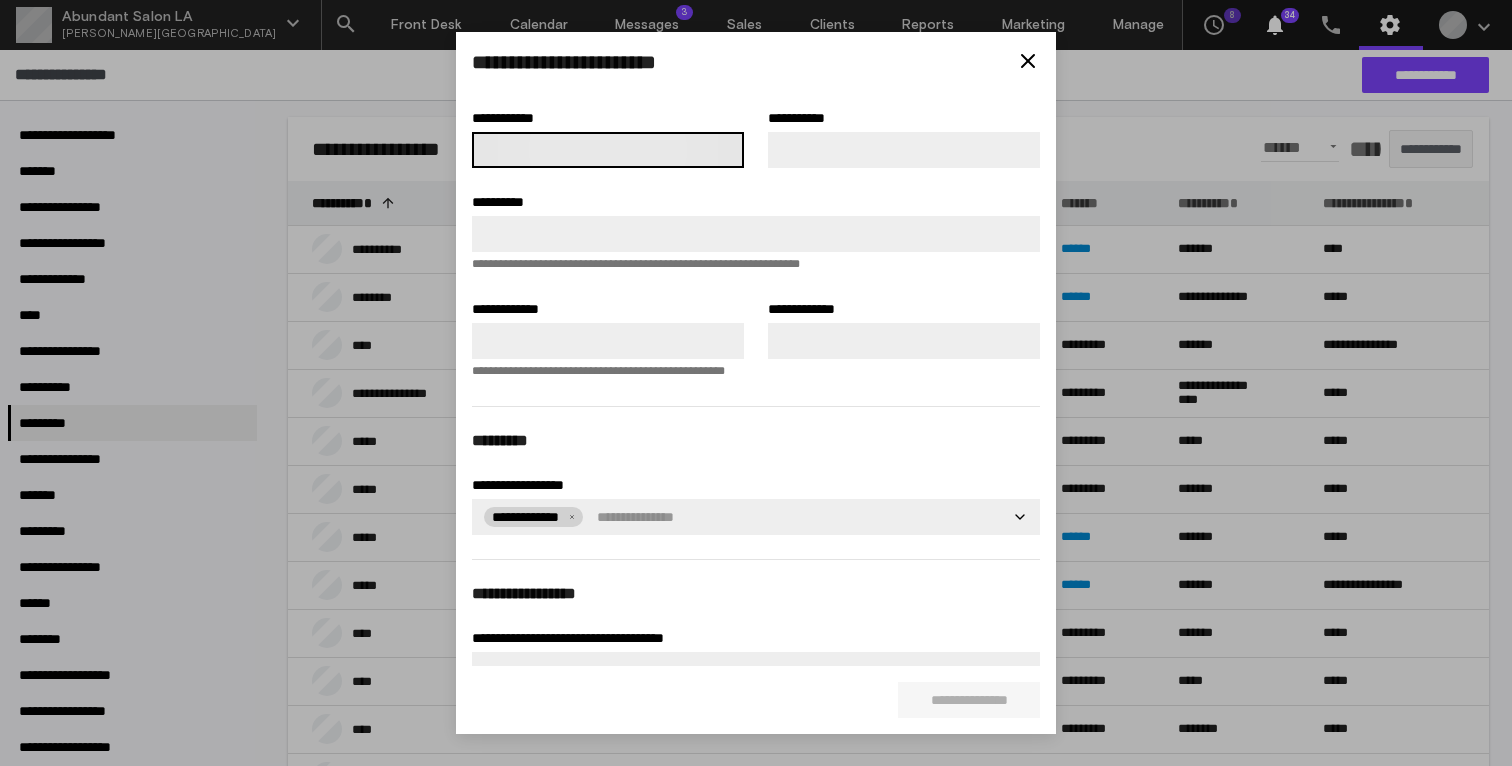 click on "**********" at bounding box center (608, 150) 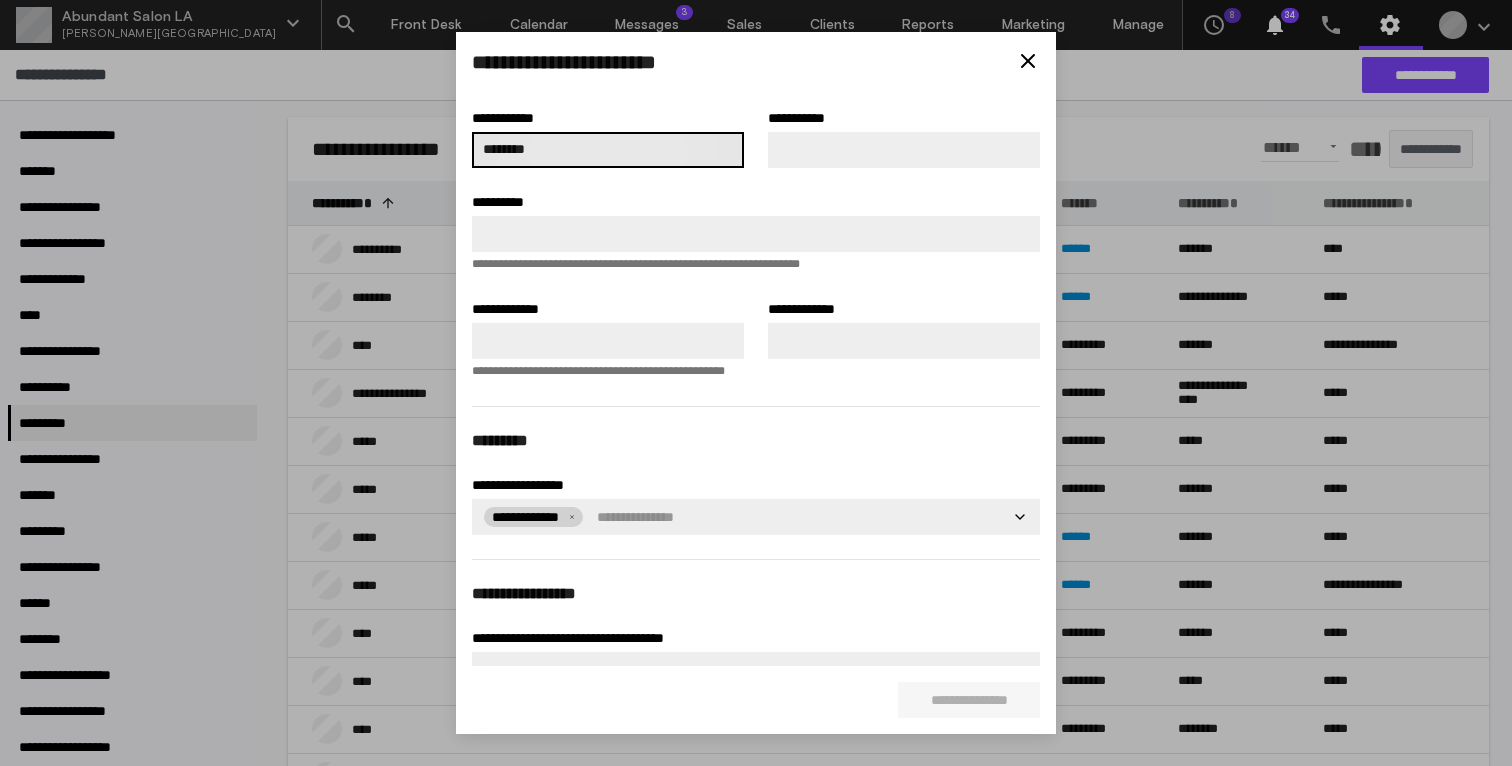 type on "********" 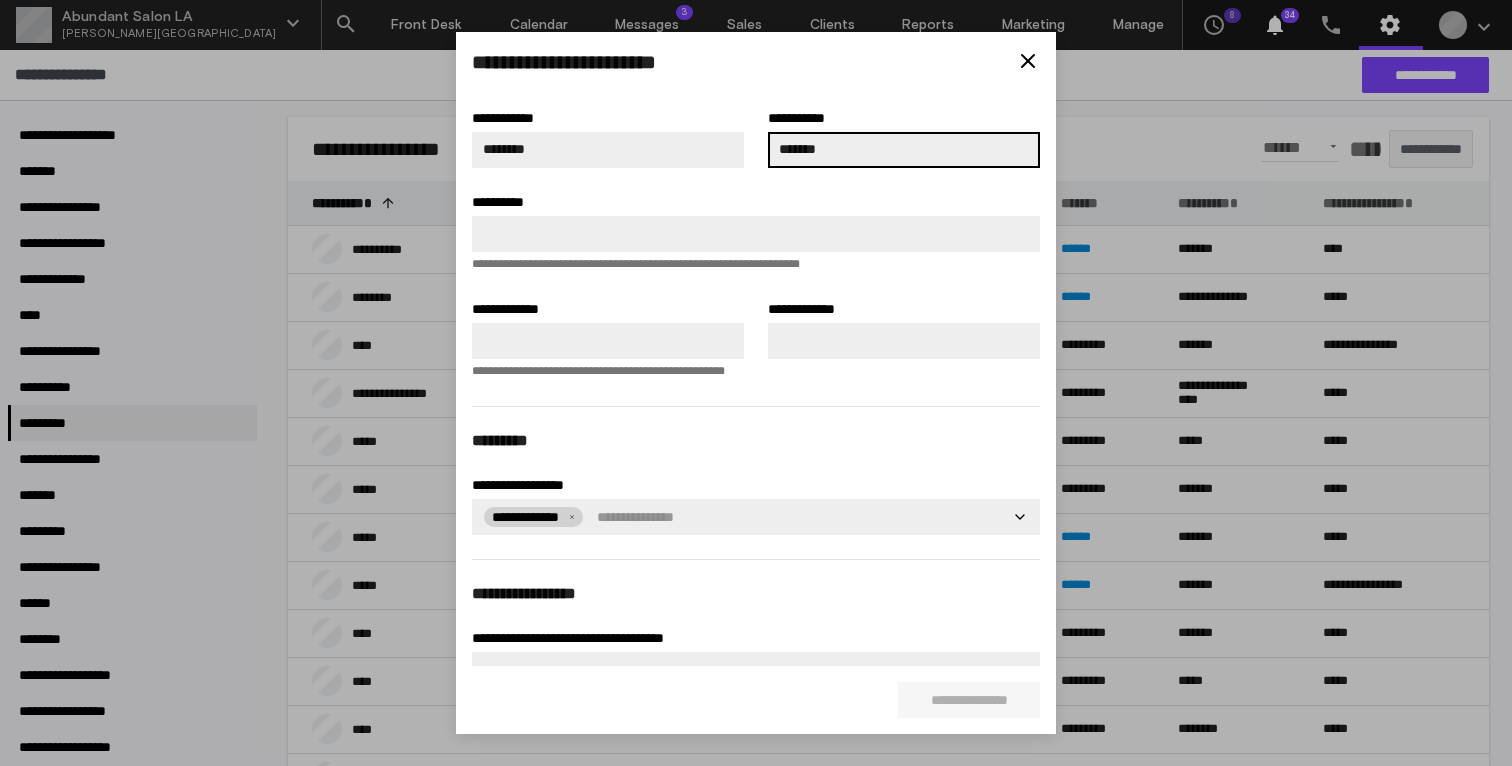 type on "*******" 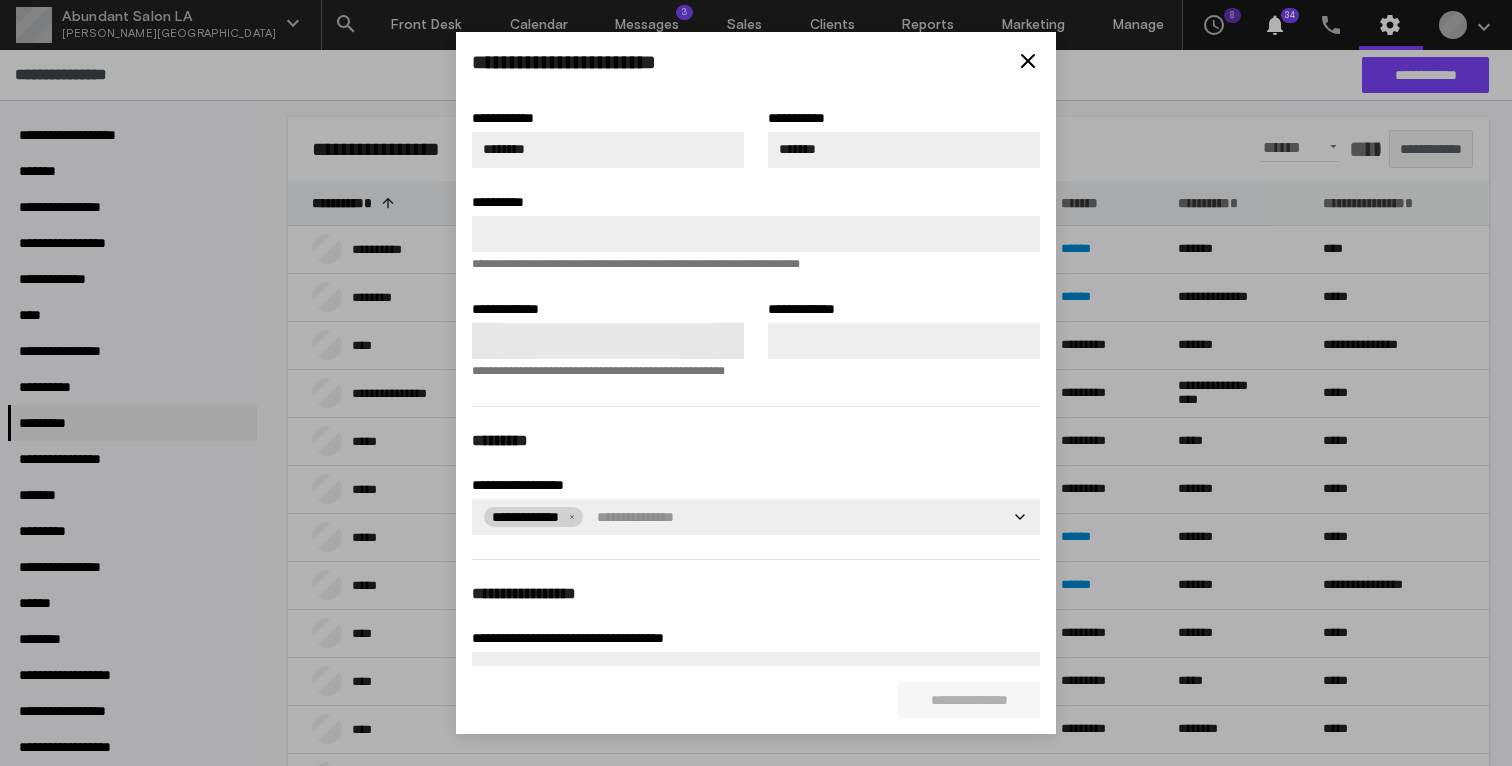 click at bounding box center (608, 341) 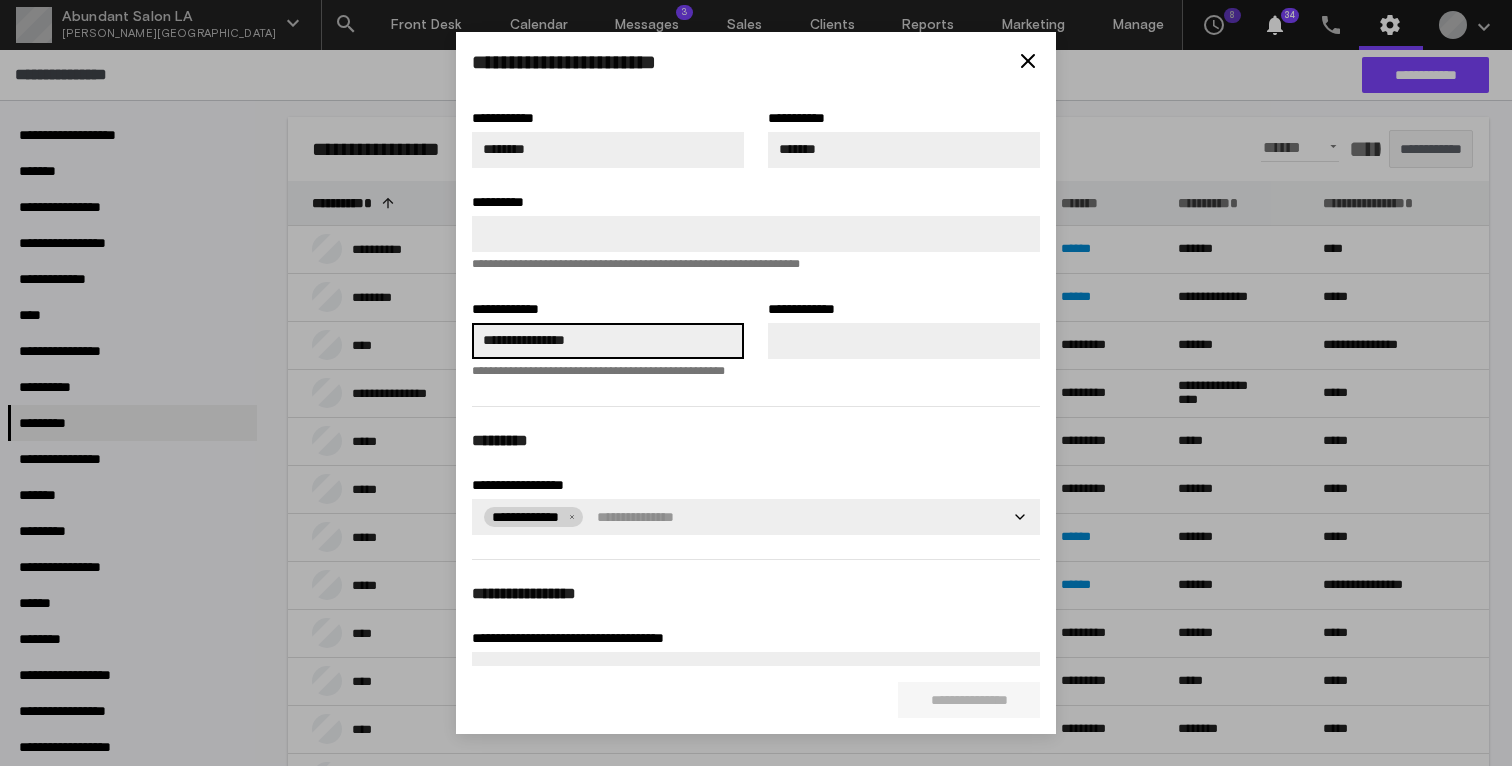 scroll, scrollTop: 209, scrollLeft: 0, axis: vertical 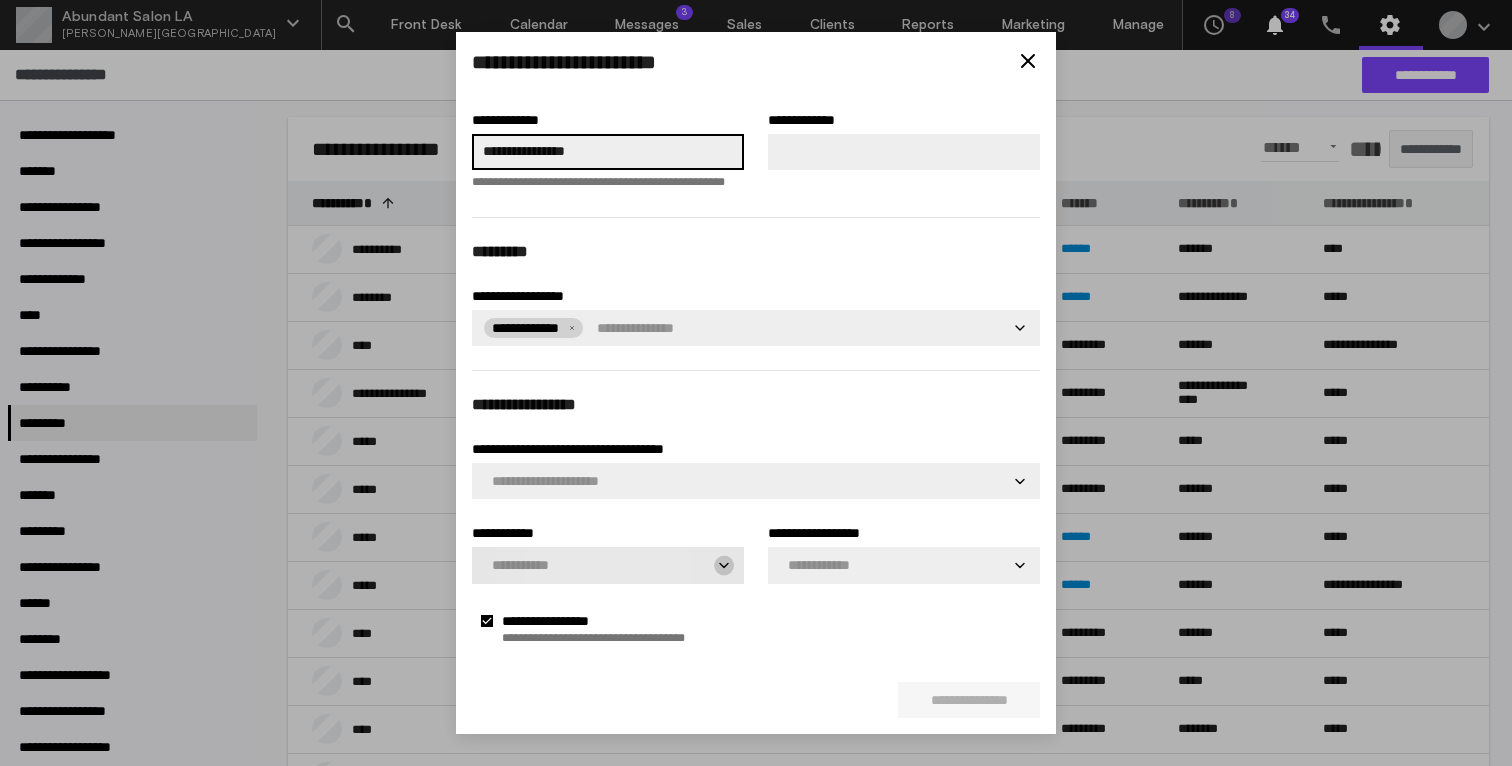 click at bounding box center [724, 566] 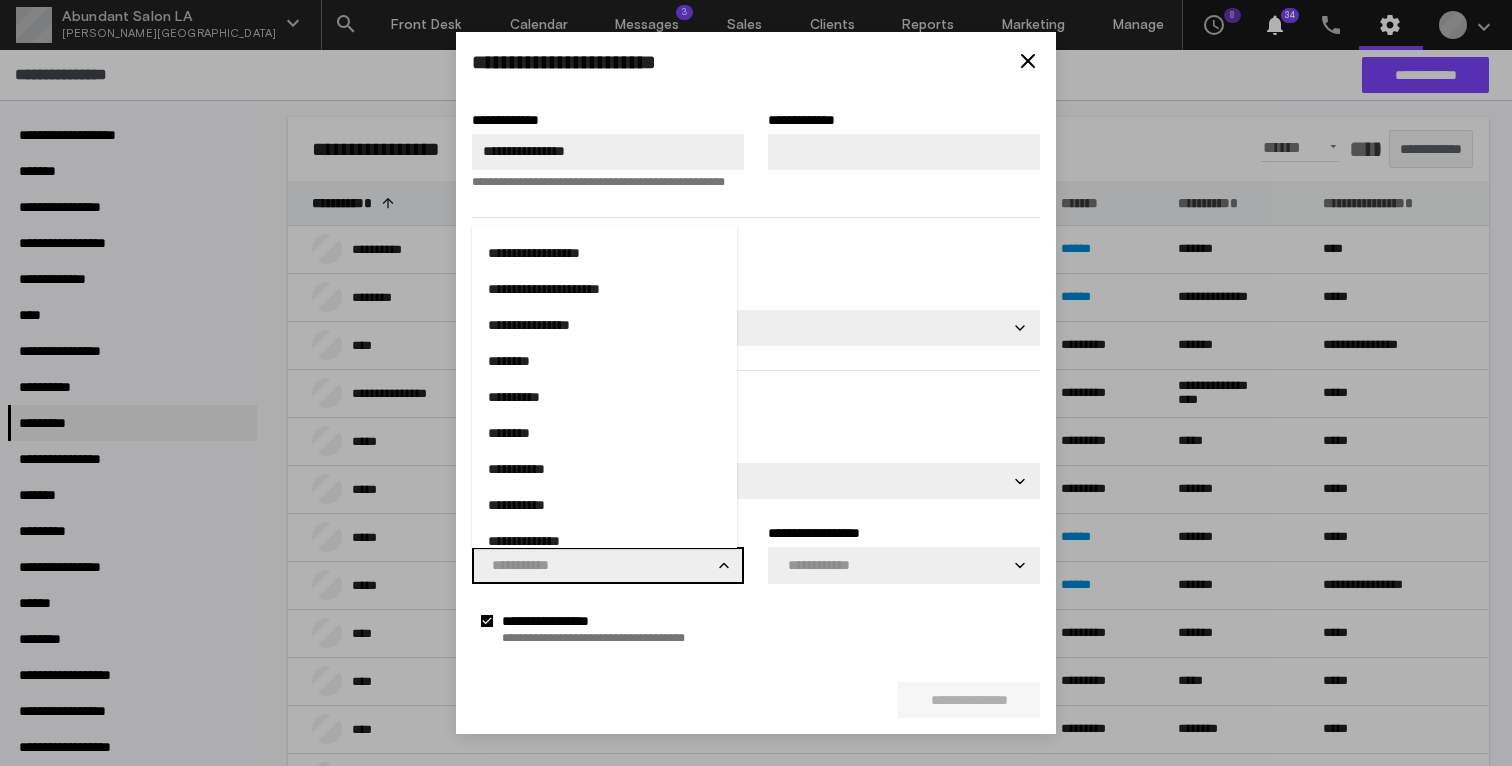 scroll, scrollTop: 0, scrollLeft: 0, axis: both 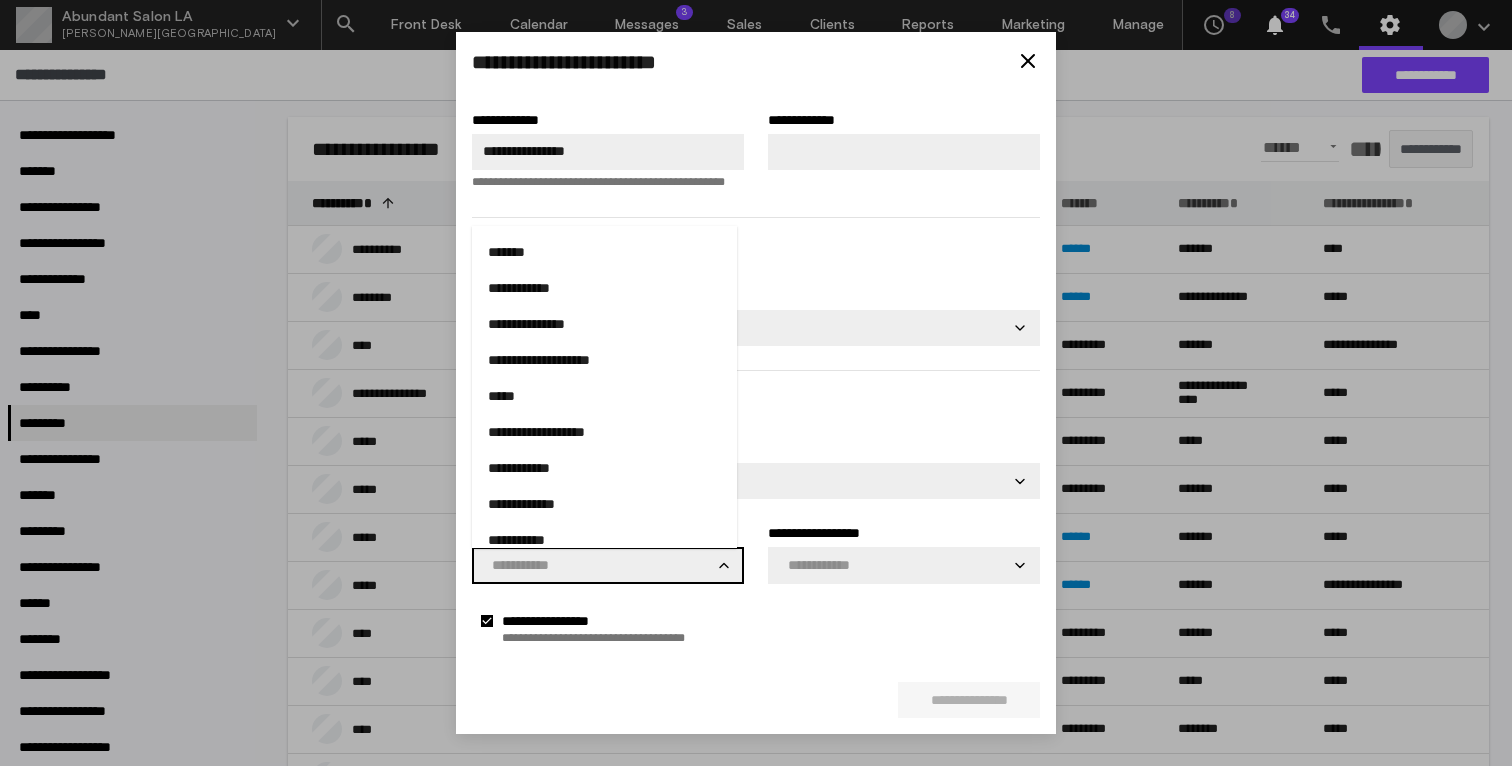 click on "*******" at bounding box center [597, 252] 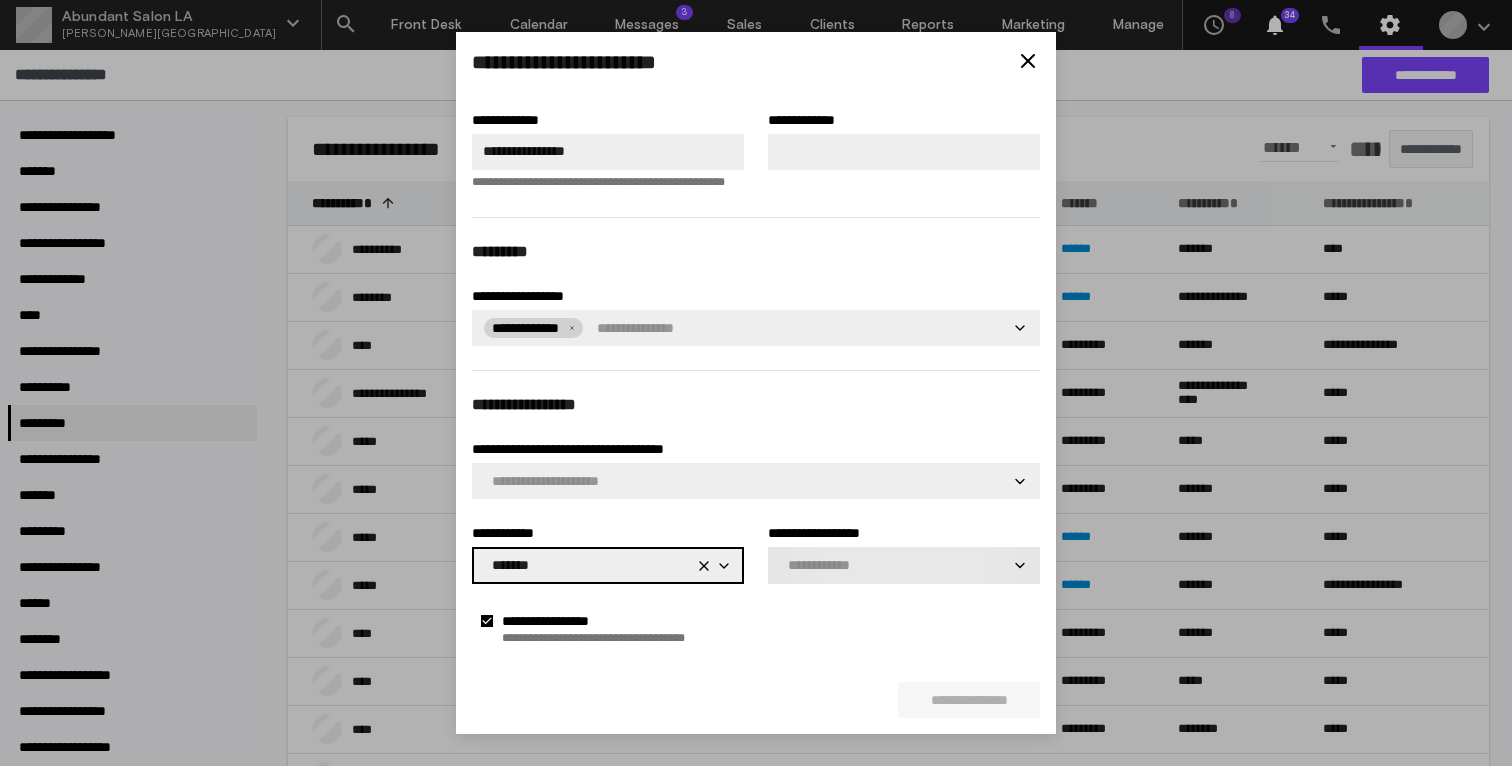 click on "**********" at bounding box center (899, 565) 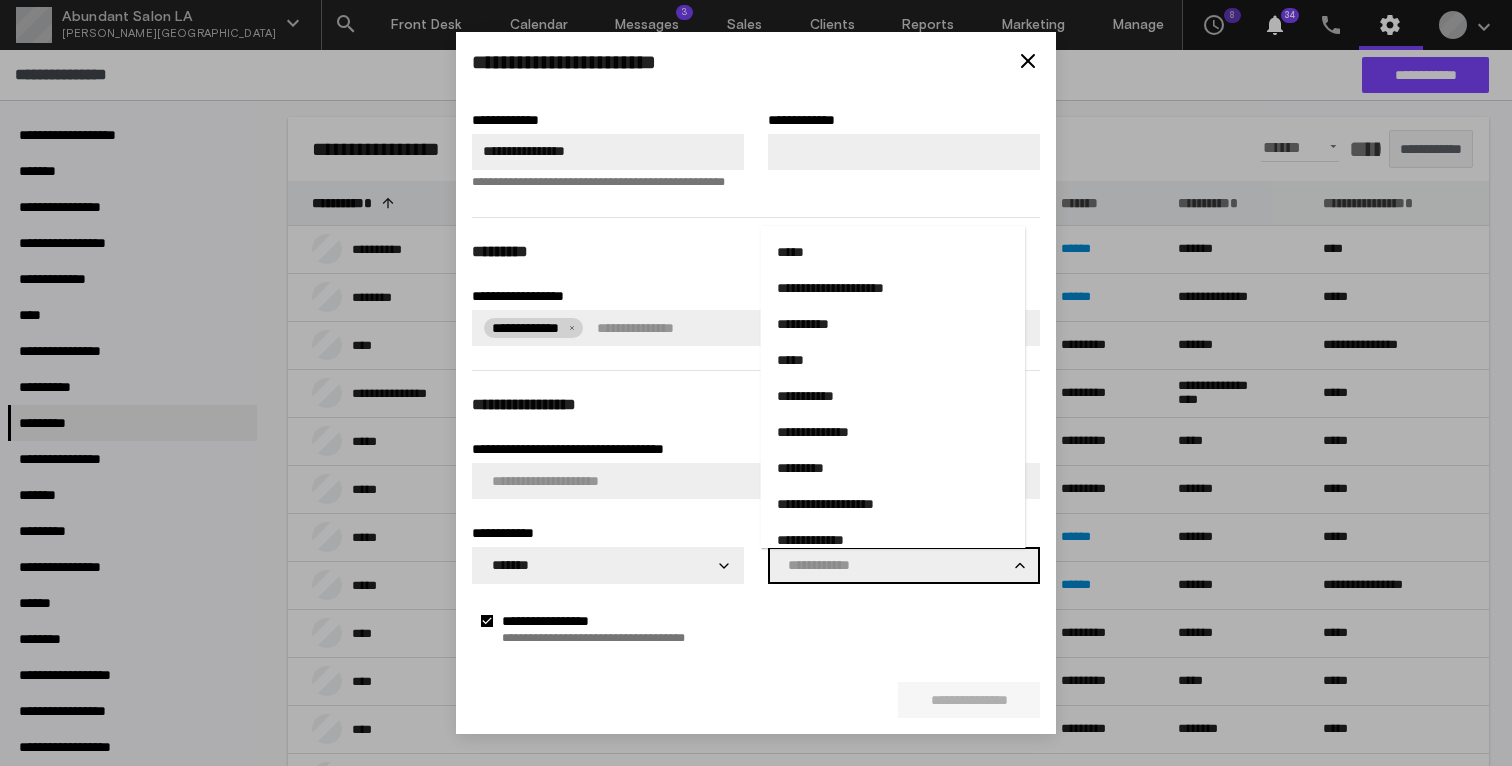 click on "**********" at bounding box center (886, 324) 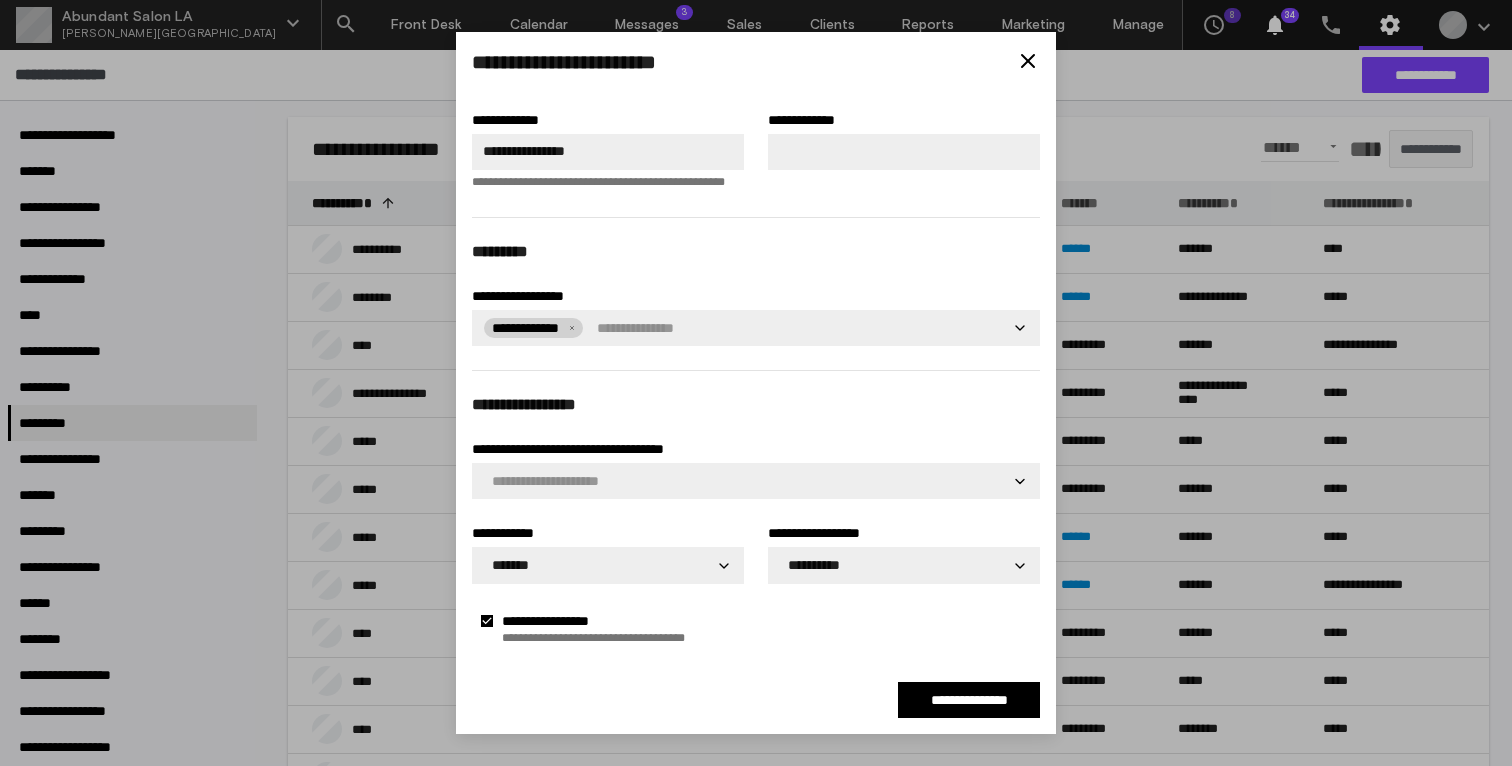 click on "**********" at bounding box center [756, 629] 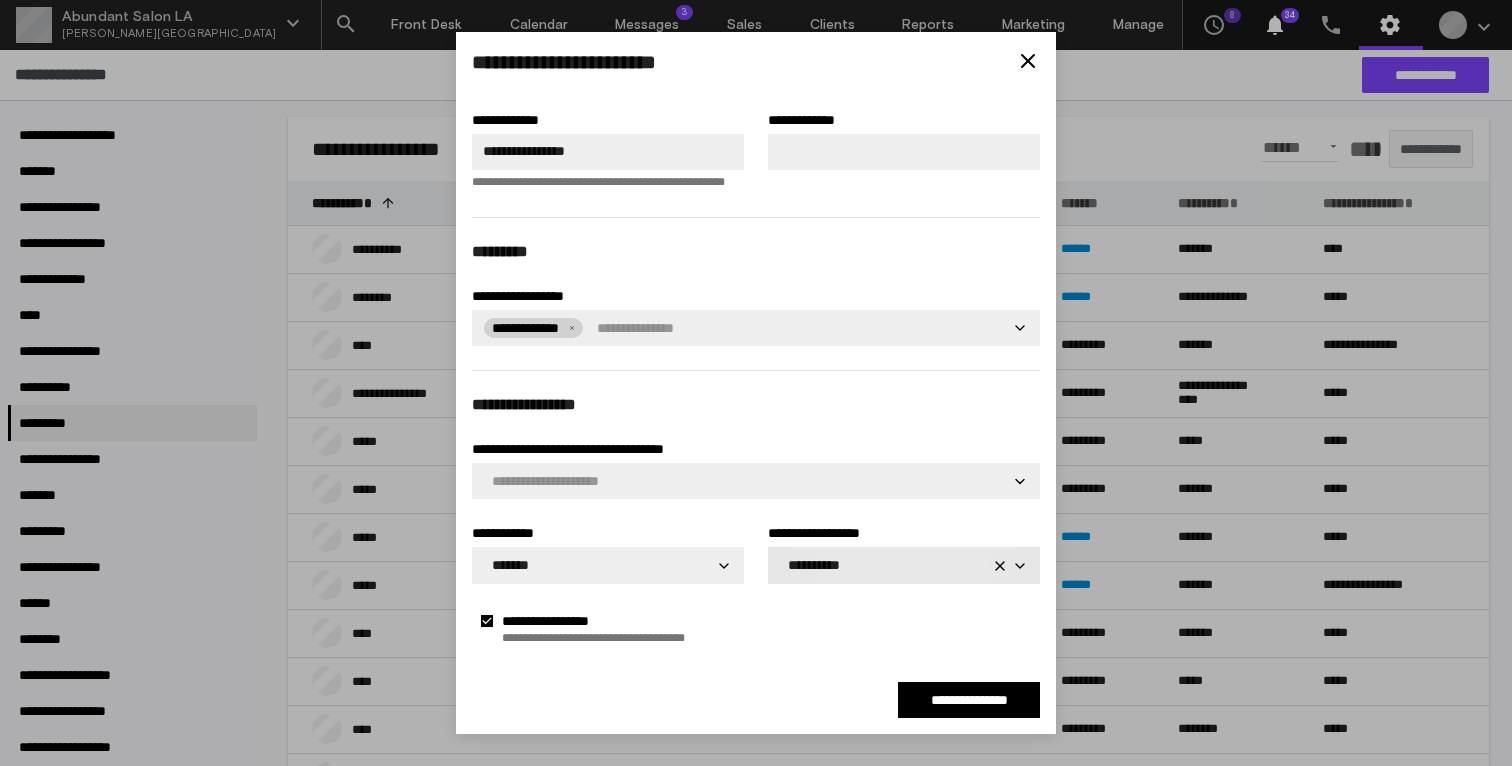 click on "**********" at bounding box center [886, 565] 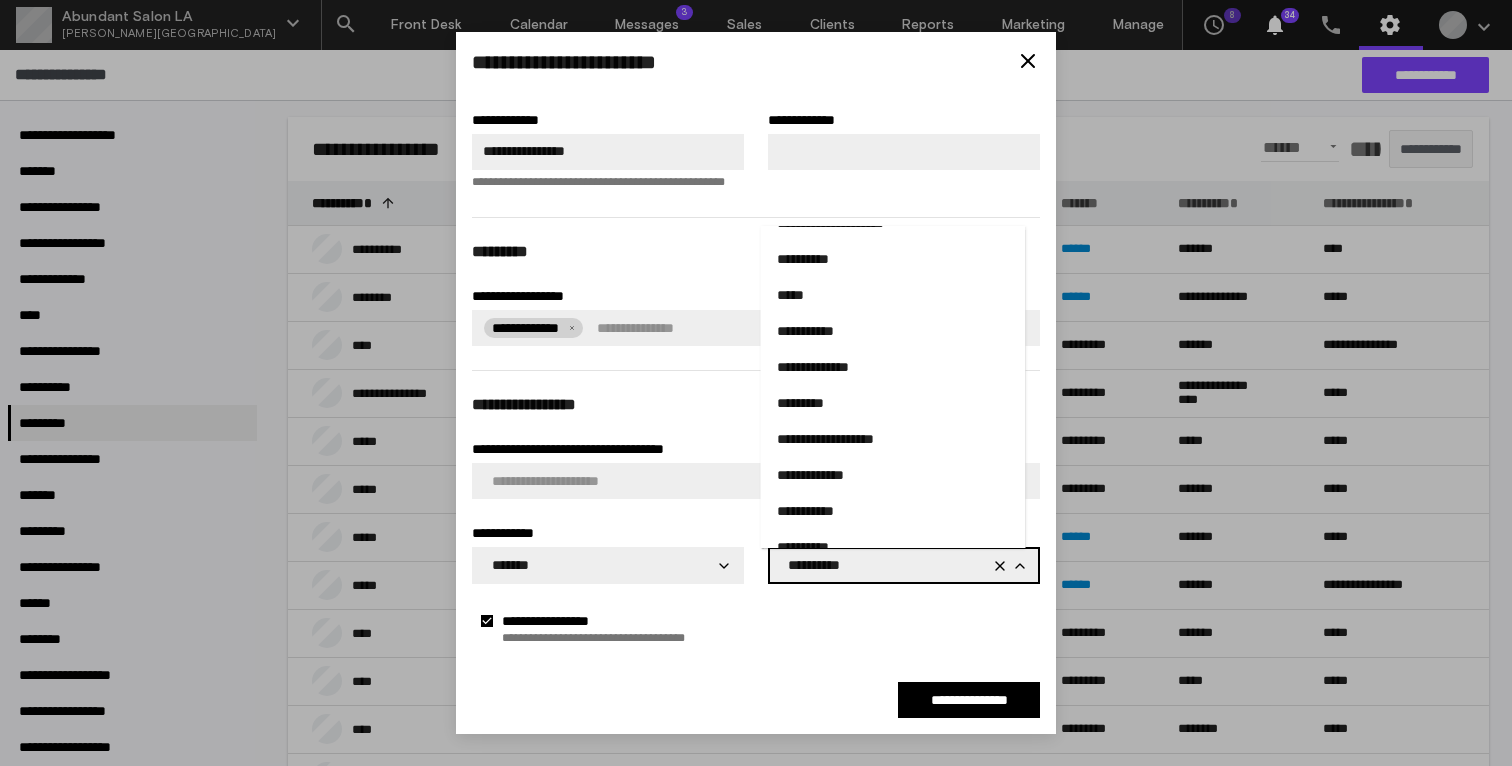scroll, scrollTop: 308, scrollLeft: 0, axis: vertical 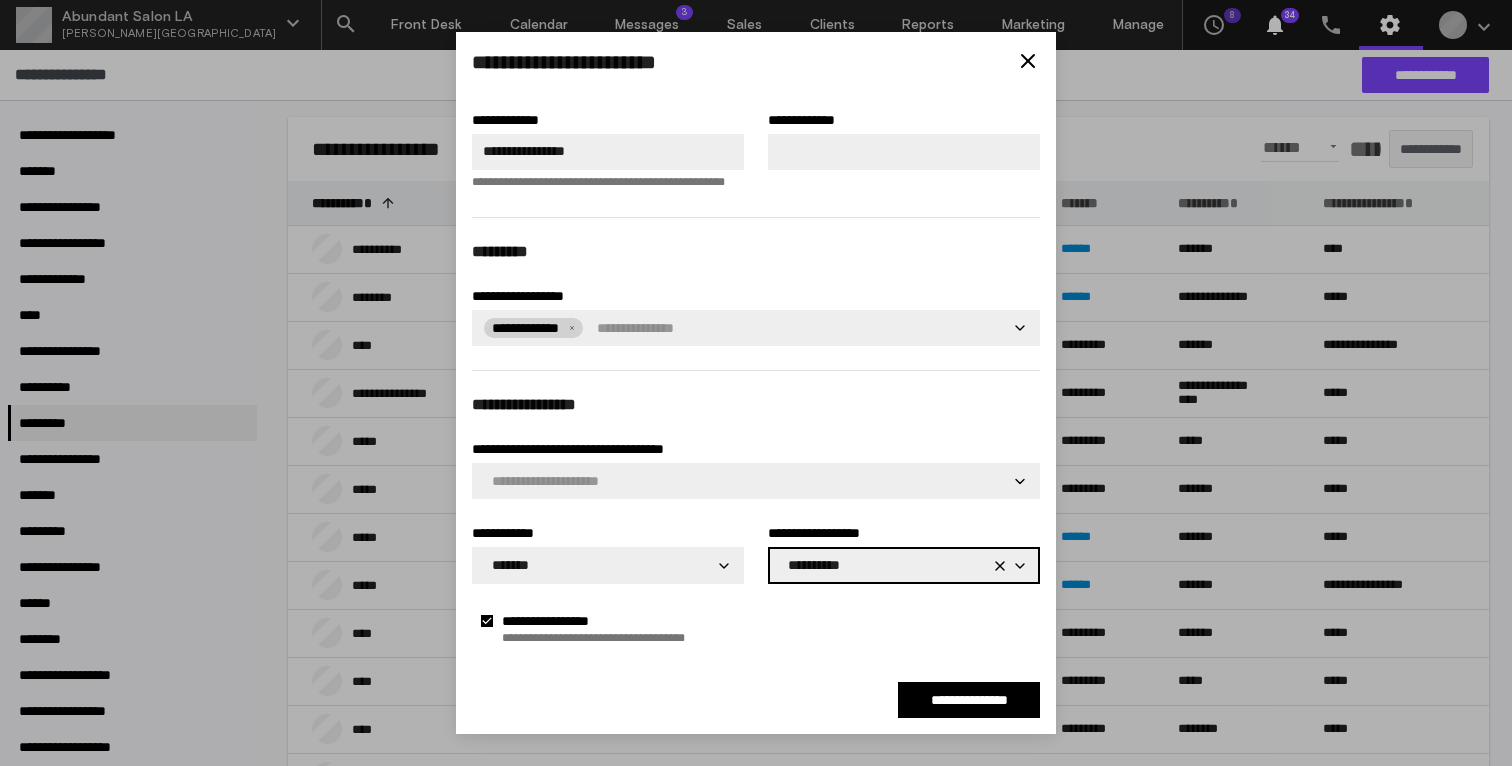 click on "**********" at bounding box center (756, 284) 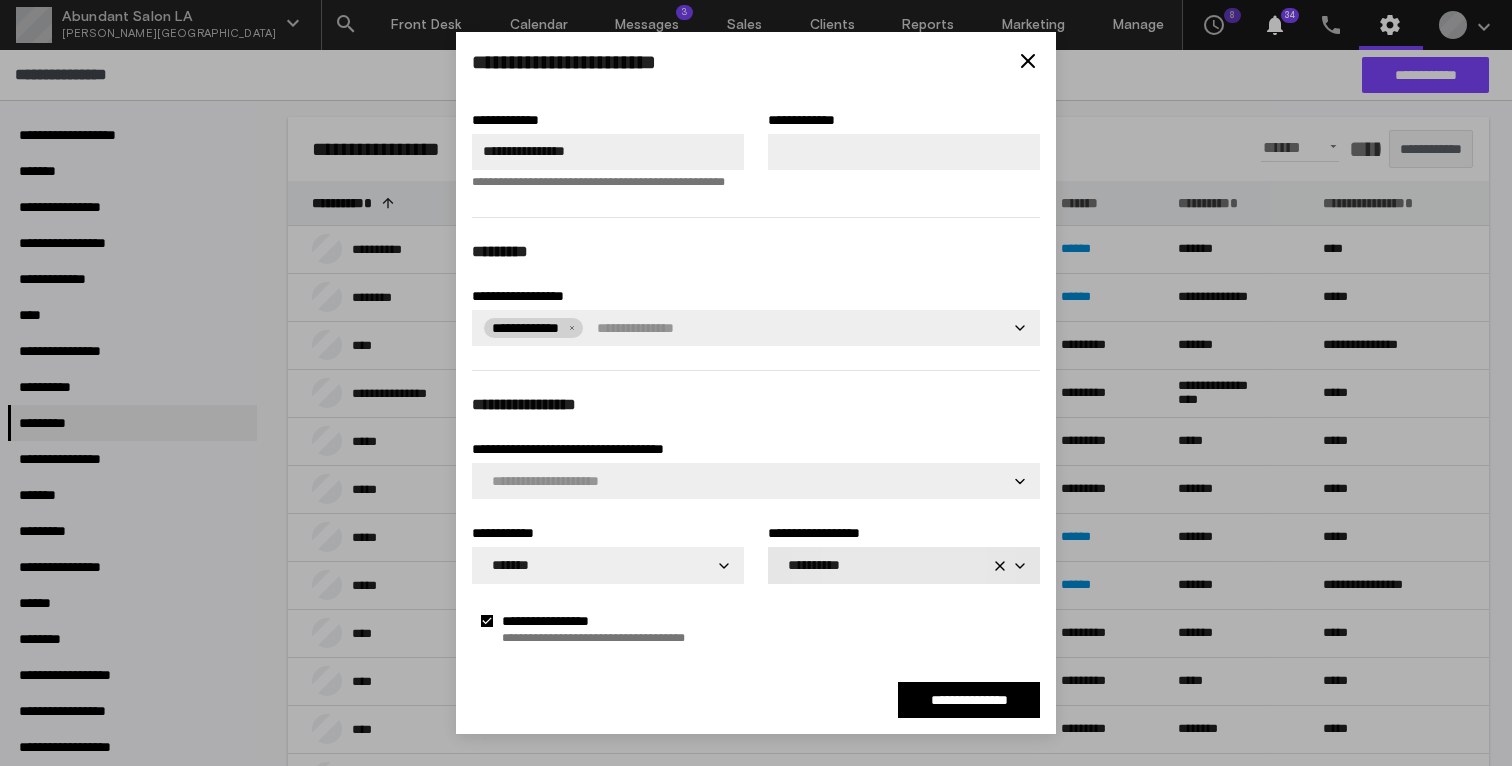click 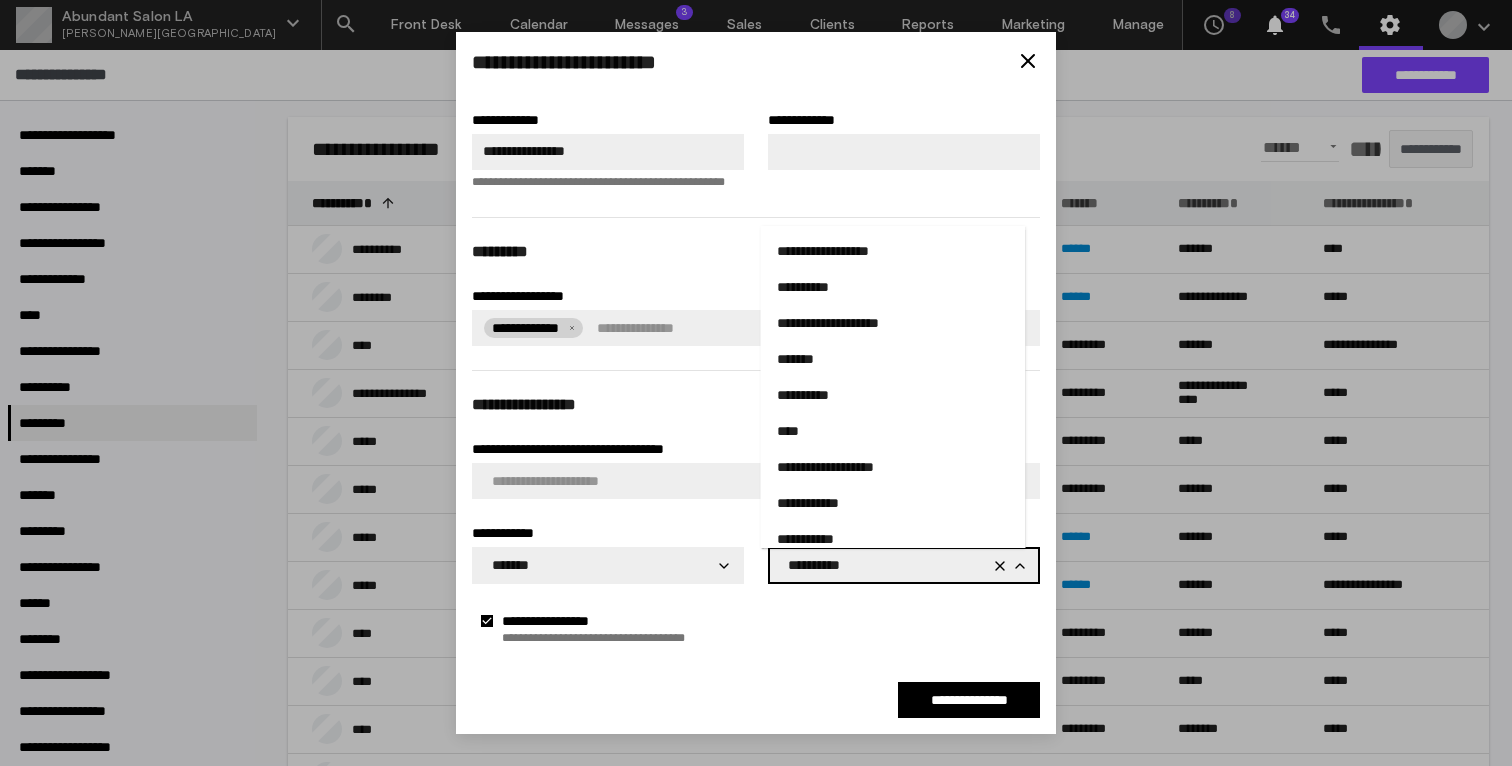 scroll, scrollTop: 4741, scrollLeft: 0, axis: vertical 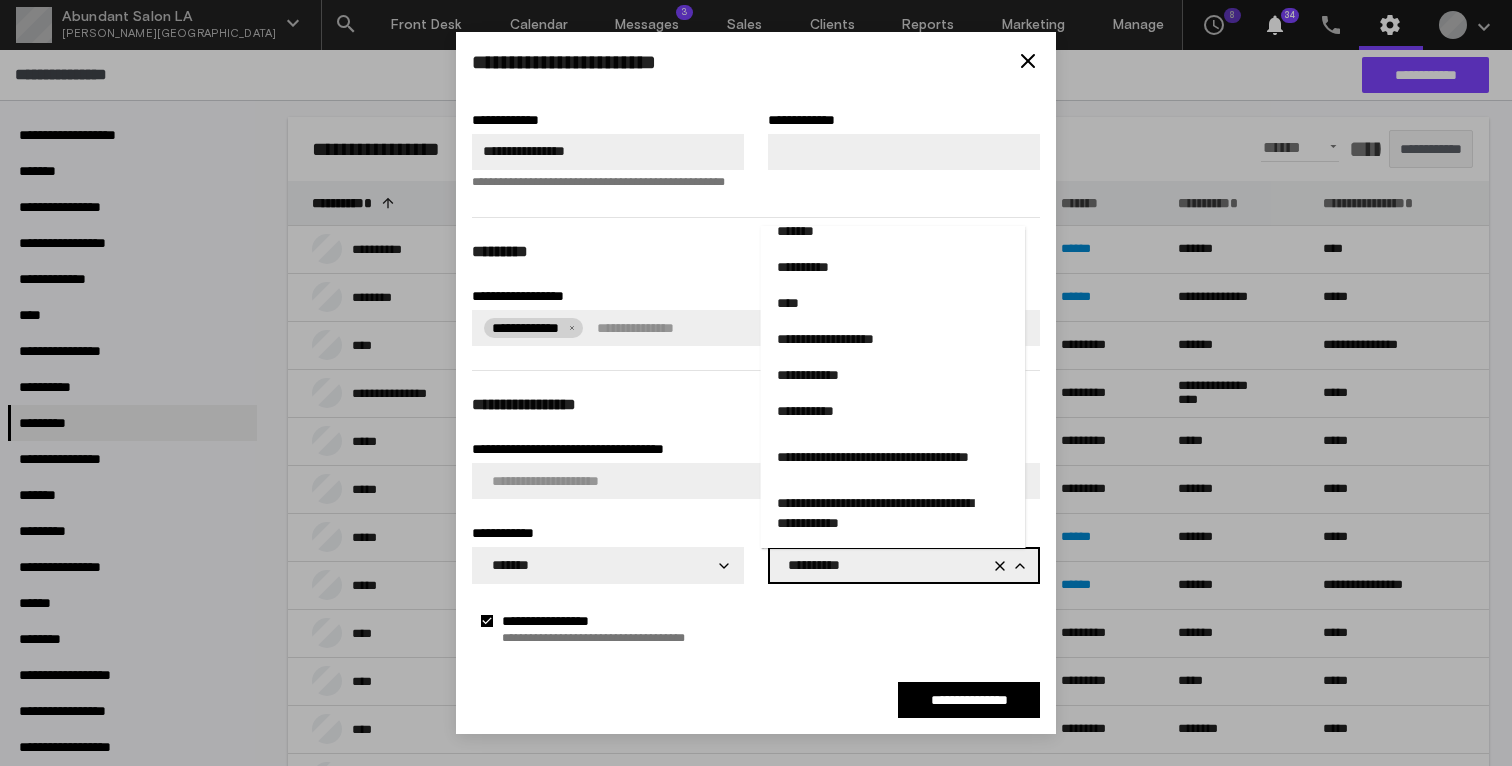 click on "**********" at bounding box center [886, 513] 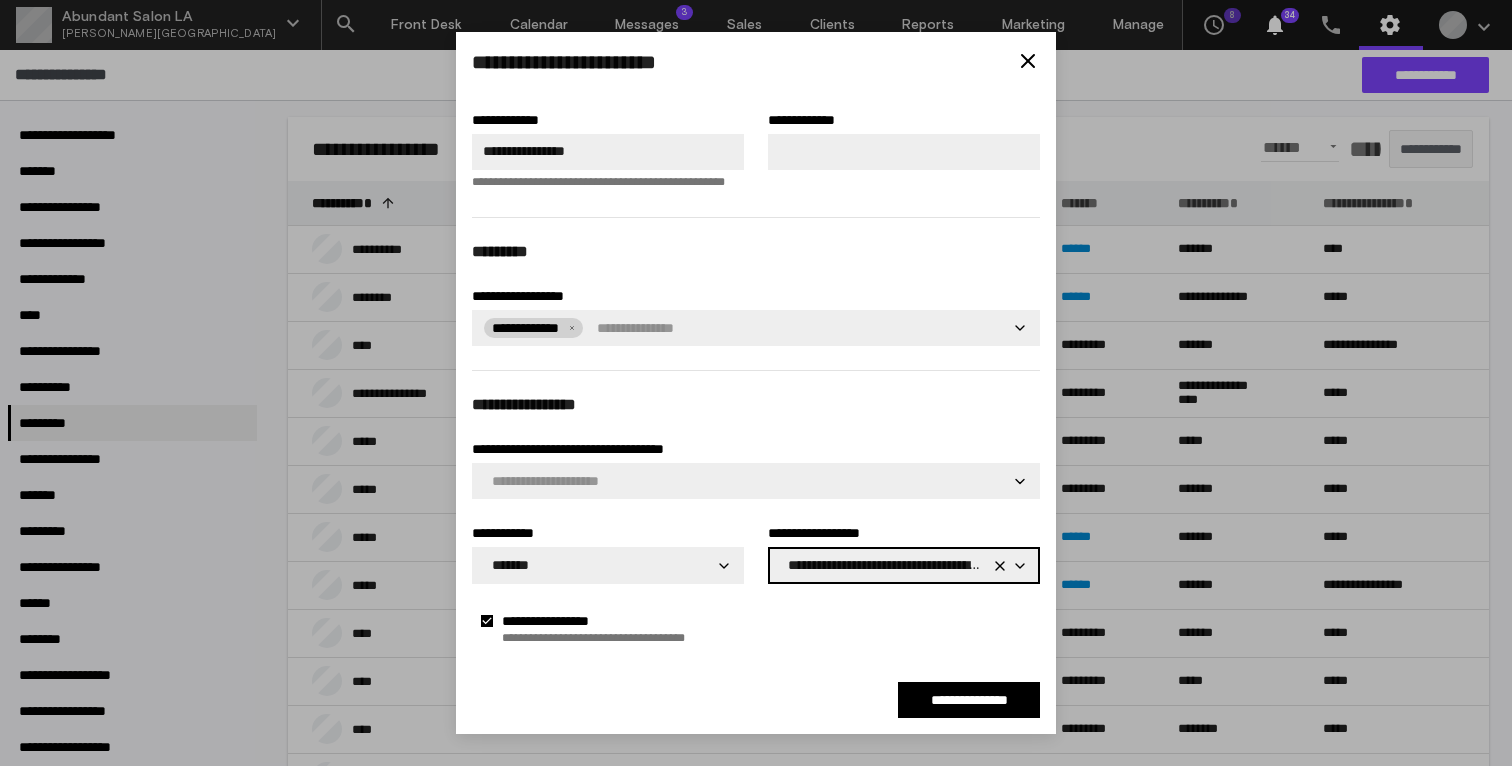 click on "**********" at bounding box center (756, 629) 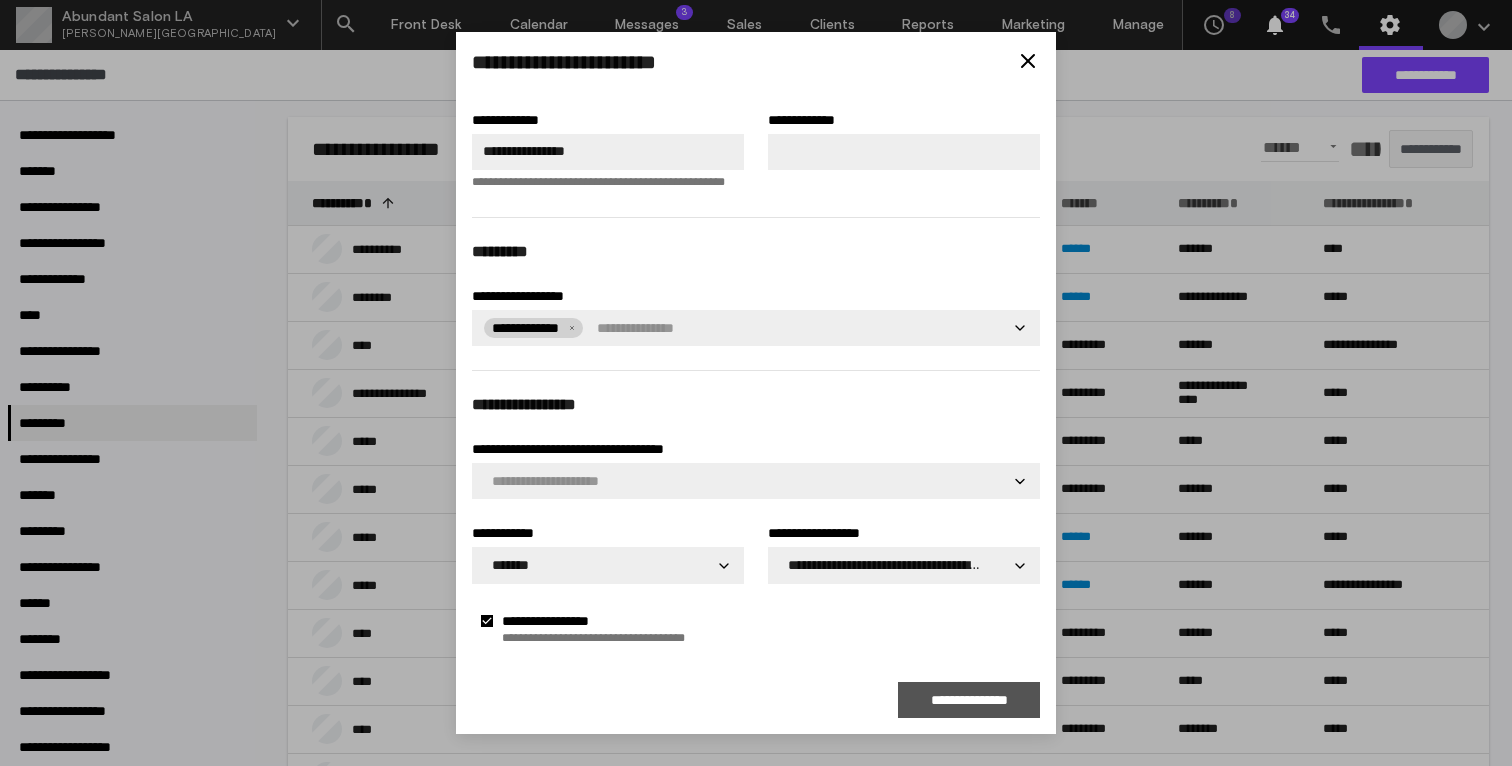 click on "**********" at bounding box center [969, 700] 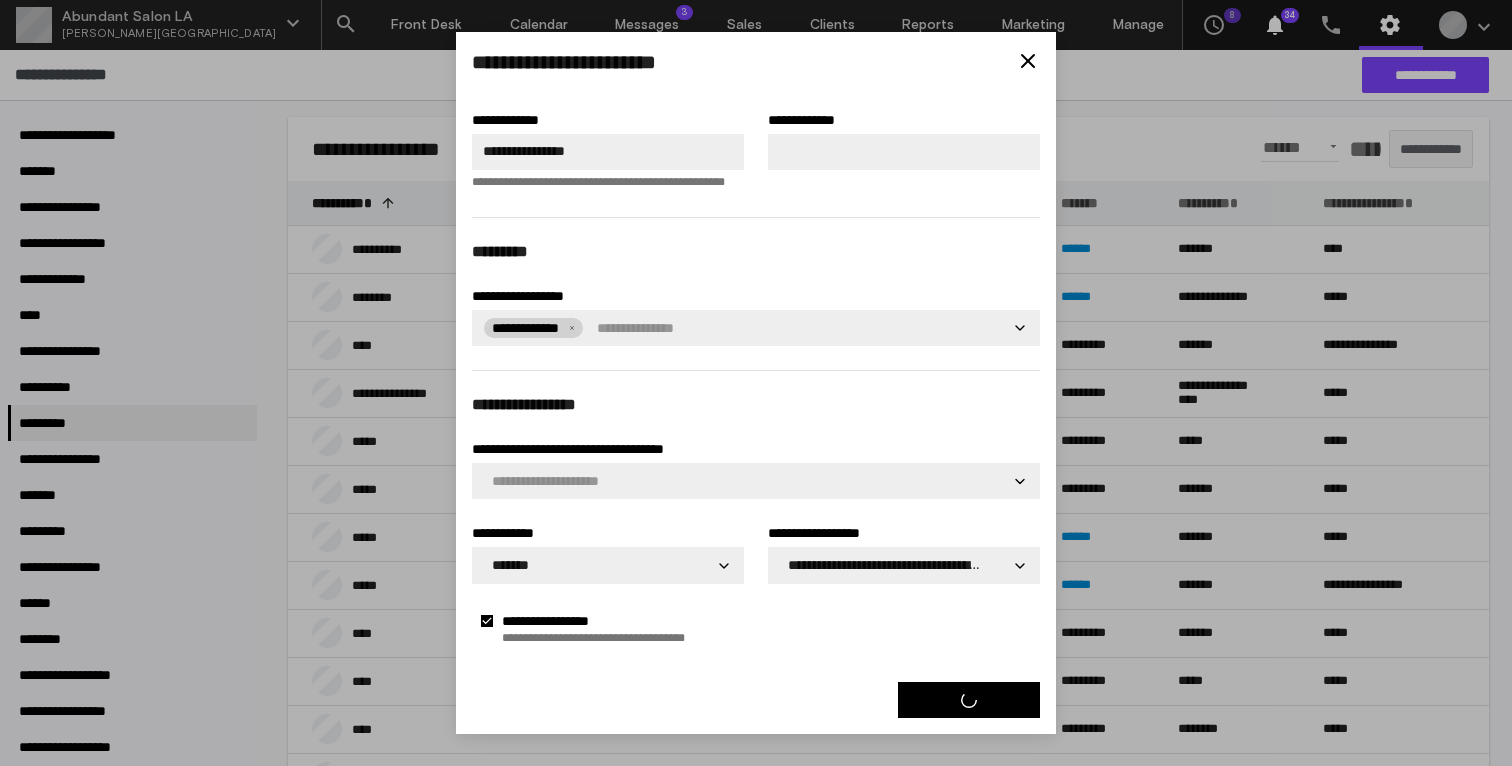 type 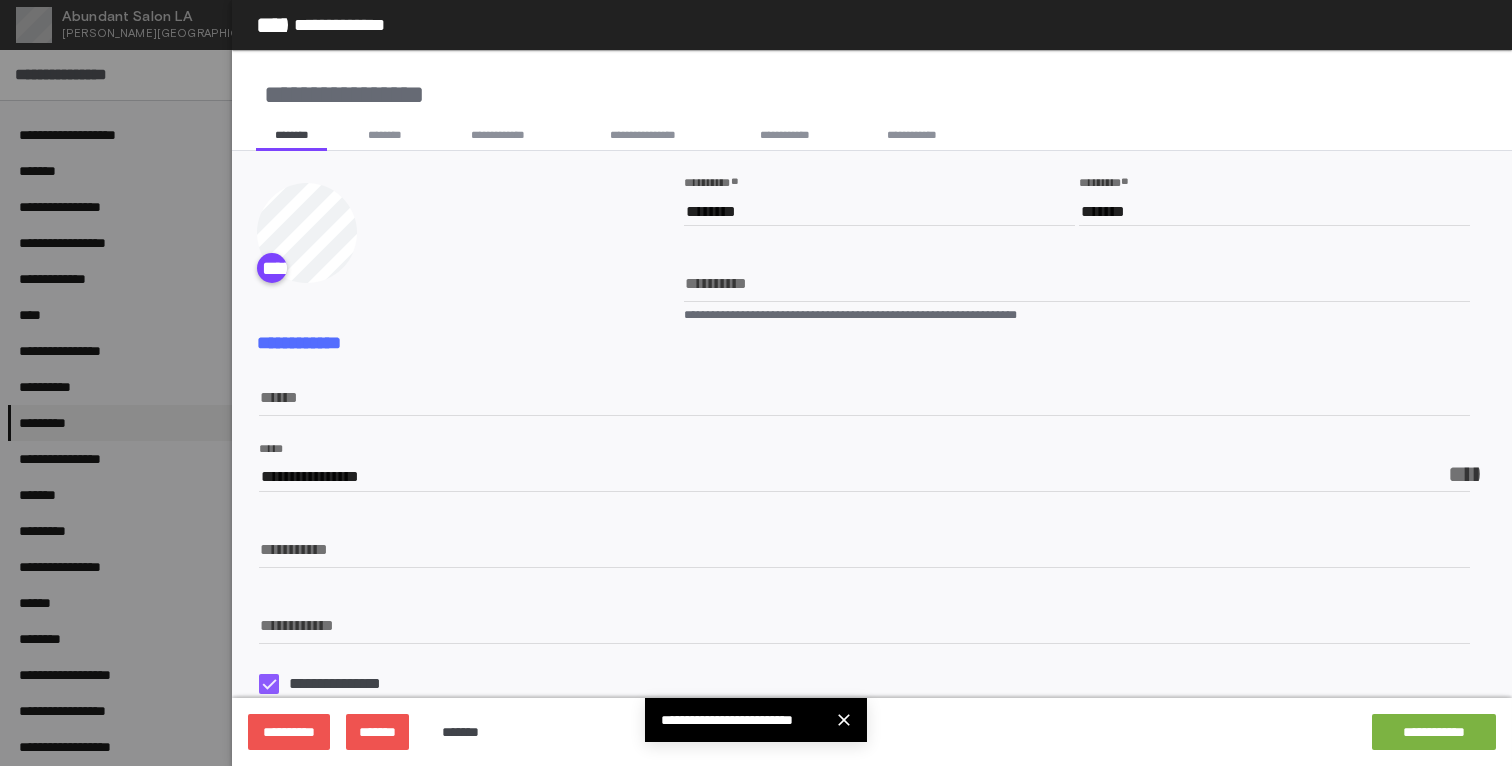 click 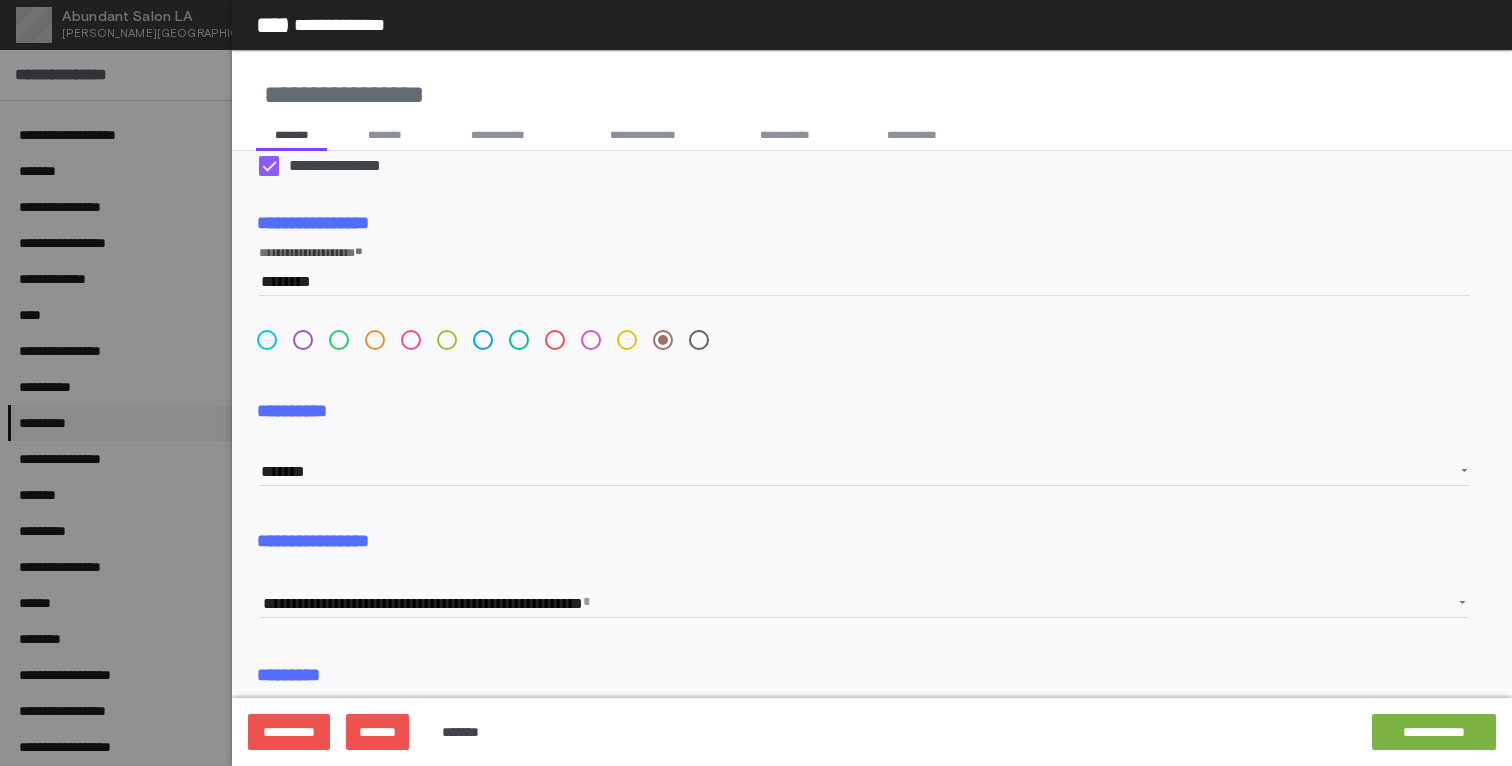 scroll, scrollTop: 763, scrollLeft: 0, axis: vertical 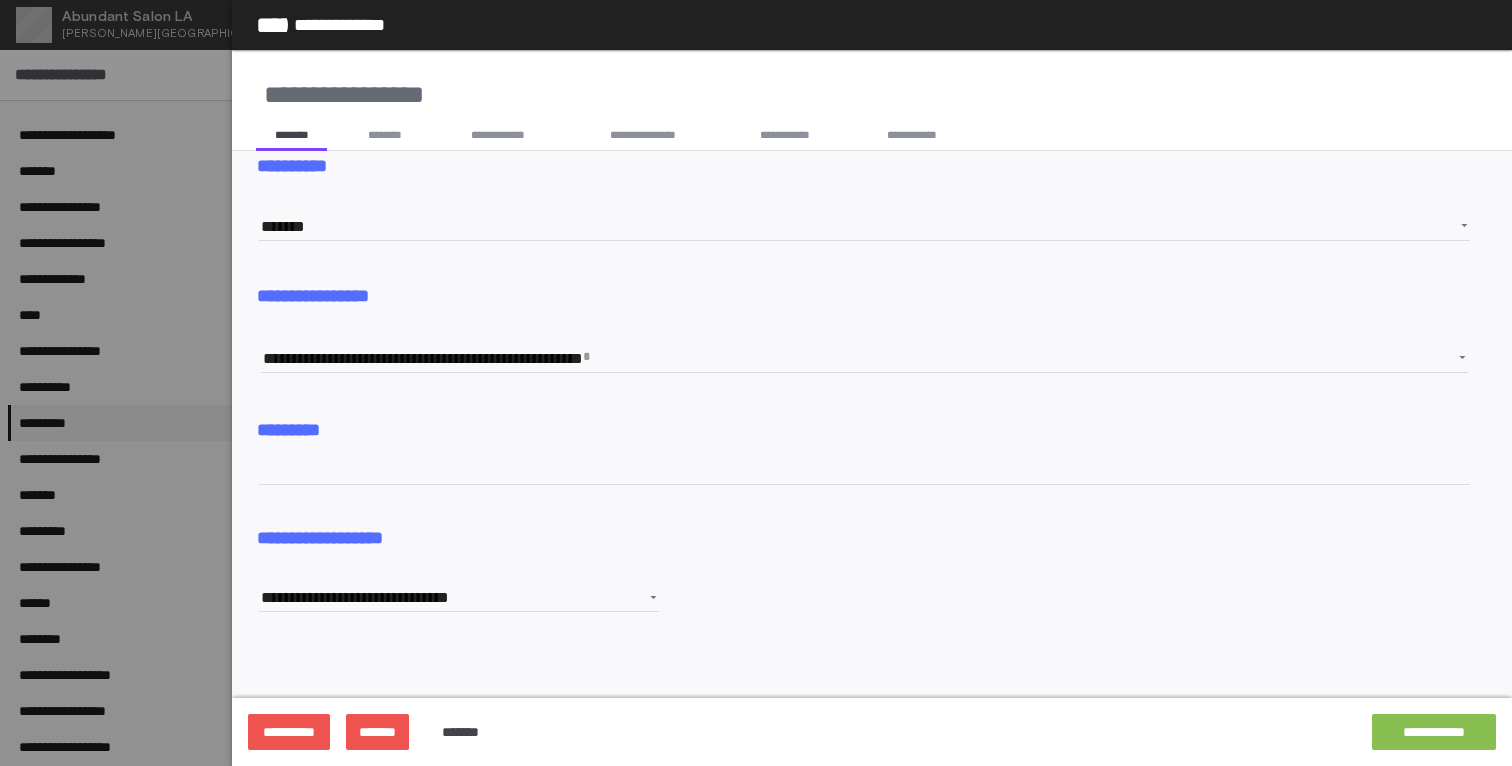 click on "**********" at bounding box center (1434, 732) 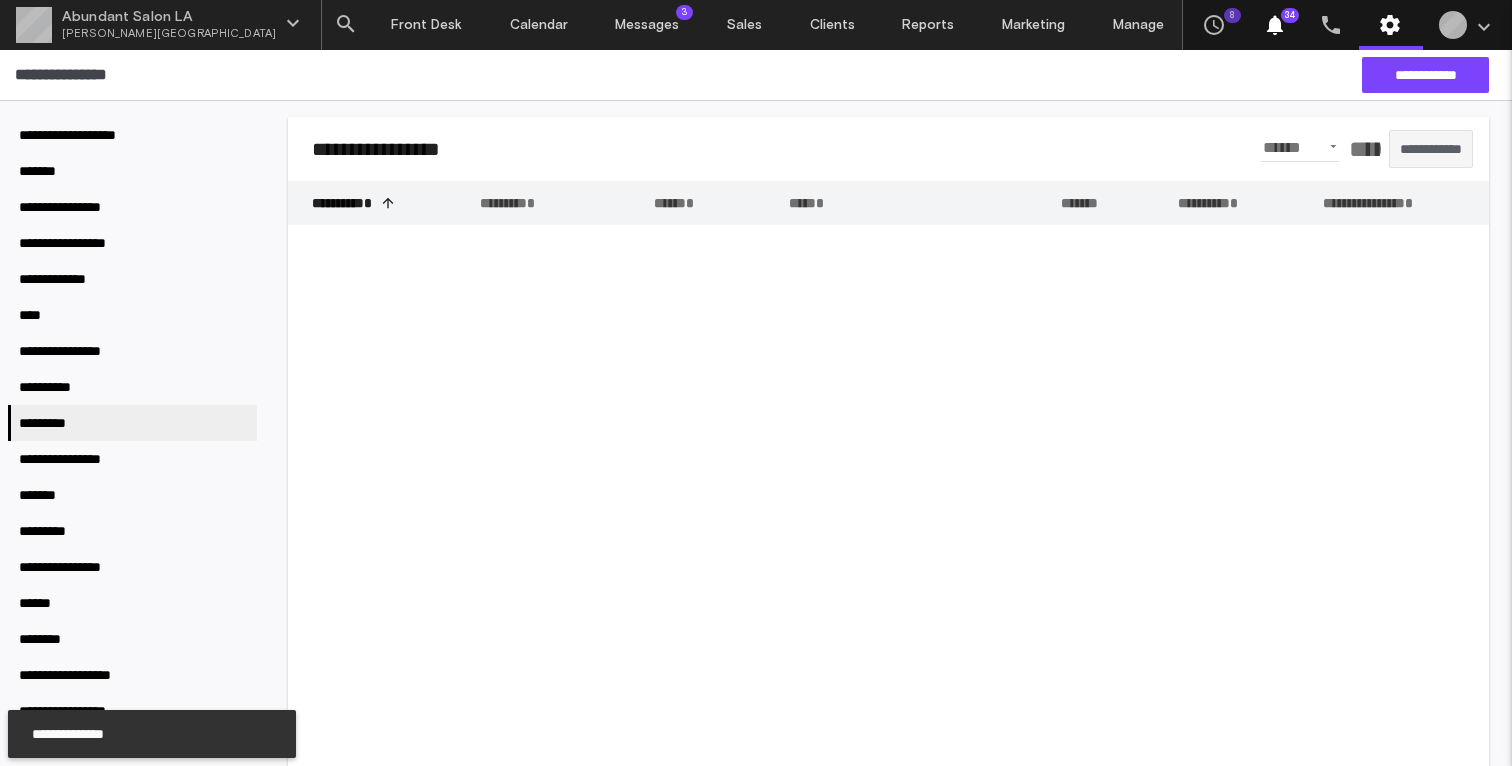 scroll, scrollTop: 763, scrollLeft: 0, axis: vertical 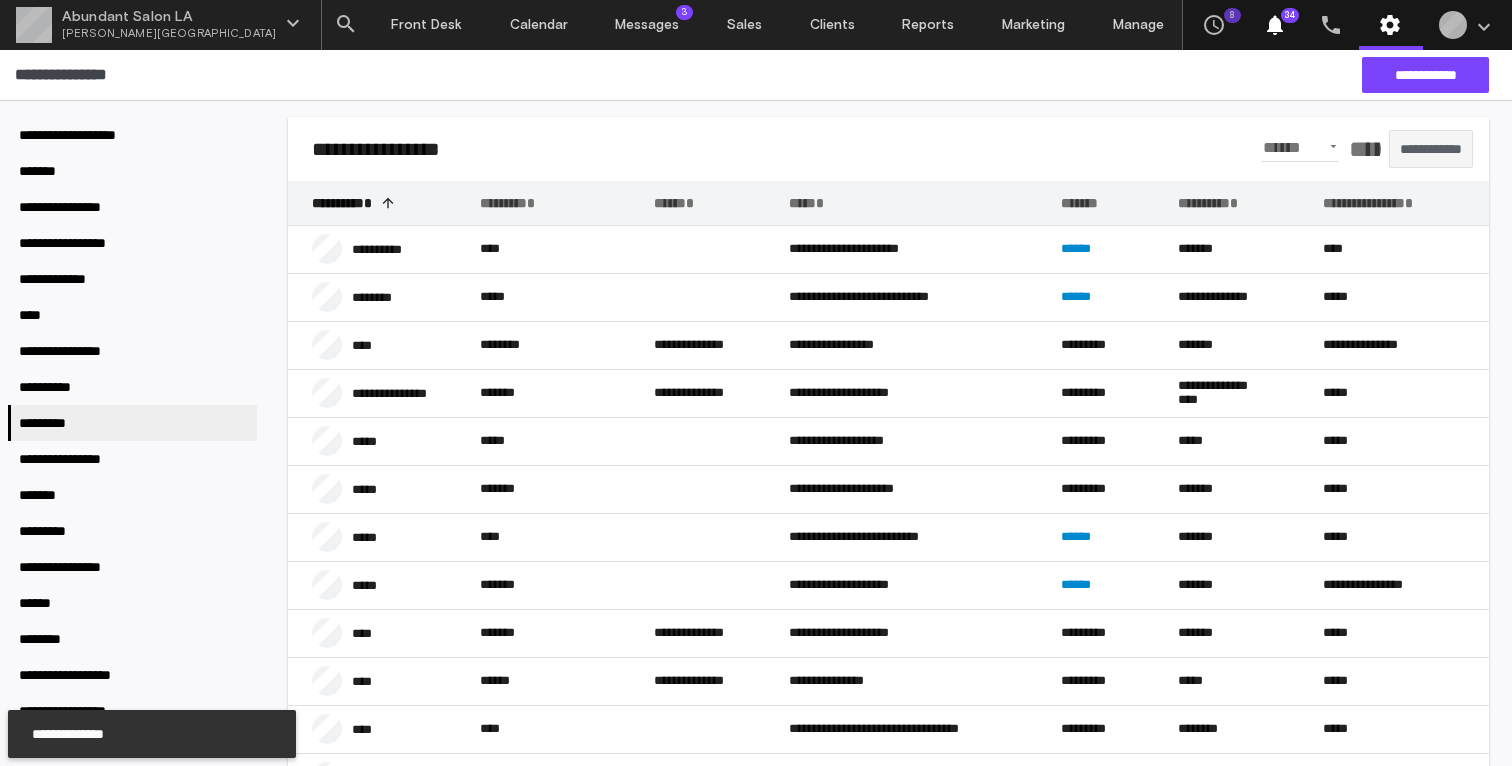 click on "******" at bounding box center [1361, 149] 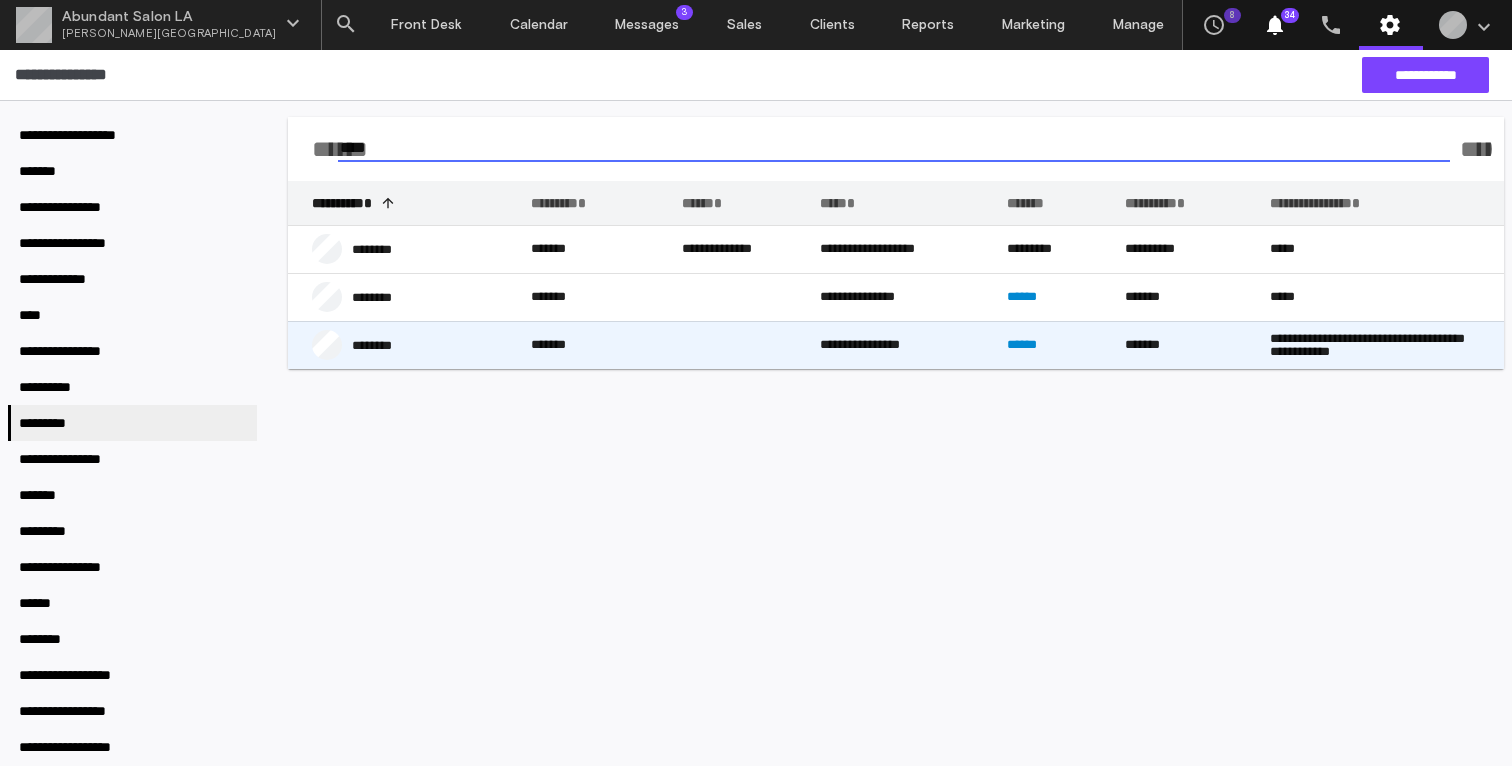 type on "****" 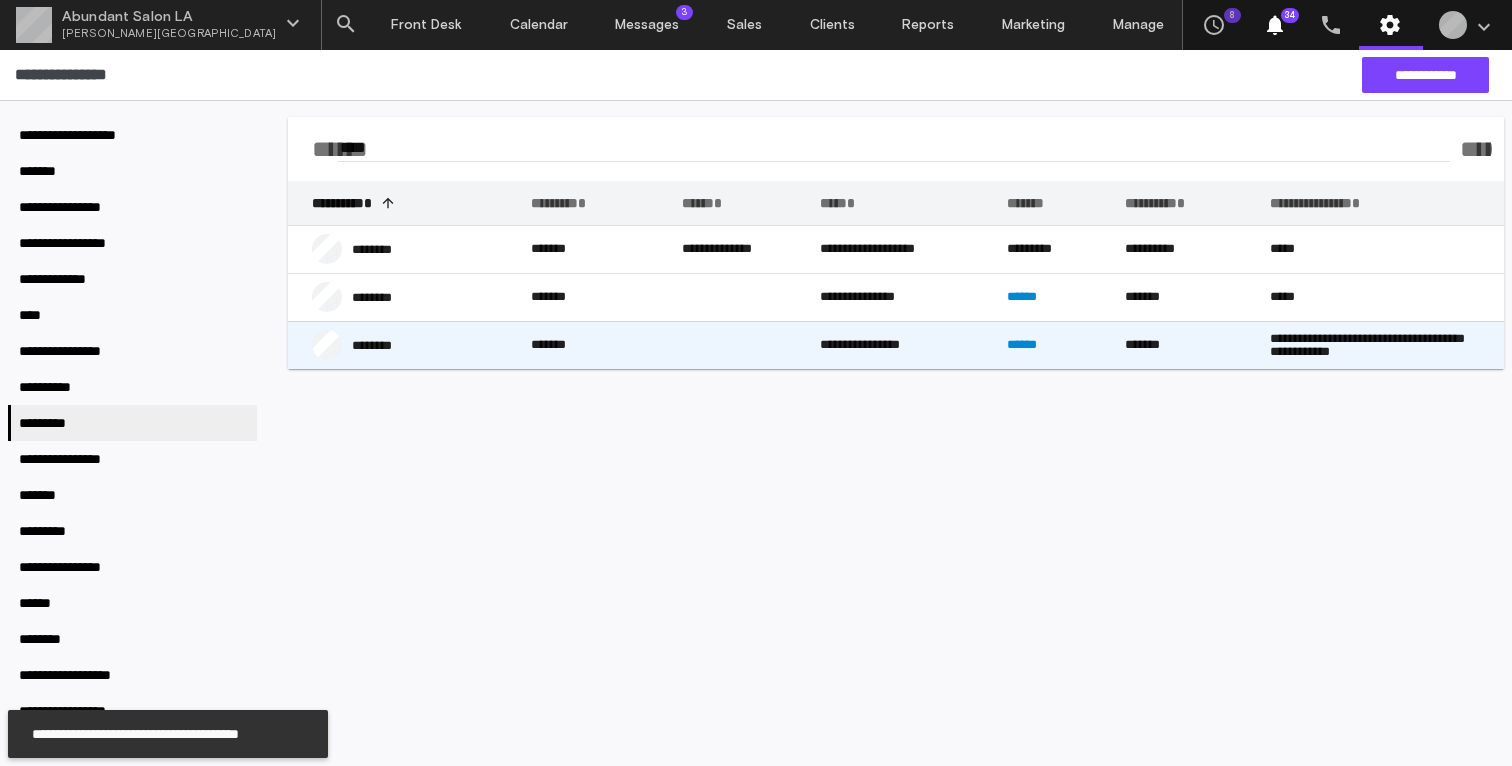 click on "******" 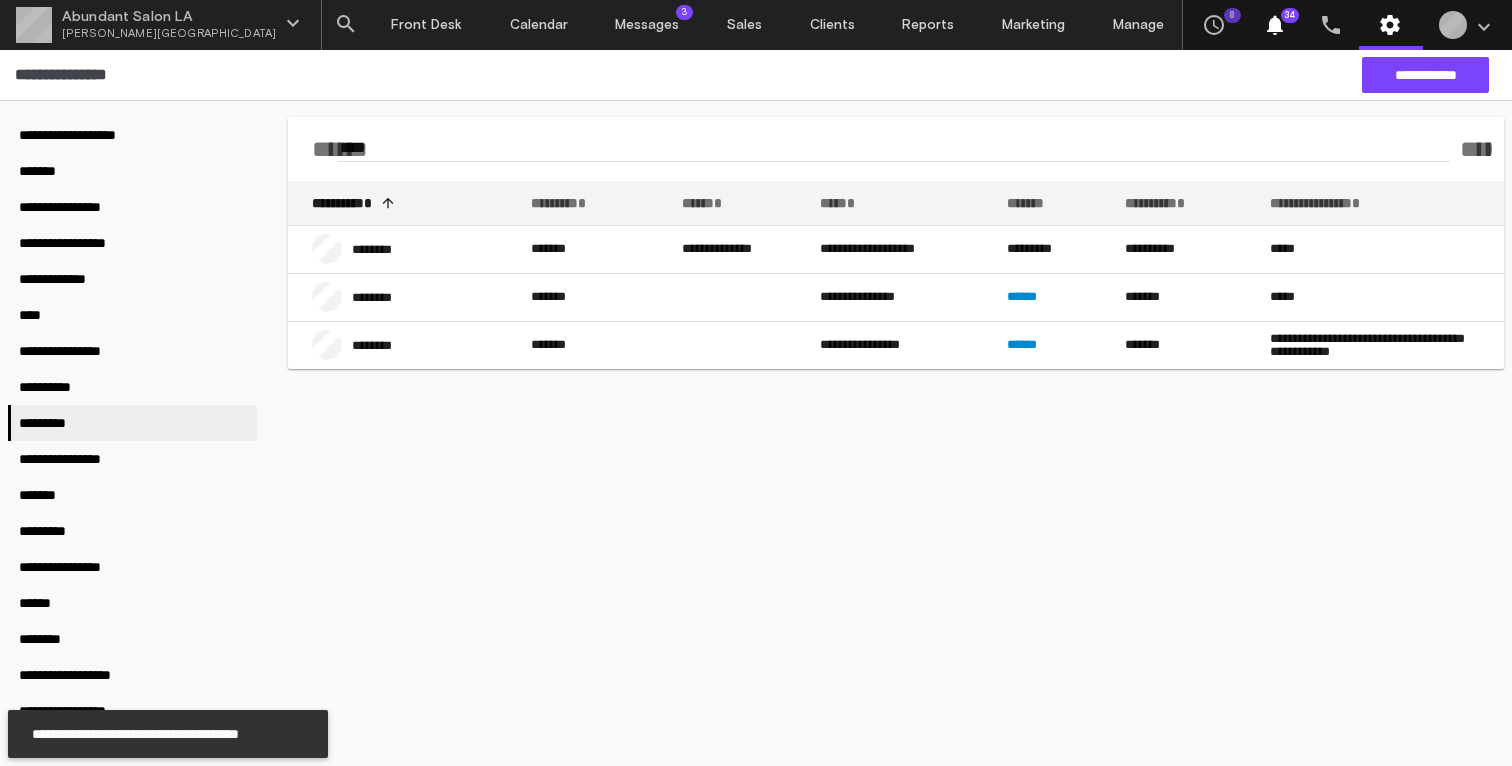 click on "**********" at bounding box center [896, 433] 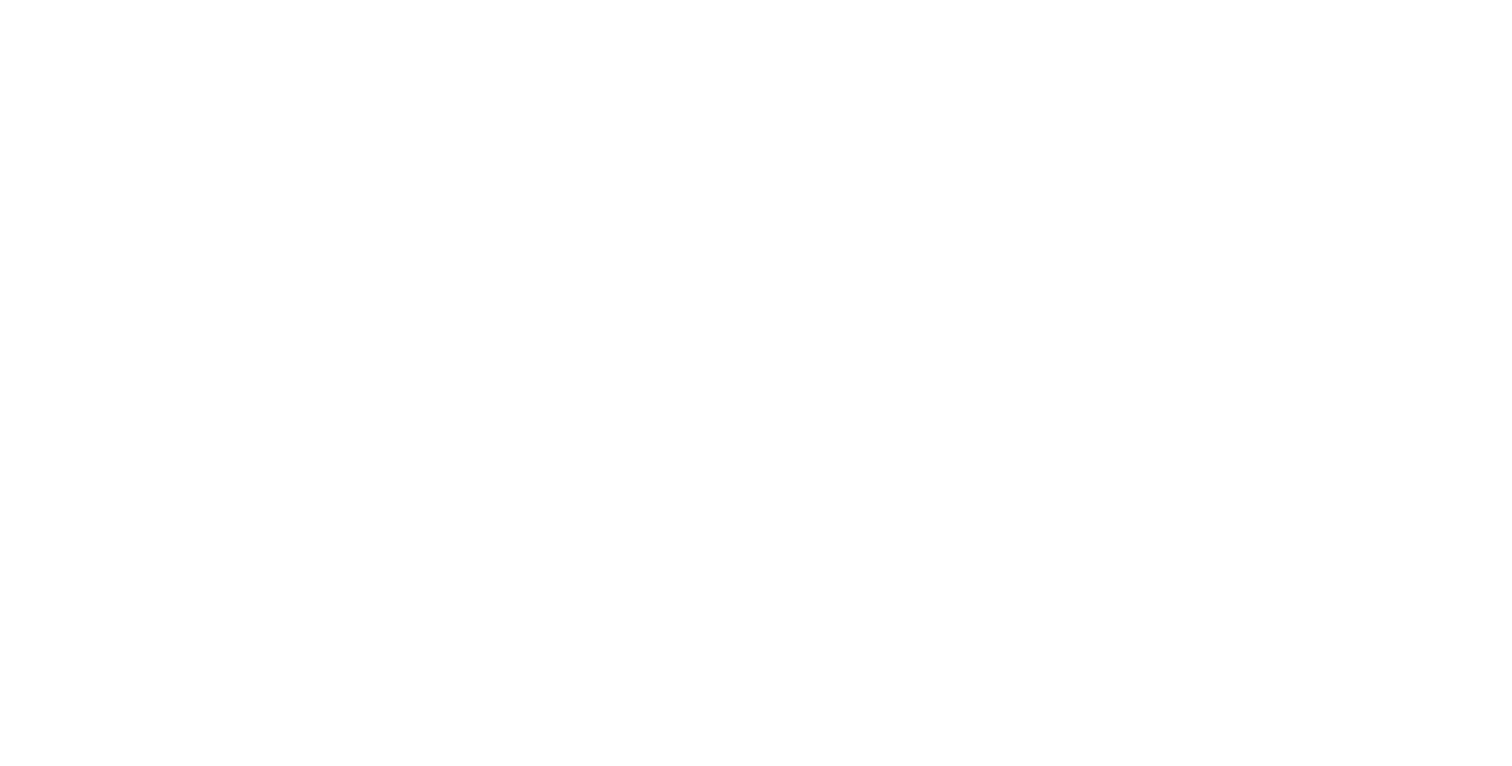 scroll, scrollTop: 0, scrollLeft: 0, axis: both 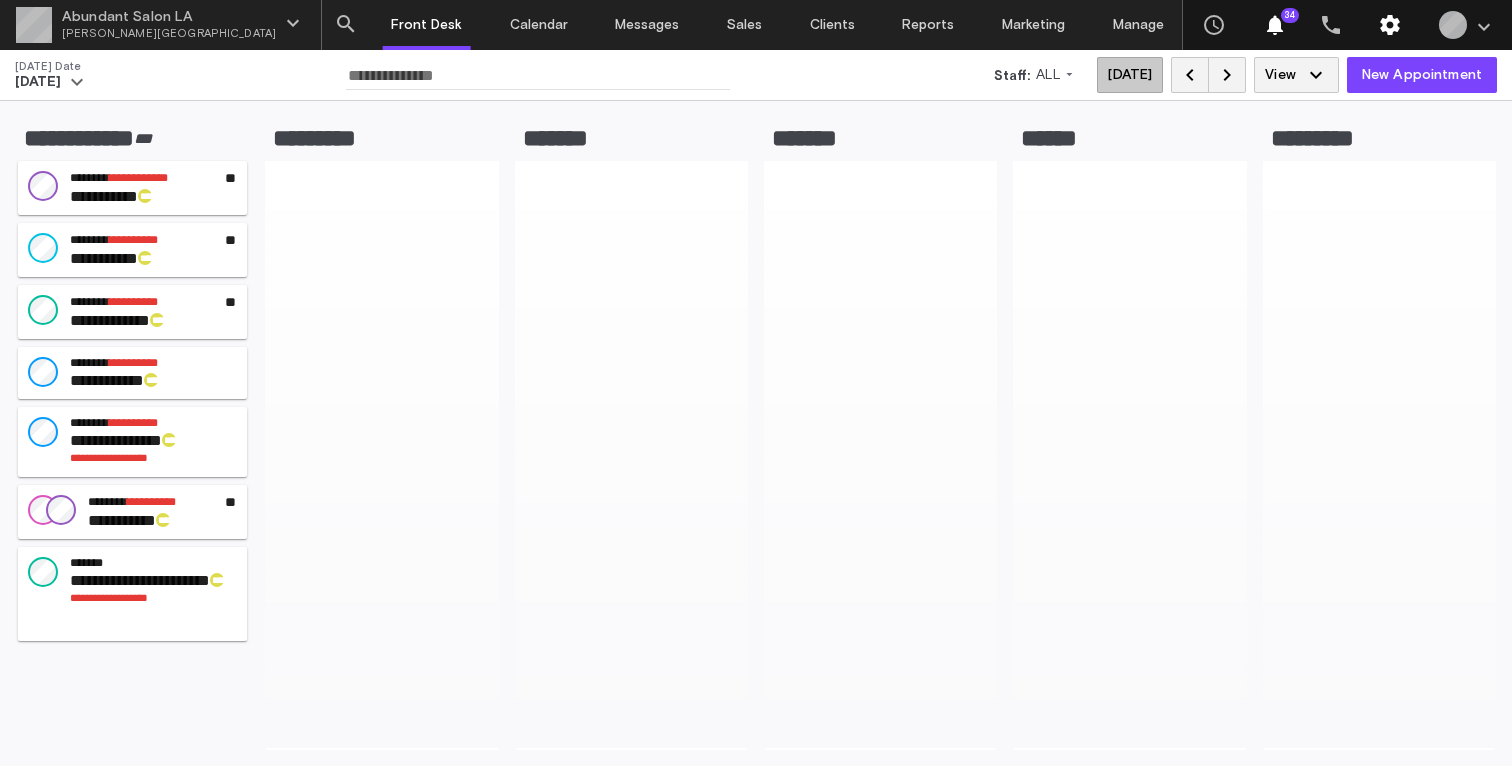 click on "settings" at bounding box center (1390, 25) 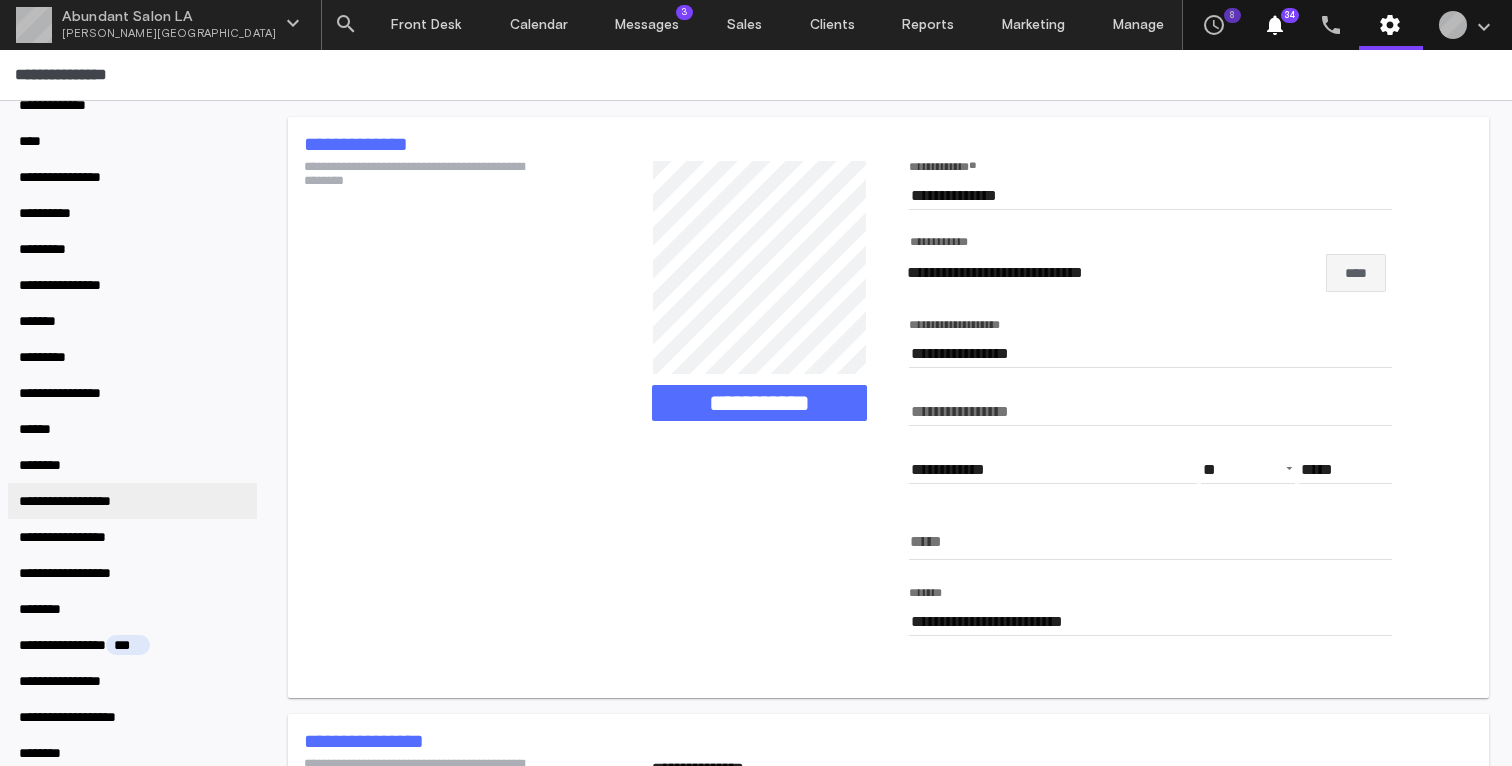 scroll, scrollTop: 187, scrollLeft: 0, axis: vertical 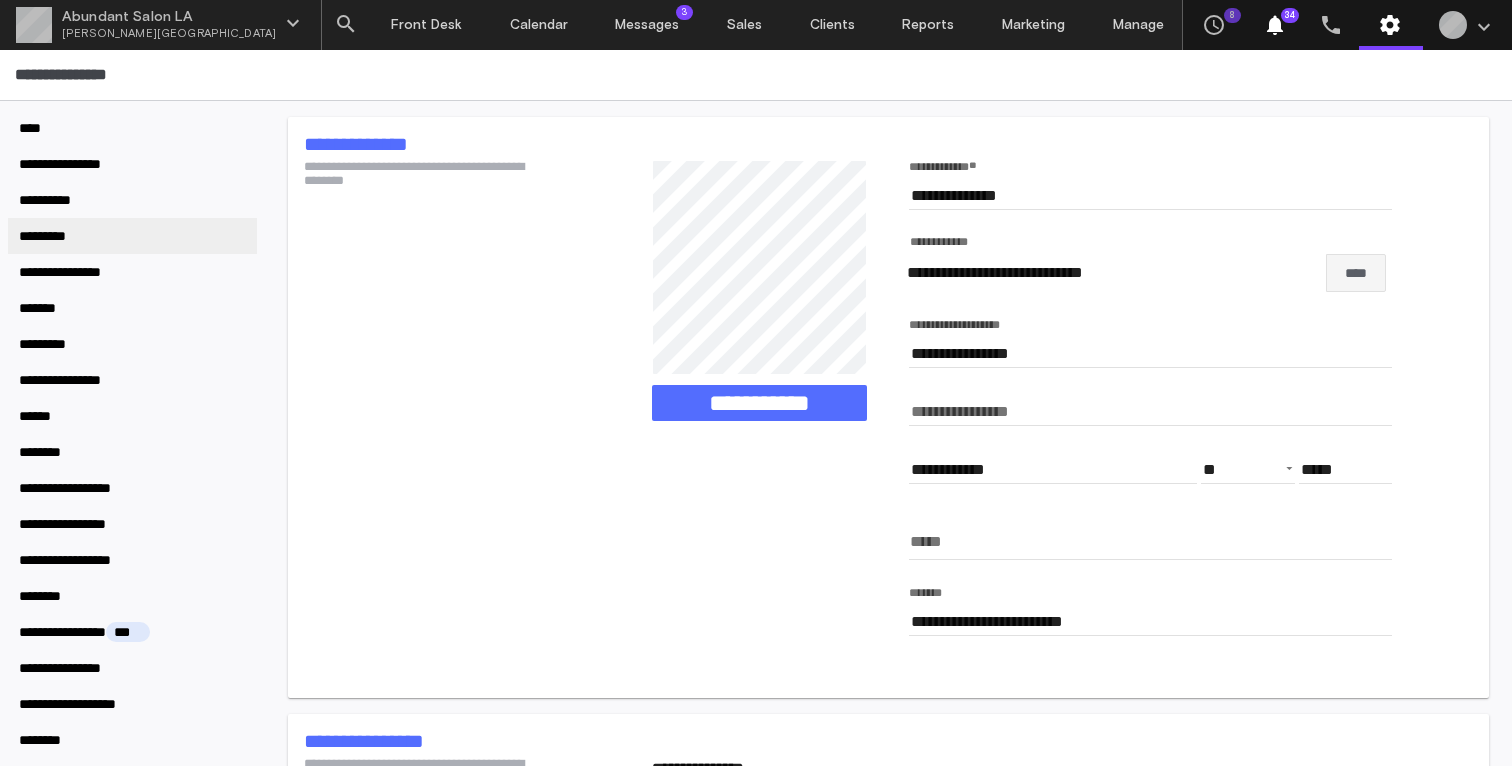 click on "*********" at bounding box center (132, 236) 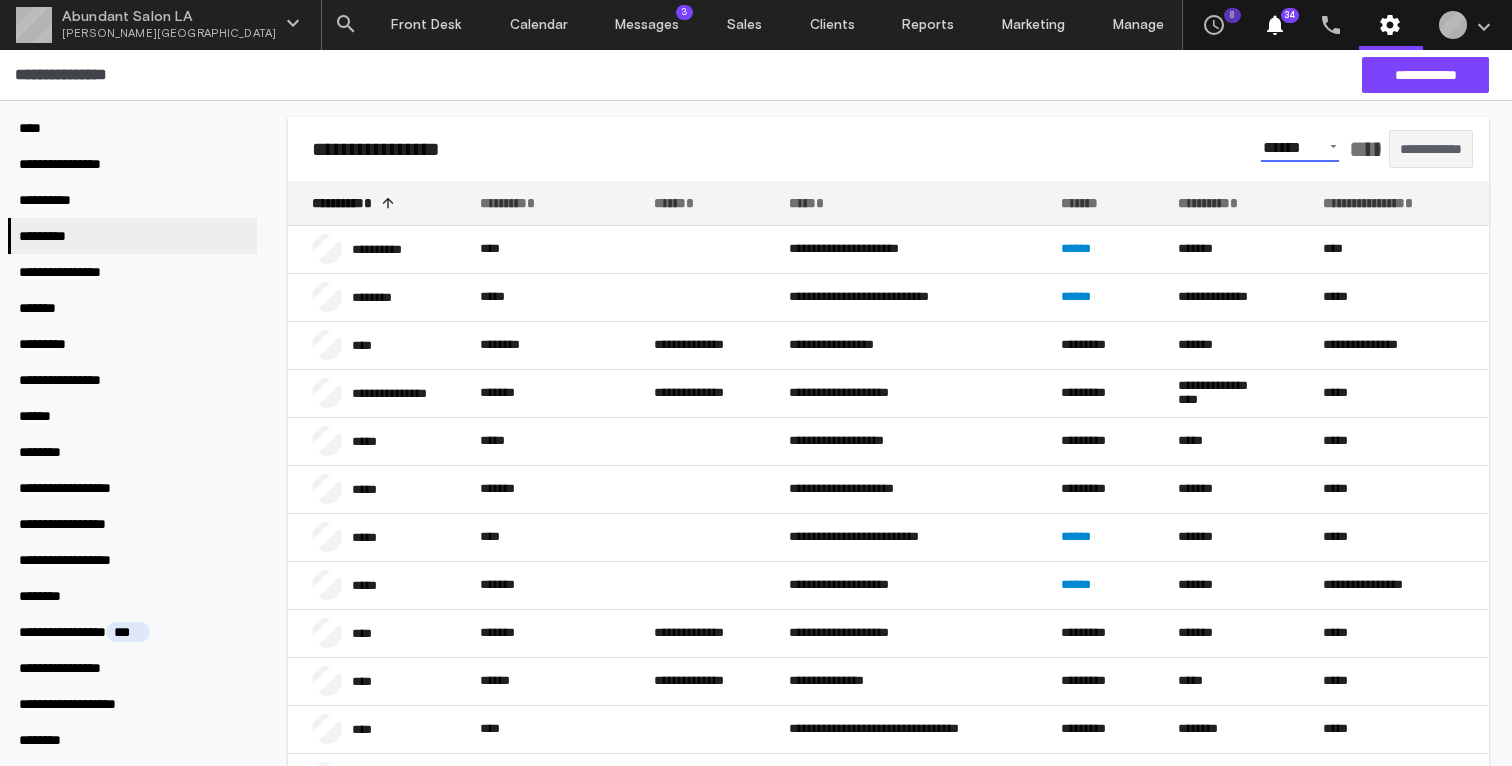 click on "******" at bounding box center [1282, 147] 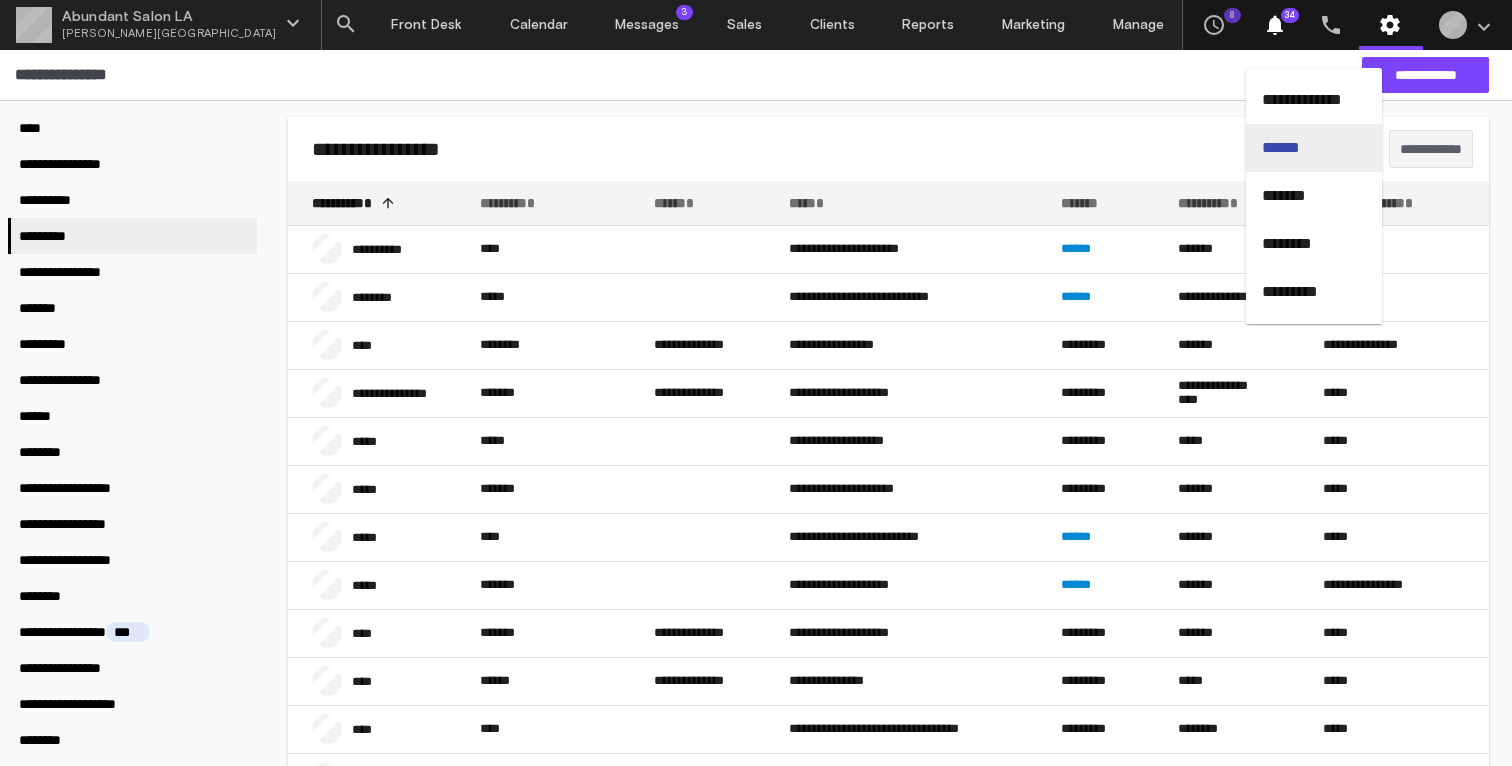 click at bounding box center (756, 383) 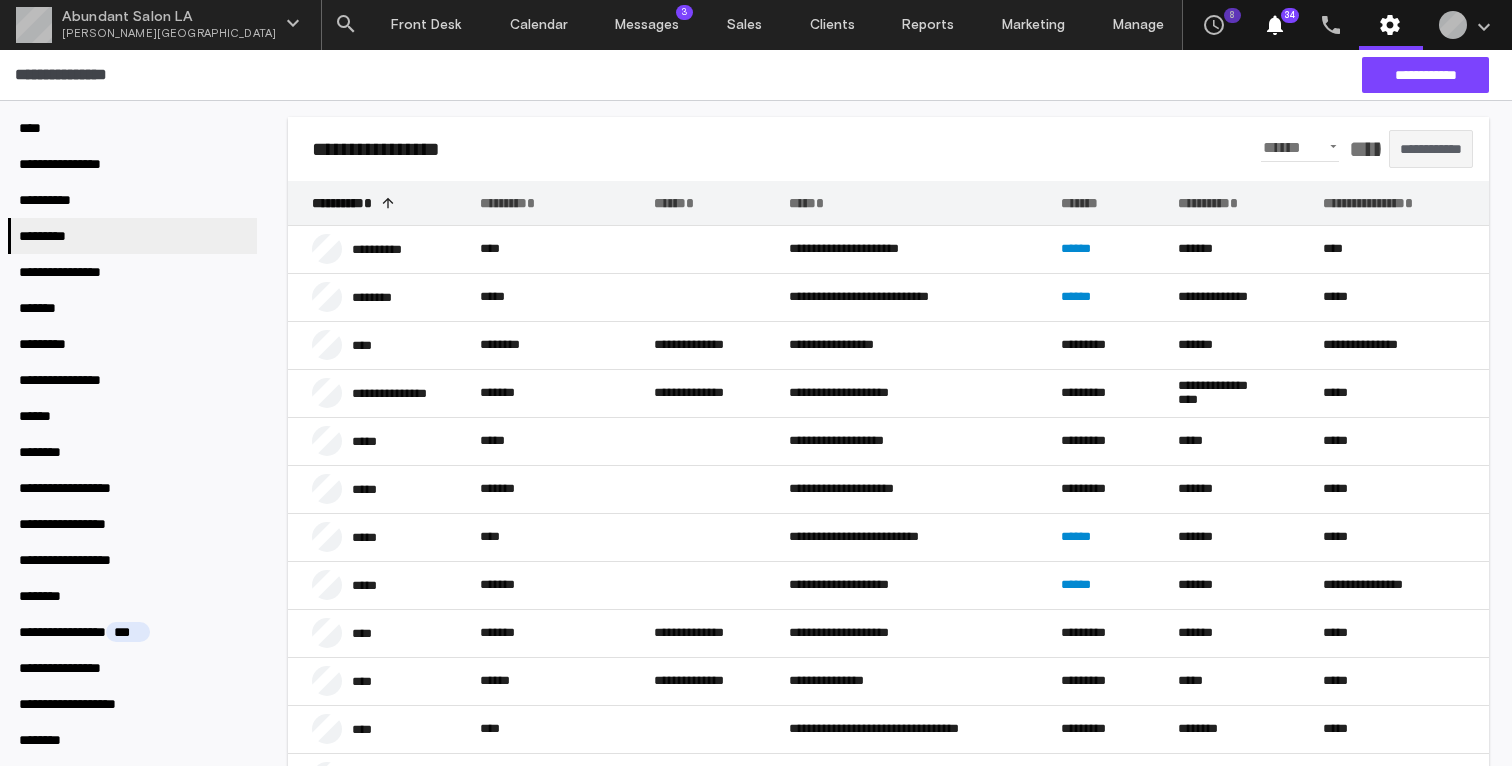 click on "******" at bounding box center (1361, 149) 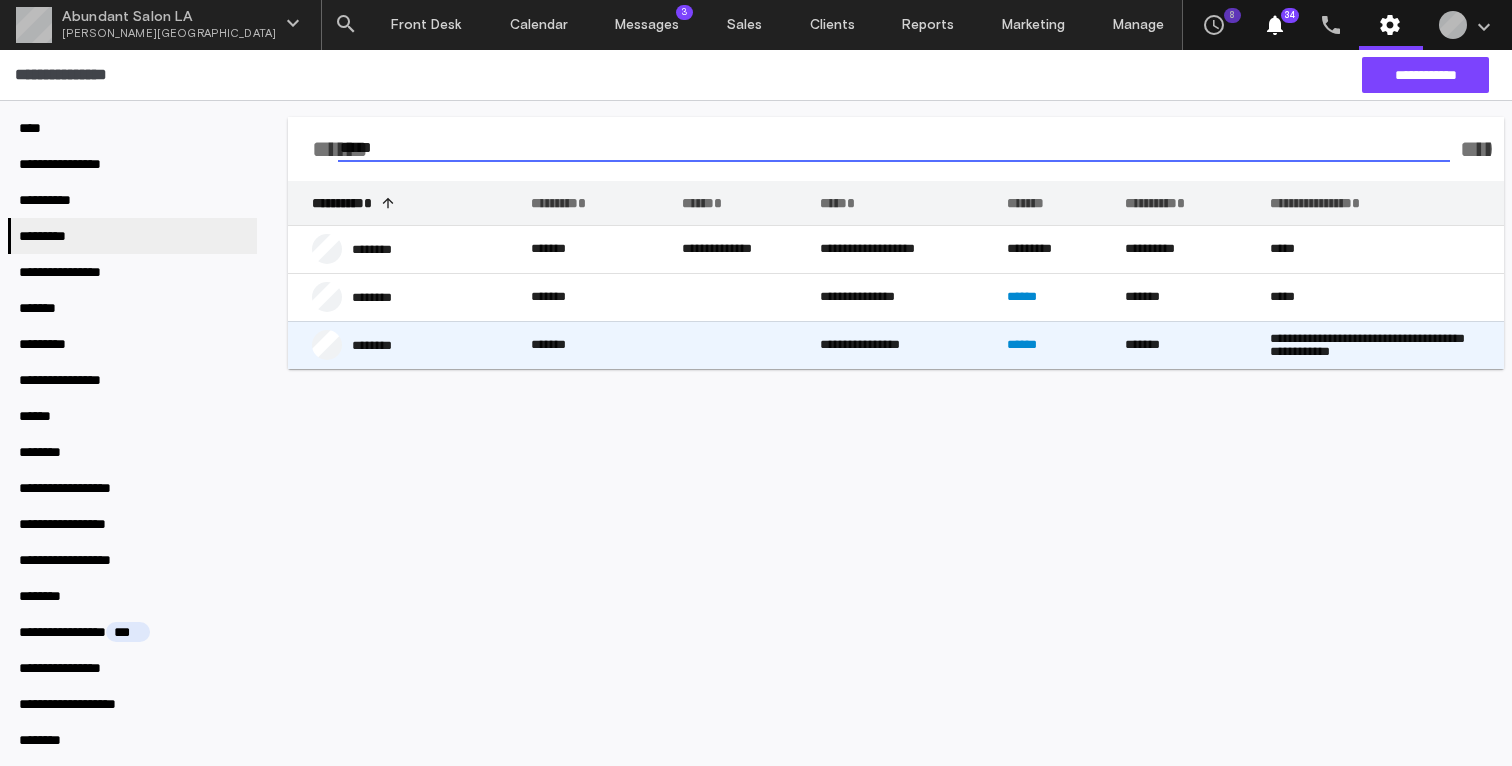type on "*****" 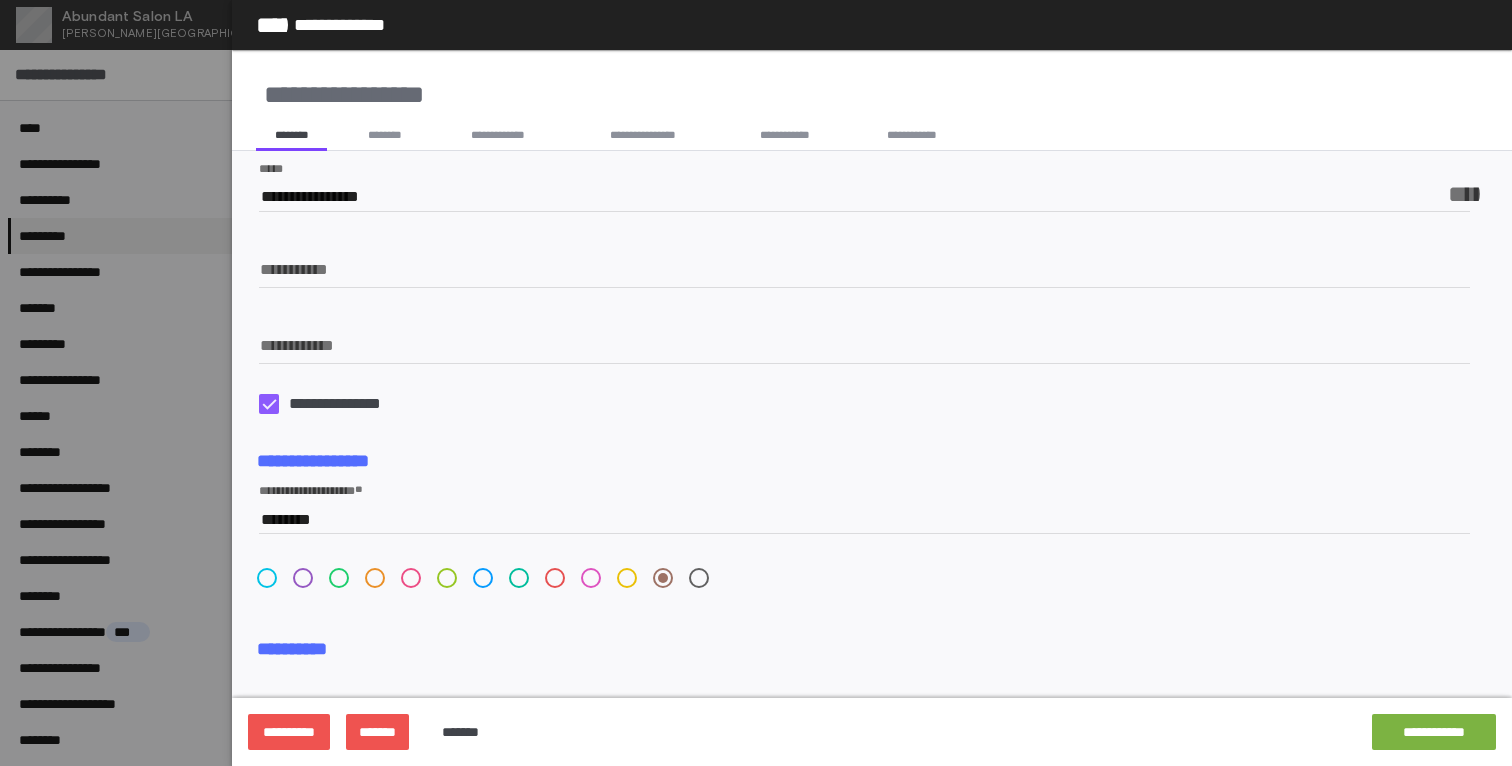 scroll, scrollTop: 254, scrollLeft: 0, axis: vertical 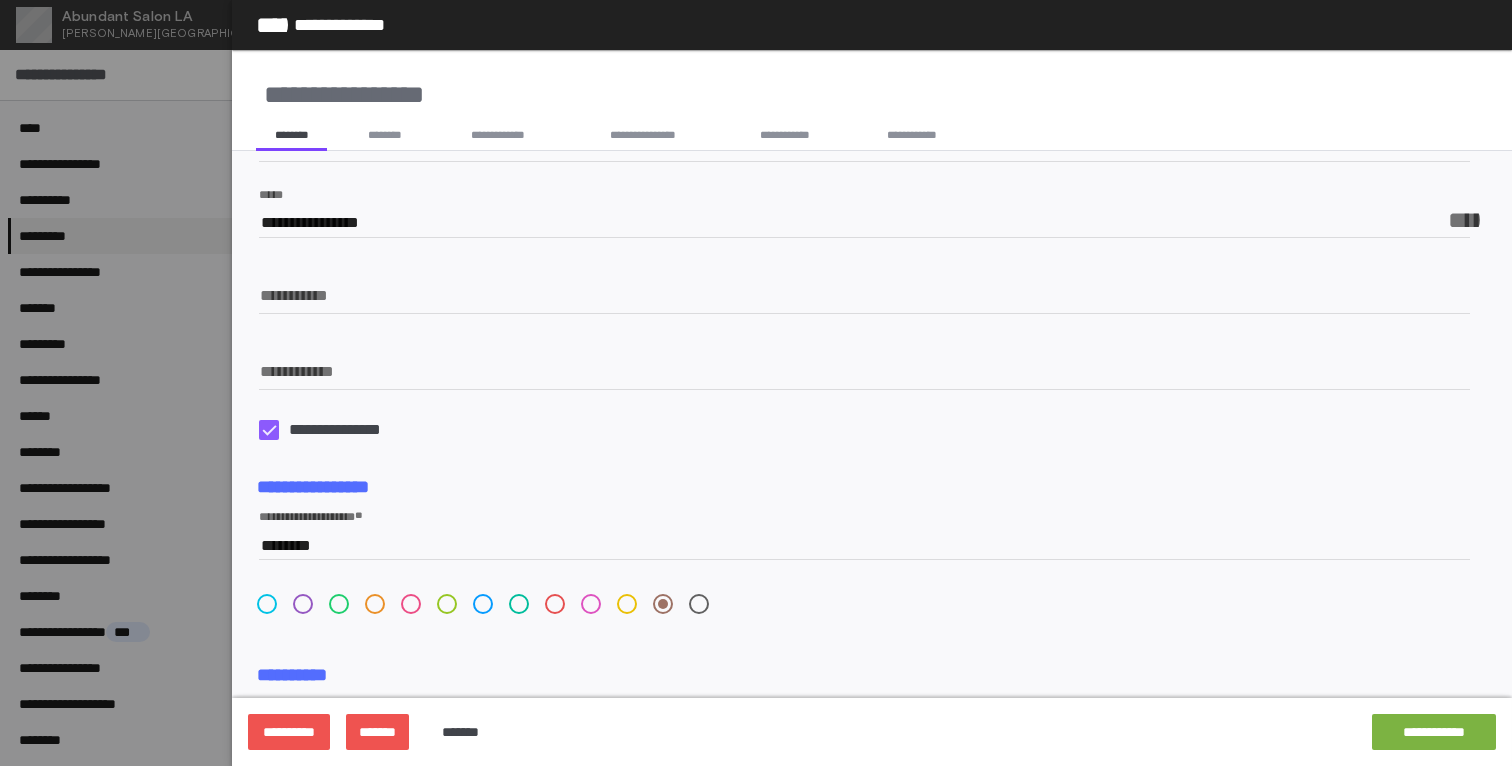 click on "**********" at bounding box center [864, 223] 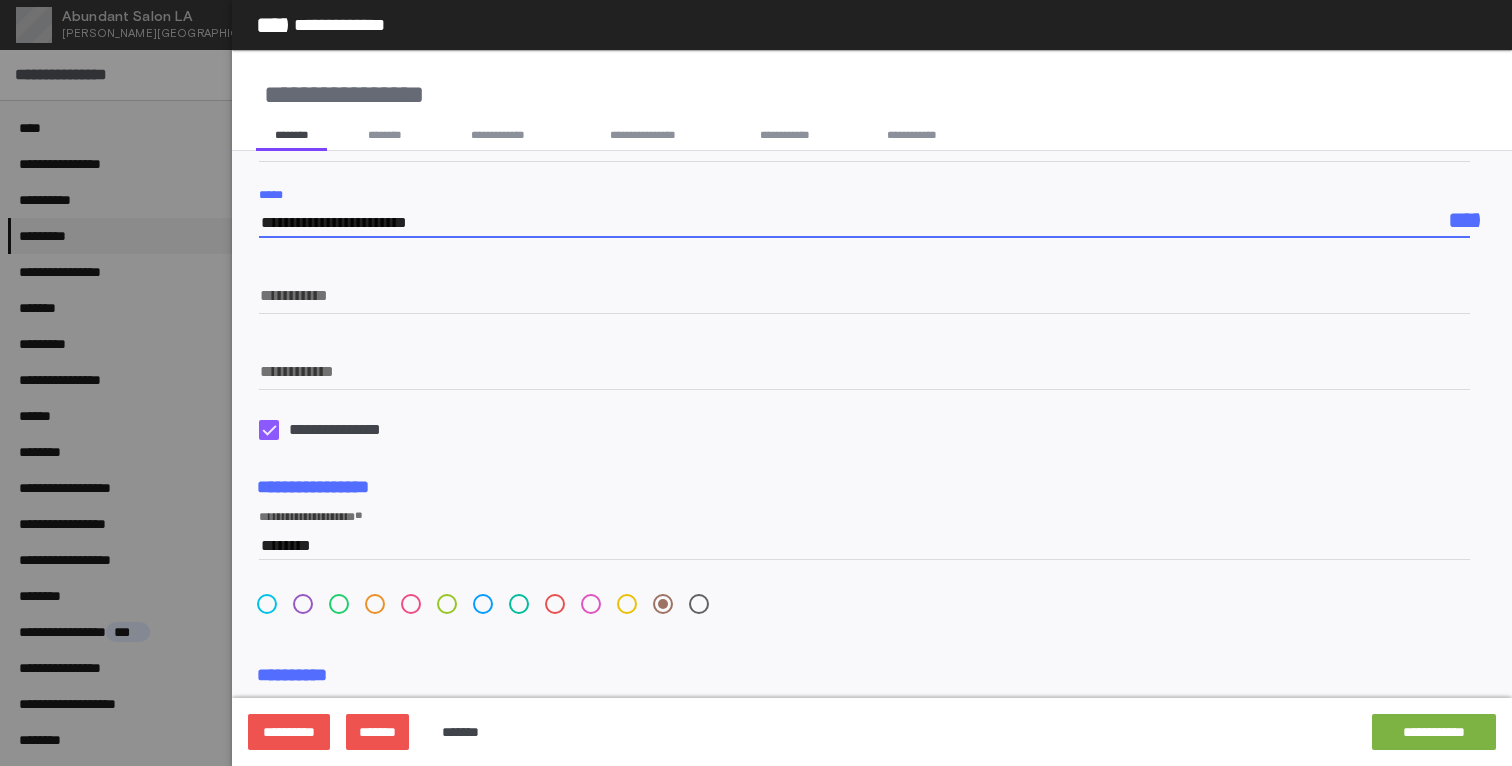 type on "**********" 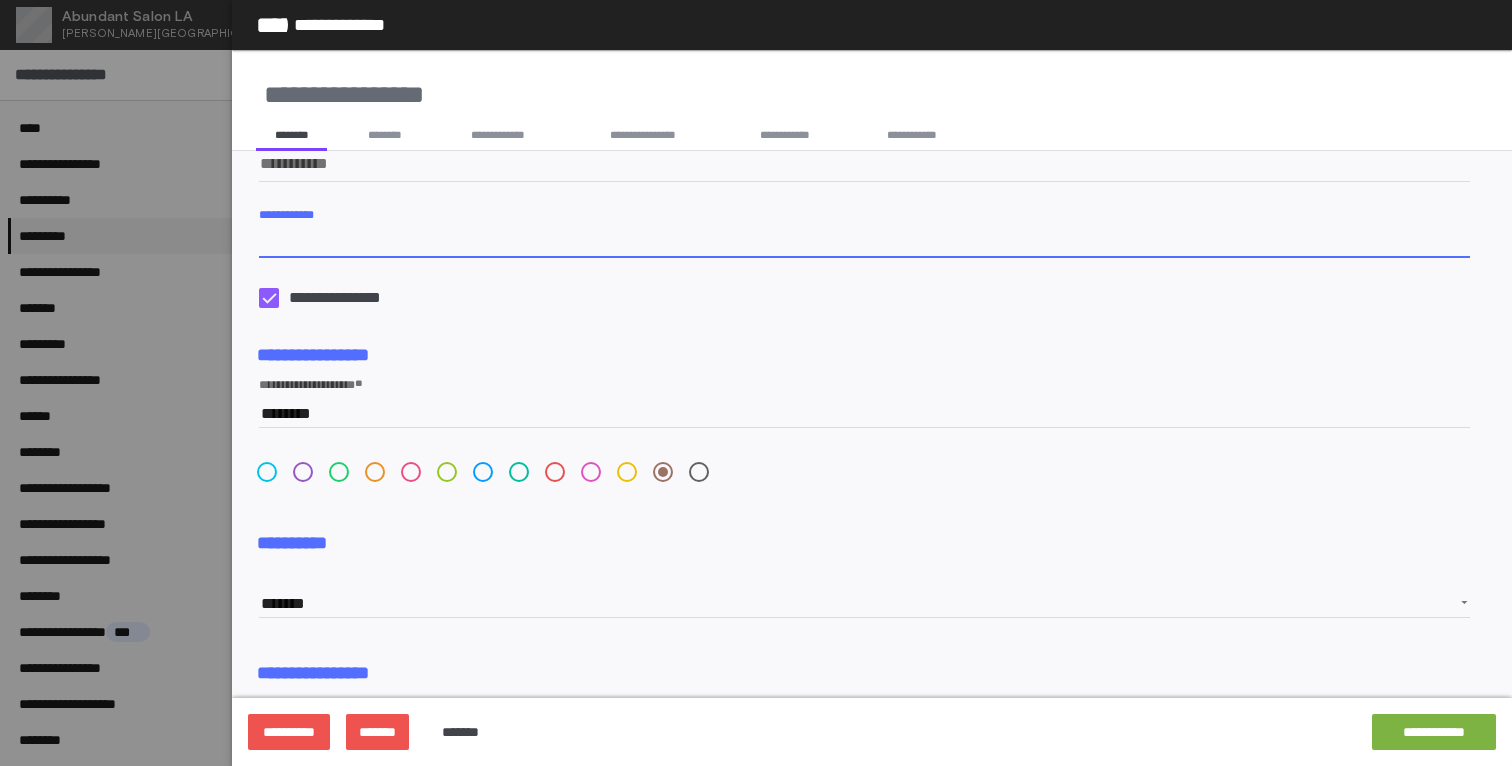 scroll, scrollTop: 596, scrollLeft: 0, axis: vertical 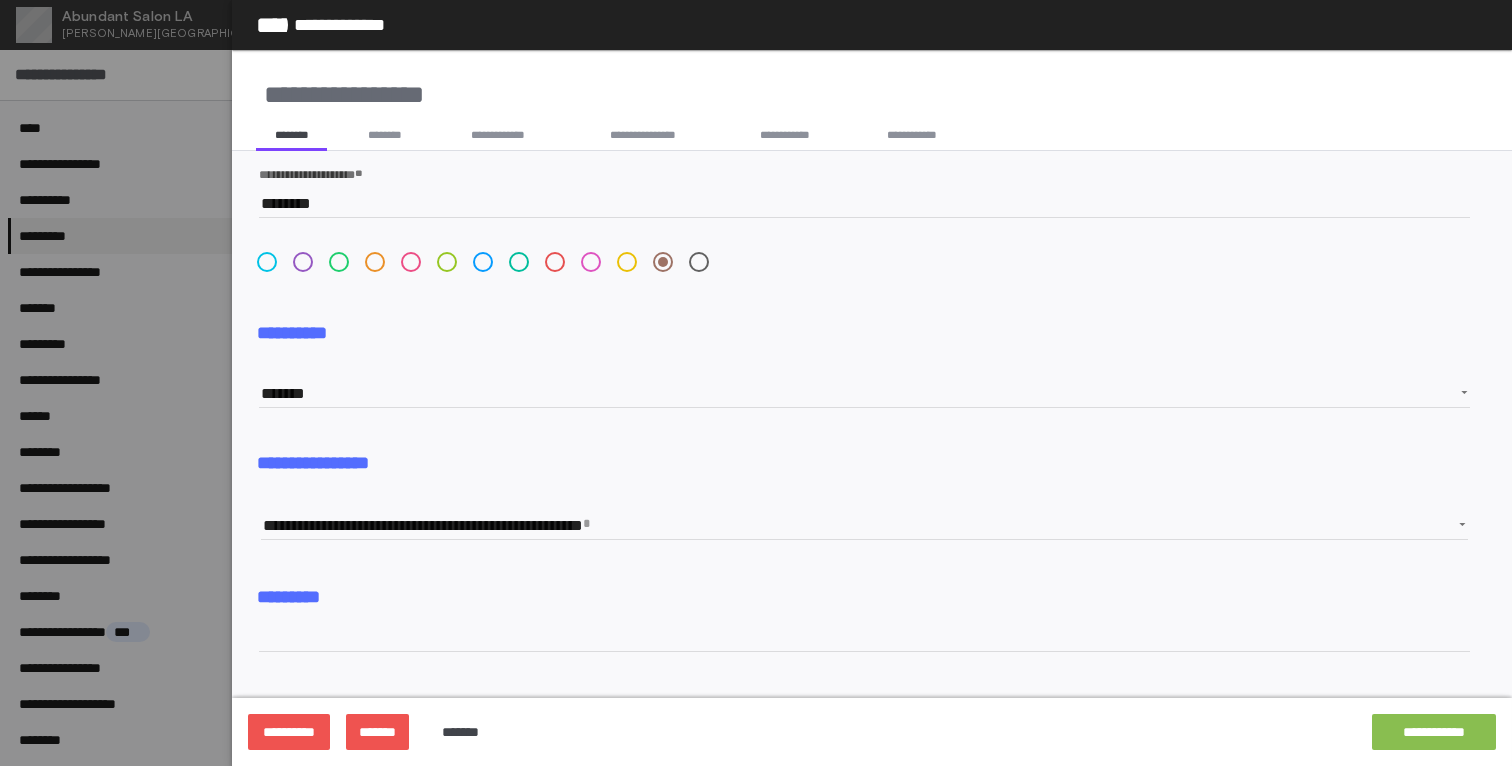 click on "**********" at bounding box center [1434, 732] 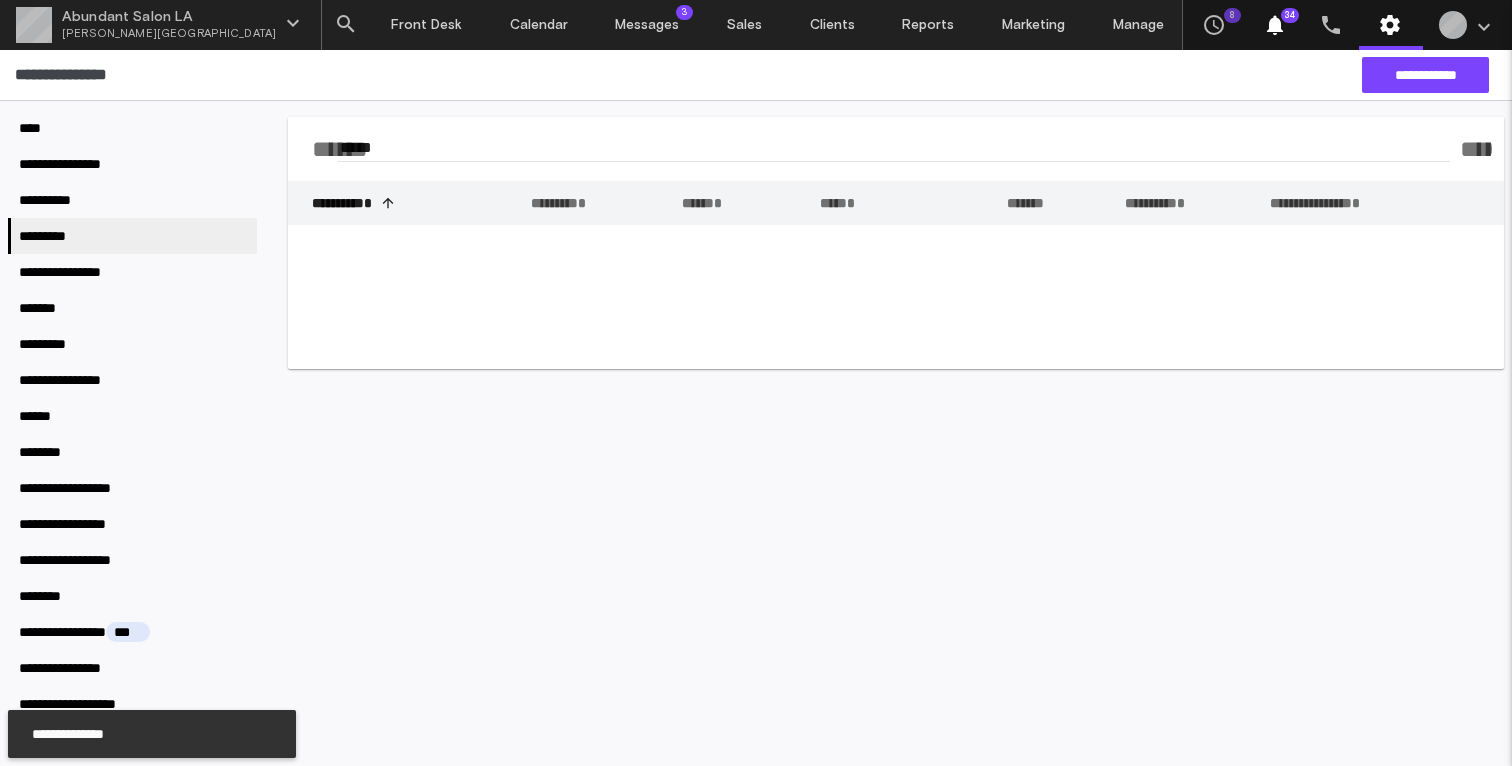 scroll, scrollTop: 596, scrollLeft: 0, axis: vertical 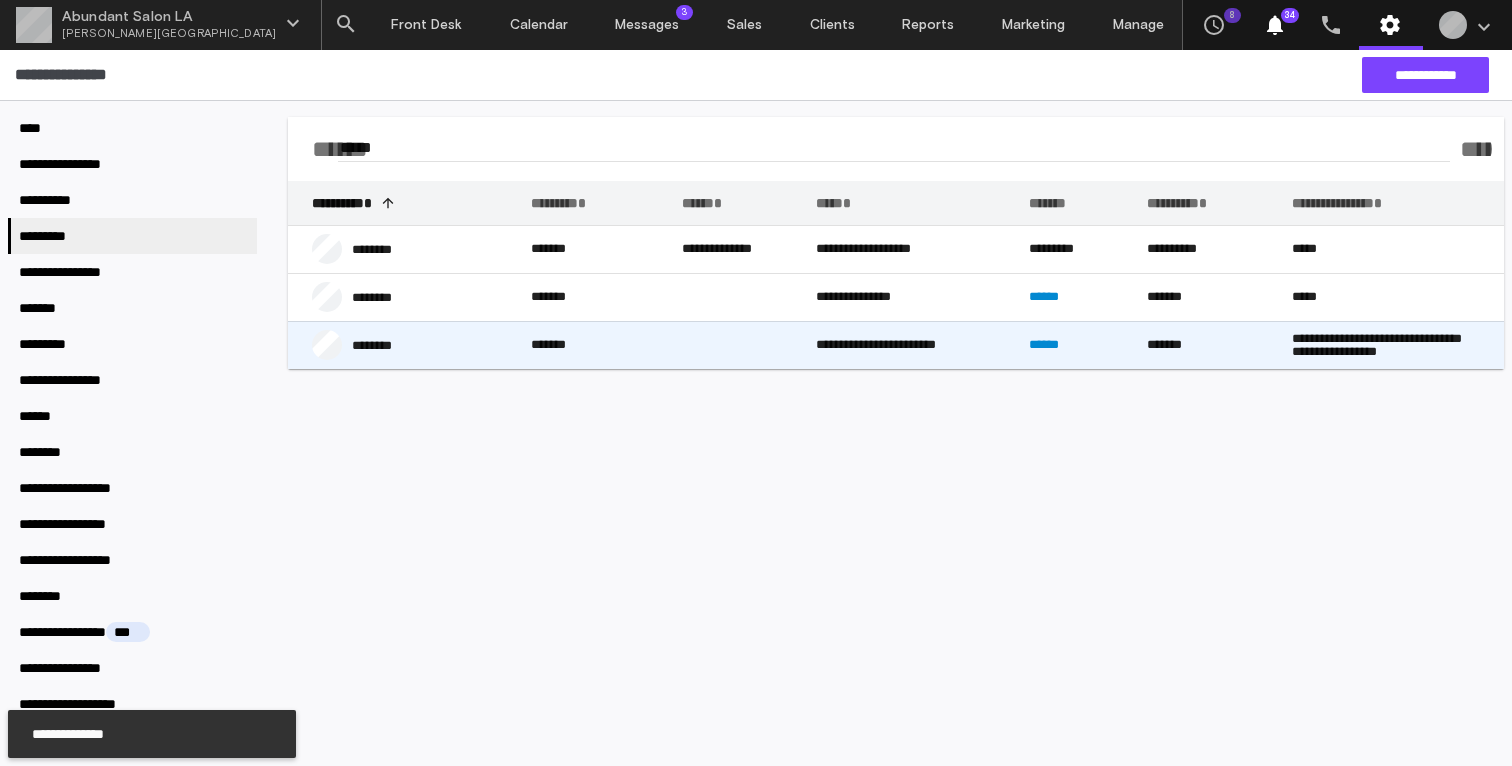 click on "******" 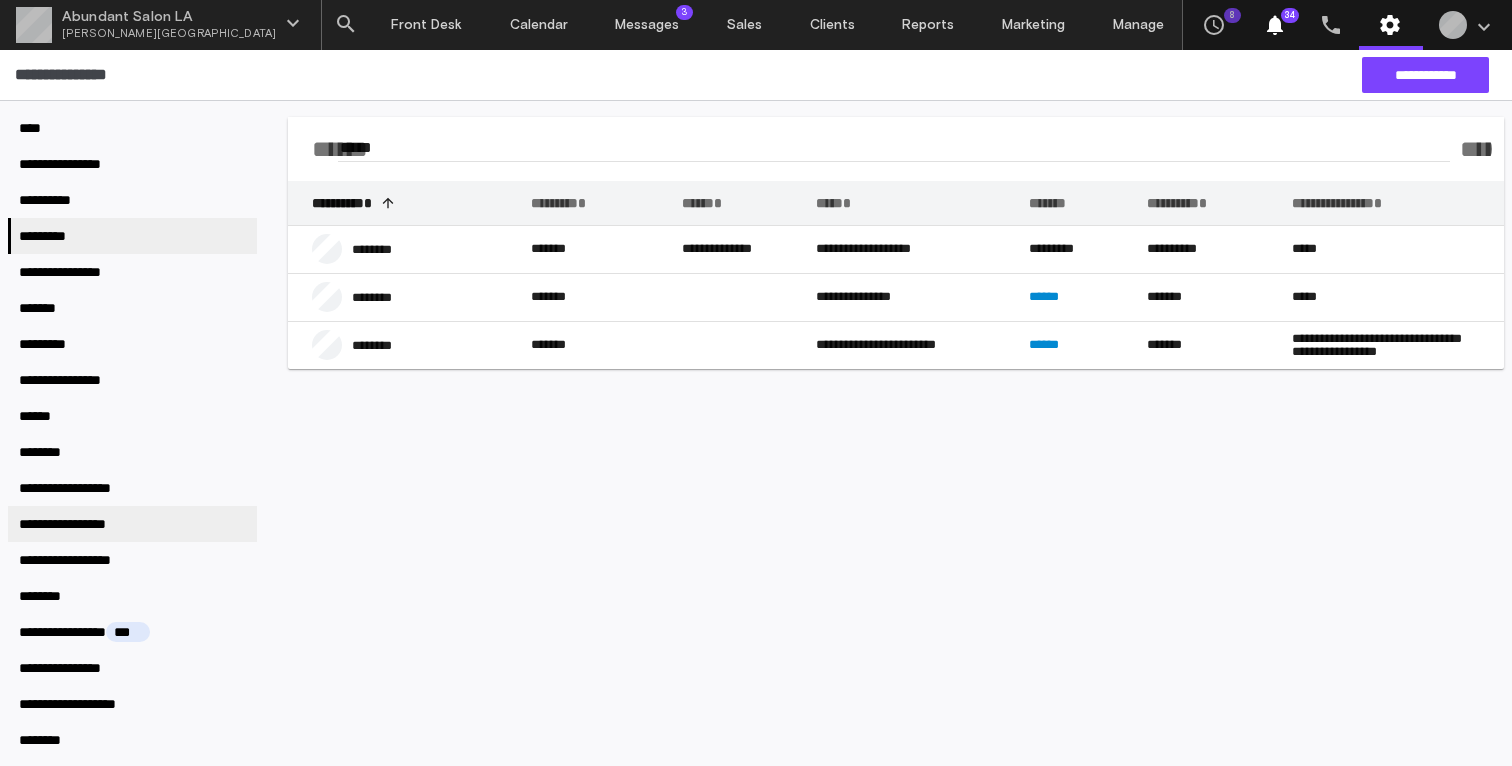 click on "**********" at bounding box center [79, 524] 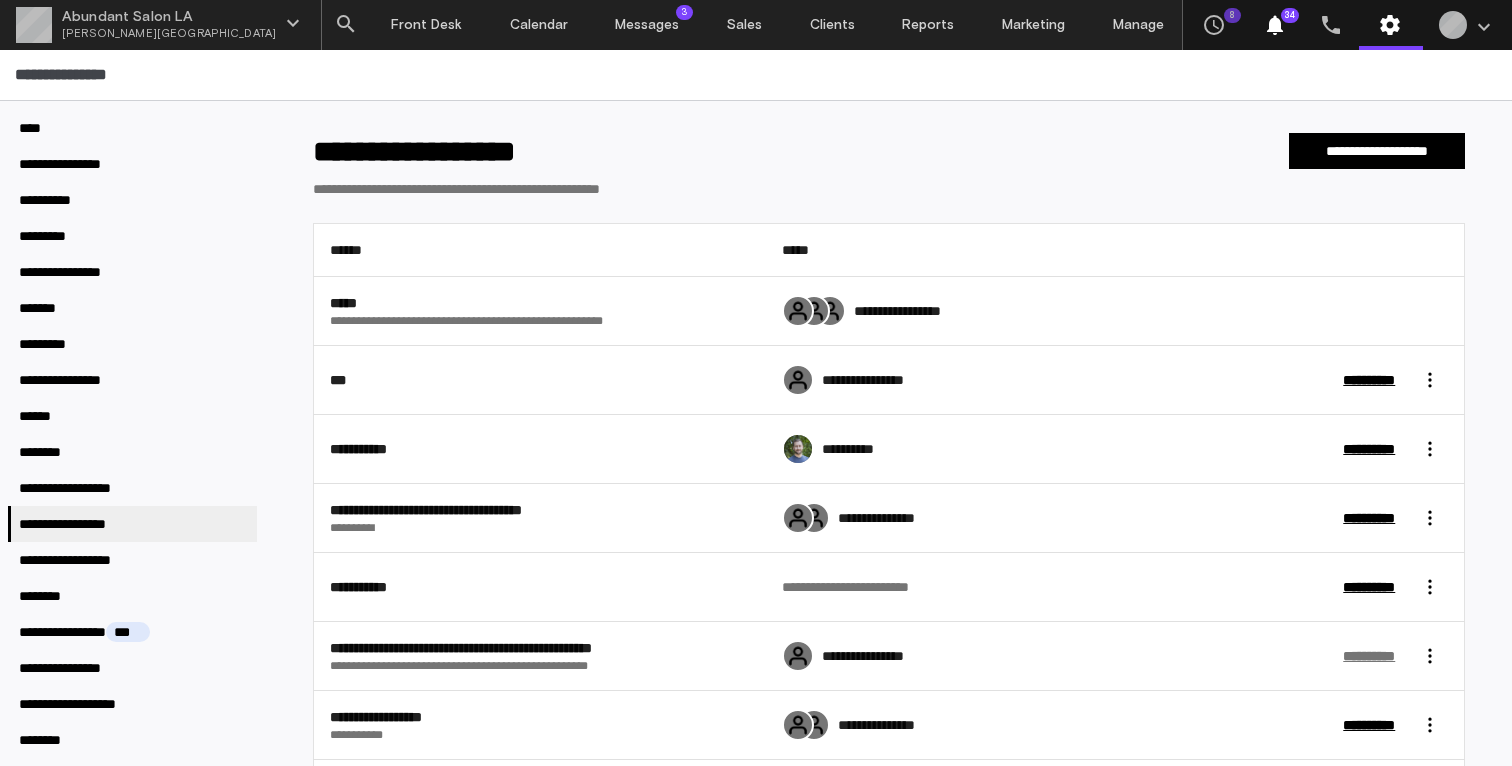 click on "**********" at bounding box center [1369, 656] 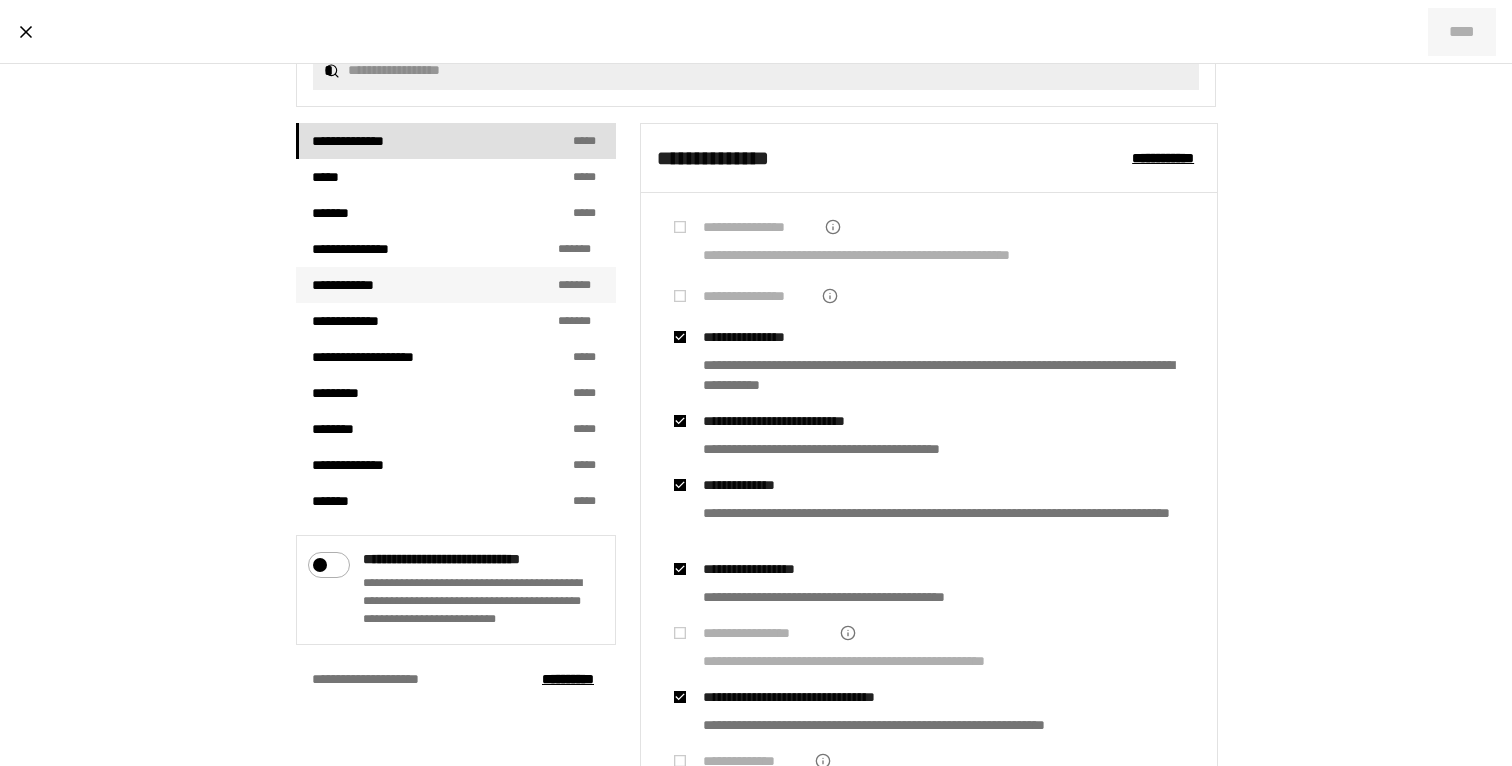 click on "**********" at bounding box center (357, 285) 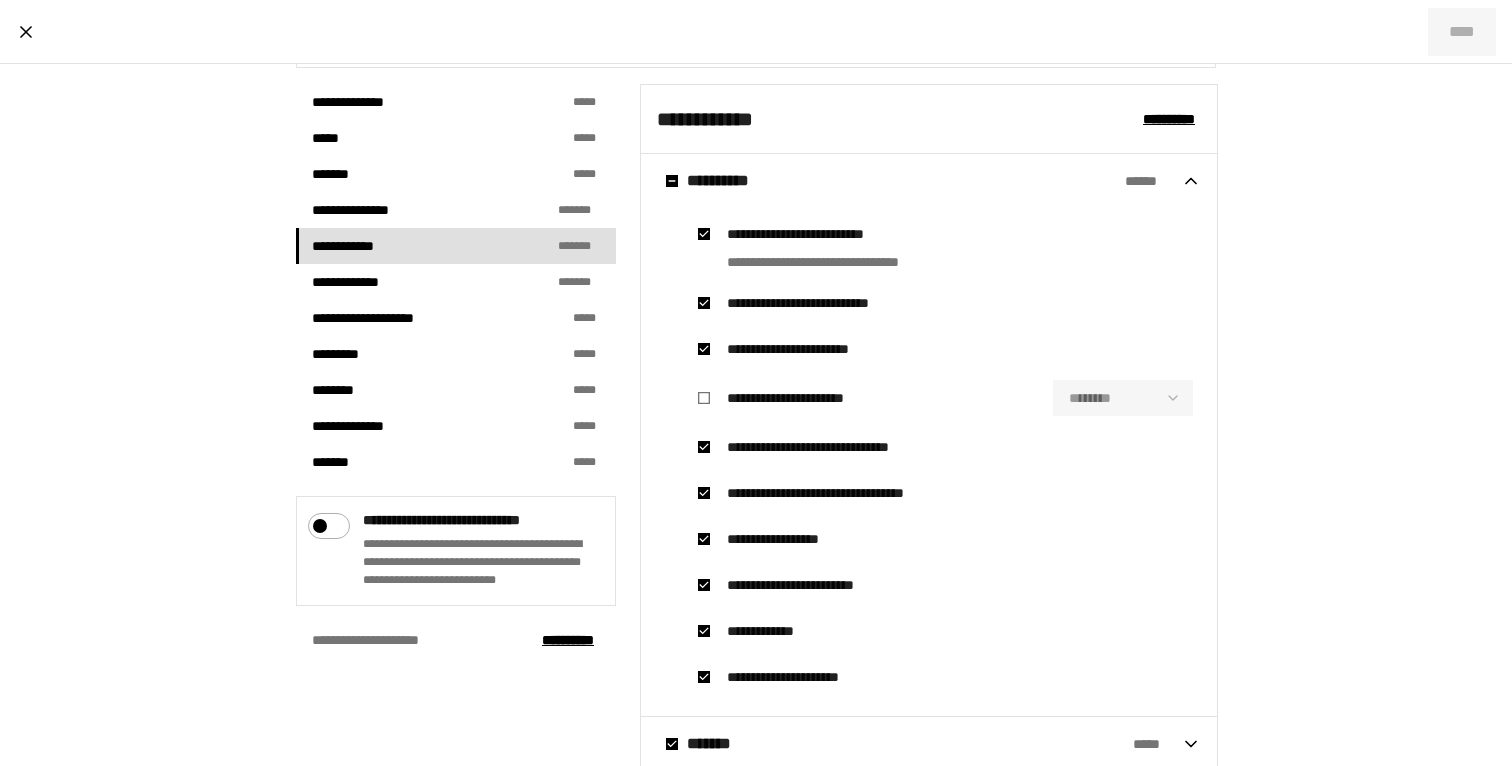 scroll, scrollTop: 514, scrollLeft: 0, axis: vertical 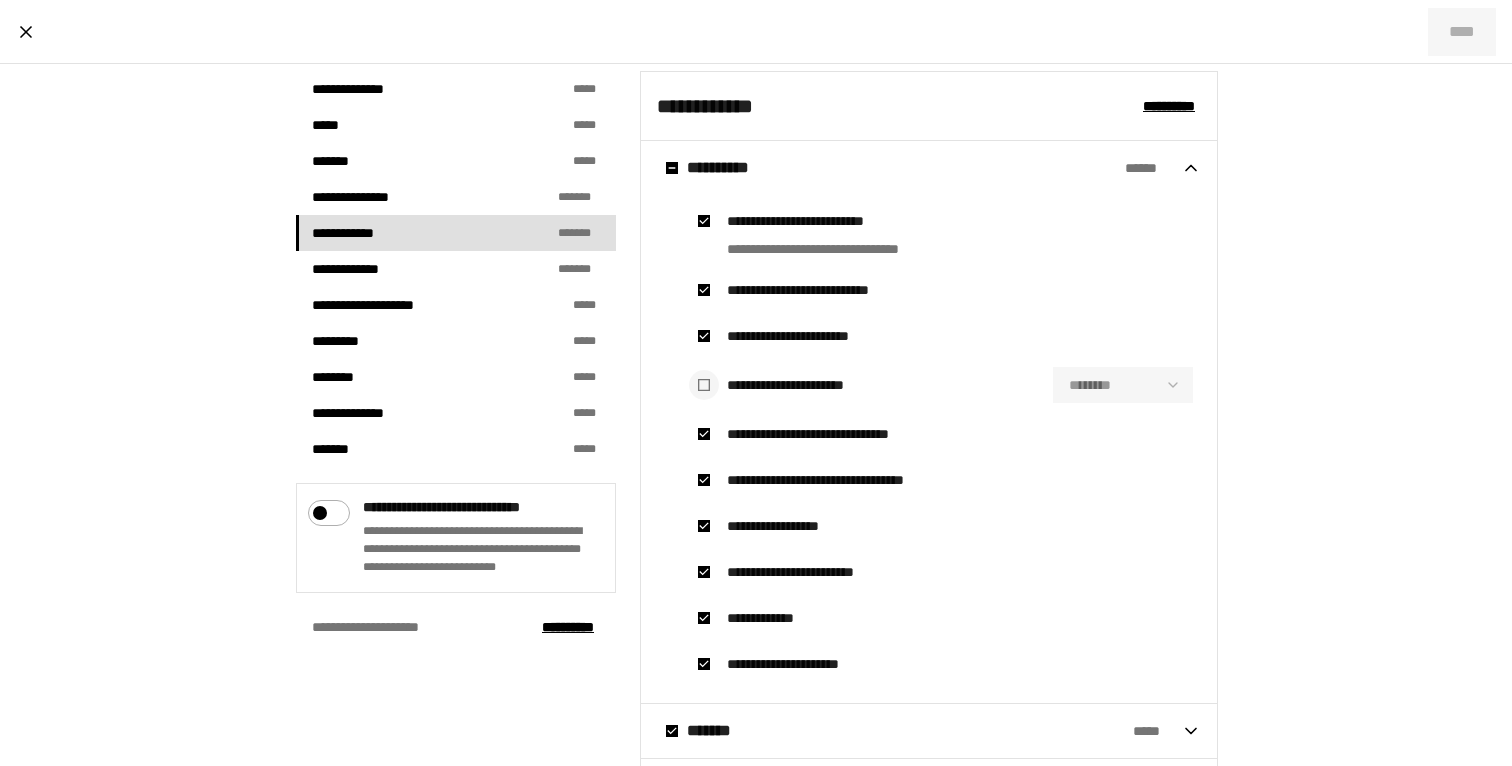 click at bounding box center [704, 385] 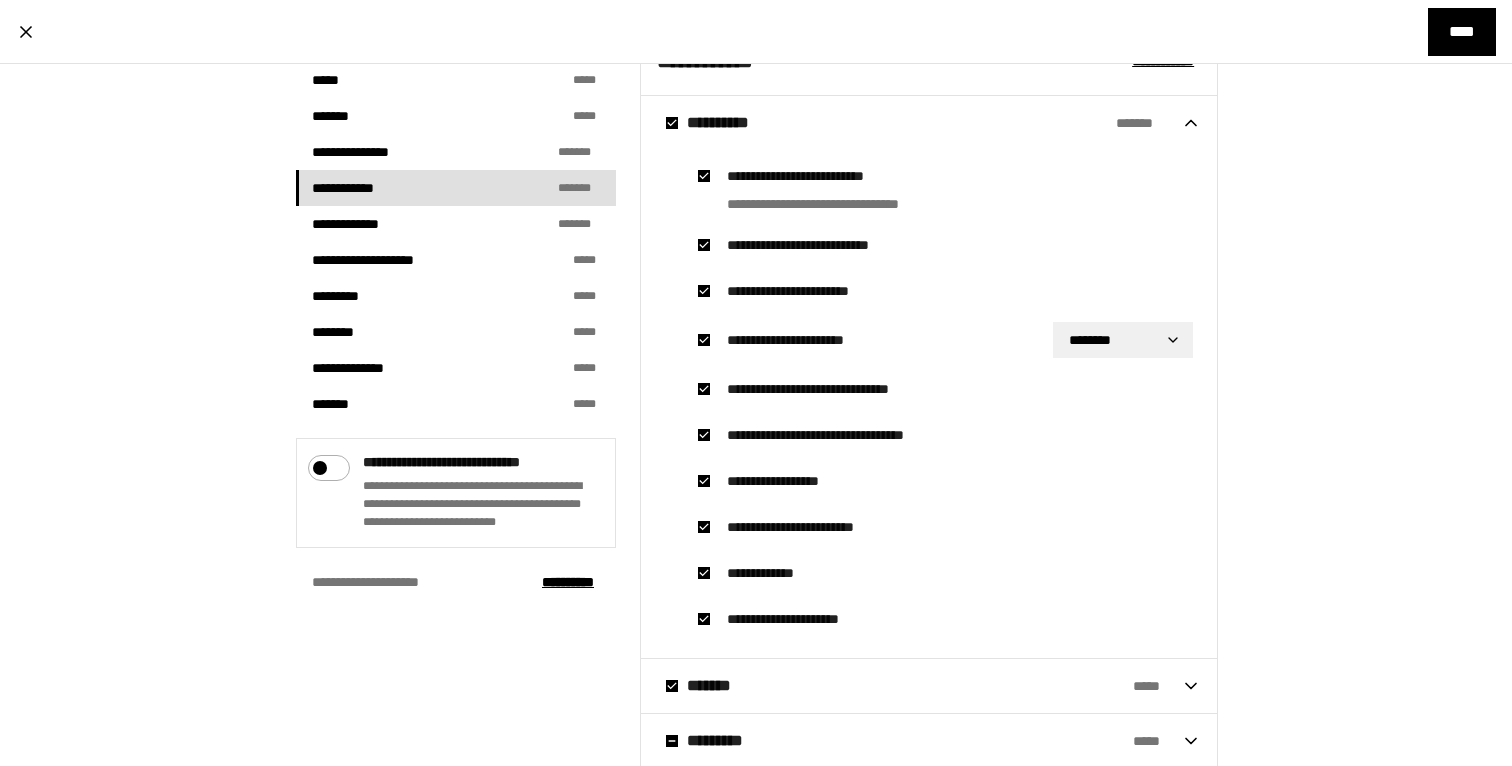 scroll, scrollTop: 533, scrollLeft: 0, axis: vertical 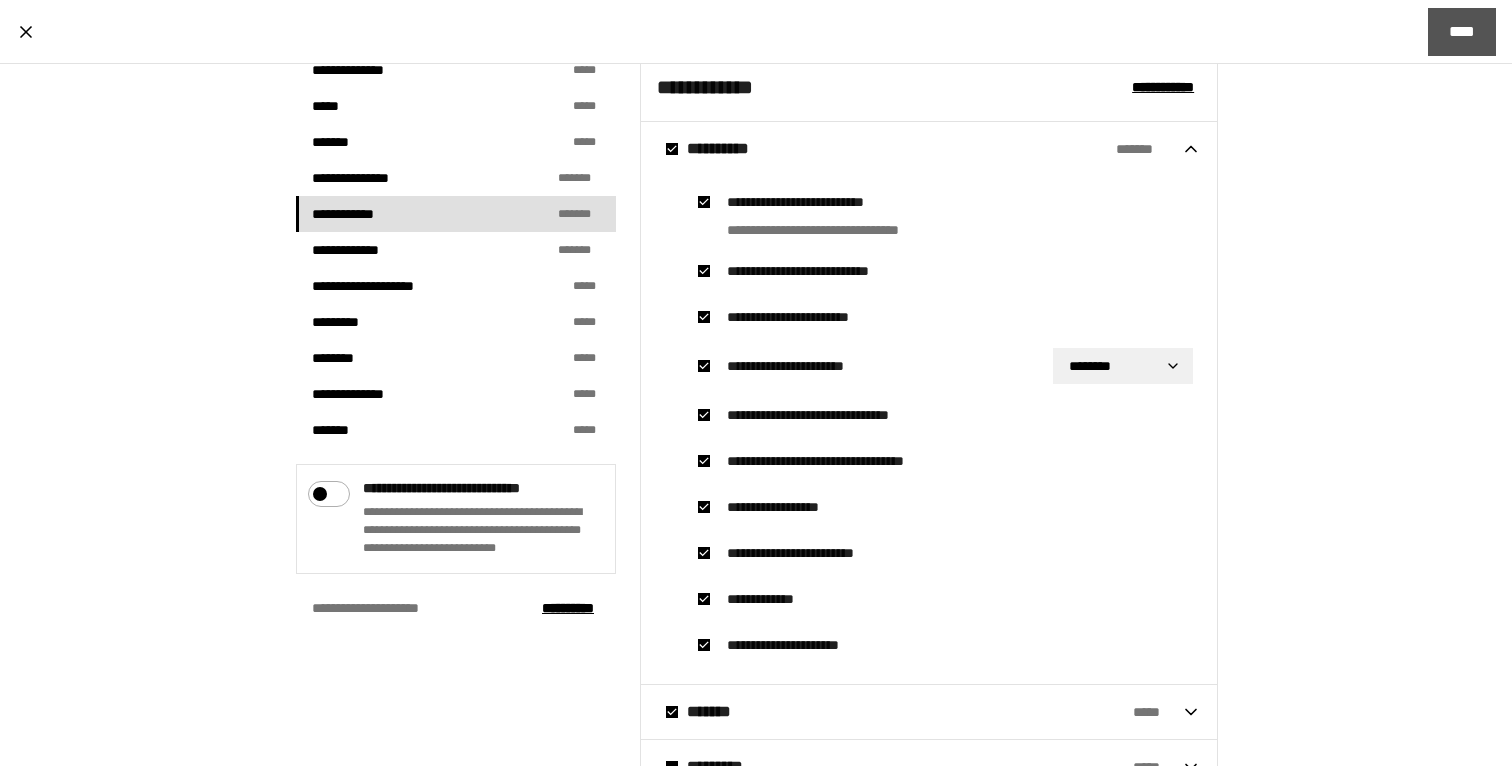 click on "****" at bounding box center [1462, 32] 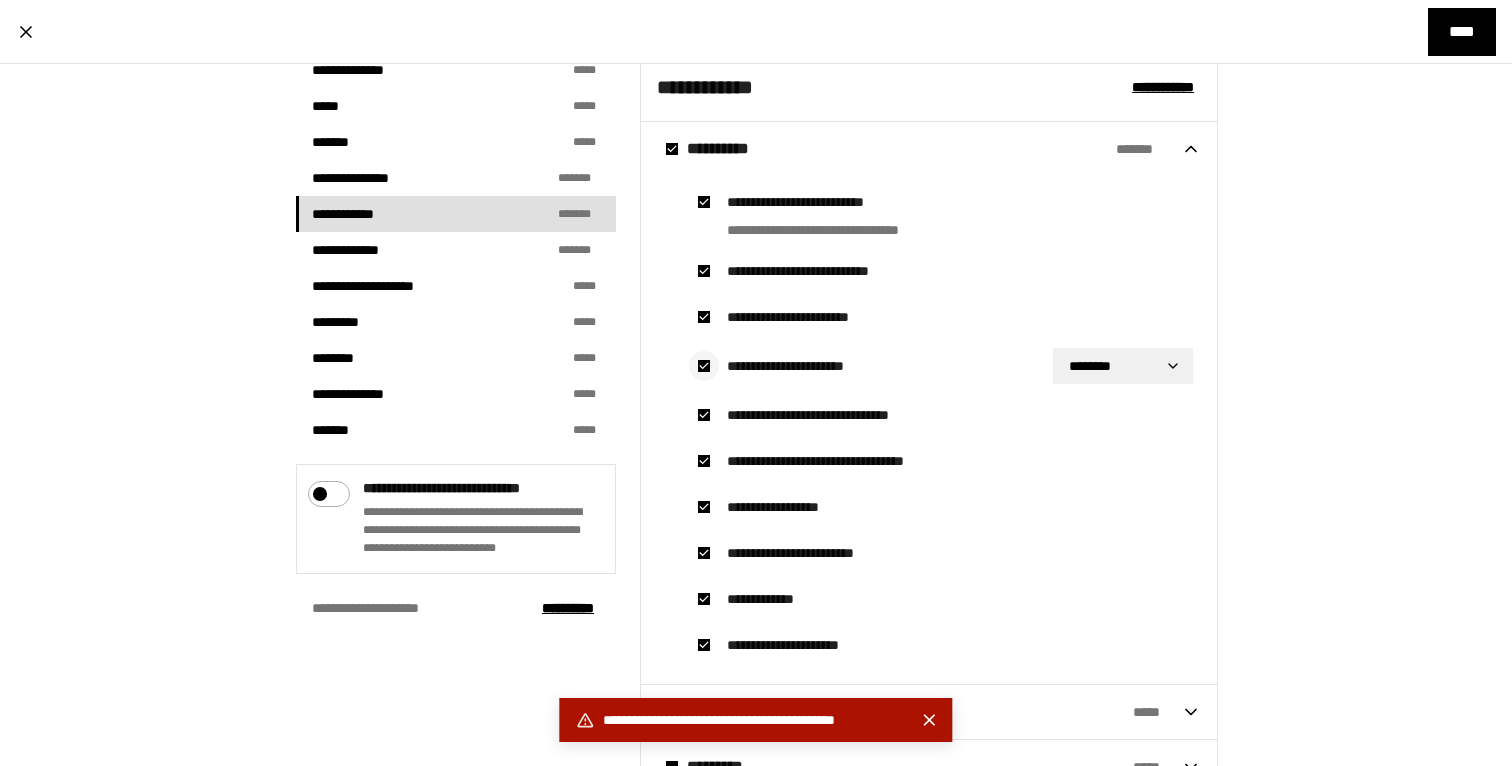 click at bounding box center (704, 366) 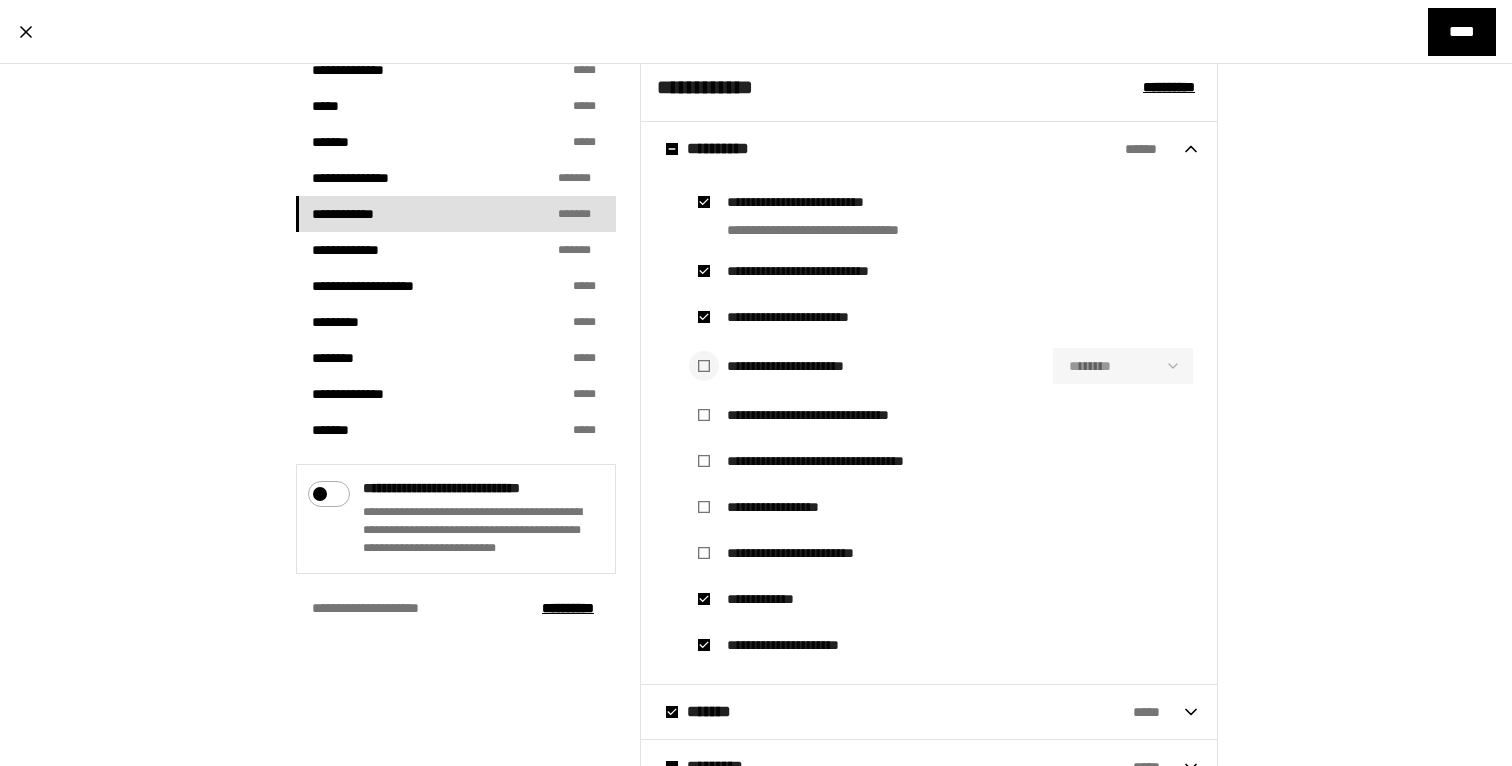 click at bounding box center [704, 366] 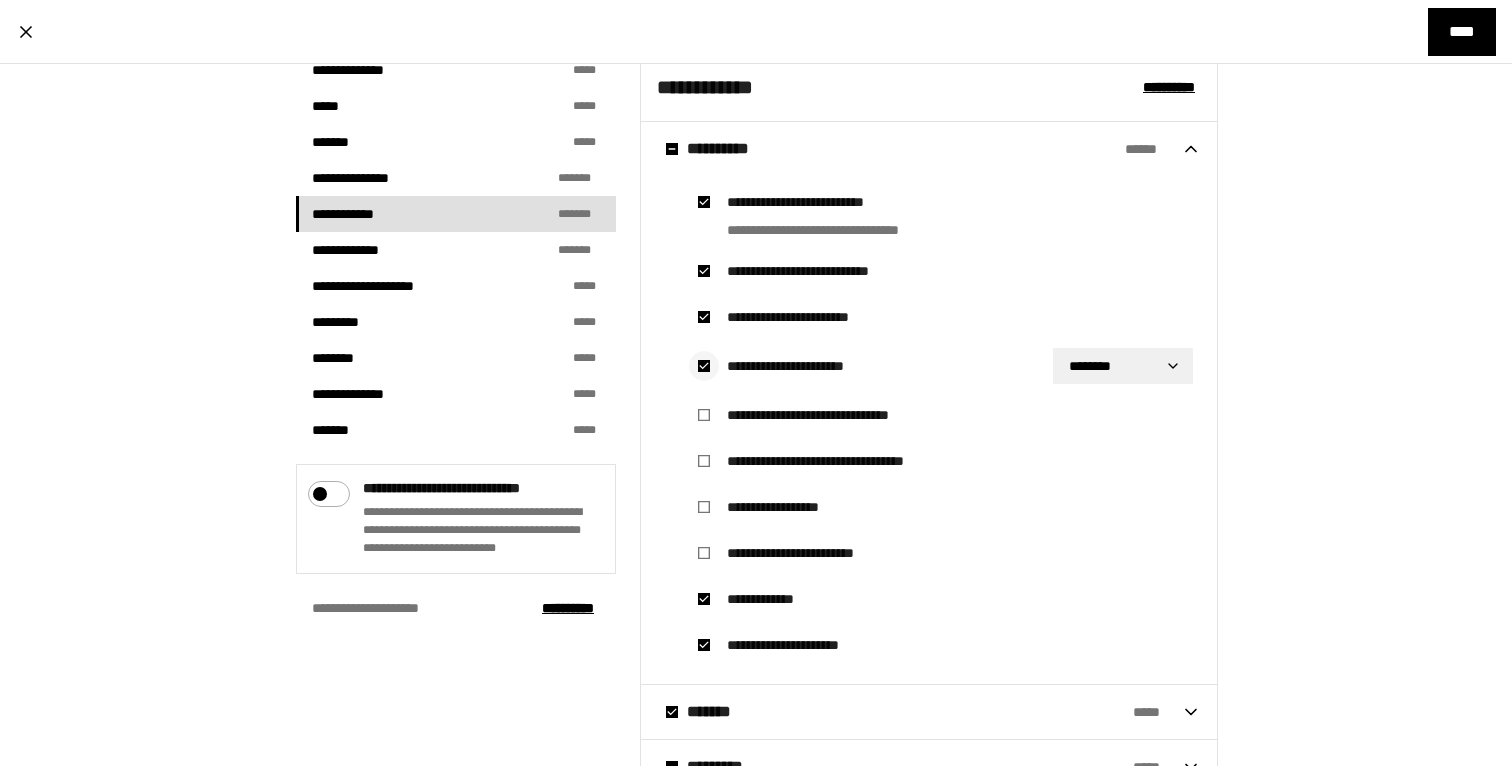 click at bounding box center (704, 366) 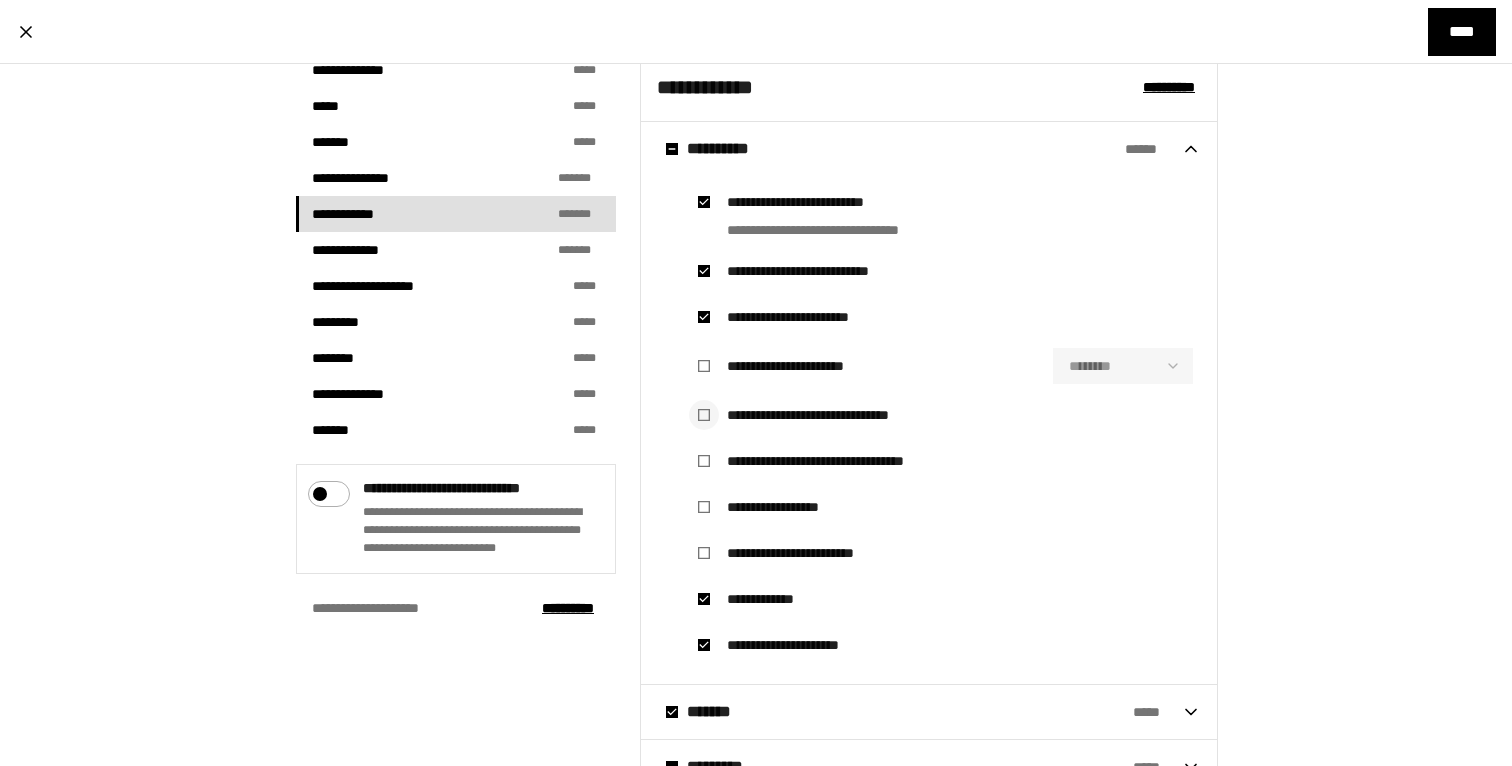 click at bounding box center [704, 415] 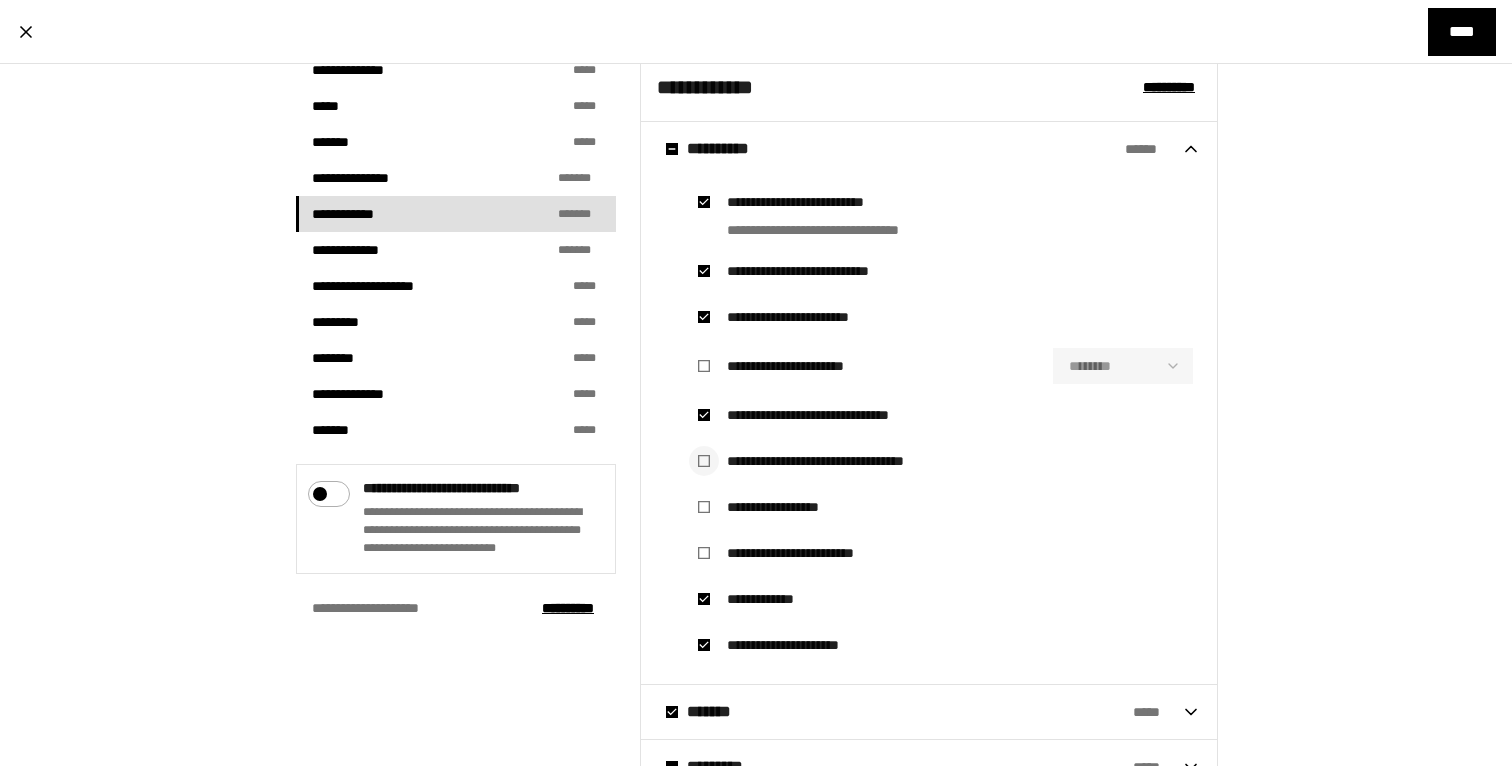 click at bounding box center (704, 461) 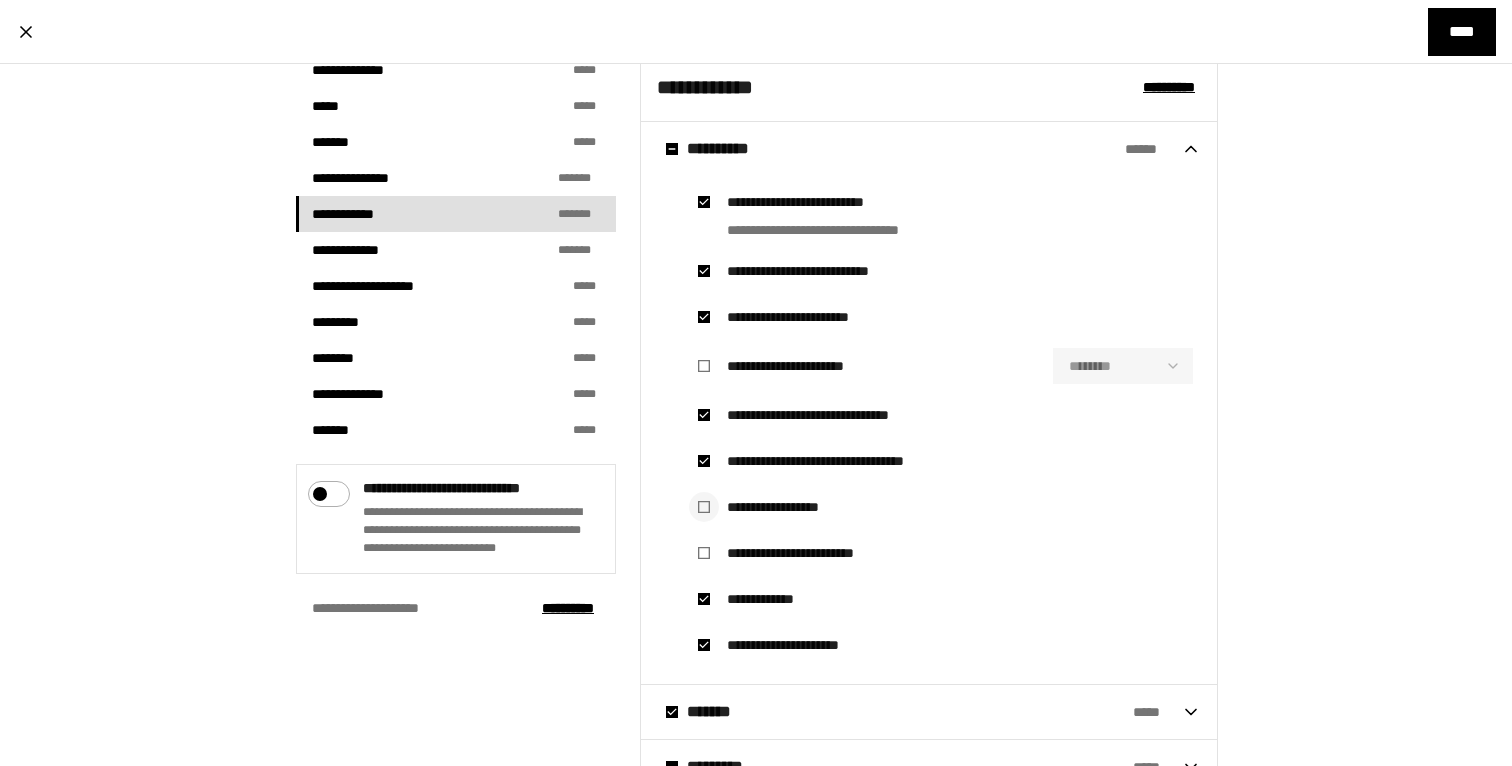 click at bounding box center (704, 507) 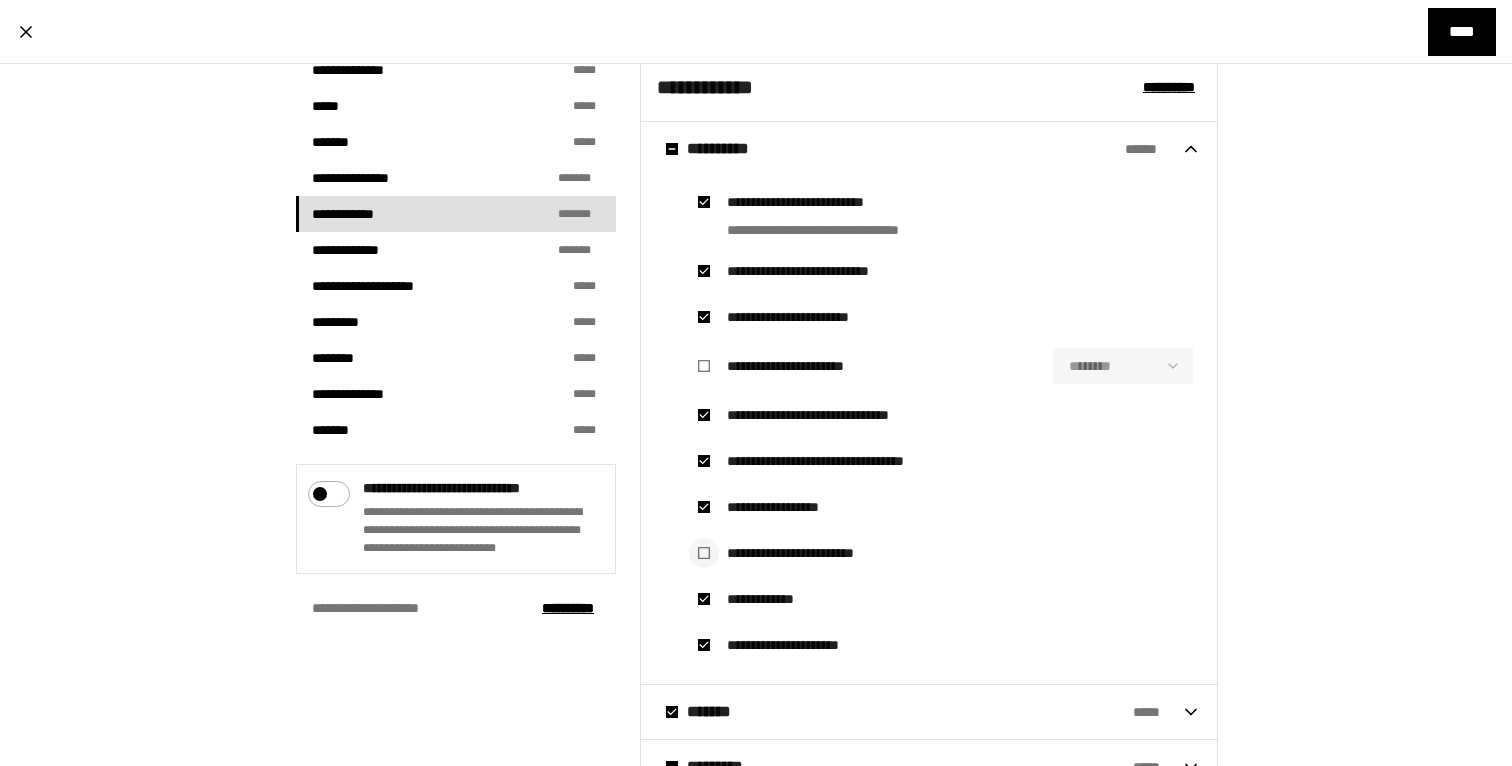 click at bounding box center (704, 553) 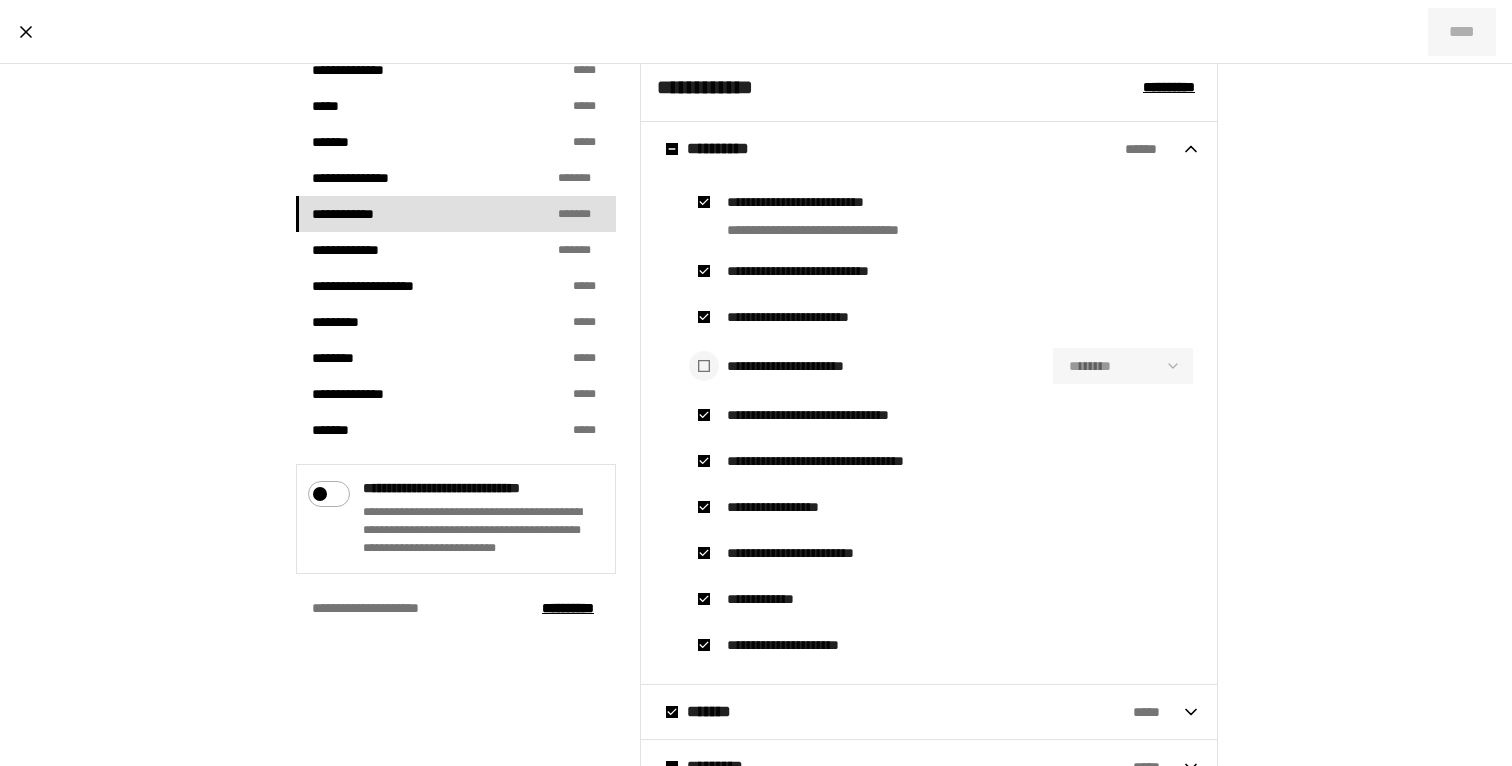click at bounding box center (704, 366) 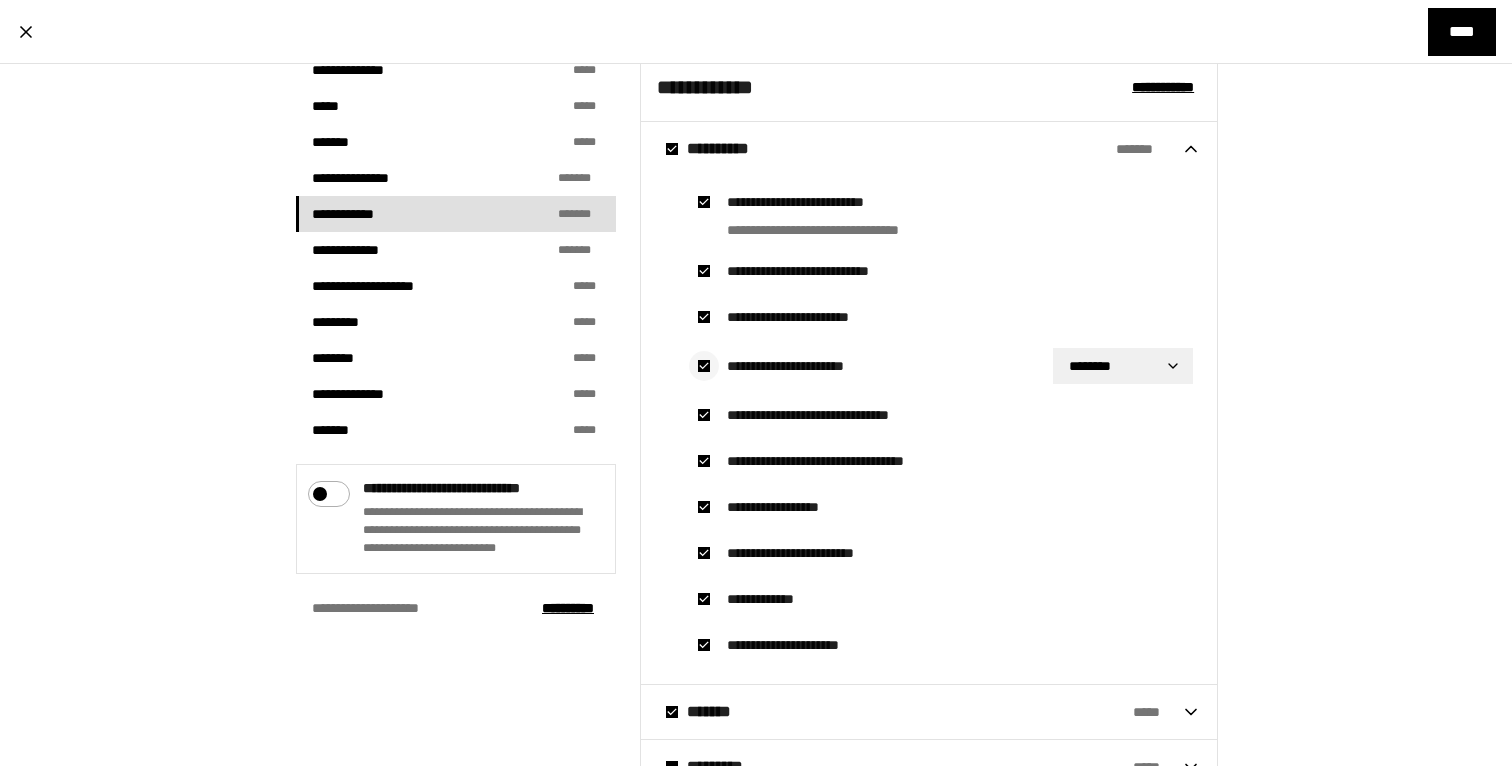 click at bounding box center (704, 366) 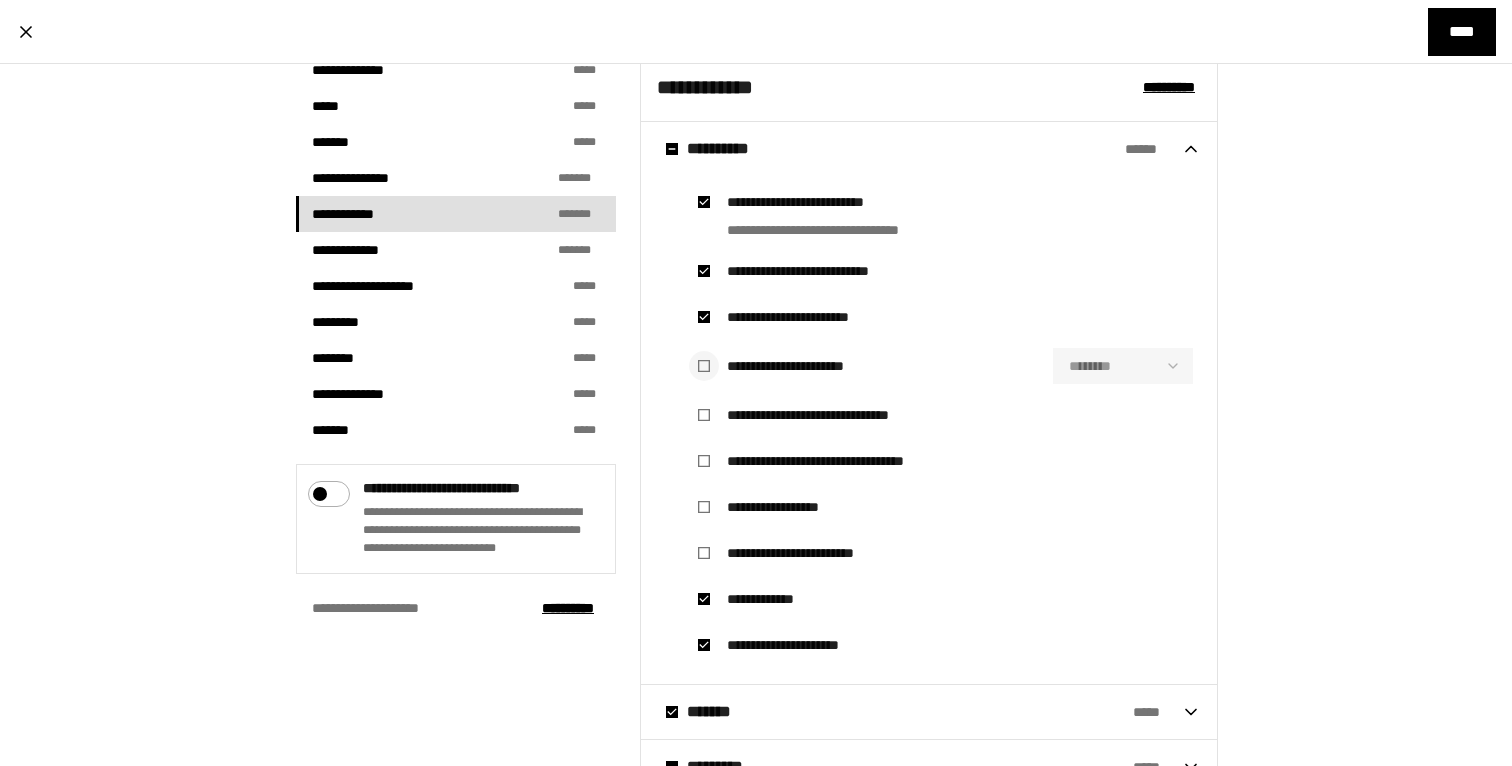 click at bounding box center (704, 366) 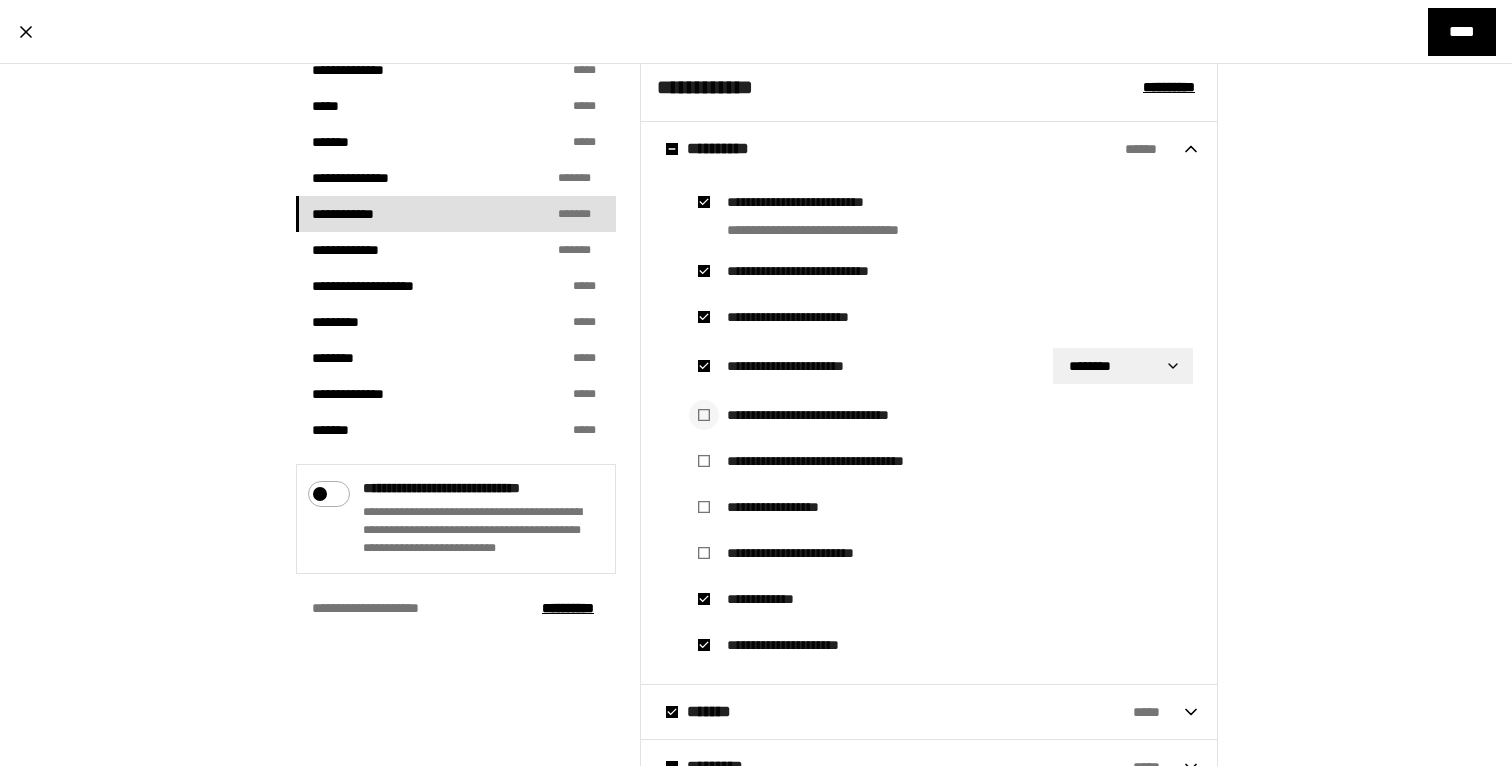 click at bounding box center [704, 415] 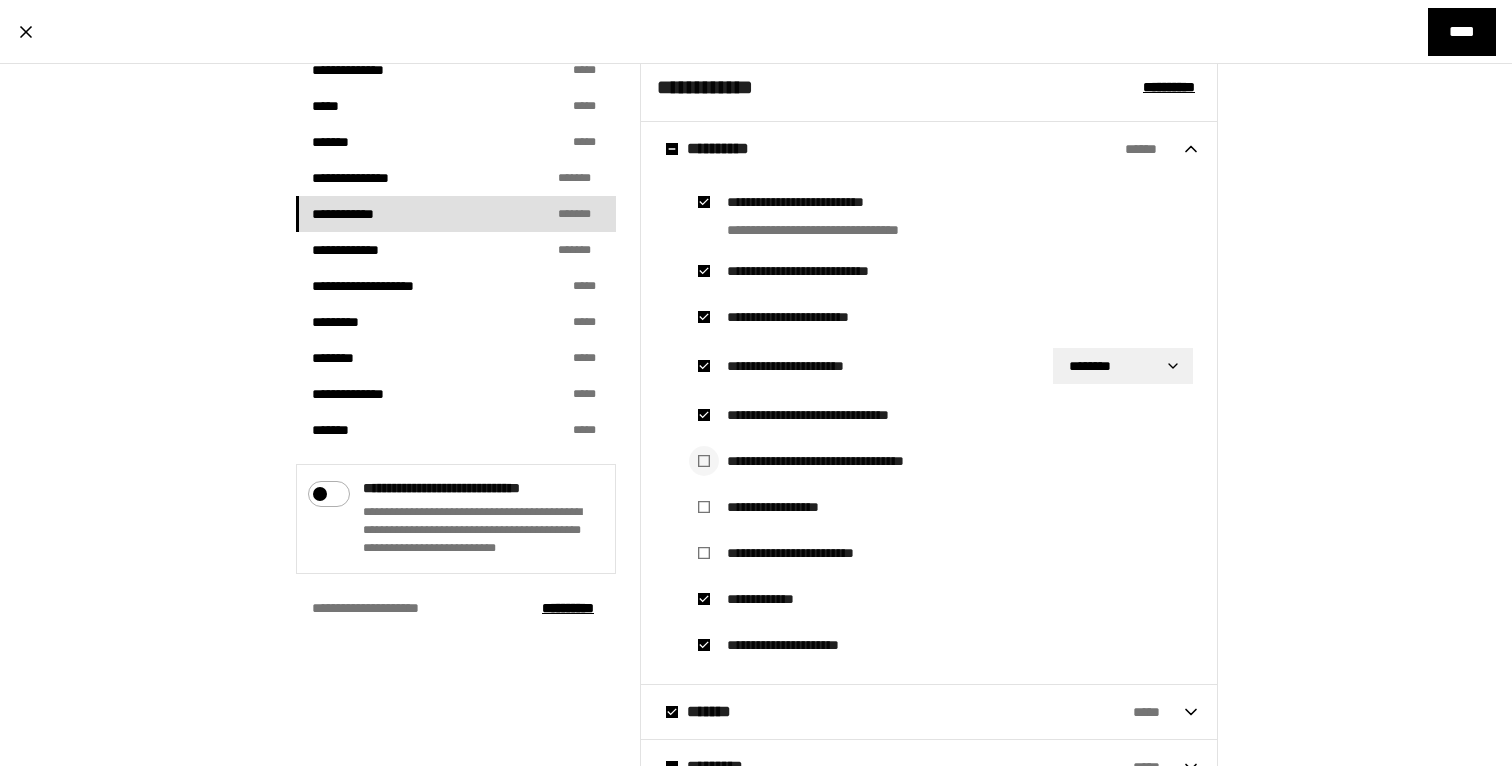 click at bounding box center (704, 461) 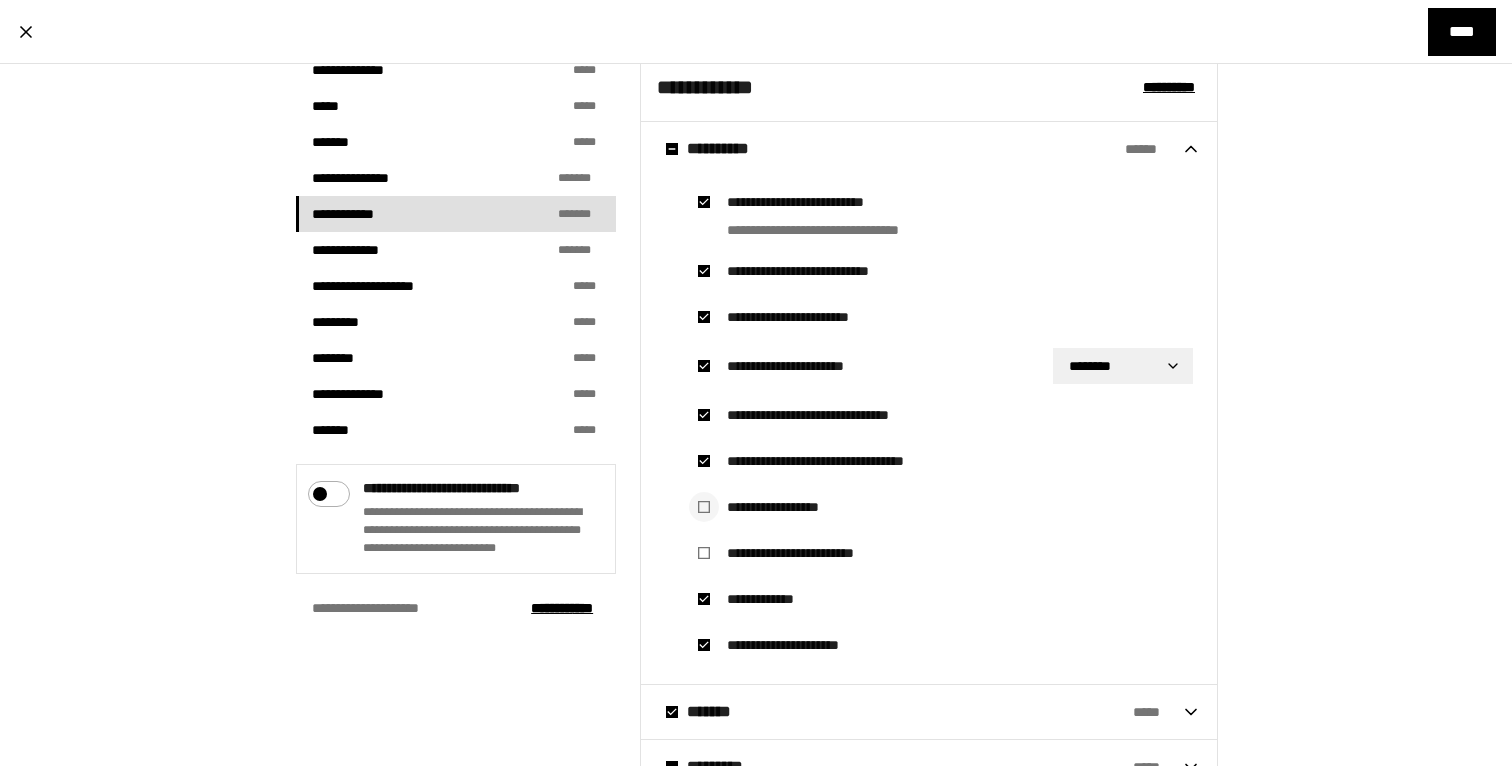 click at bounding box center [704, 507] 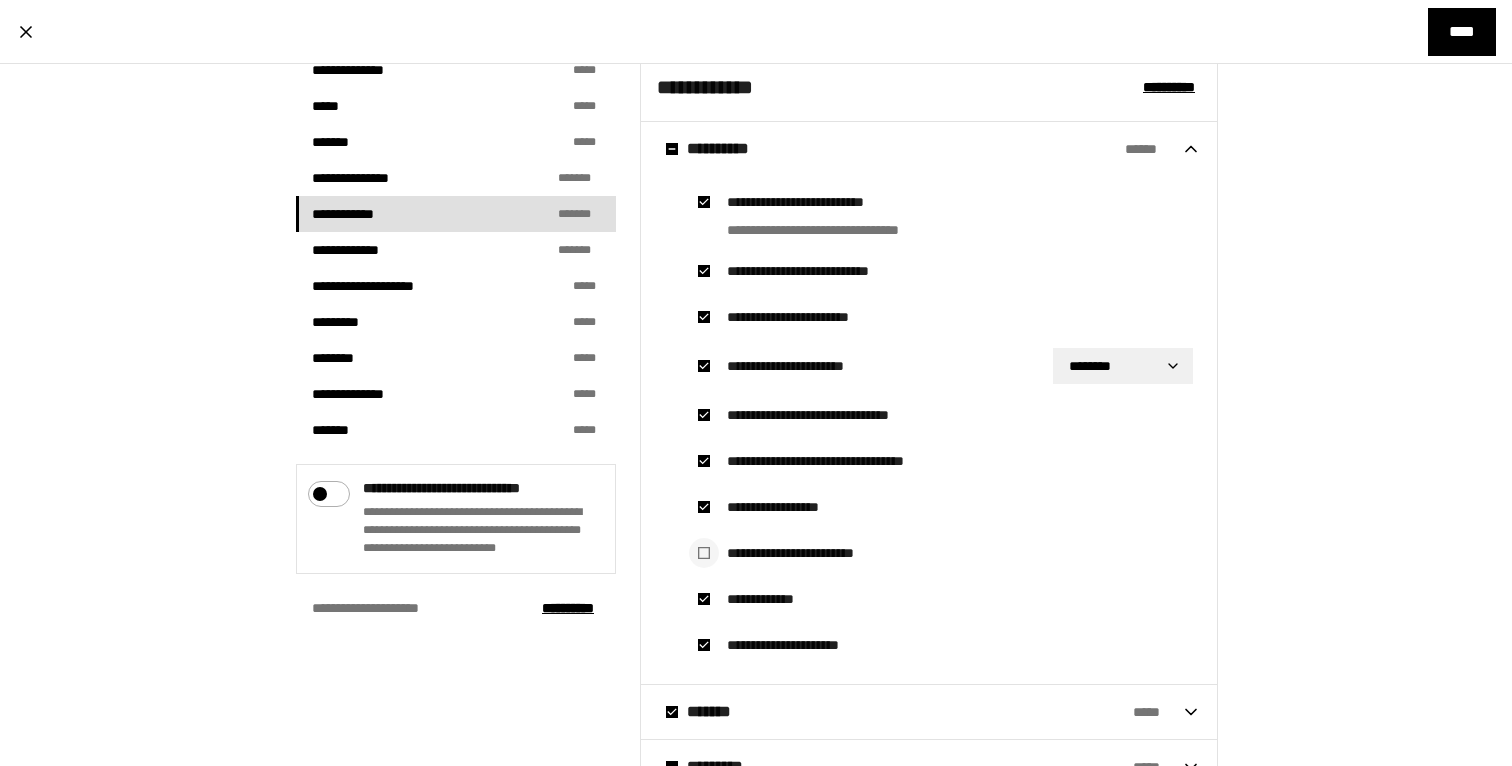 click at bounding box center (704, 553) 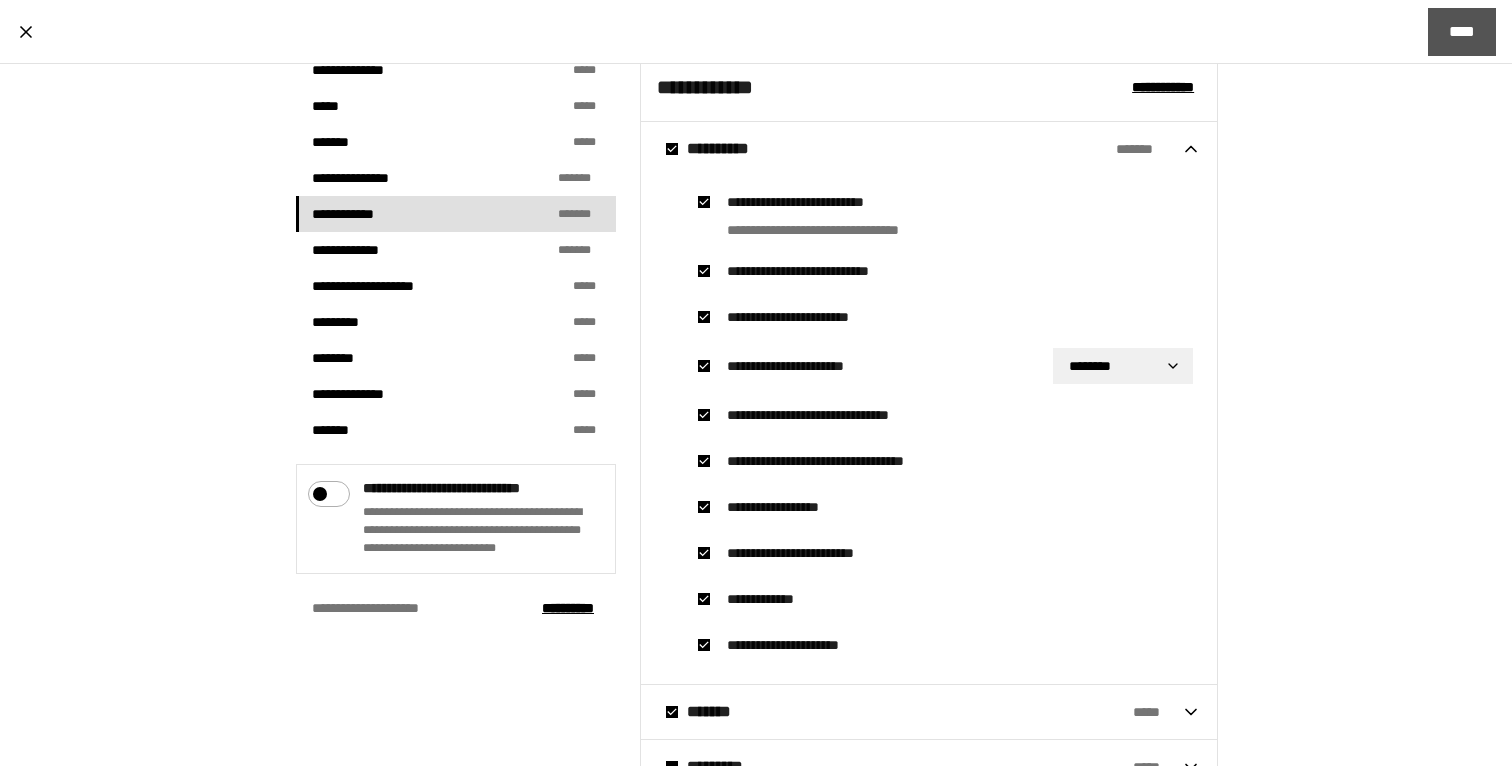 click on "****" at bounding box center (1462, 32) 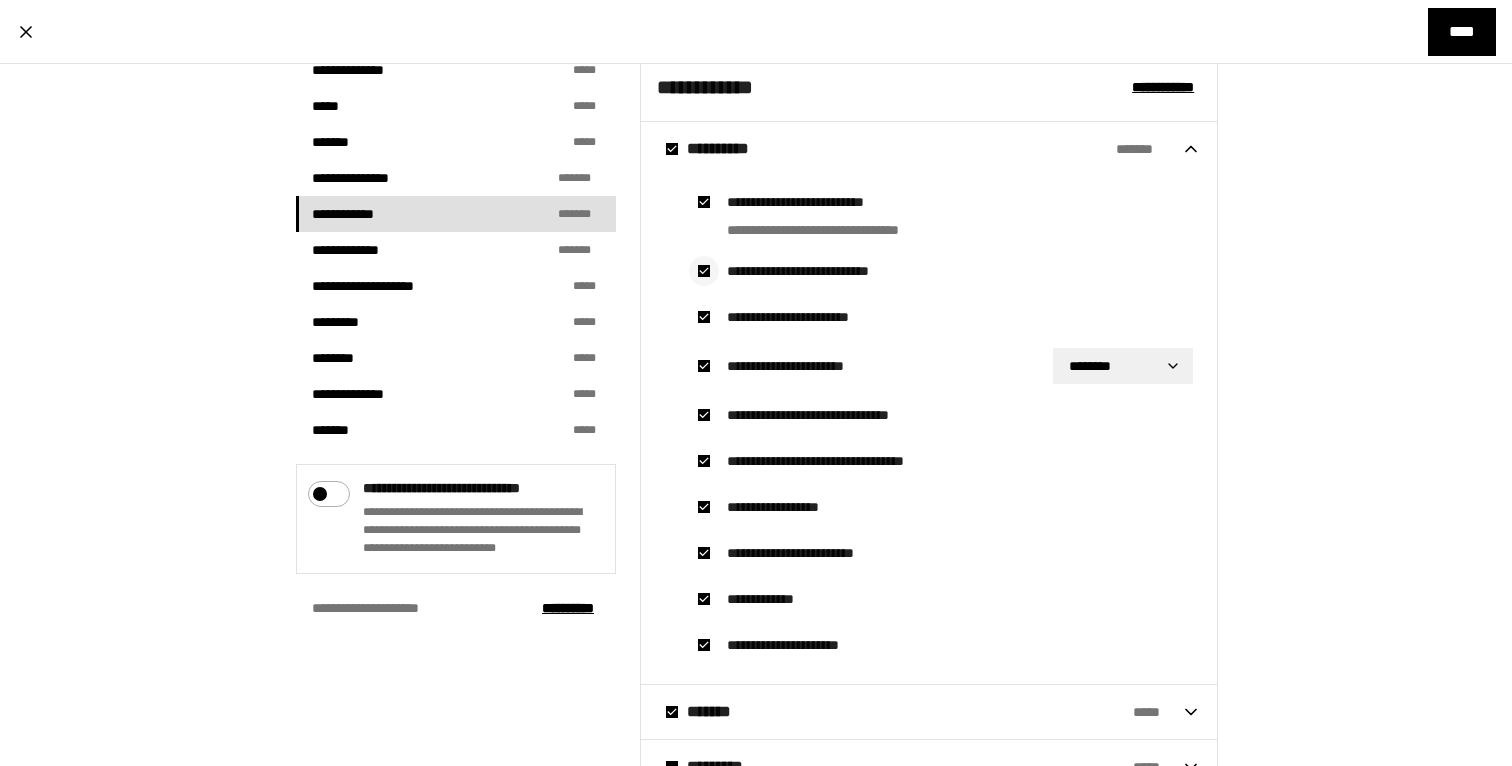click at bounding box center (704, 271) 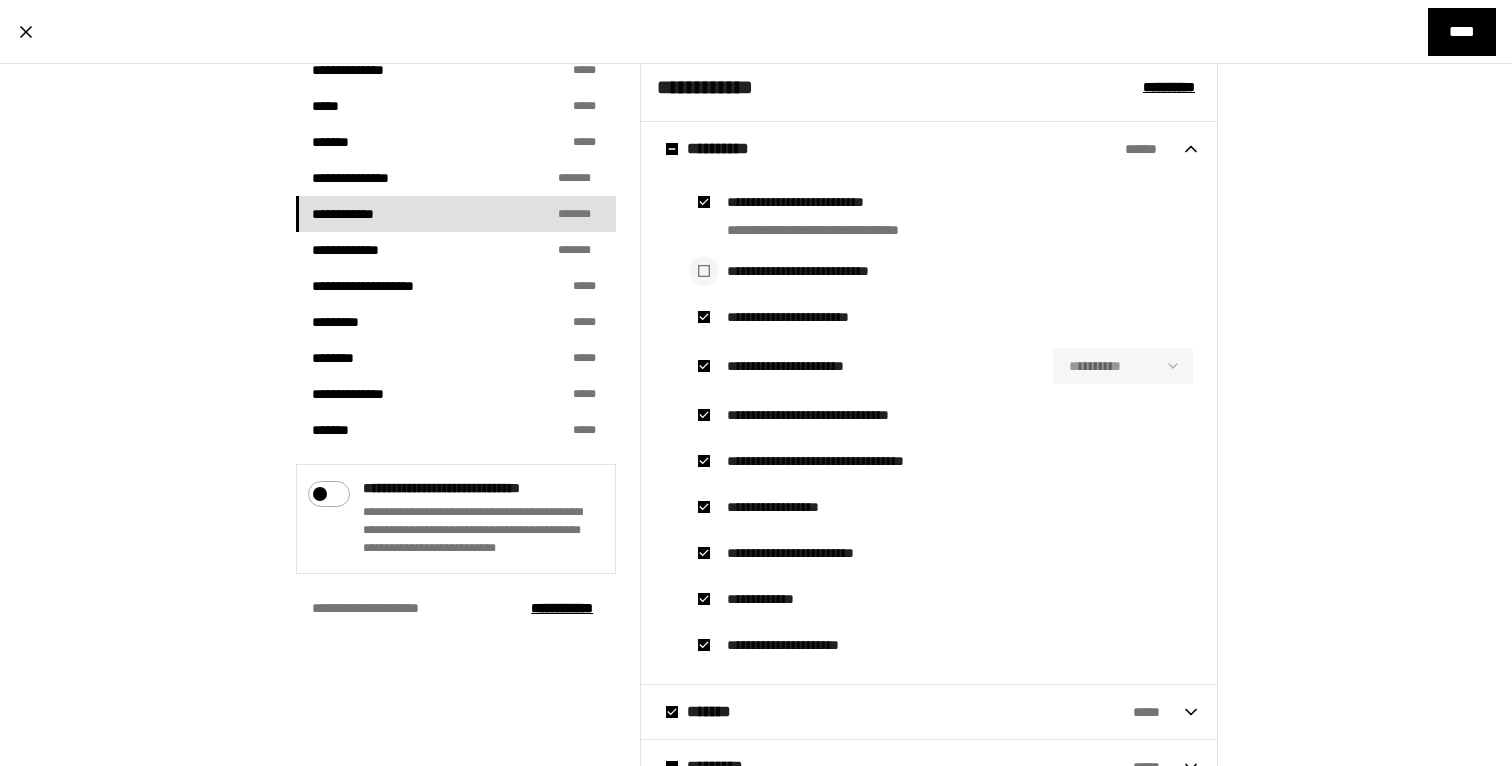 click at bounding box center [704, 271] 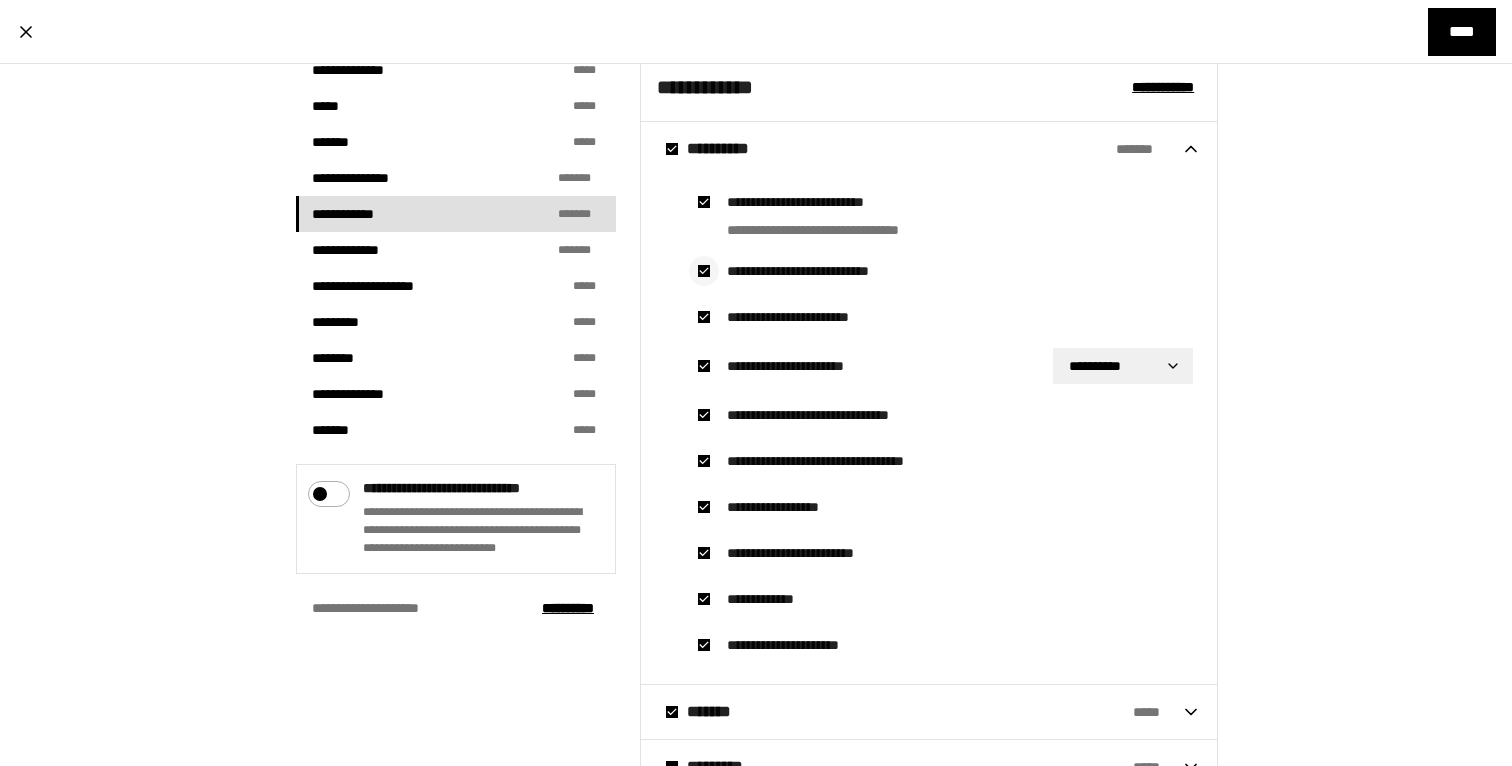 click at bounding box center [704, 271] 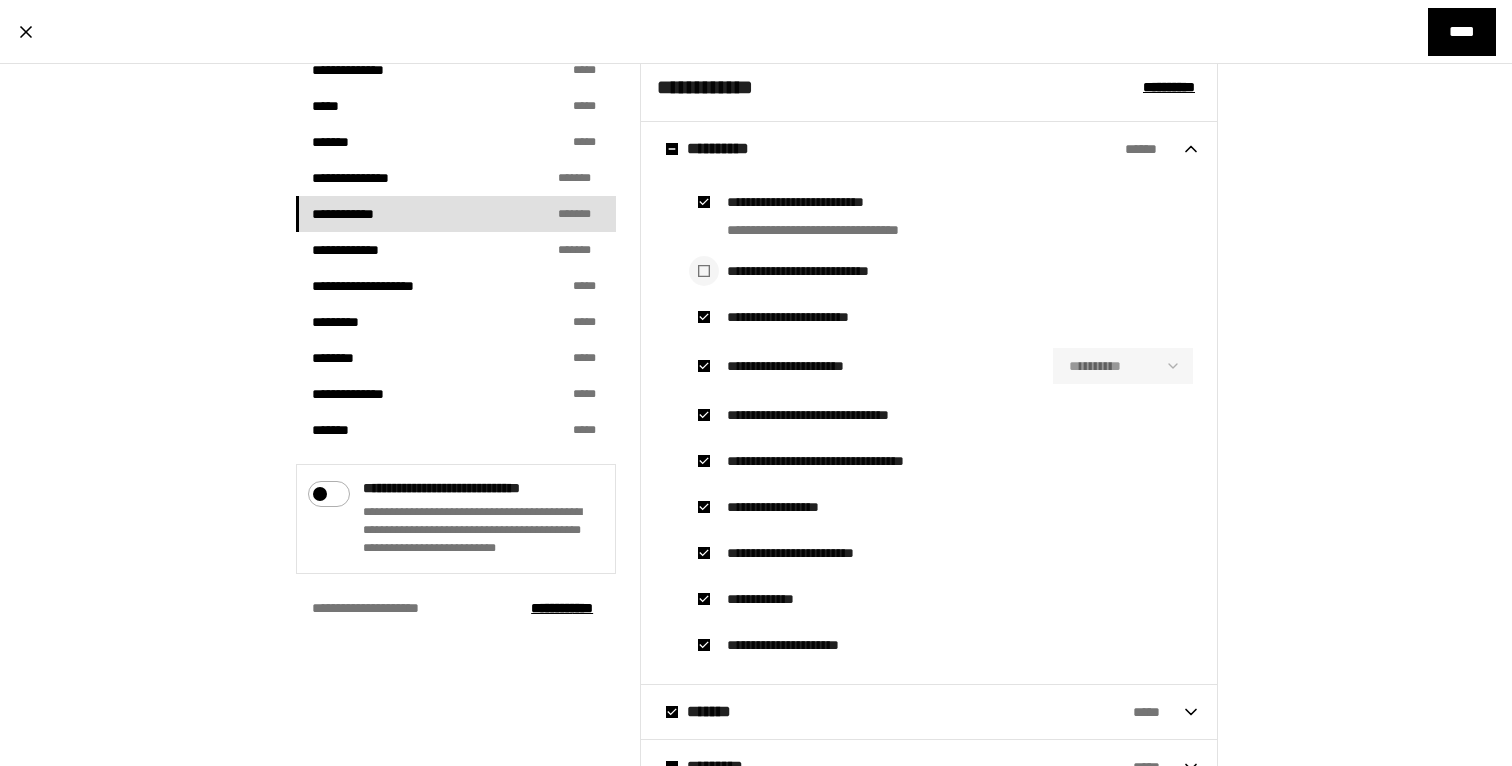 click at bounding box center [704, 271] 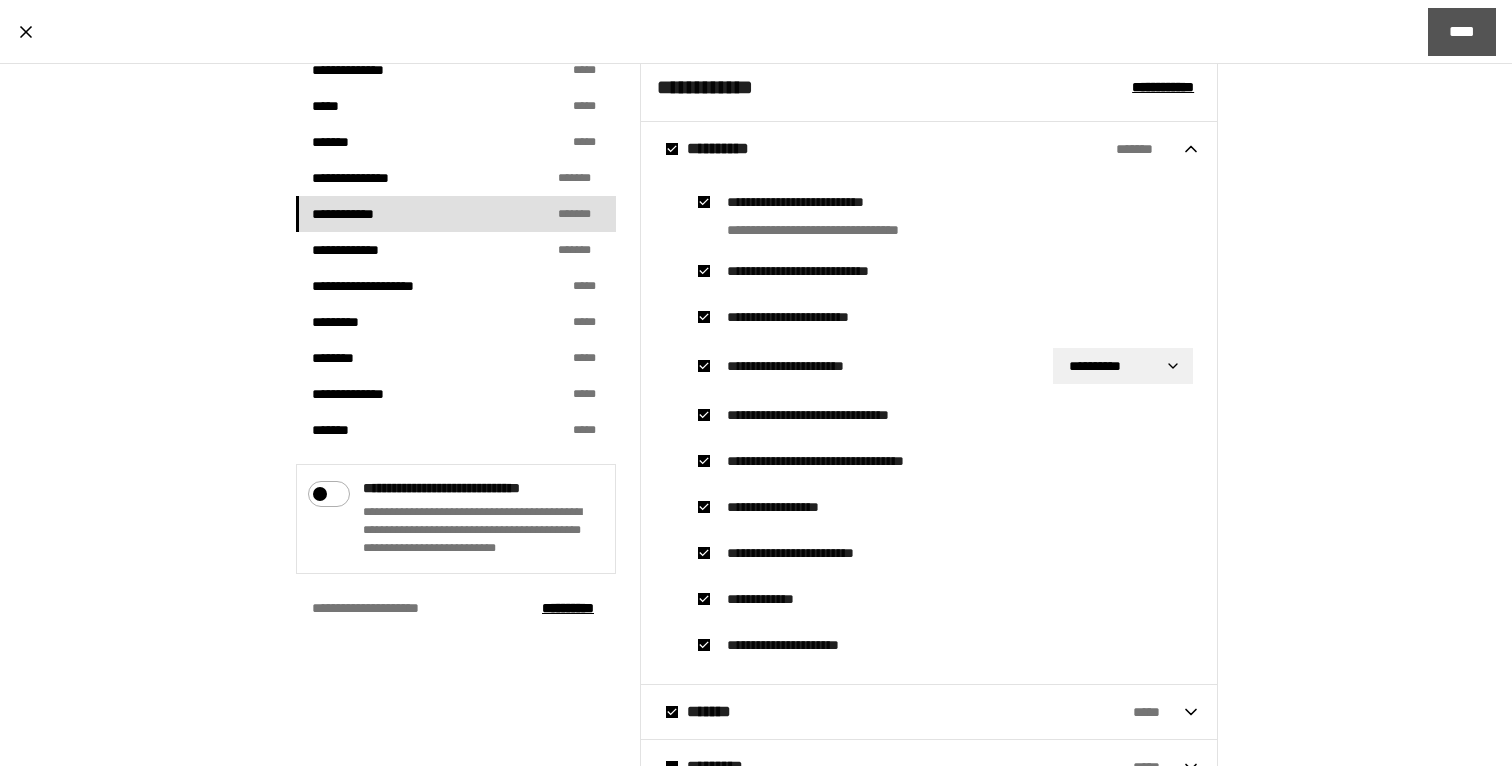 click on "****" at bounding box center [1462, 32] 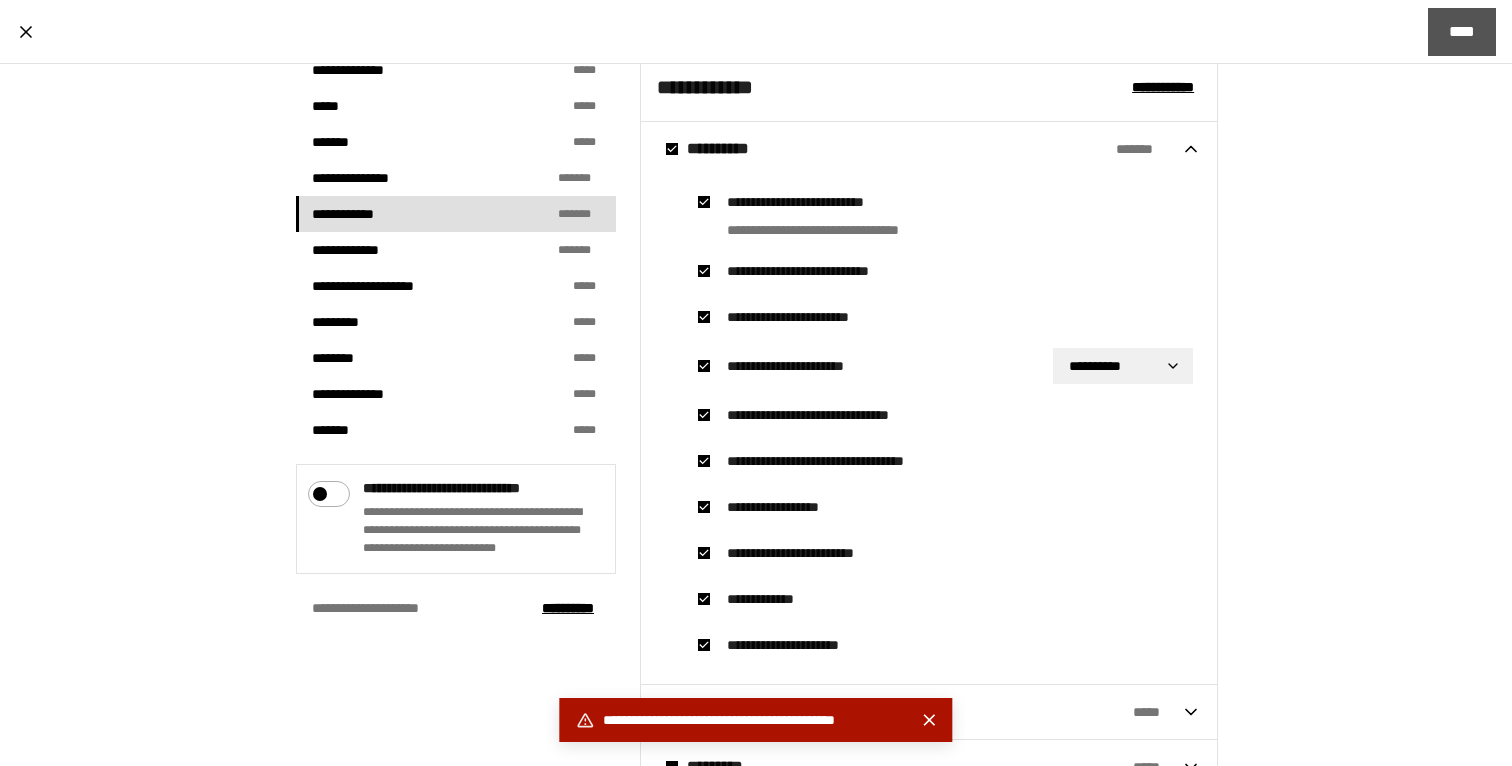 click on "****" at bounding box center (1462, 32) 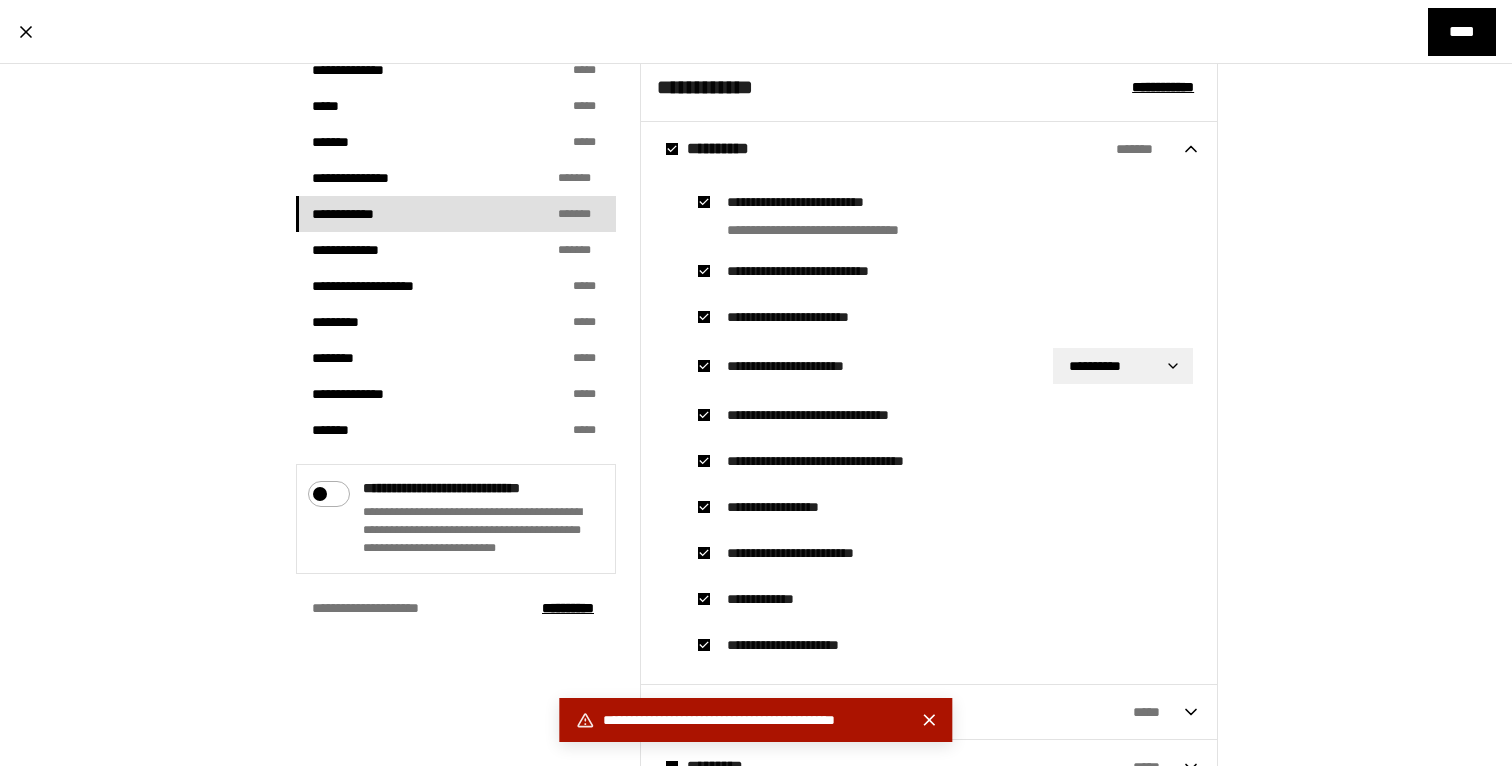 click on "**********" at bounding box center [941, 216] 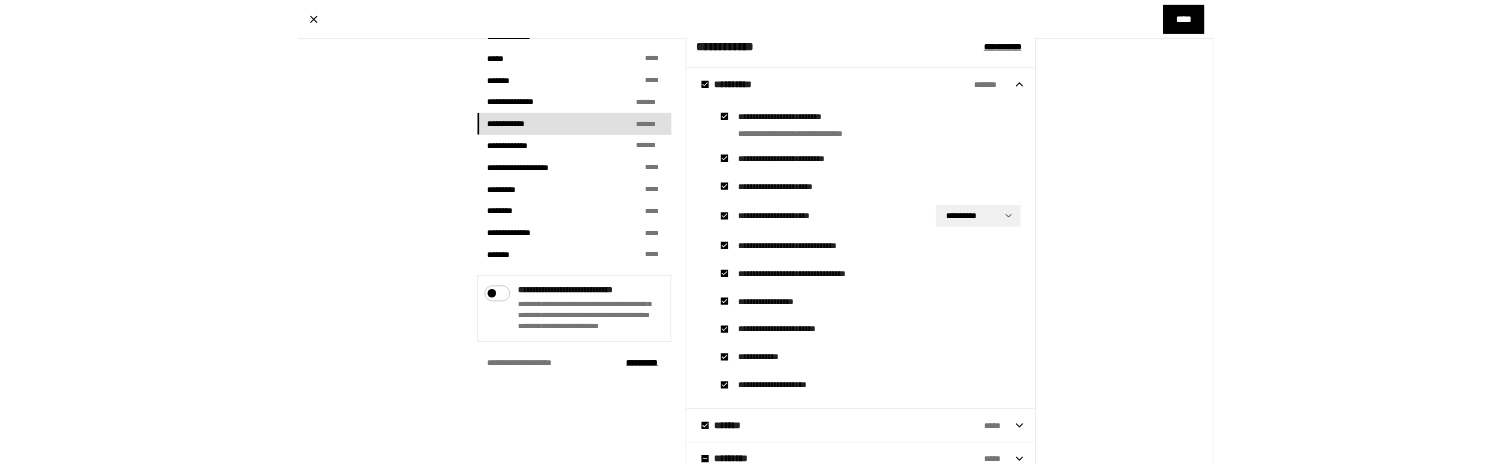 scroll, scrollTop: 610, scrollLeft: 0, axis: vertical 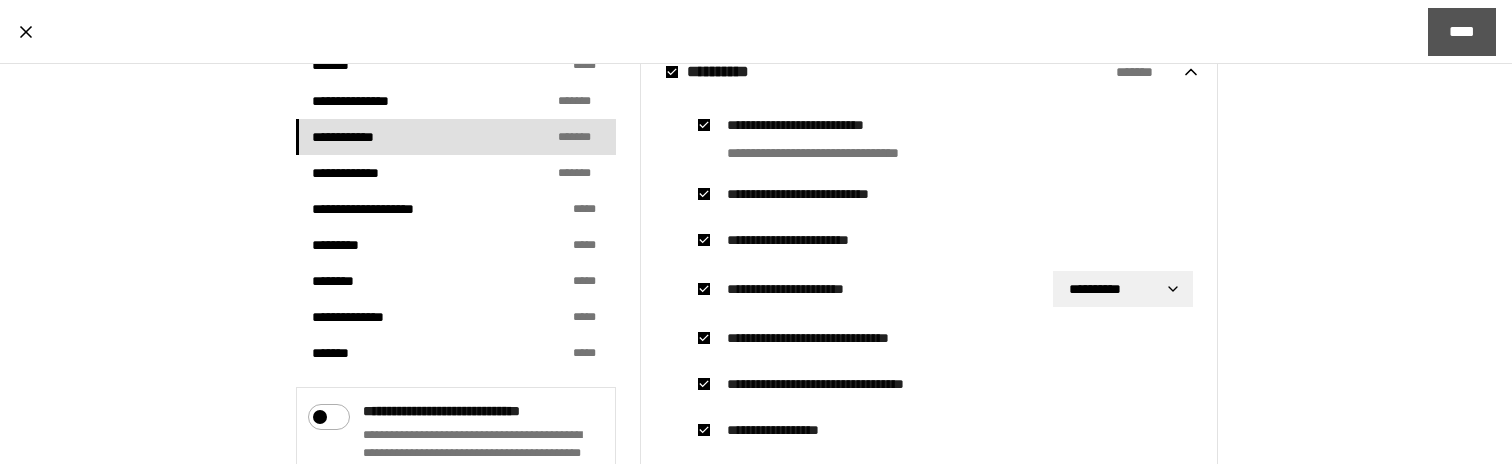 click on "****" at bounding box center [1462, 32] 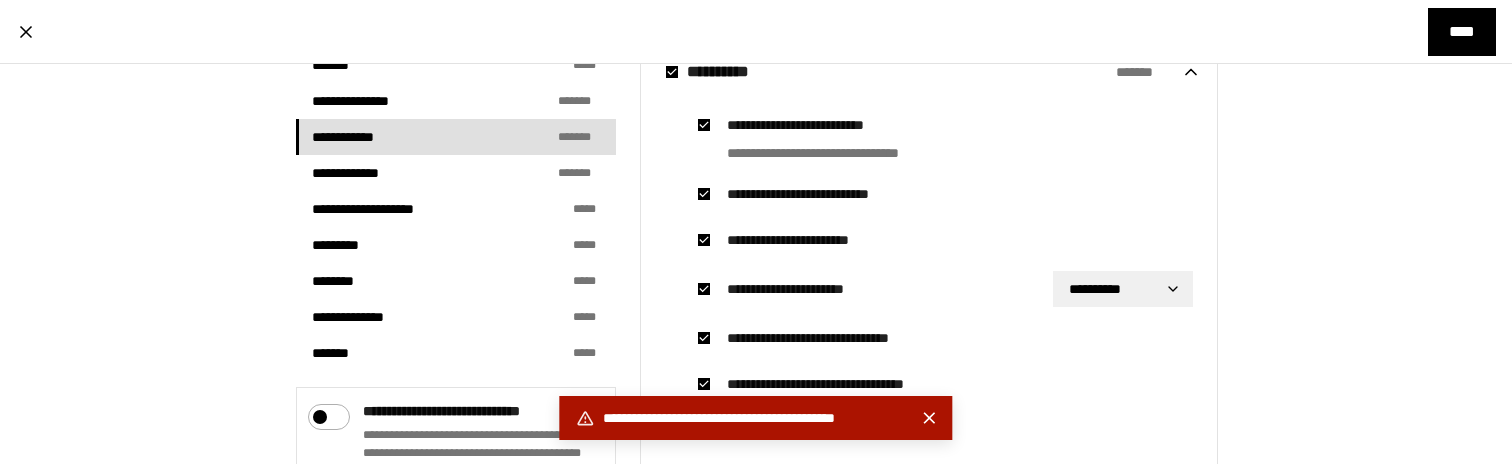 scroll, scrollTop: 0, scrollLeft: 0, axis: both 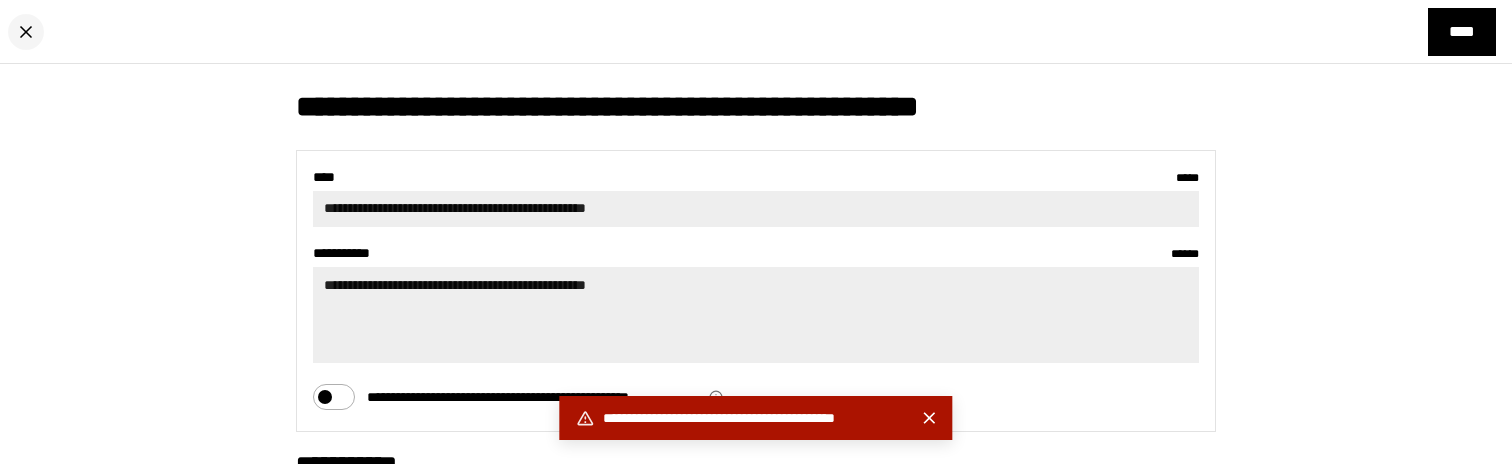 click 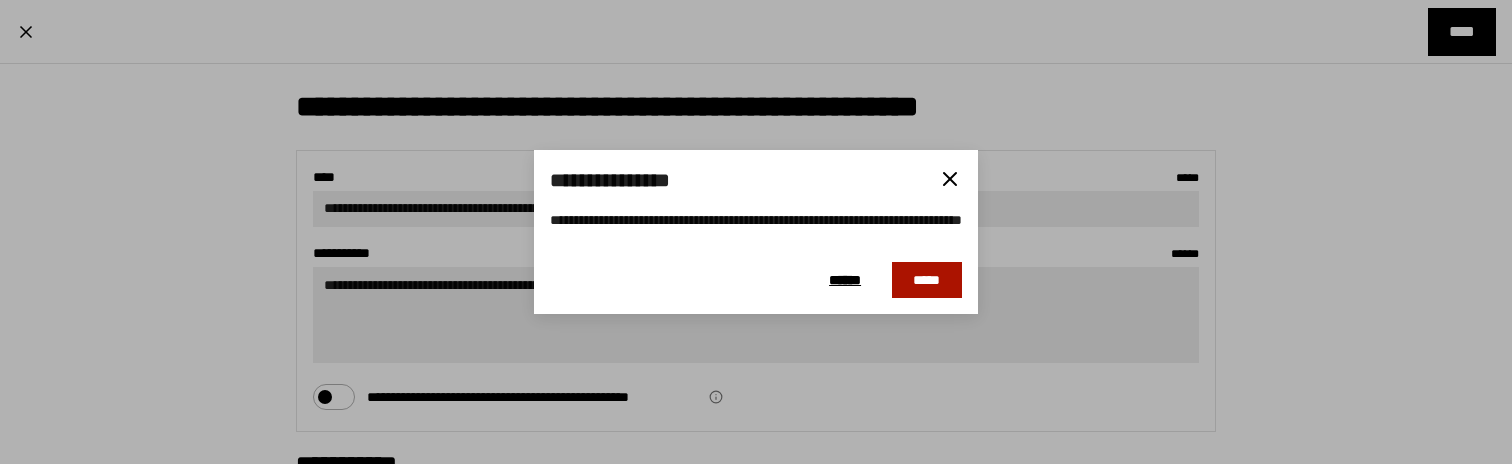 click on "*****" at bounding box center (927, 280) 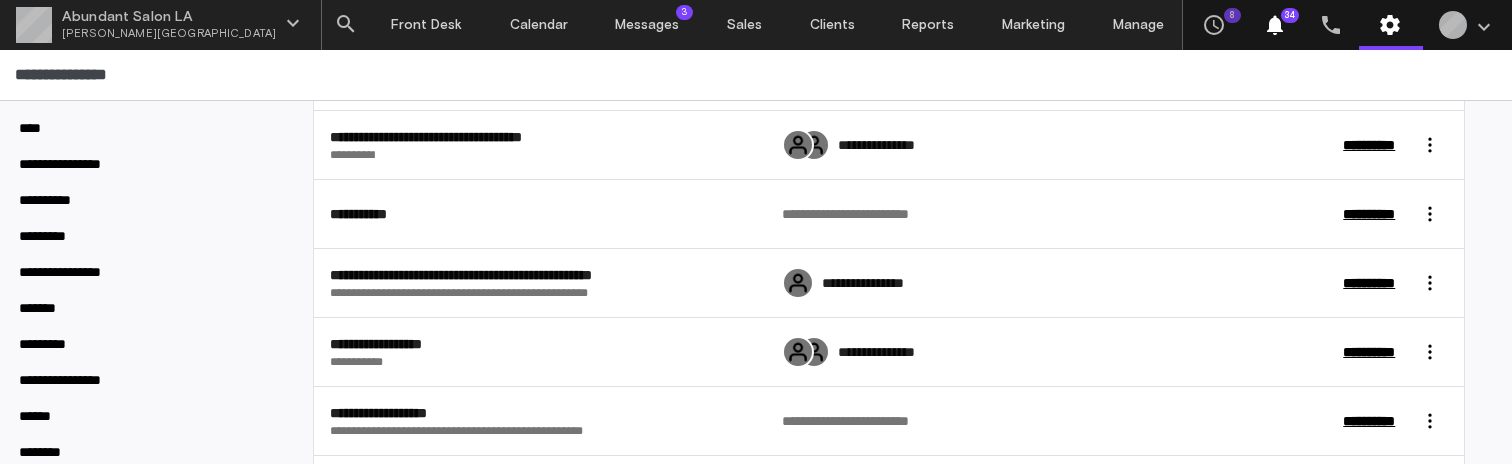 click on "**********" at bounding box center [539, 76] 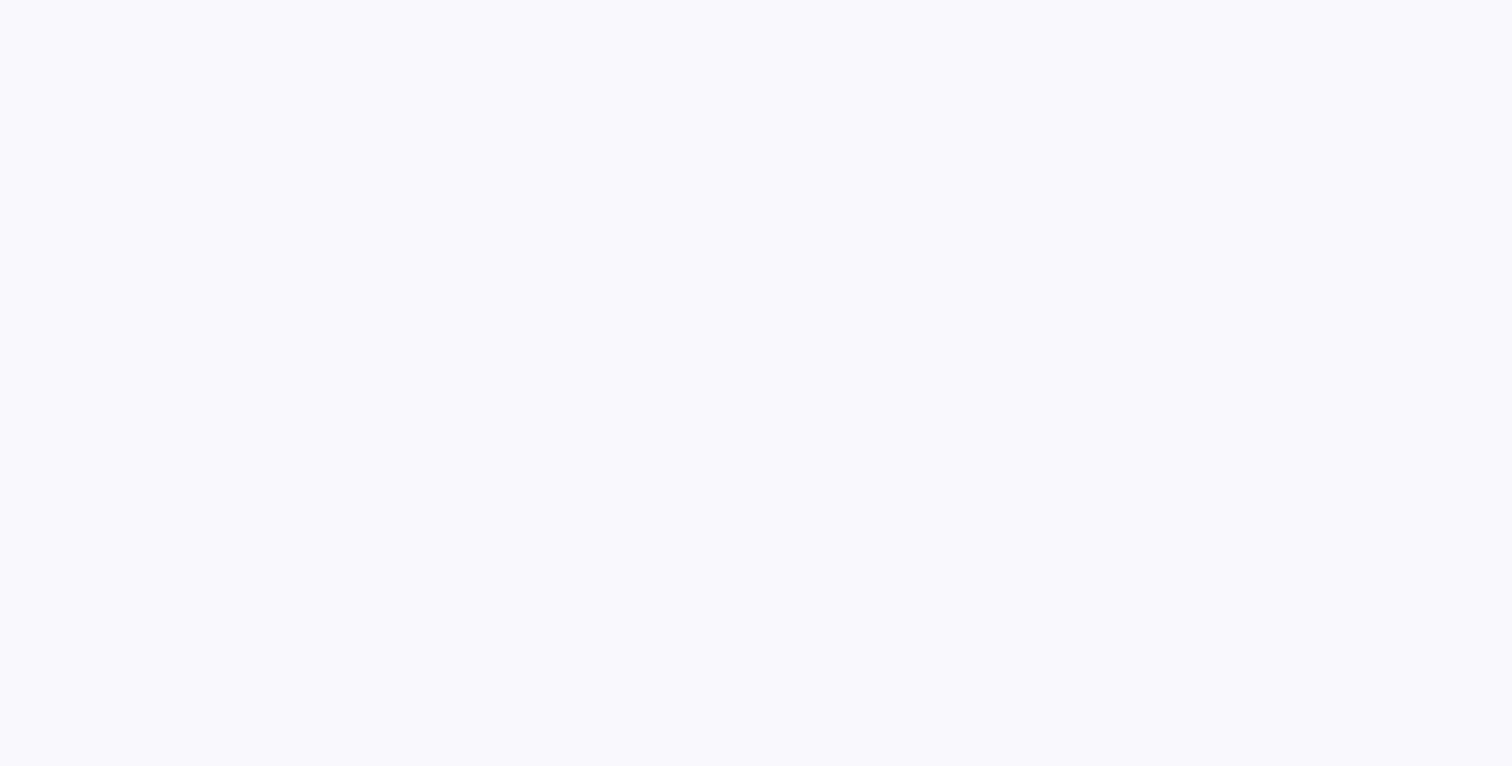 scroll, scrollTop: 0, scrollLeft: 0, axis: both 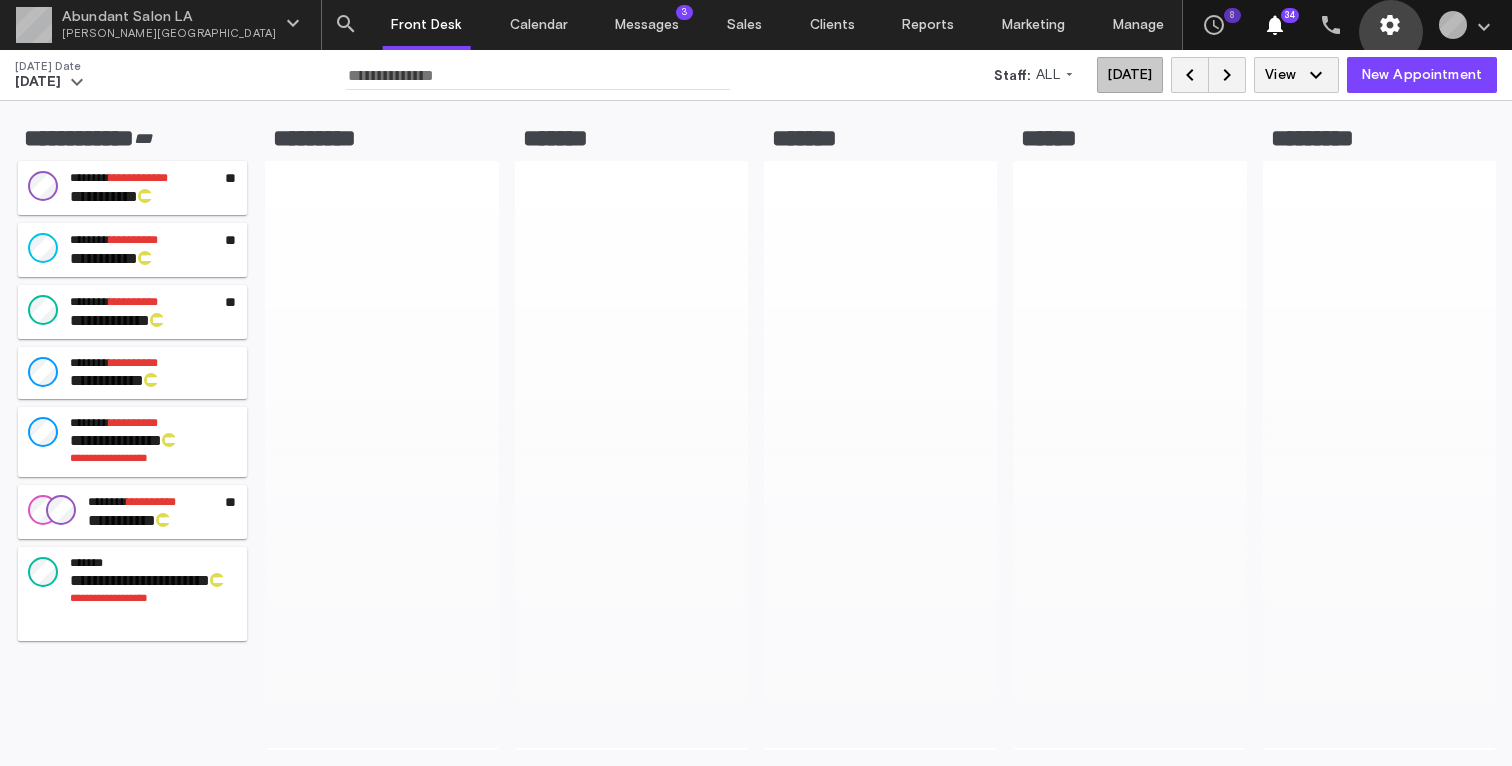 click on "settings" at bounding box center [1391, 25] 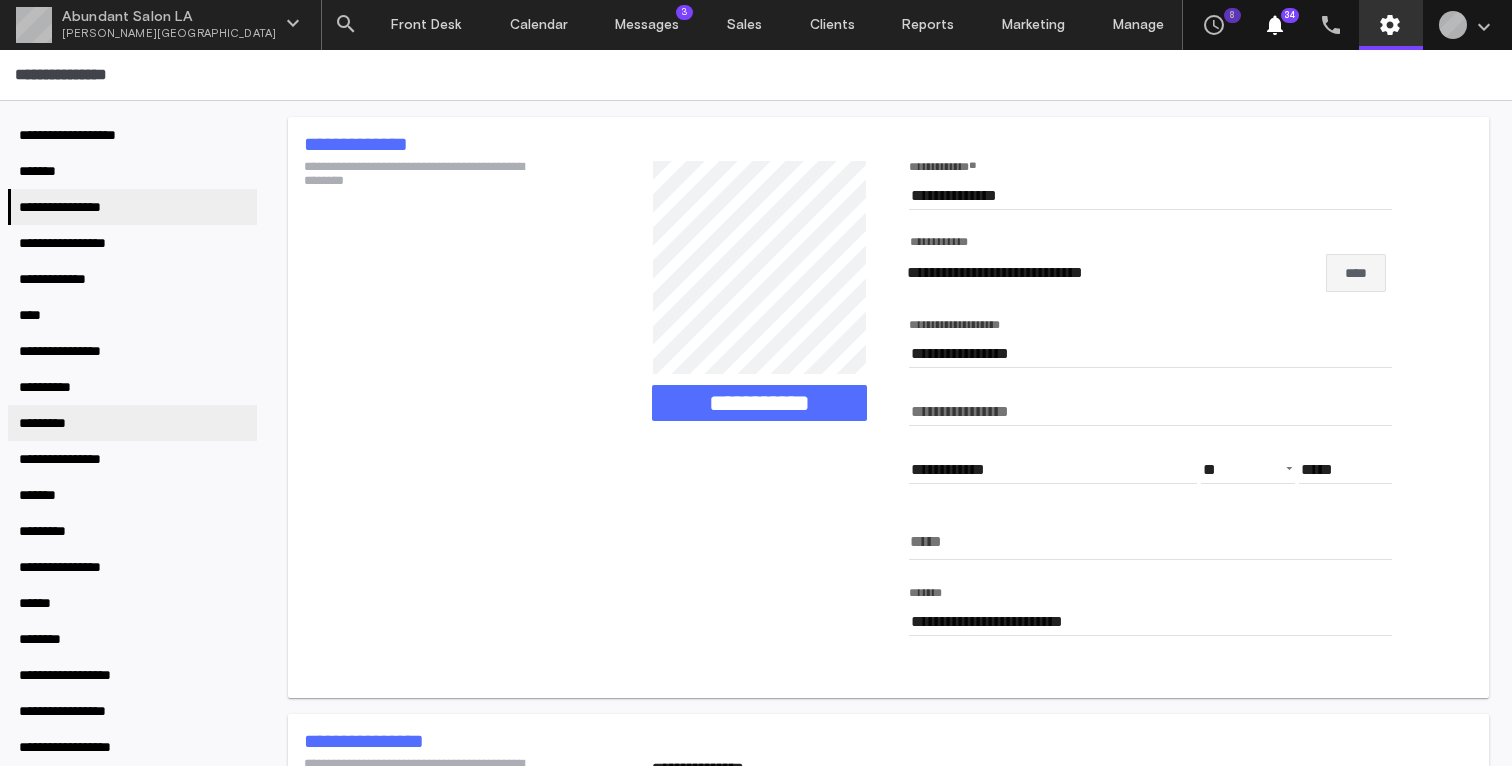 click on "*********" at bounding box center (132, 423) 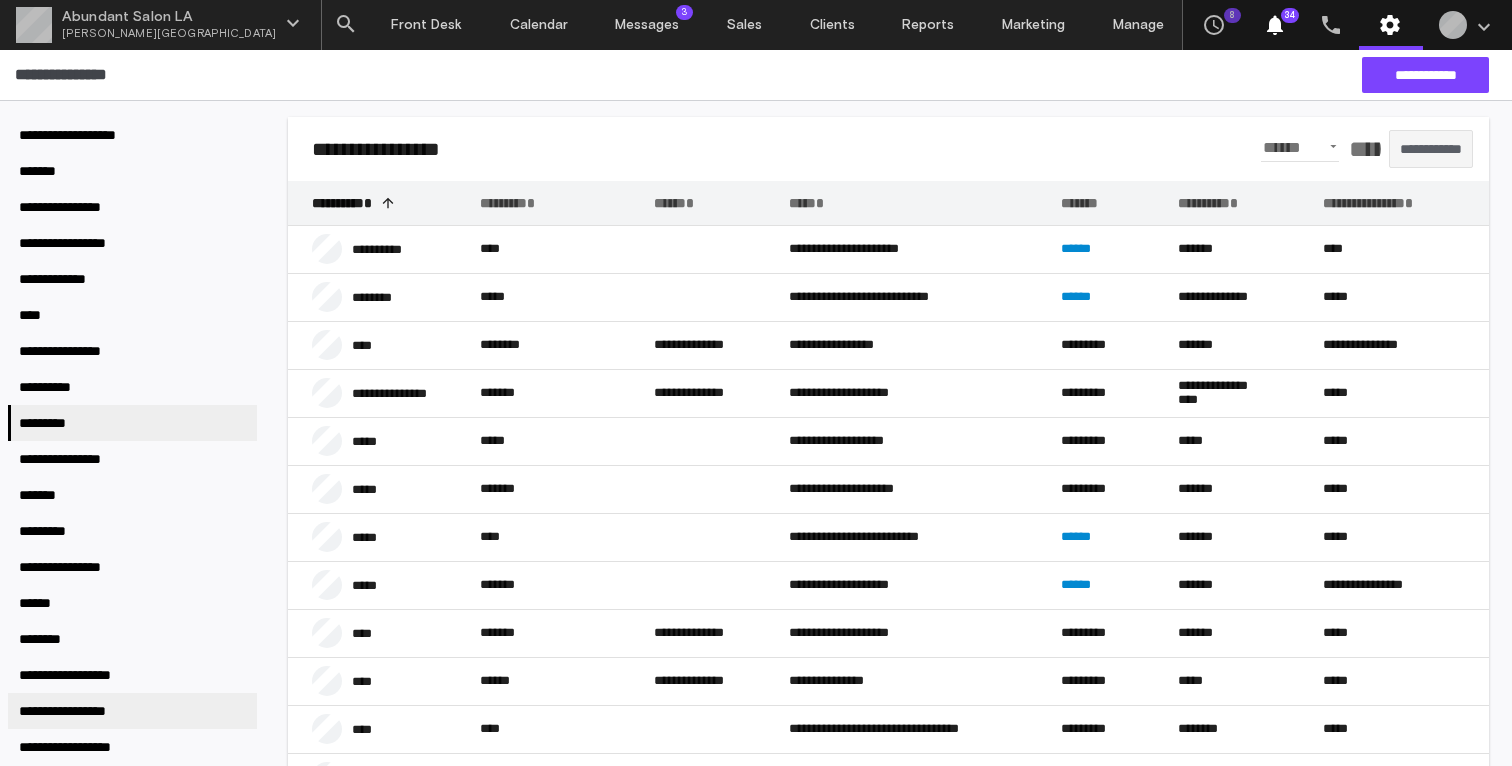 scroll, scrollTop: 13, scrollLeft: 0, axis: vertical 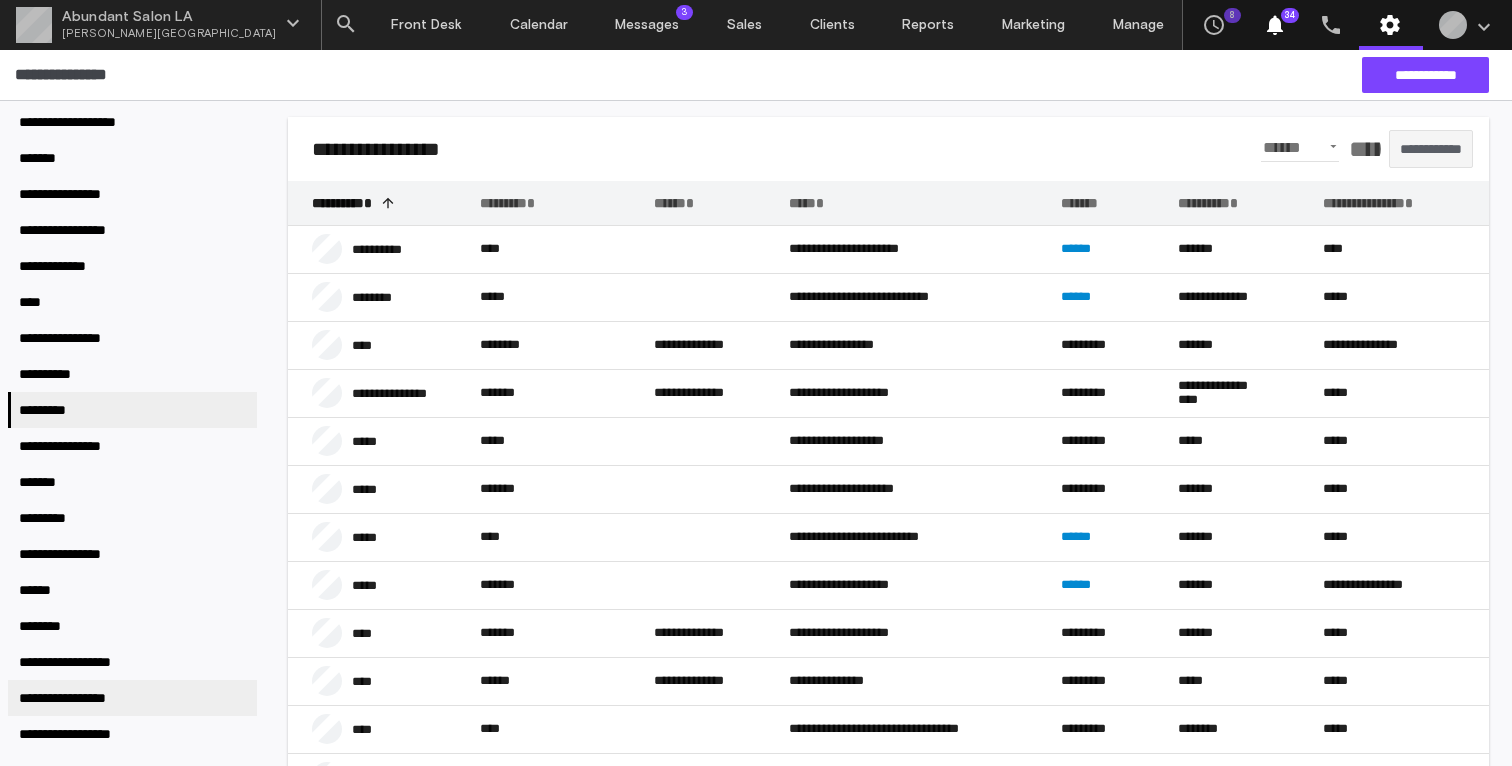 click on "**********" at bounding box center (79, 698) 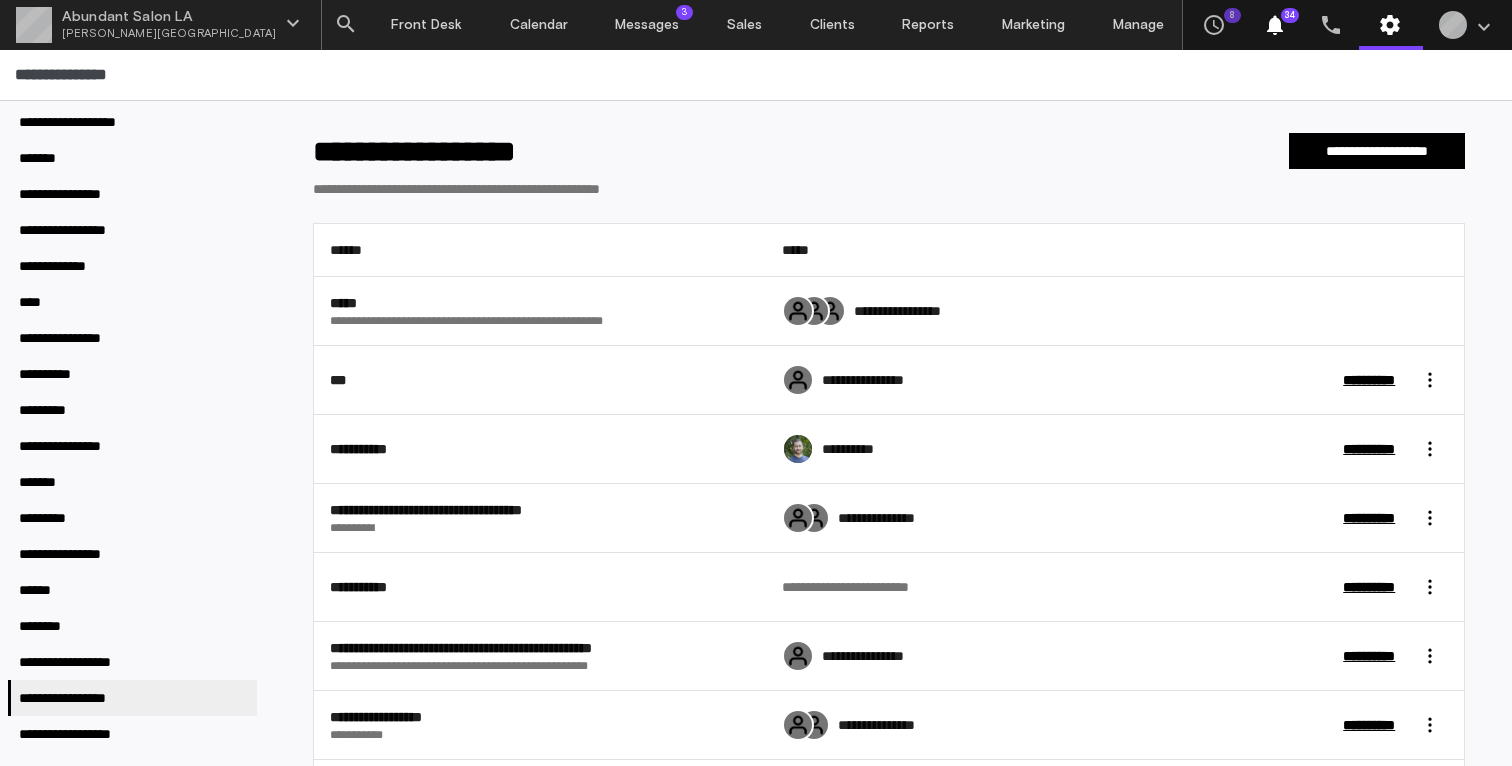 click on "**********" at bounding box center [540, 648] 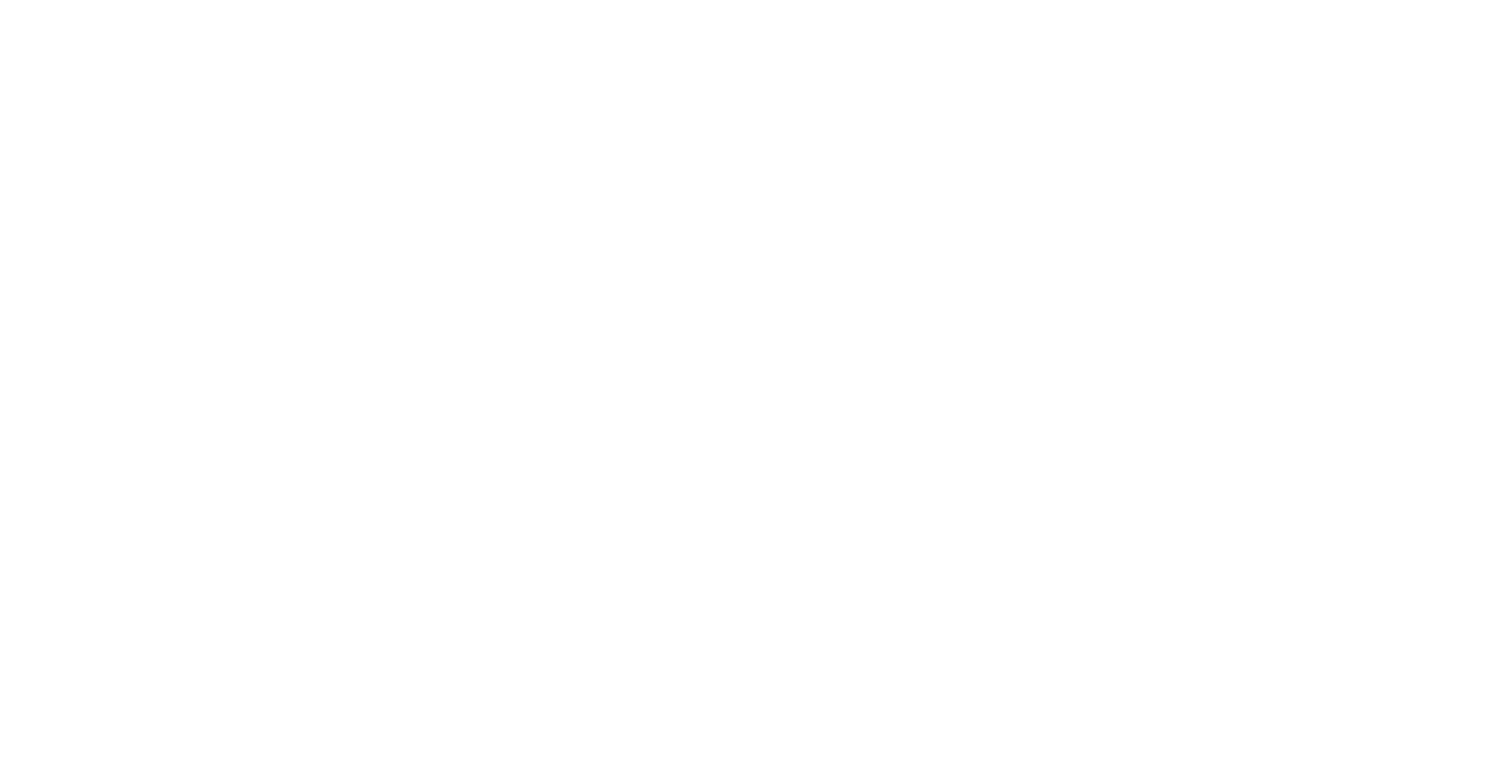 scroll, scrollTop: 0, scrollLeft: 0, axis: both 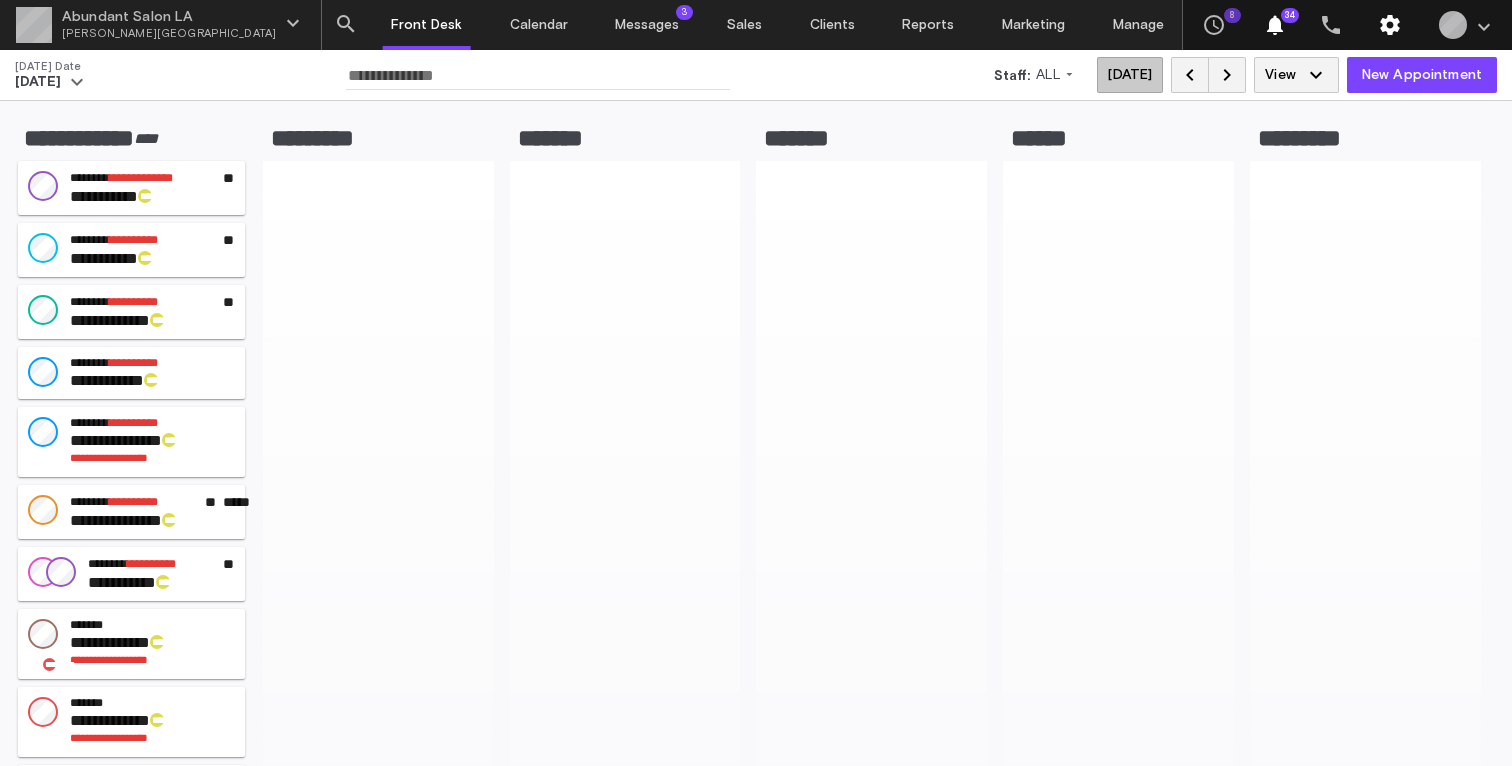 click on "settings" at bounding box center (1391, 25) 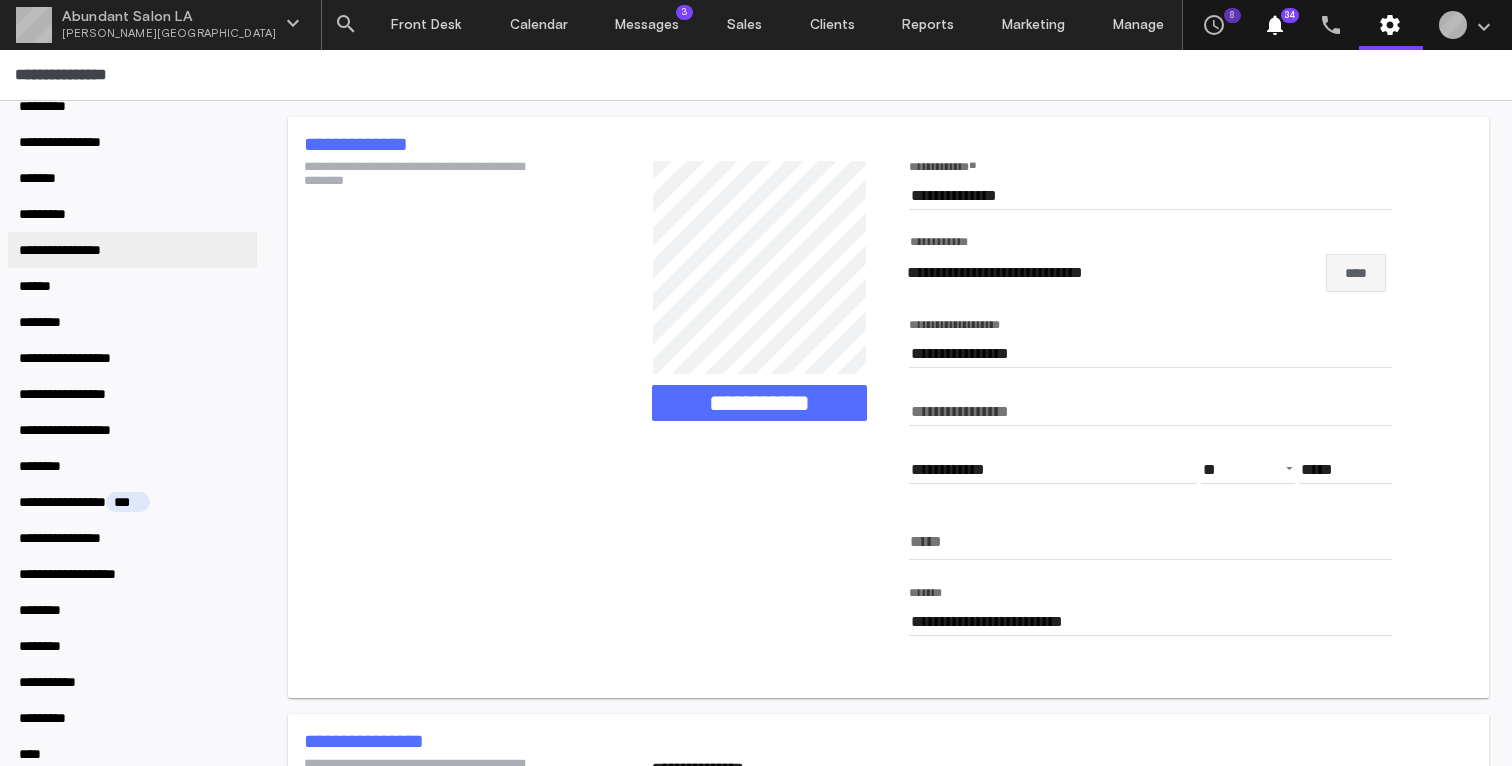 scroll, scrollTop: 311, scrollLeft: 0, axis: vertical 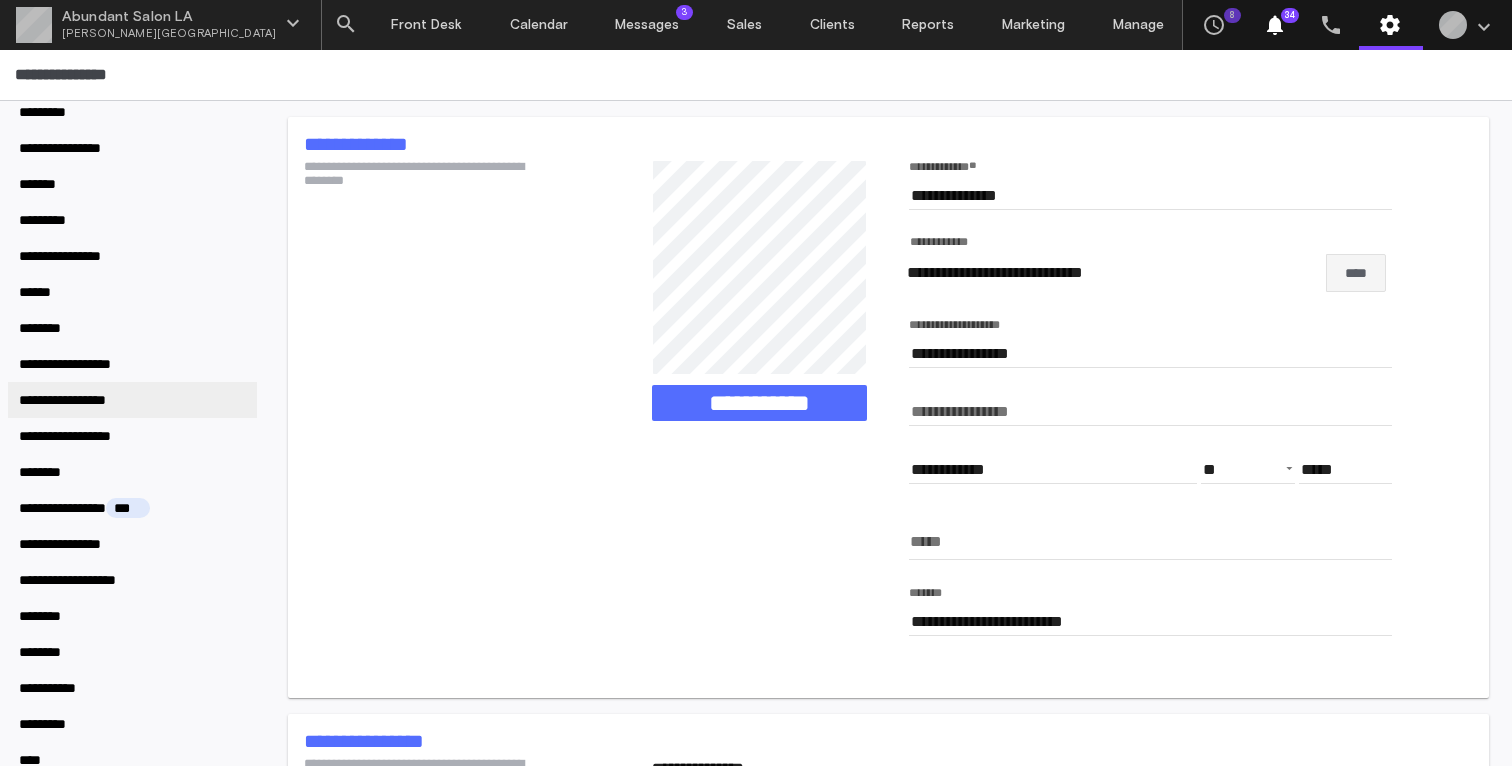 click on "**********" at bounding box center (79, 400) 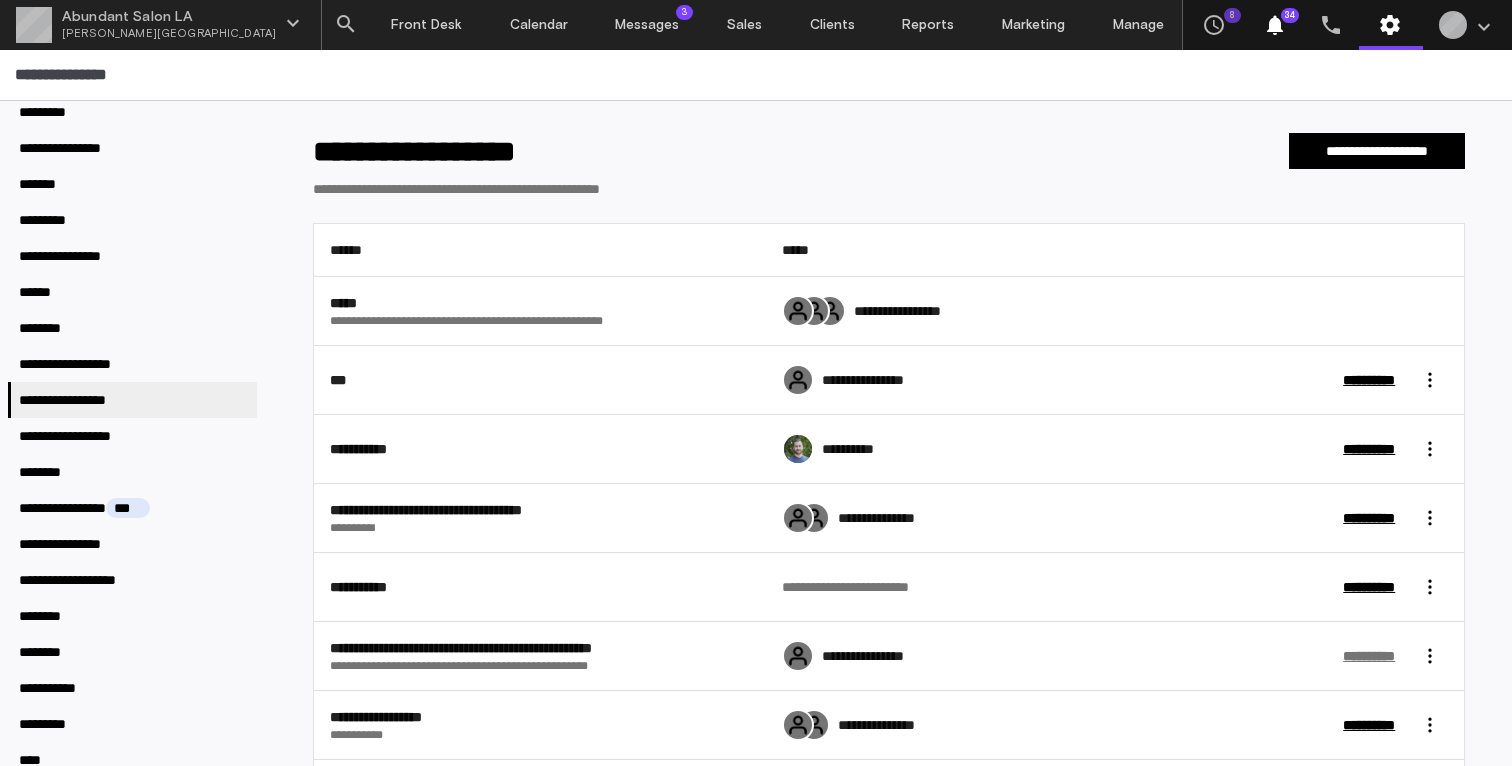 click on "**********" at bounding box center (1369, 656) 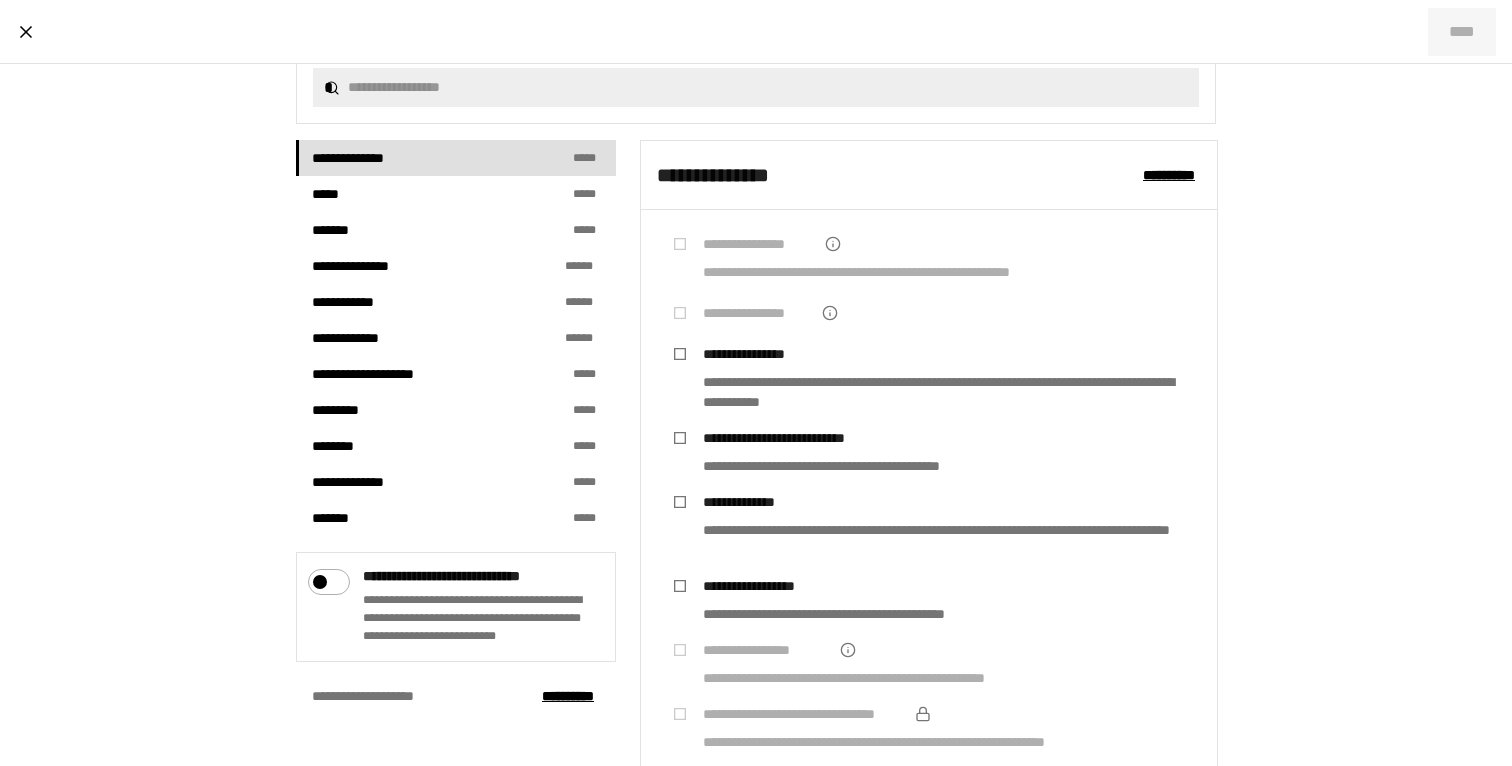 scroll, scrollTop: 458, scrollLeft: 0, axis: vertical 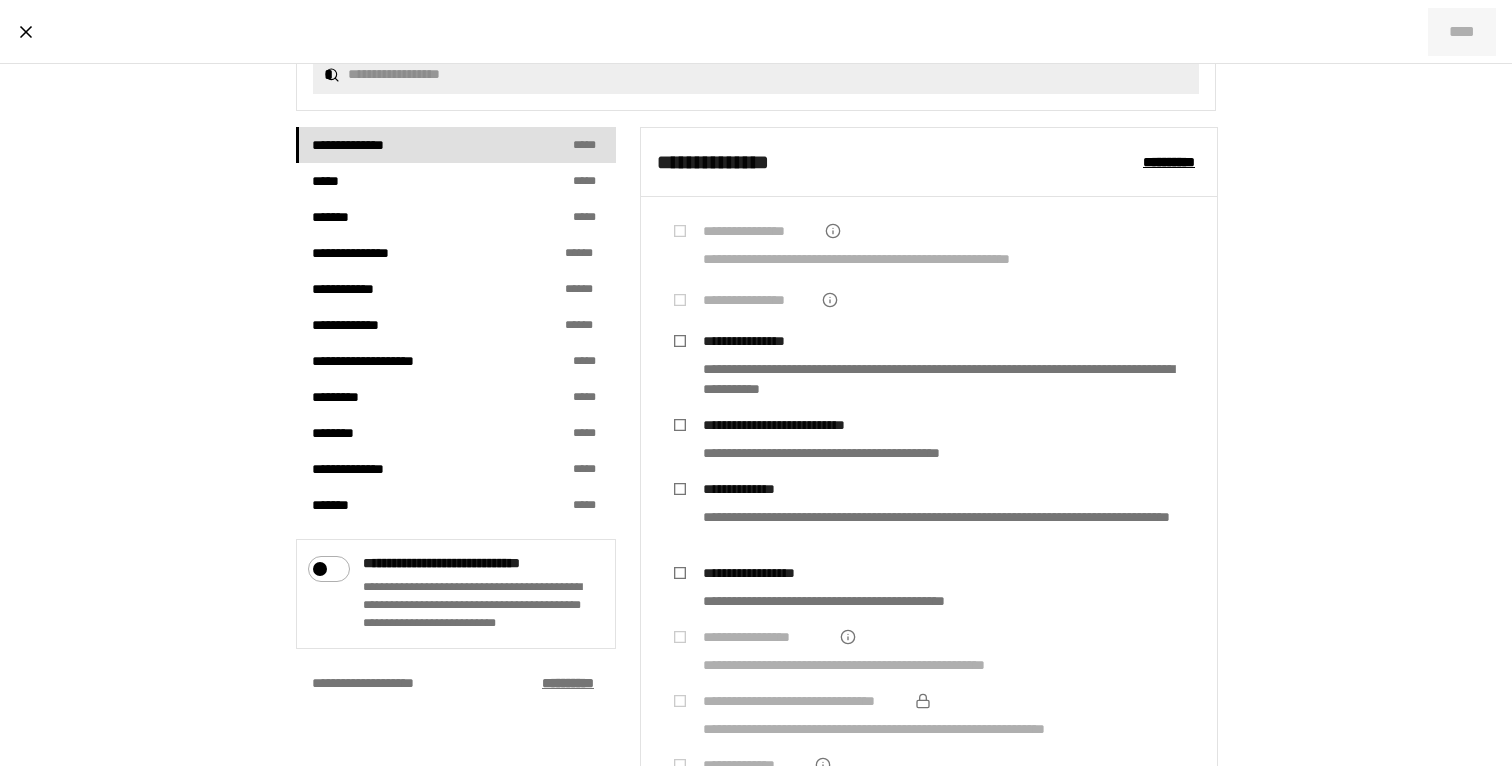 click on "****** ***" at bounding box center [568, 683] 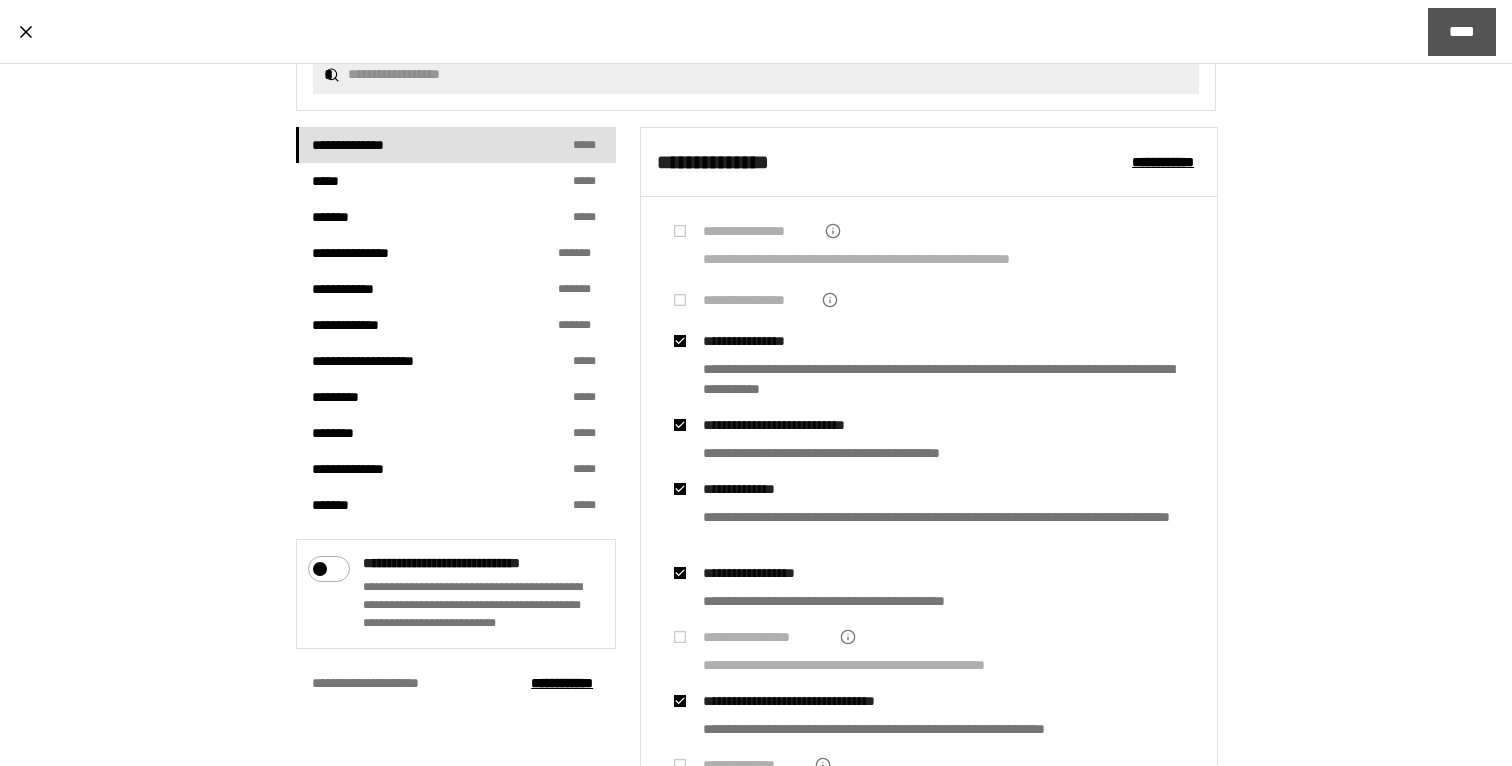 click on "****" at bounding box center (1462, 32) 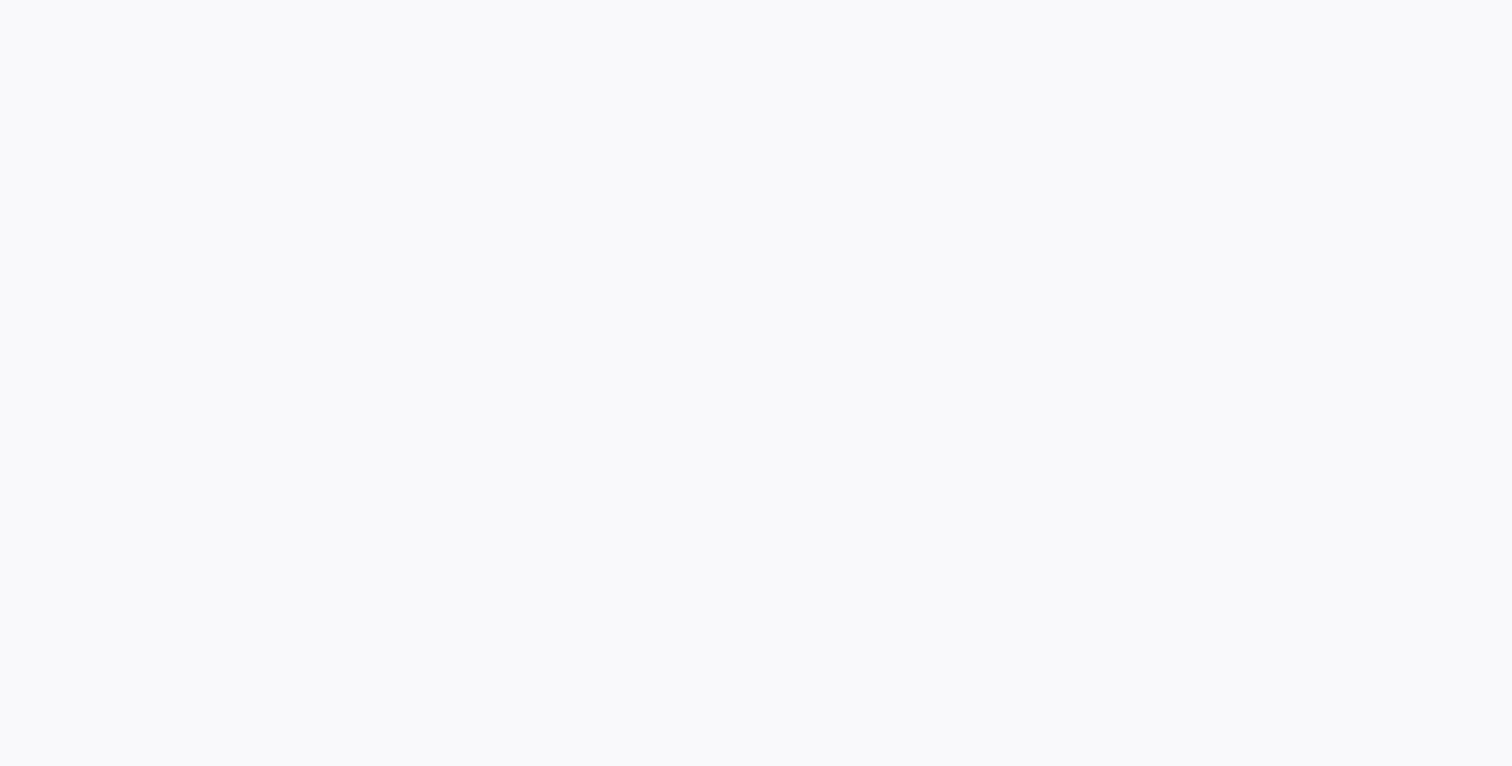 scroll, scrollTop: 0, scrollLeft: 0, axis: both 